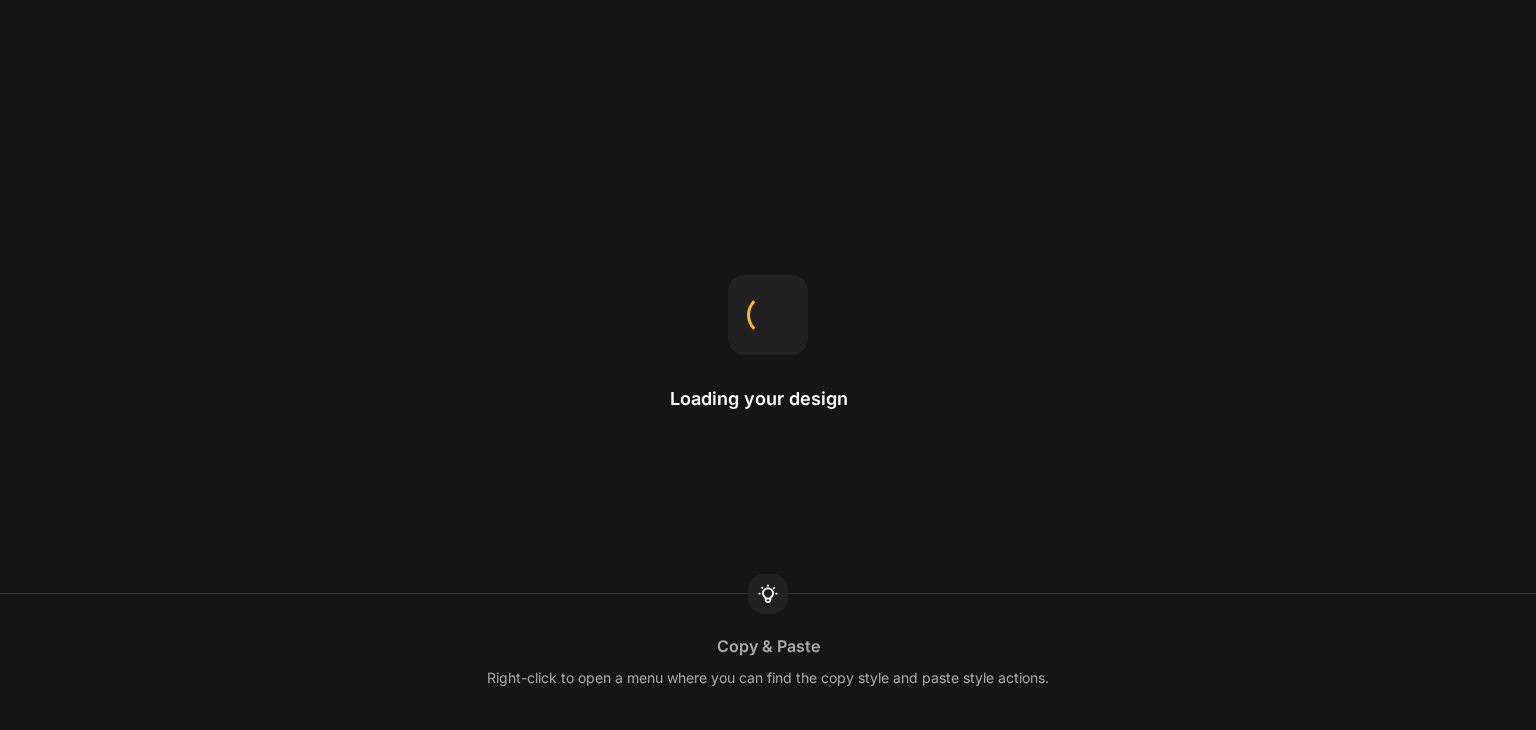 scroll, scrollTop: 0, scrollLeft: 0, axis: both 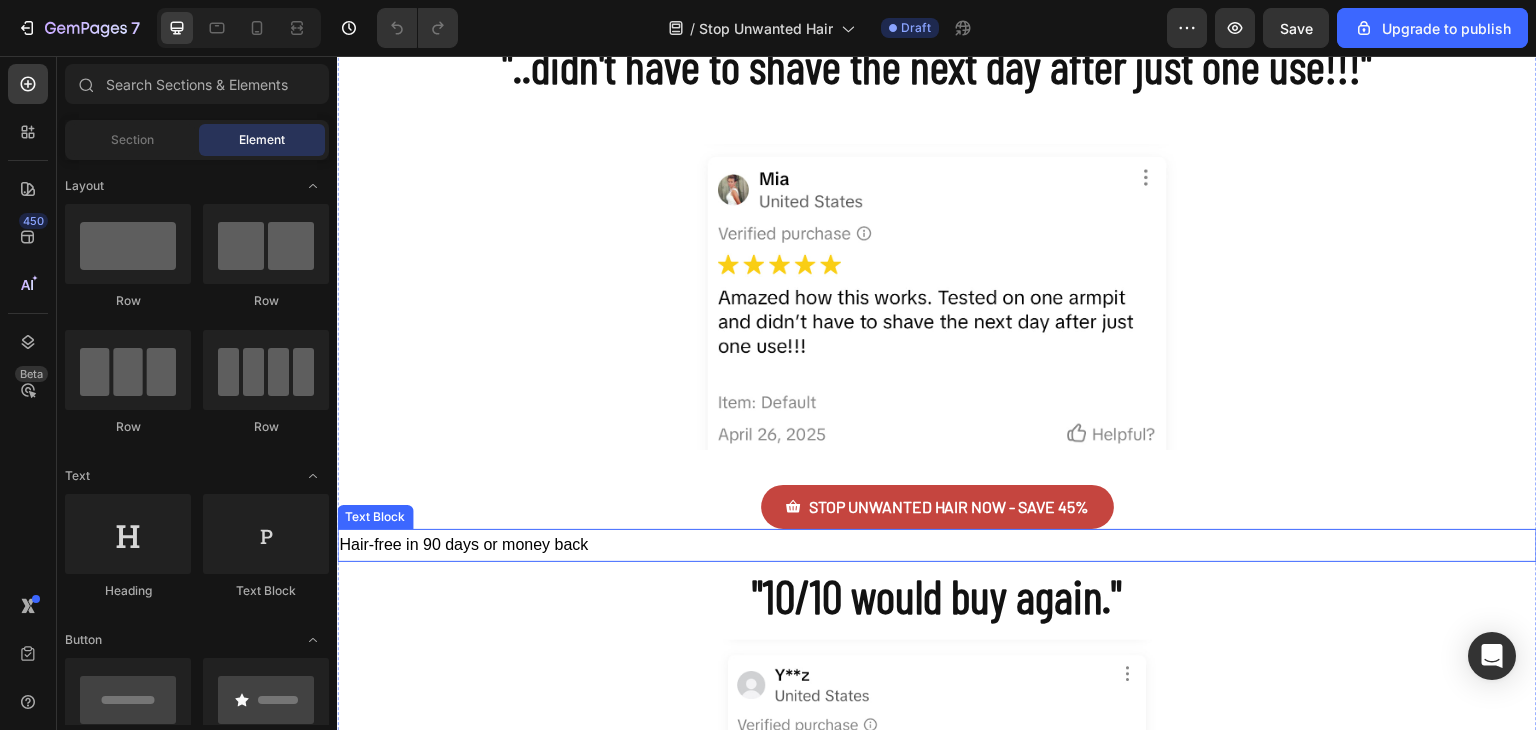 click on "Hair-free in 90 days or money back" at bounding box center [937, 545] 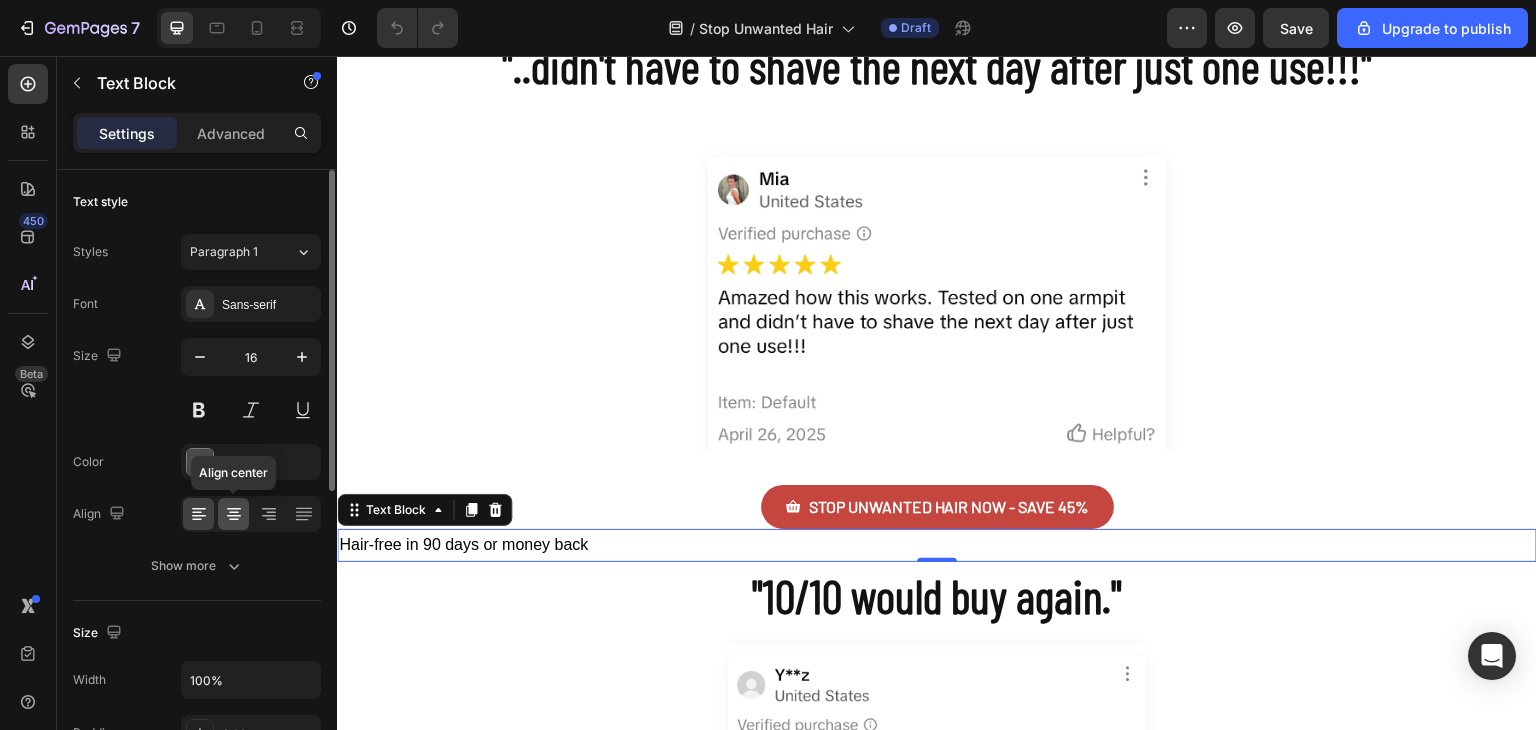 click 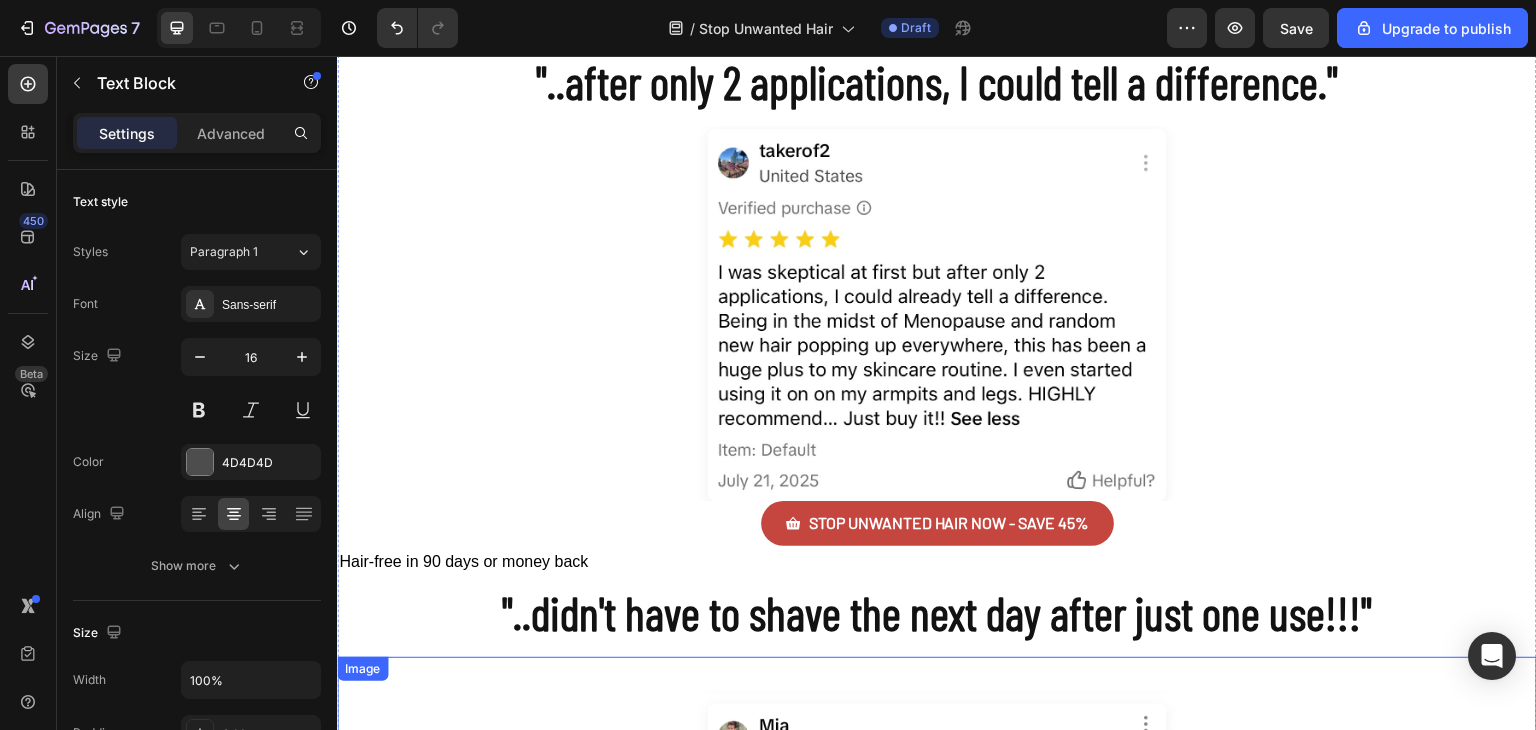 scroll, scrollTop: 2104, scrollLeft: 0, axis: vertical 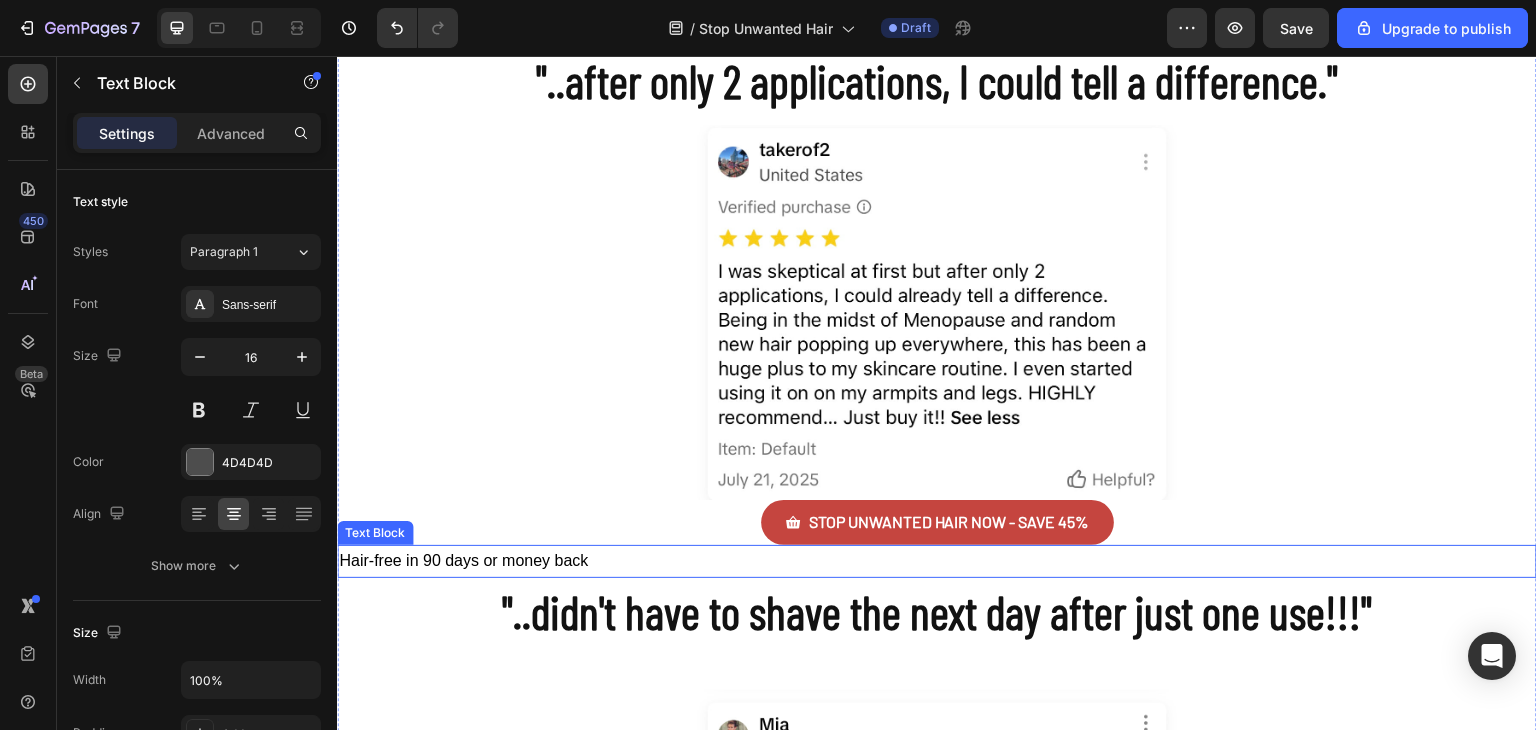 click on "Hair-free in 90 days or money back" at bounding box center [463, 560] 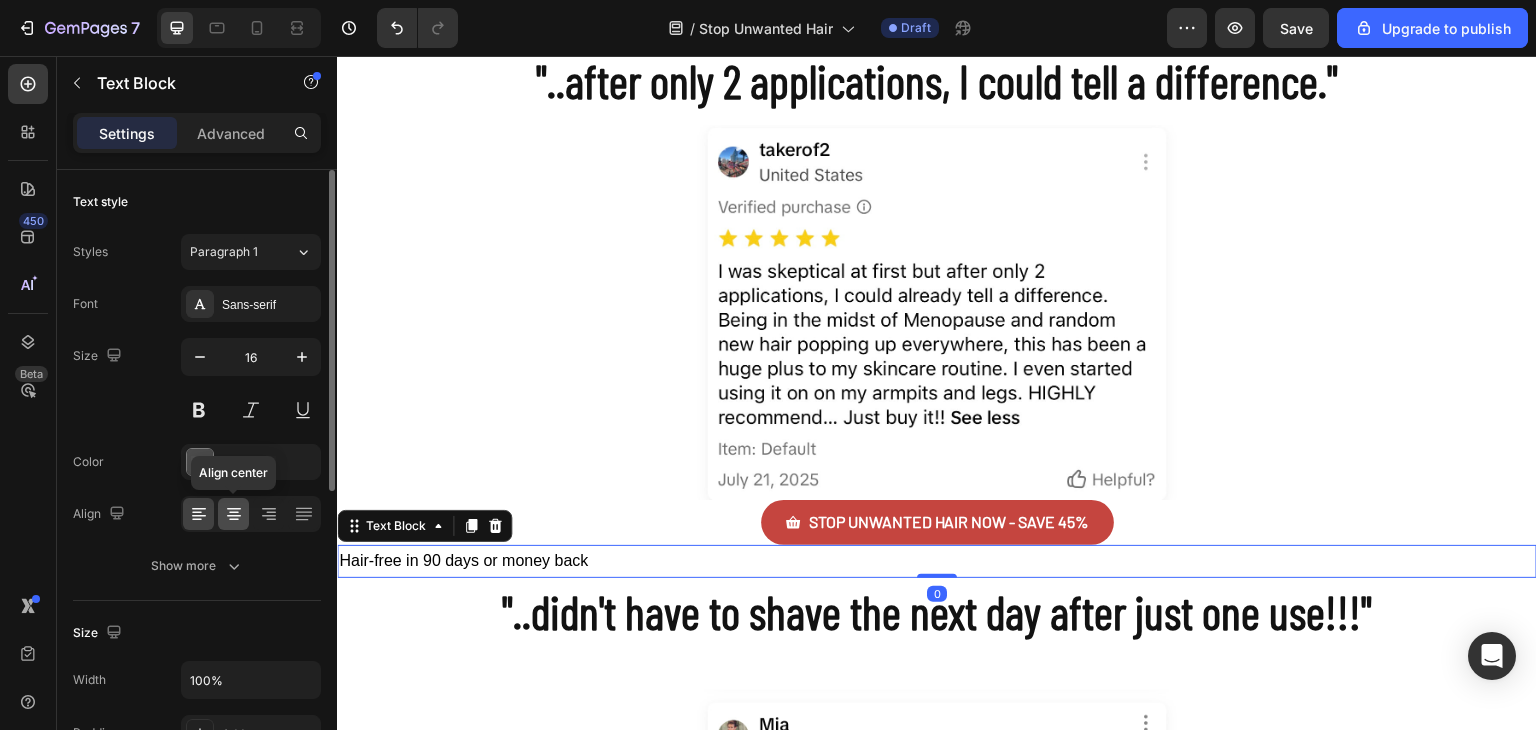 click 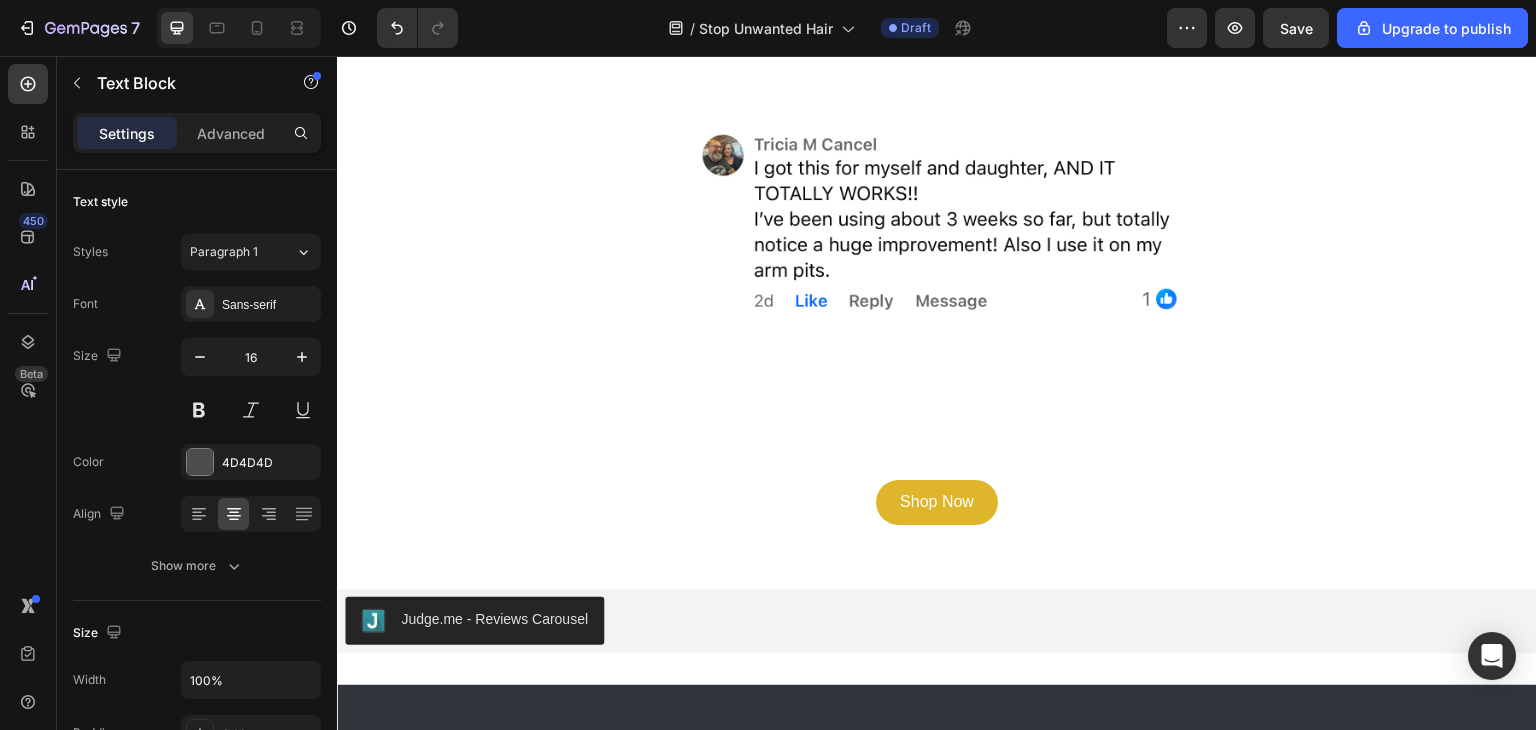 scroll, scrollTop: 5071, scrollLeft: 0, axis: vertical 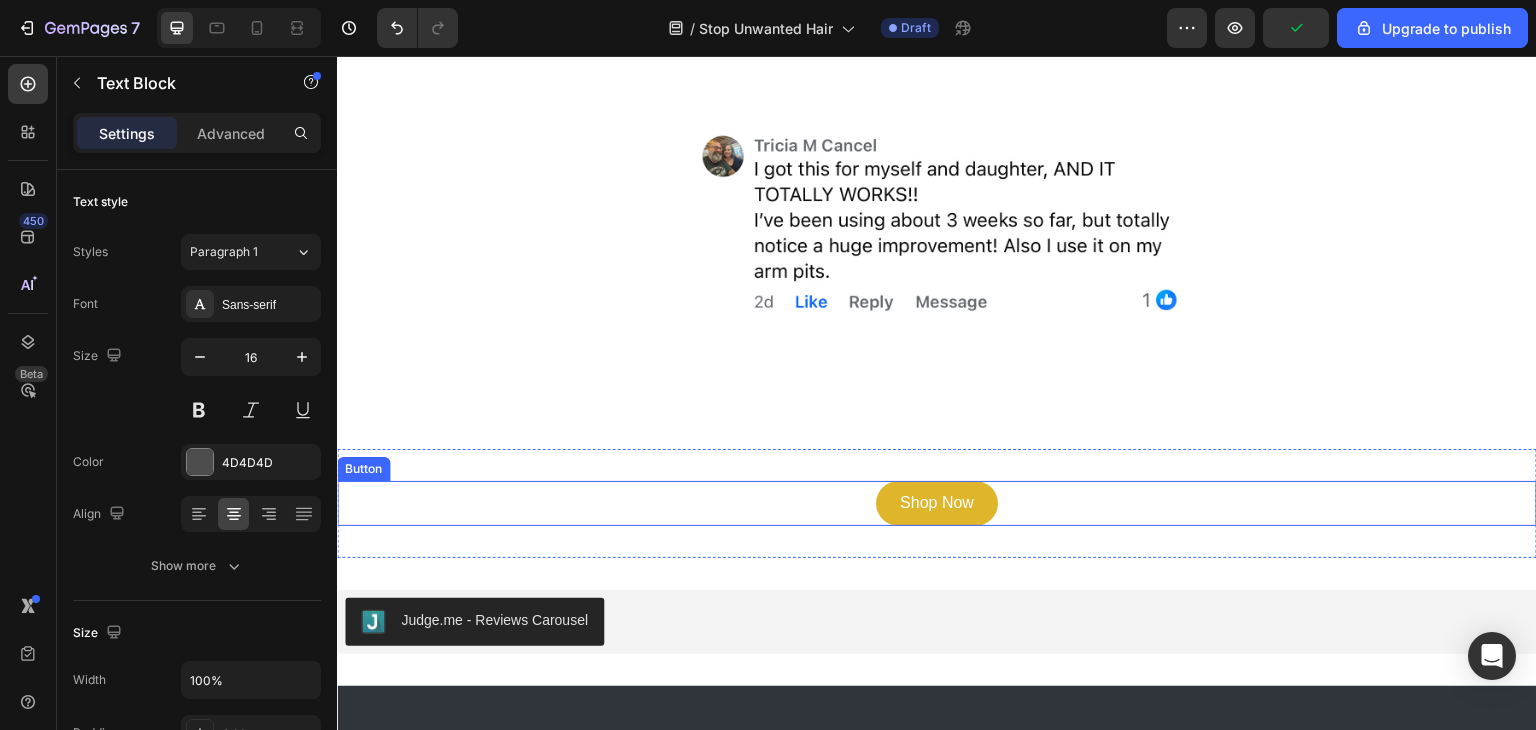click on "Shop Now Button" at bounding box center (937, 503) 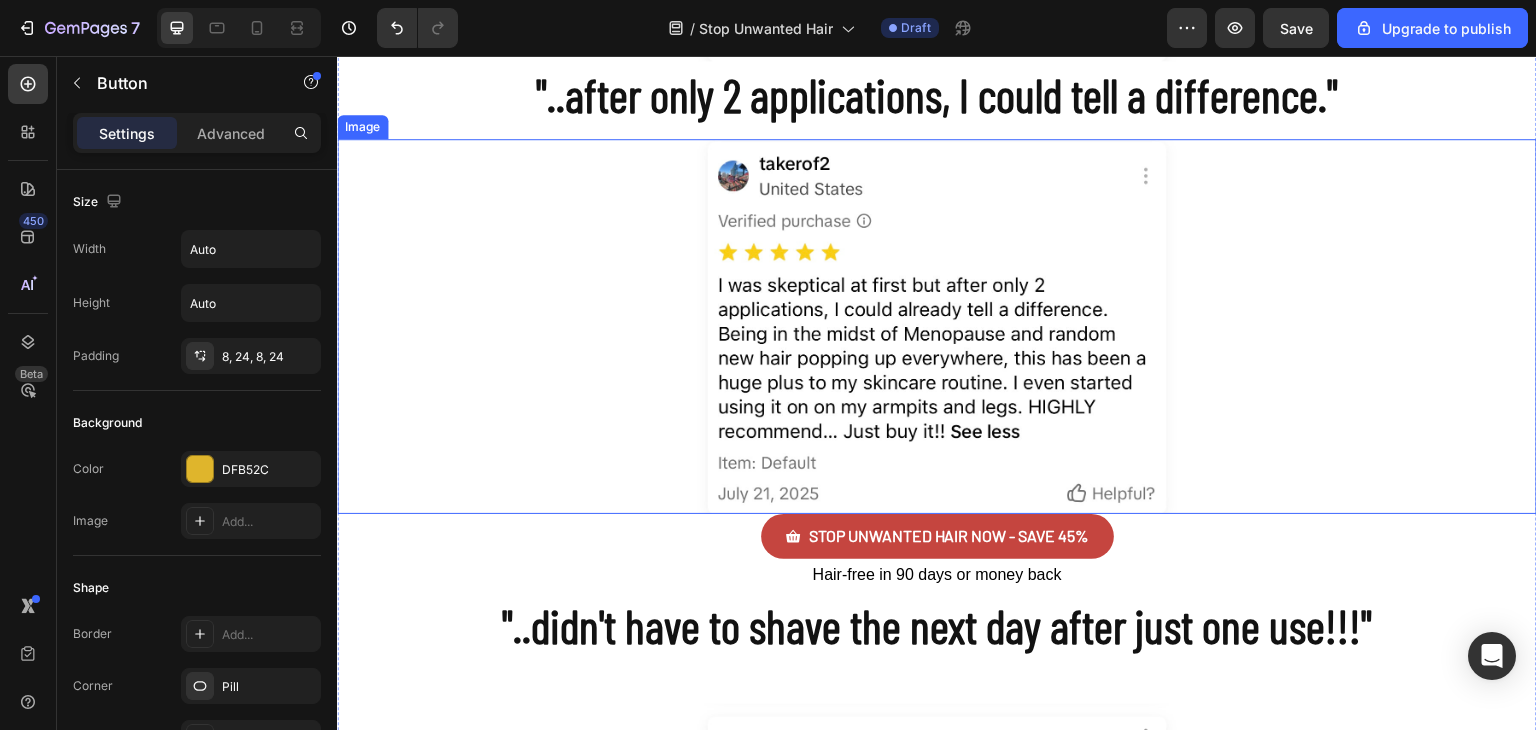 scroll, scrollTop: 2092, scrollLeft: 0, axis: vertical 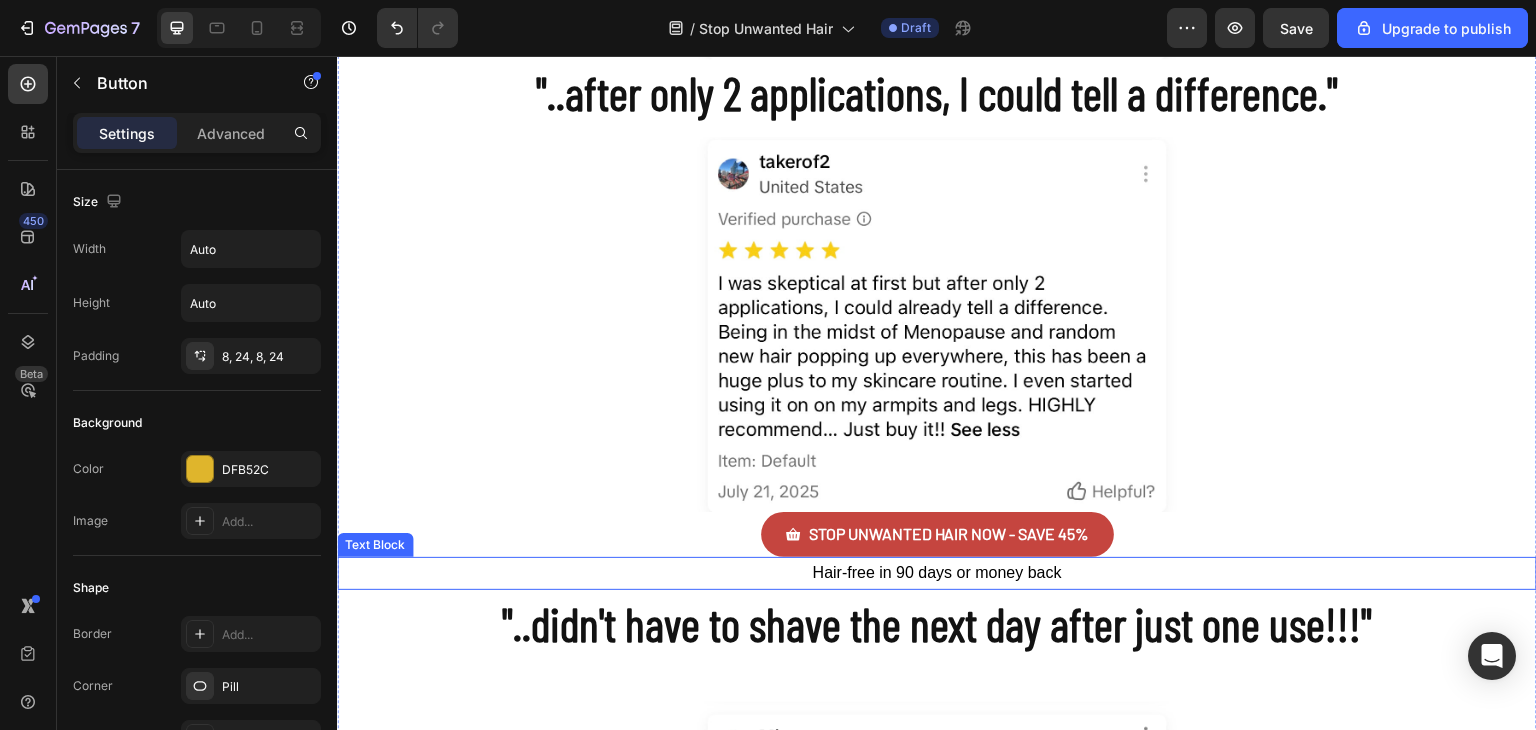 click on "Hair-free in 90 days or money back" at bounding box center [937, 572] 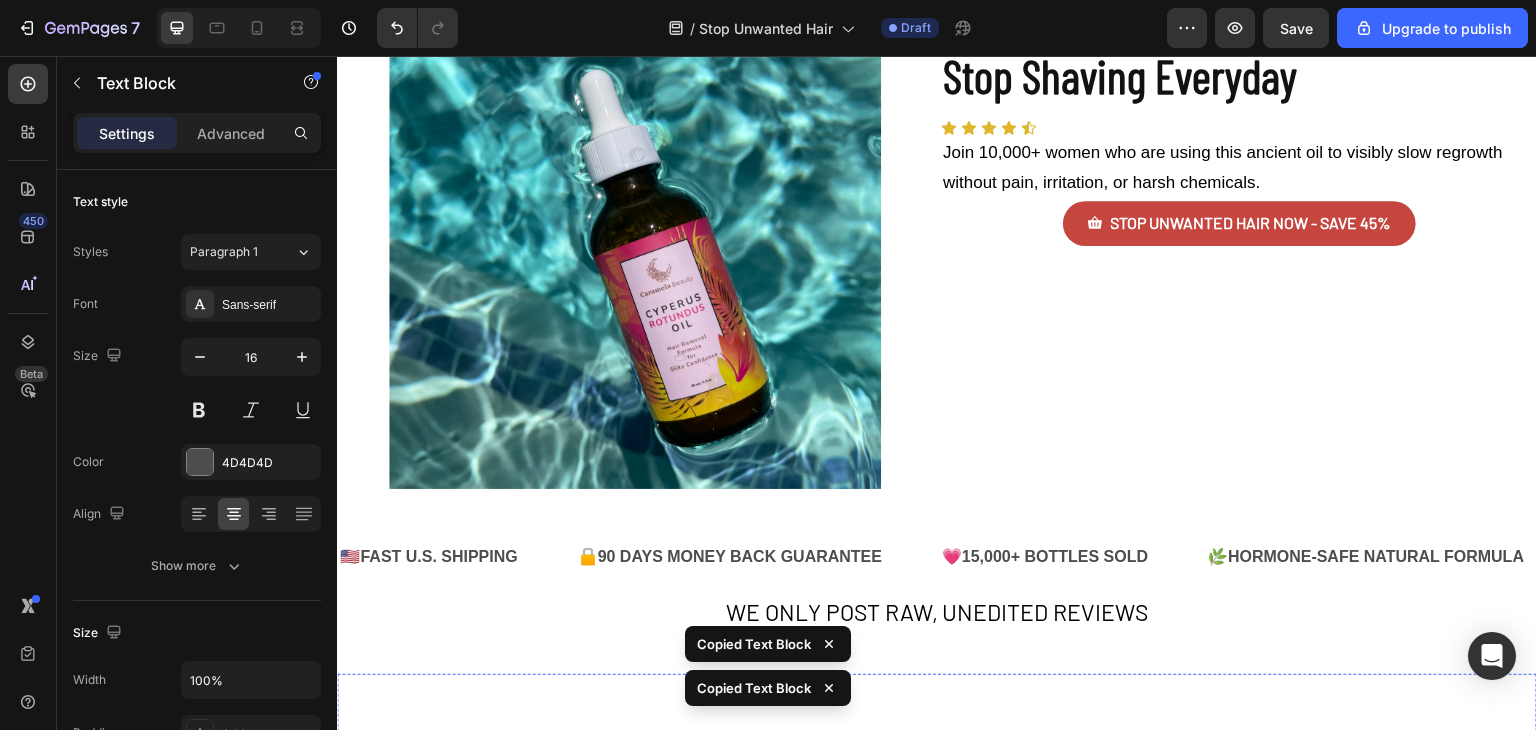 scroll, scrollTop: 42, scrollLeft: 0, axis: vertical 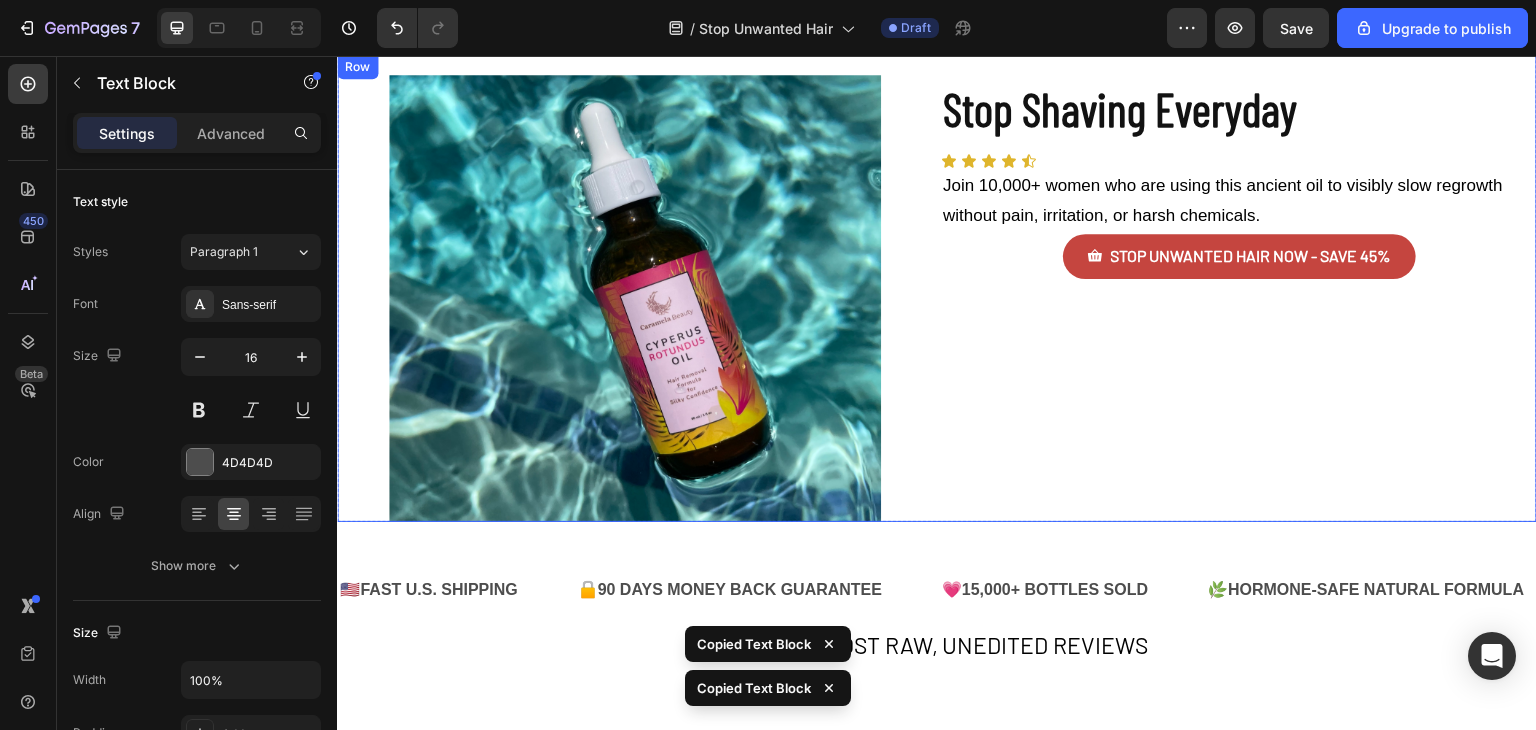 click on "Stop Shaving Everyday Heading Icon Icon Icon Icon Icon Icon List Join 10,000+ women who are using this ancient oil to visibly slow regrowth without pain, irritation, or harsh chemicals. Text Block
STOP UNWANTED HAIR NOW - SAVE 45% Button" at bounding box center (1239, 298) 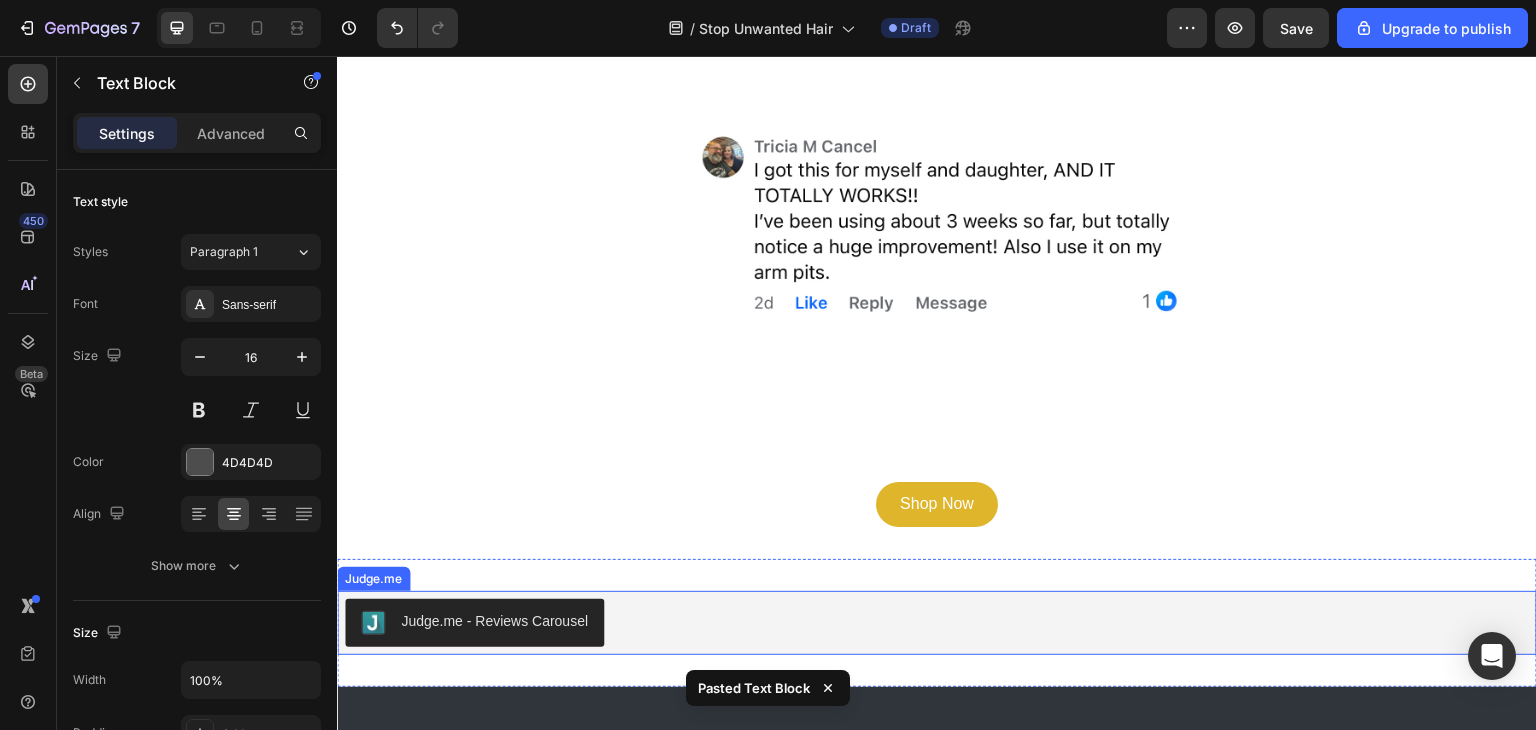 scroll, scrollTop: 5066, scrollLeft: 0, axis: vertical 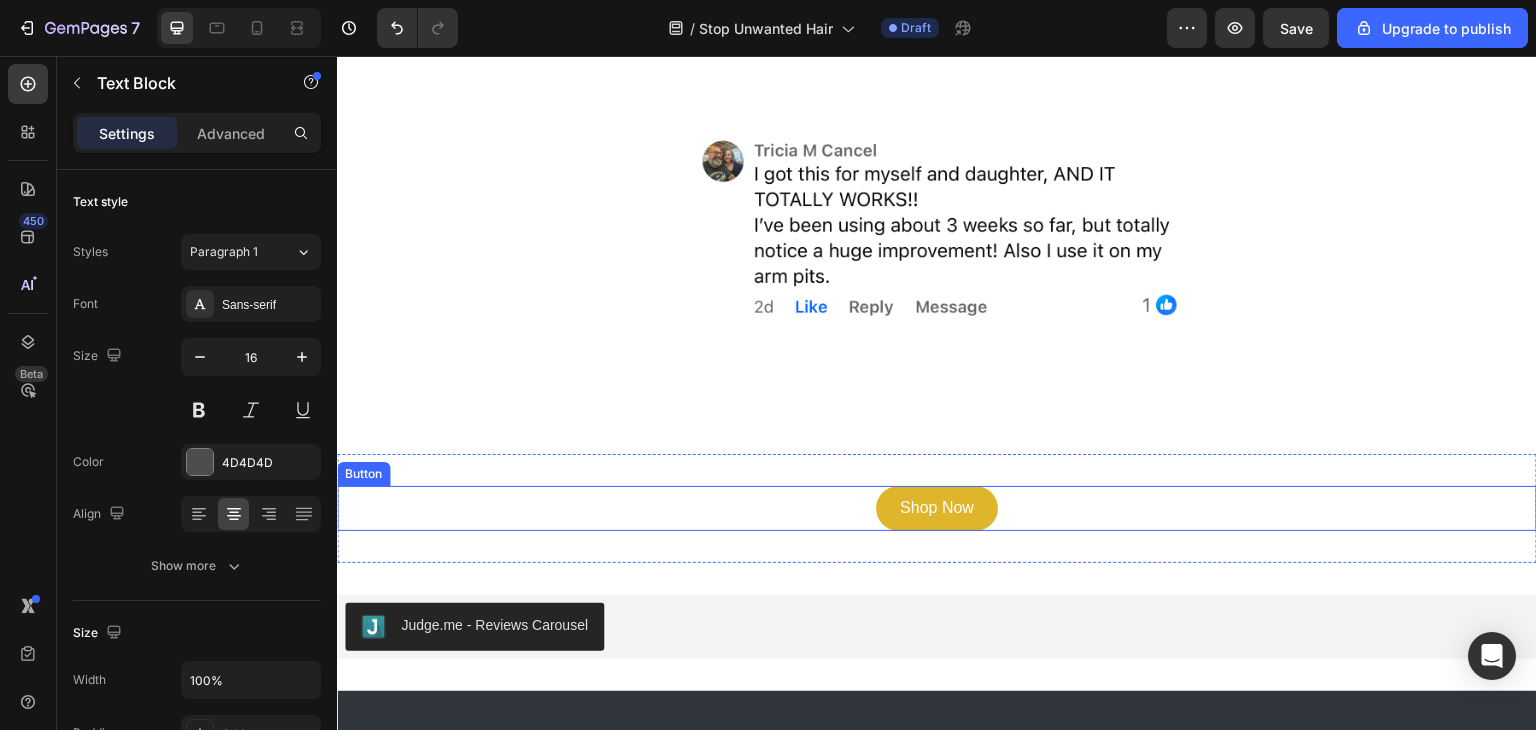 click on "Shop Now Button" at bounding box center (937, 508) 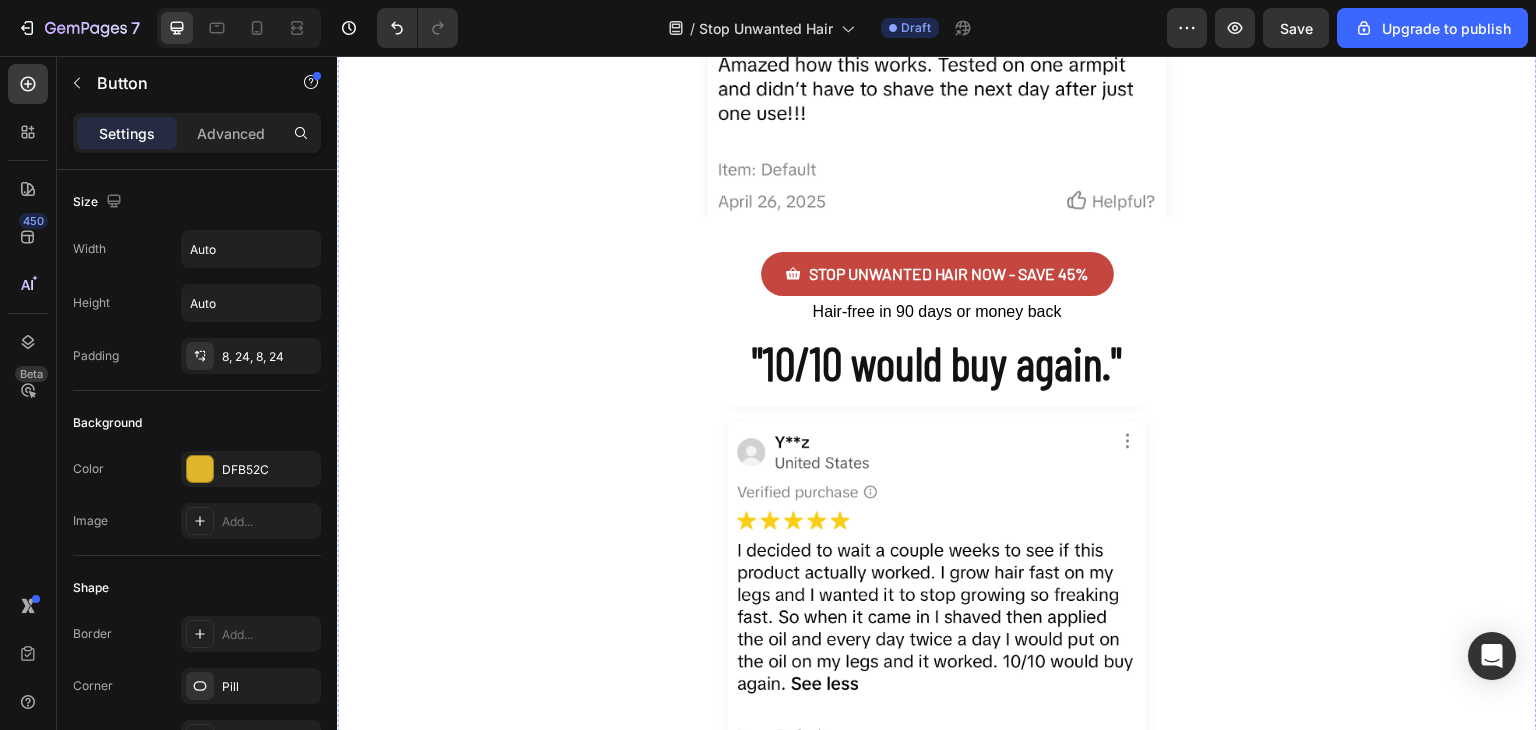 scroll, scrollTop: 2880, scrollLeft: 0, axis: vertical 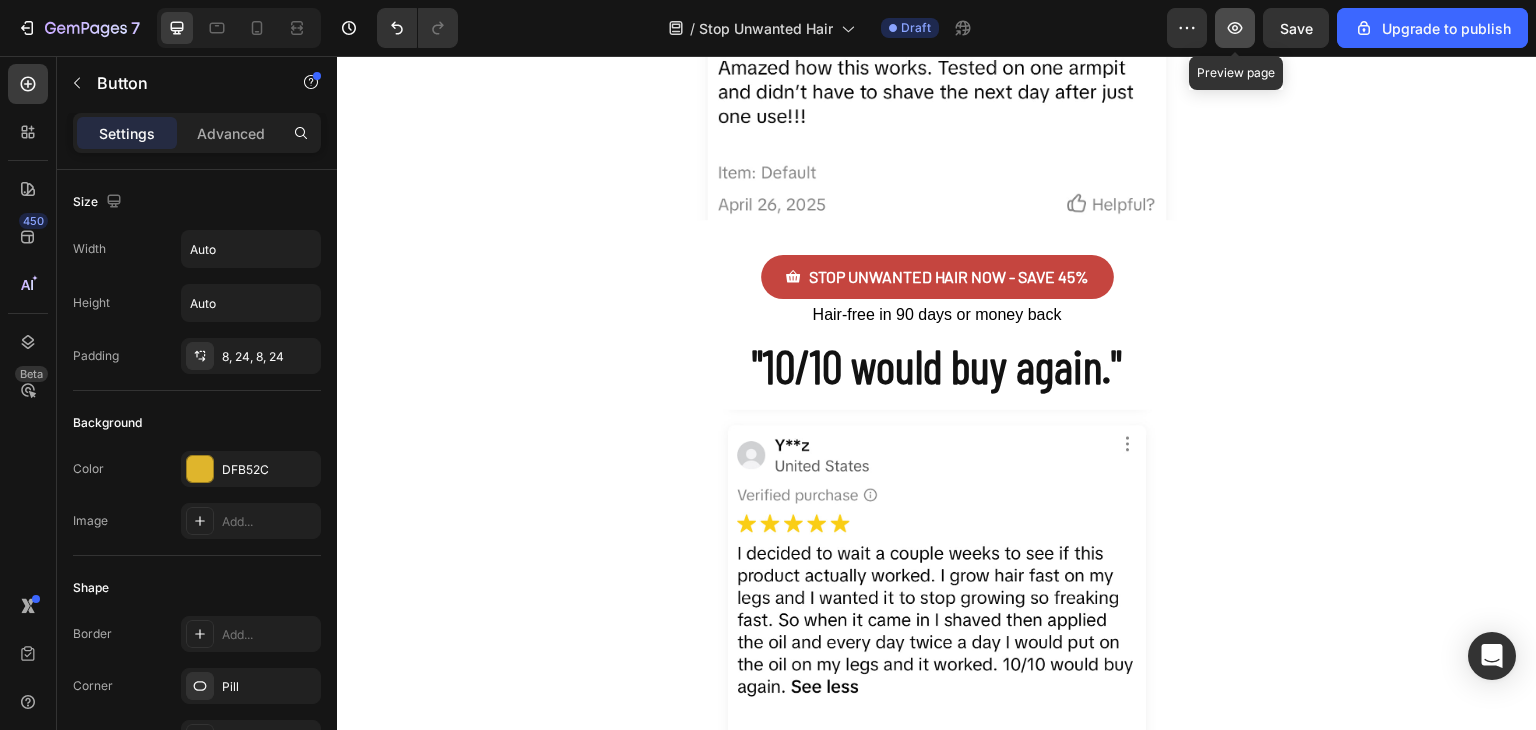 click 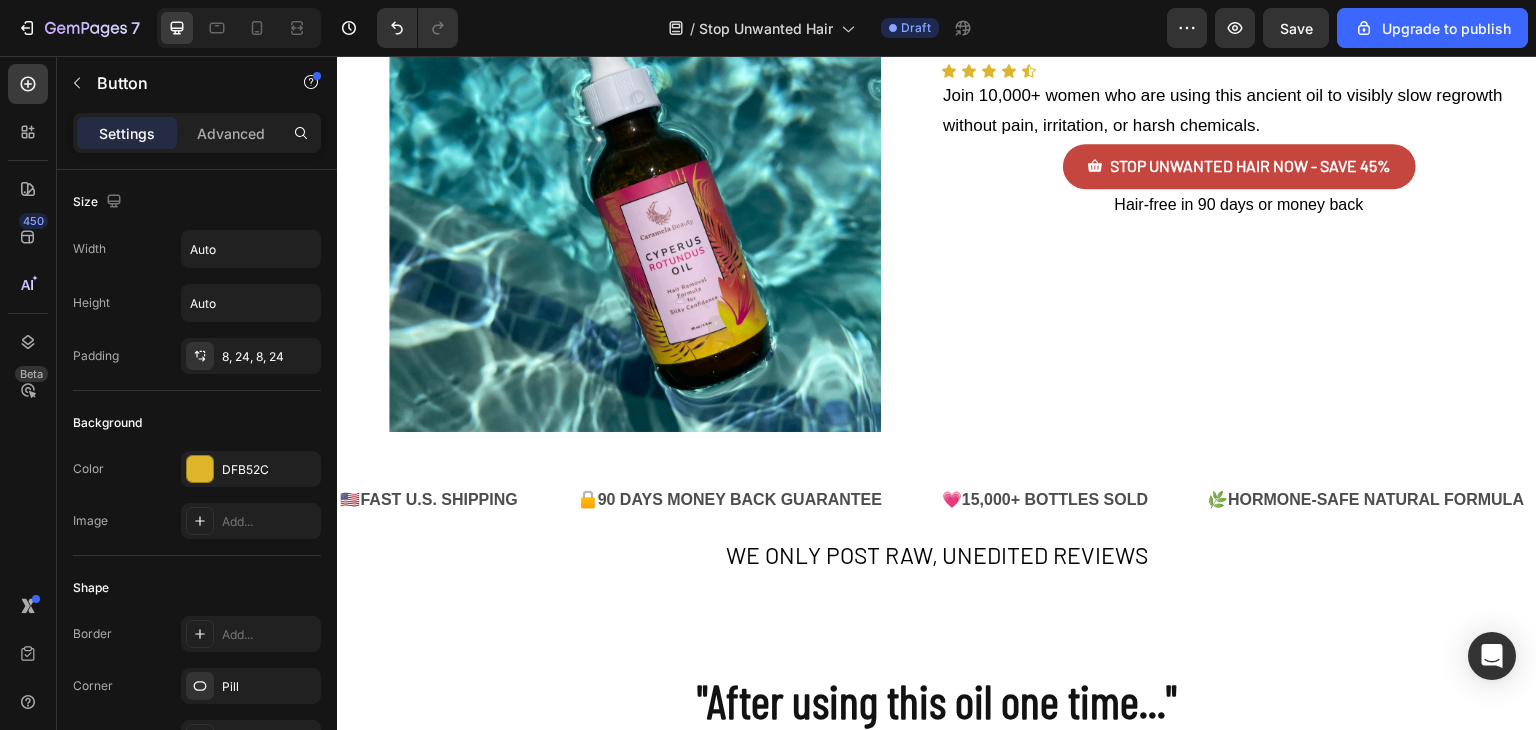 scroll, scrollTop: 134, scrollLeft: 0, axis: vertical 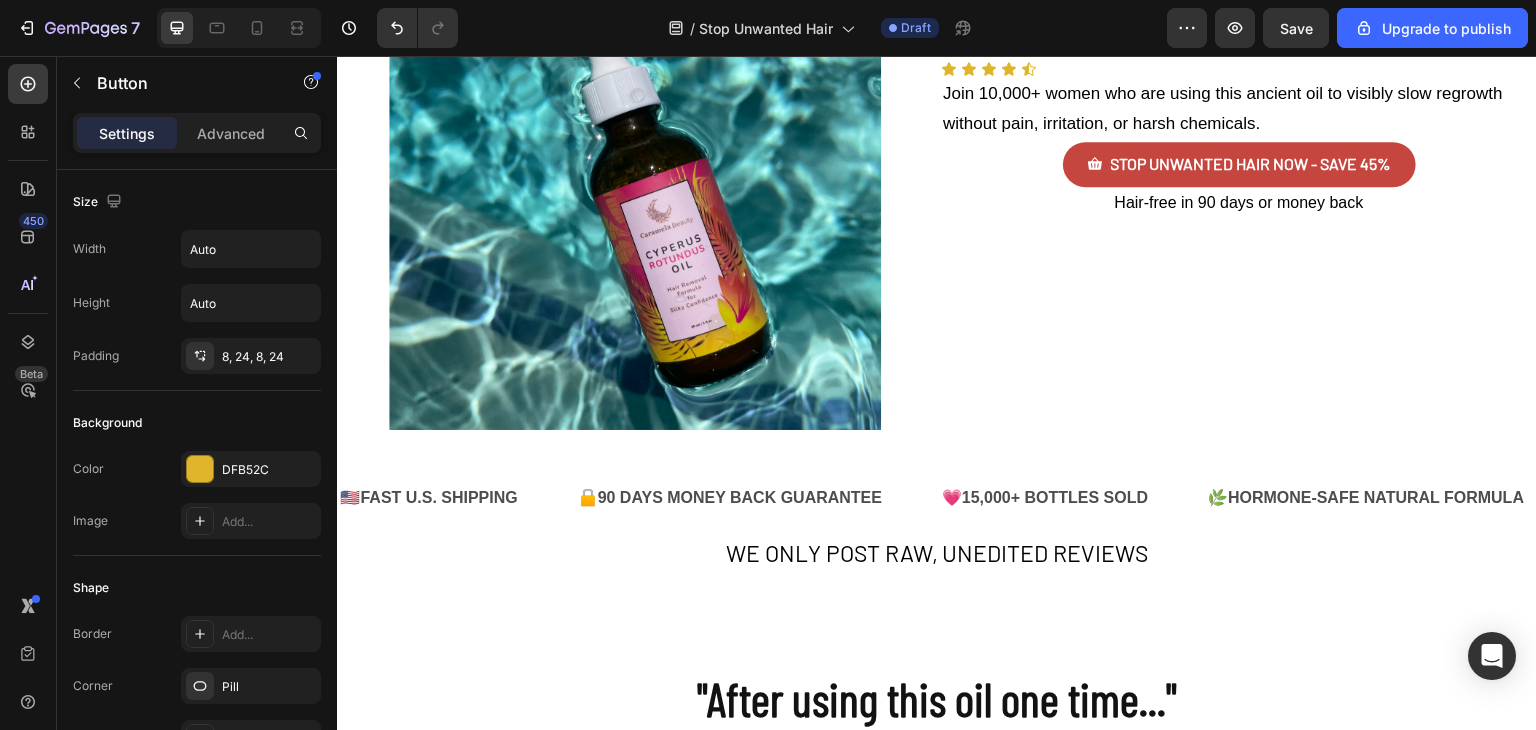 click on "7   /  Stop Unwanted Hair Draft Preview  Save  Upgrade to publish" 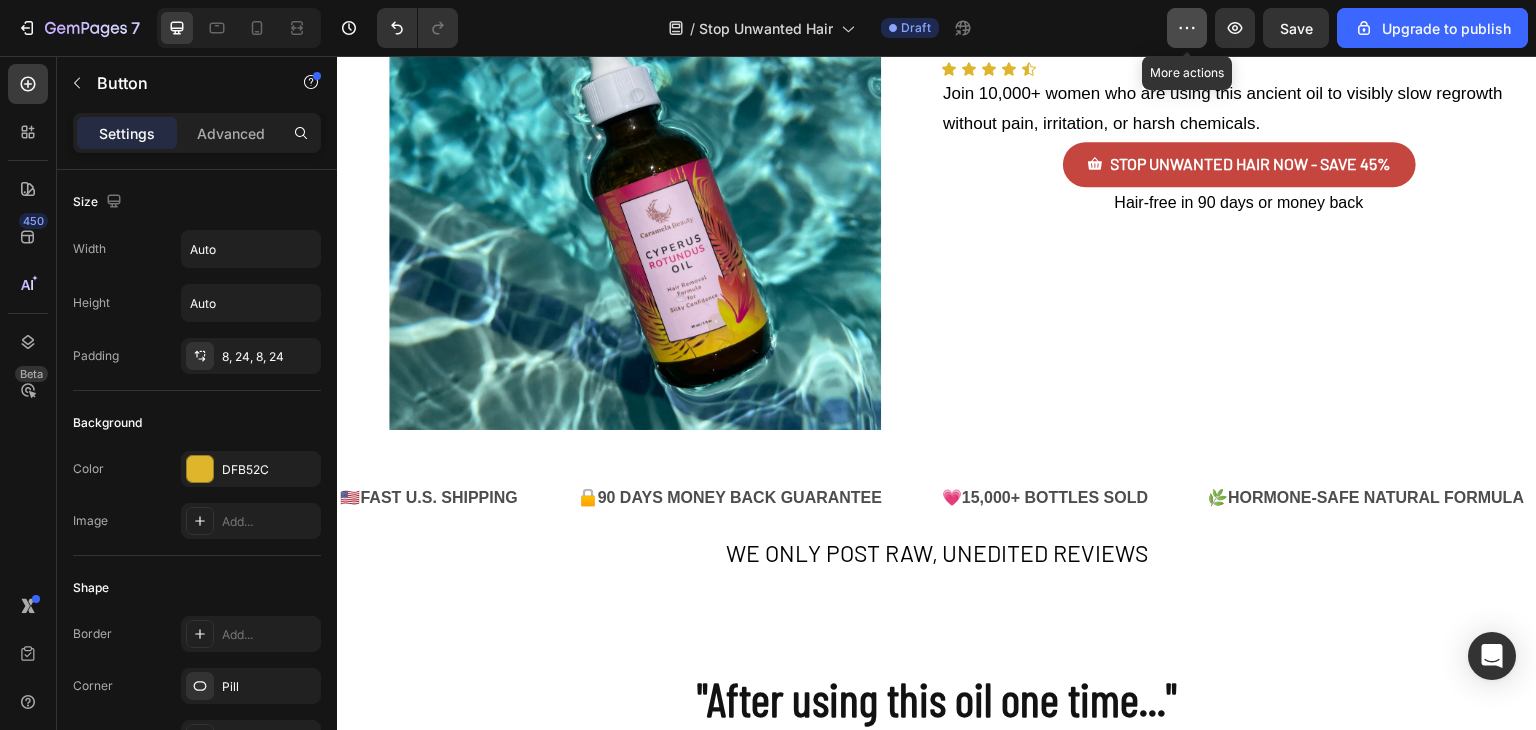 click 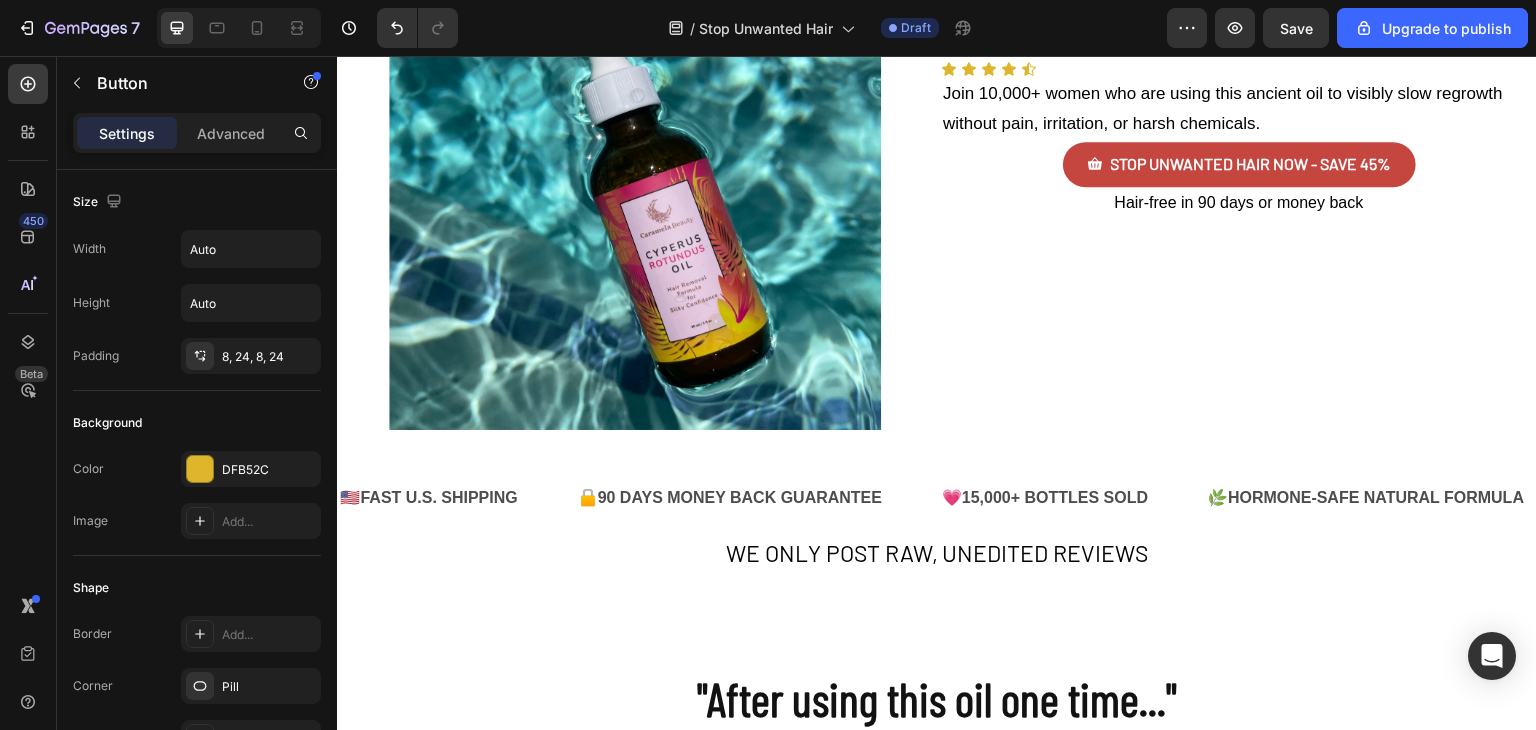 click on "/  Stop Unwanted Hair Draft" 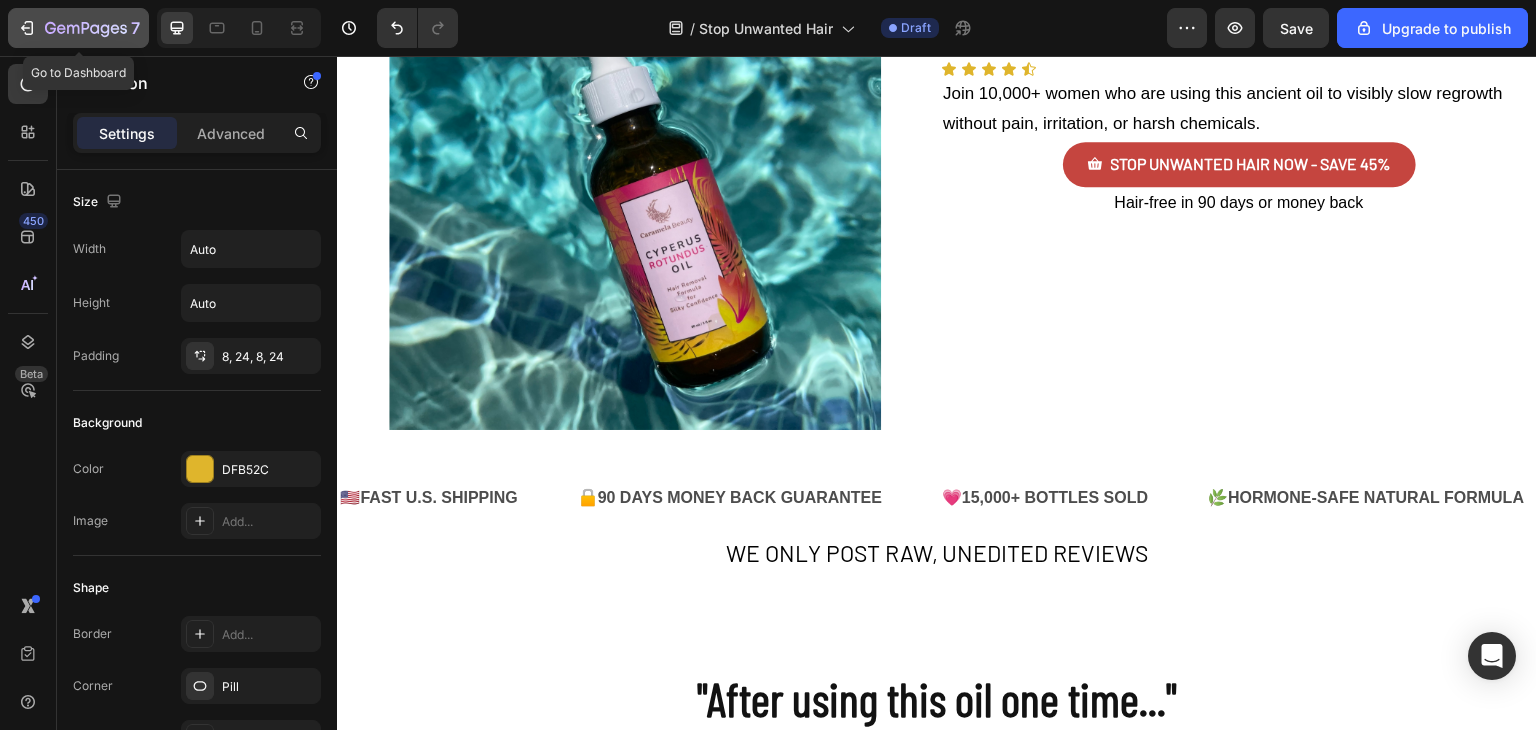 click 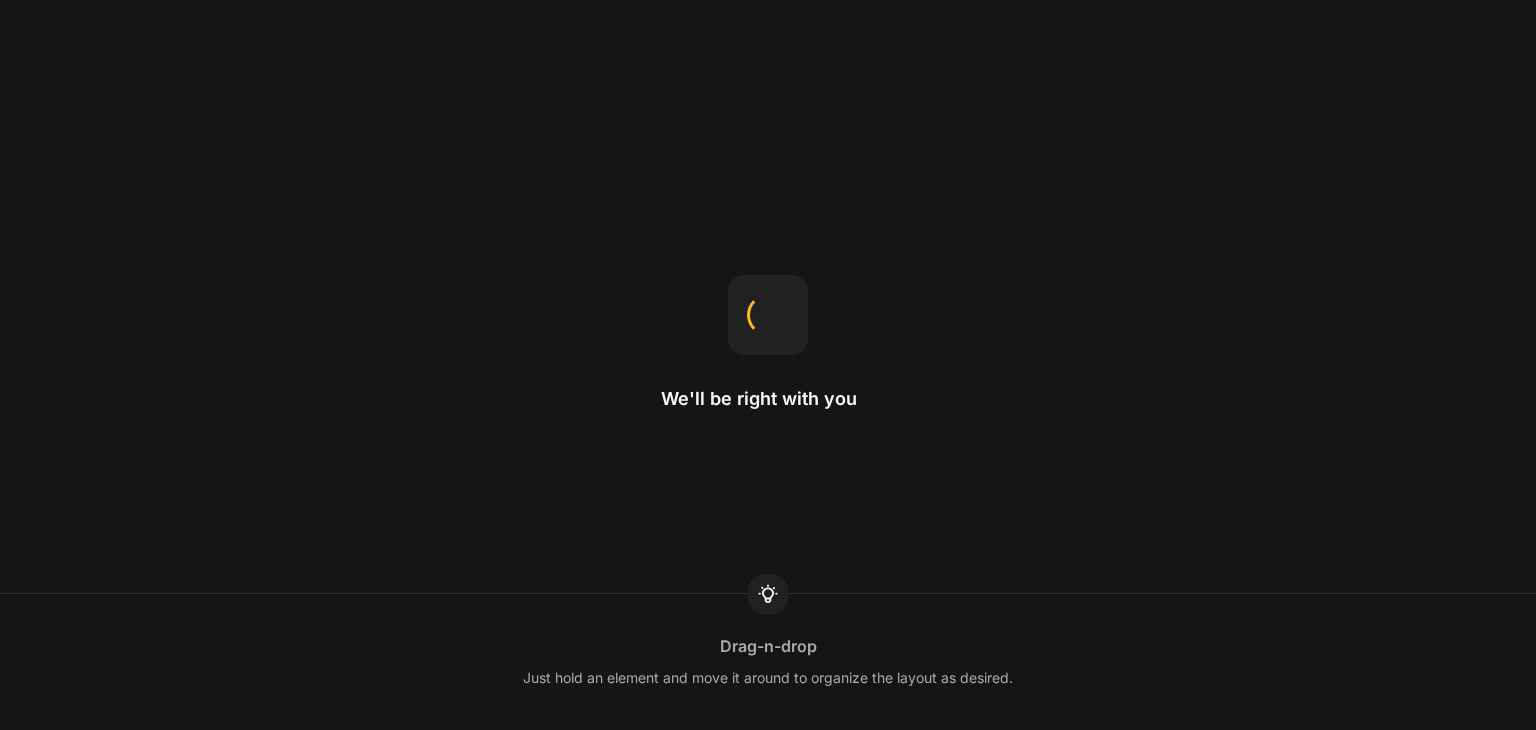 scroll, scrollTop: 0, scrollLeft: 0, axis: both 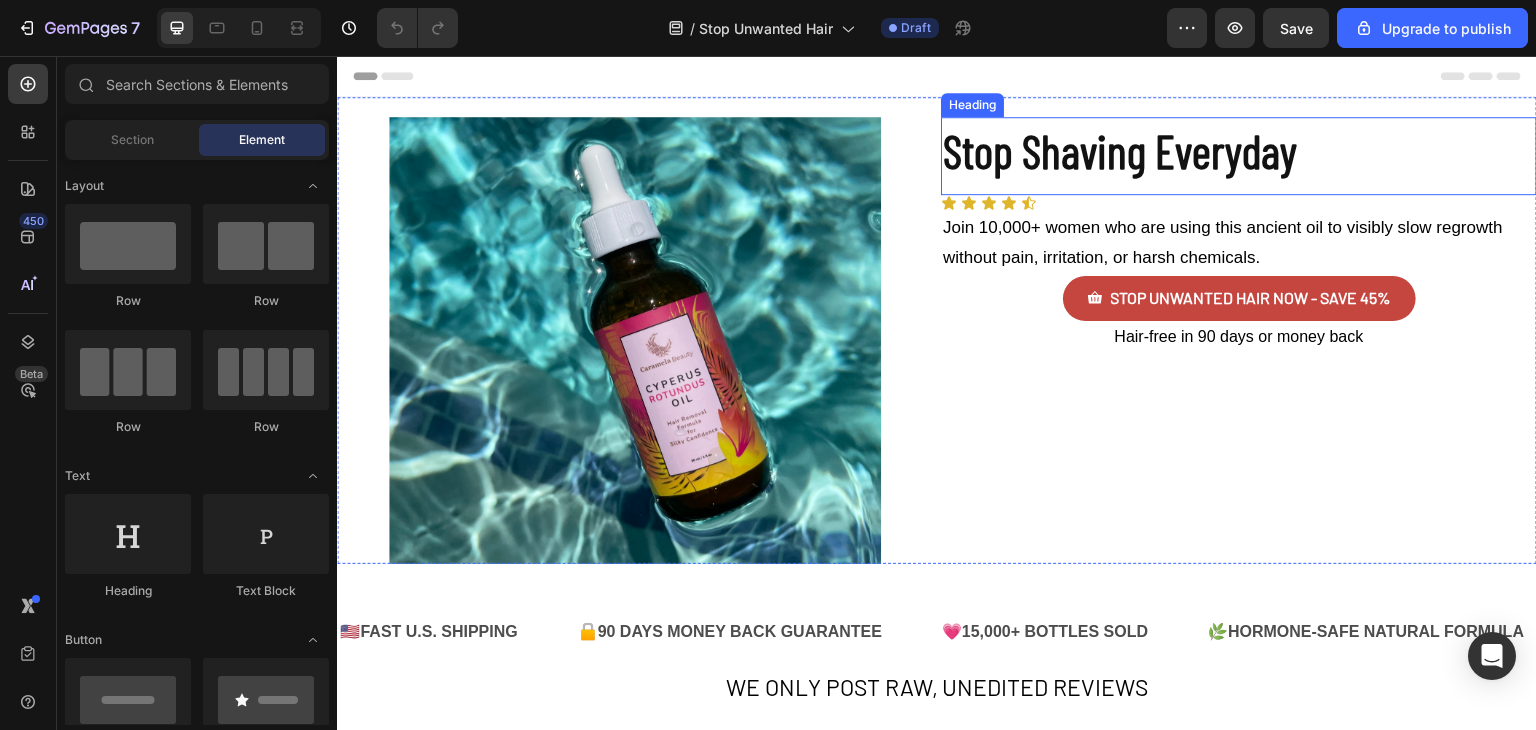 click on "Stop Shaving Everyday" at bounding box center (1239, 151) 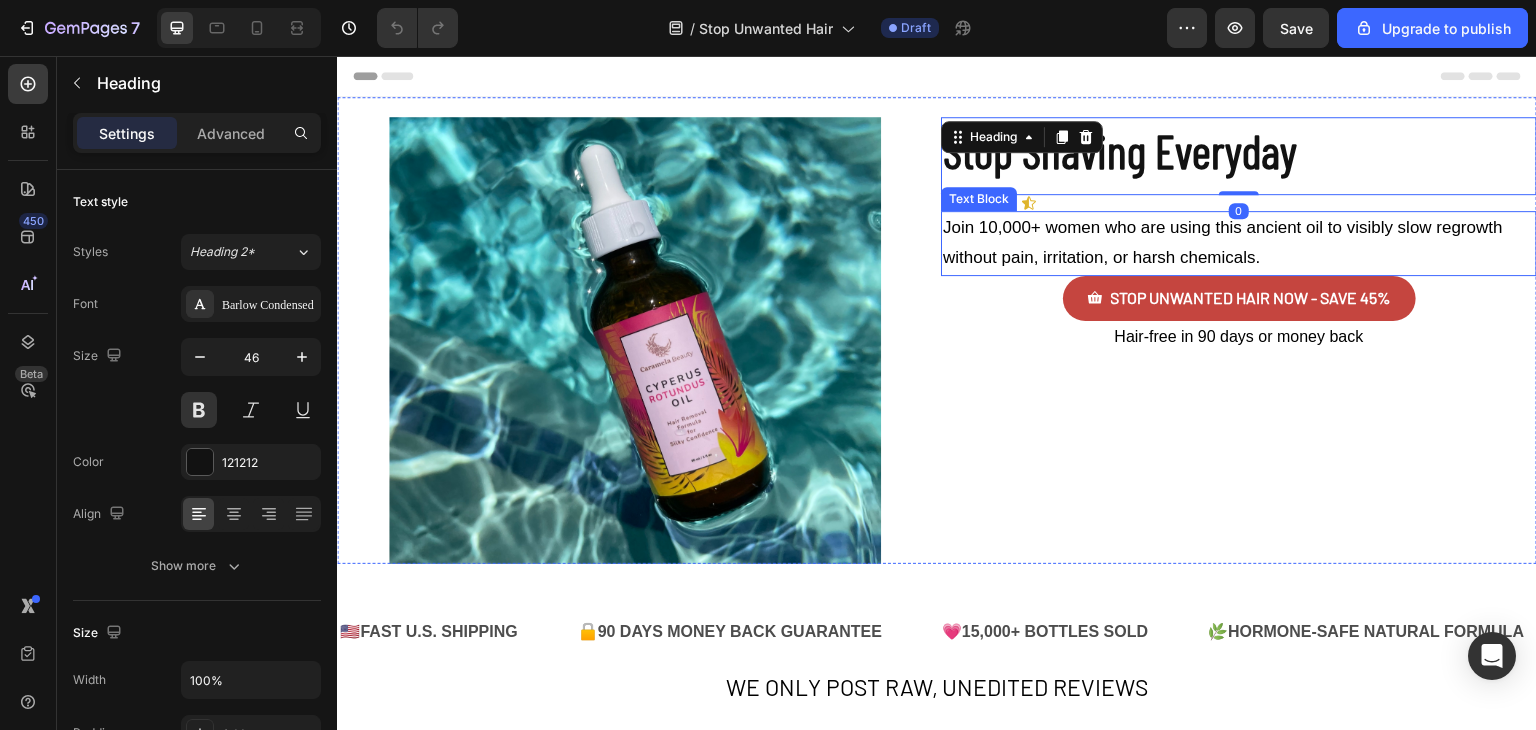 click on "Join 10,000+ women who are using this ancient oil to visibly slow regrowth without pain, irritation, or harsh chemicals." at bounding box center (1223, 243) 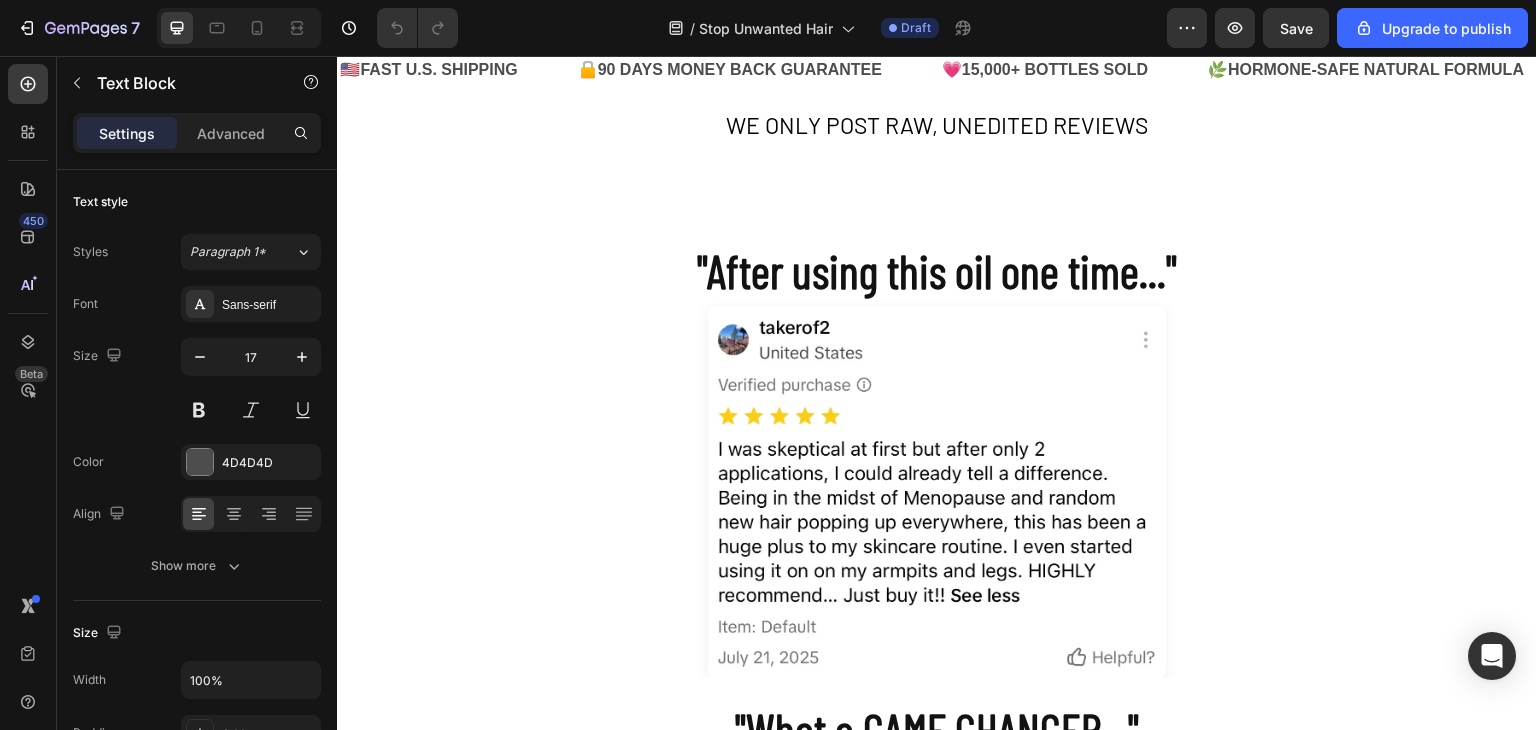 scroll, scrollTop: 574, scrollLeft: 0, axis: vertical 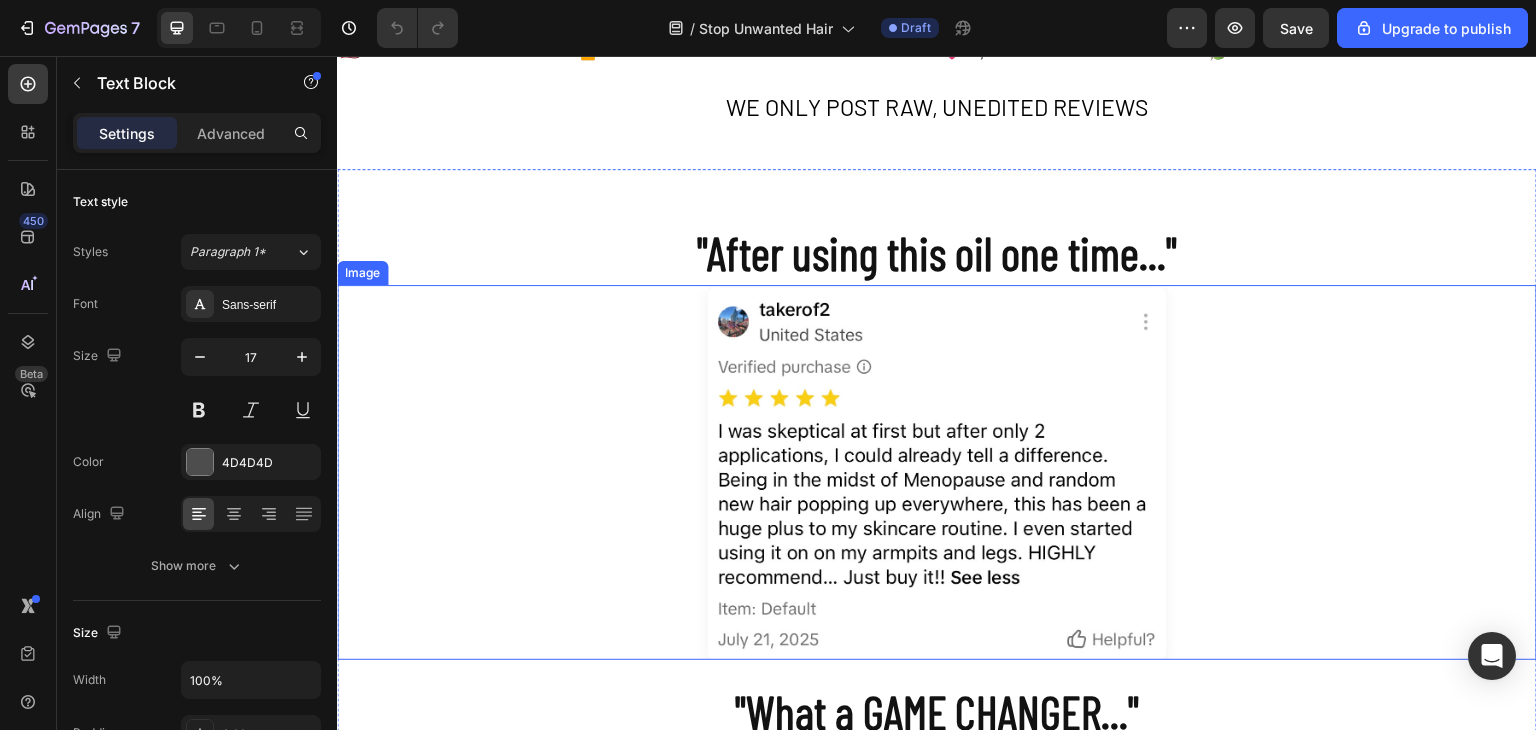 click at bounding box center [937, 472] 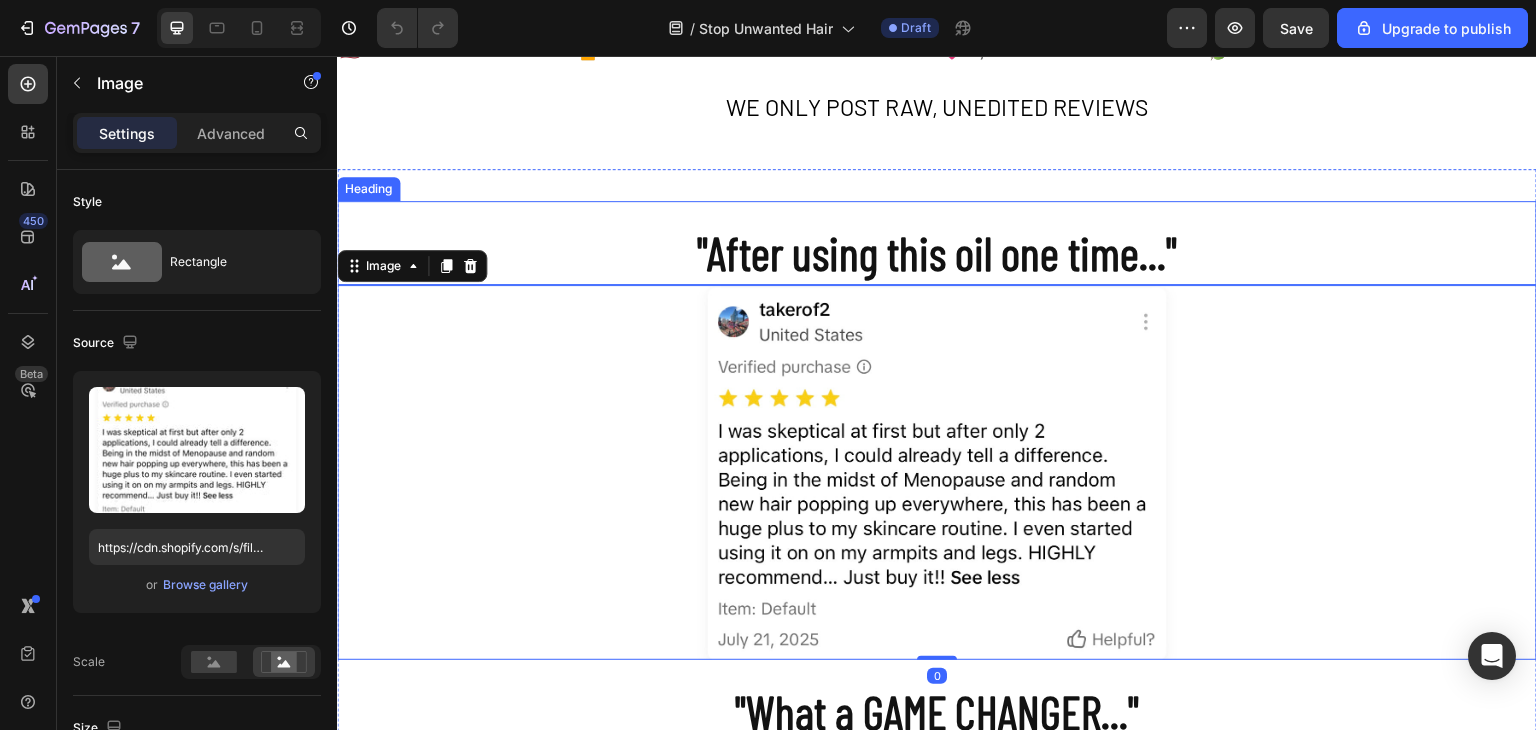 click on ""After using this oil one time..."" at bounding box center (937, 253) 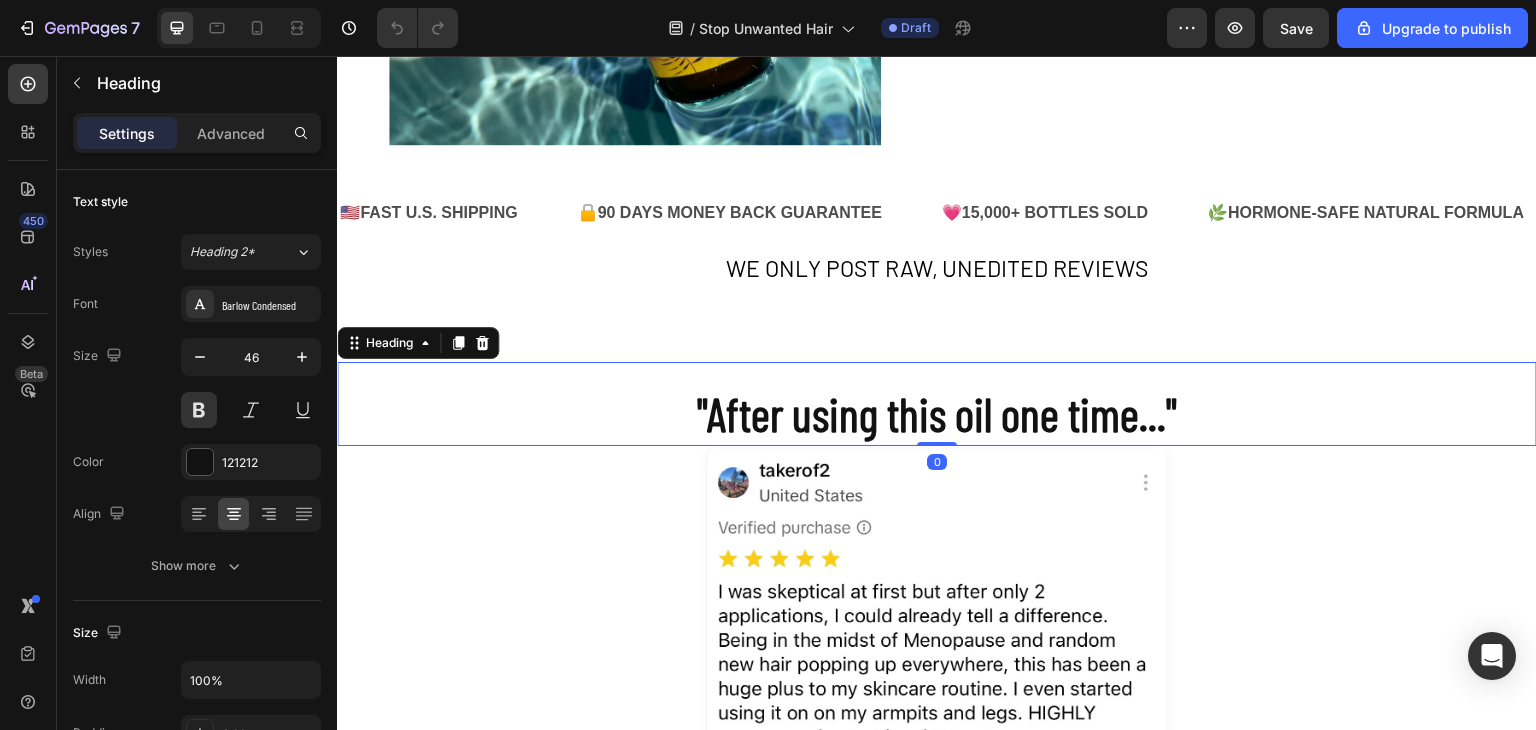 scroll, scrollTop: 414, scrollLeft: 0, axis: vertical 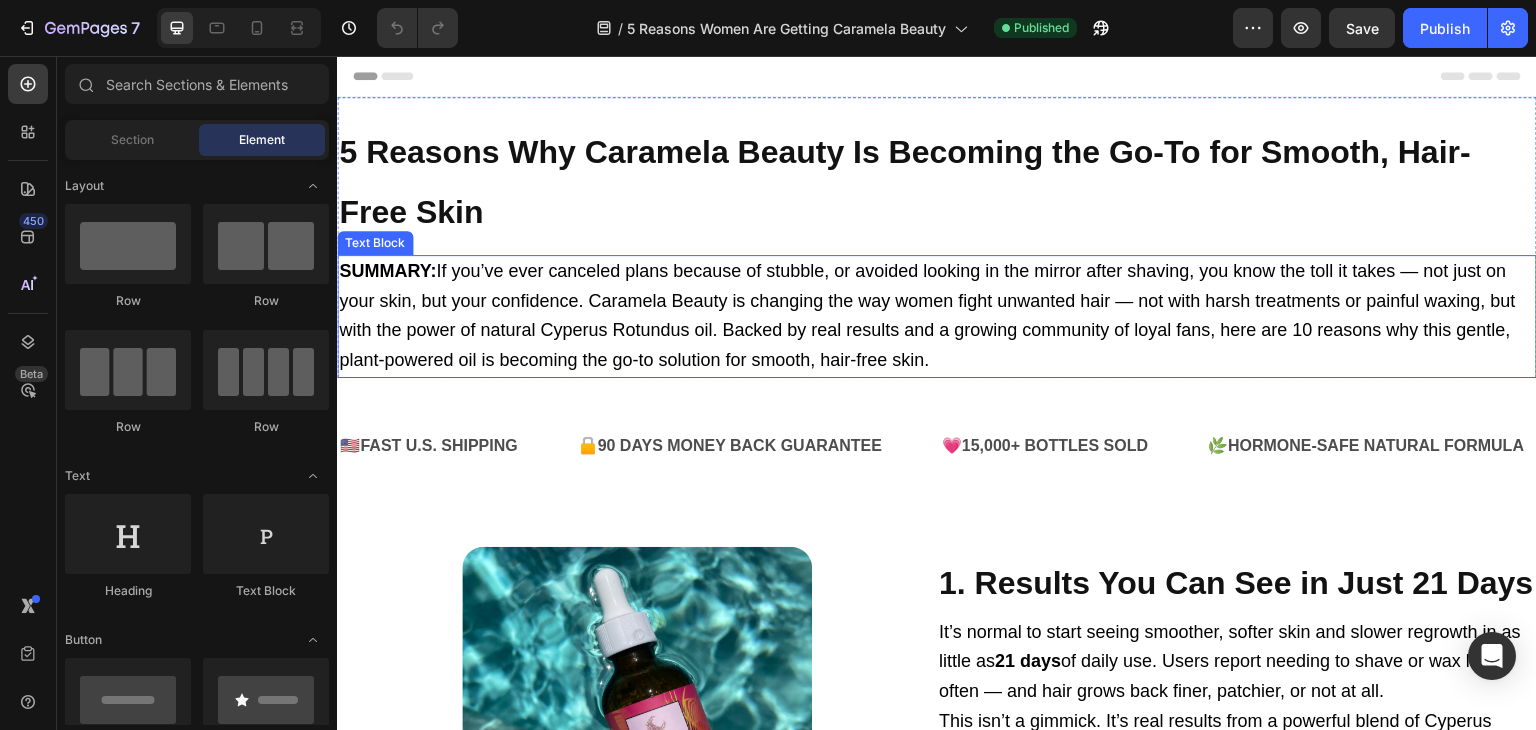 click on "SUMMARY:  If you’ve ever canceled plans because of stubble, or avoided looking in the mirror after shaving, you know the toll it takes — not just on your skin, but your confidence. Caramela Beauty is changing the way women fight unwanted hair — not with harsh treatments or painful waxing, but with the power of natural Cyperus Rotundus oil. Backed by real results and a growing community of loyal fans, here are 10 reasons why this gentle, plant-powered oil is becoming the go-to solution for smooth, hair-free skin." at bounding box center (927, 315) 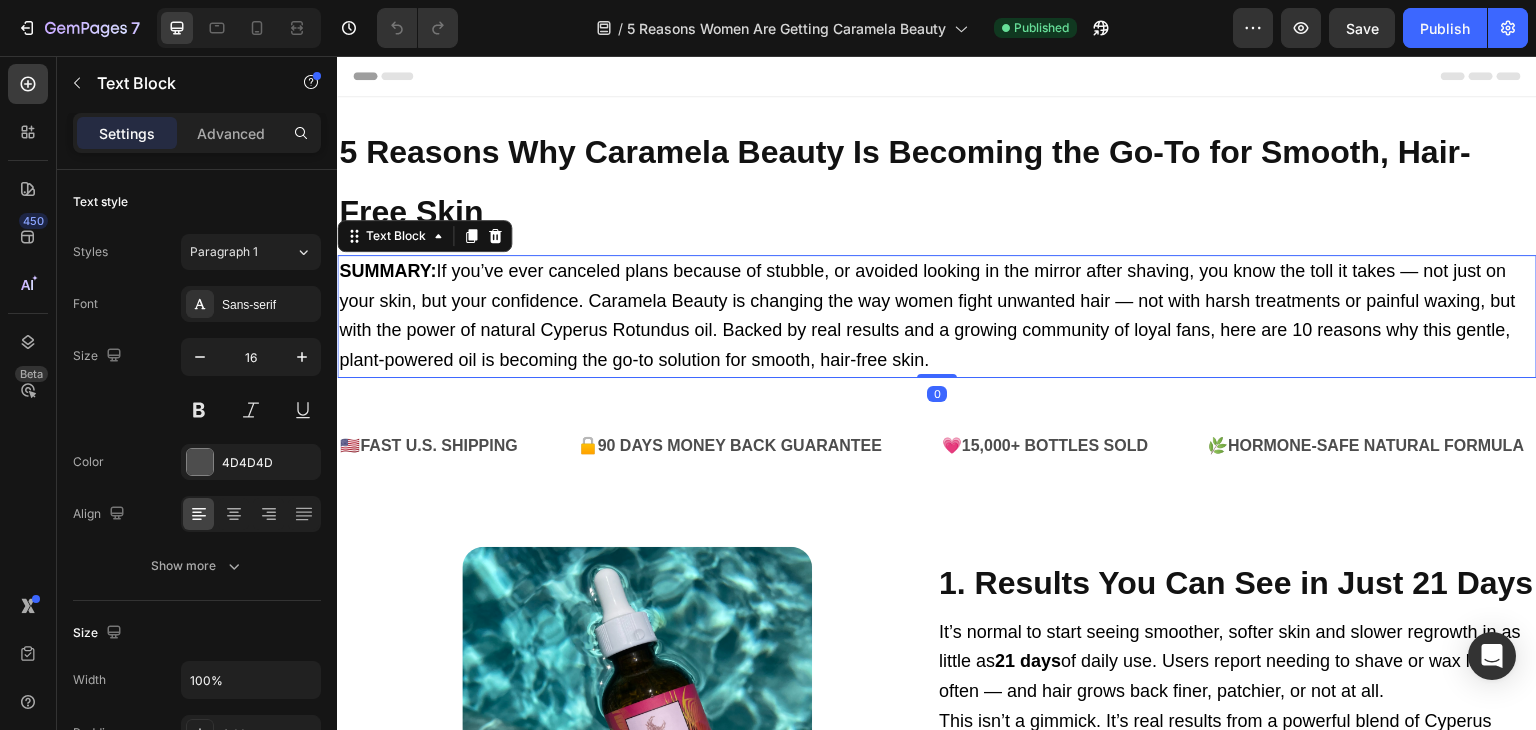 click on "SUMMARY:  If you’ve ever canceled plans because of stubble, or avoided looking in the mirror after shaving, you know the toll it takes — not just on your skin, but your confidence. Caramela Beauty is changing the way women fight unwanted hair — not with harsh treatments or painful waxing, but with the power of natural Cyperus Rotundus oil. Backed by real results and a growing community of loyal fans, here are 10 reasons why this gentle, plant-powered oil is becoming the go-to solution for smooth, hair-free skin." at bounding box center [927, 315] 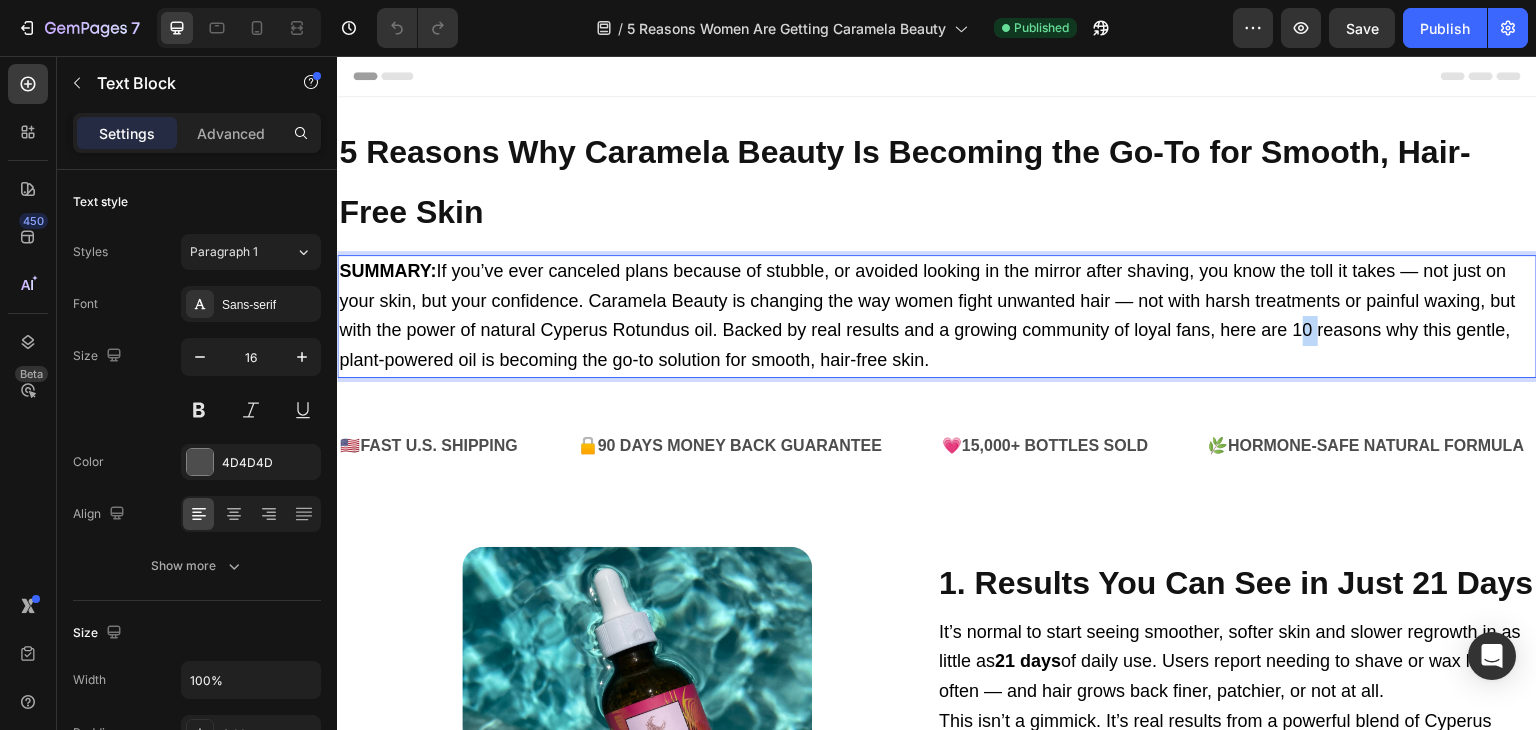 click on "SUMMARY:  If you’ve ever canceled plans because of stubble, or avoided looking in the mirror after shaving, you know the toll it takes — not just on your skin, but your confidence. Caramela Beauty is changing the way women fight unwanted hair — not with harsh treatments or painful waxing, but with the power of natural Cyperus Rotundus oil. Backed by real results and a growing community of loyal fans, here are 10 reasons why this gentle, plant-powered oil is becoming the go-to solution for smooth, hair-free skin." at bounding box center [927, 315] 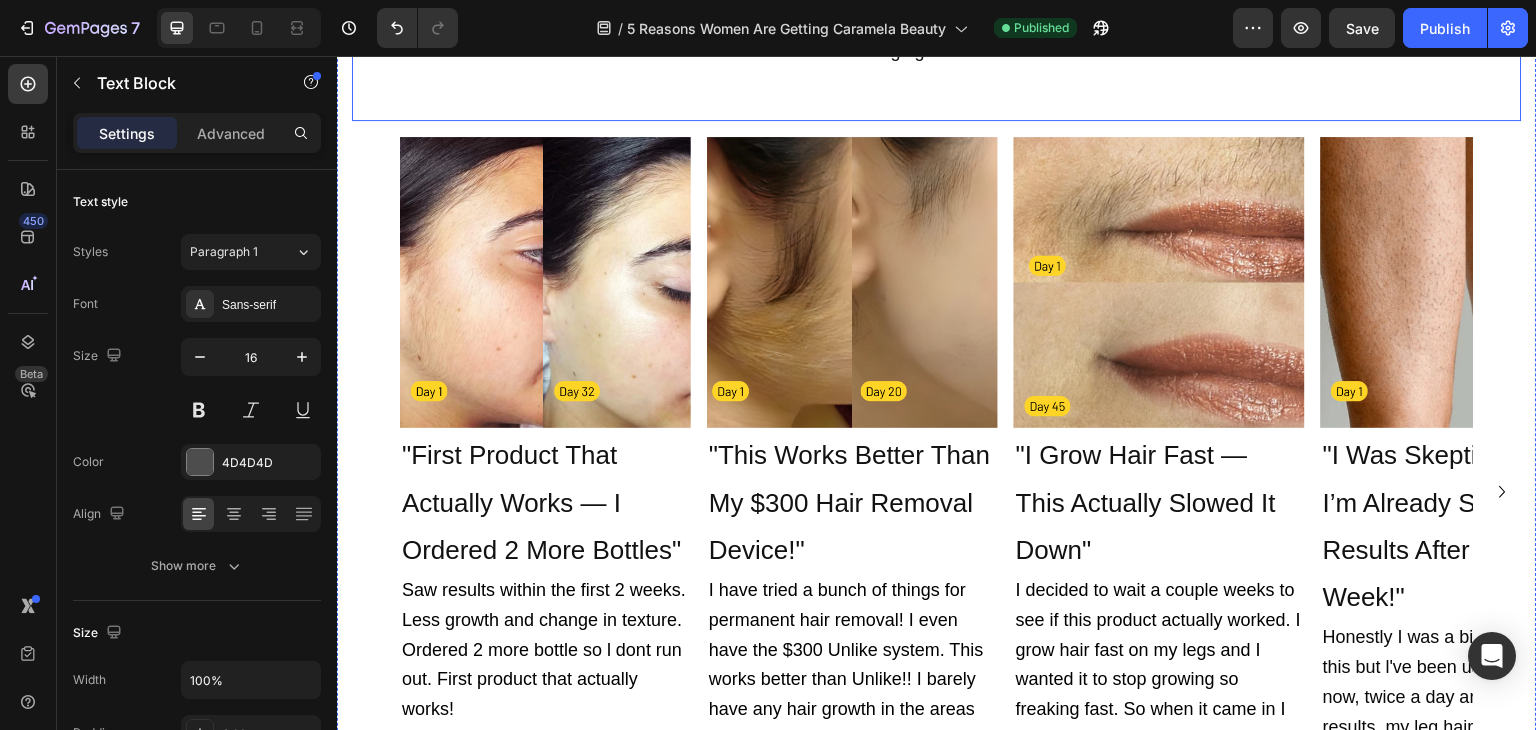 scroll, scrollTop: 1004, scrollLeft: 0, axis: vertical 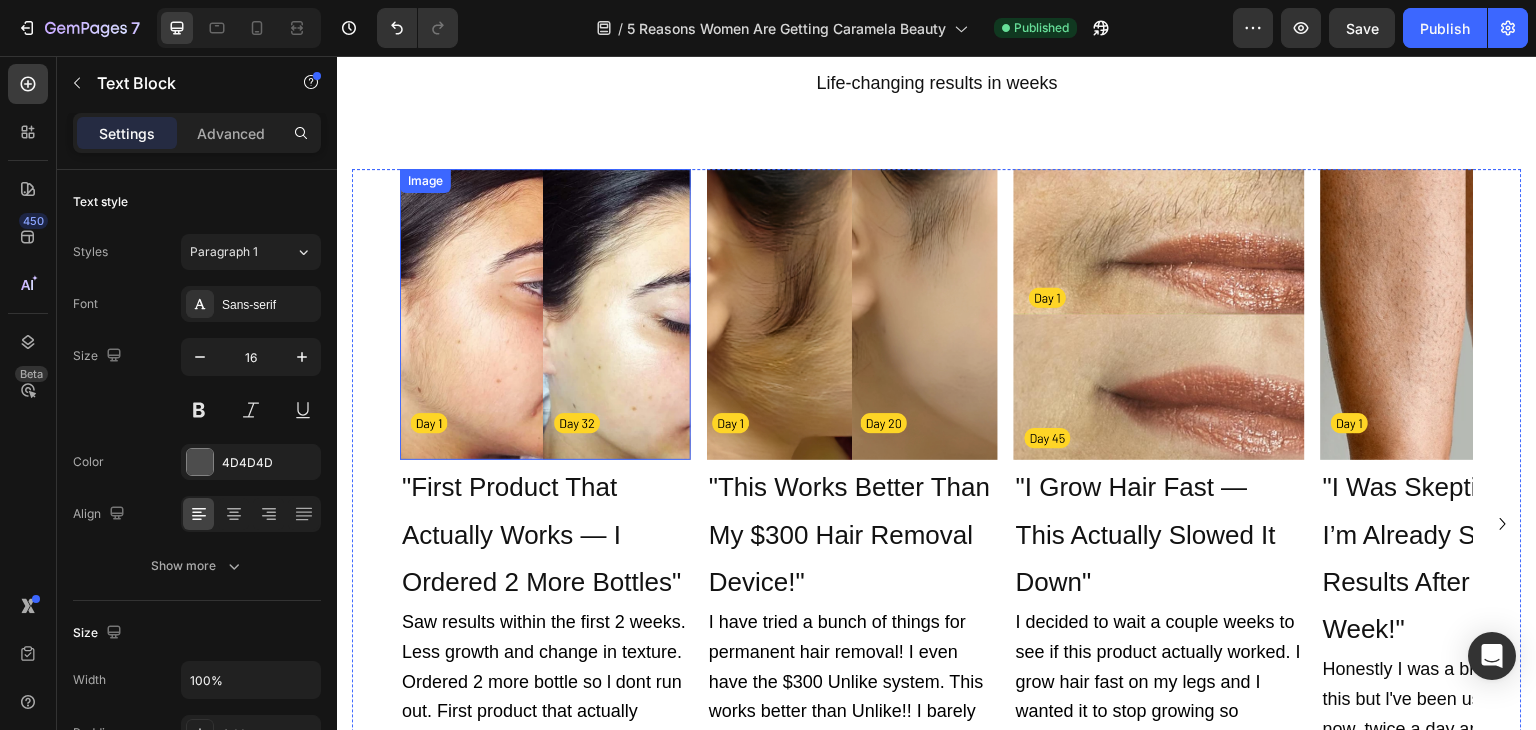 click at bounding box center (545, 314) 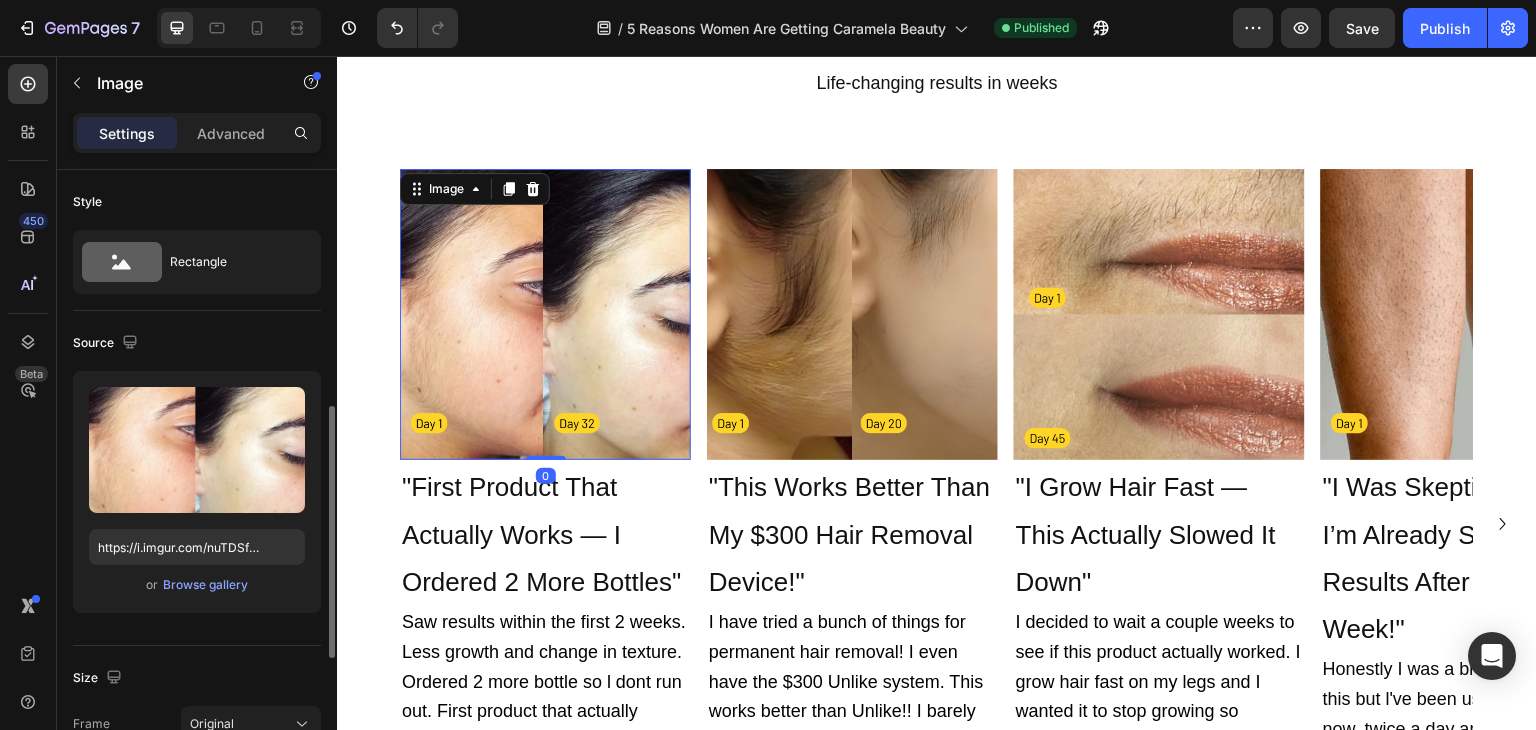 scroll, scrollTop: 424, scrollLeft: 0, axis: vertical 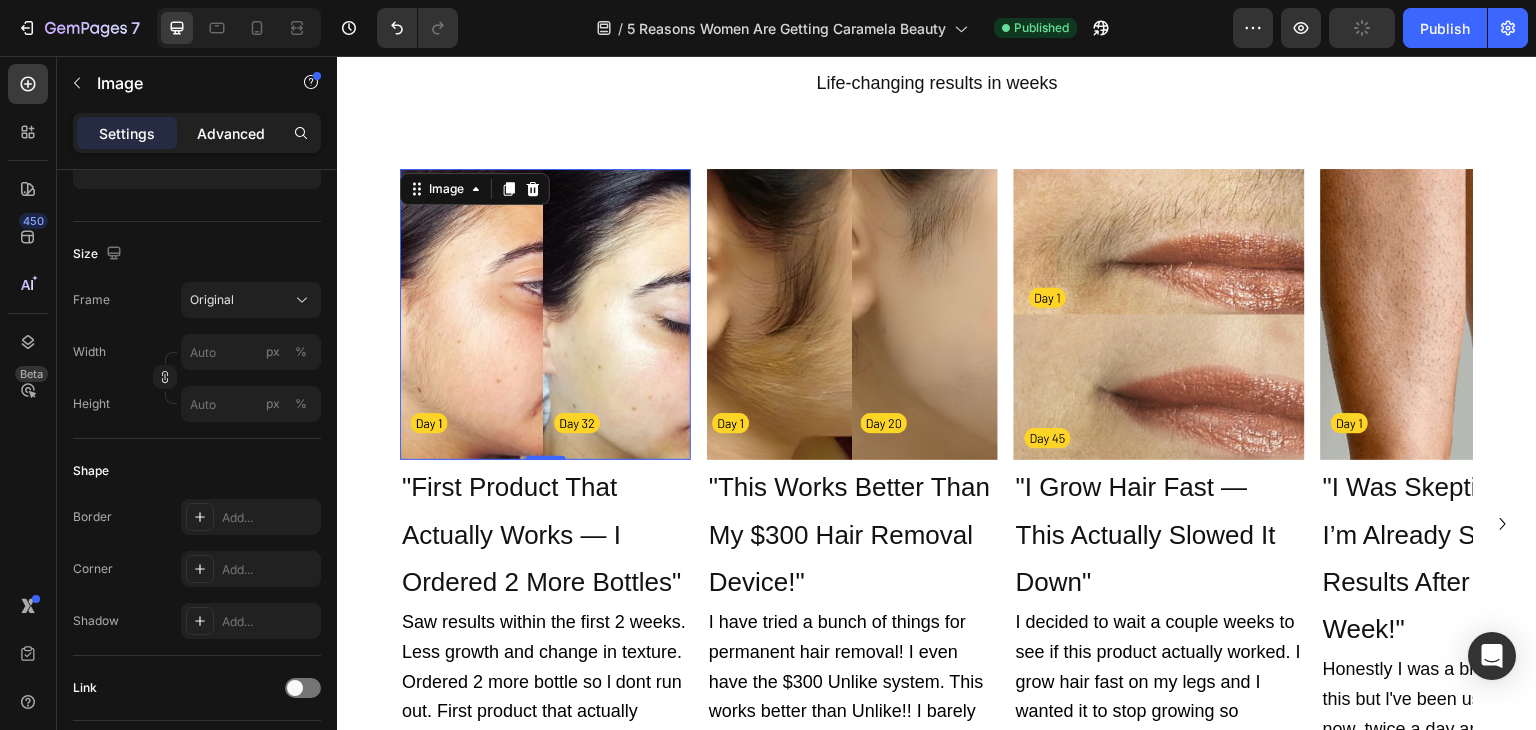 click on "Advanced" at bounding box center [231, 133] 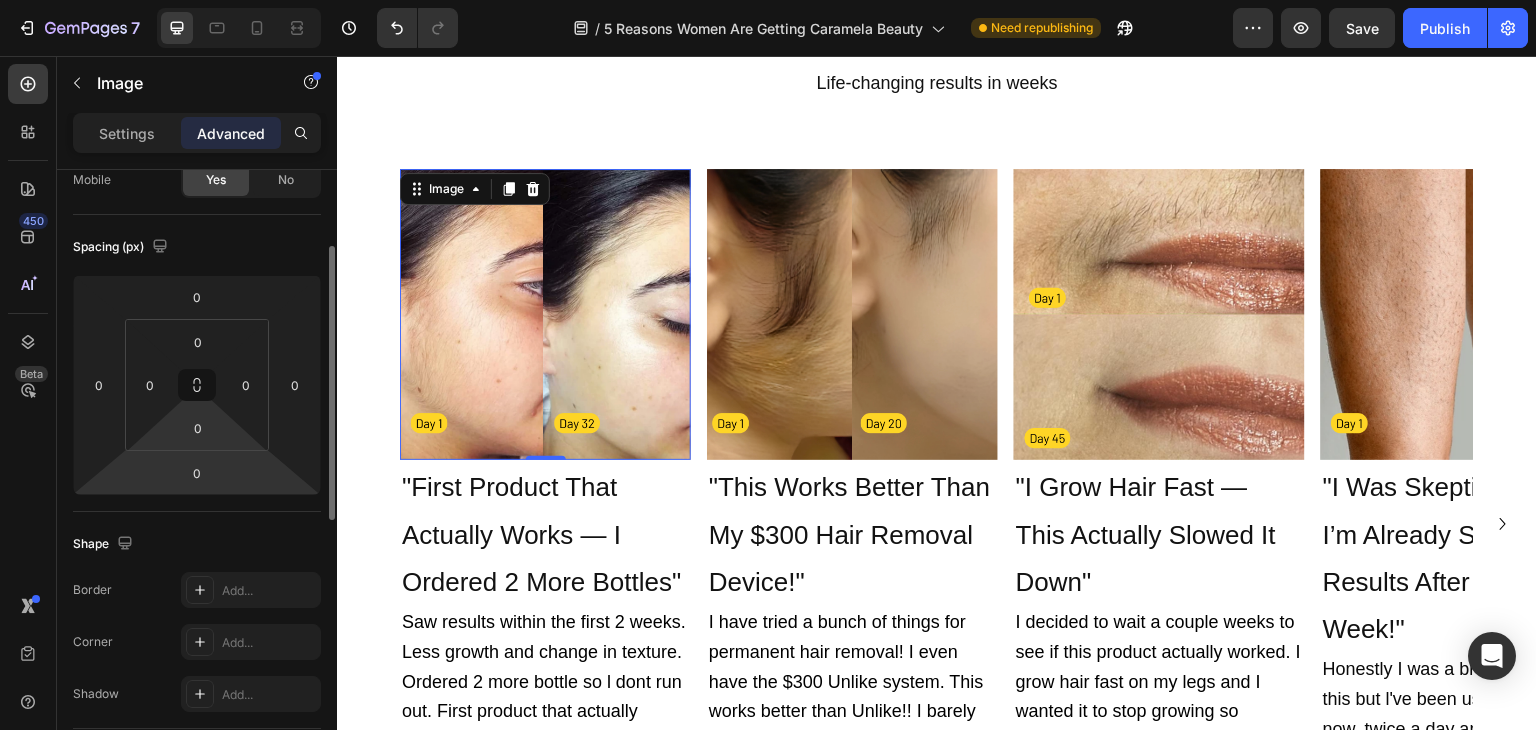 scroll, scrollTop: 272, scrollLeft: 0, axis: vertical 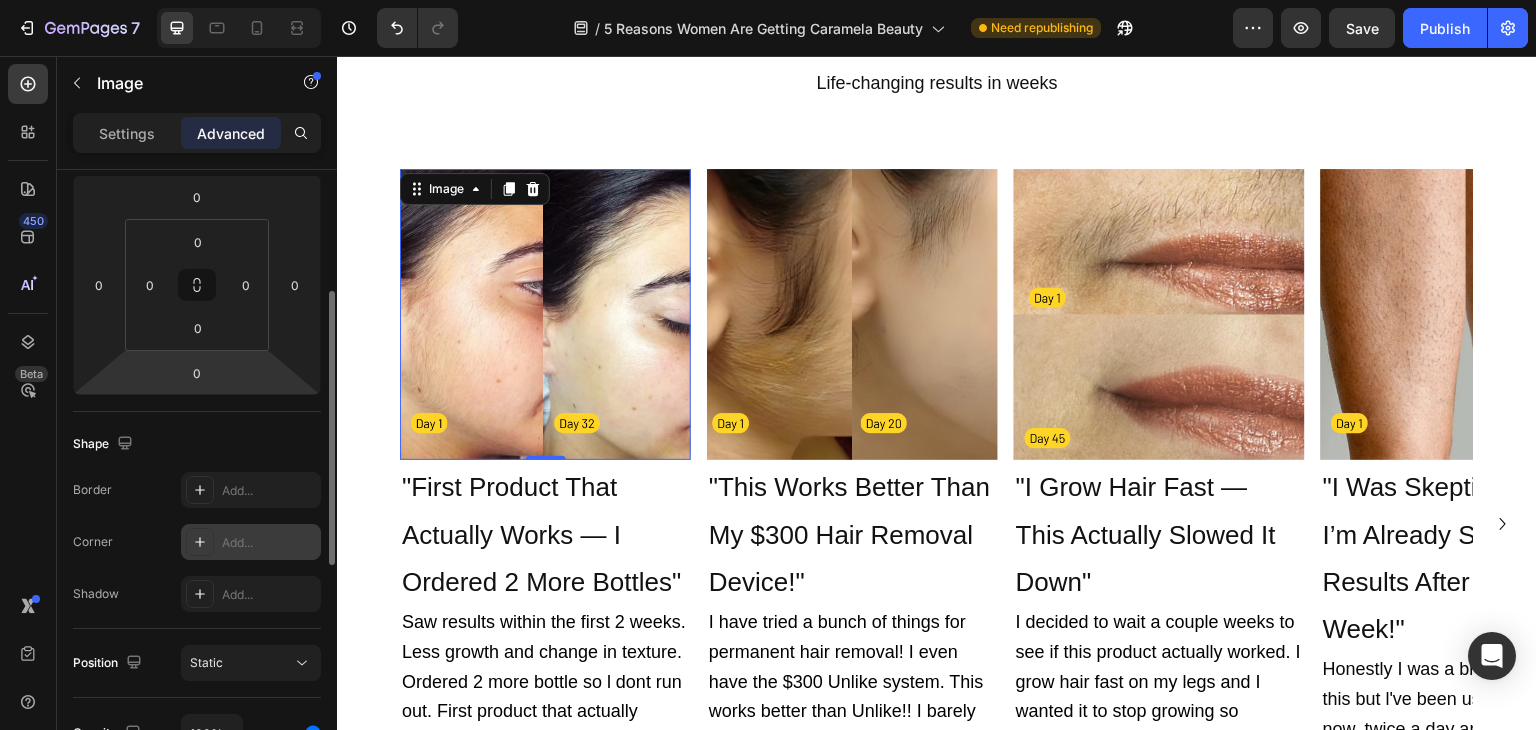 click on "Add..." at bounding box center (269, 543) 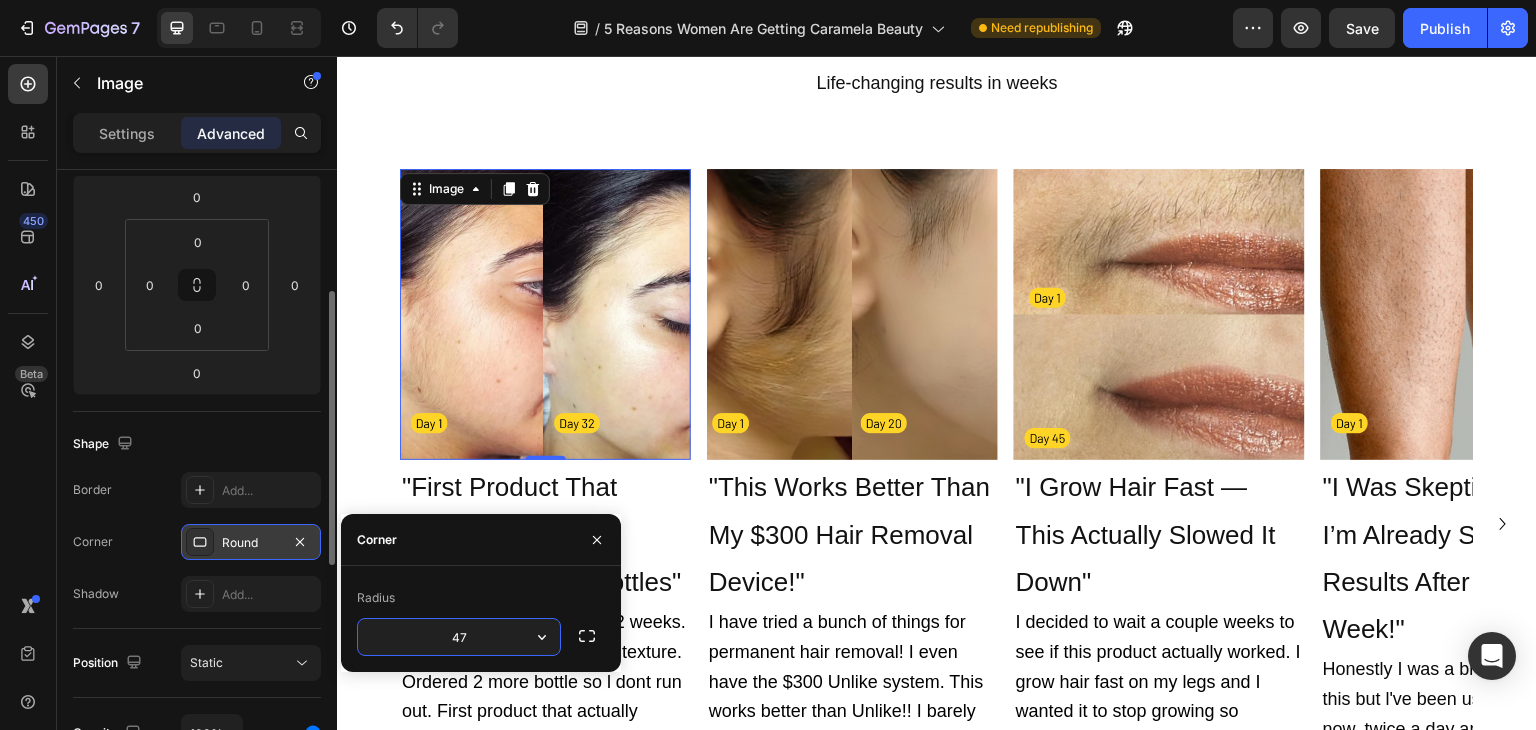 type on "48" 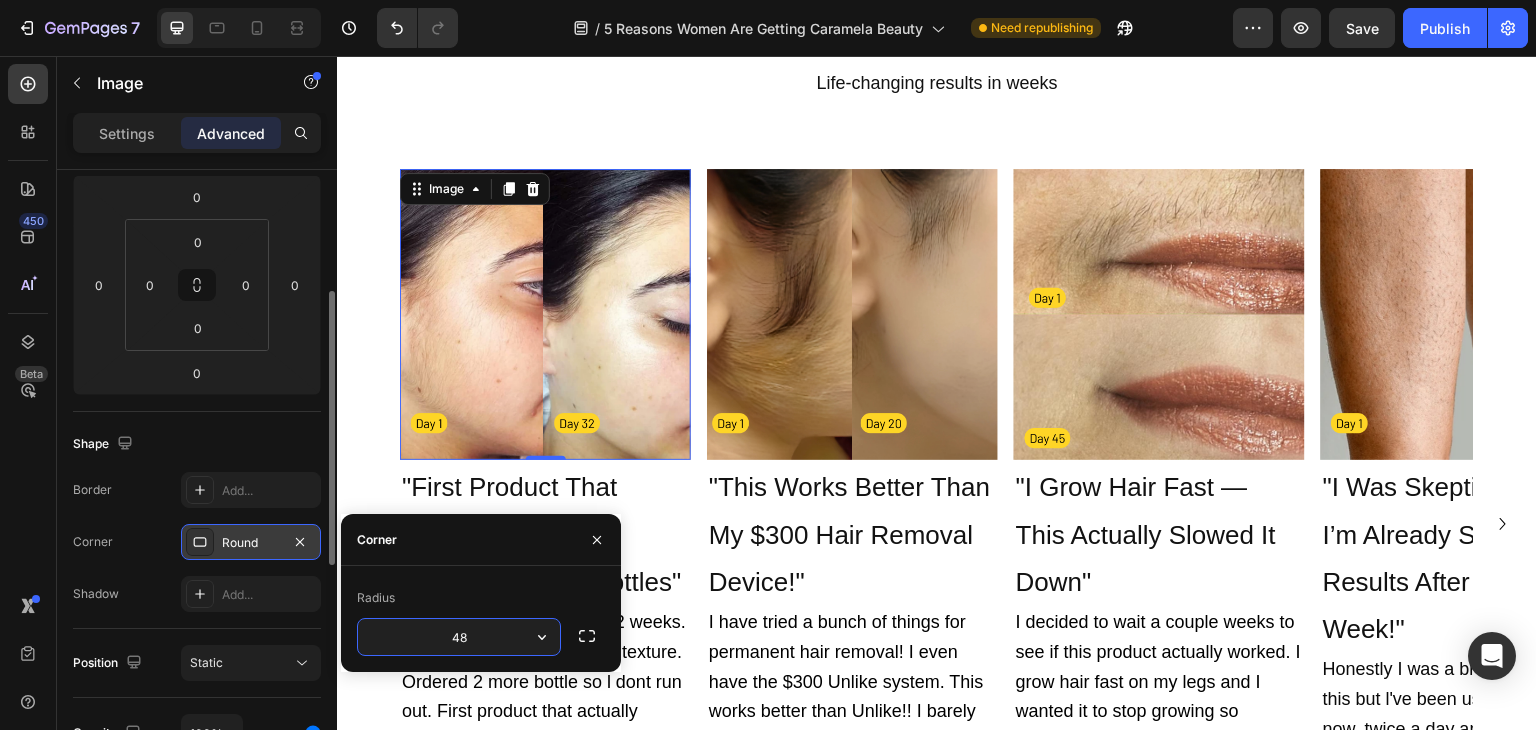 click on "Corner Round" at bounding box center [197, 542] 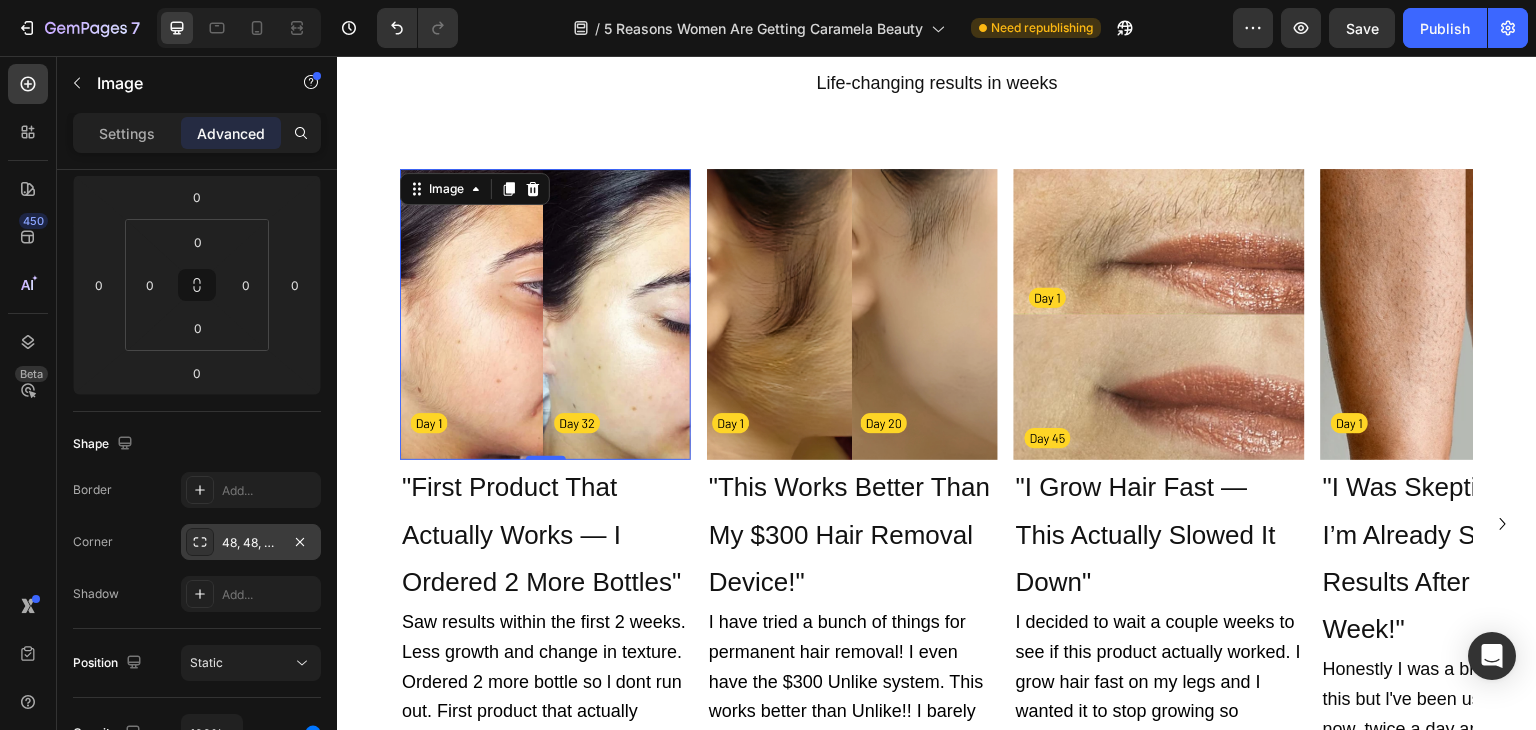 click at bounding box center (545, 314) 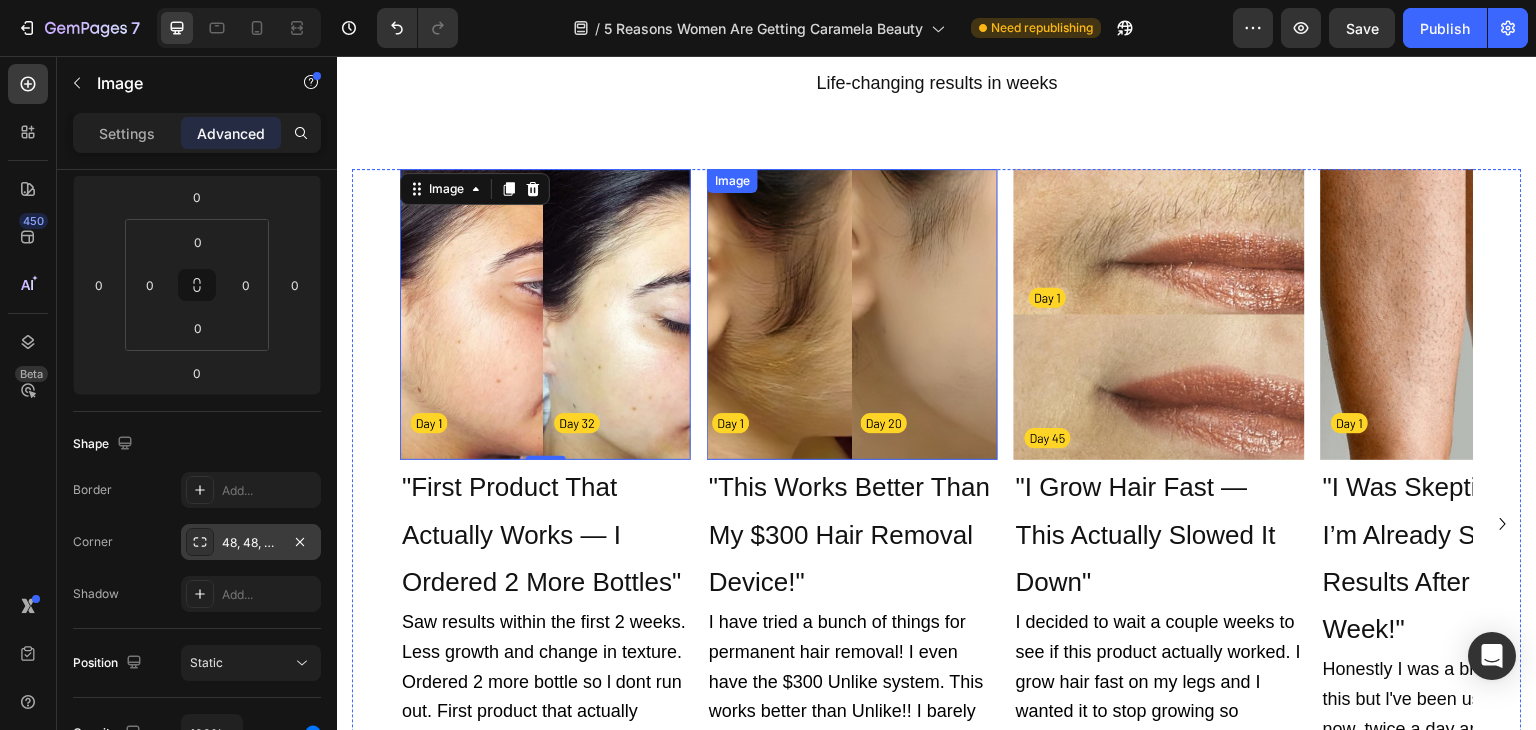 click at bounding box center [852, 314] 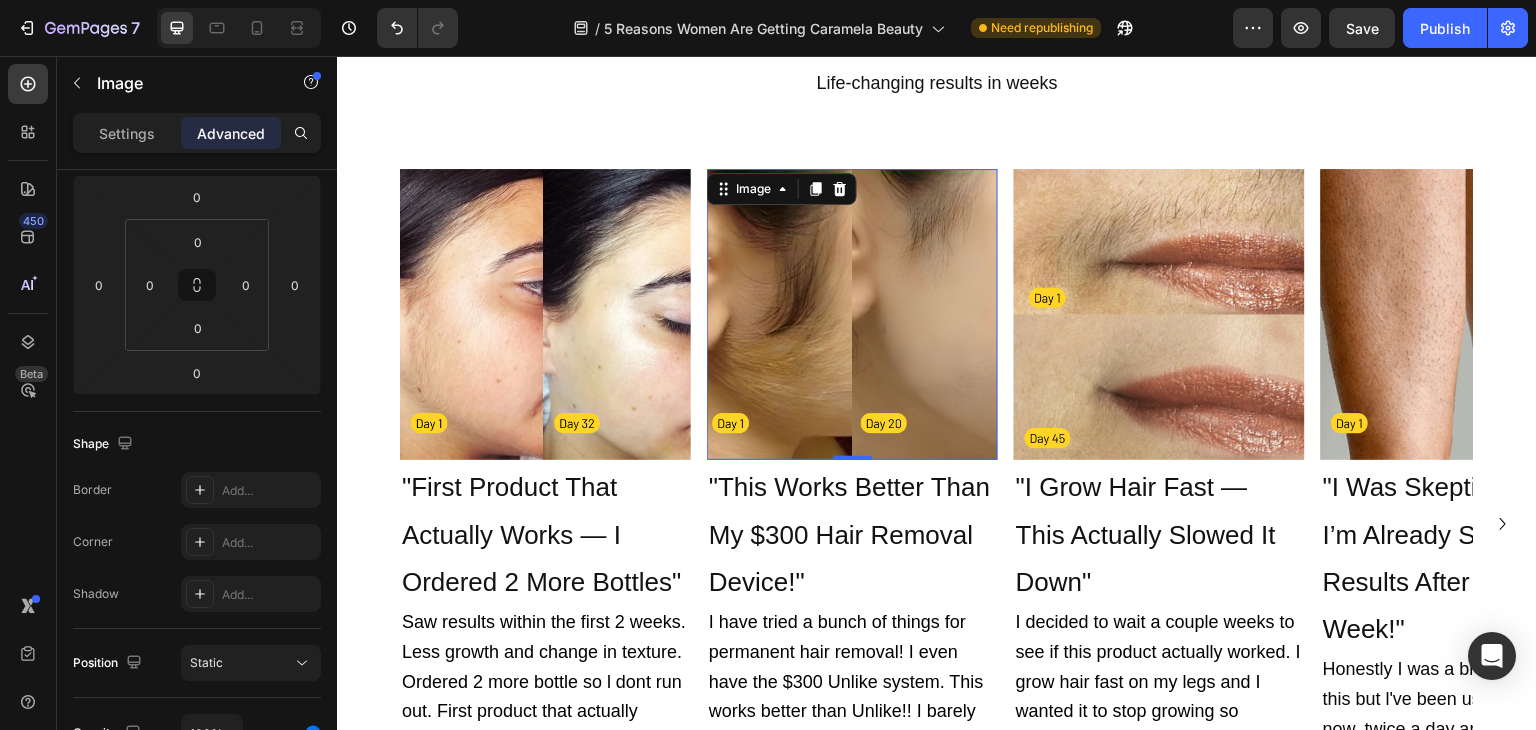 scroll, scrollTop: 272, scrollLeft: 0, axis: vertical 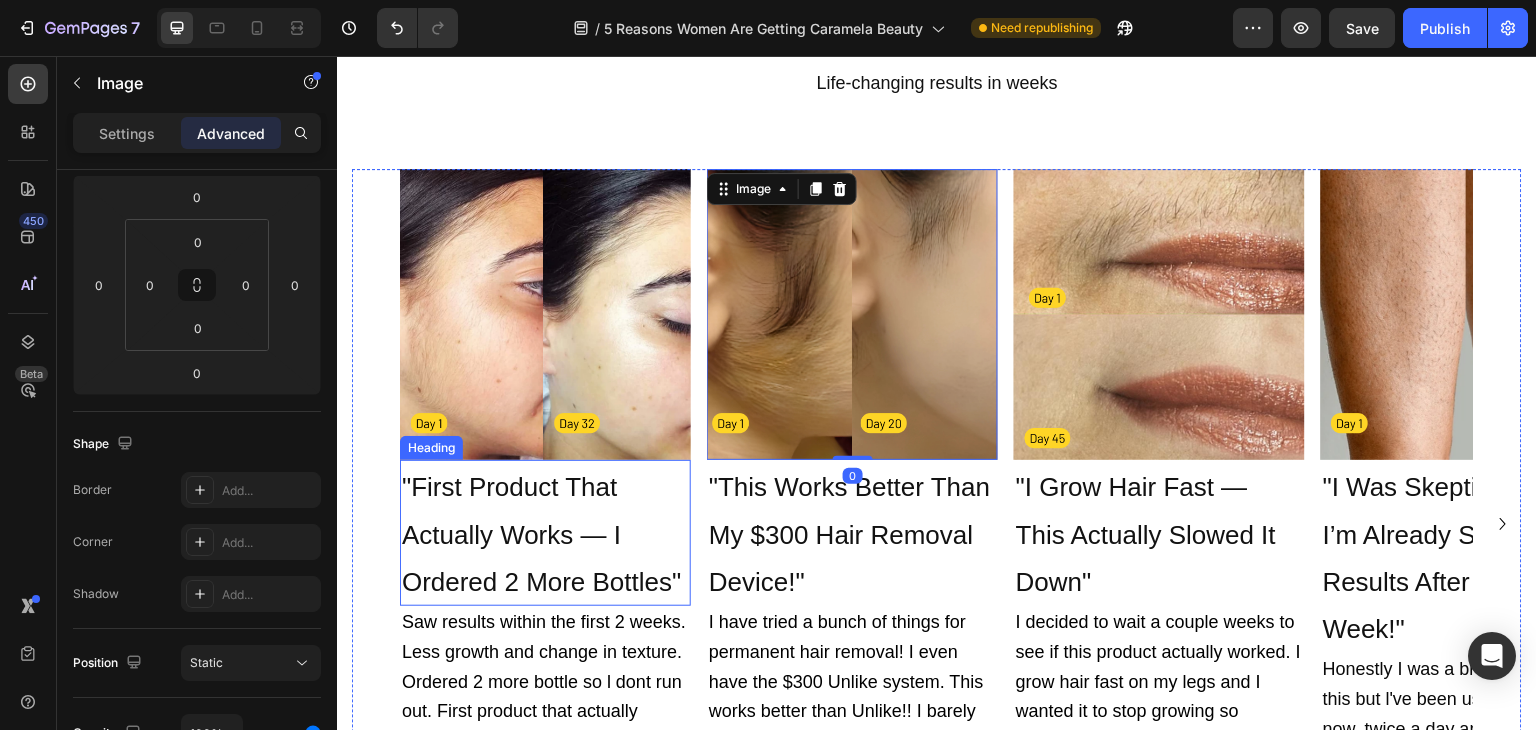 click at bounding box center (545, 314) 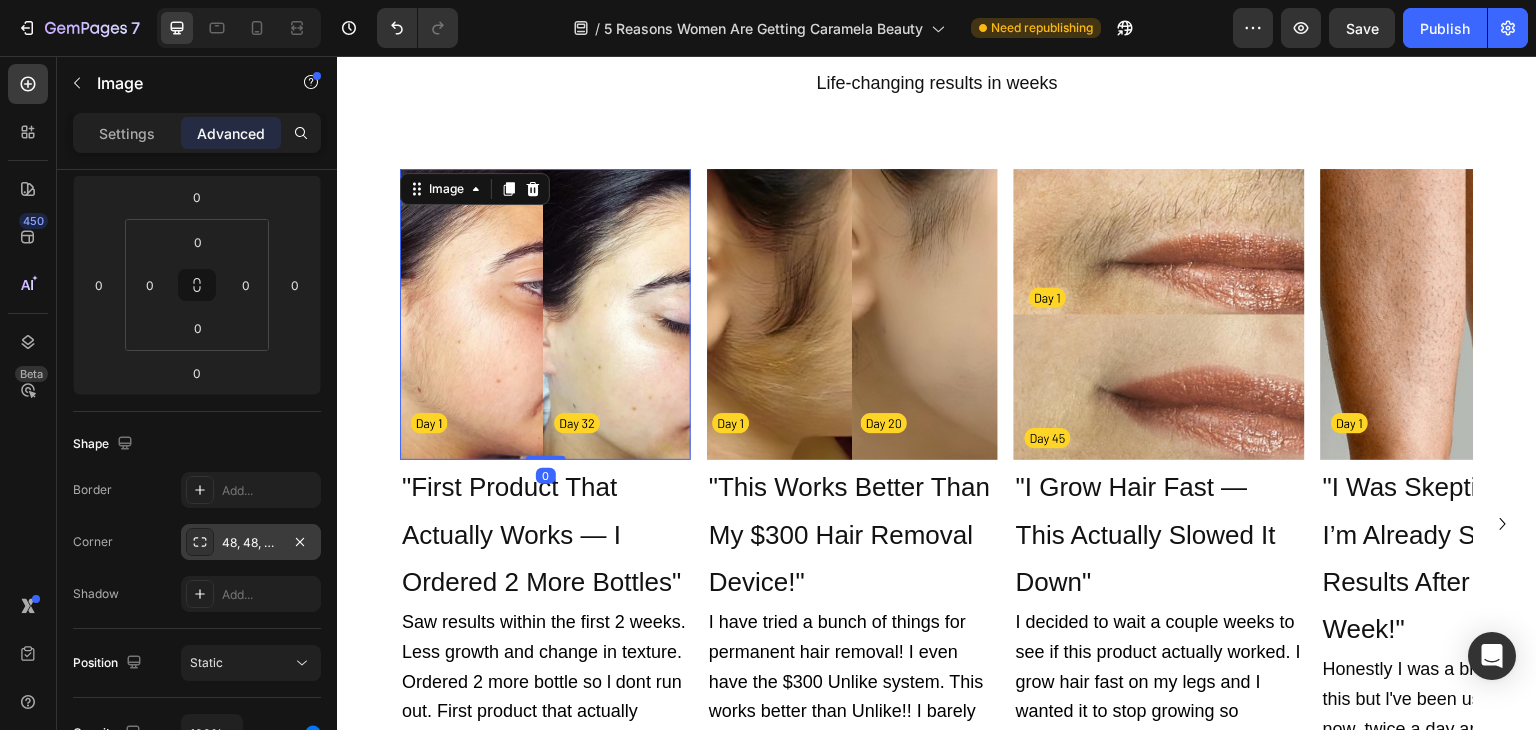 click on "48, 48, 48, 48" at bounding box center (251, 543) 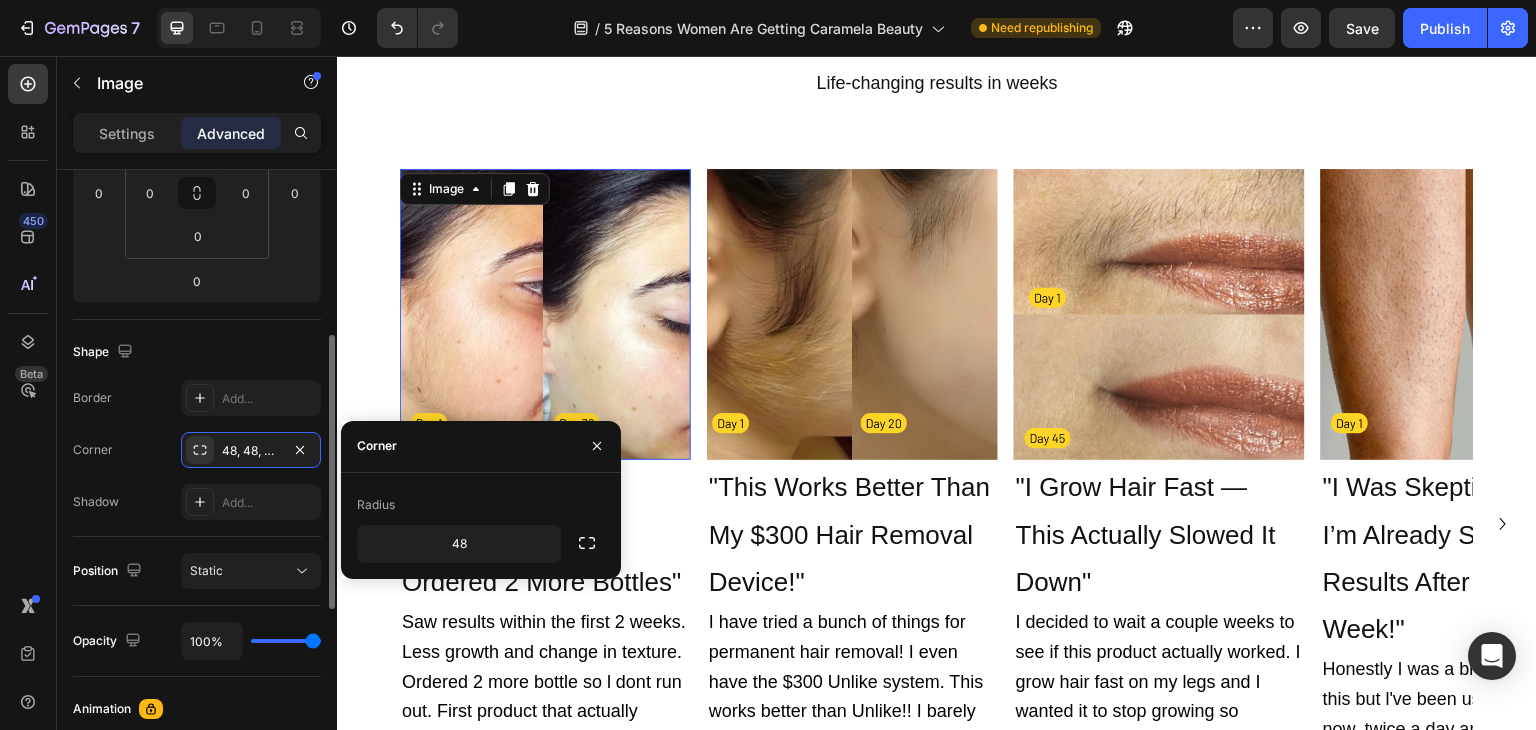scroll, scrollTop: 366, scrollLeft: 0, axis: vertical 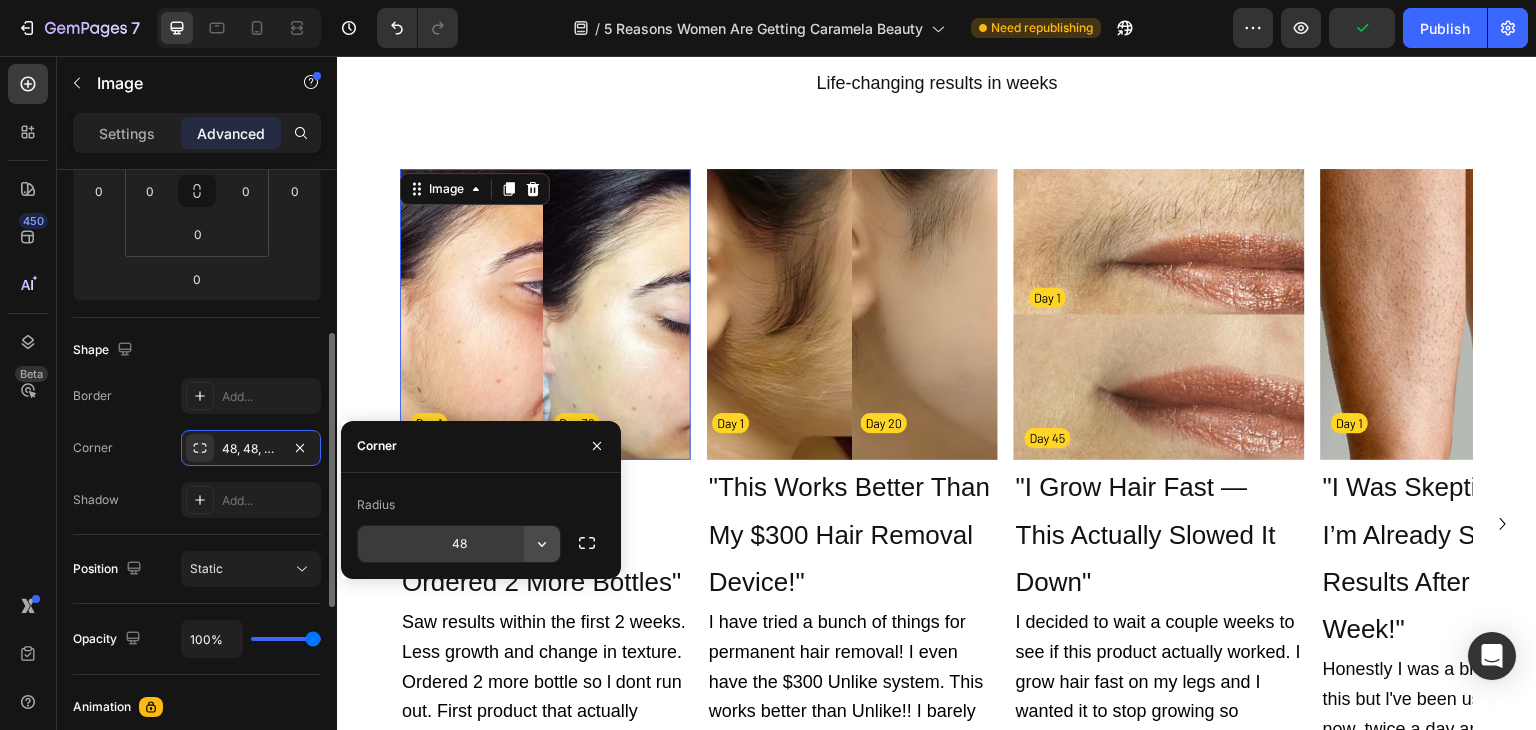 click 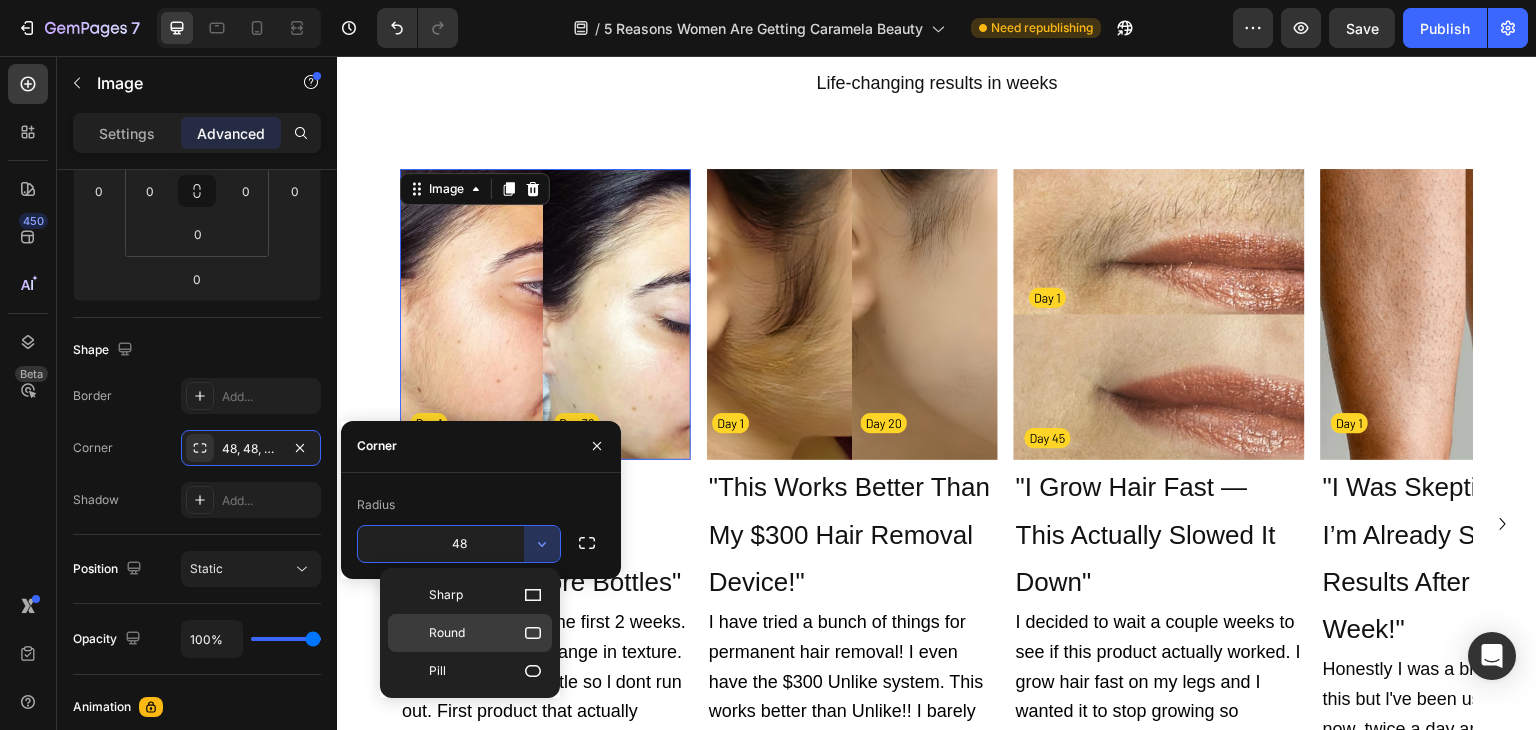 click on "Round" at bounding box center (486, 633) 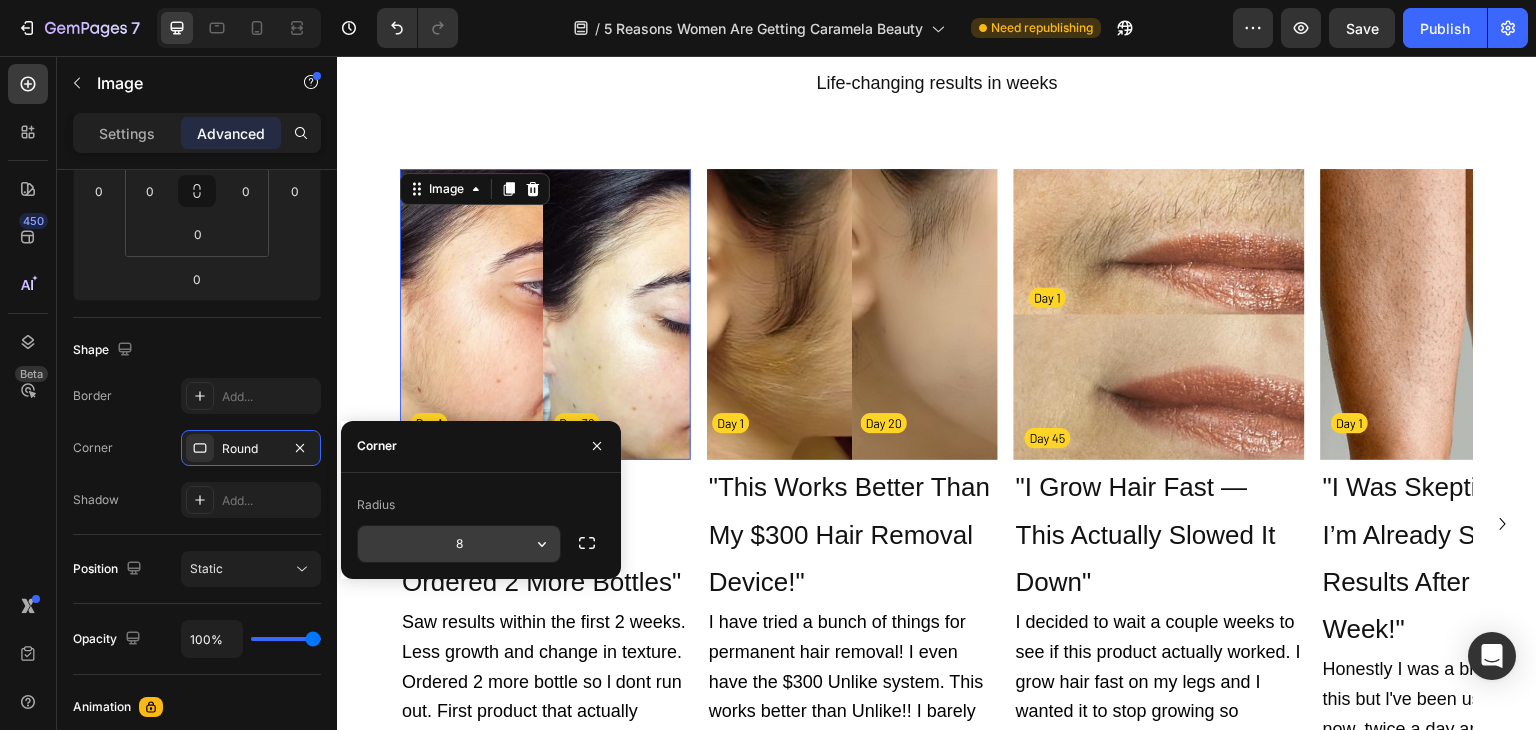 click on "8" at bounding box center [459, 544] 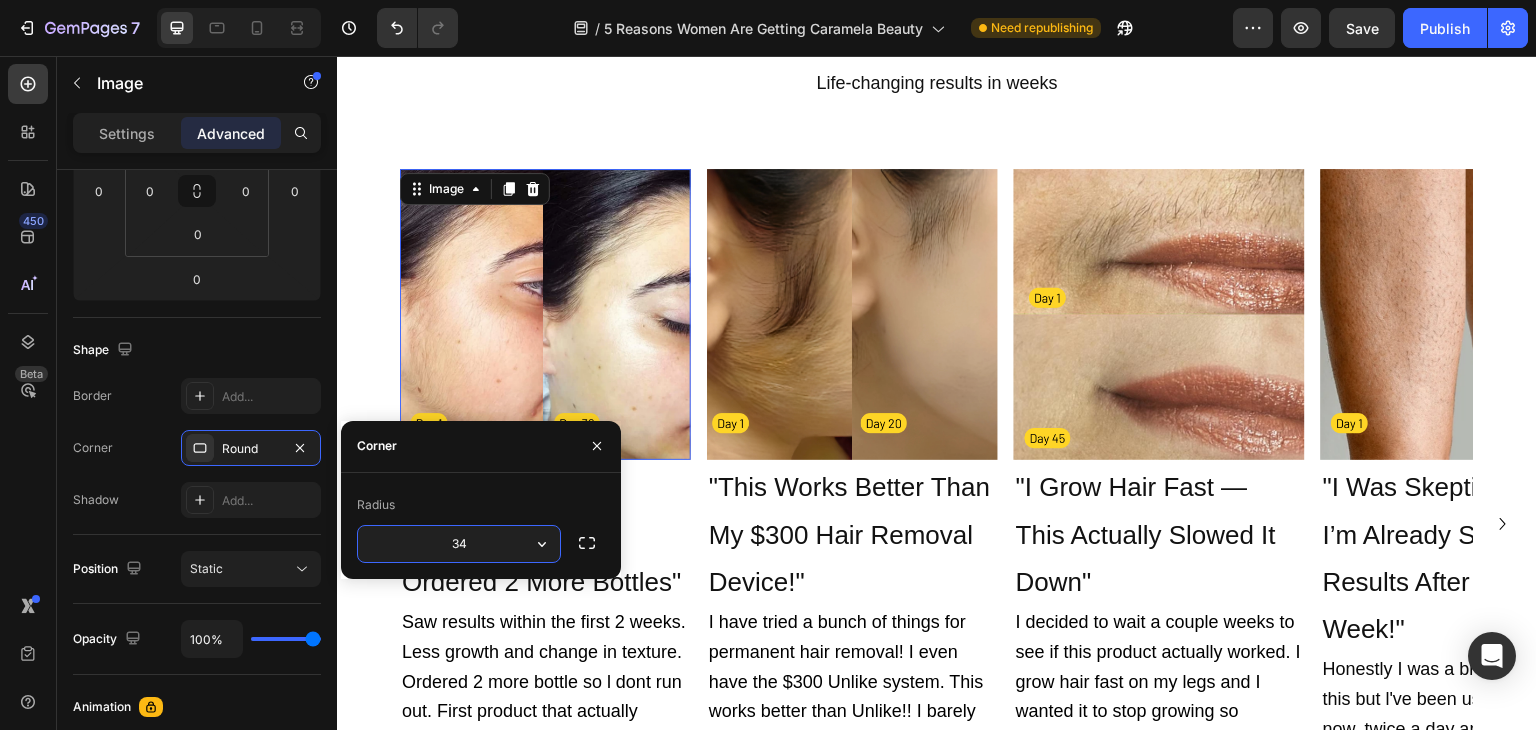 type on "35" 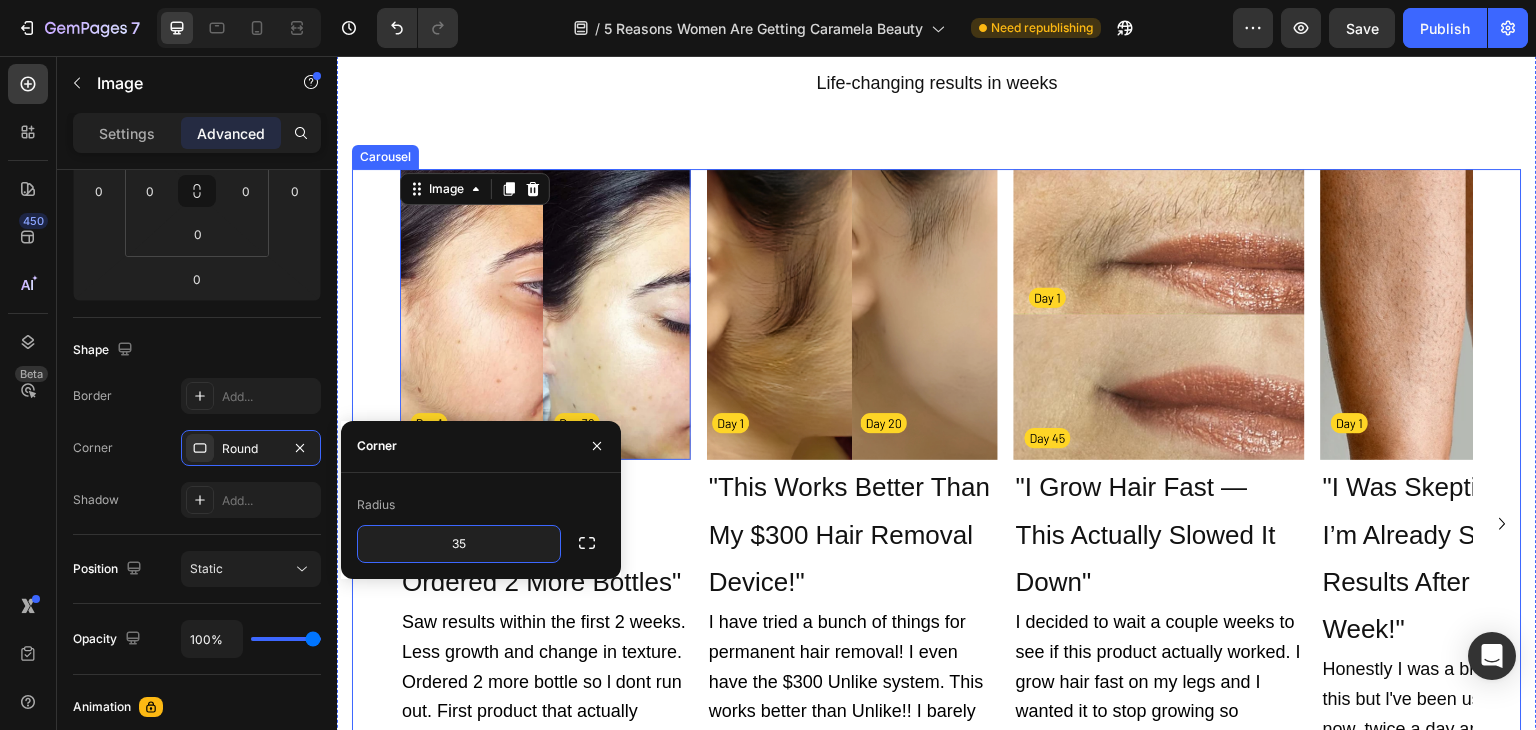 click on "Image "First Product That Actually Works — I Ordered 2 More Bottles" Heading Saw results within the first 2 weeks. Less growth and change in texture. Ordered 2 more bottle so l dont run out. First product that actually works! Text Block Image "This Works Better Than My $300 Hair Removal Device!" Heading I have tried a bunch of things for permanent hair removal! I even have the $300 Unlike system. This works better than Unlike!! I barely have any hair growth in the areas l've been using this. I apply it EVERY time I shave. My legs are nearly hairless! I have a second bottle on my cart now! Text Block Image "I Grow Hair Fast — This Actually Slowed It Down" Heading I decided to wait a couple weeks to see if this product actually worked. I grow hair fast on my legs and I wanted it to stop growing so freaking fast. So when it came in I shaved then applied the oil and every day twice a day I would put on the oil on my legs and it worked. 10/10 would buy again." at bounding box center [937, 523] 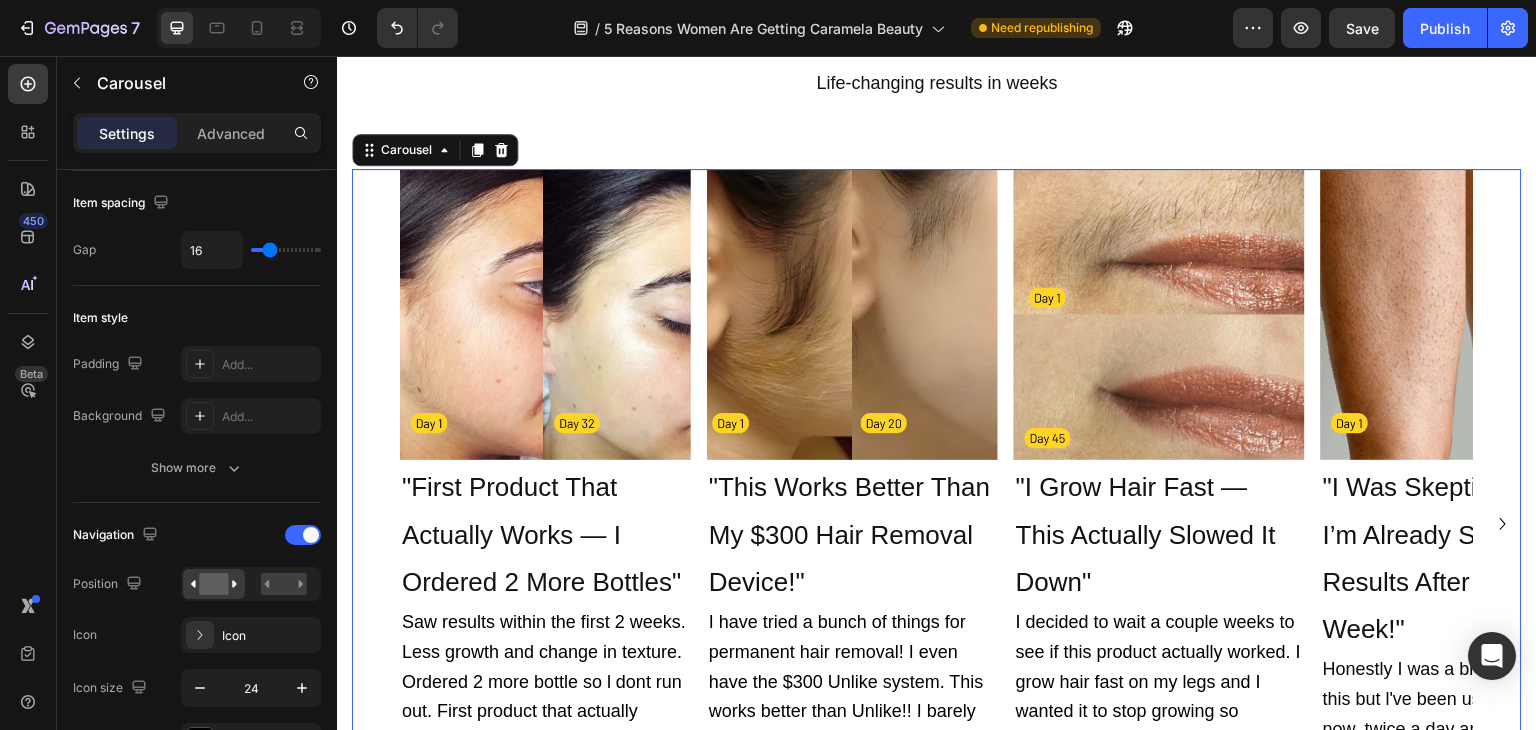 scroll, scrollTop: 0, scrollLeft: 0, axis: both 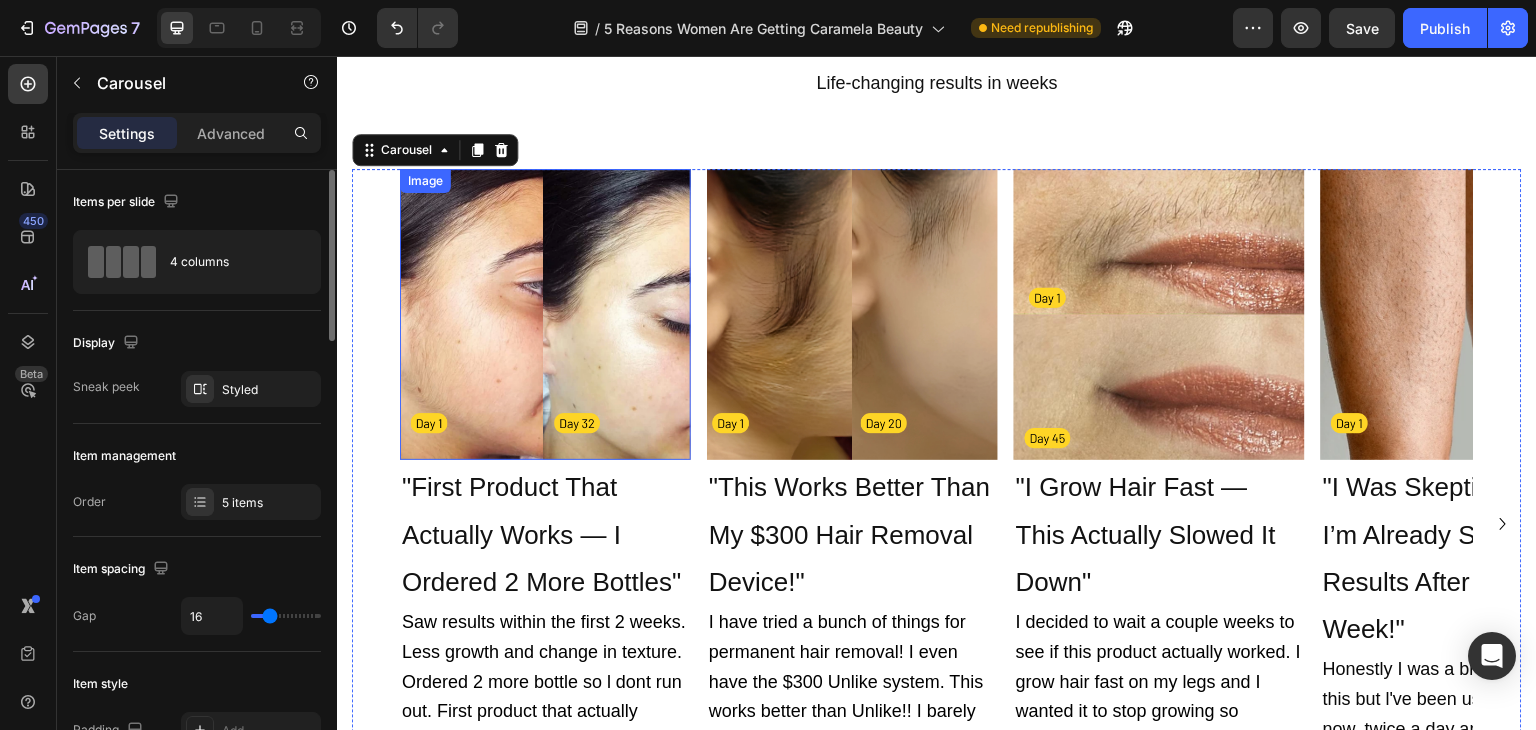 click at bounding box center (545, 314) 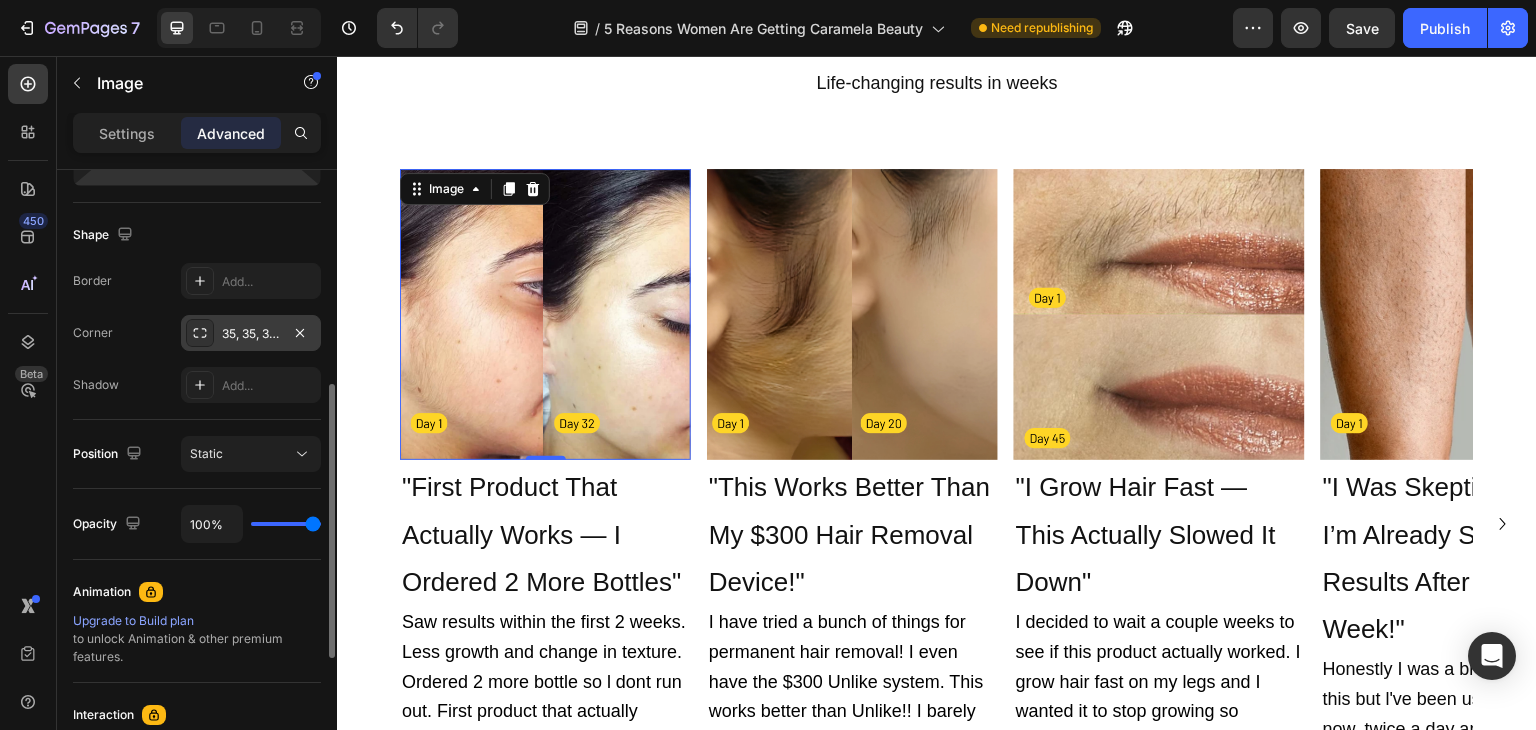 scroll, scrollTop: 480, scrollLeft: 0, axis: vertical 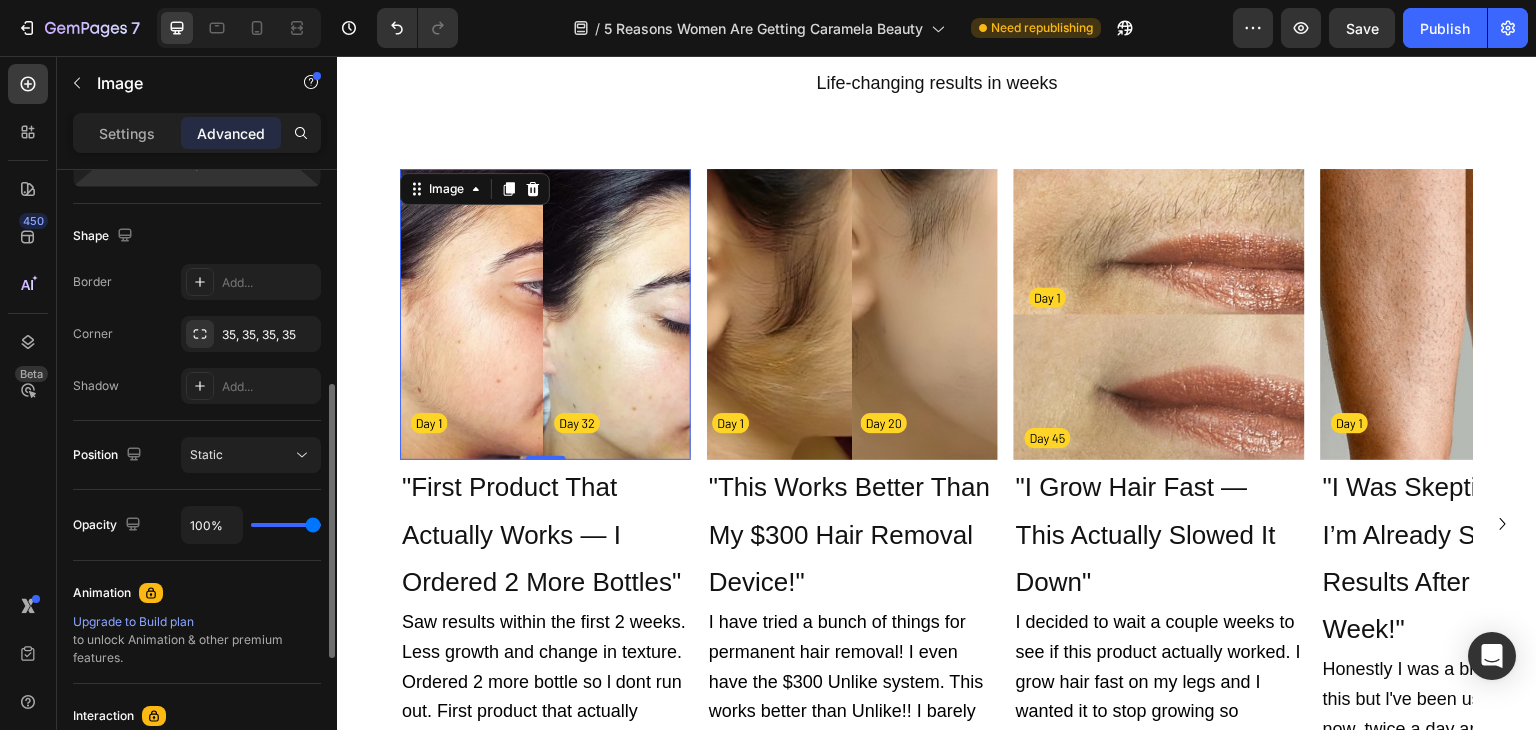 click on "Border Add... Corner 35, 35, 35, 35 Shadow Add..." at bounding box center [197, 334] 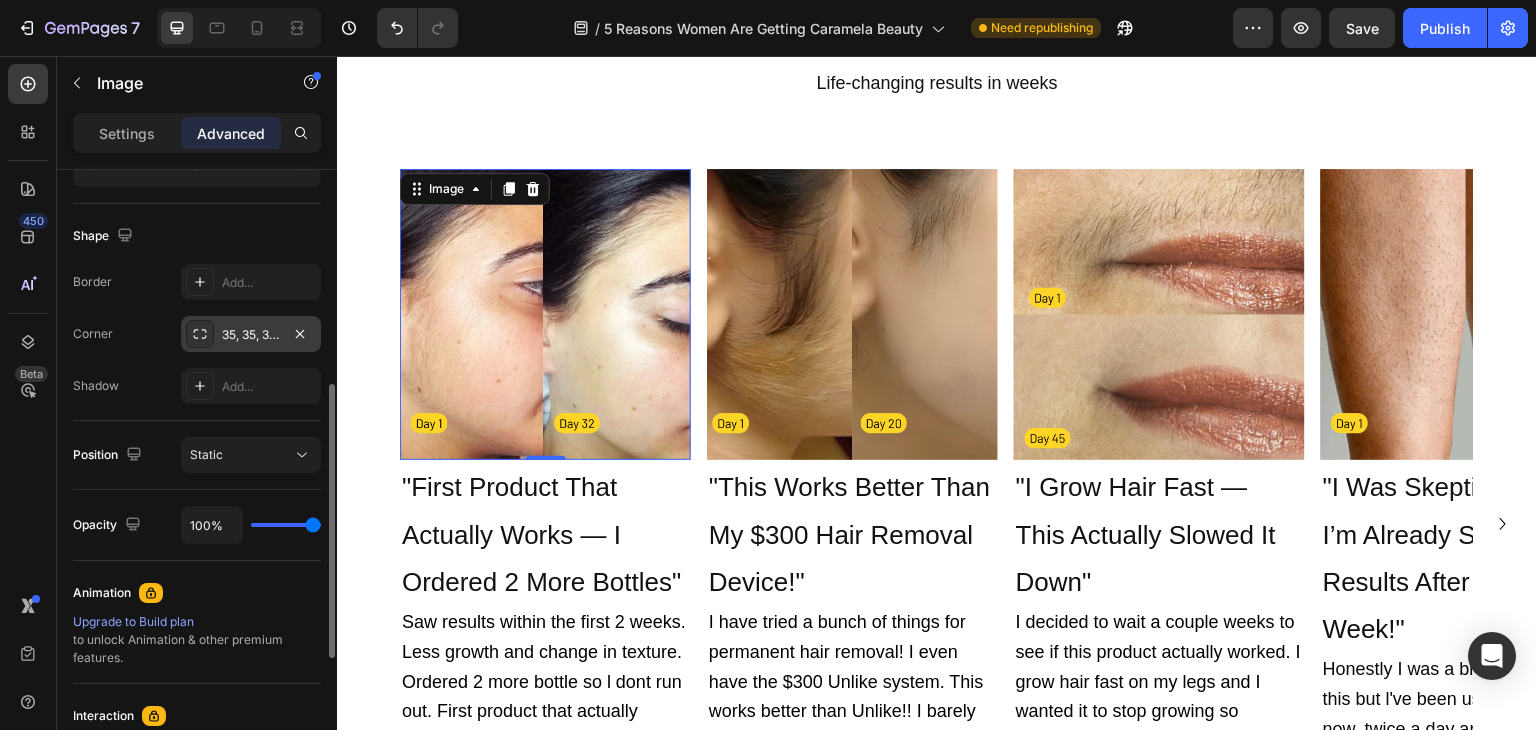 click on "35, 35, 35, 35" at bounding box center (251, 335) 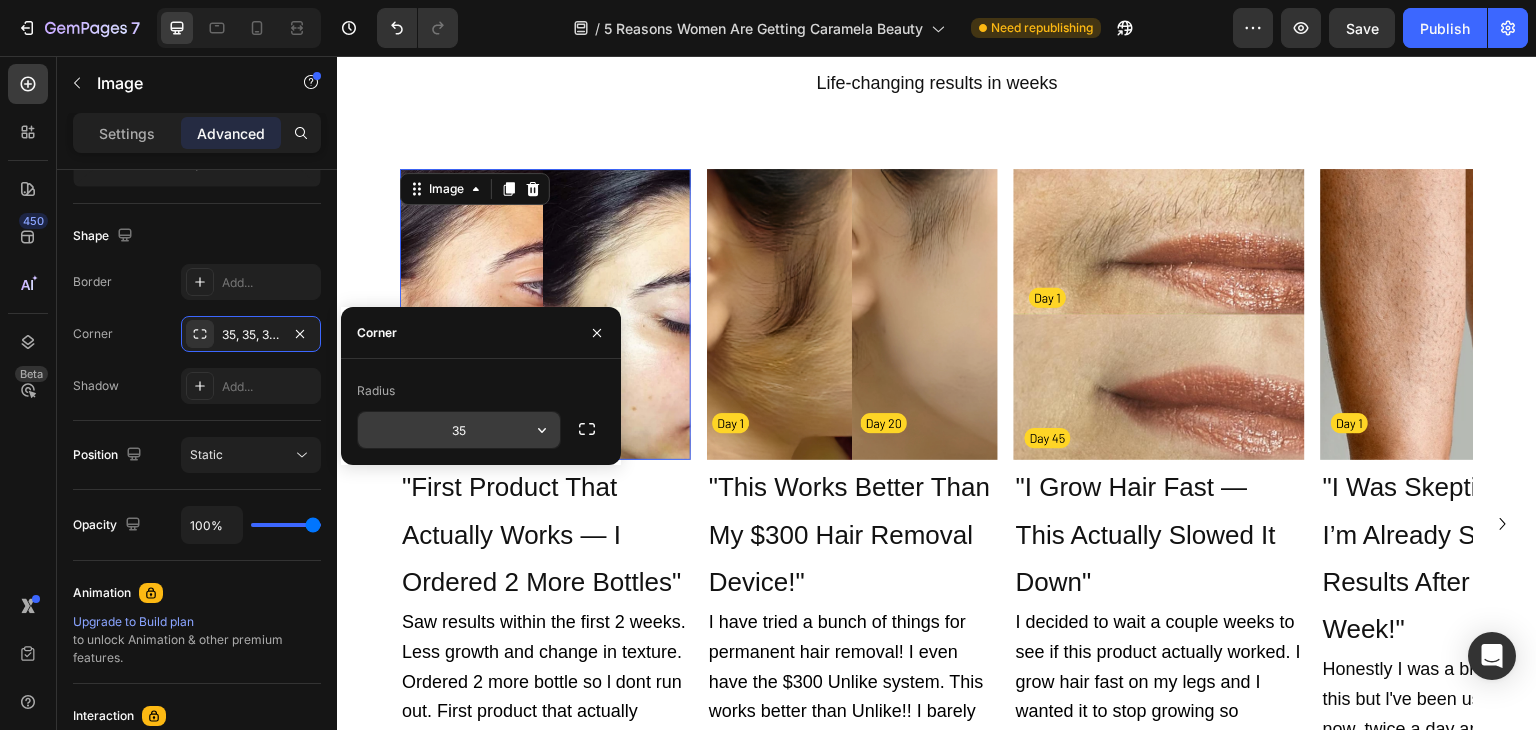 click on "35" at bounding box center [459, 430] 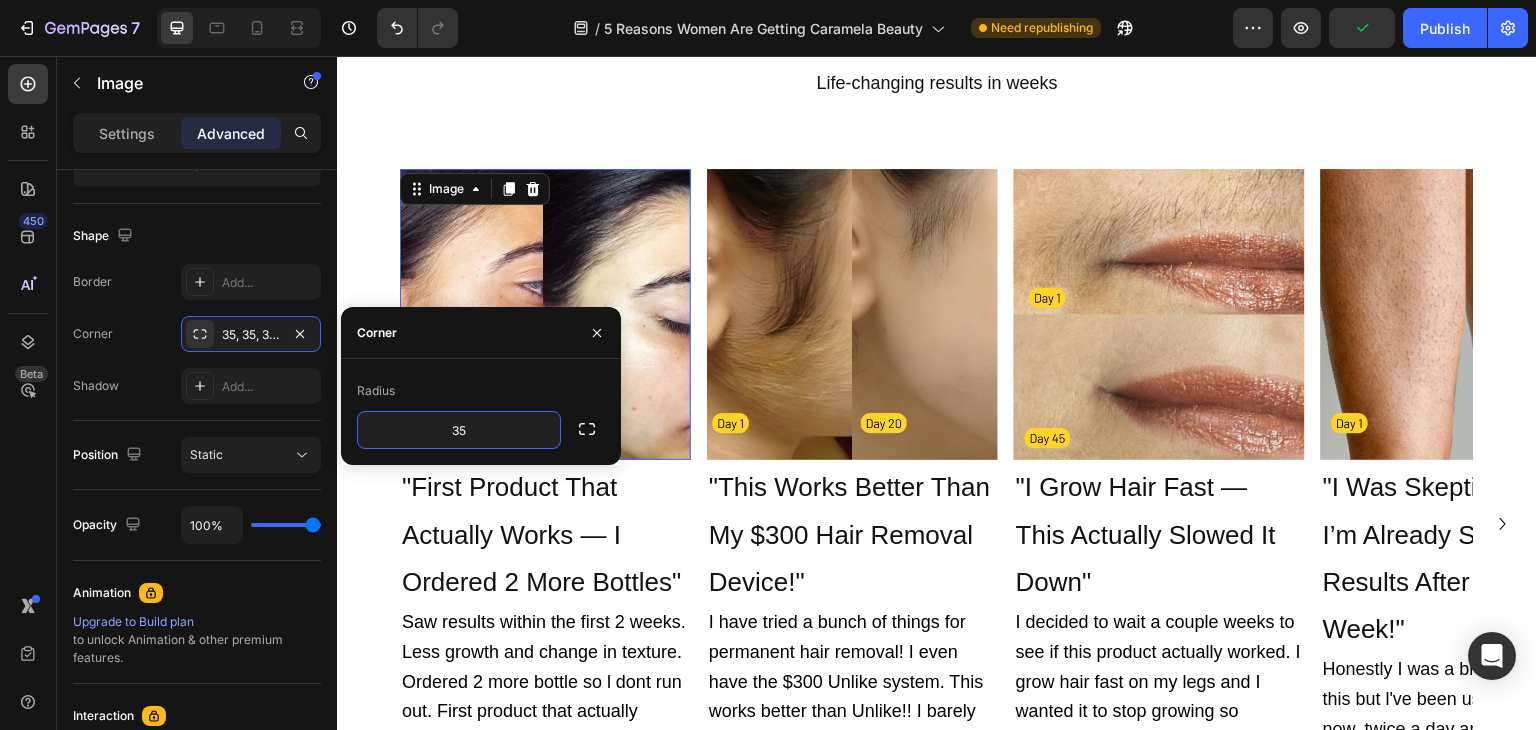 click on "Corner" at bounding box center [481, 333] 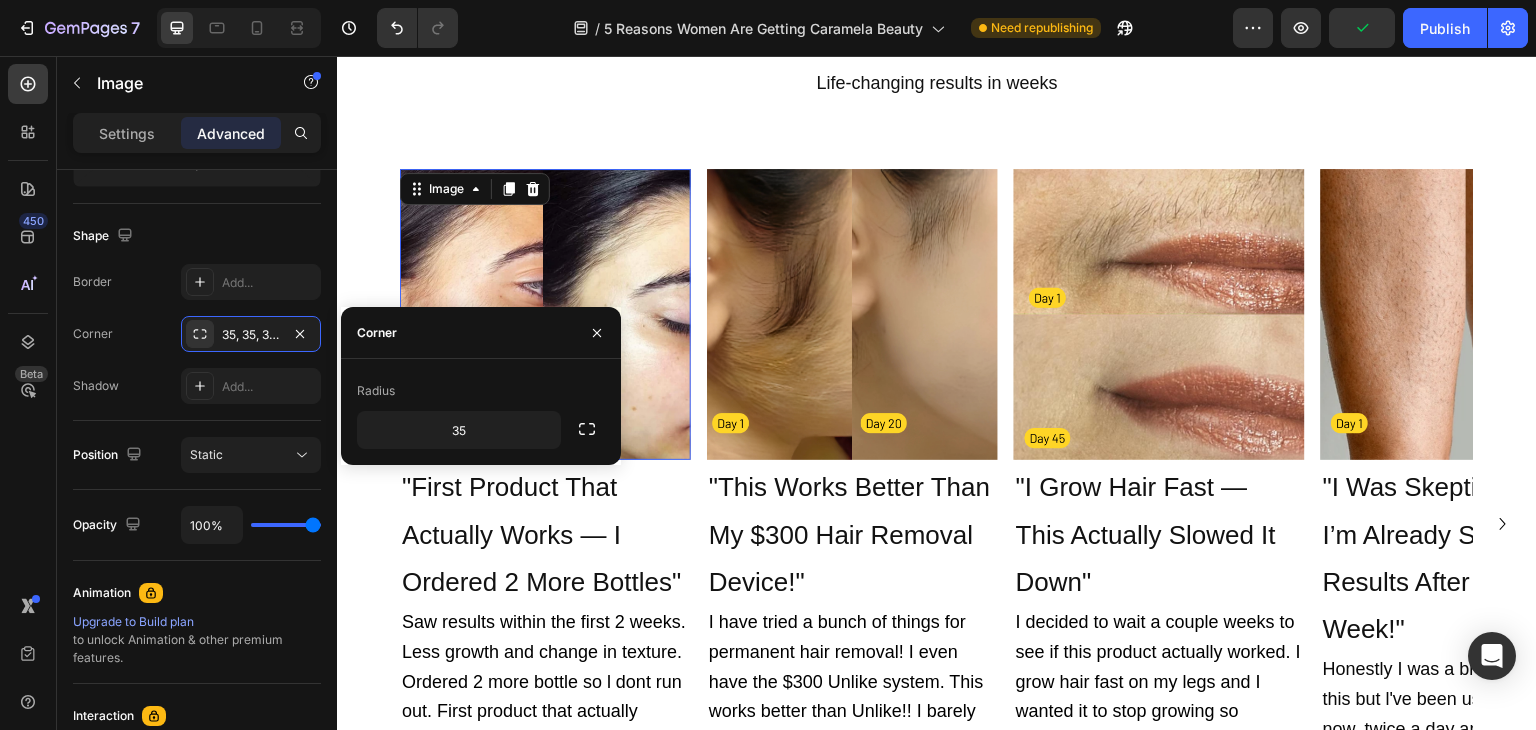 click on "Corner" 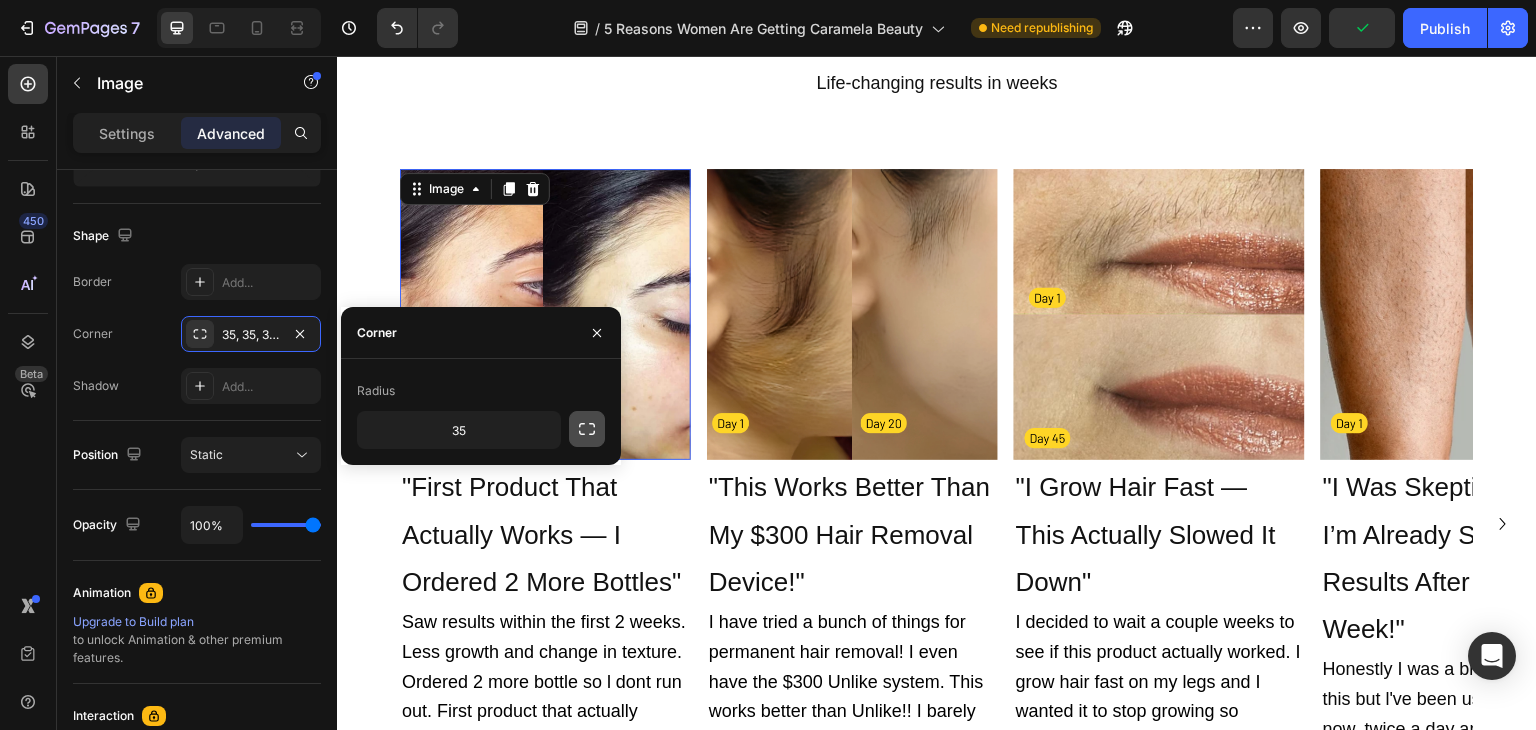click 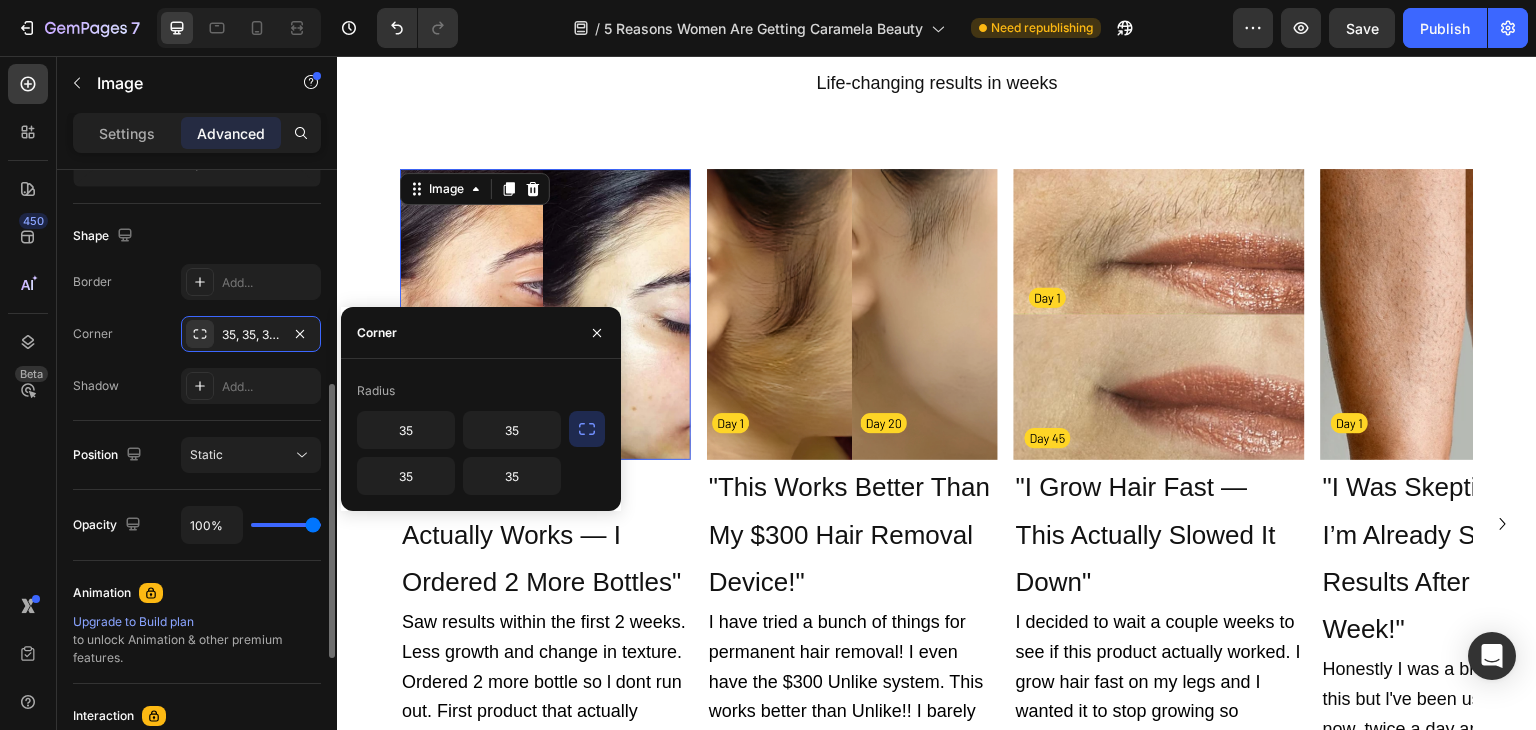 click on "Corner" at bounding box center [93, 334] 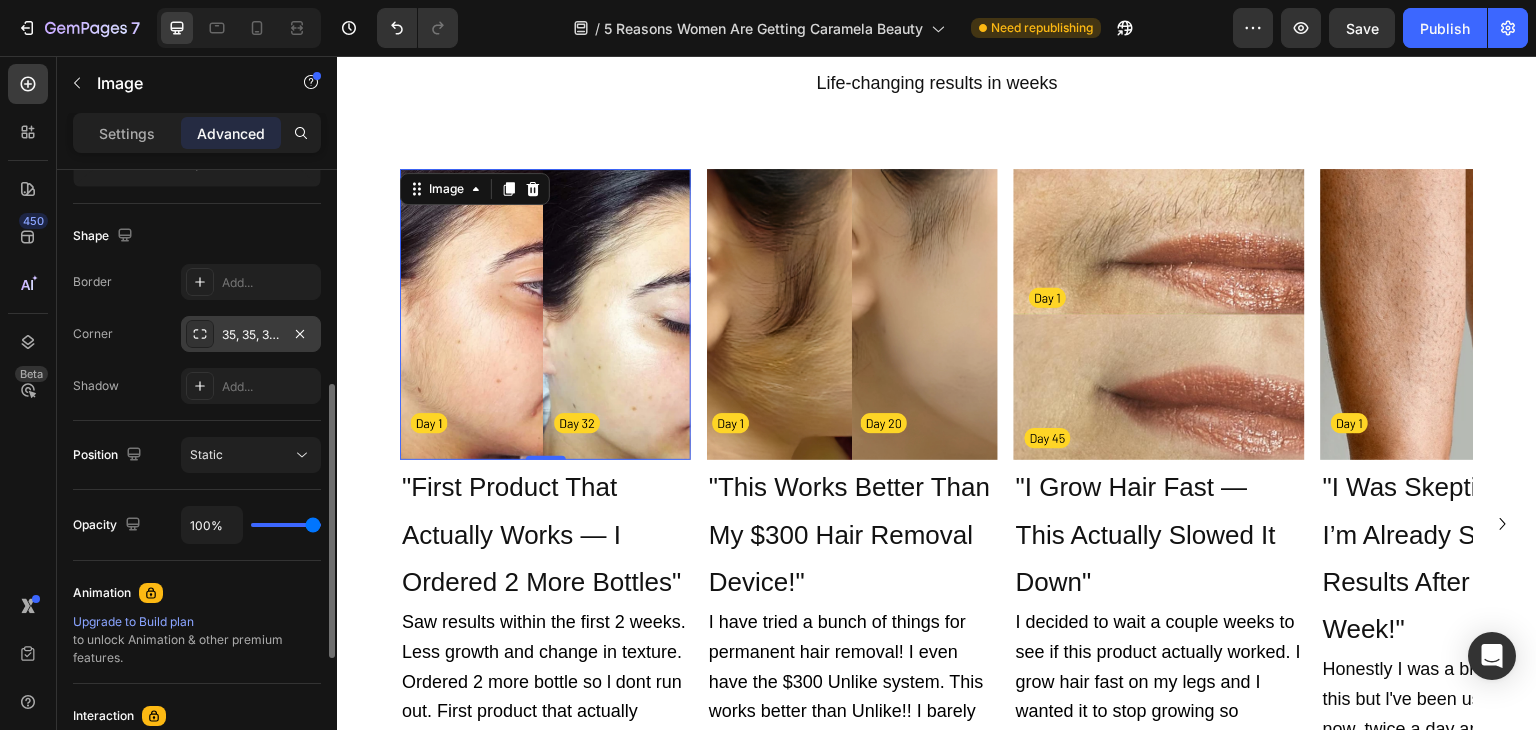 click 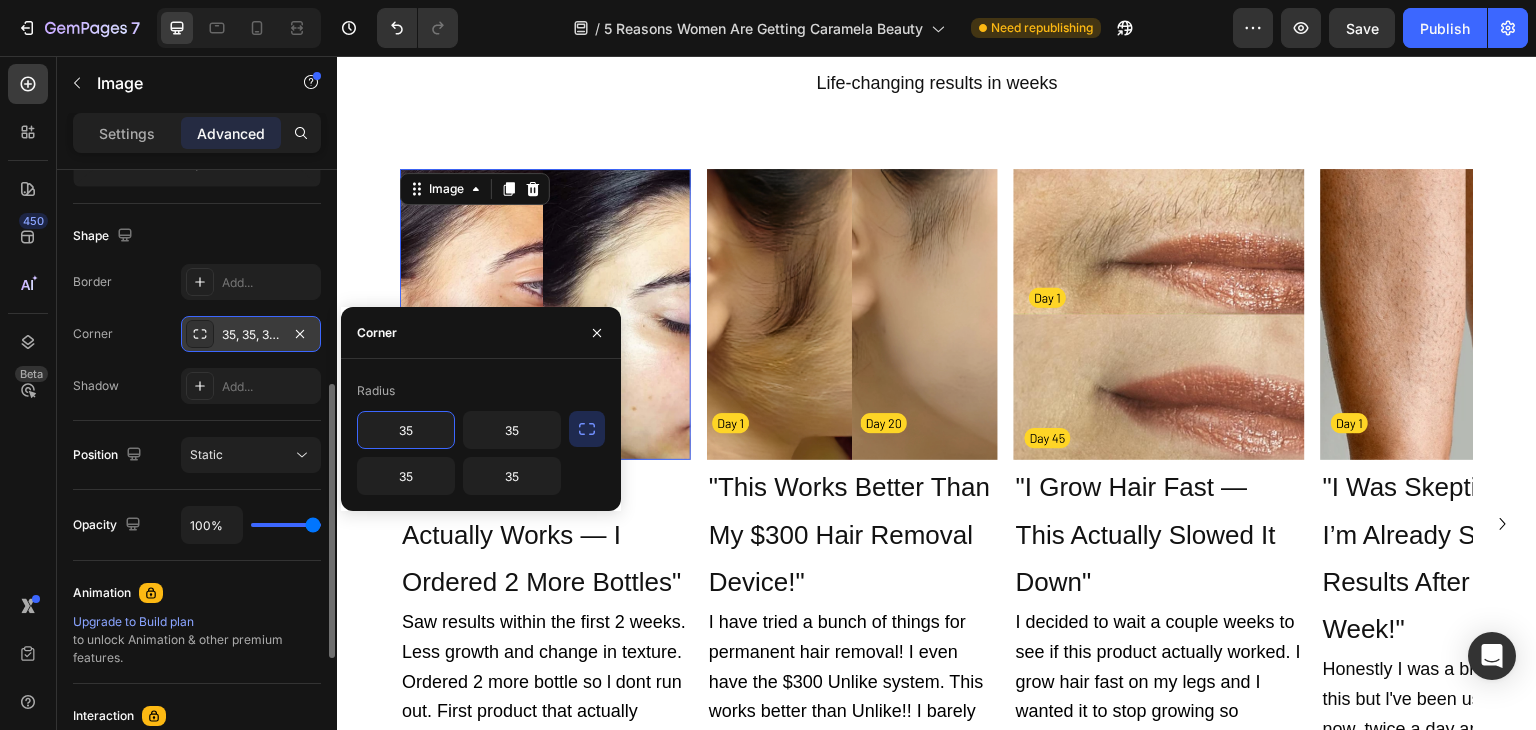 click on "35, 35, 35, 35" at bounding box center [251, 334] 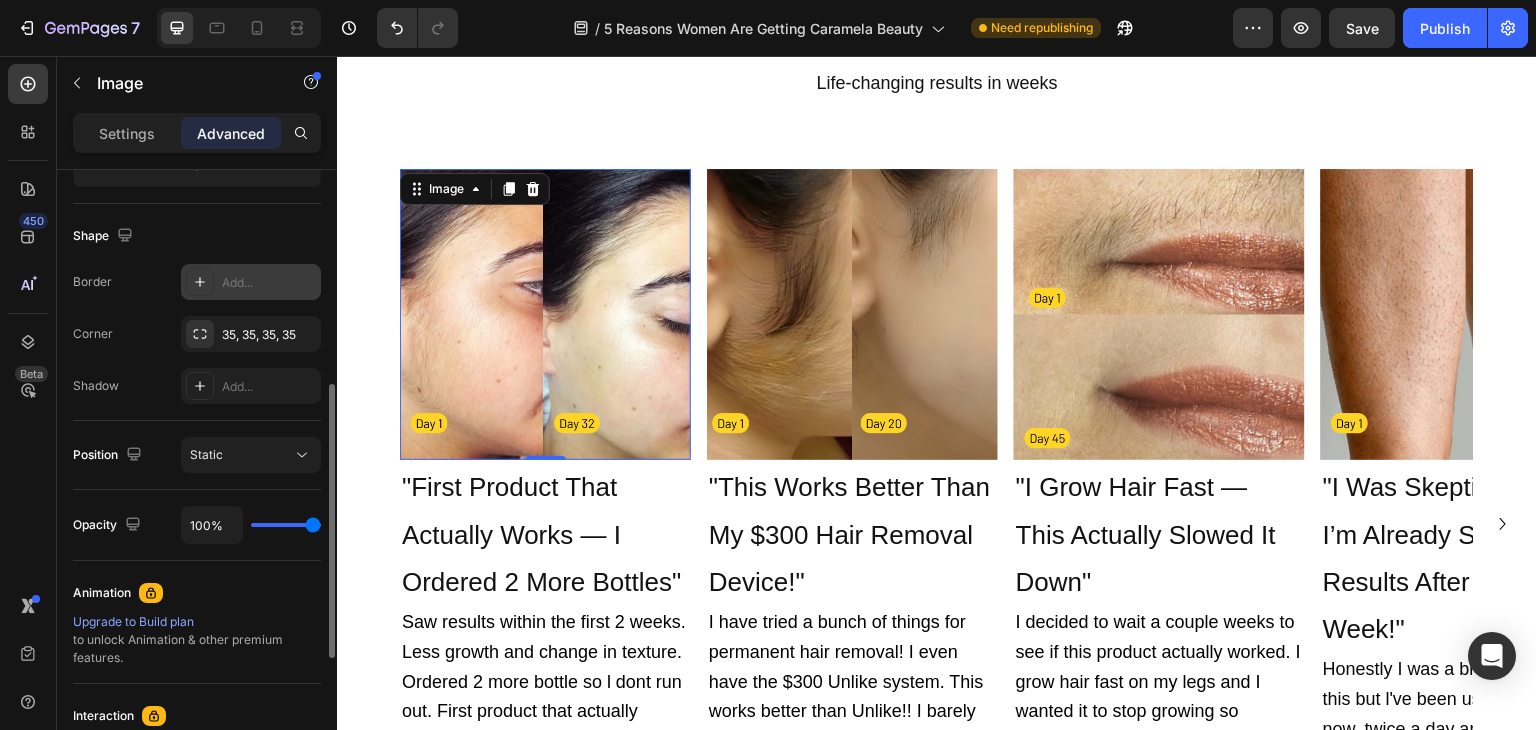 click at bounding box center (200, 282) 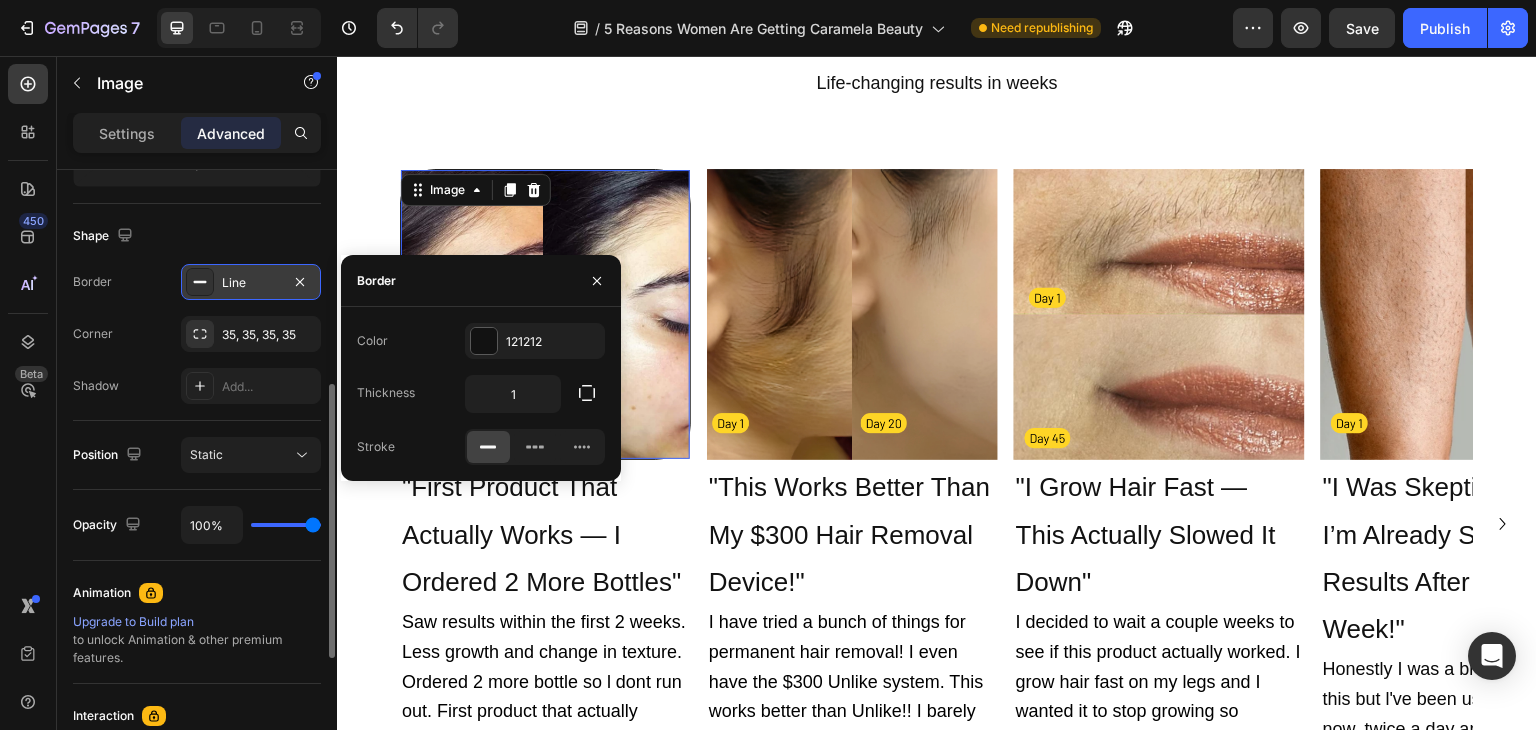 click at bounding box center (200, 282) 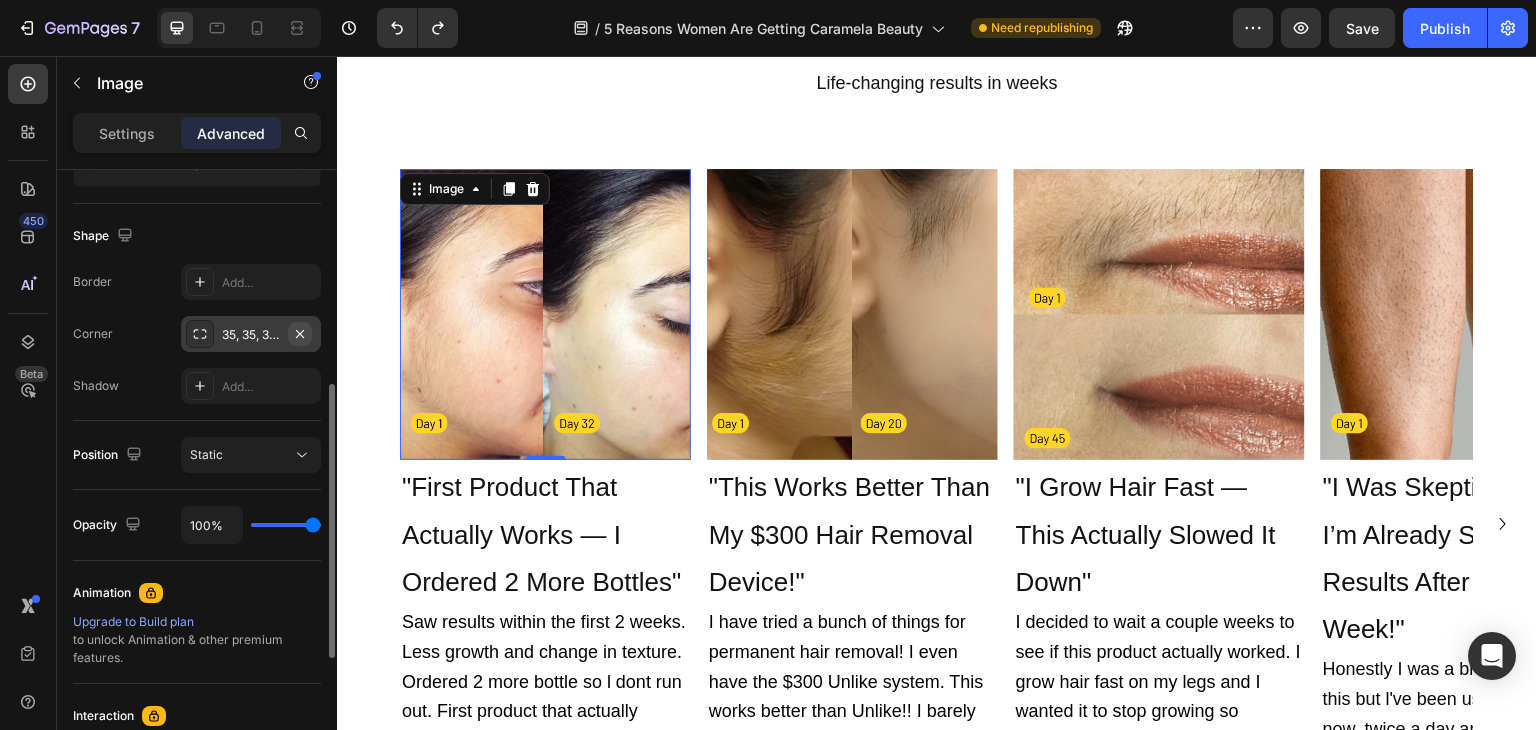 click 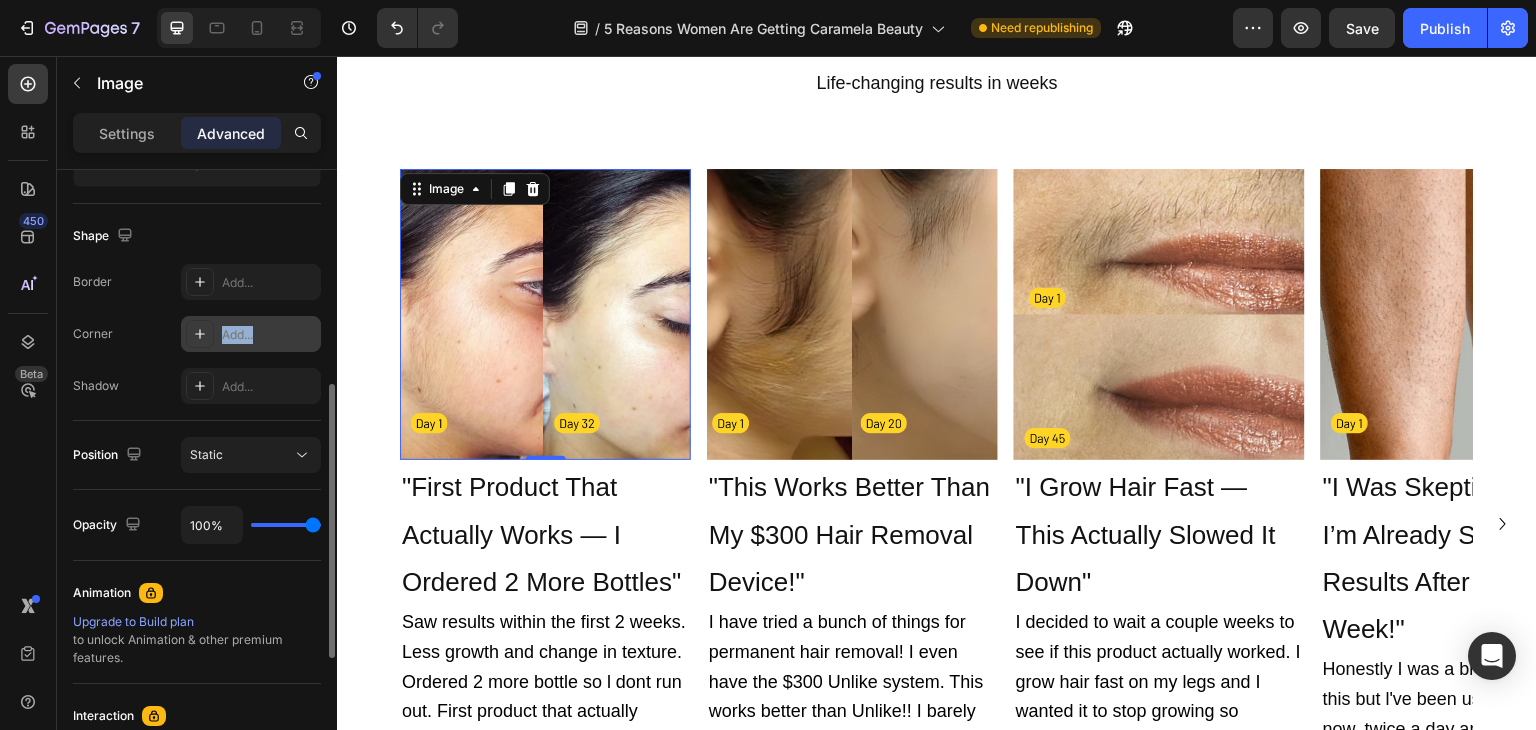 click on "Add..." at bounding box center [269, 335] 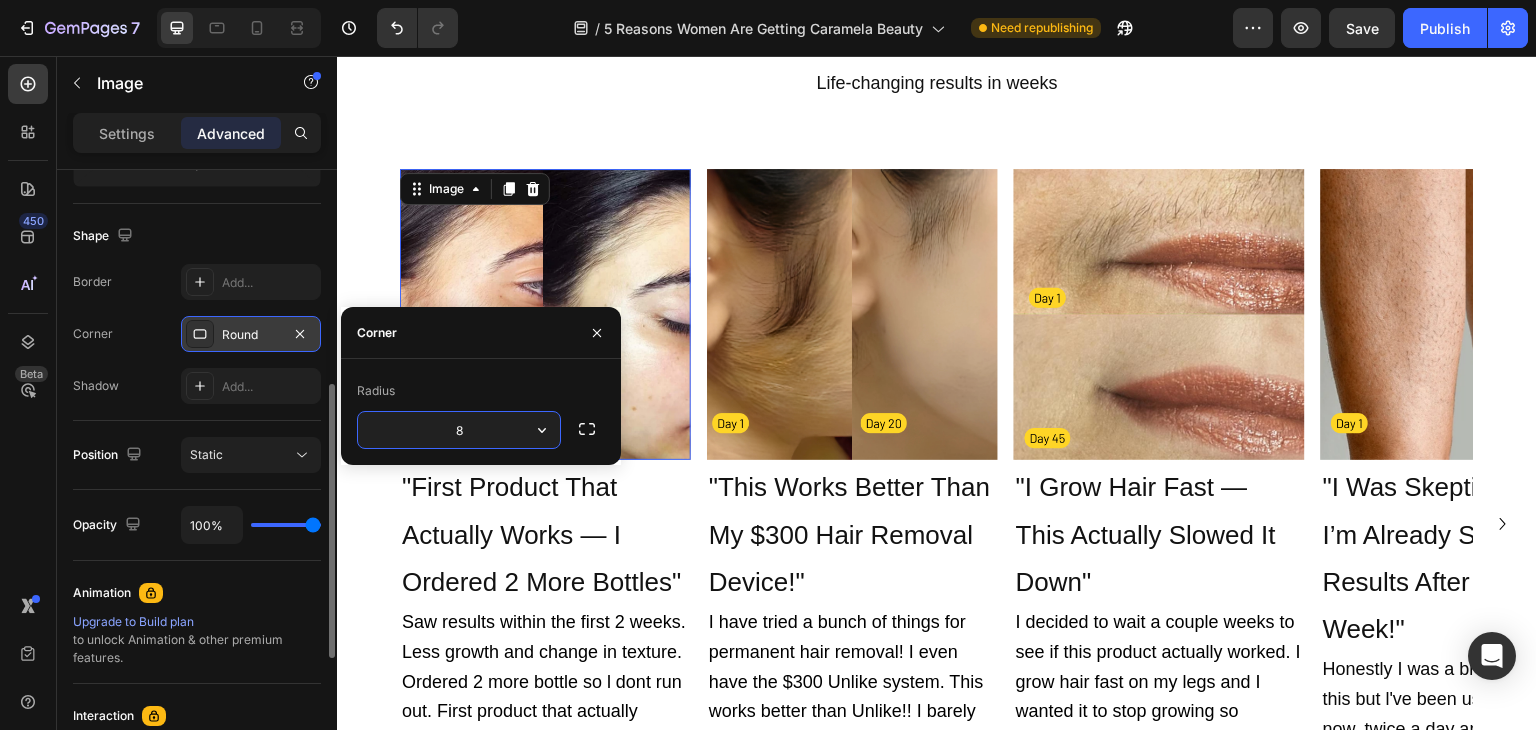 click on "Round" at bounding box center (251, 335) 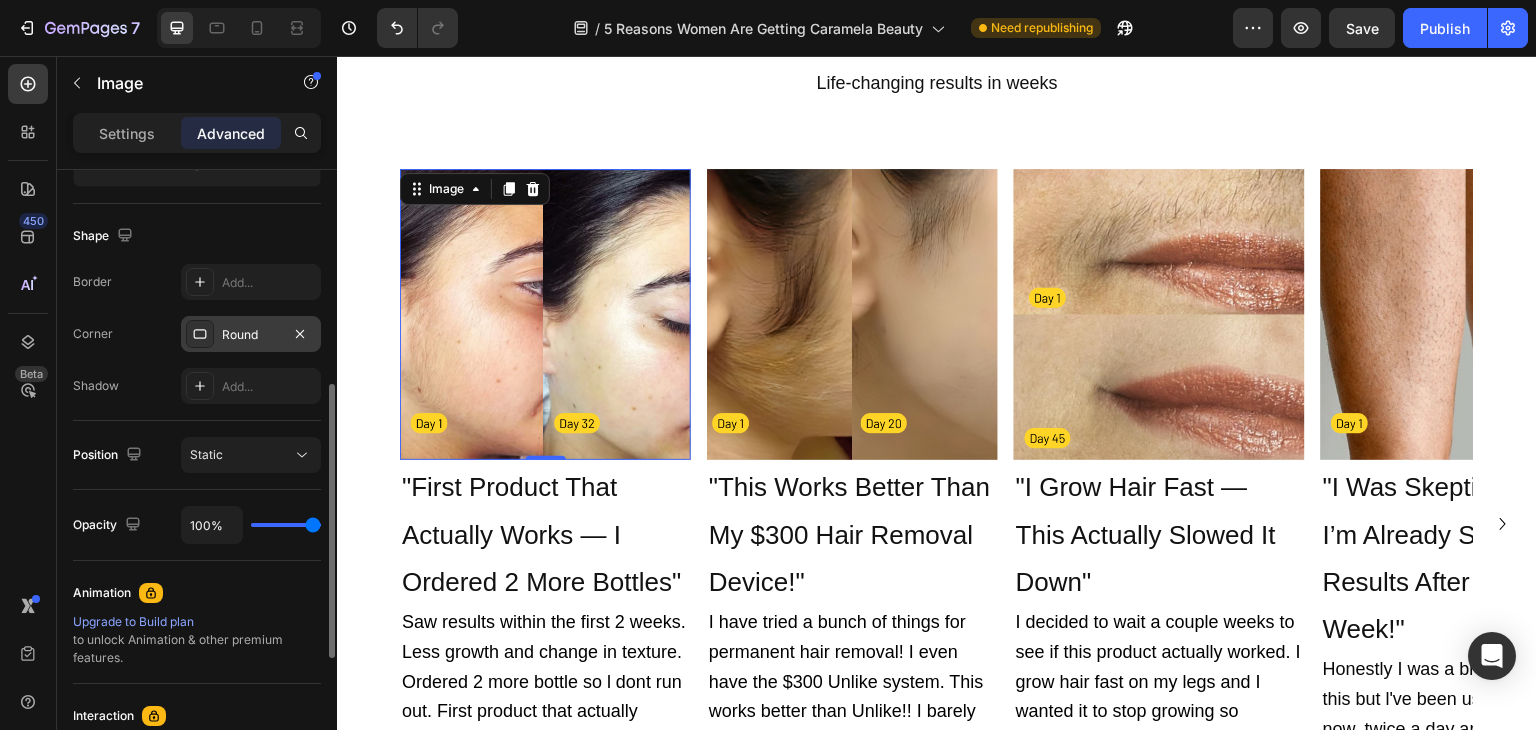 click on "Round" at bounding box center (251, 335) 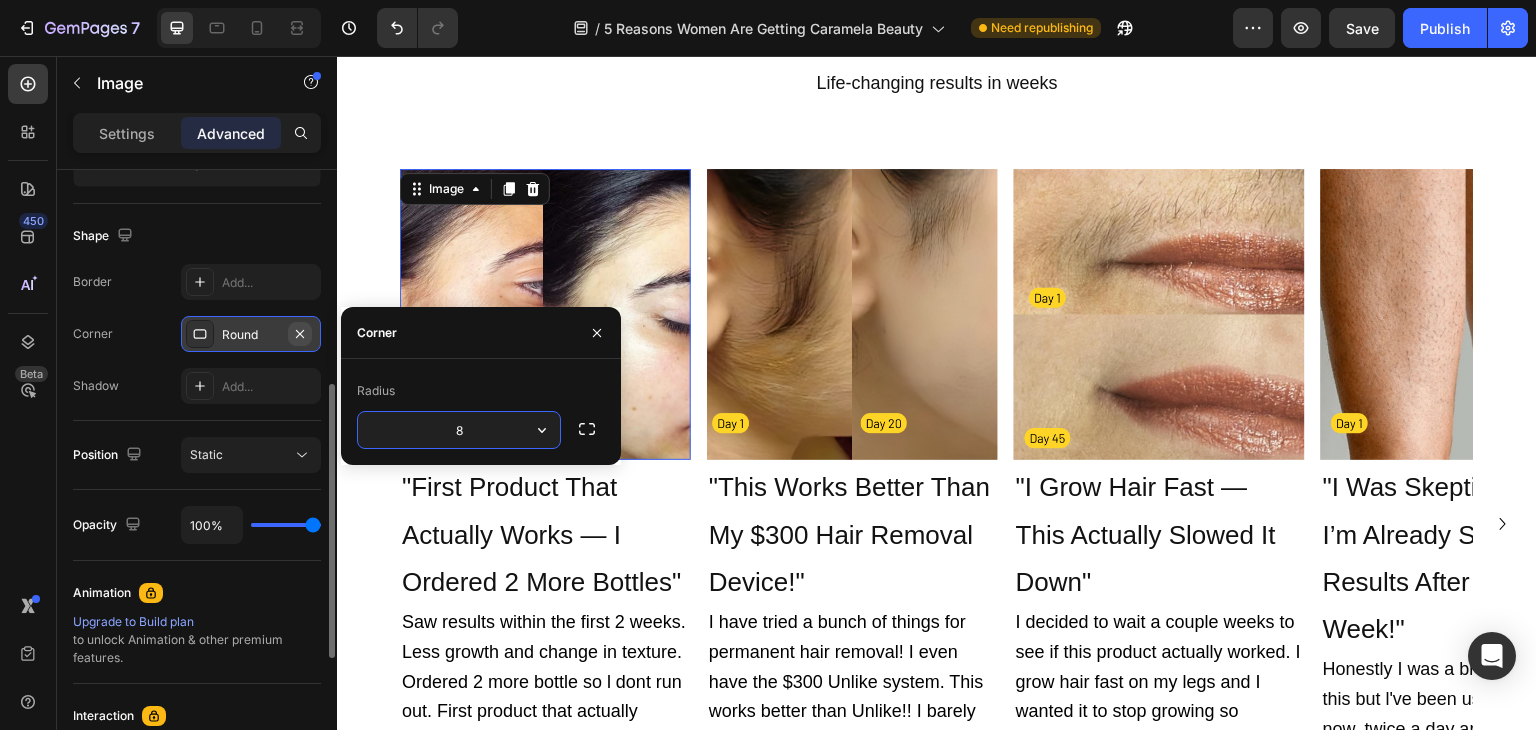 click 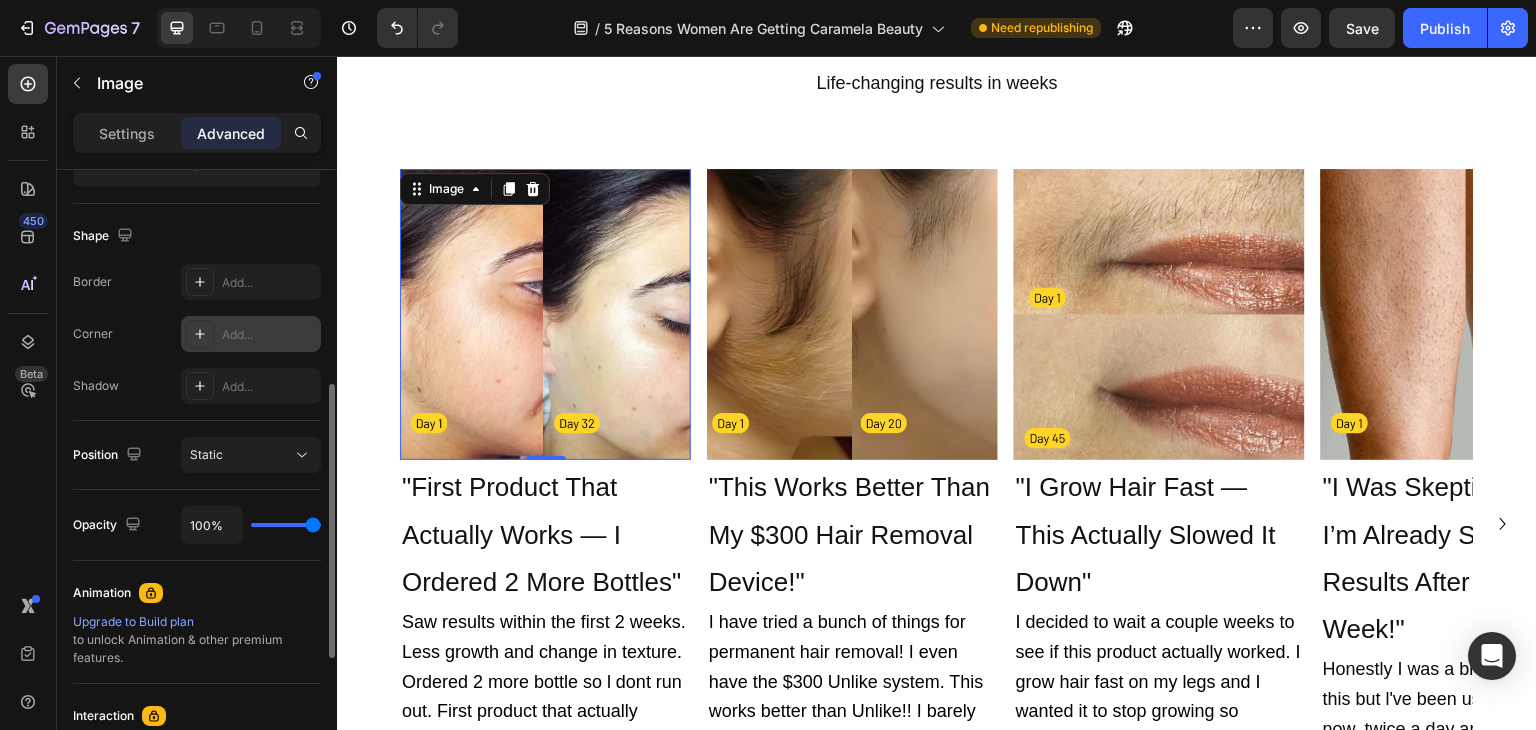 click on "Add..." at bounding box center (269, 335) 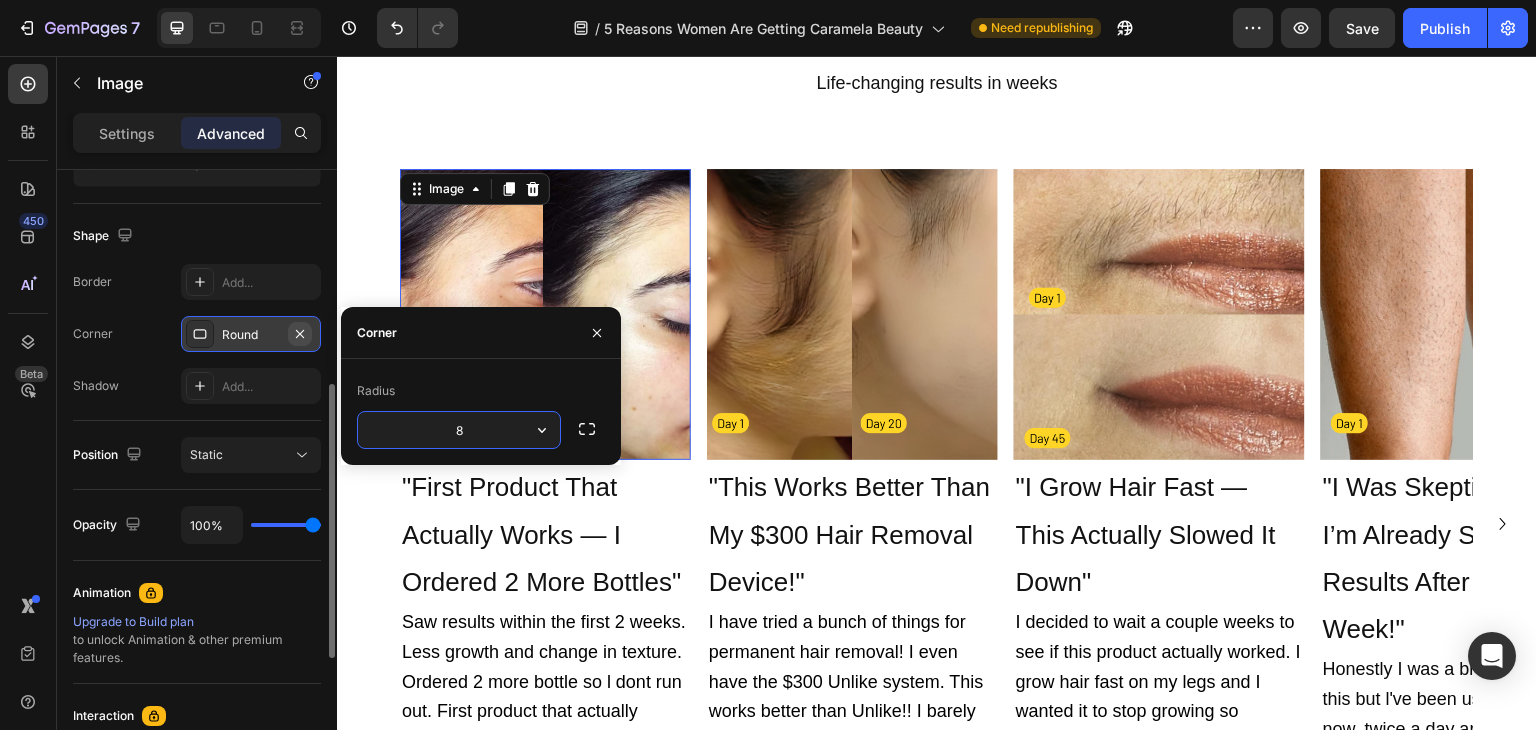 click 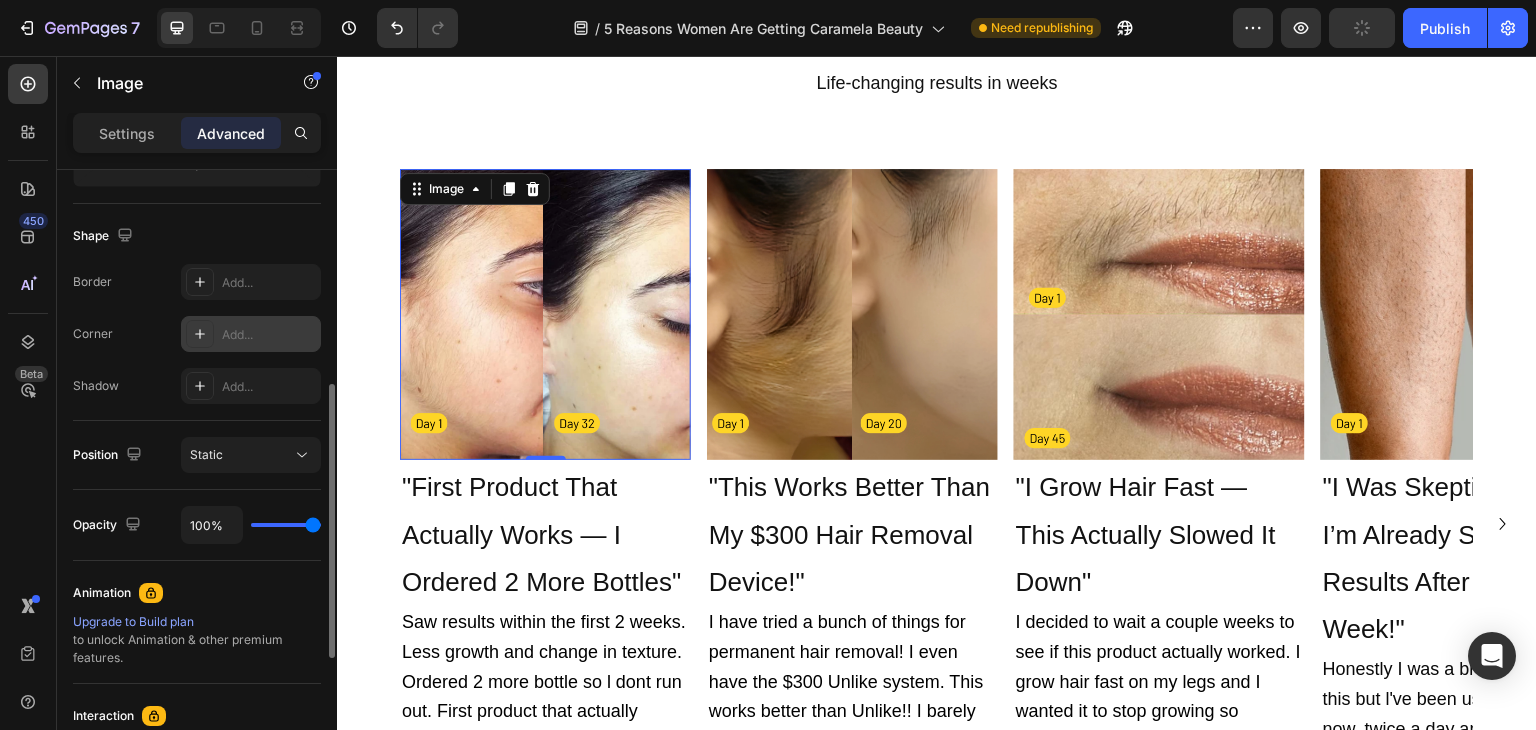 click at bounding box center (200, 334) 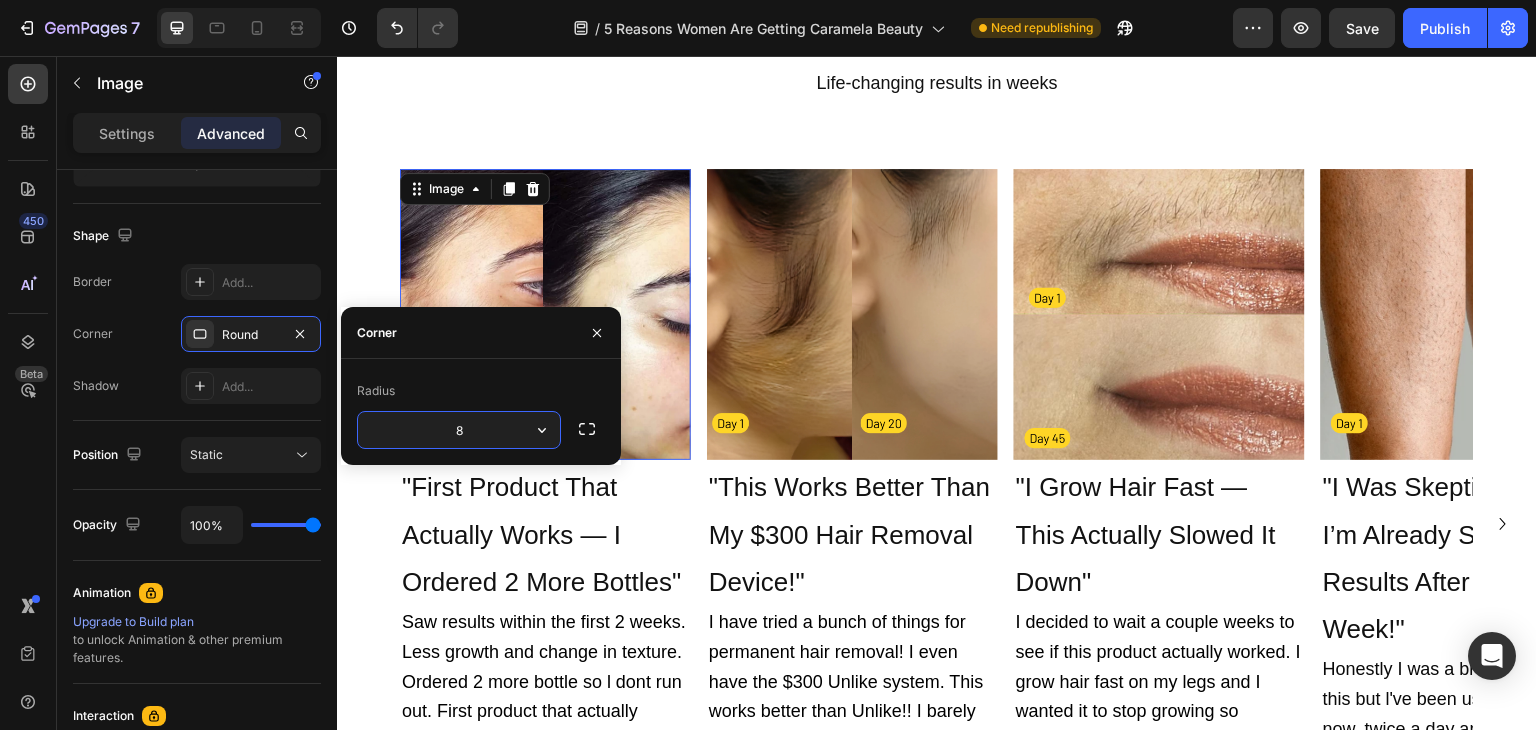 click on "8" at bounding box center (459, 430) 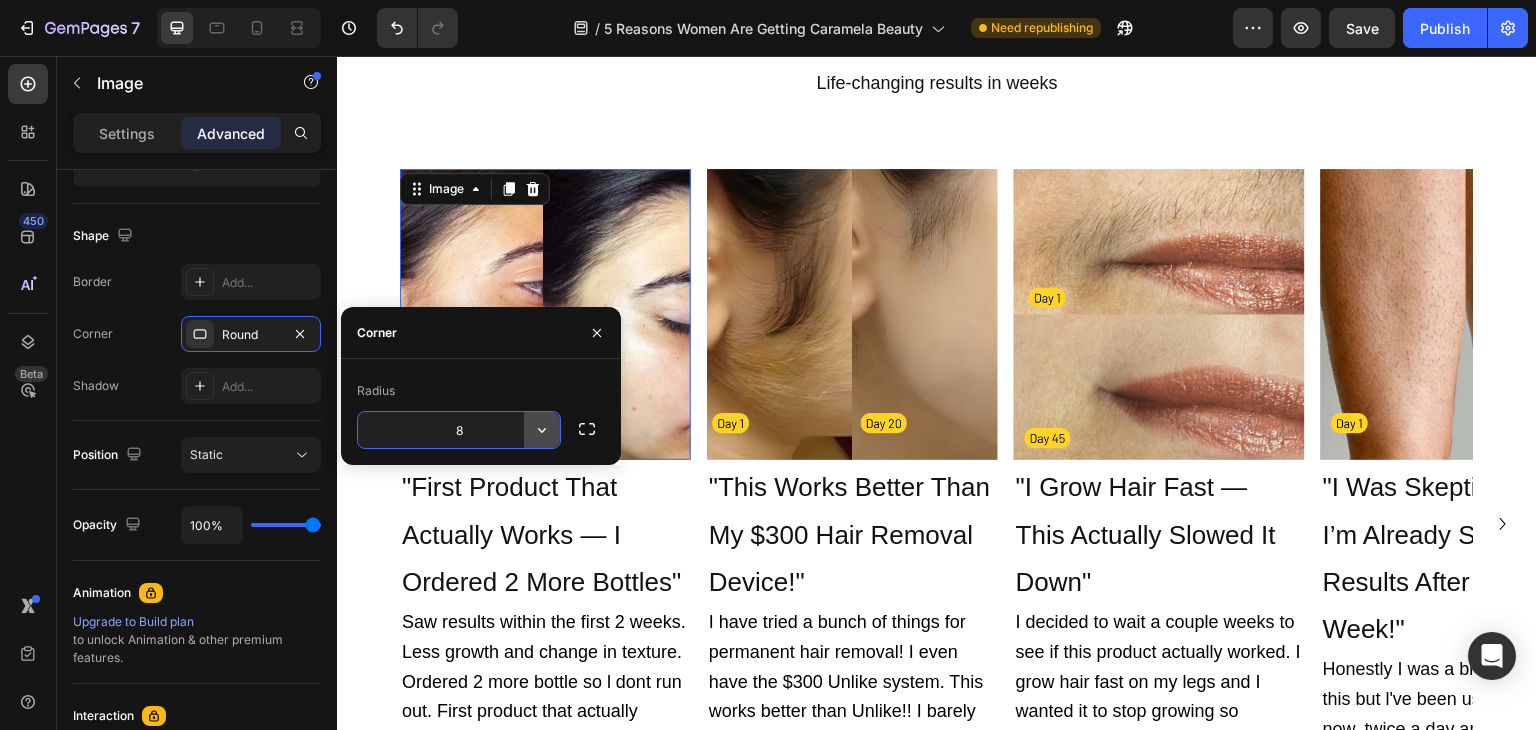 click 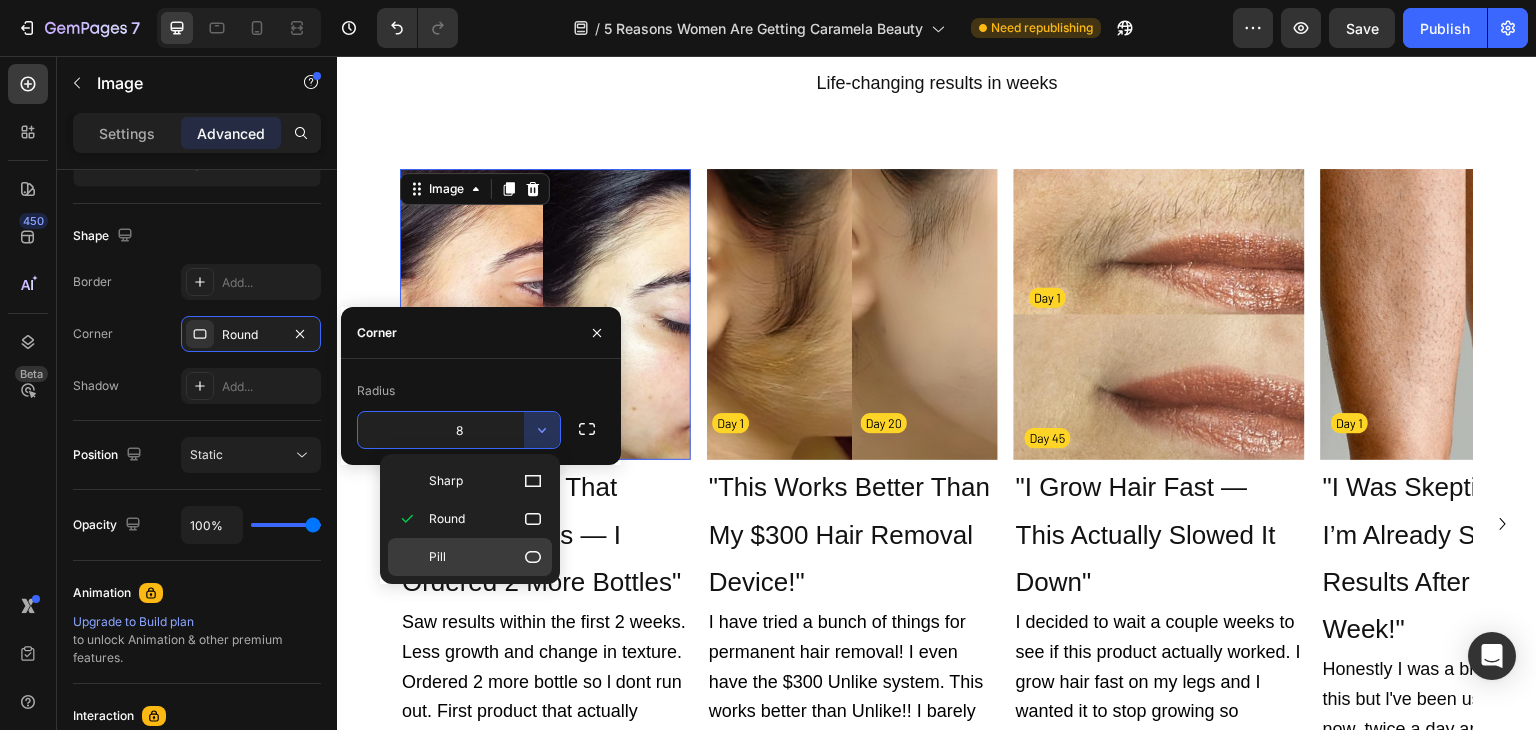 click on "Pill" 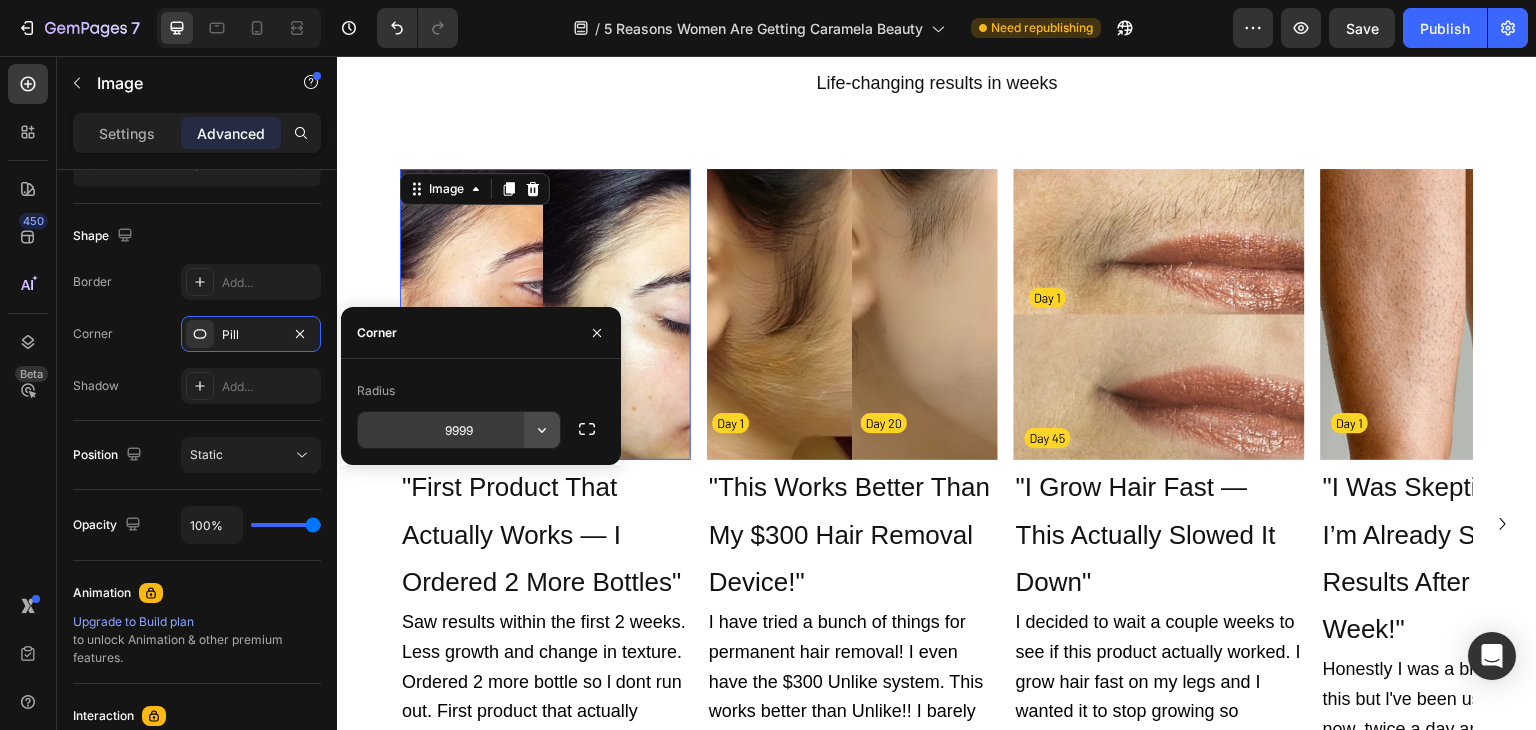 click 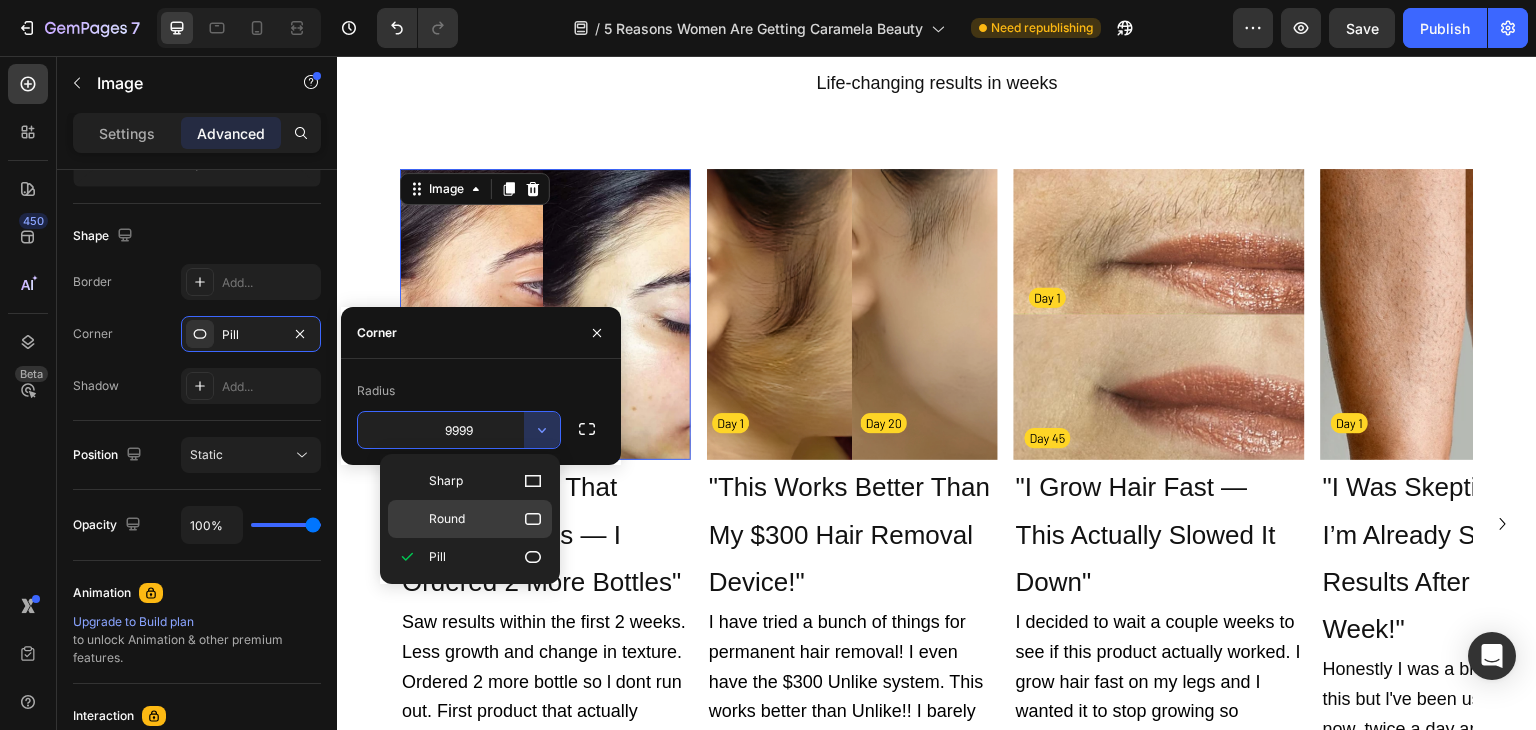 click on "Round" 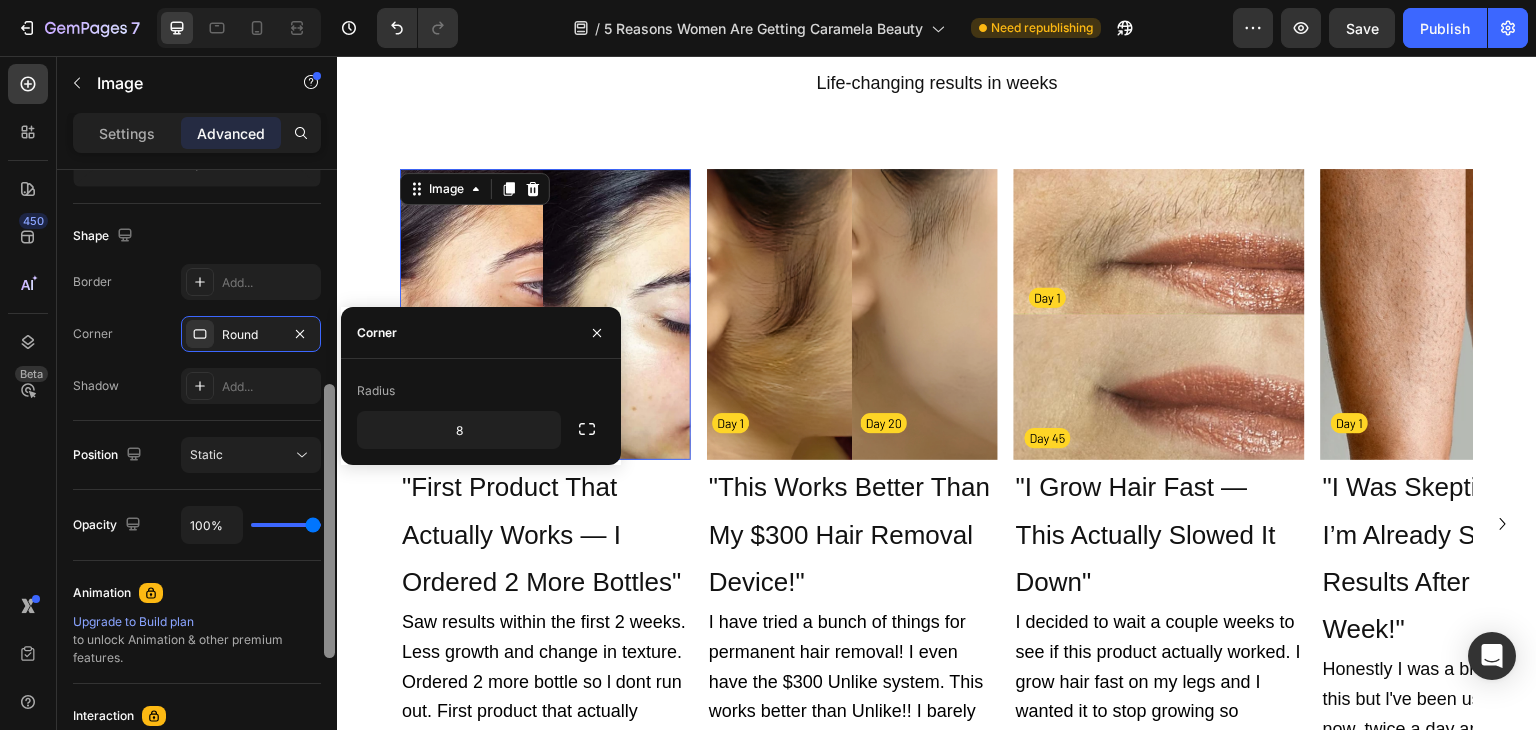 scroll, scrollTop: 0, scrollLeft: 0, axis: both 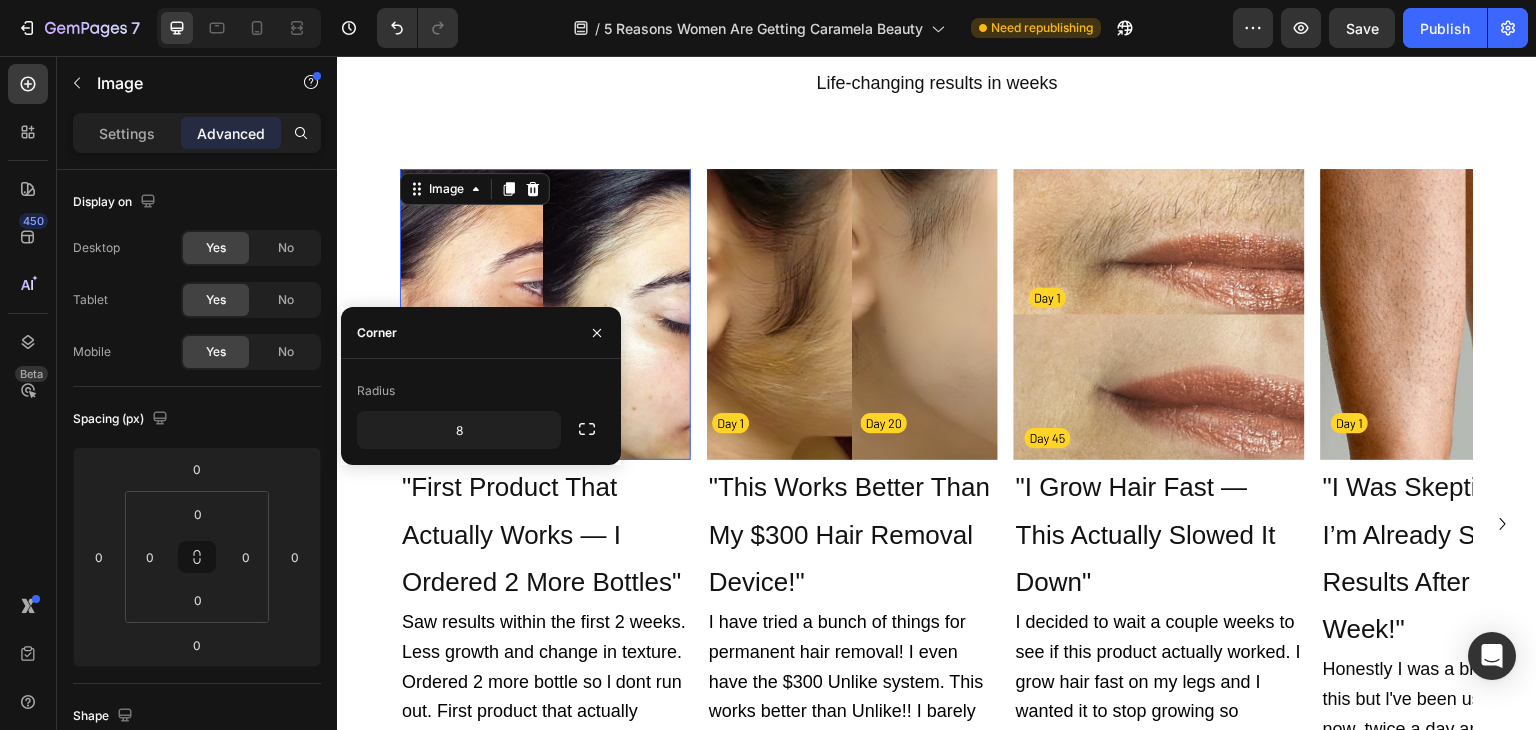 click at bounding box center [329, 958] 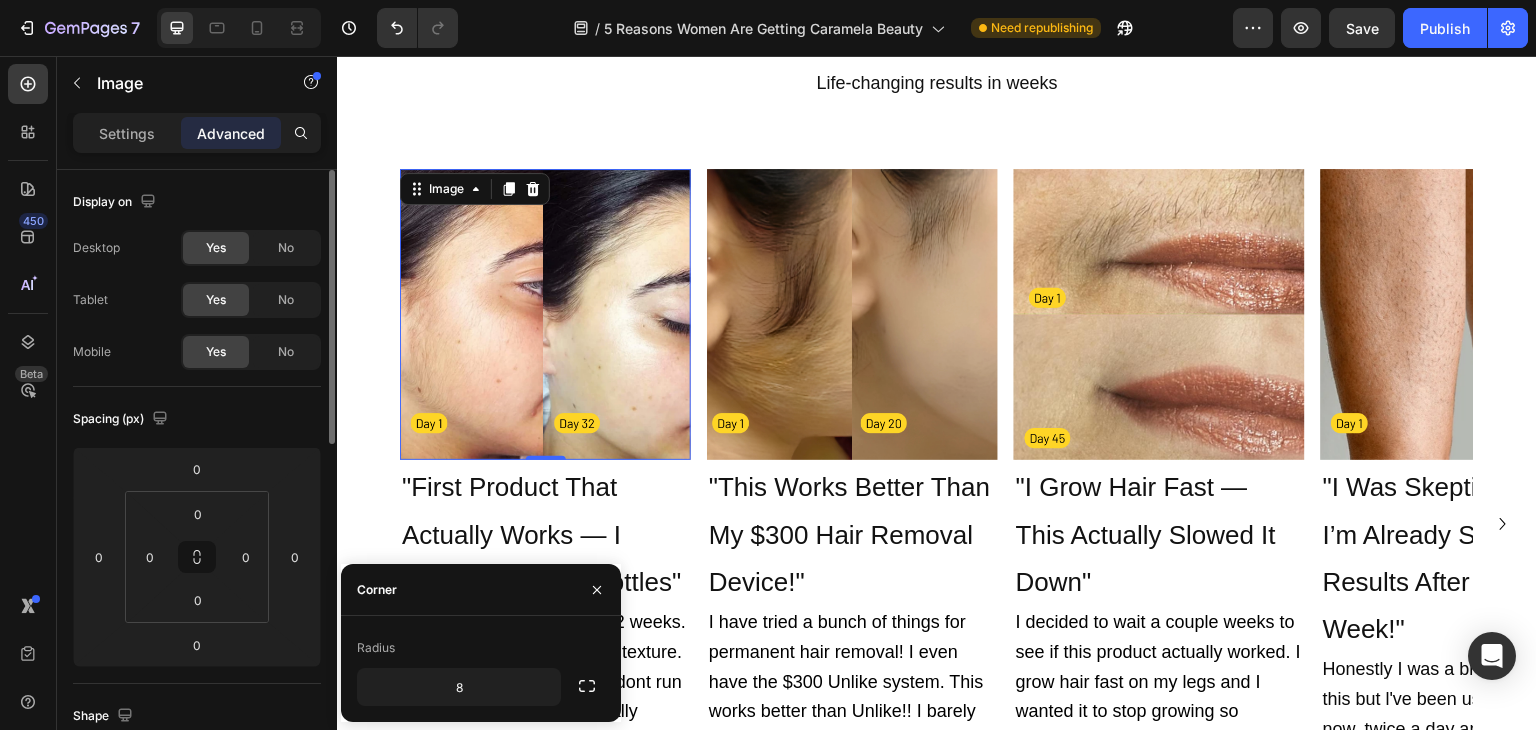 click at bounding box center [545, 314] 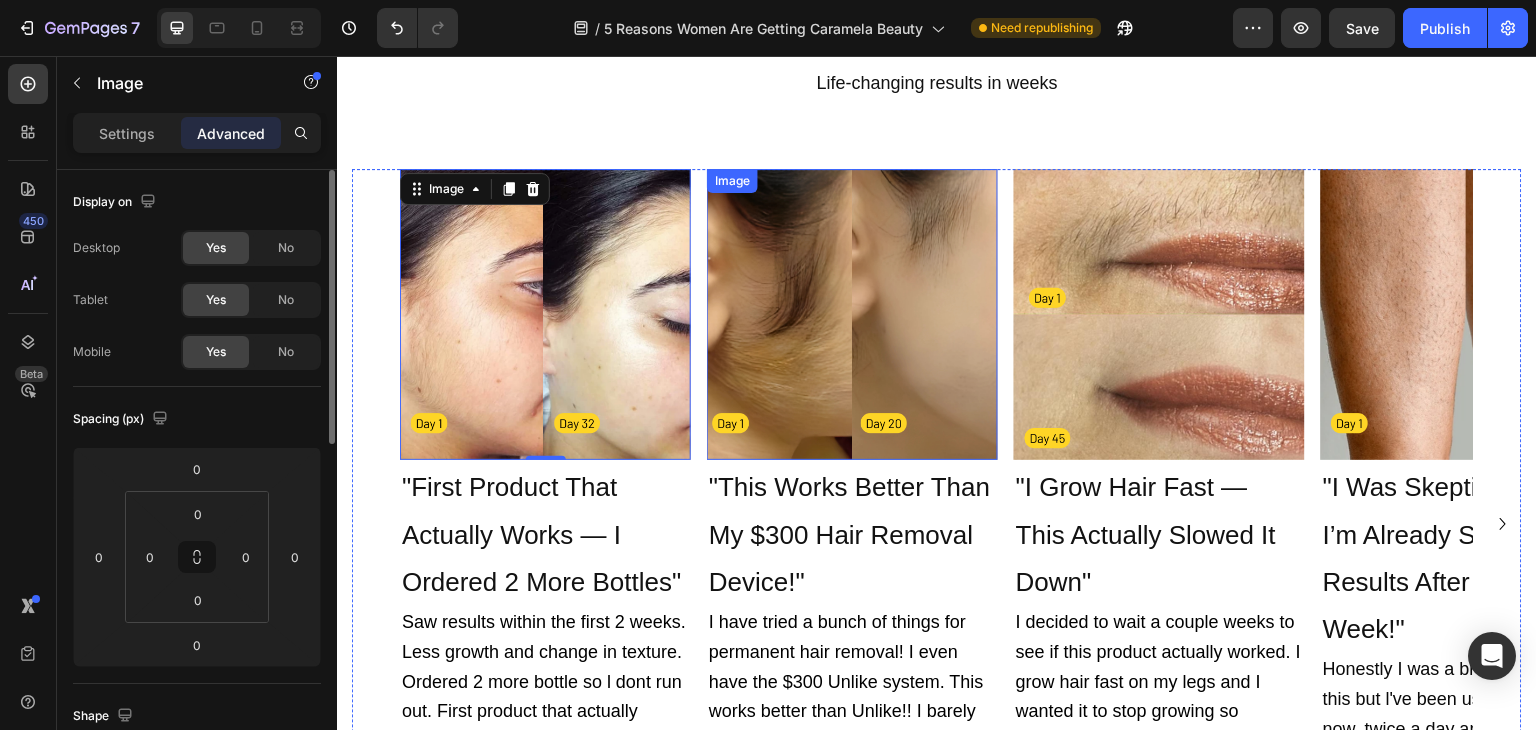 click at bounding box center [852, 314] 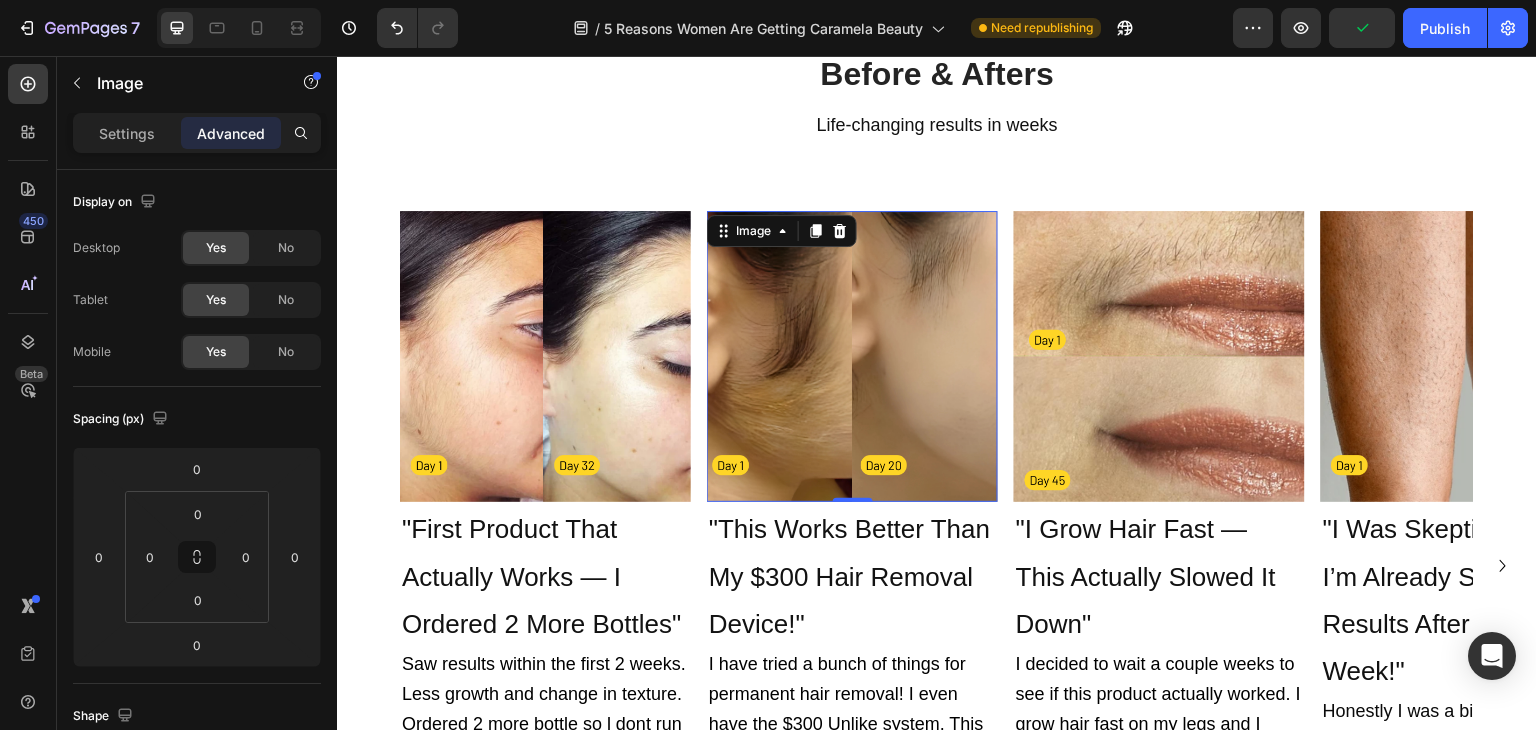 scroll, scrollTop: 963, scrollLeft: 0, axis: vertical 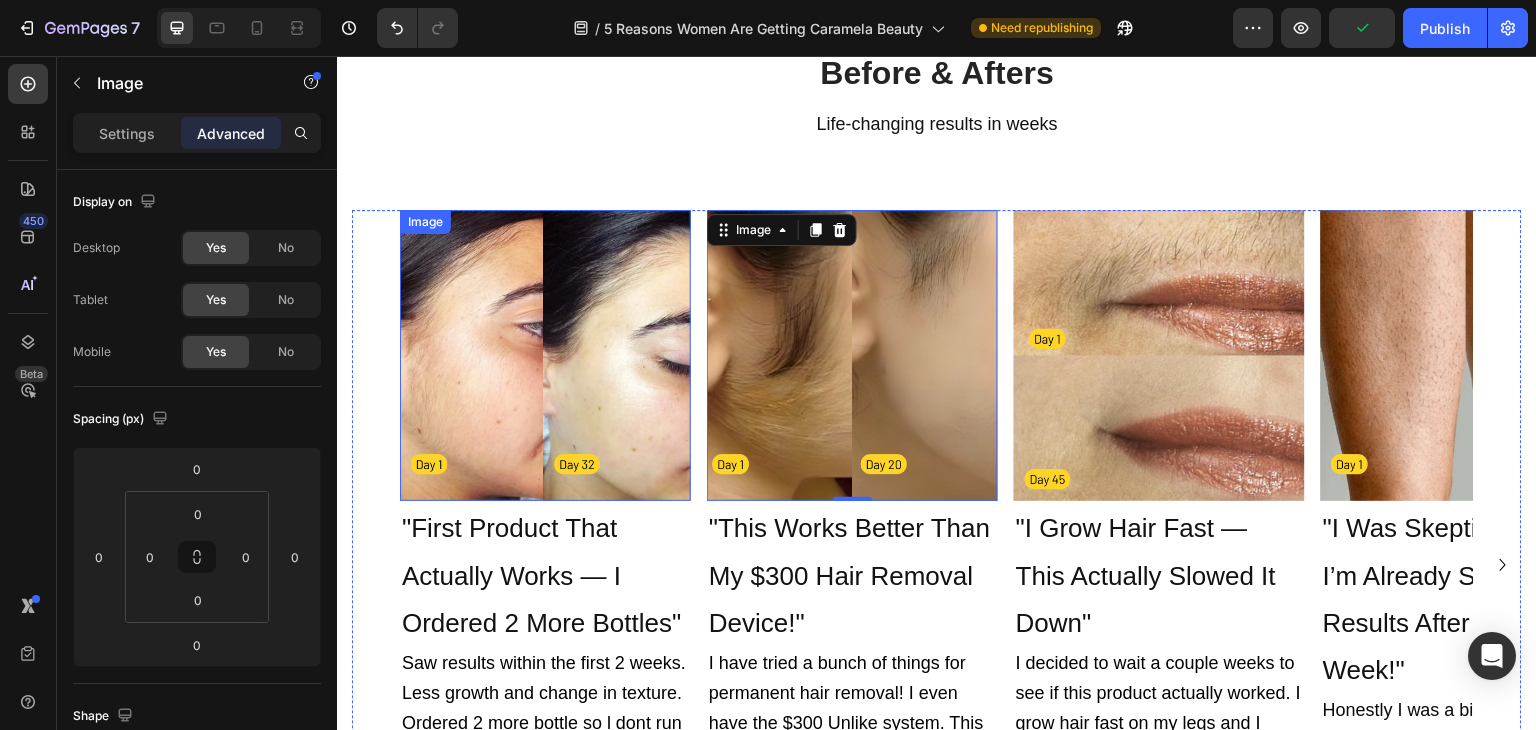 click at bounding box center (545, 355) 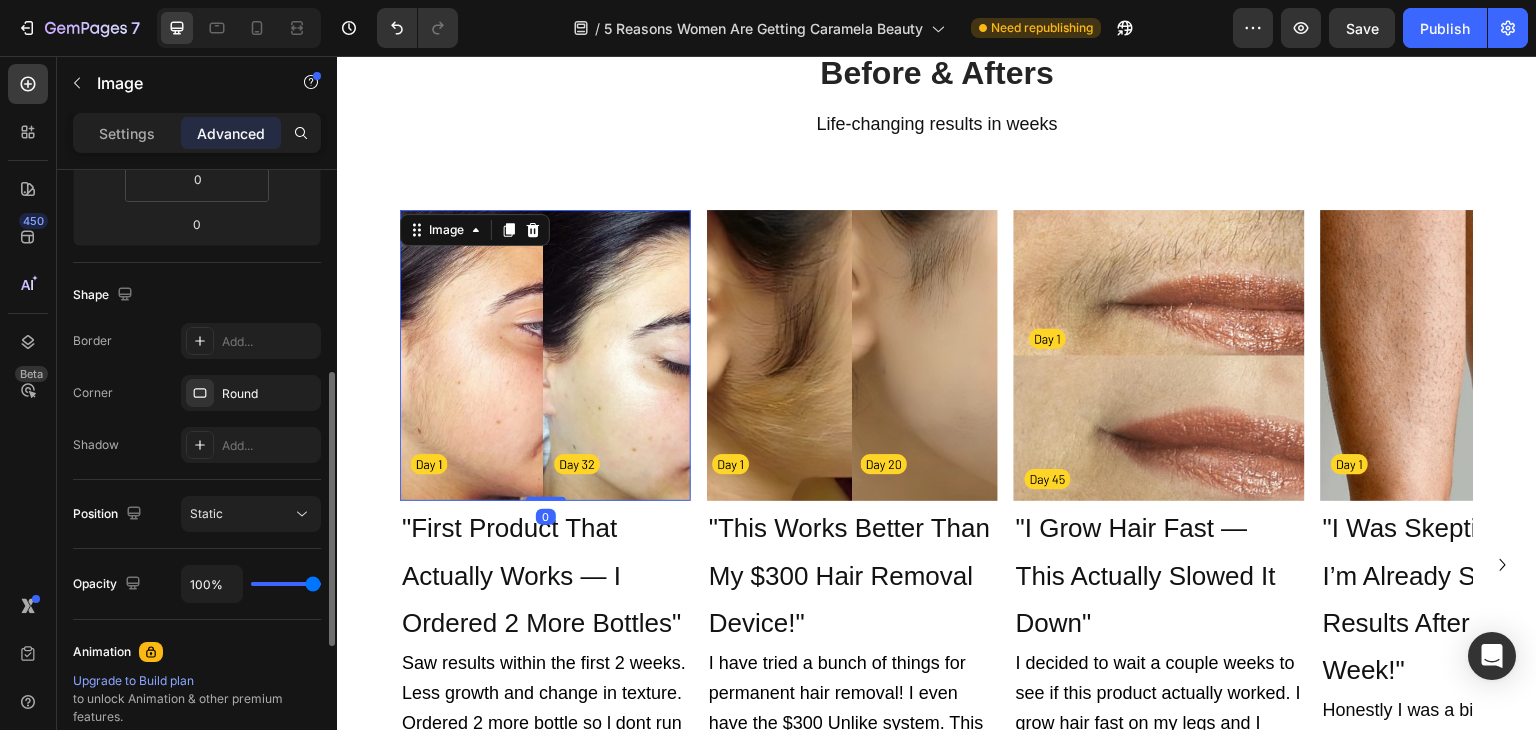 scroll, scrollTop: 431, scrollLeft: 0, axis: vertical 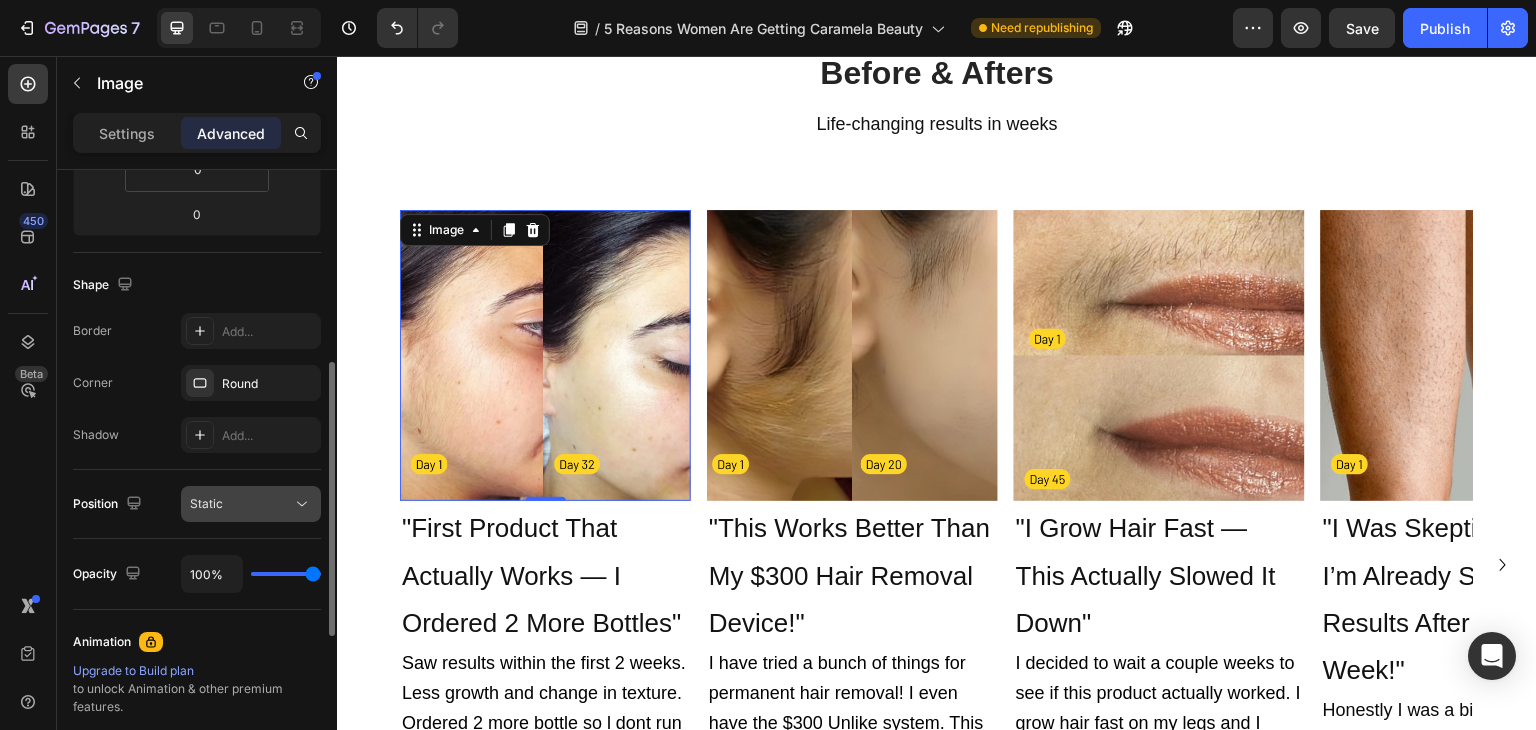 click on "Static" at bounding box center (206, 504) 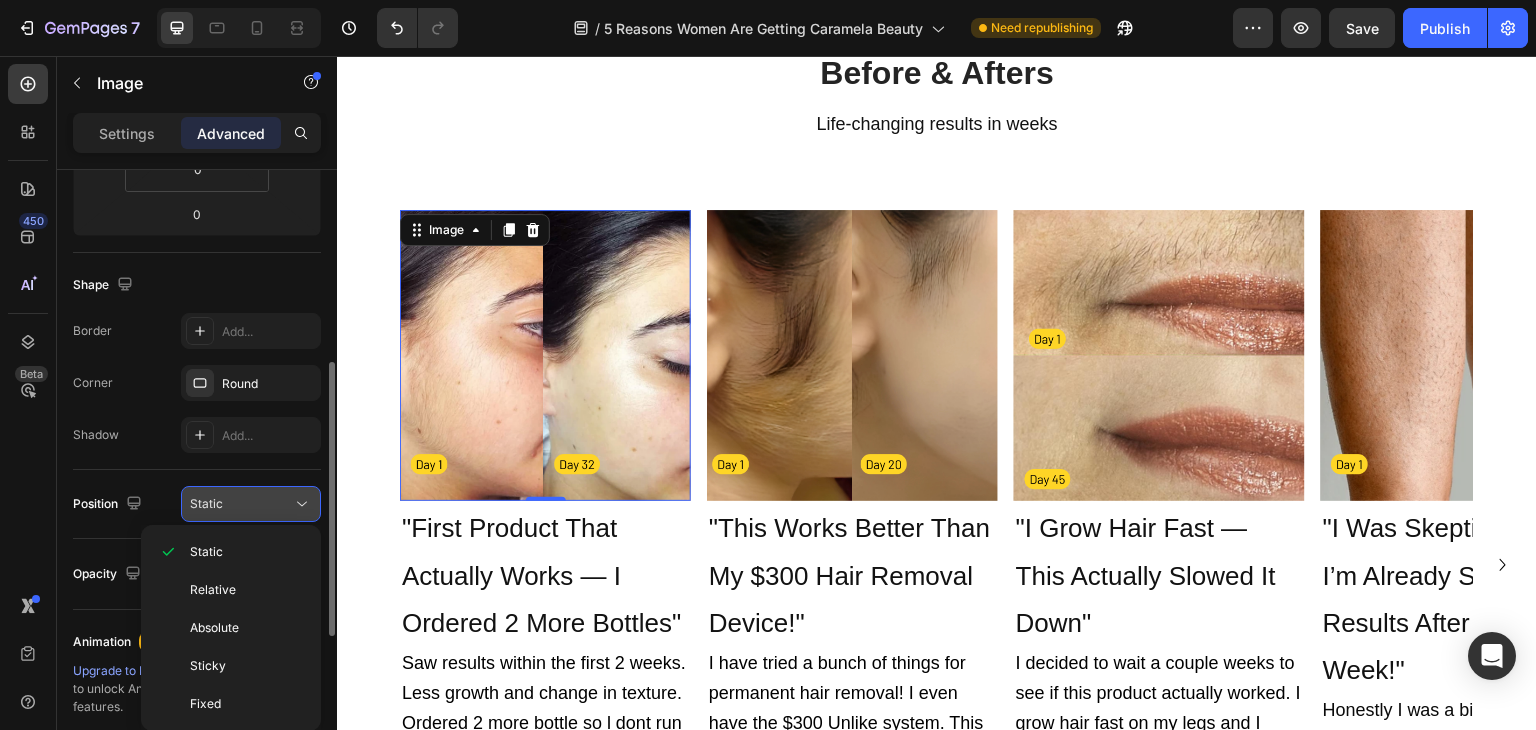 click on "Static" at bounding box center (206, 504) 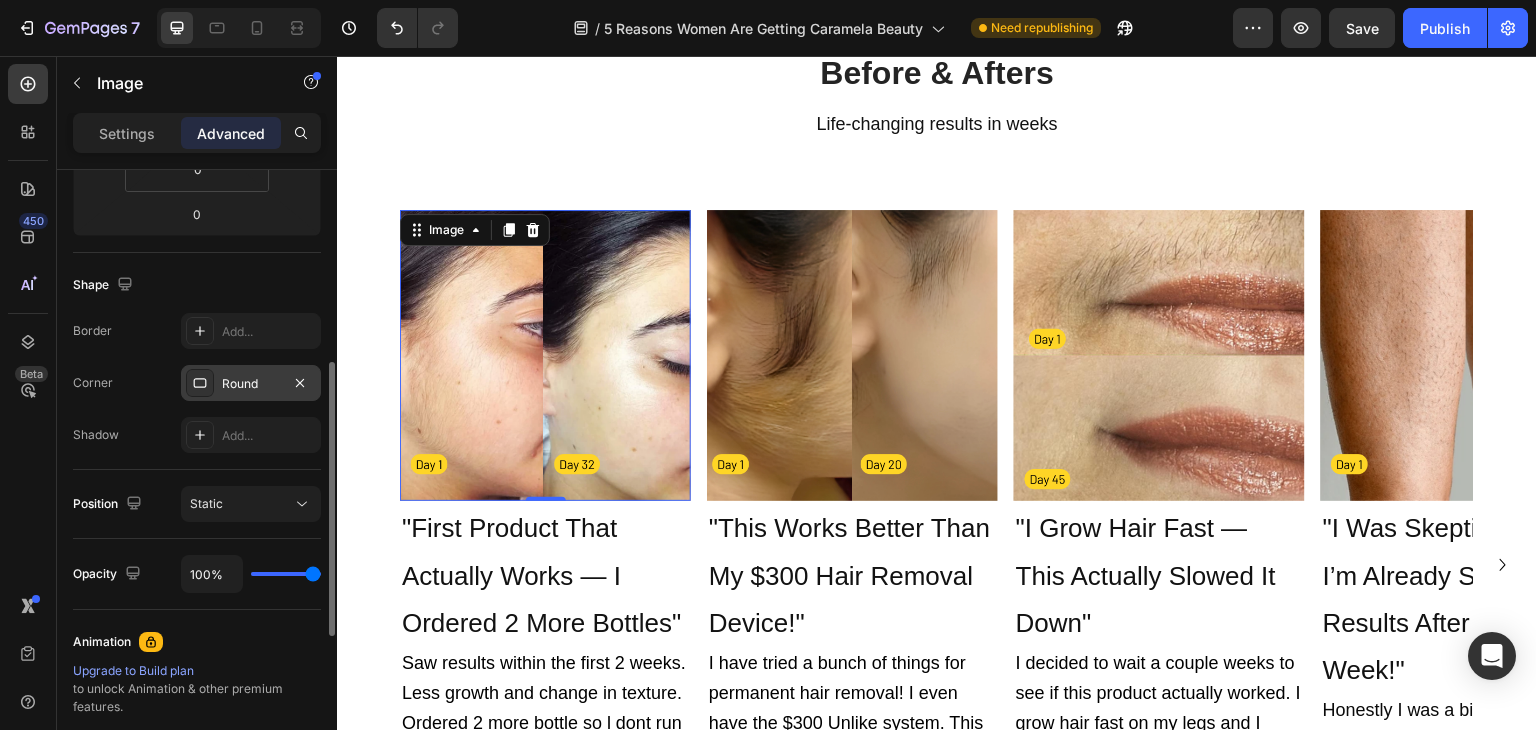 click on "Round" at bounding box center [251, 383] 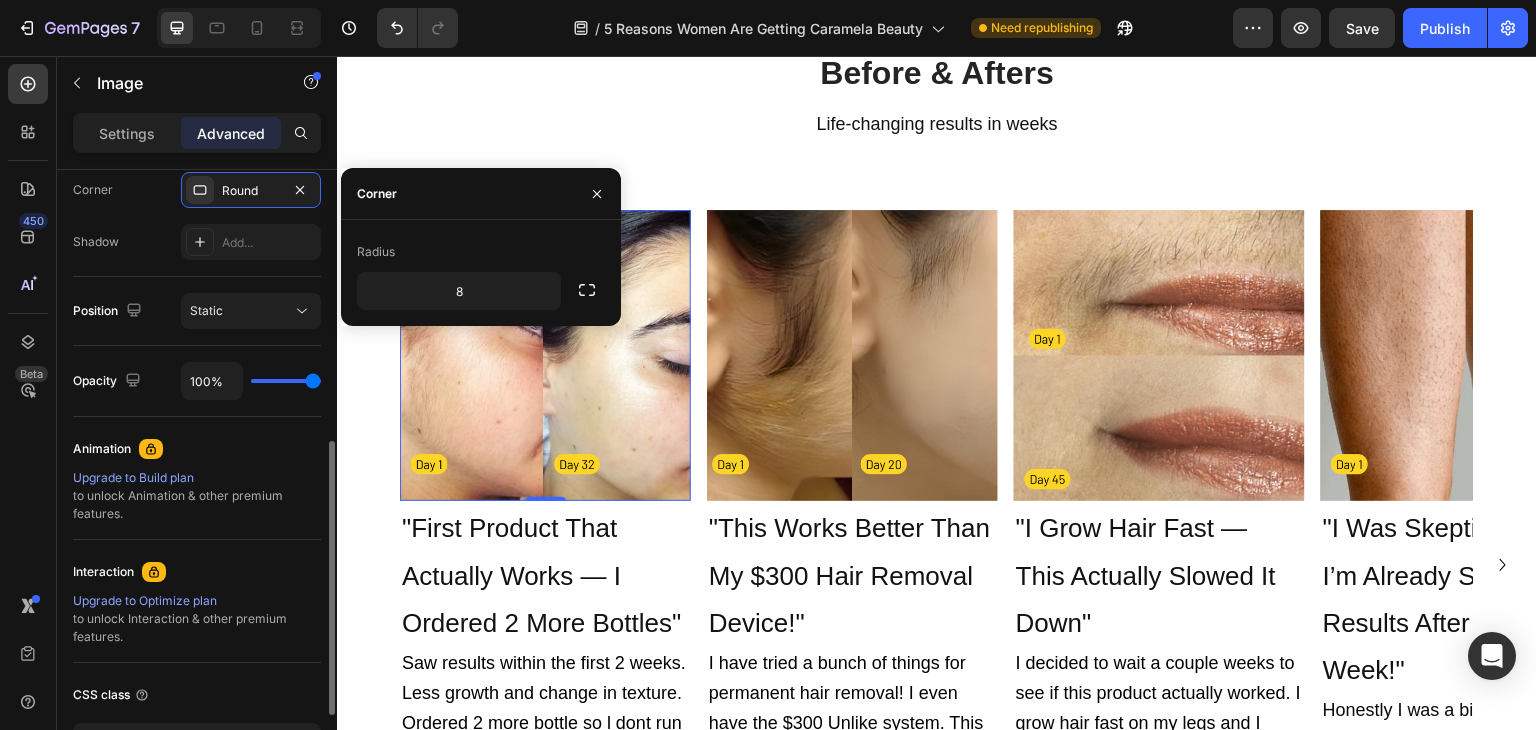 scroll, scrollTop: 769, scrollLeft: 0, axis: vertical 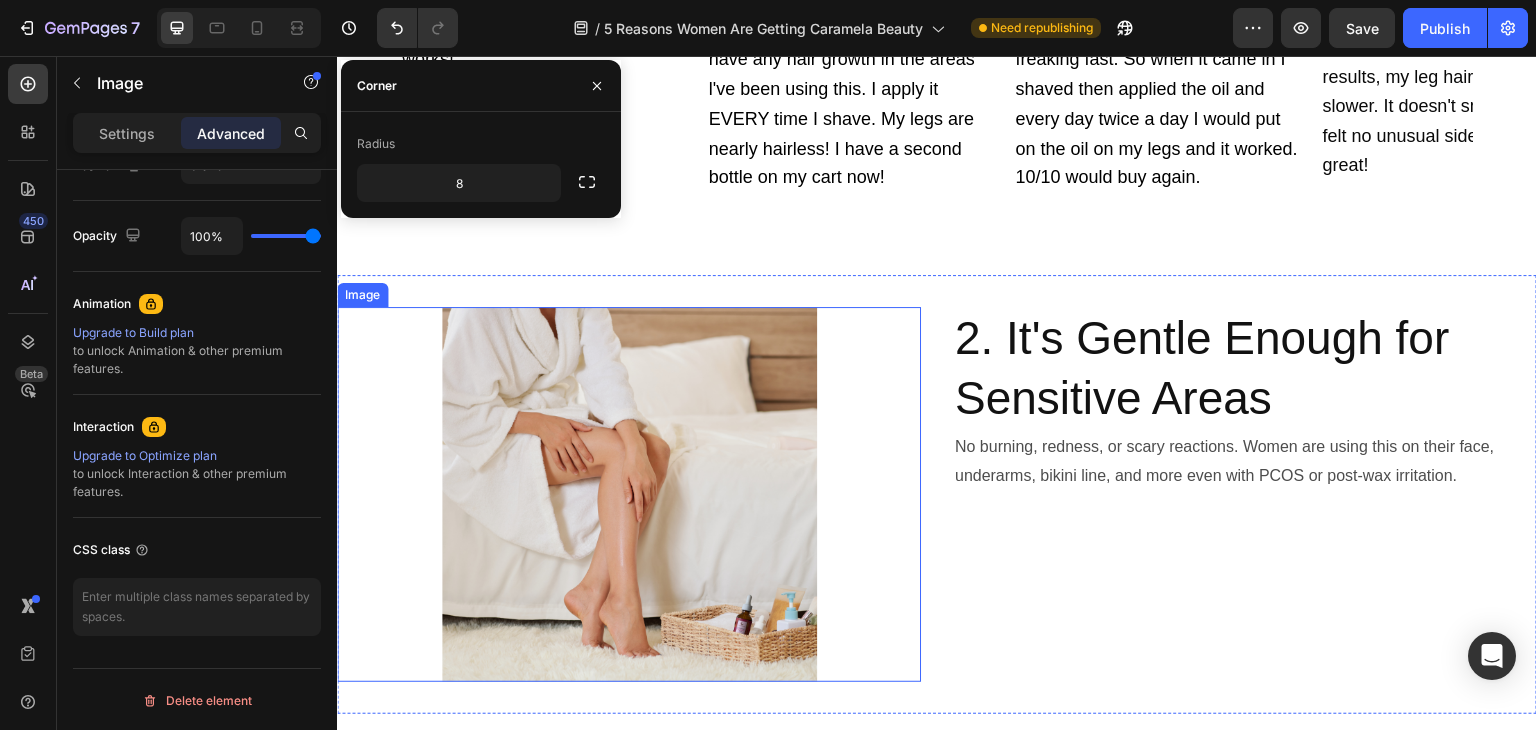 click at bounding box center [629, 494] 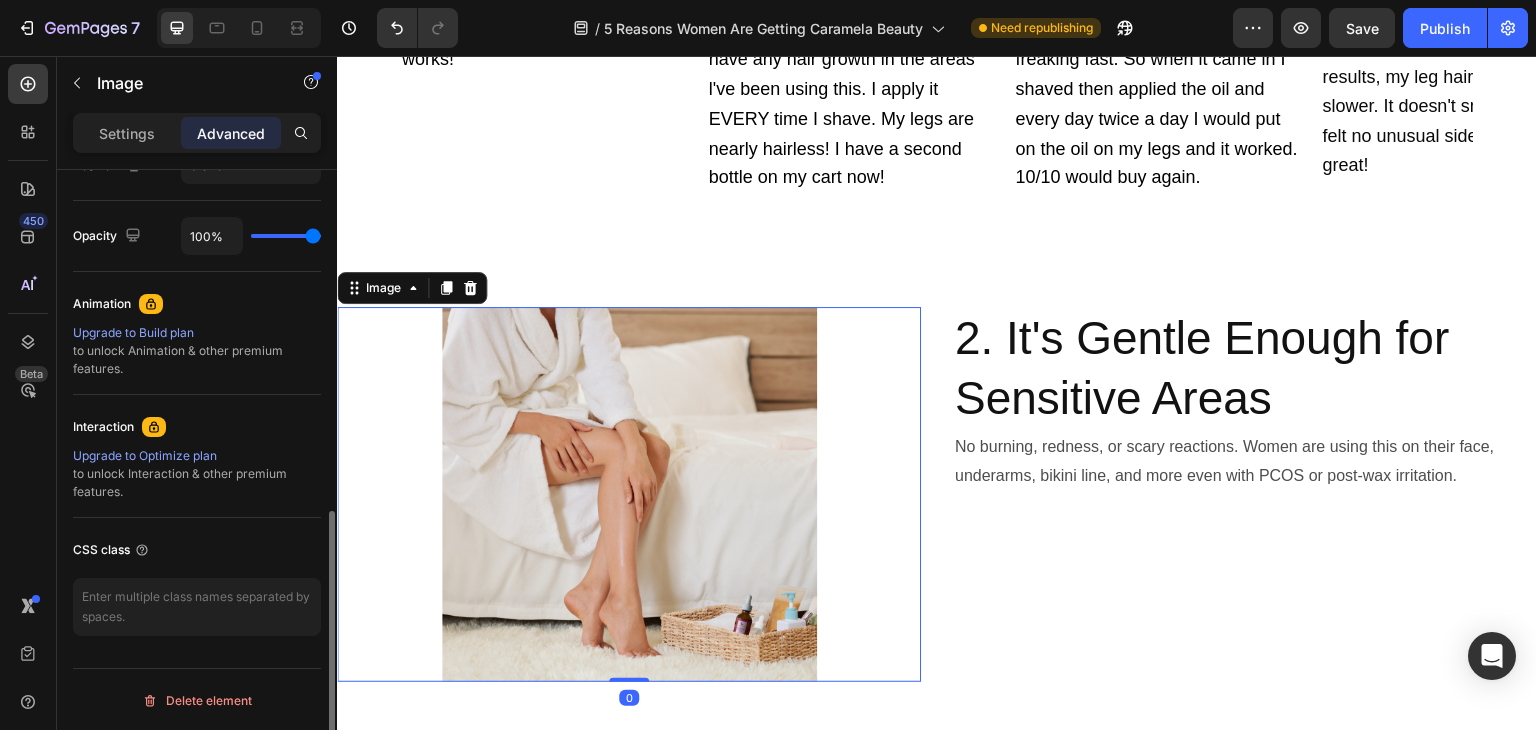 scroll, scrollTop: 768, scrollLeft: 0, axis: vertical 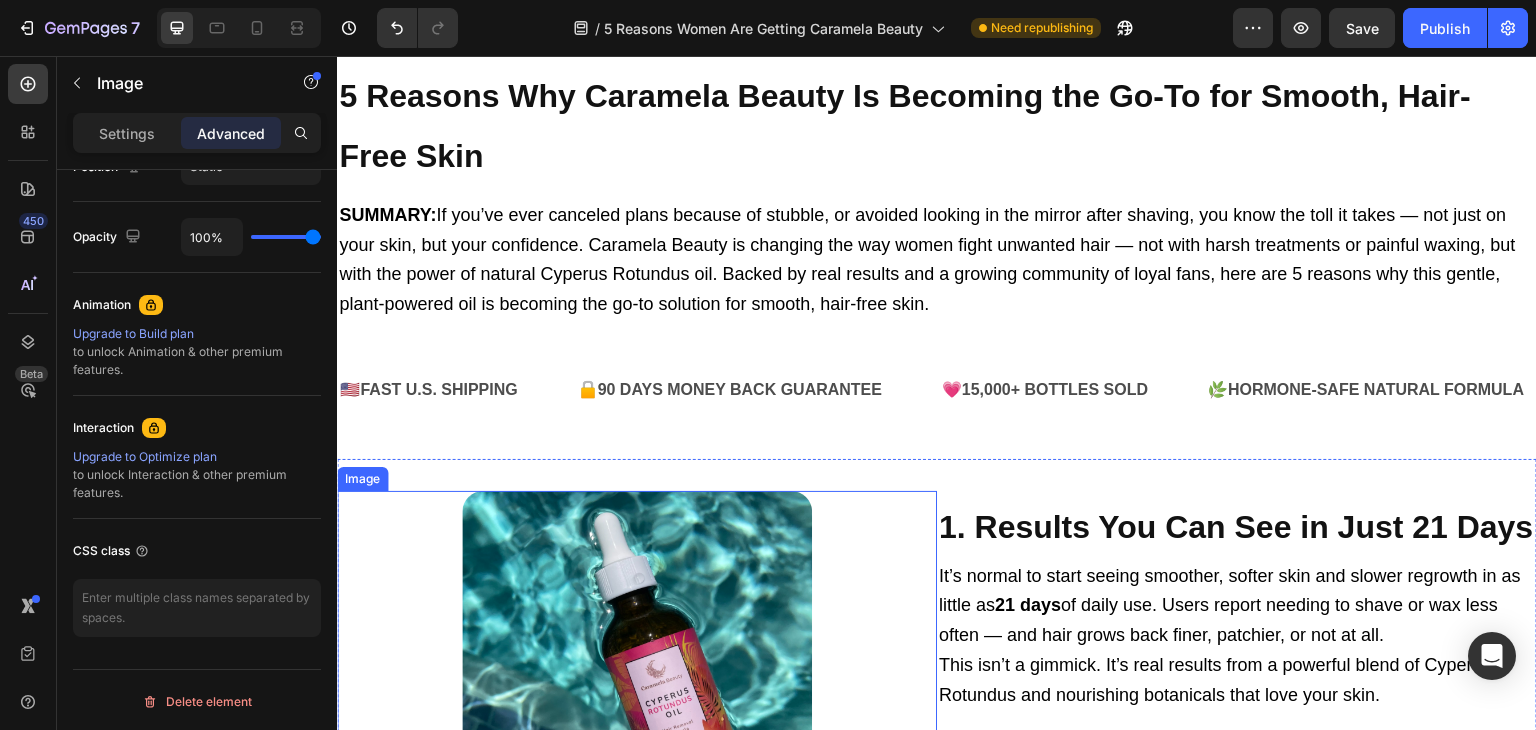 click at bounding box center (637, 666) 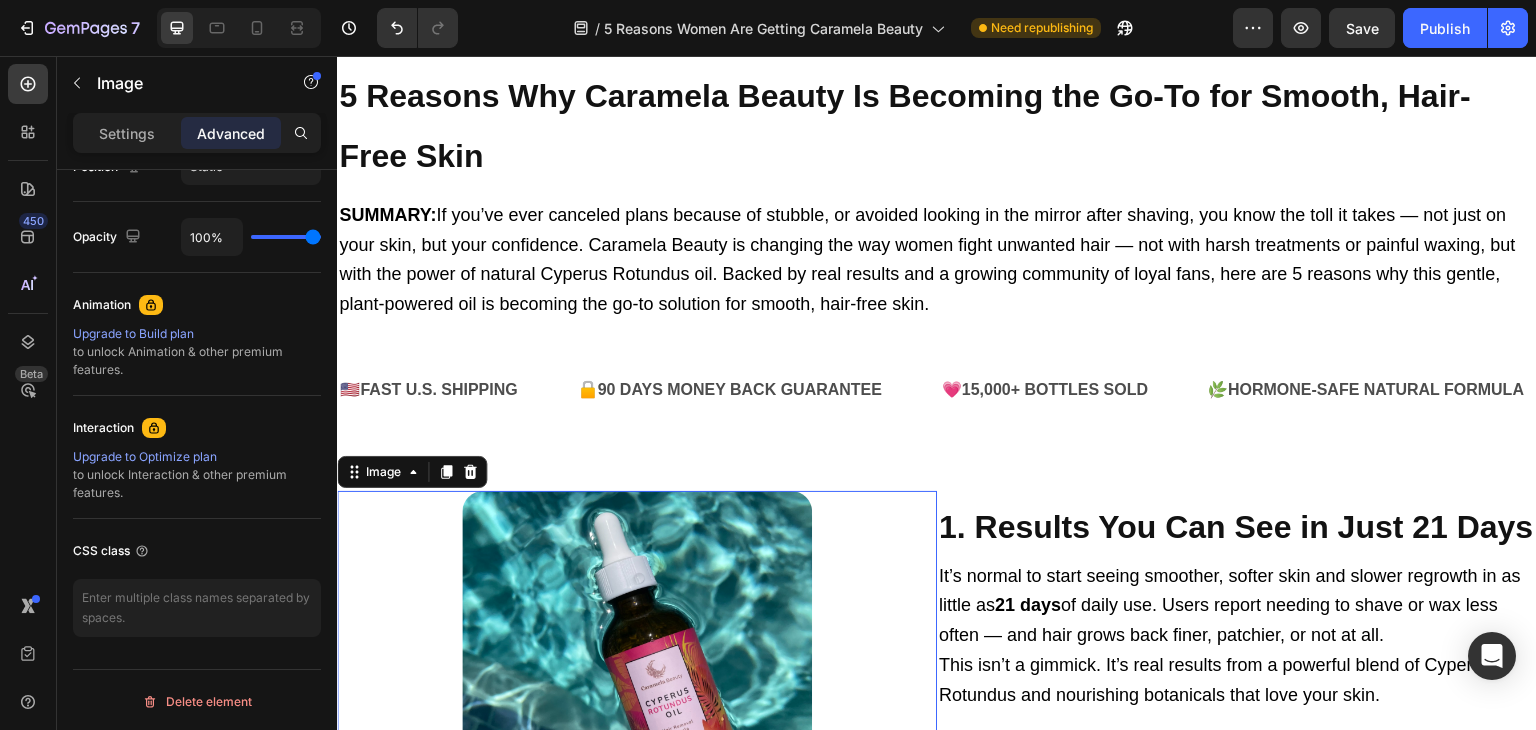 scroll, scrollTop: 768, scrollLeft: 0, axis: vertical 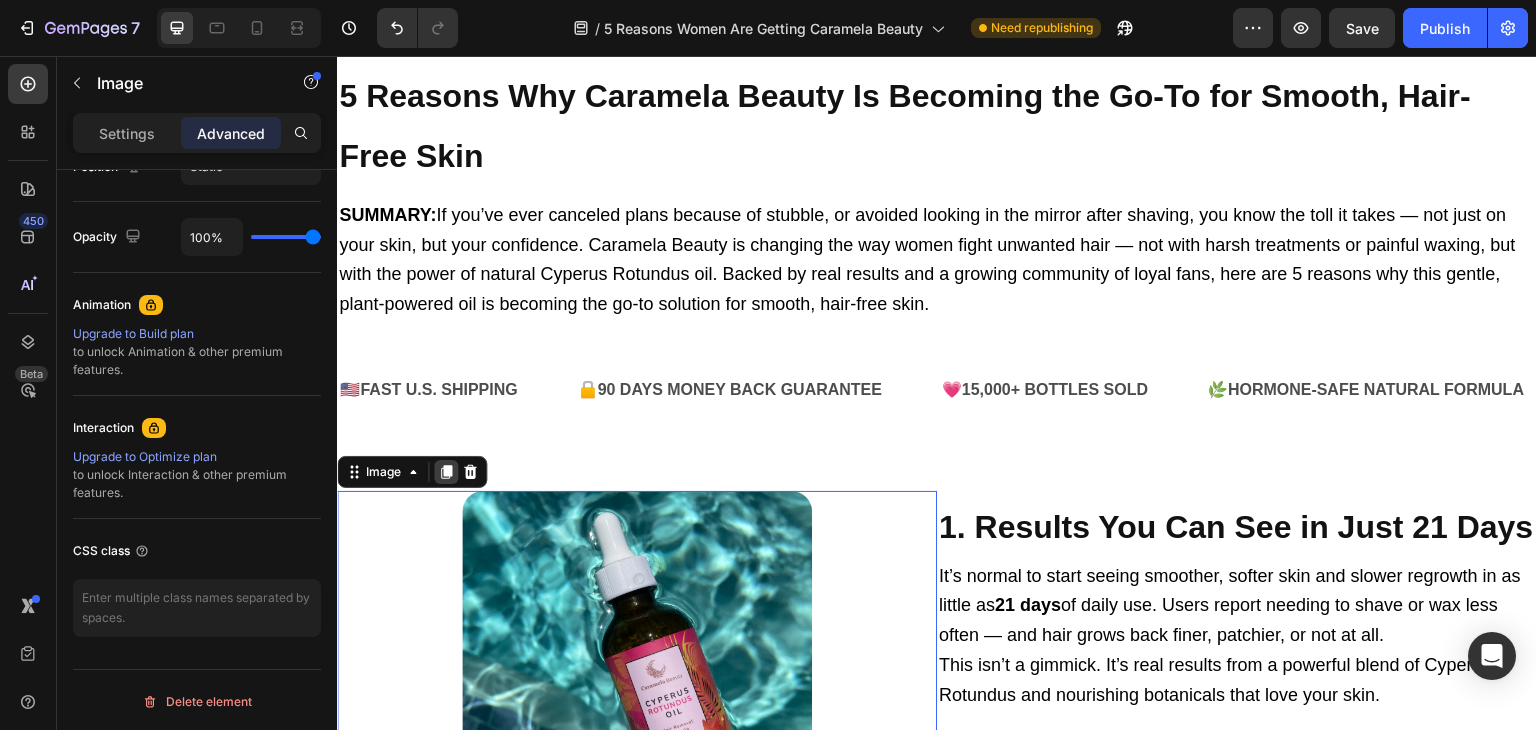 click 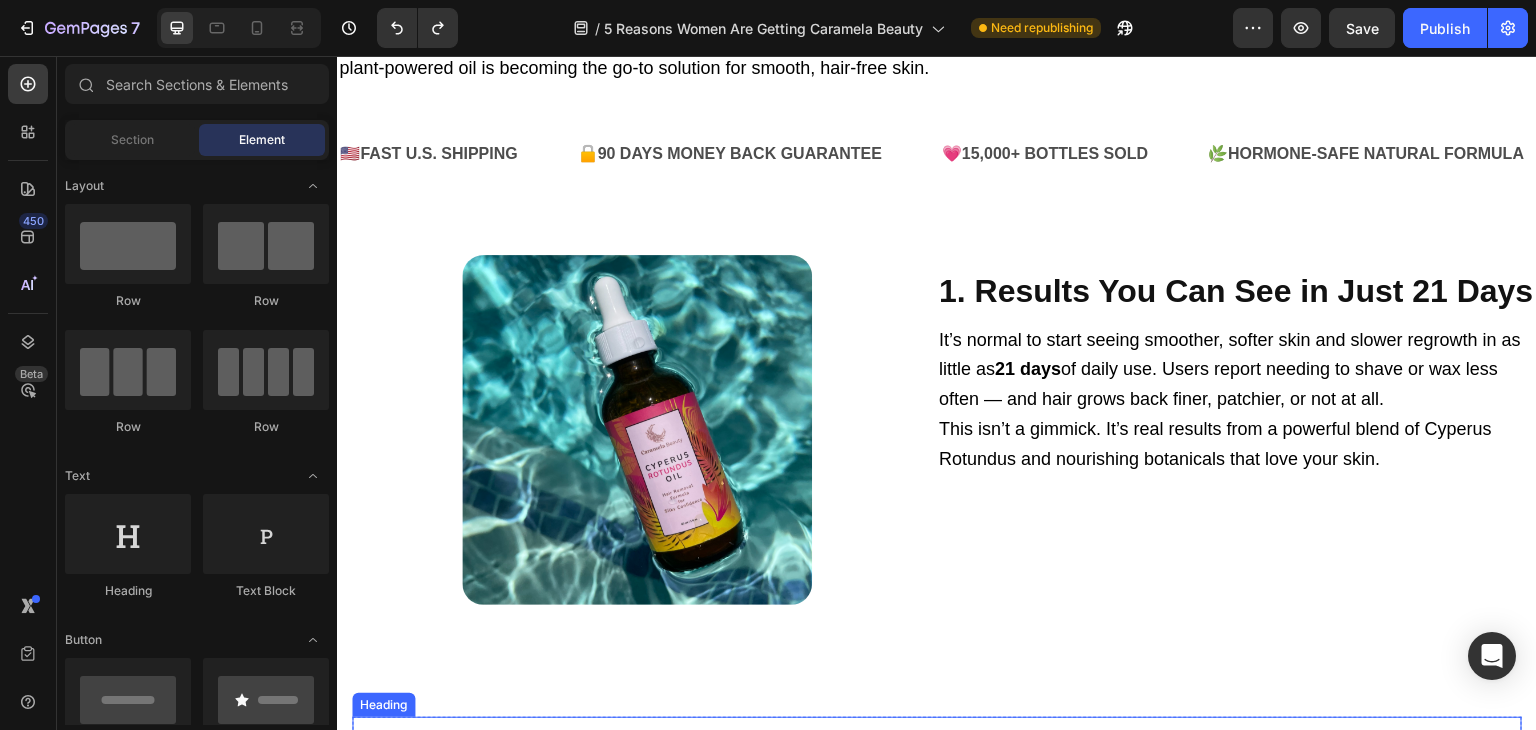 scroll, scrollTop: 272, scrollLeft: 0, axis: vertical 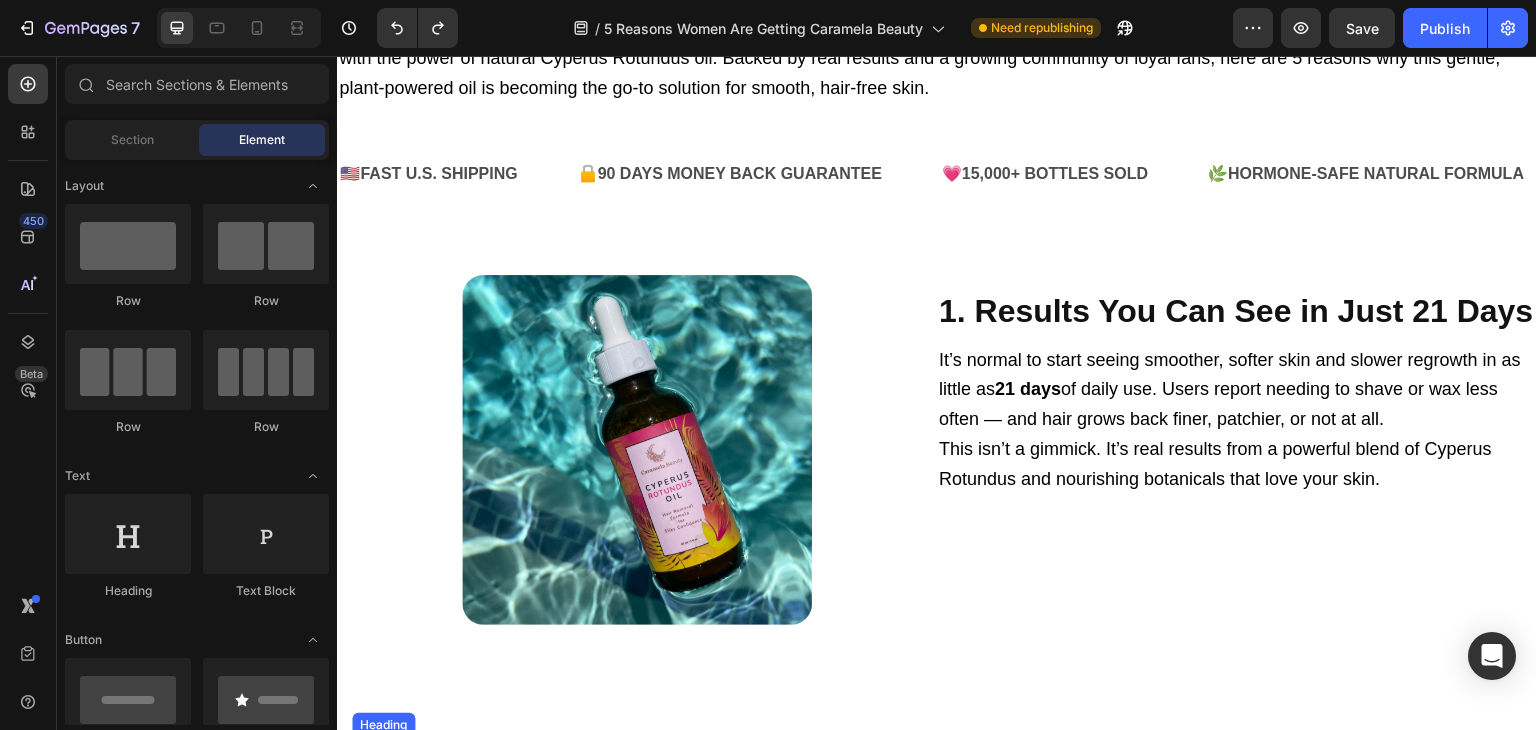 click at bounding box center (637, 450) 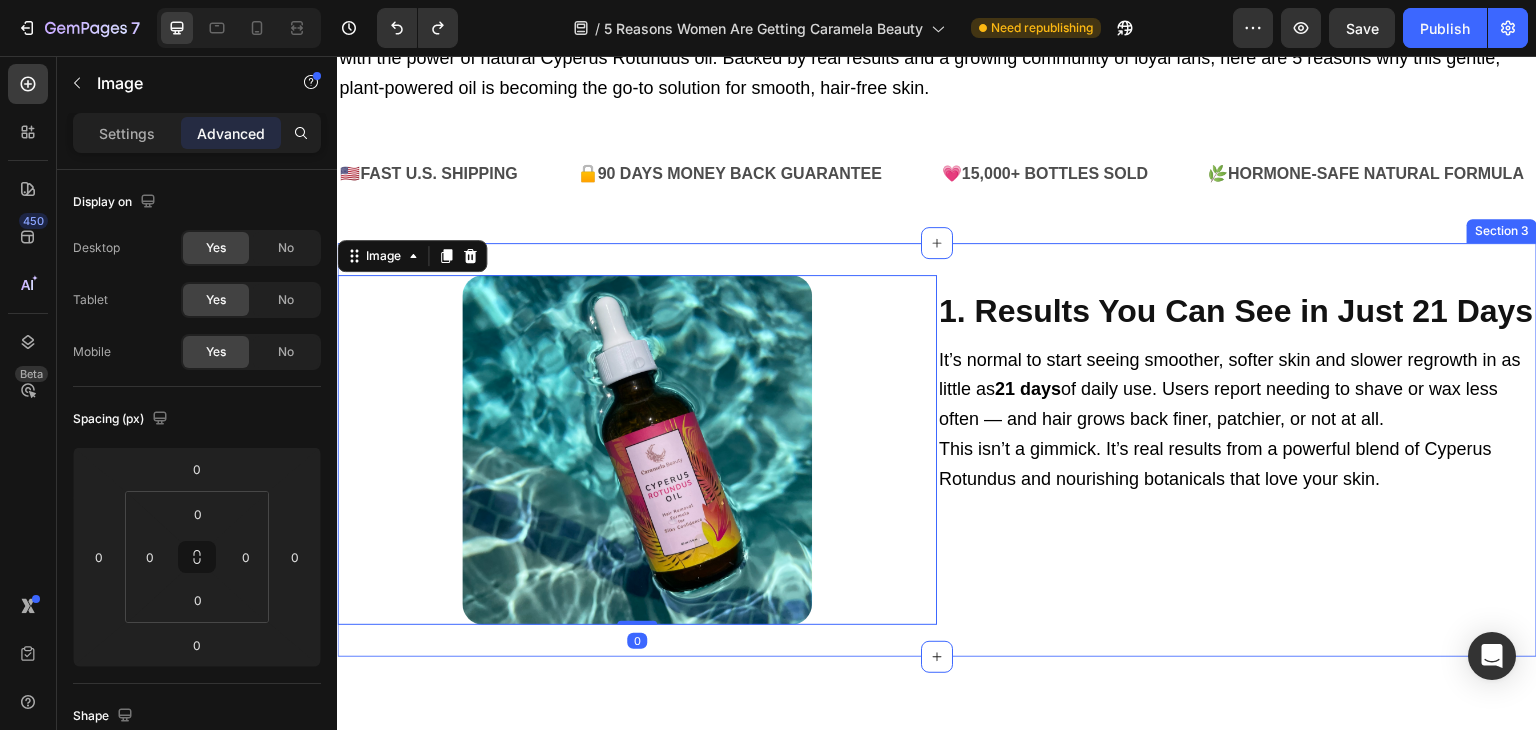 click on "Image   0 1. Results You Can See in Just 21 Days Heading It’s normal to start seeing smoother, softer skin and slower regrowth in as little as  21 days  of daily use. Users report needing to shave or wax less often — and hair grows back finer, patchier, or not at all. This isn’t a gimmick. It’s real results from a powerful blend of Cyperus Rotundus and nourishing botanicals that love your skin. Text Block Section 3" at bounding box center (937, 450) 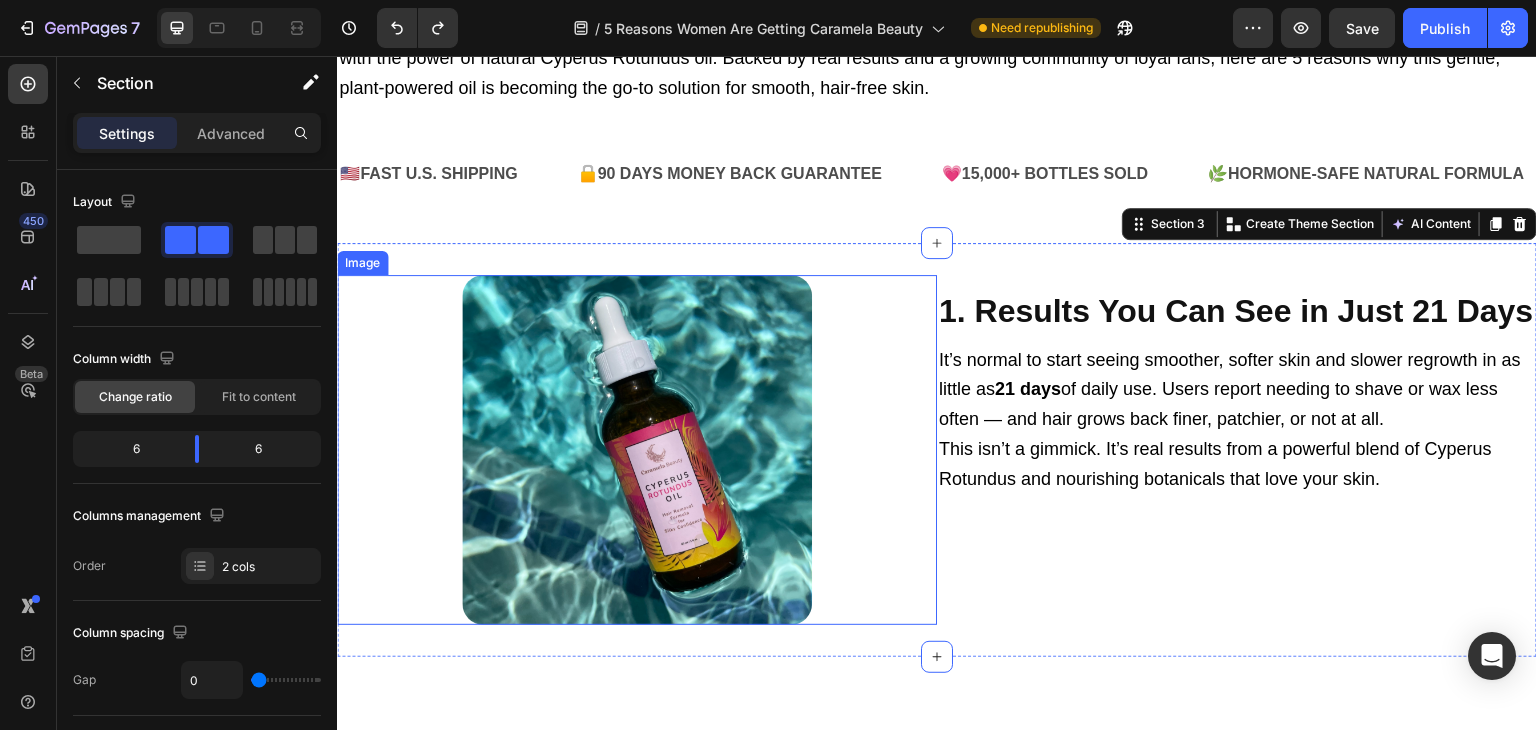 click at bounding box center [637, 450] 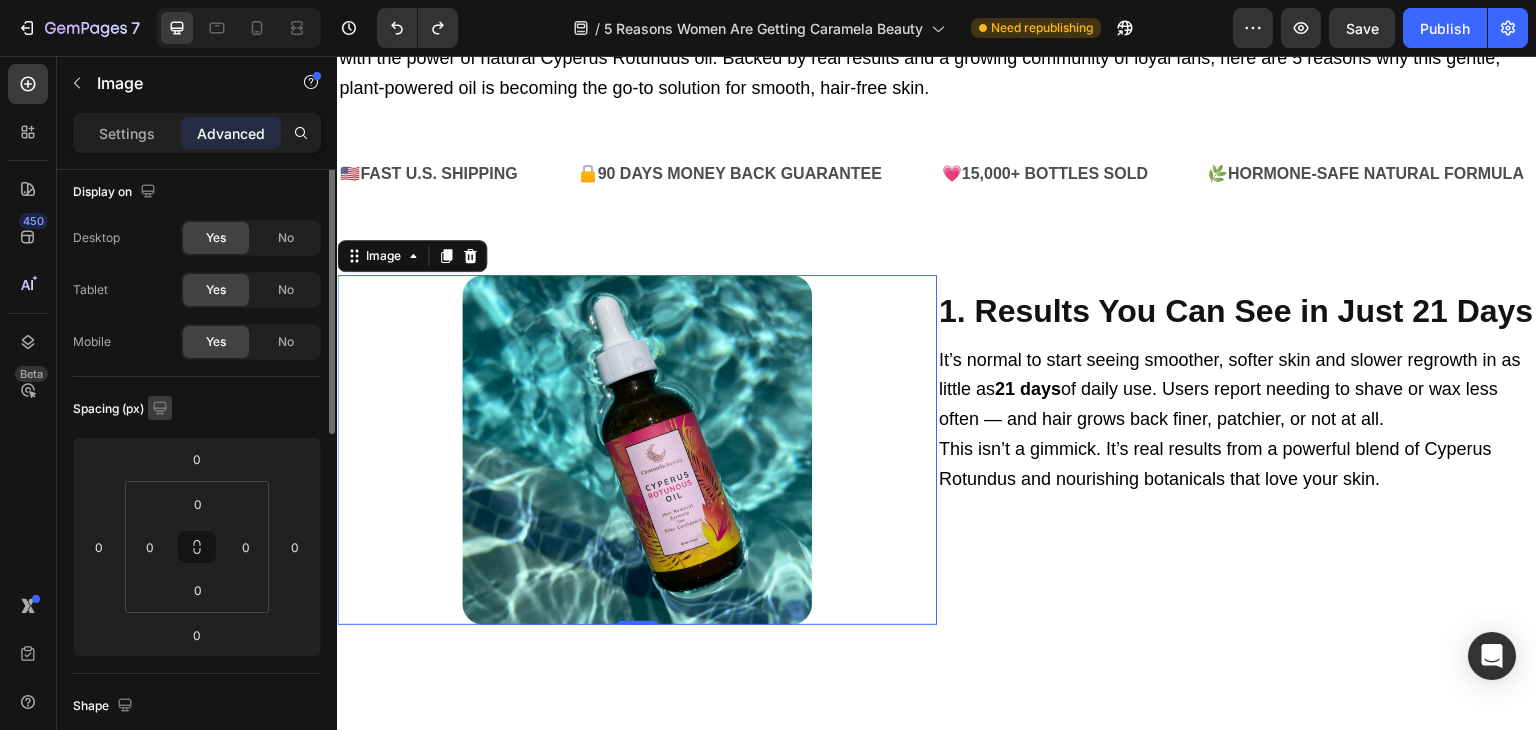scroll, scrollTop: 0, scrollLeft: 0, axis: both 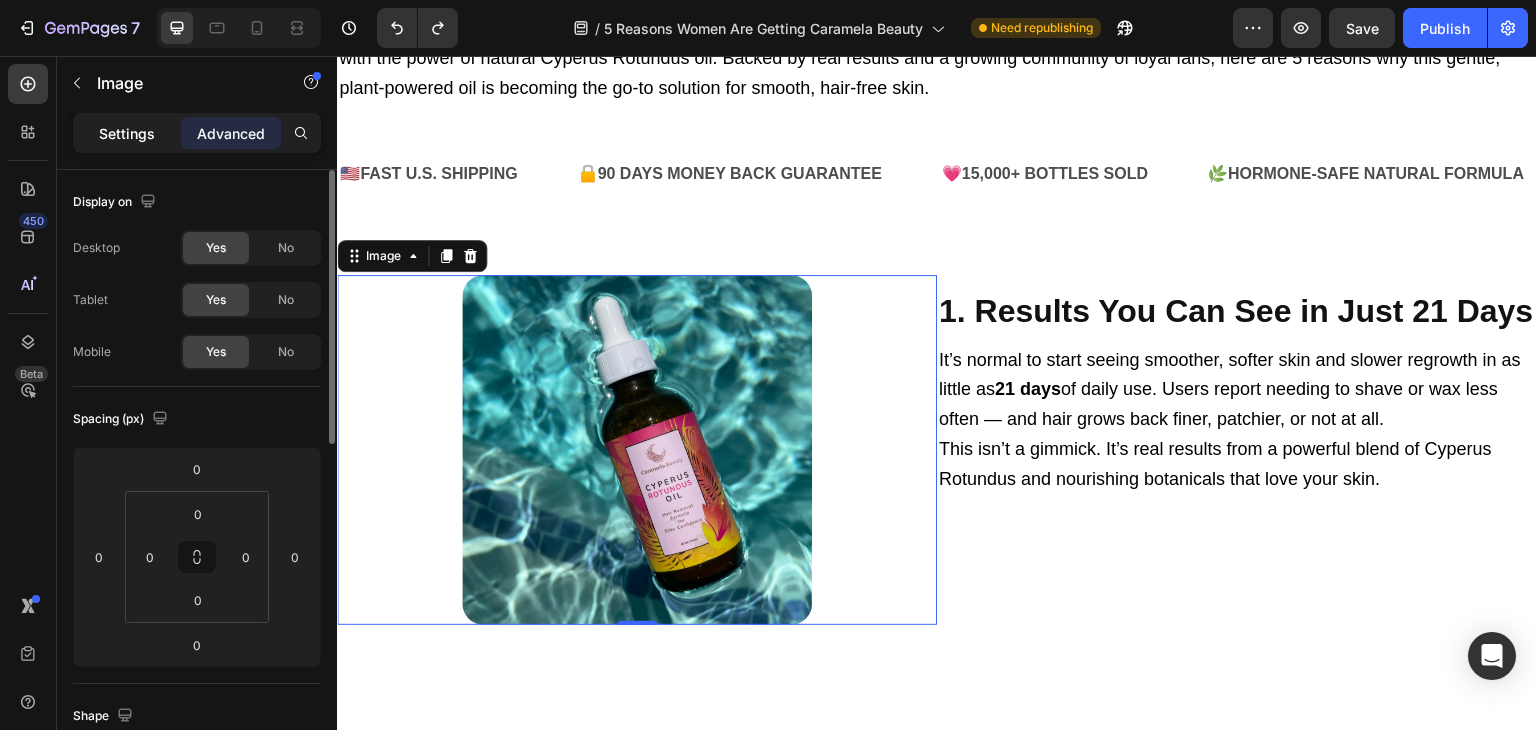 click on "Settings" at bounding box center (127, 133) 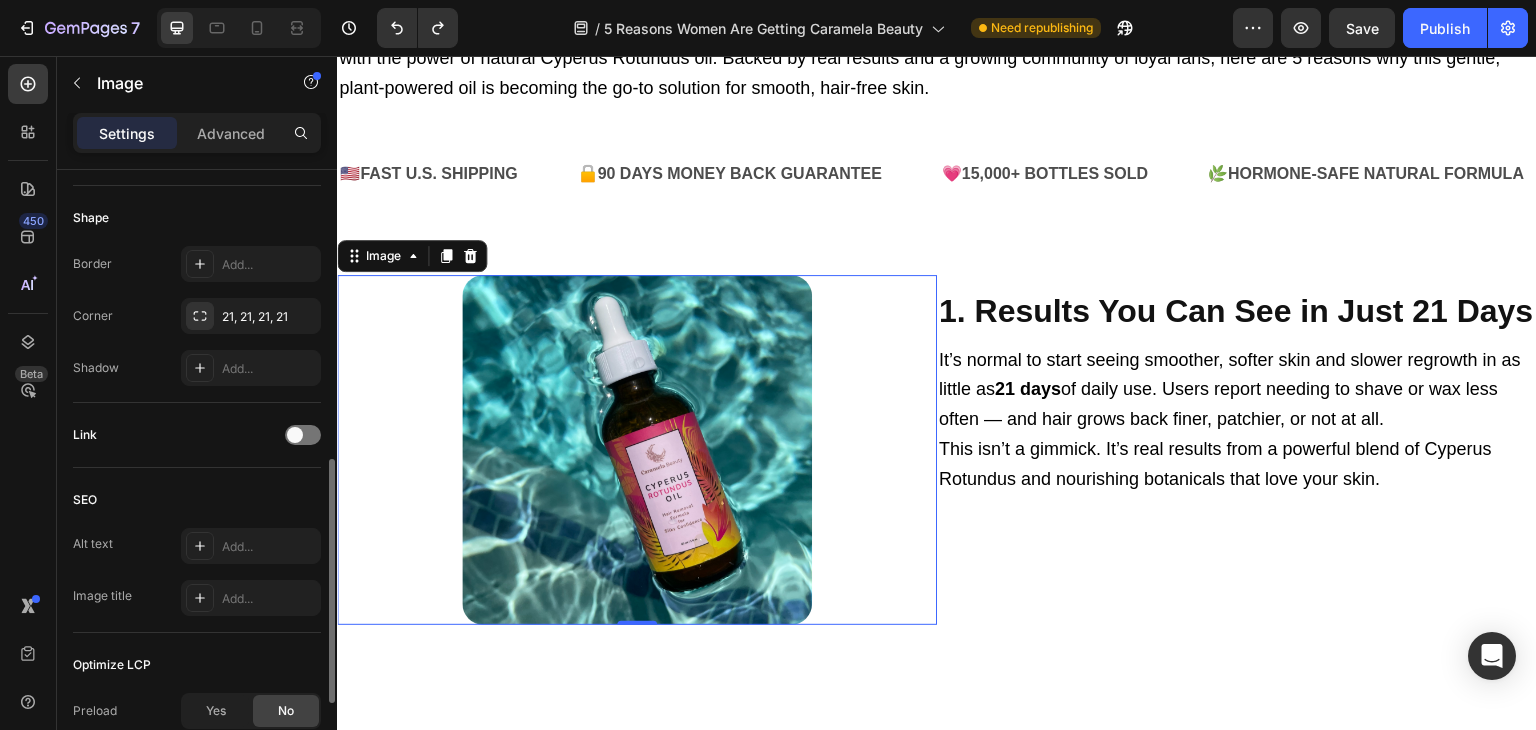 scroll, scrollTop: 728, scrollLeft: 0, axis: vertical 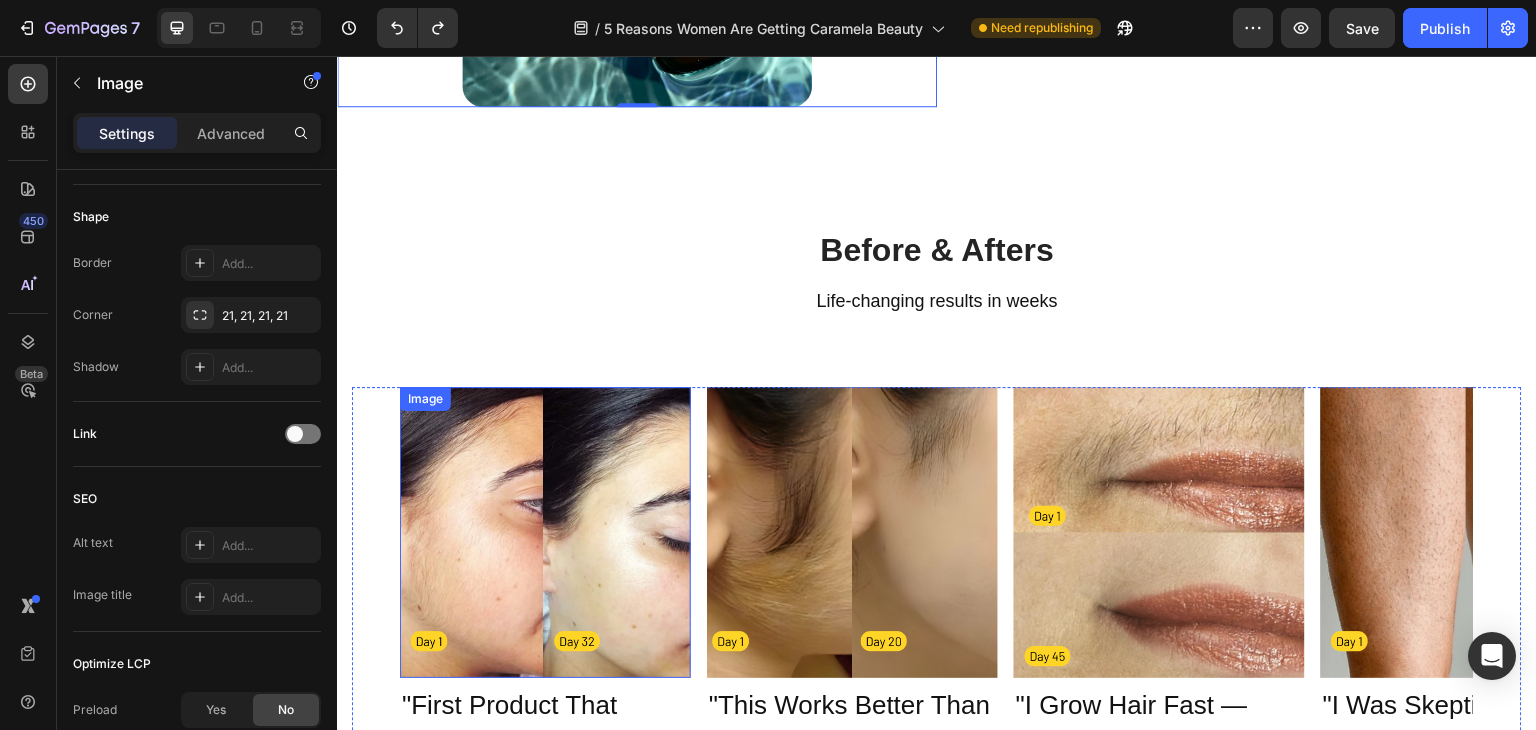 click at bounding box center (545, 532) 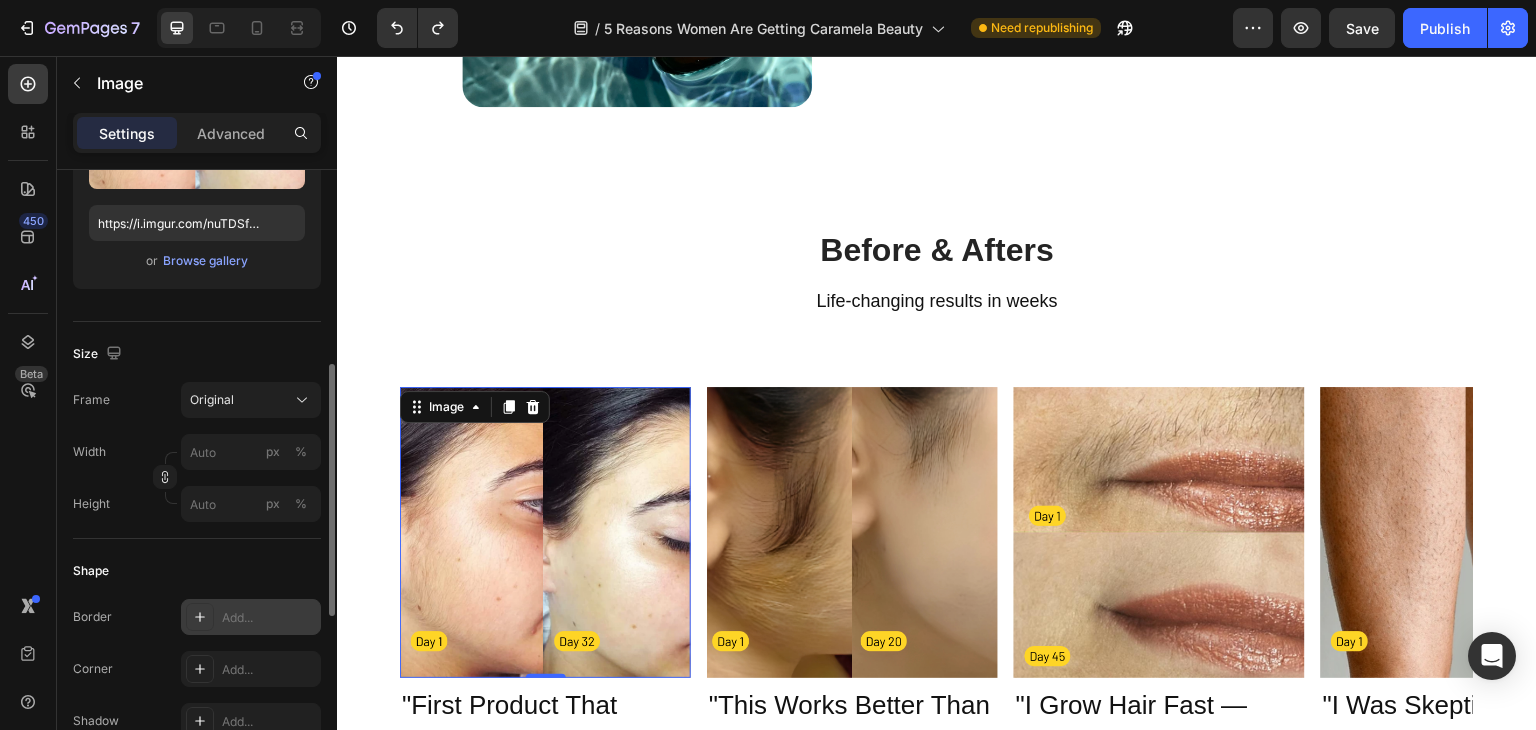 scroll, scrollTop: 406, scrollLeft: 0, axis: vertical 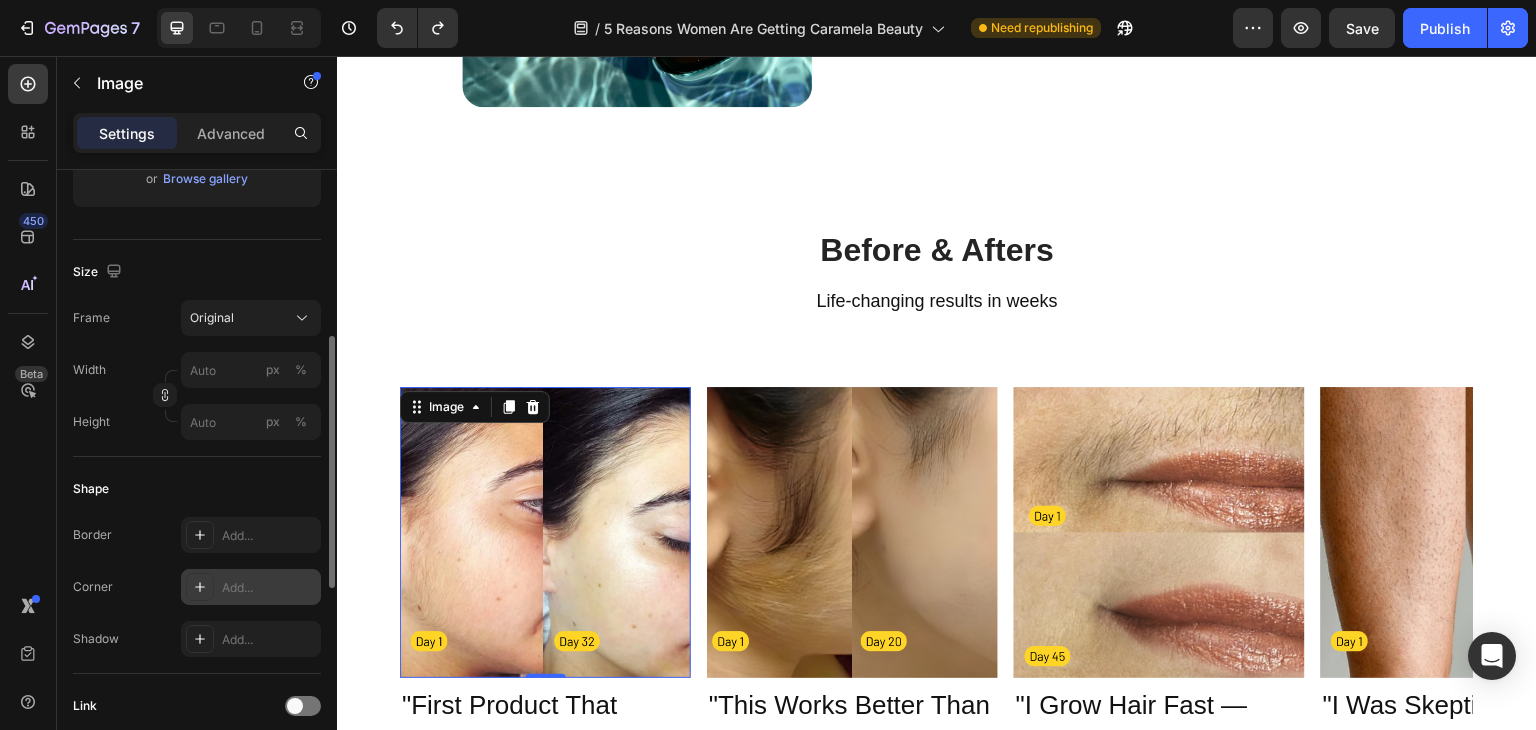 click on "Add..." at bounding box center (269, 588) 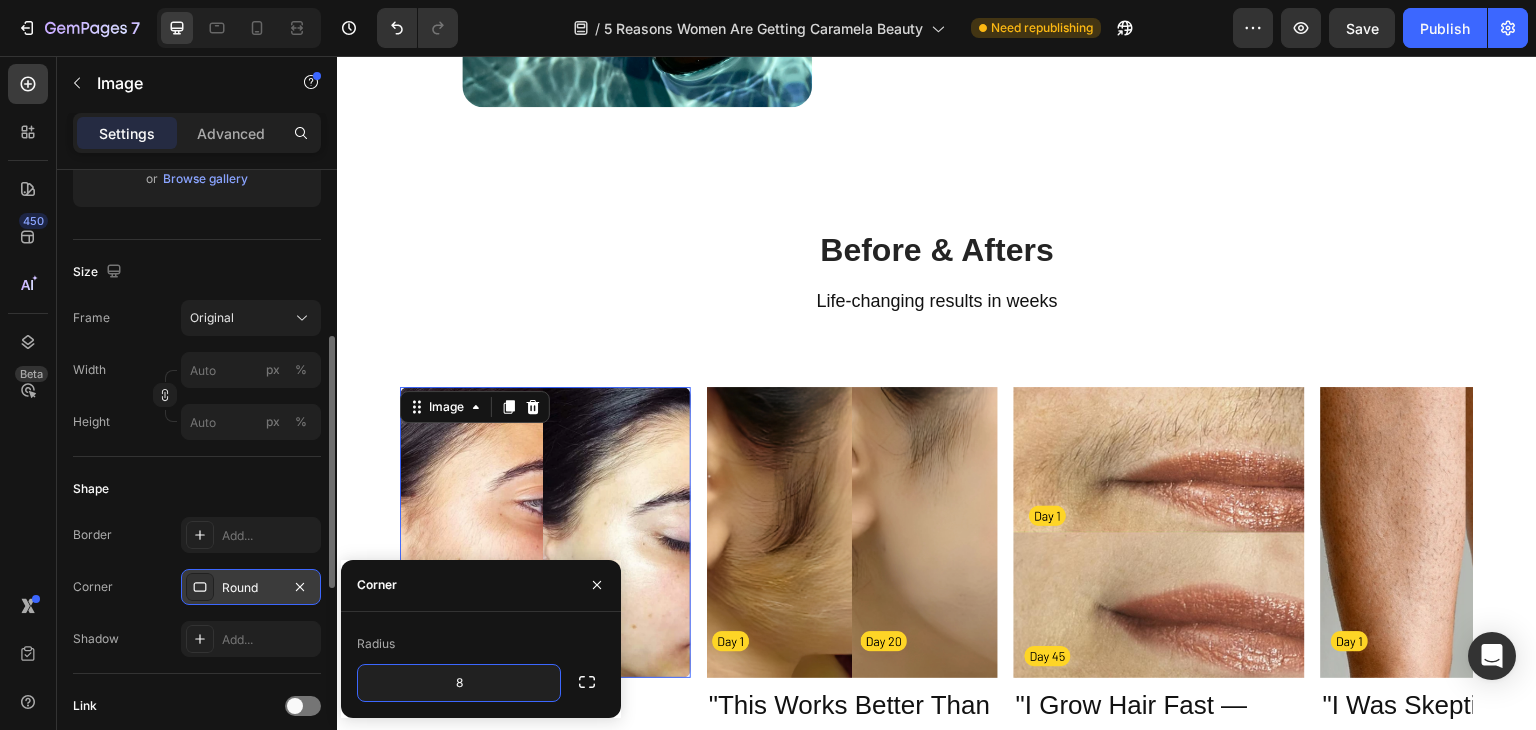 click on "Corner Round" at bounding box center [197, 587] 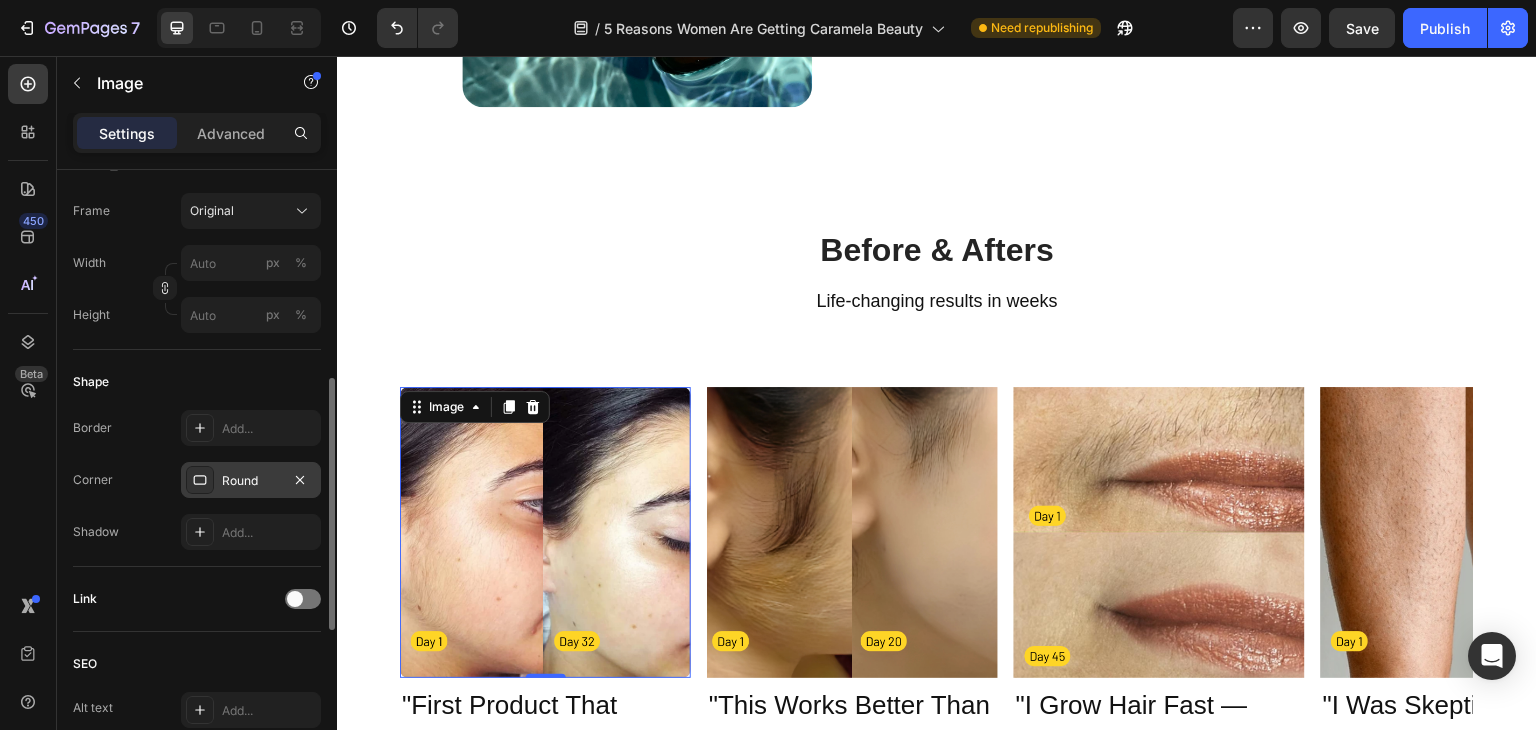 scroll, scrollTop: 514, scrollLeft: 0, axis: vertical 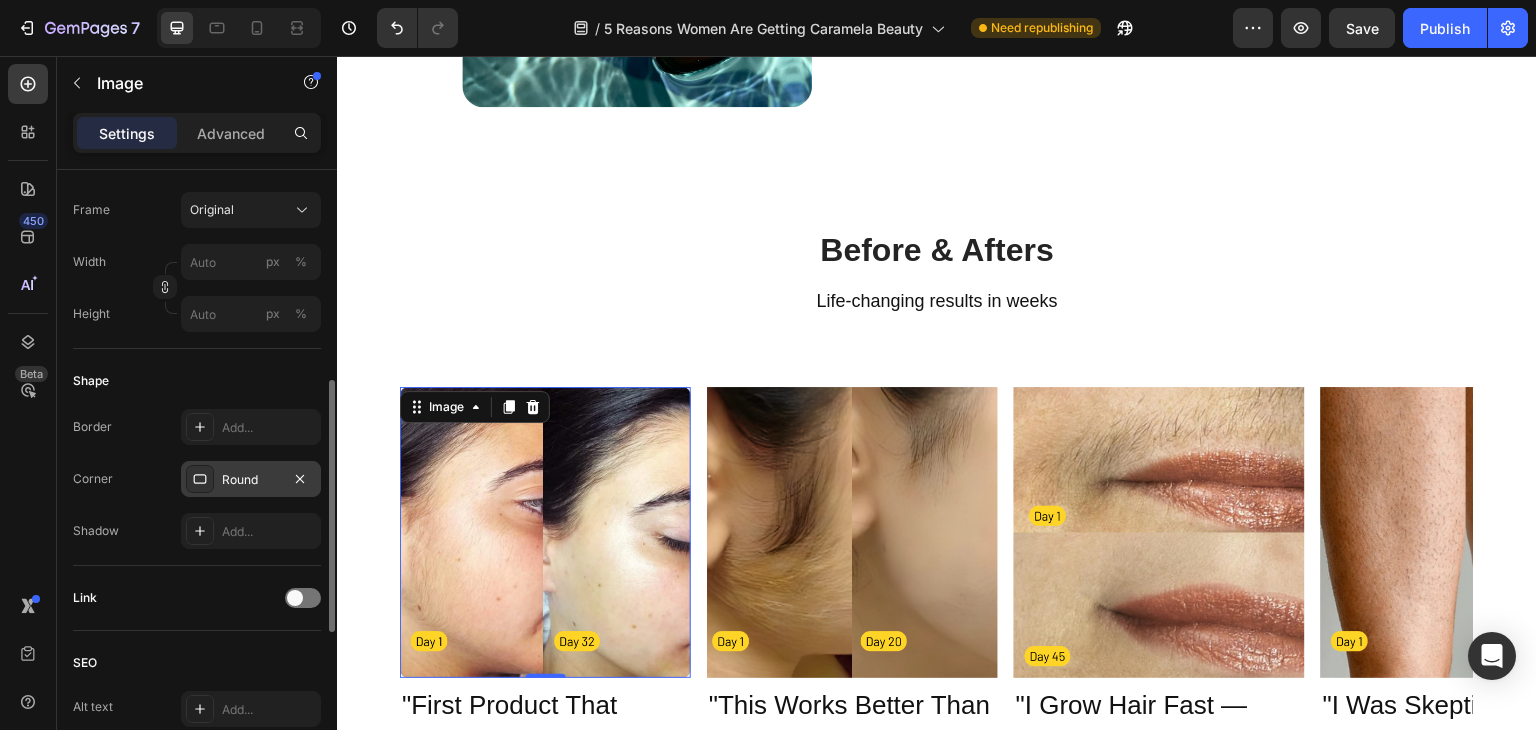 click on "Round" at bounding box center [251, 479] 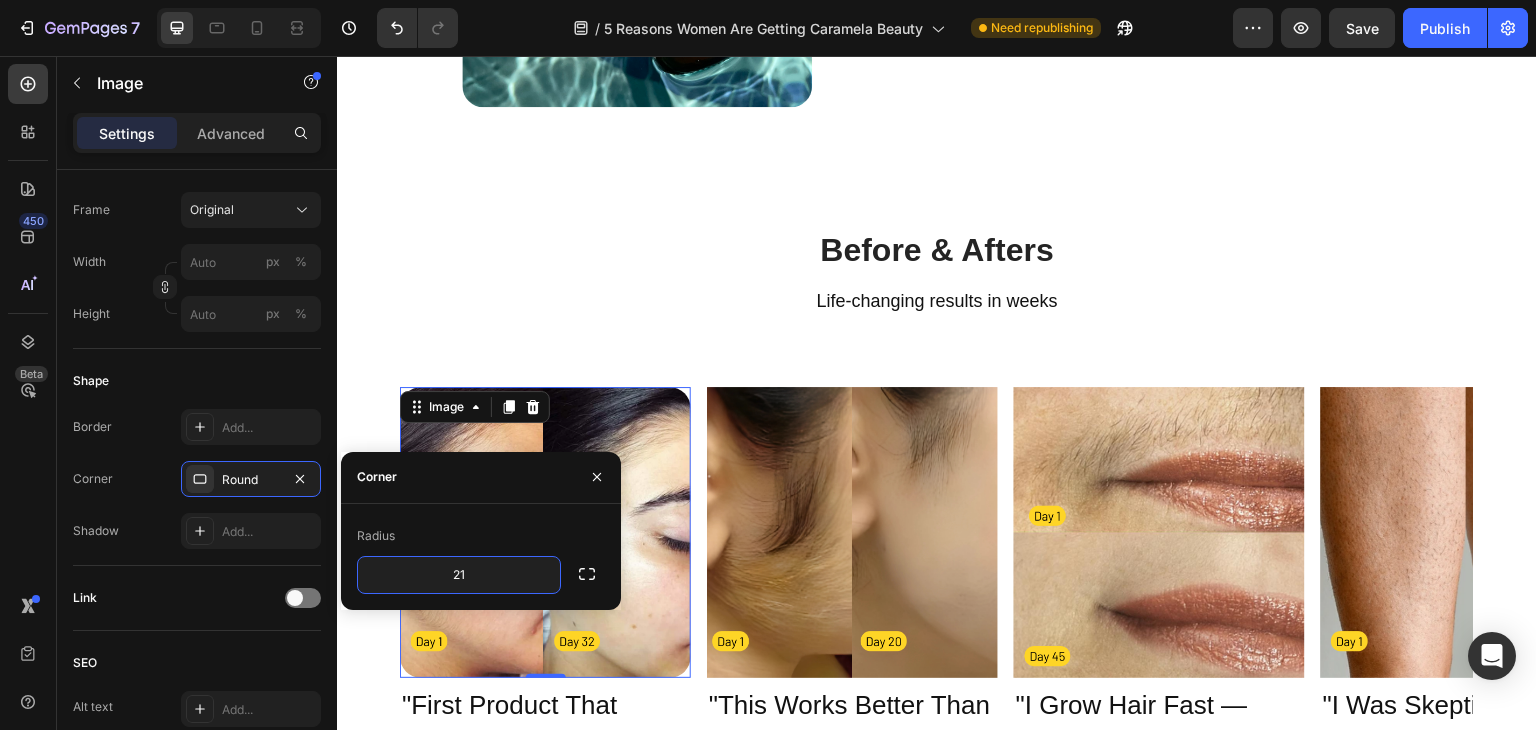 type on "21" 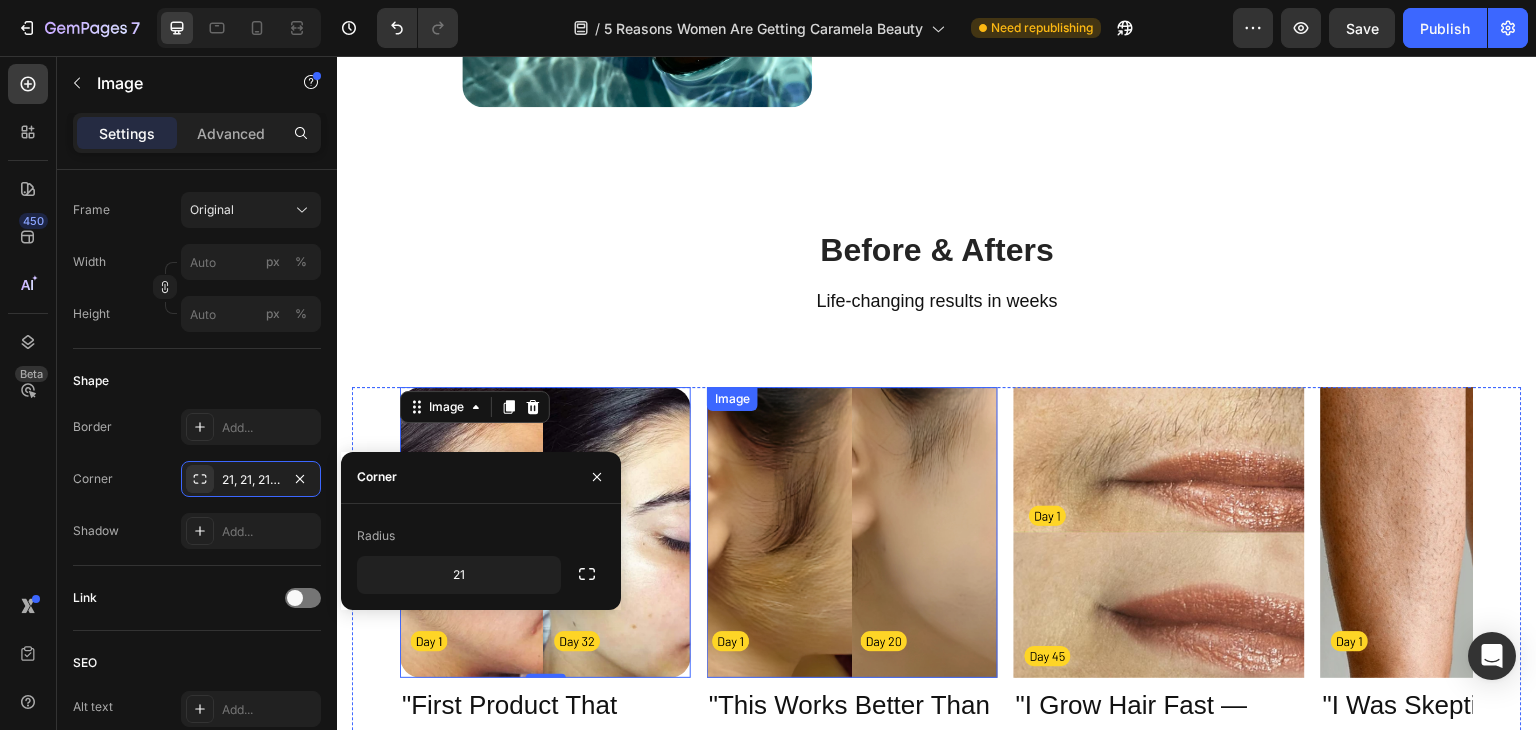 click at bounding box center (852, 532) 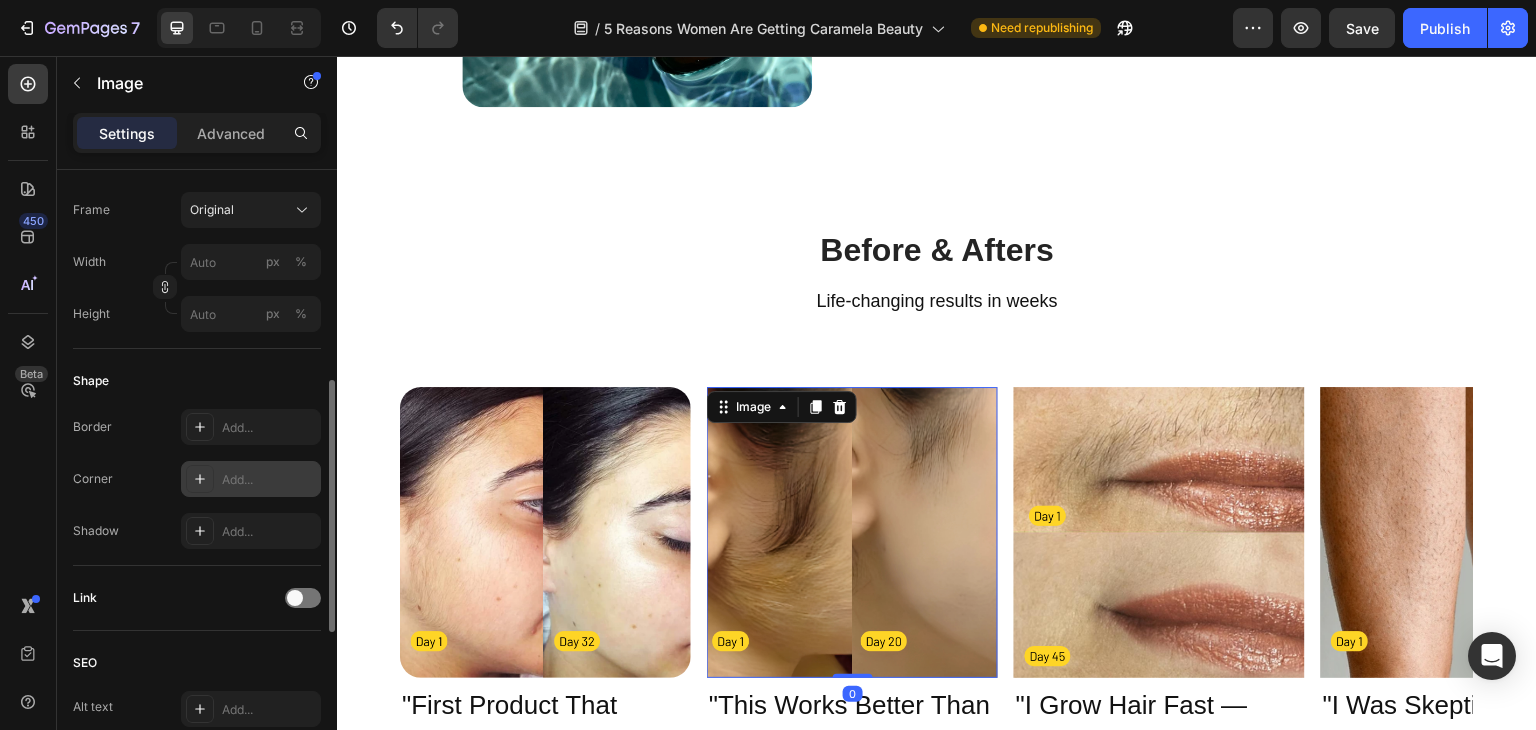 click on "Add..." at bounding box center [269, 480] 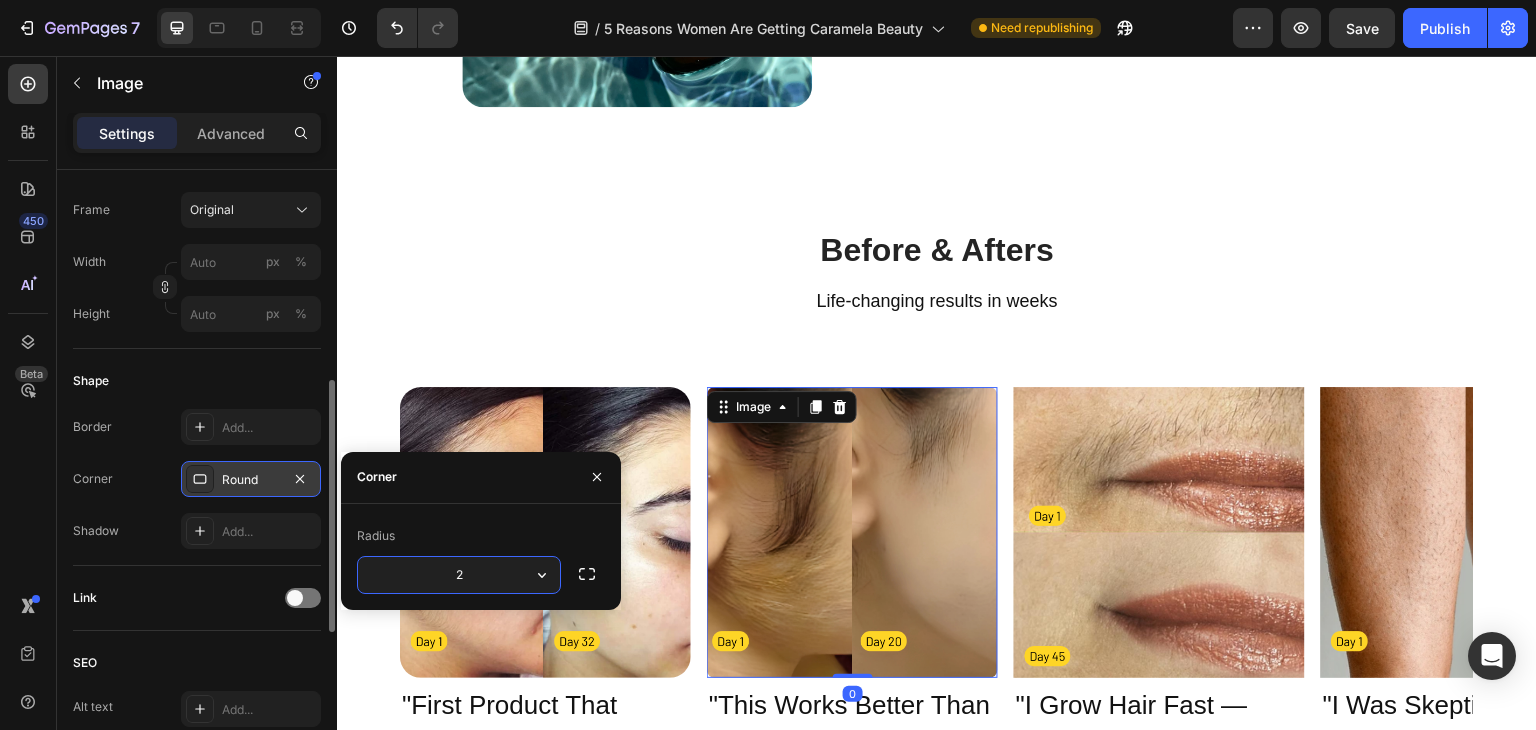 type on "21" 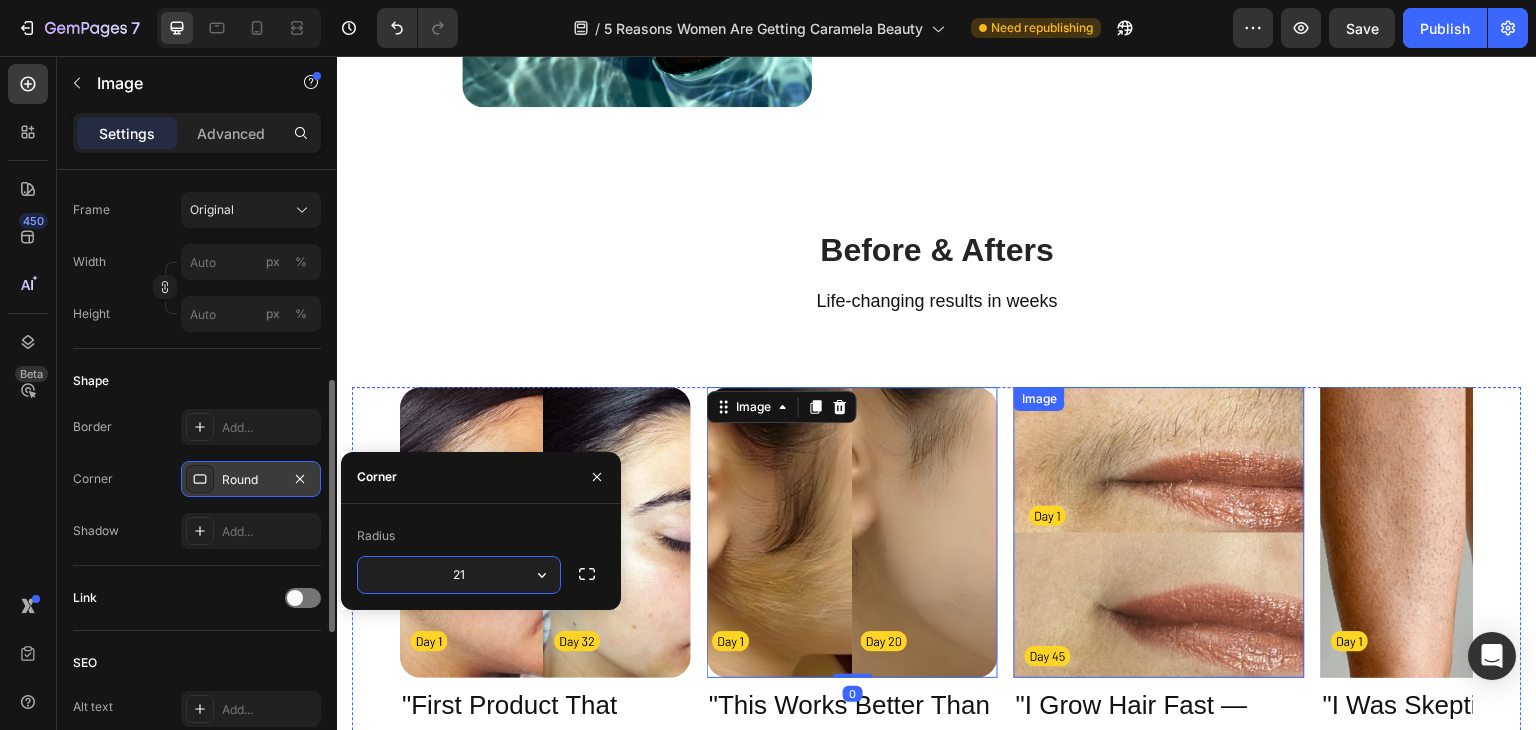 click at bounding box center (1159, 532) 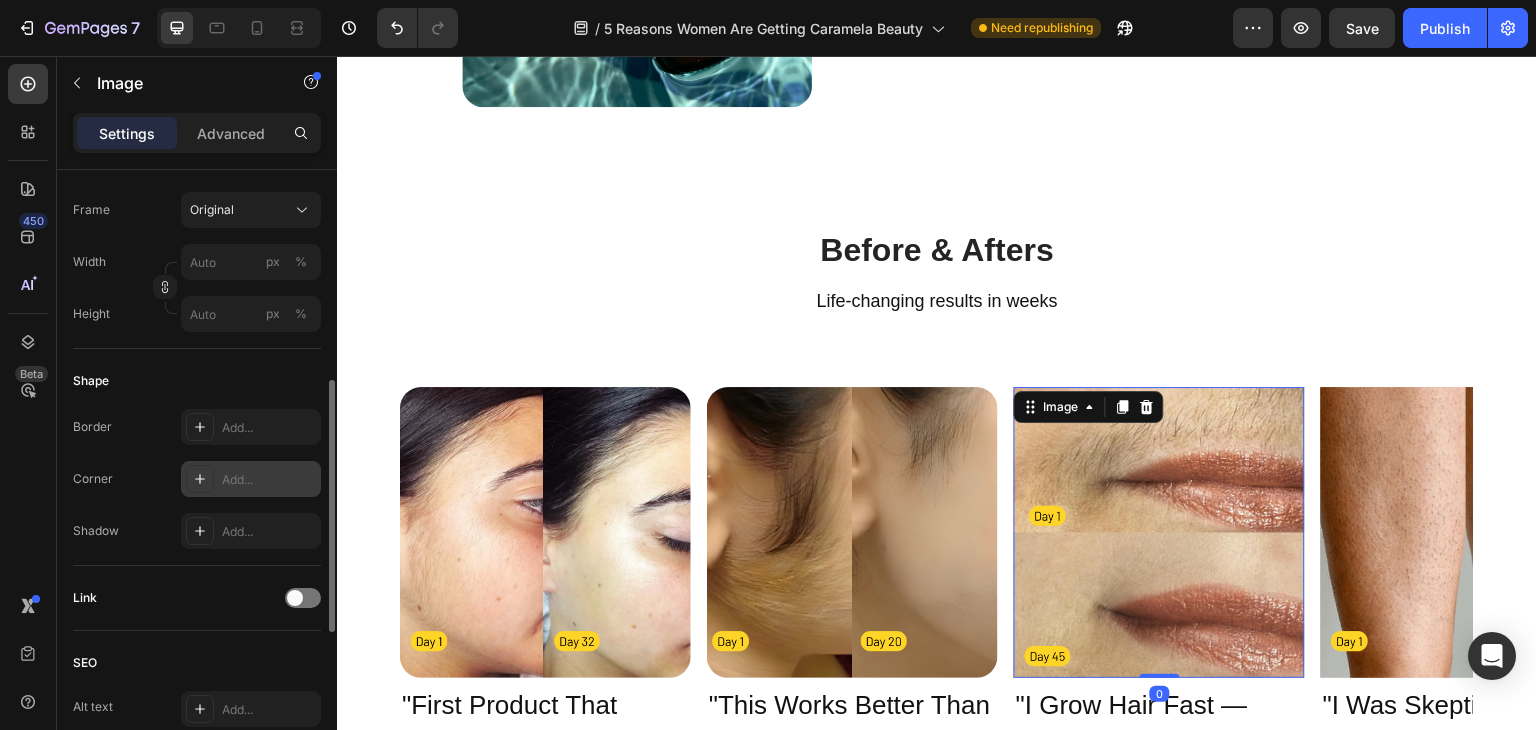 click on "Add..." at bounding box center [269, 480] 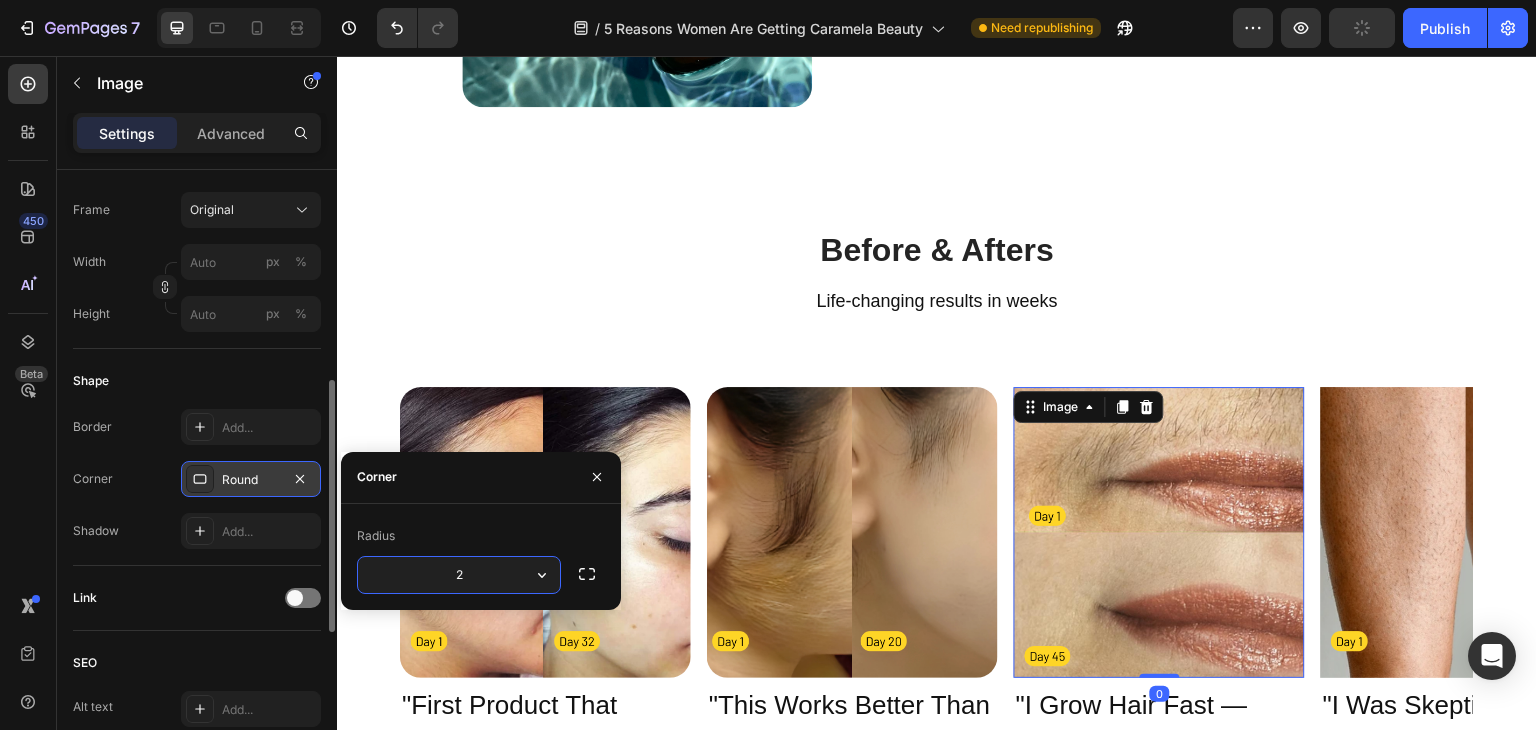type on "21" 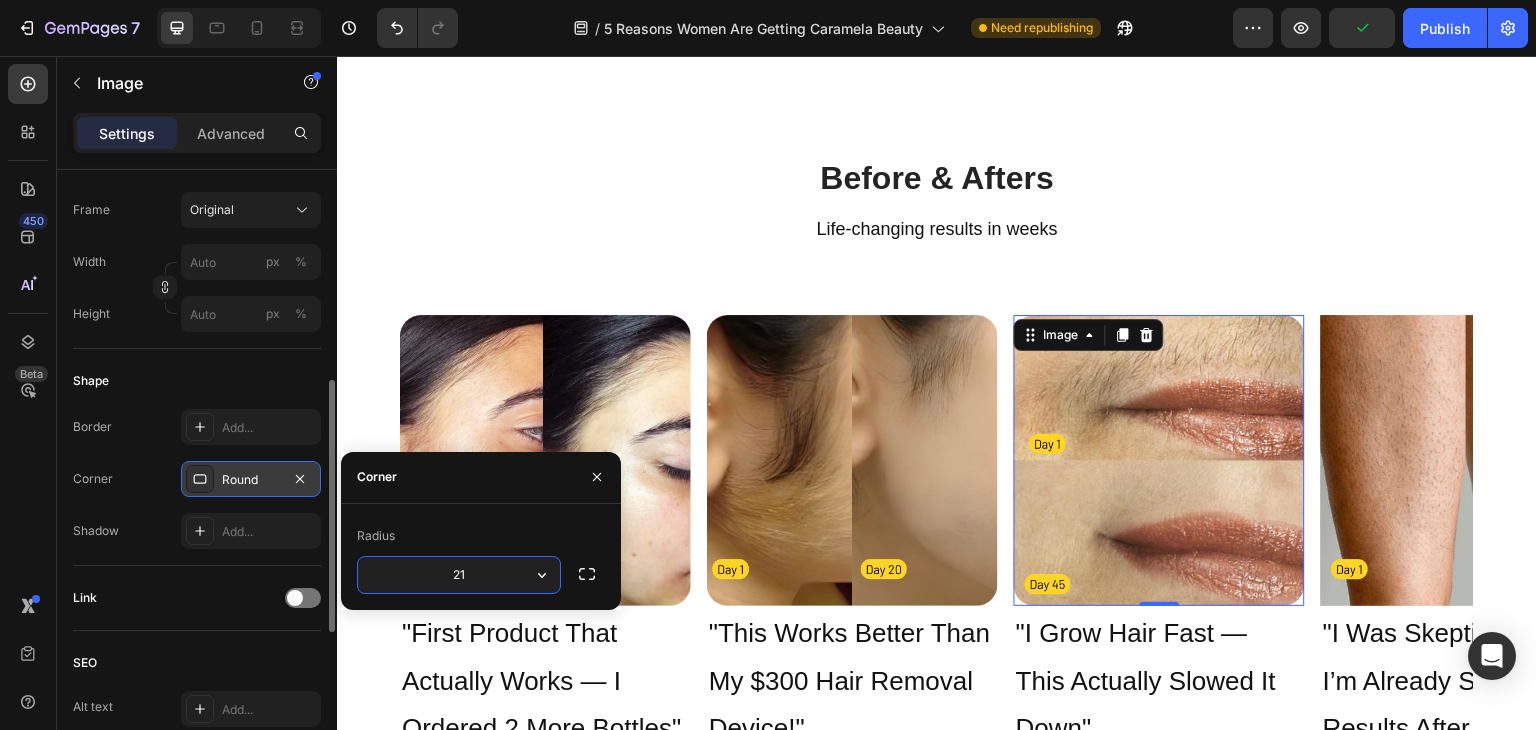 scroll, scrollTop: 978, scrollLeft: 0, axis: vertical 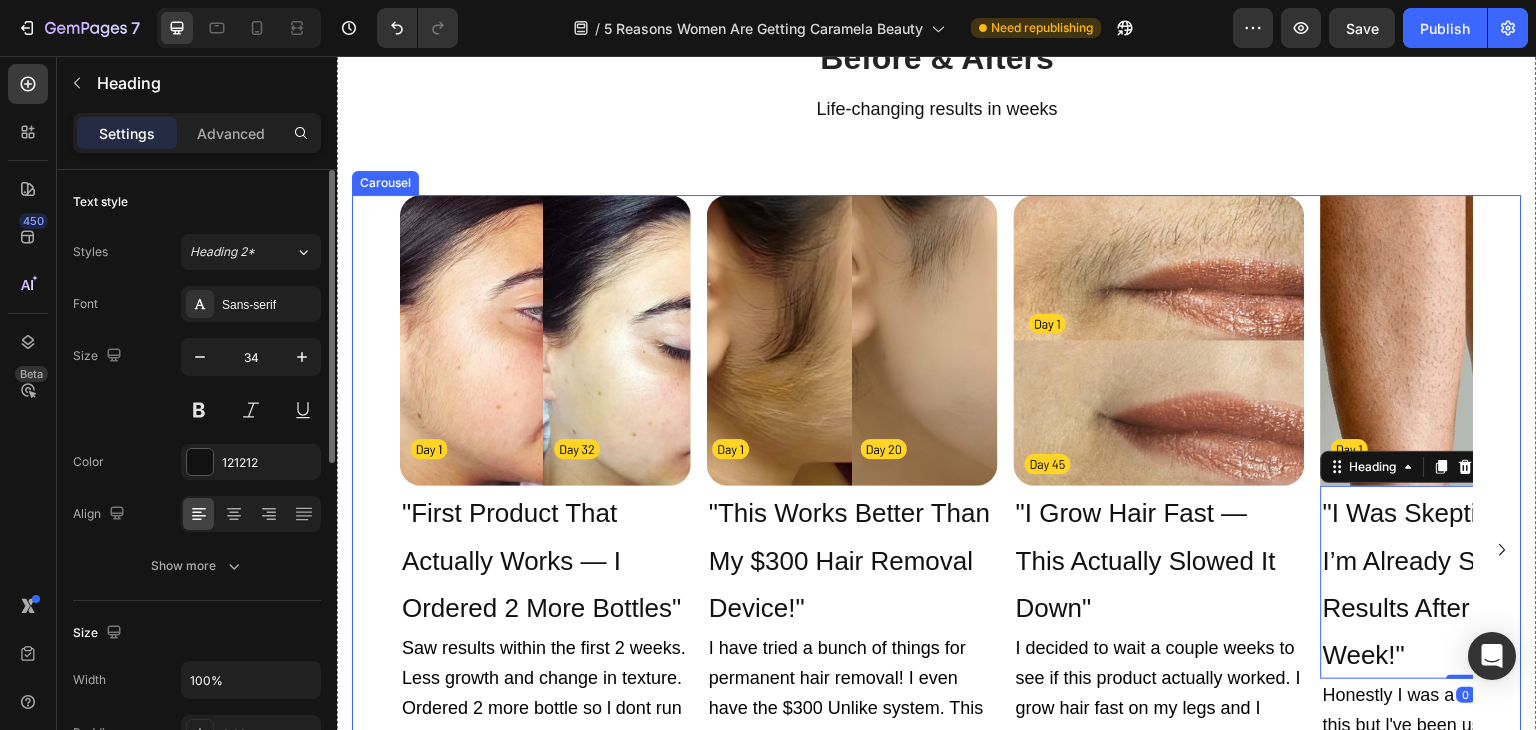 click 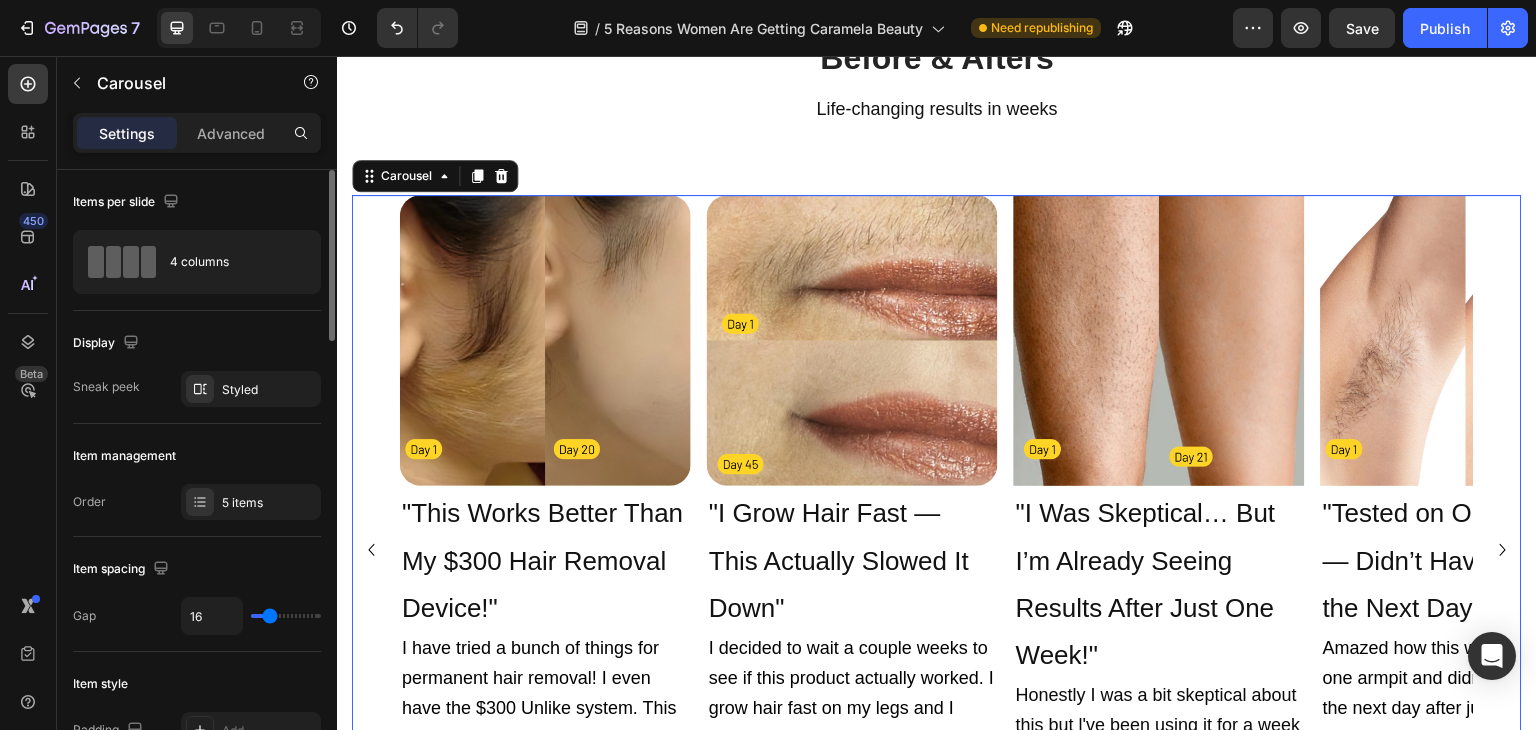 click 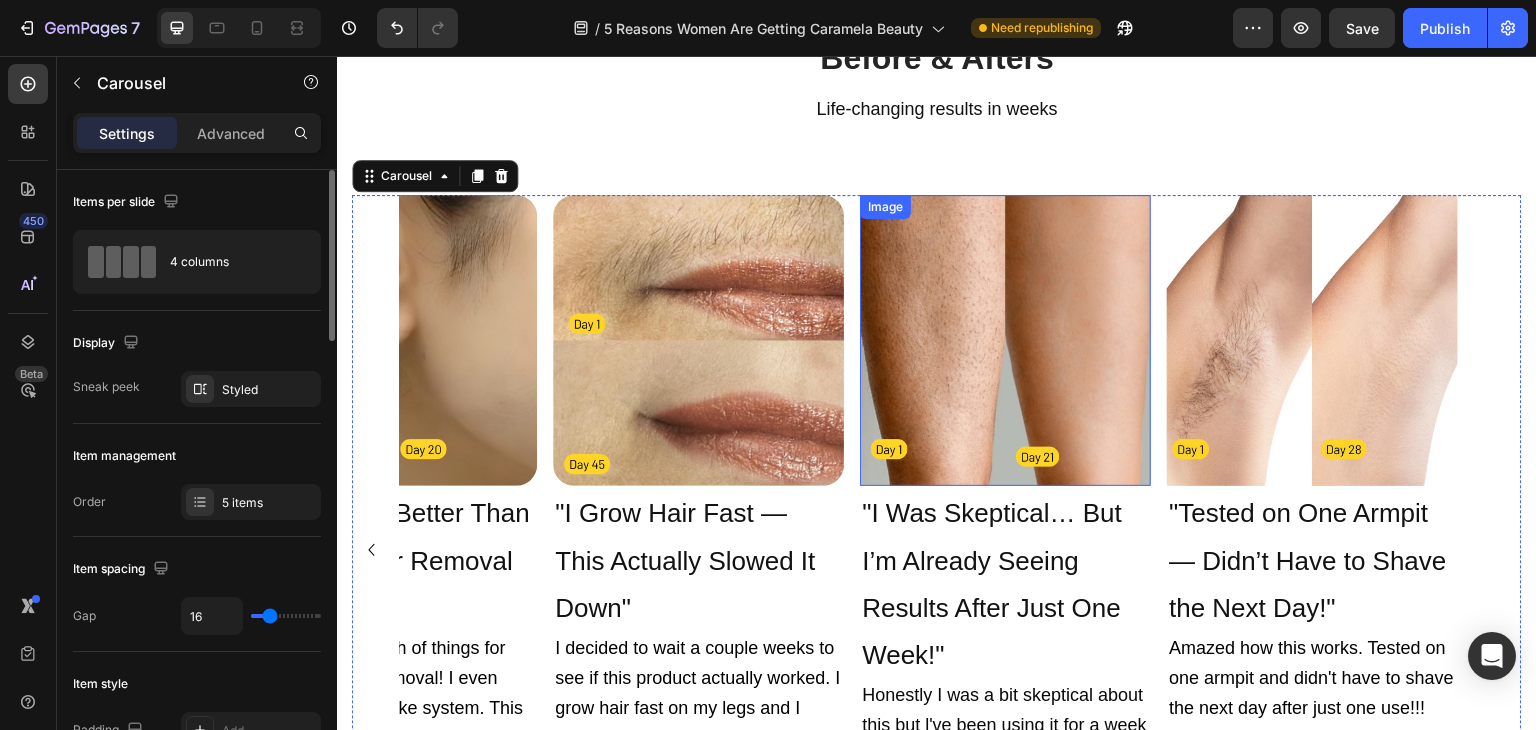 click at bounding box center [1006, 340] 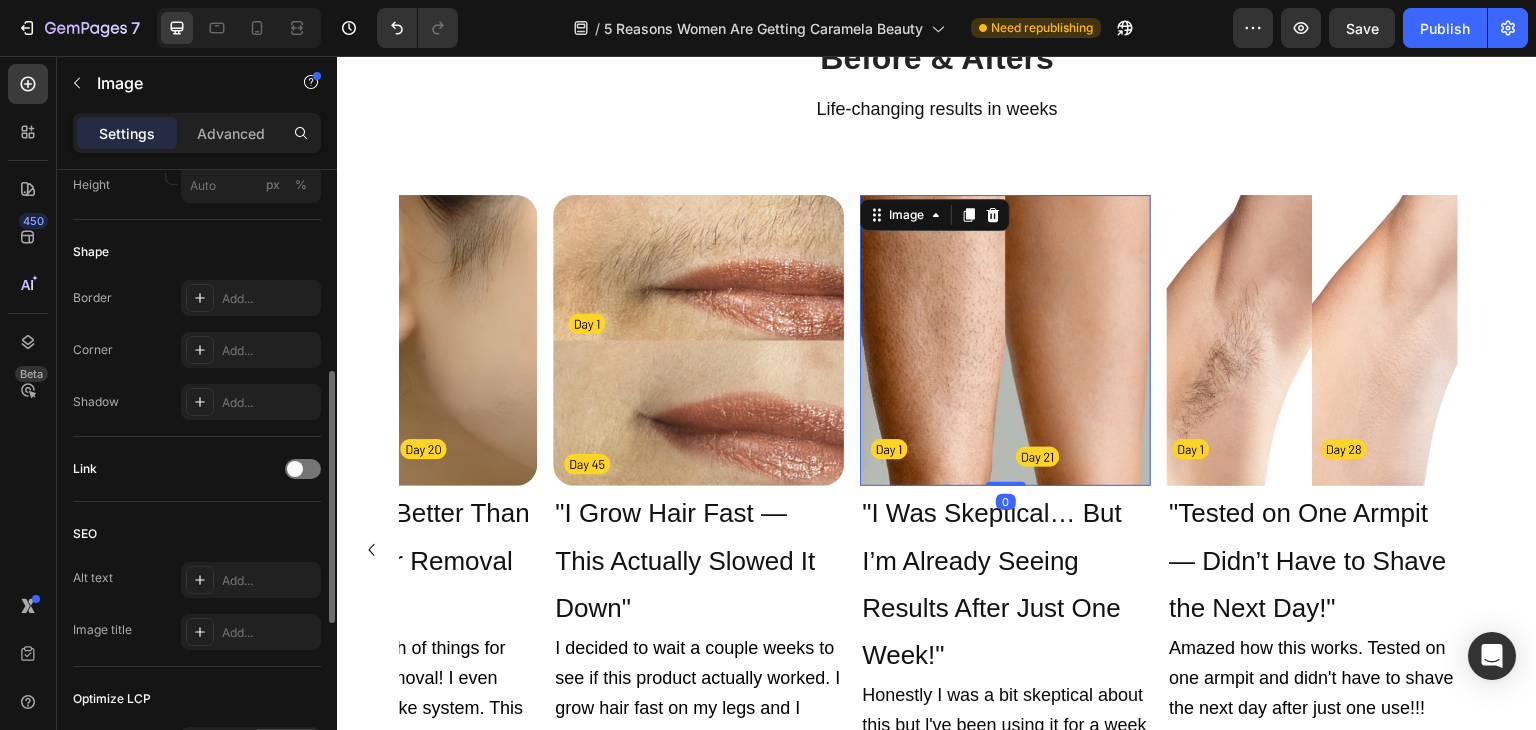 scroll, scrollTop: 644, scrollLeft: 0, axis: vertical 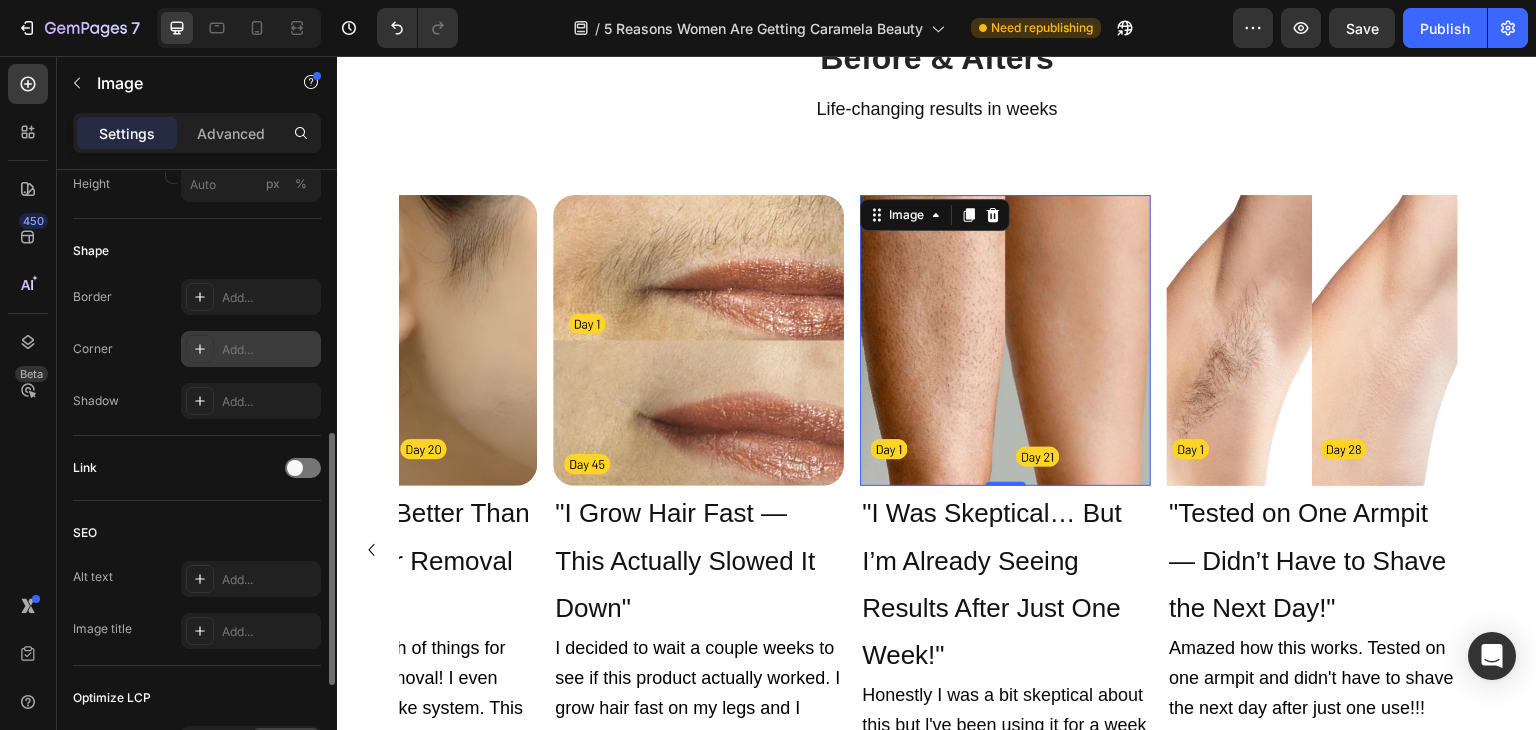 click on "Add..." at bounding box center [251, 349] 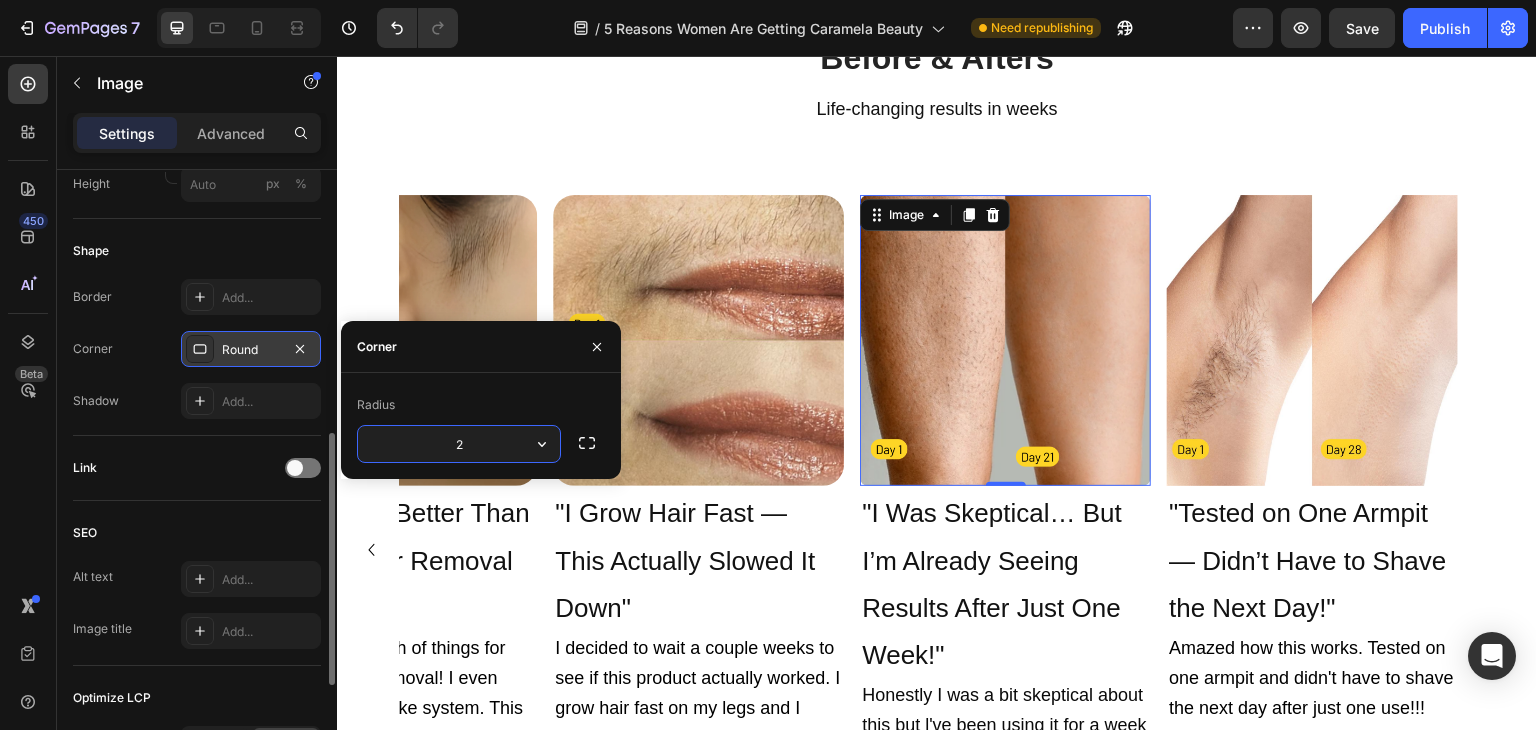 type on "21" 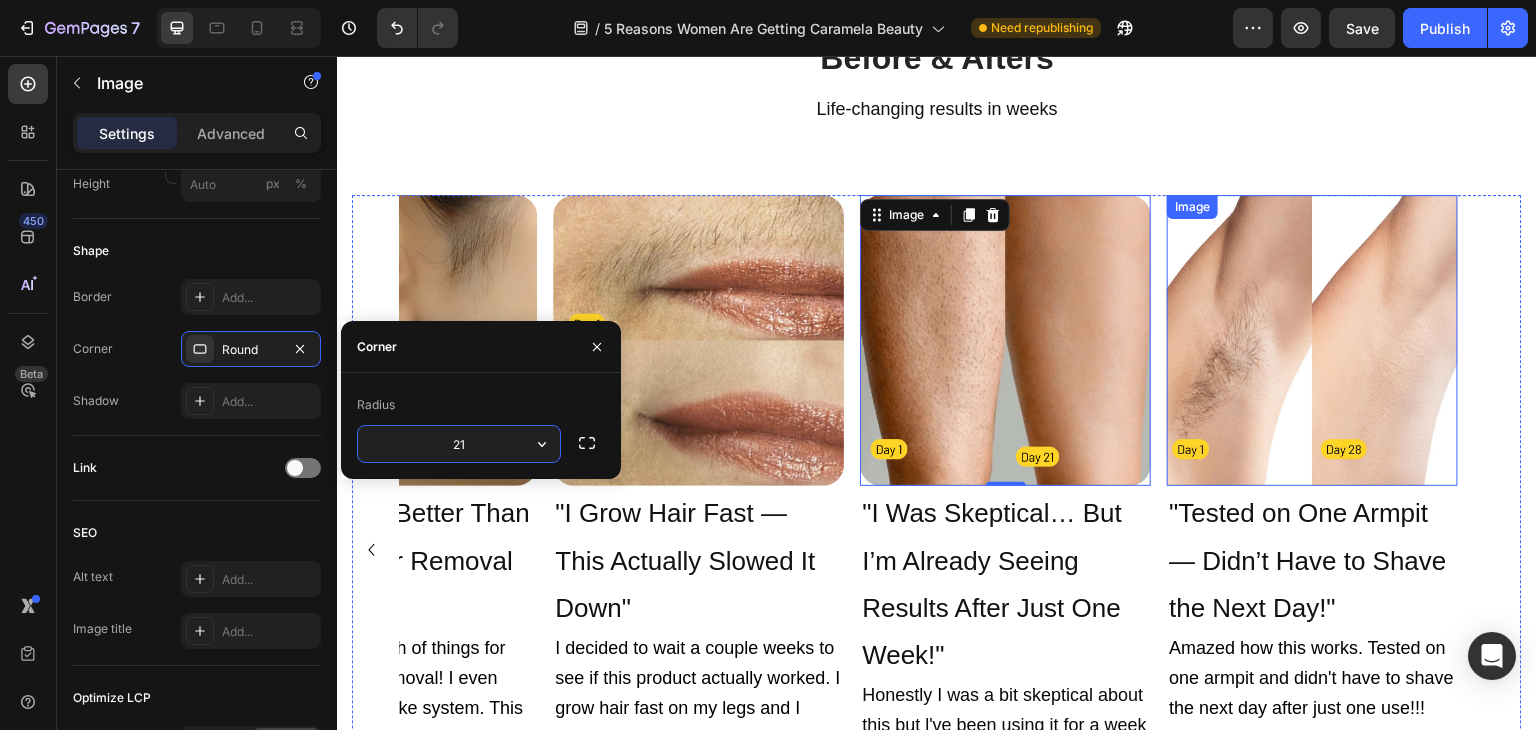 click at bounding box center (1313, 340) 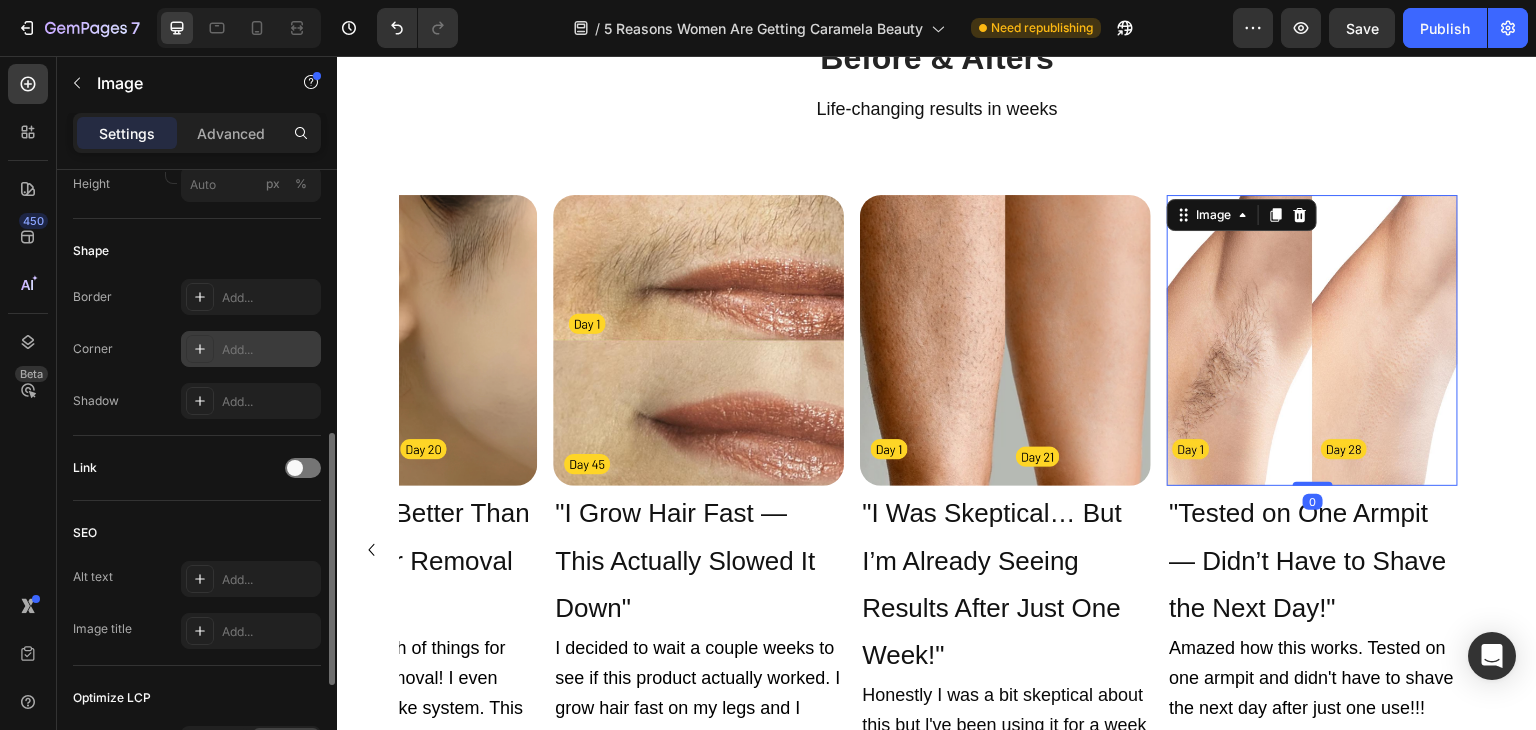 click on "Add..." at bounding box center [251, 349] 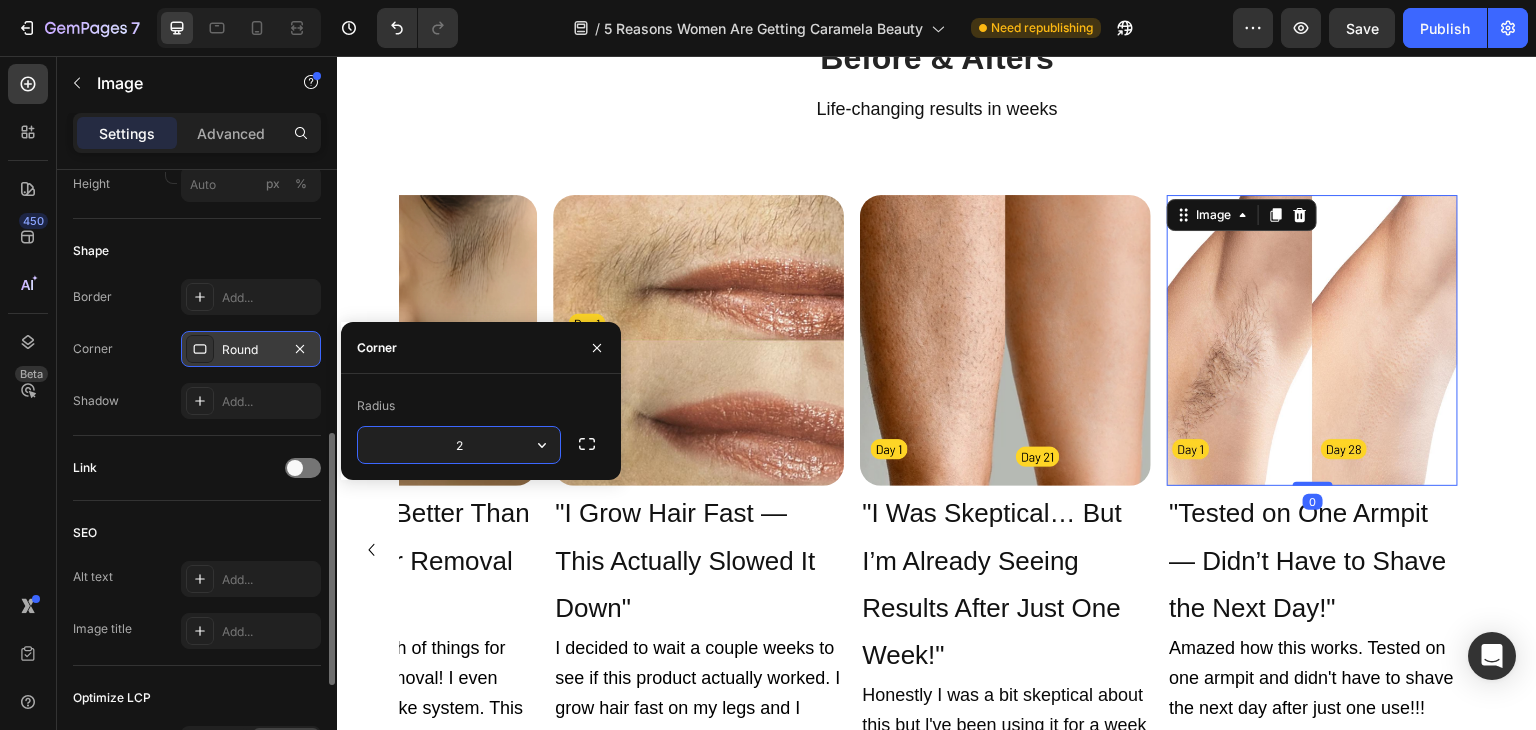 type on "21" 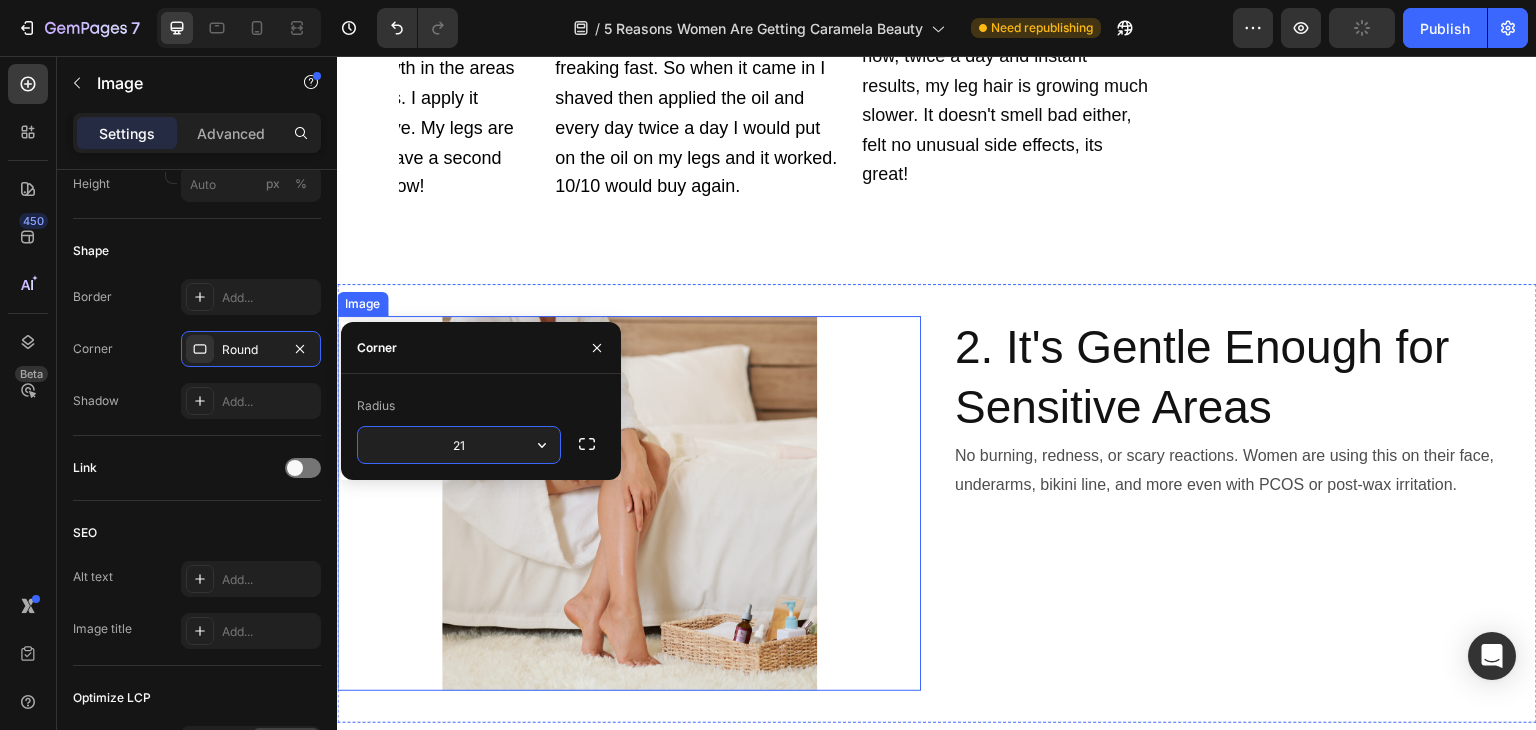 scroll, scrollTop: 1685, scrollLeft: 0, axis: vertical 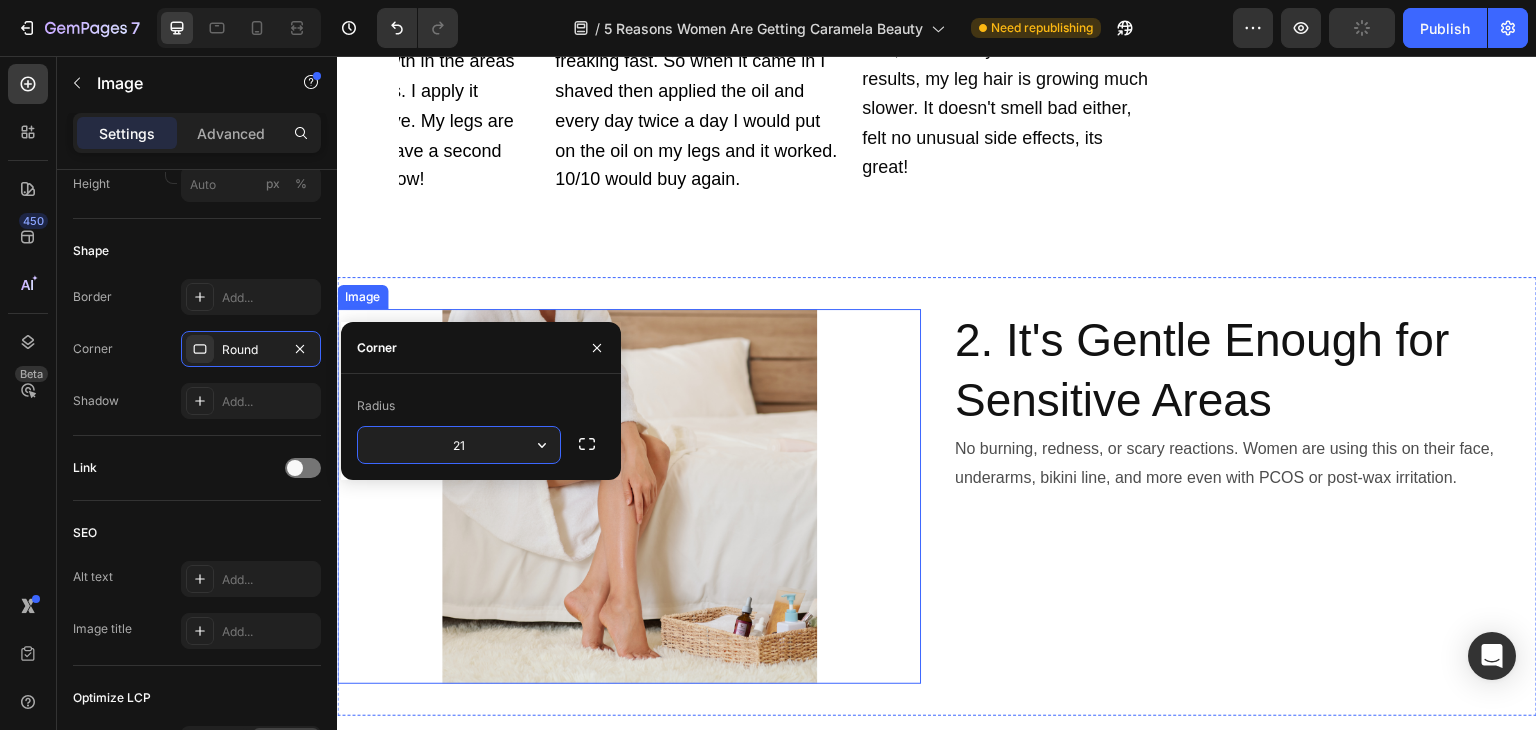 click at bounding box center [629, 496] 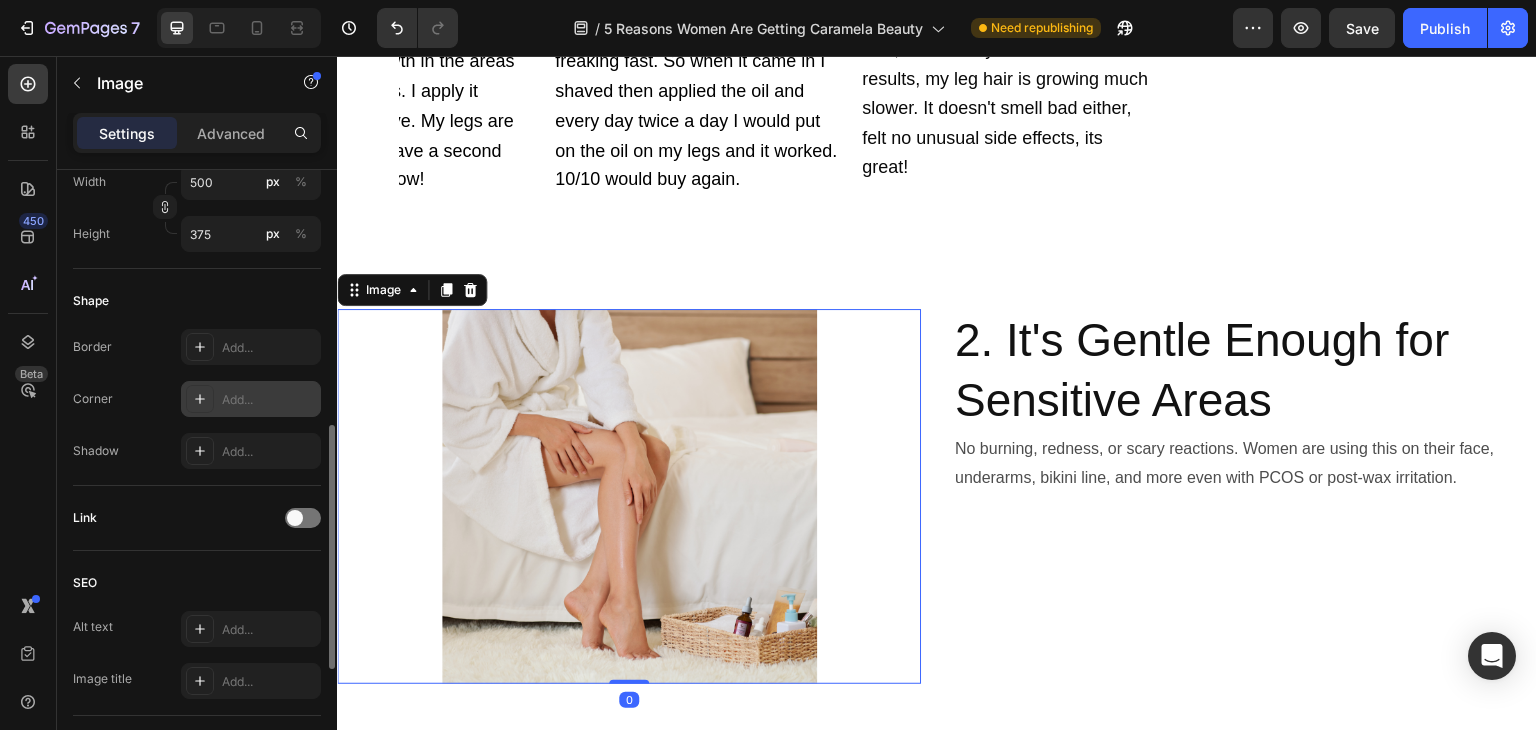 click on "Add..." at bounding box center (269, 400) 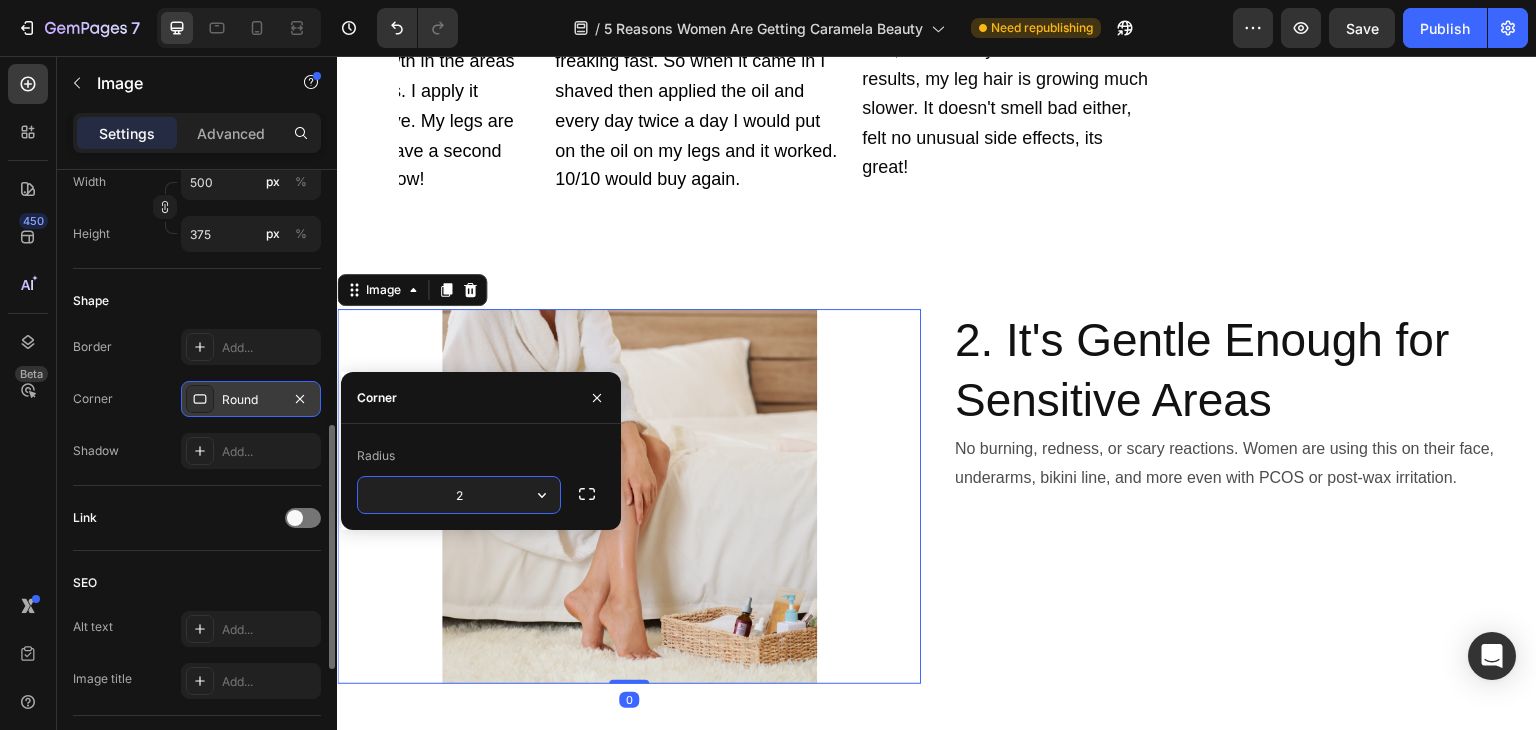 type on "21" 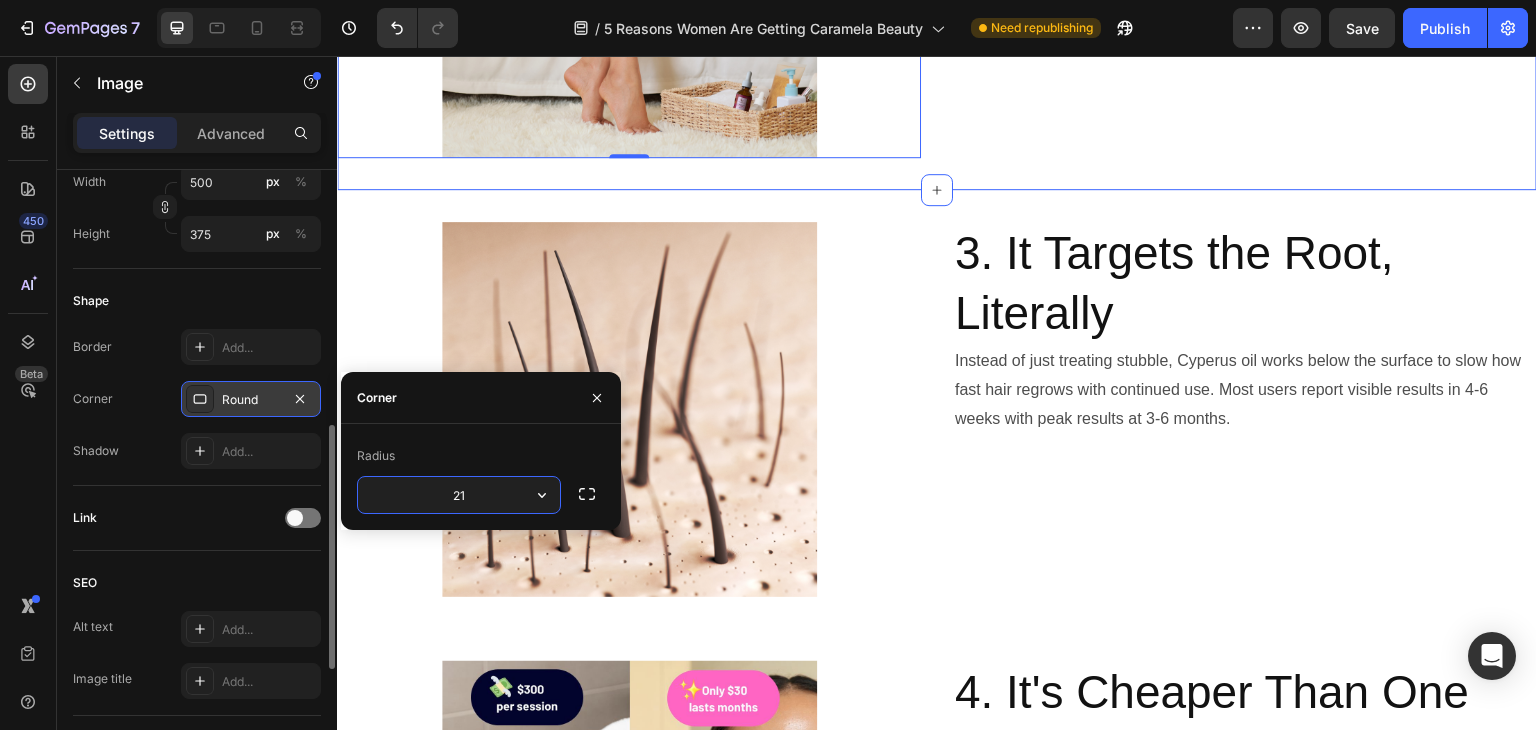 scroll, scrollTop: 2204, scrollLeft: 0, axis: vertical 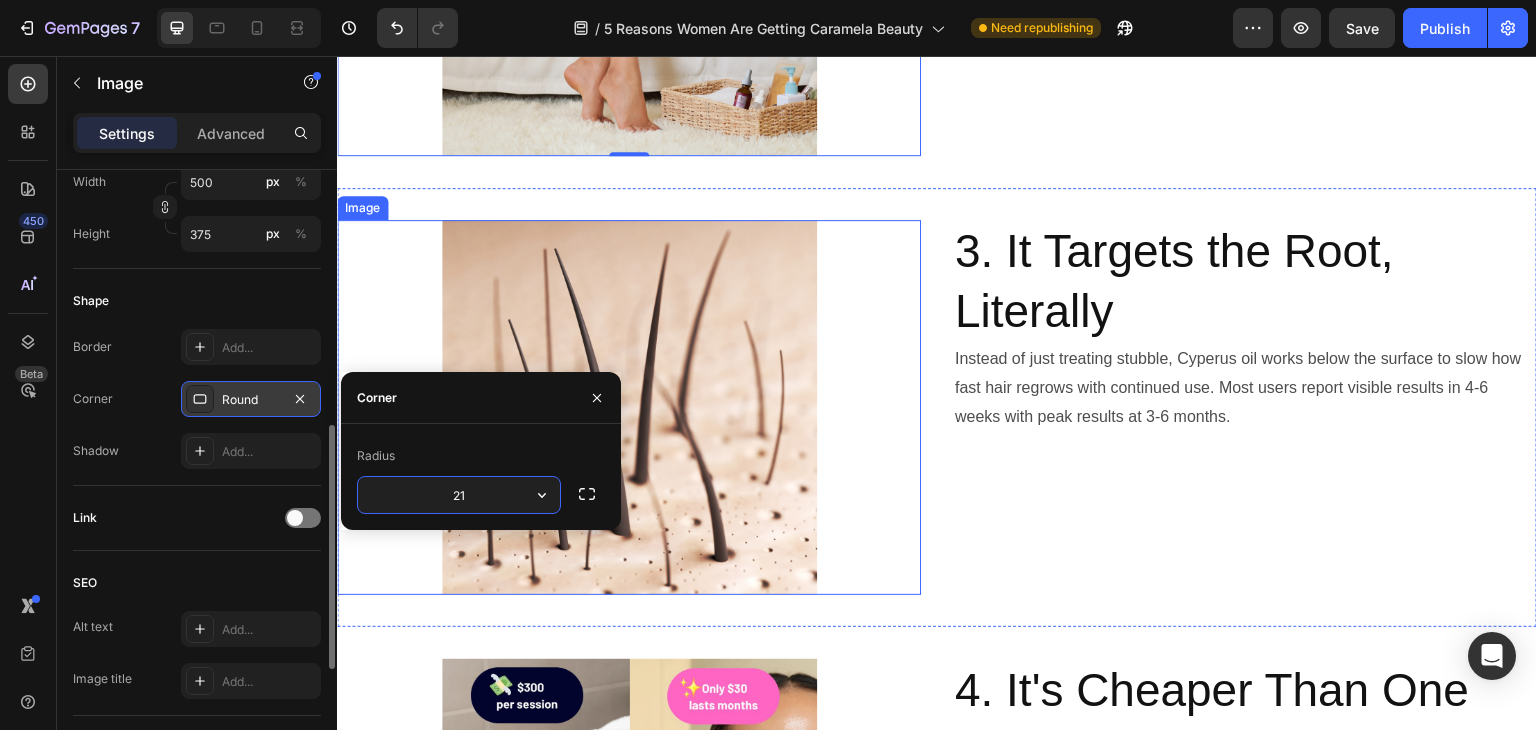 click at bounding box center [629, 407] 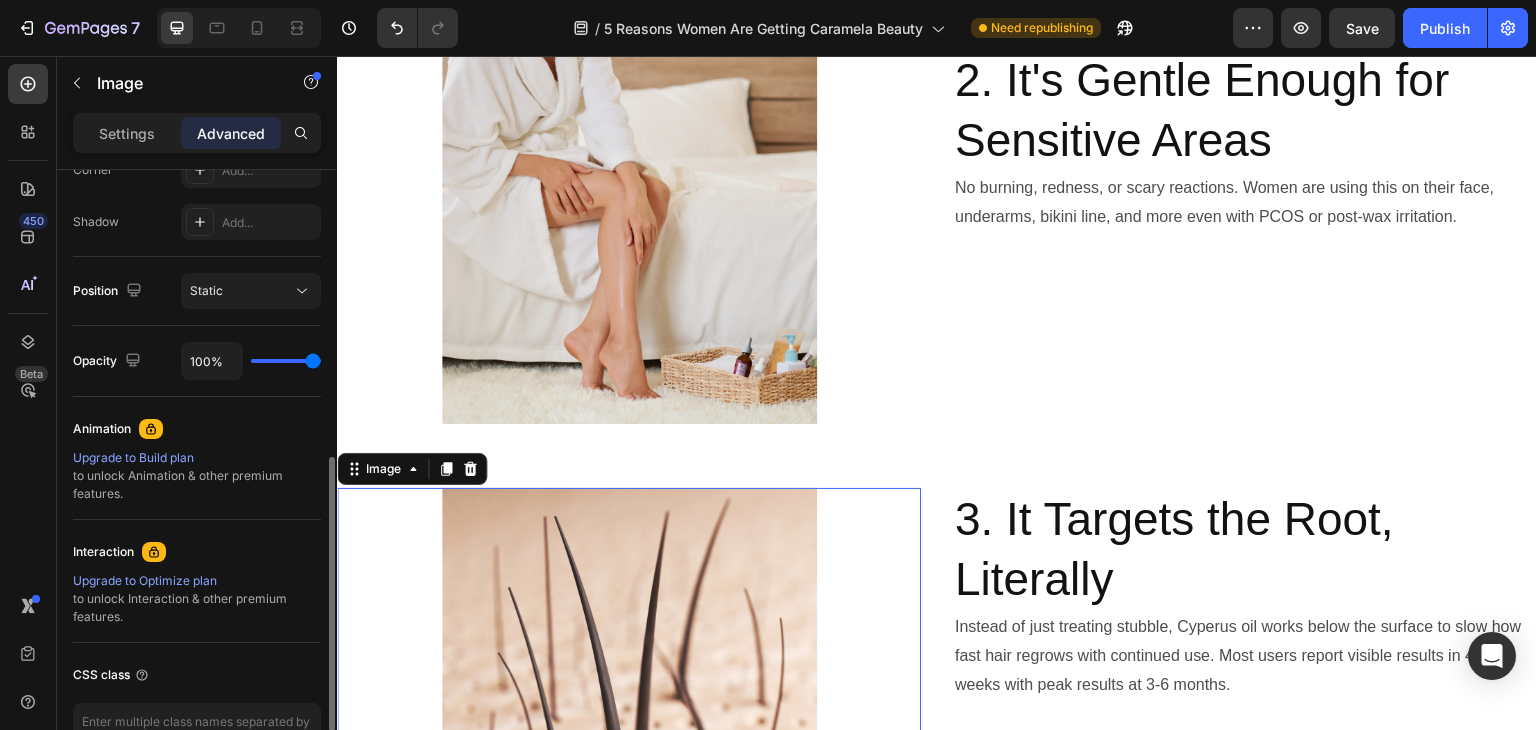 scroll, scrollTop: 1912, scrollLeft: 0, axis: vertical 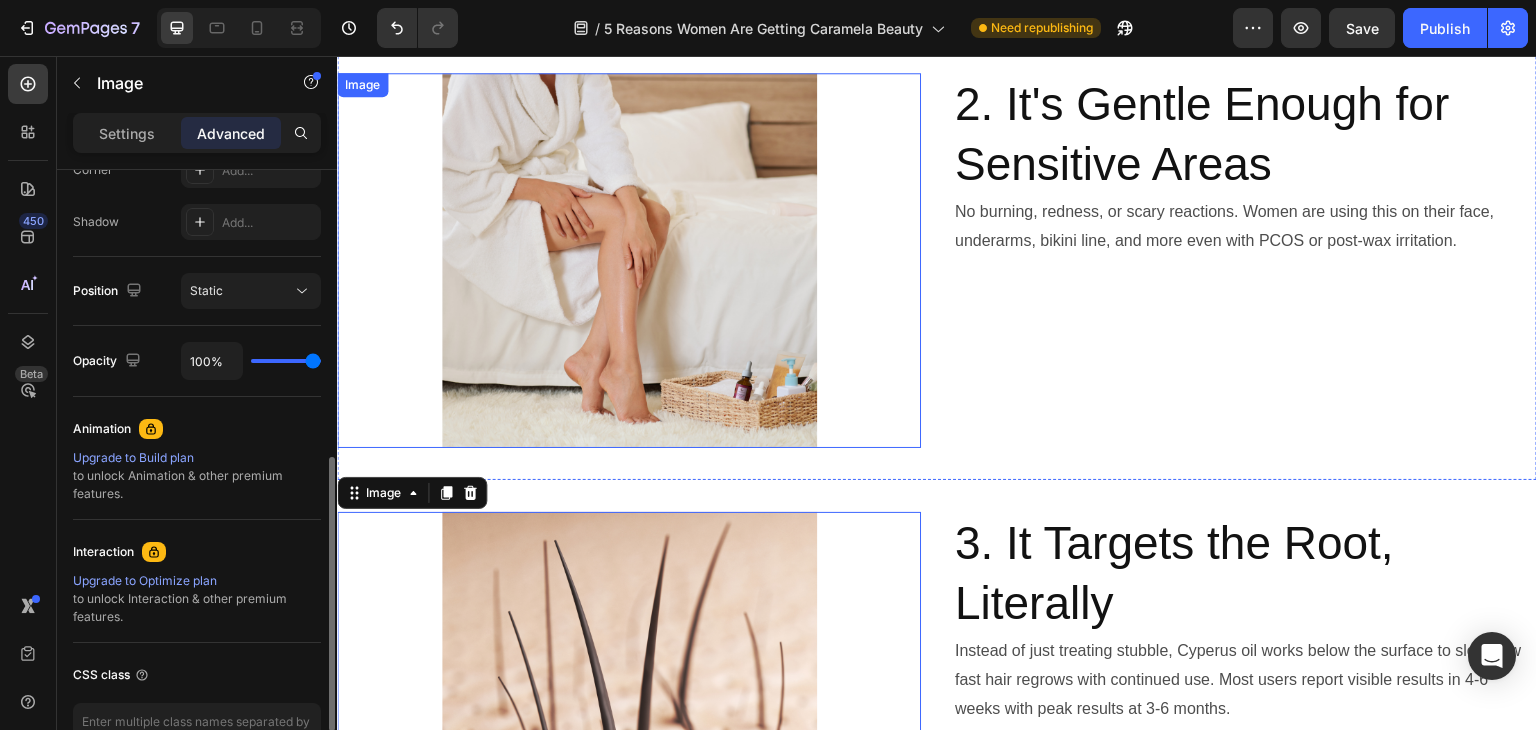 click at bounding box center [629, 260] 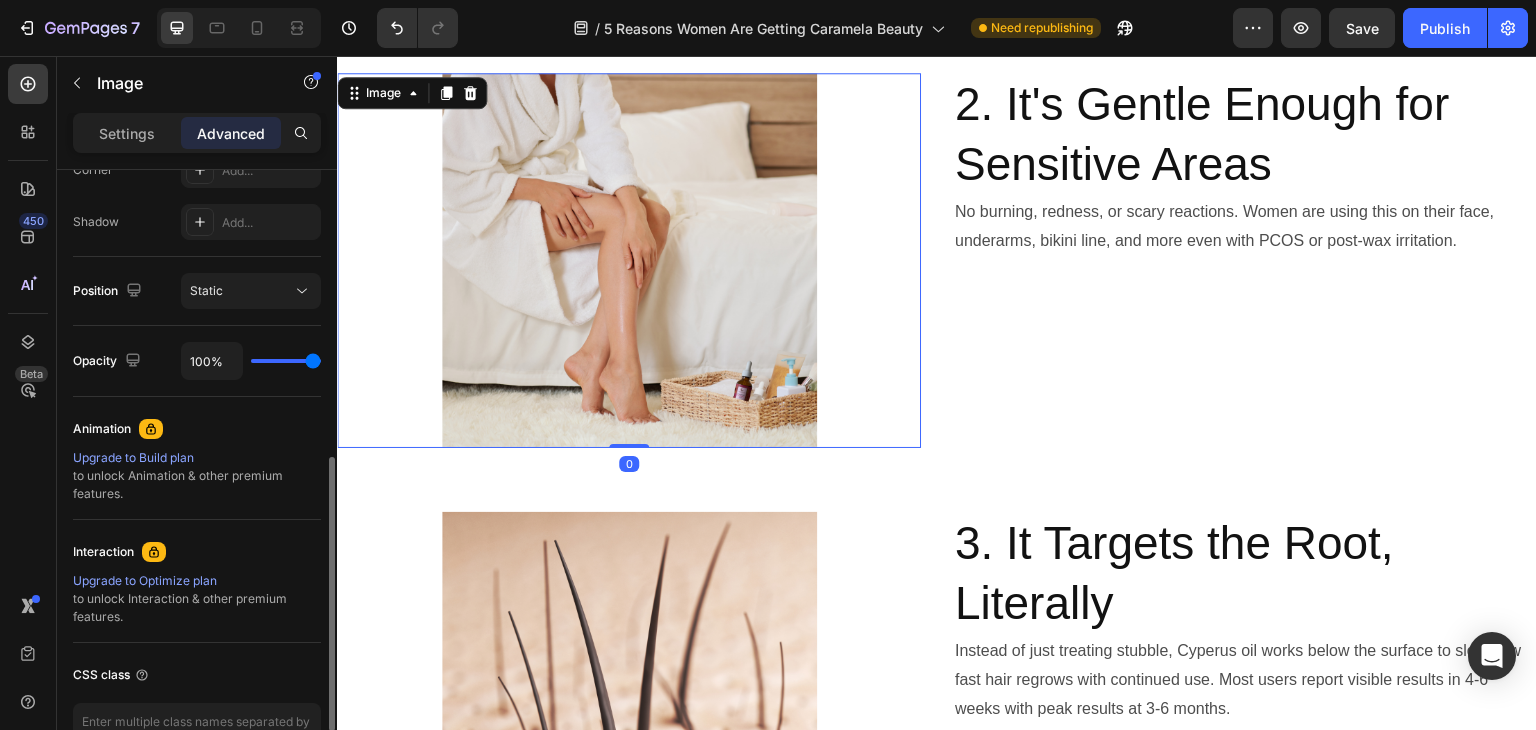 click at bounding box center (629, 260) 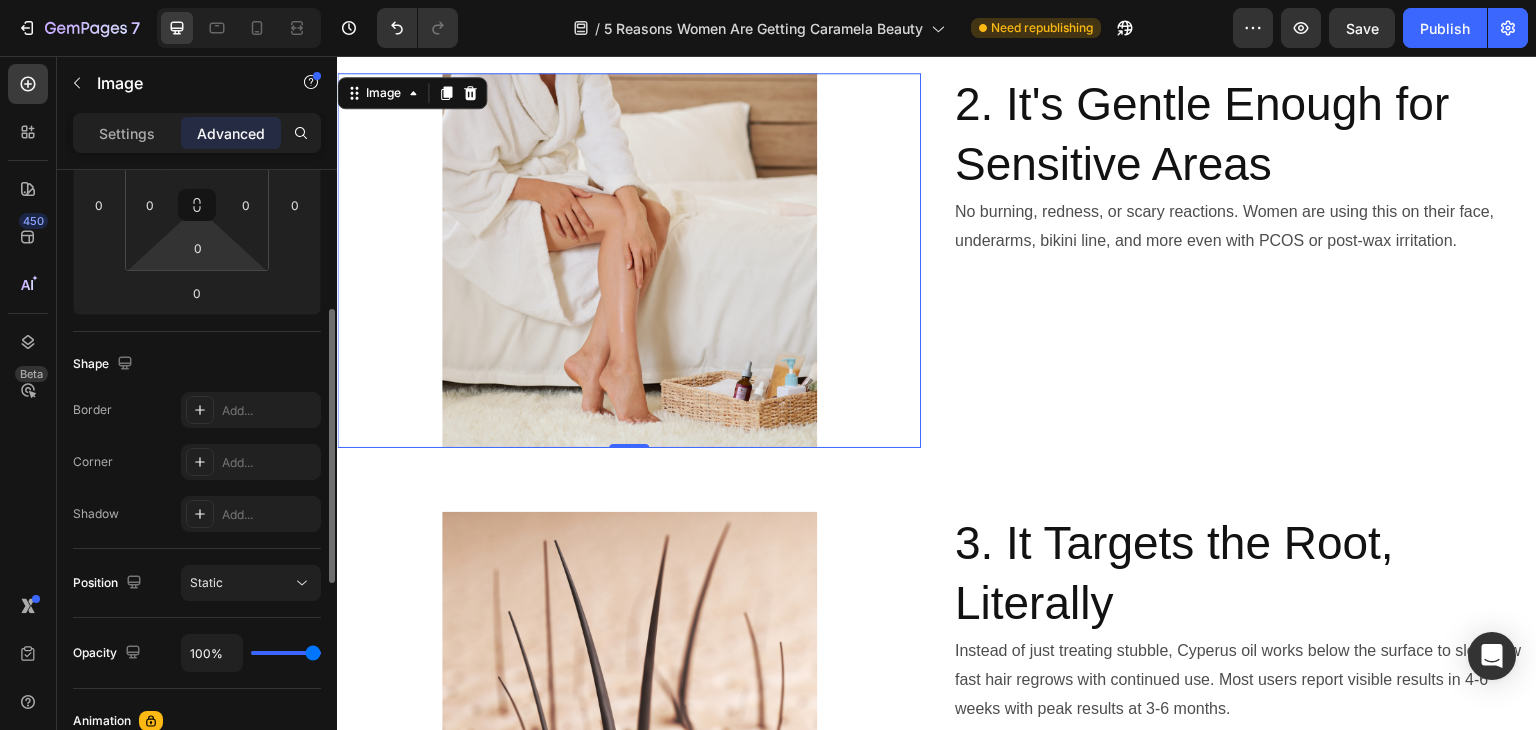 scroll, scrollTop: 352, scrollLeft: 0, axis: vertical 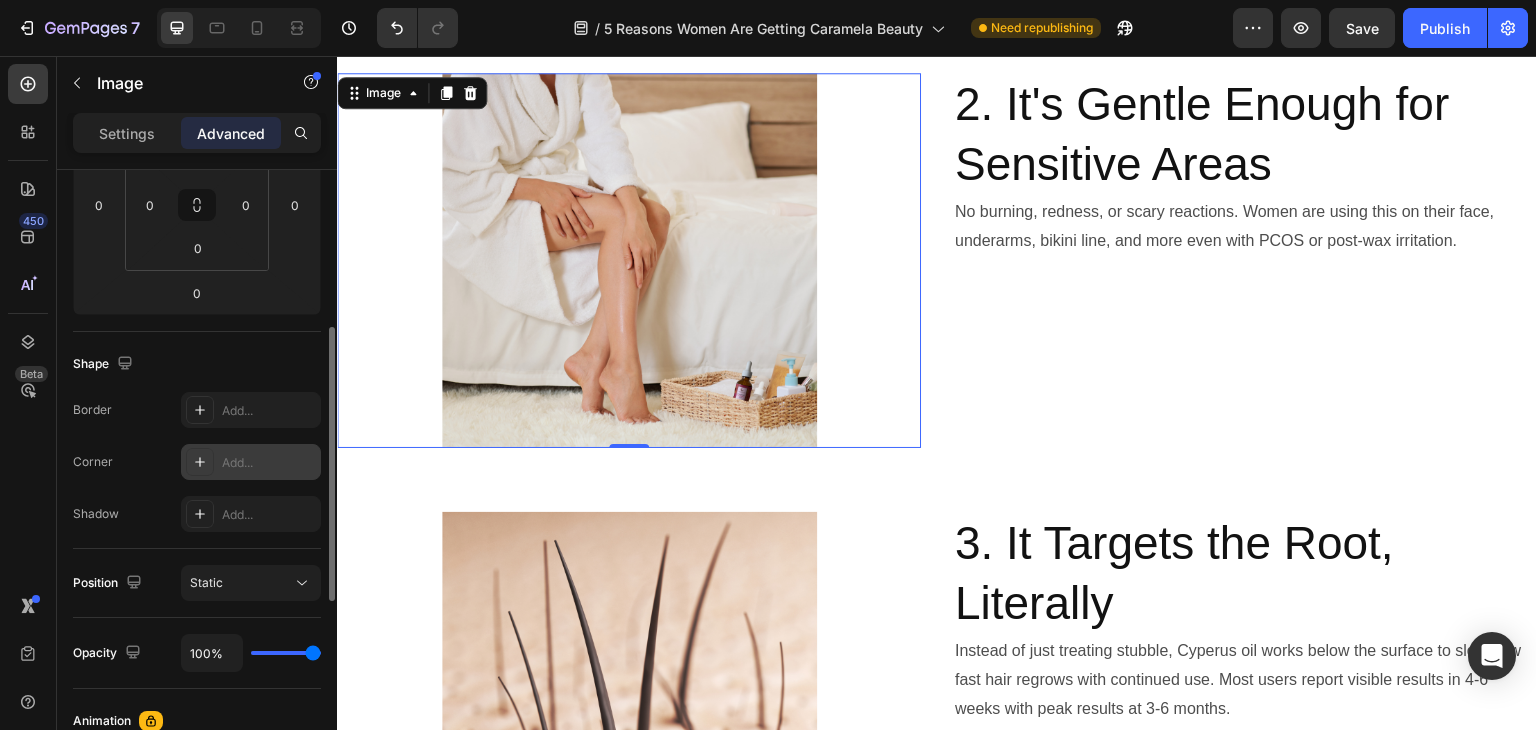 click on "Add..." at bounding box center (269, 463) 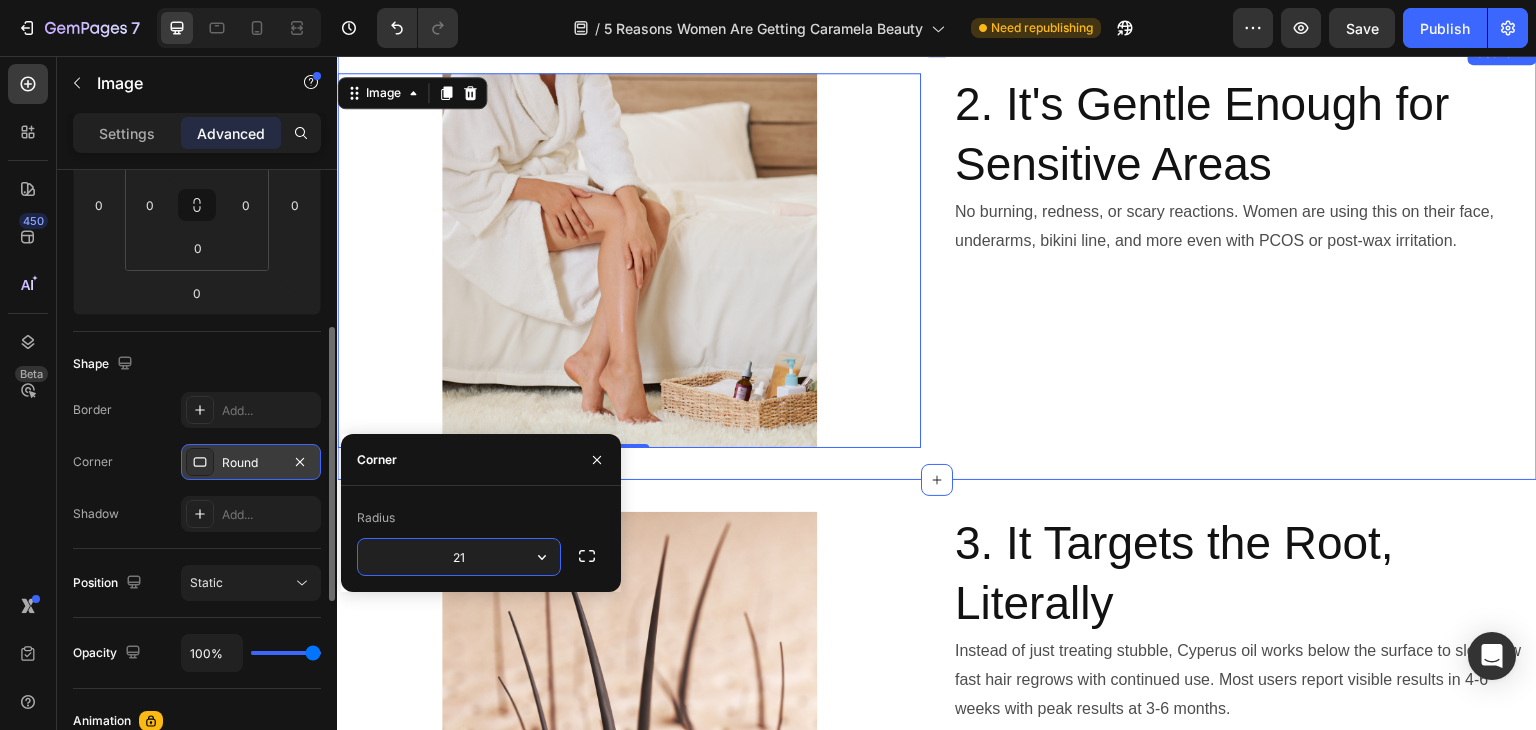 click at bounding box center [629, 260] 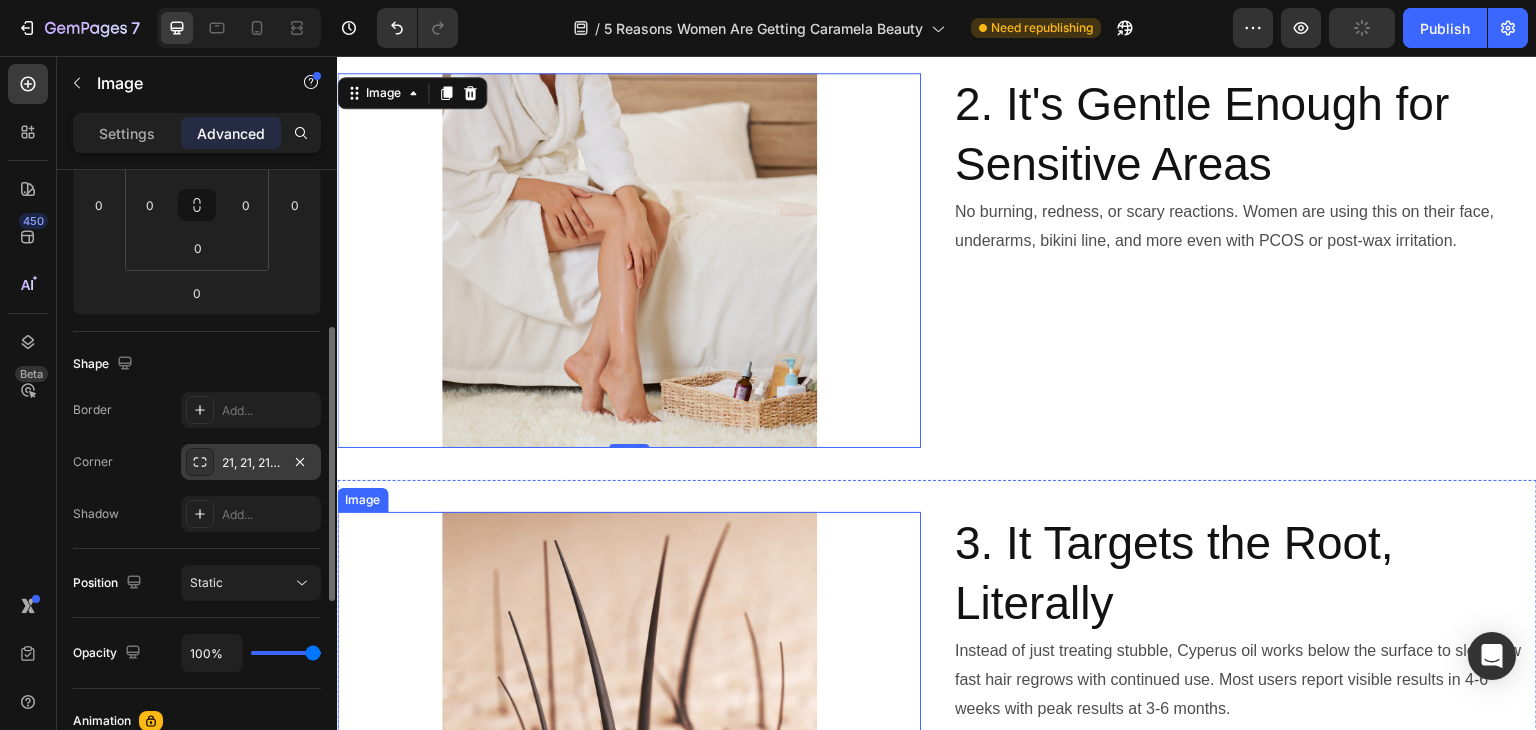 click at bounding box center [629, 699] 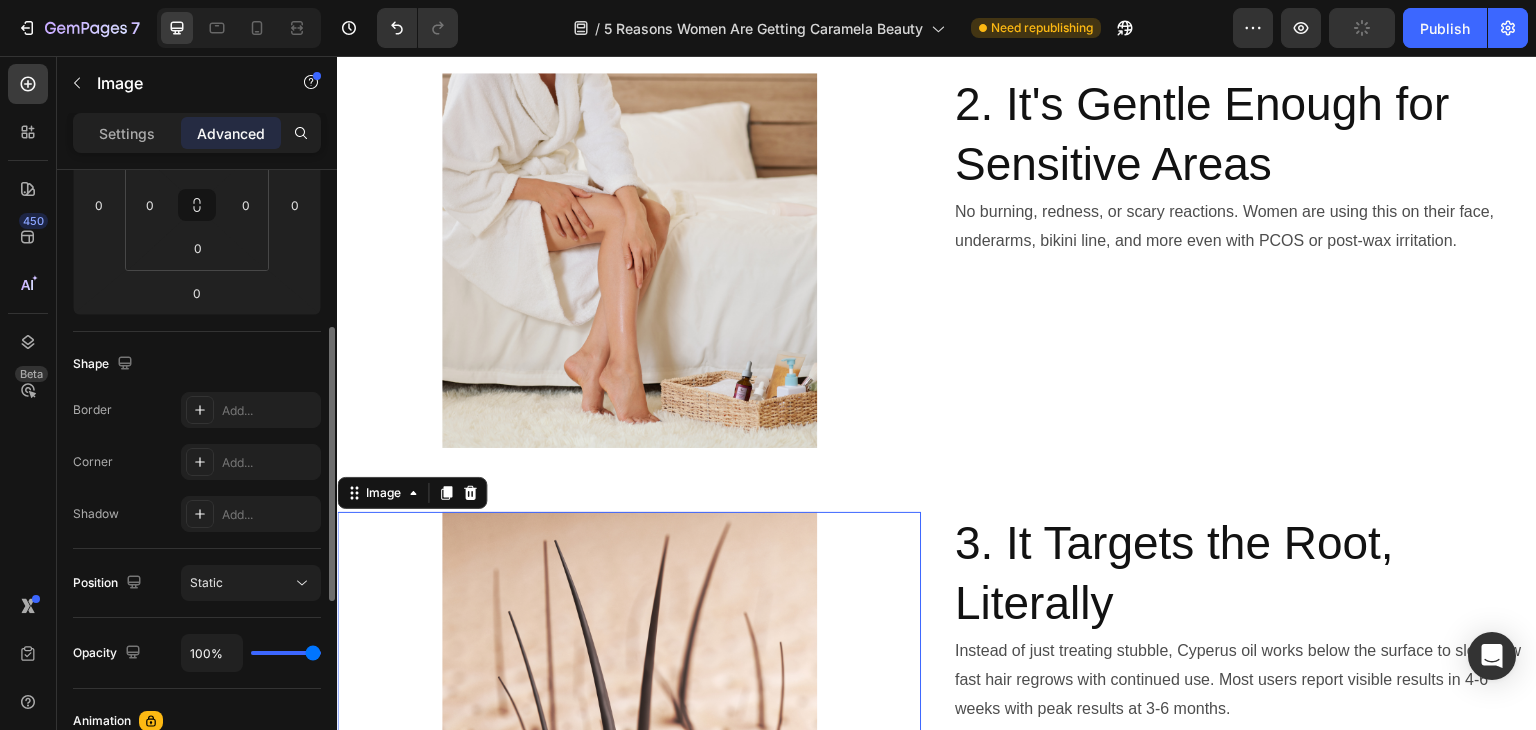 scroll, scrollTop: 352, scrollLeft: 0, axis: vertical 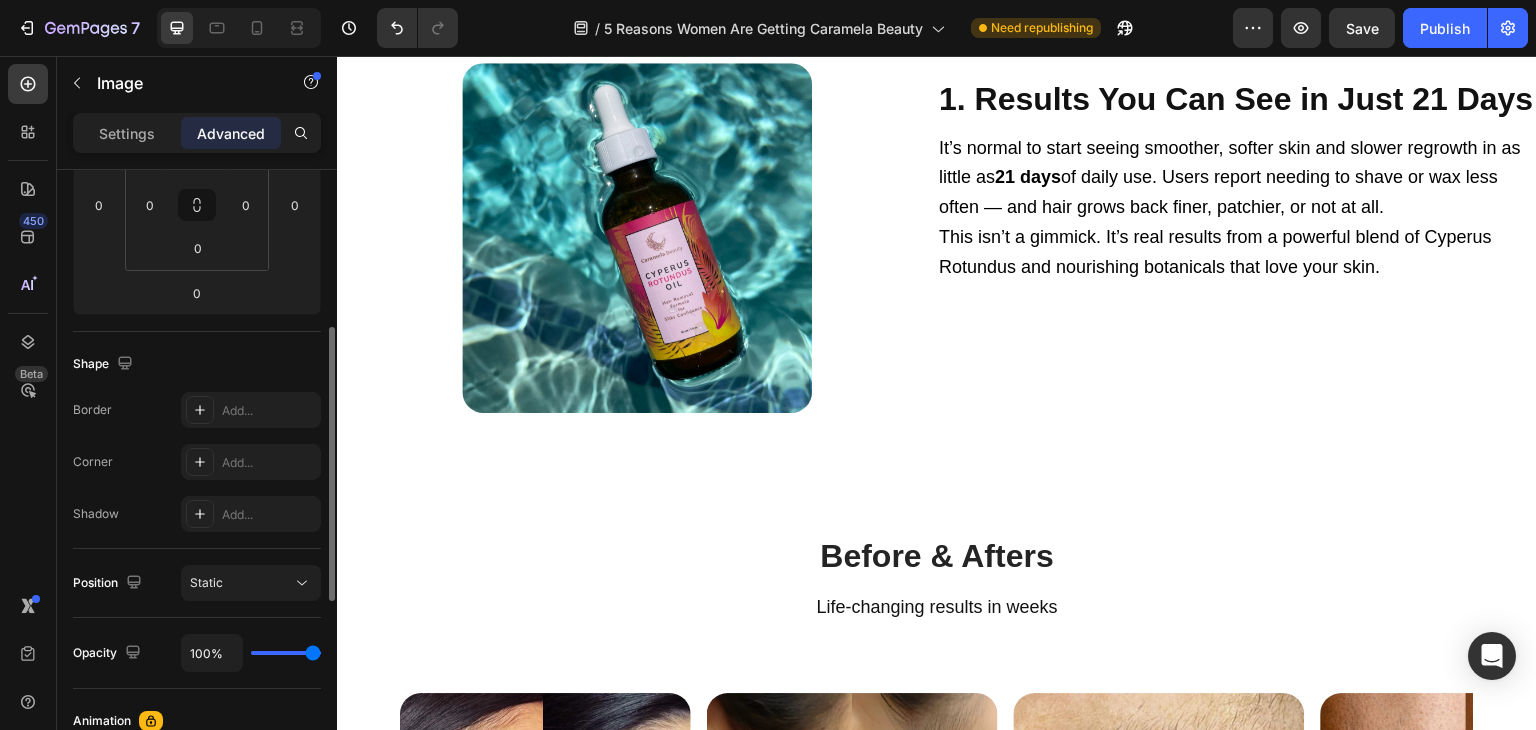 click at bounding box center [637, 238] 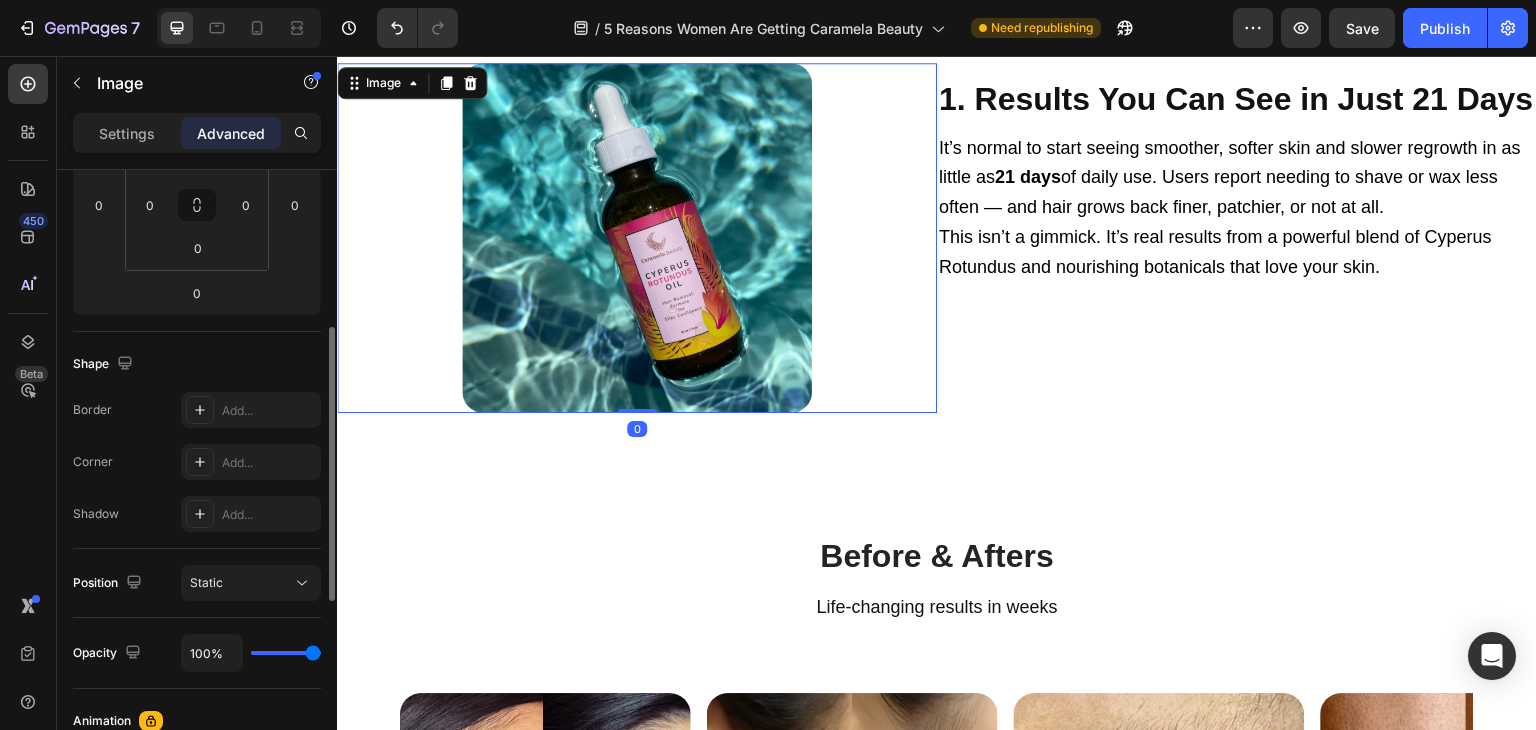 click at bounding box center [637, 238] 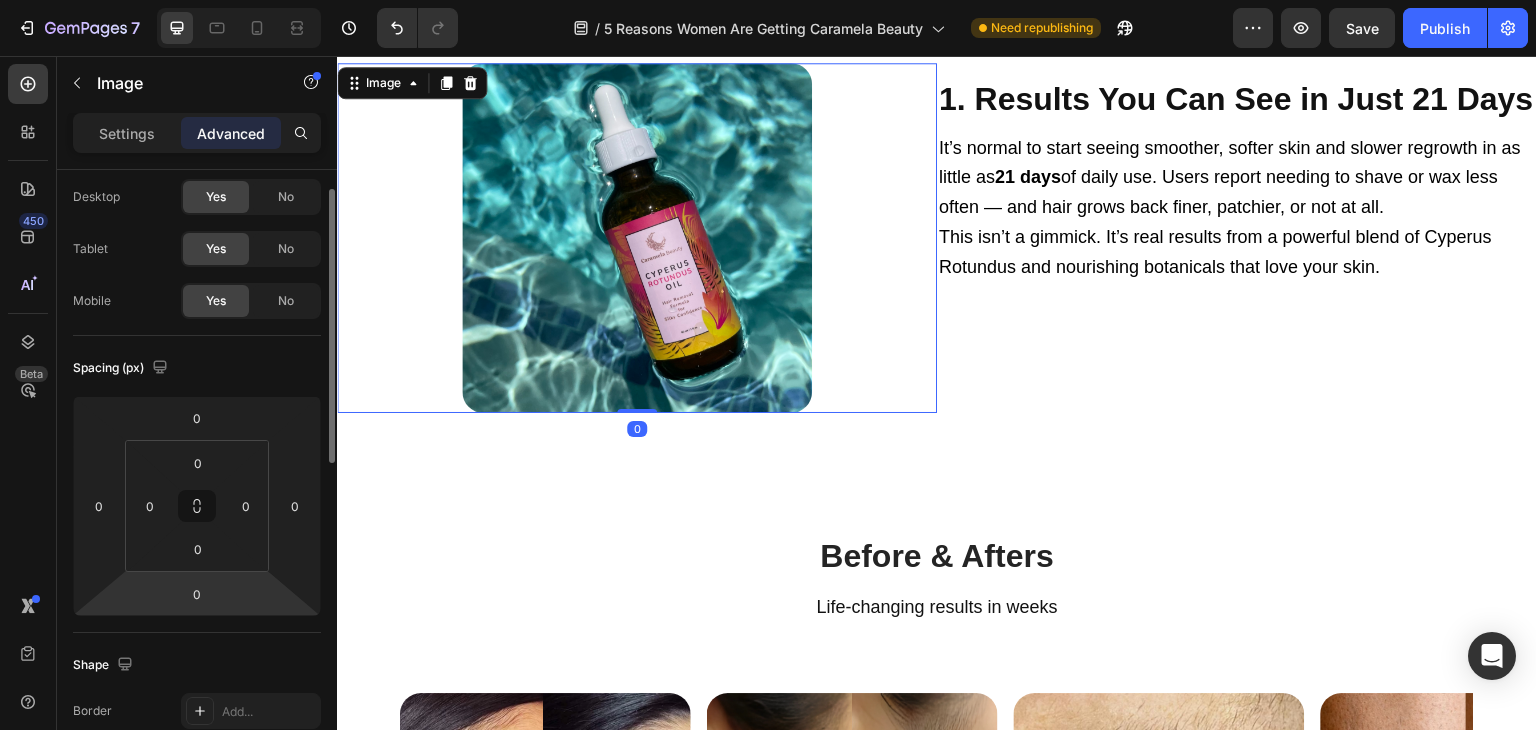 scroll, scrollTop: 48, scrollLeft: 0, axis: vertical 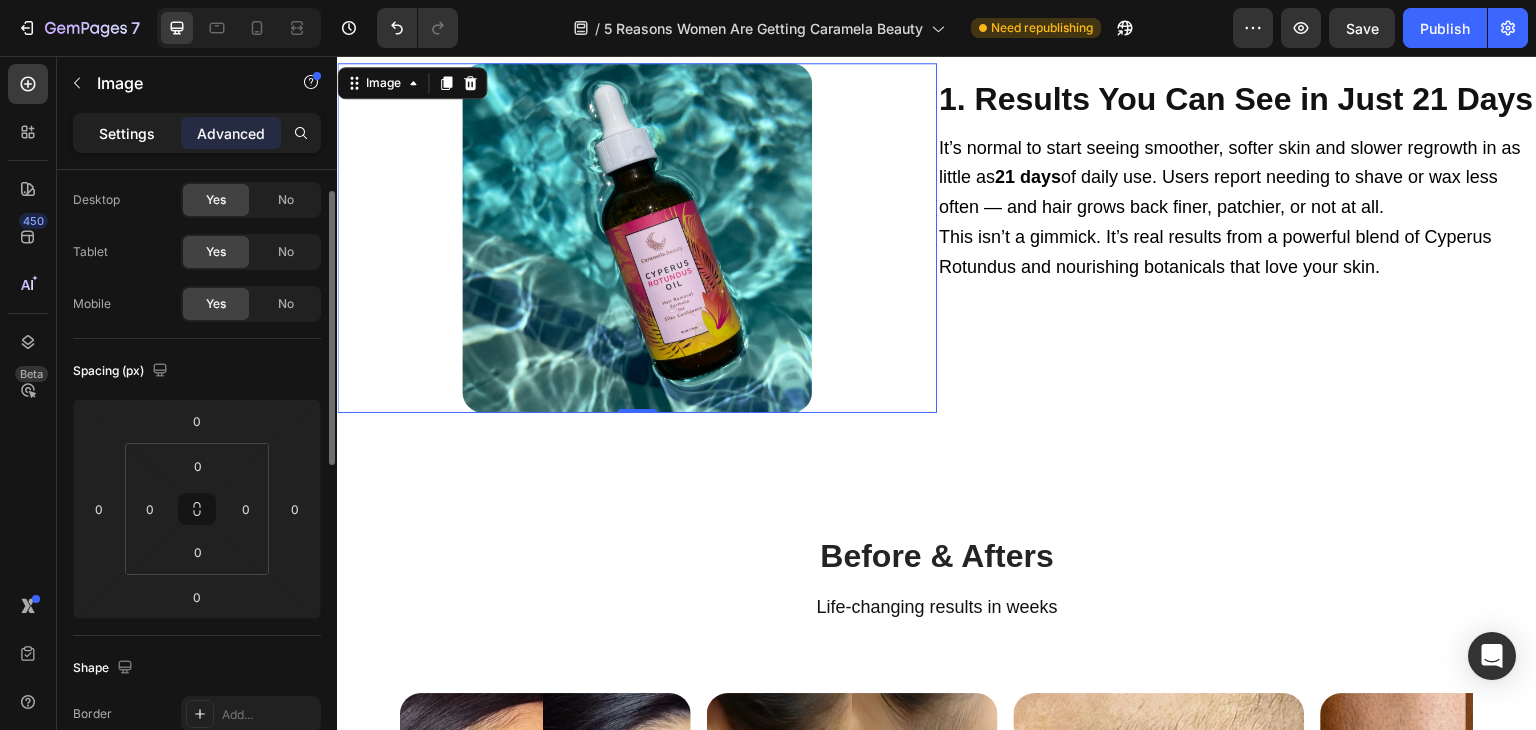click on "Settings" at bounding box center [127, 133] 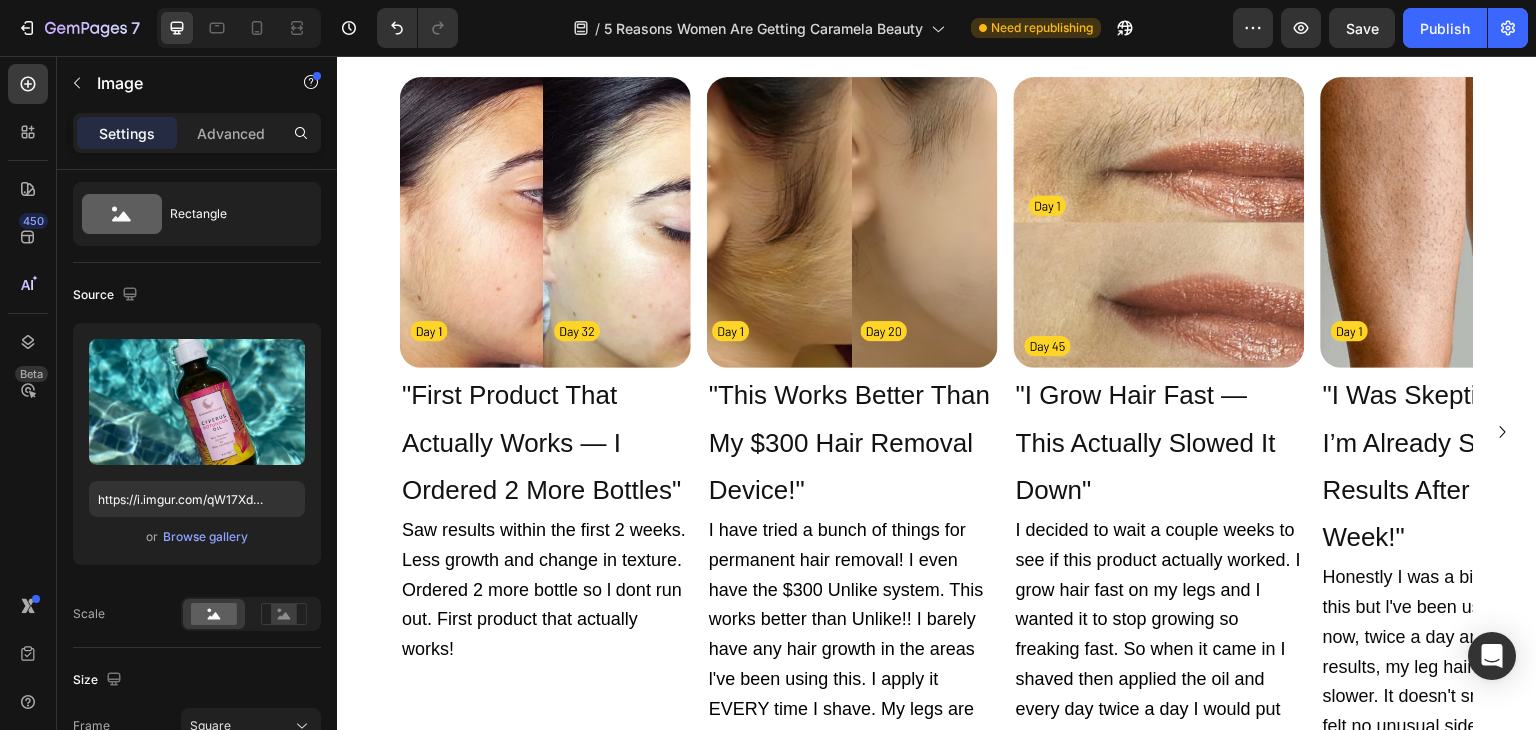 scroll, scrollTop: 1156, scrollLeft: 0, axis: vertical 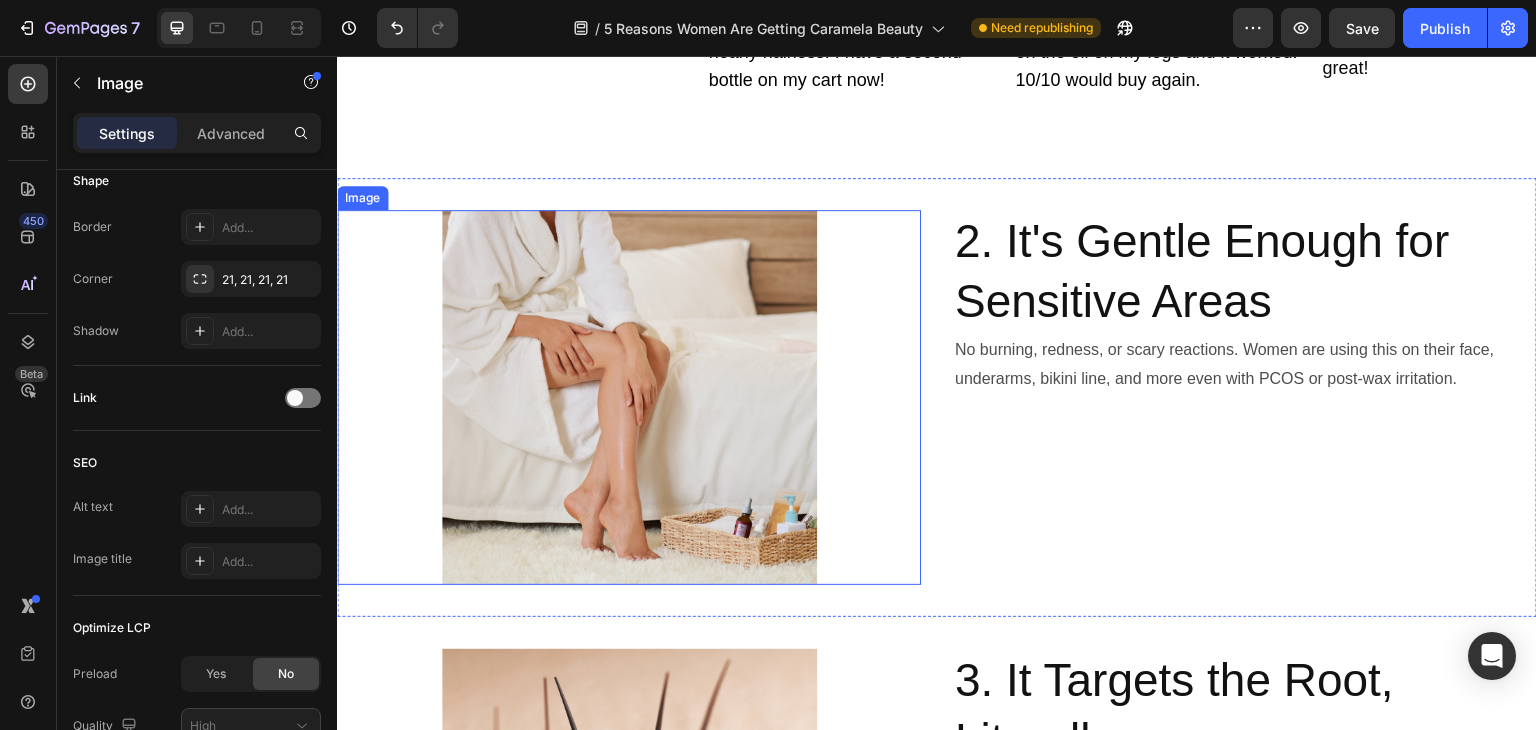 click at bounding box center [629, 397] 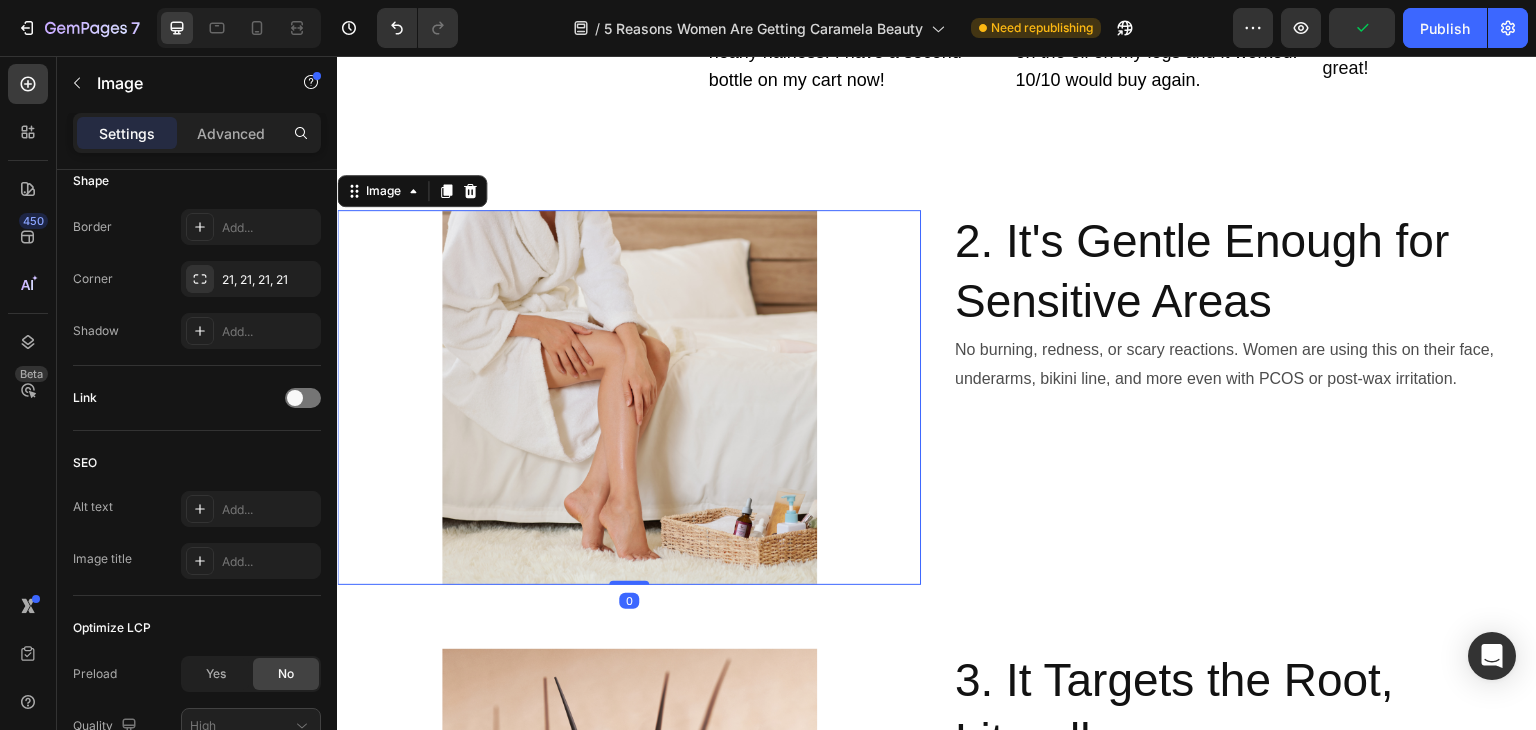 click at bounding box center (629, 397) 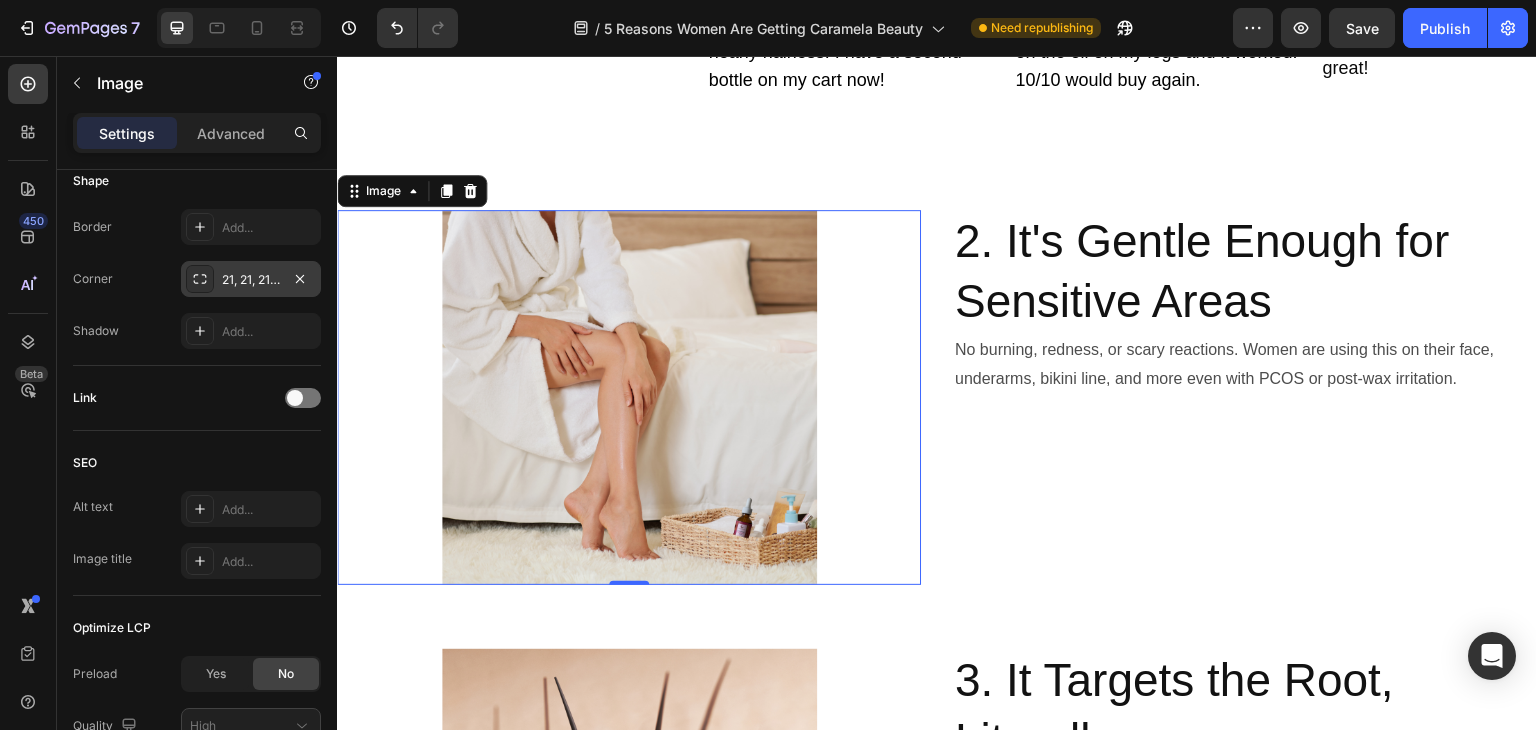 click on "21, 21, 21, 21" at bounding box center [251, 280] 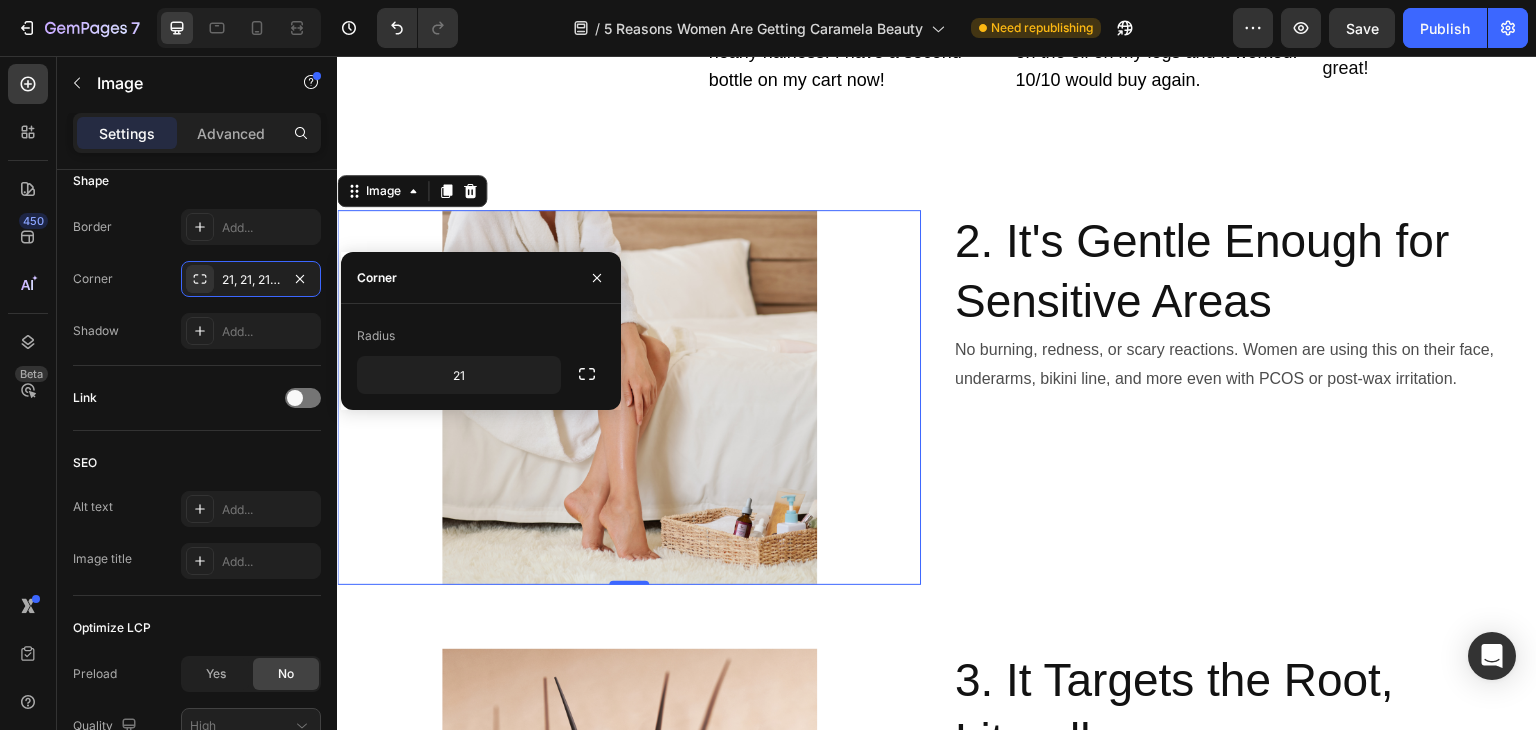 click at bounding box center (629, 397) 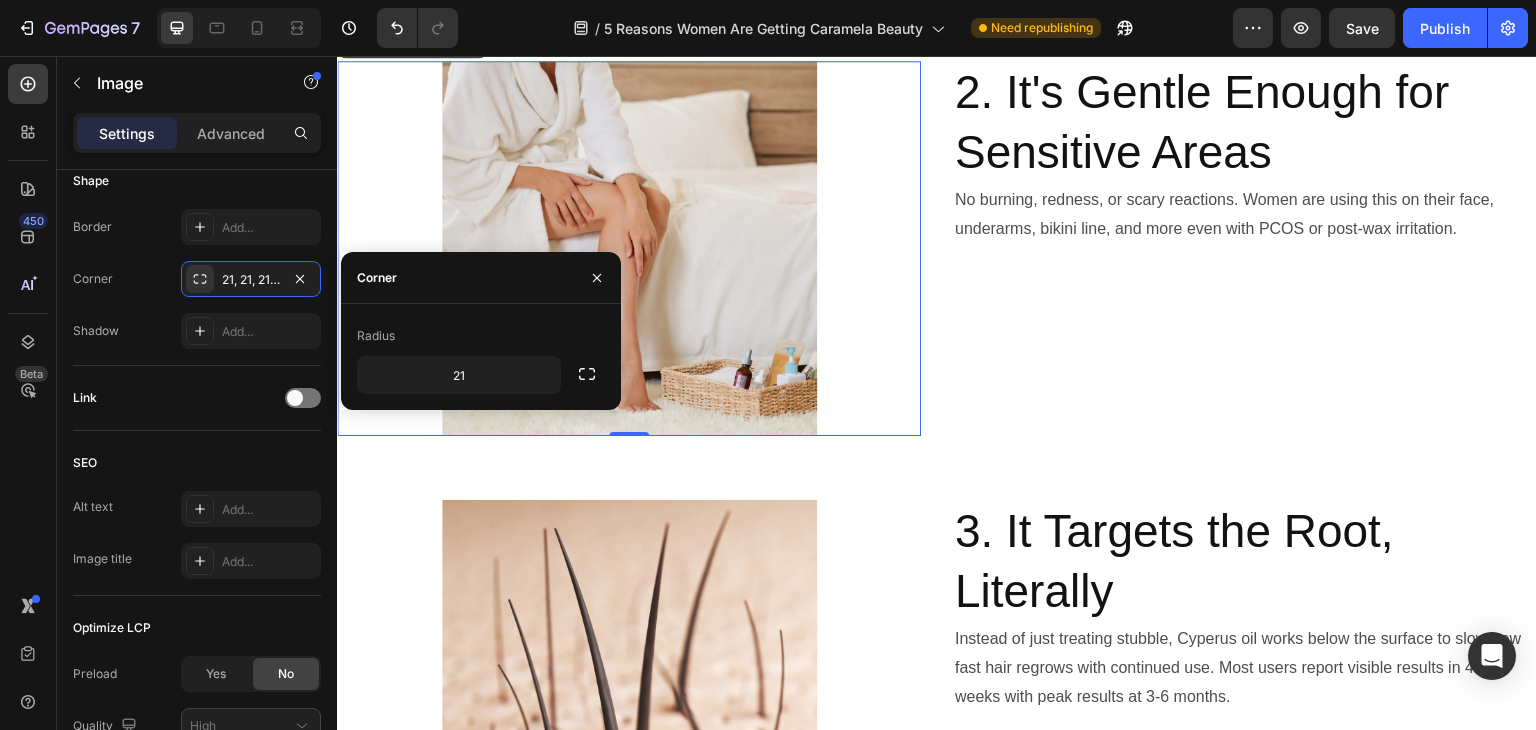 scroll, scrollTop: 1928, scrollLeft: 0, axis: vertical 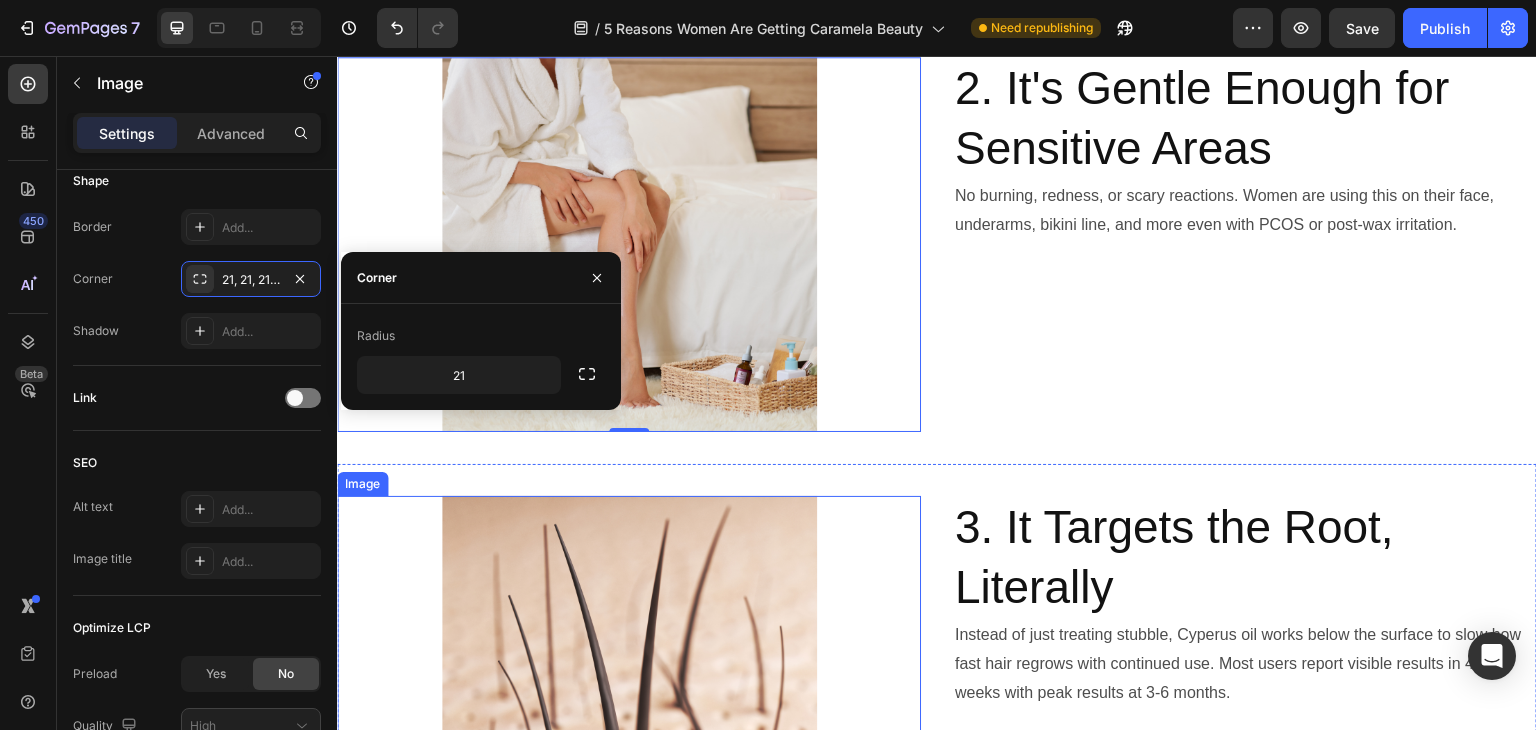 click at bounding box center (629, 683) 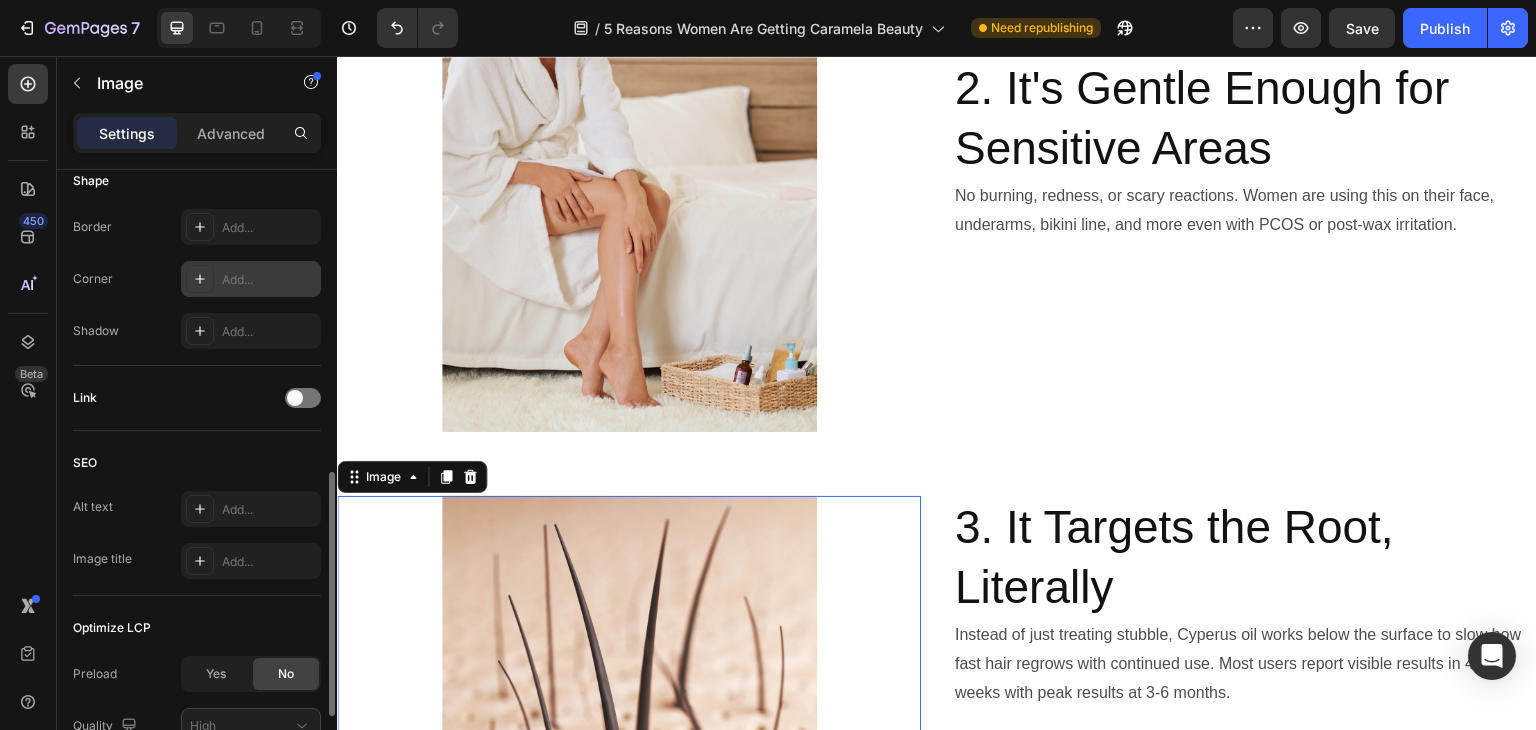 click on "Add..." at bounding box center [269, 280] 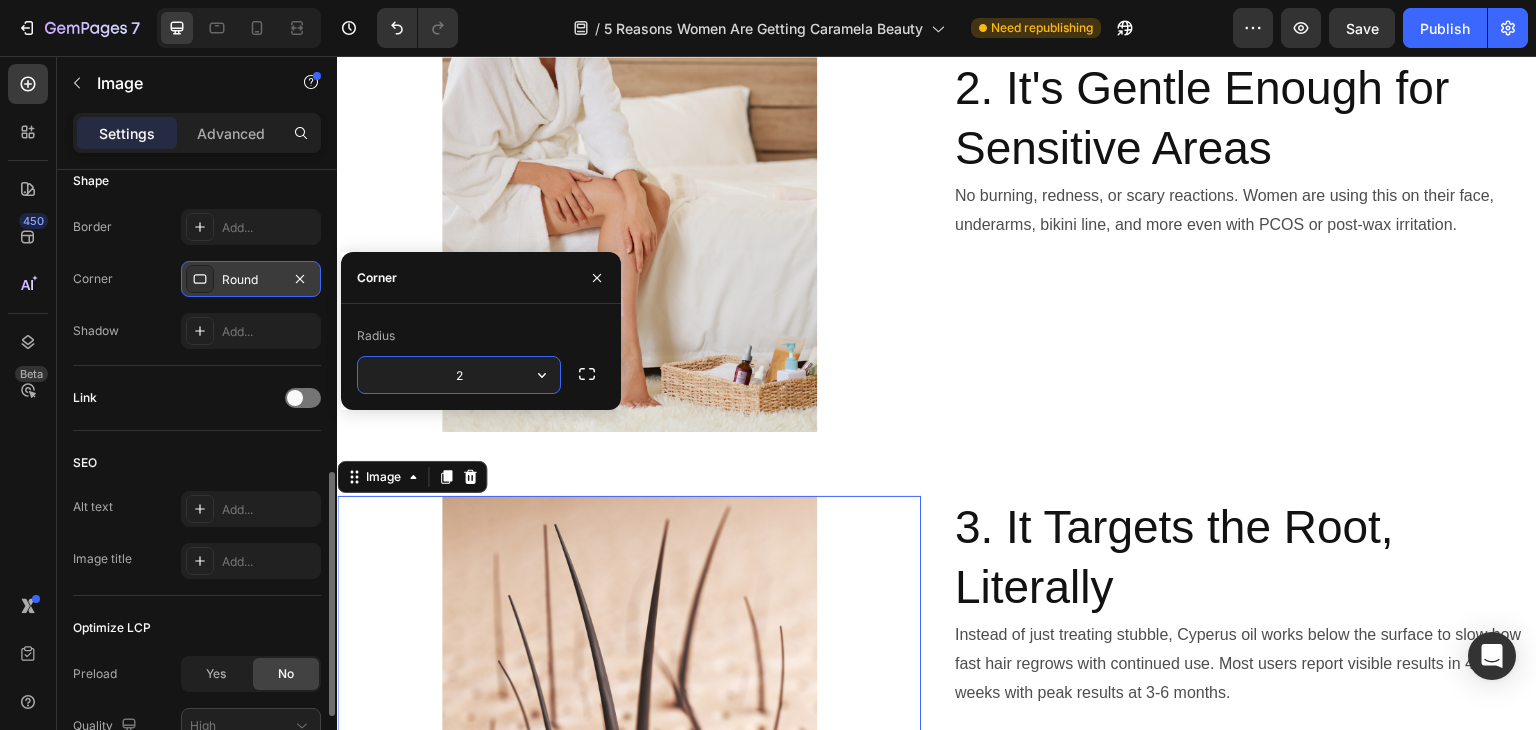 type on "21" 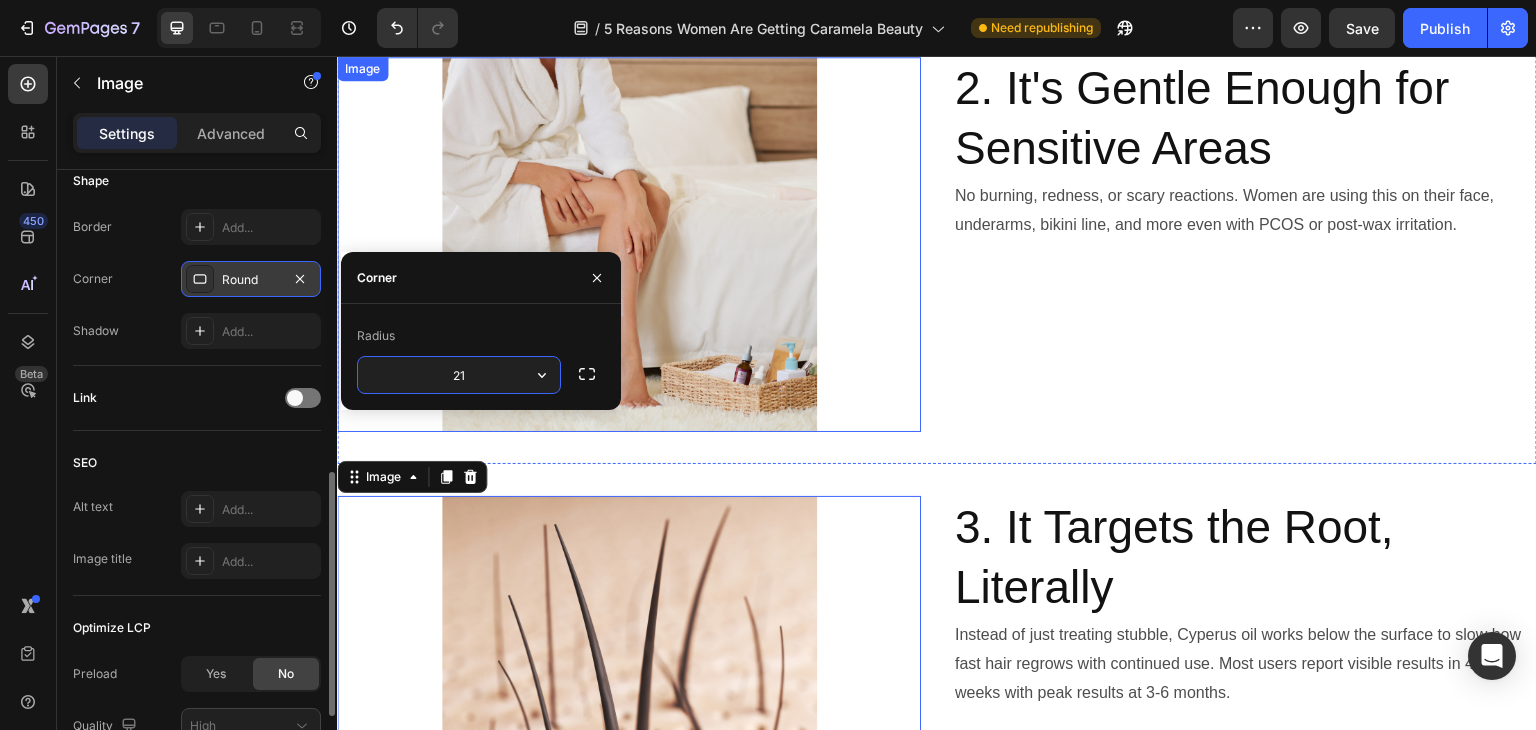 click at bounding box center (629, 244) 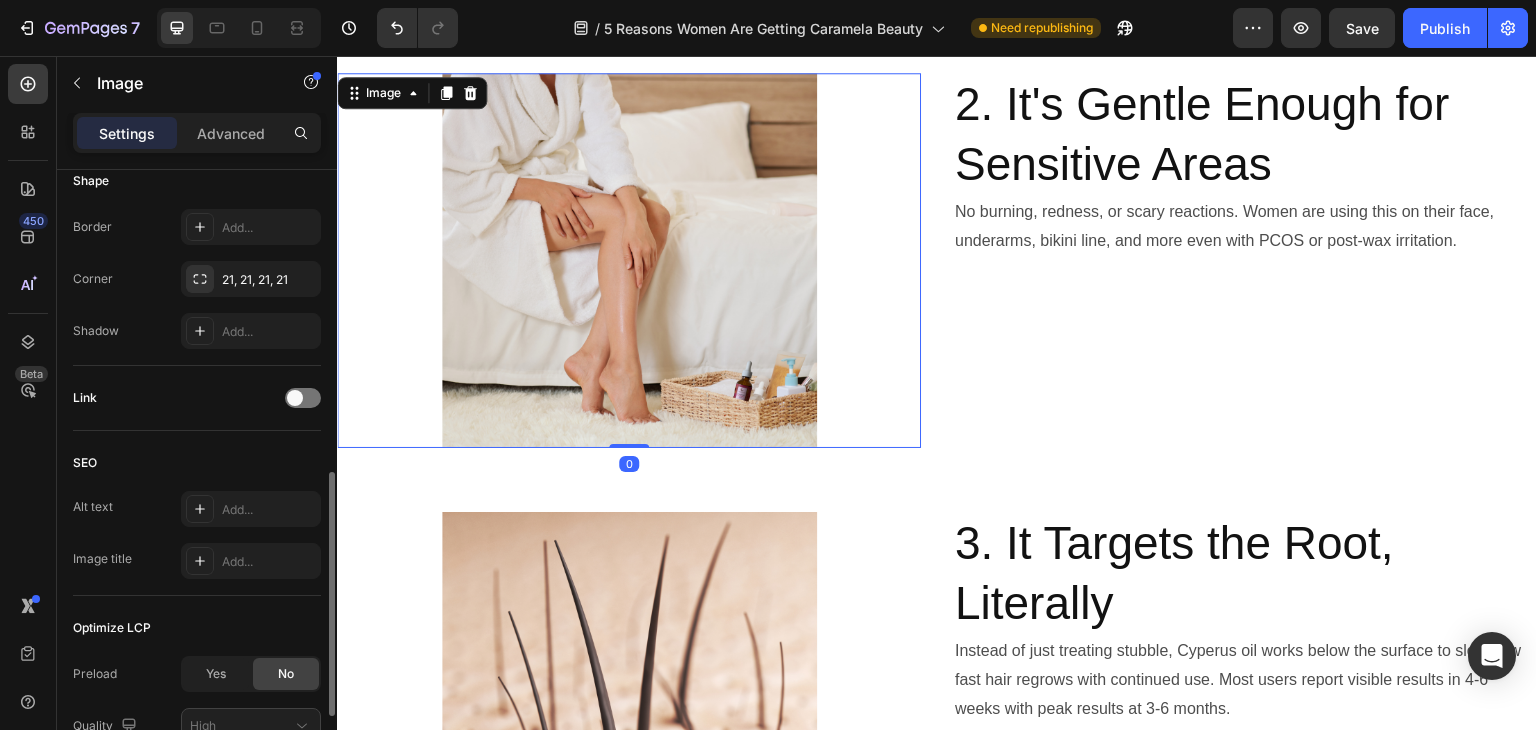 scroll, scrollTop: 1879, scrollLeft: 0, axis: vertical 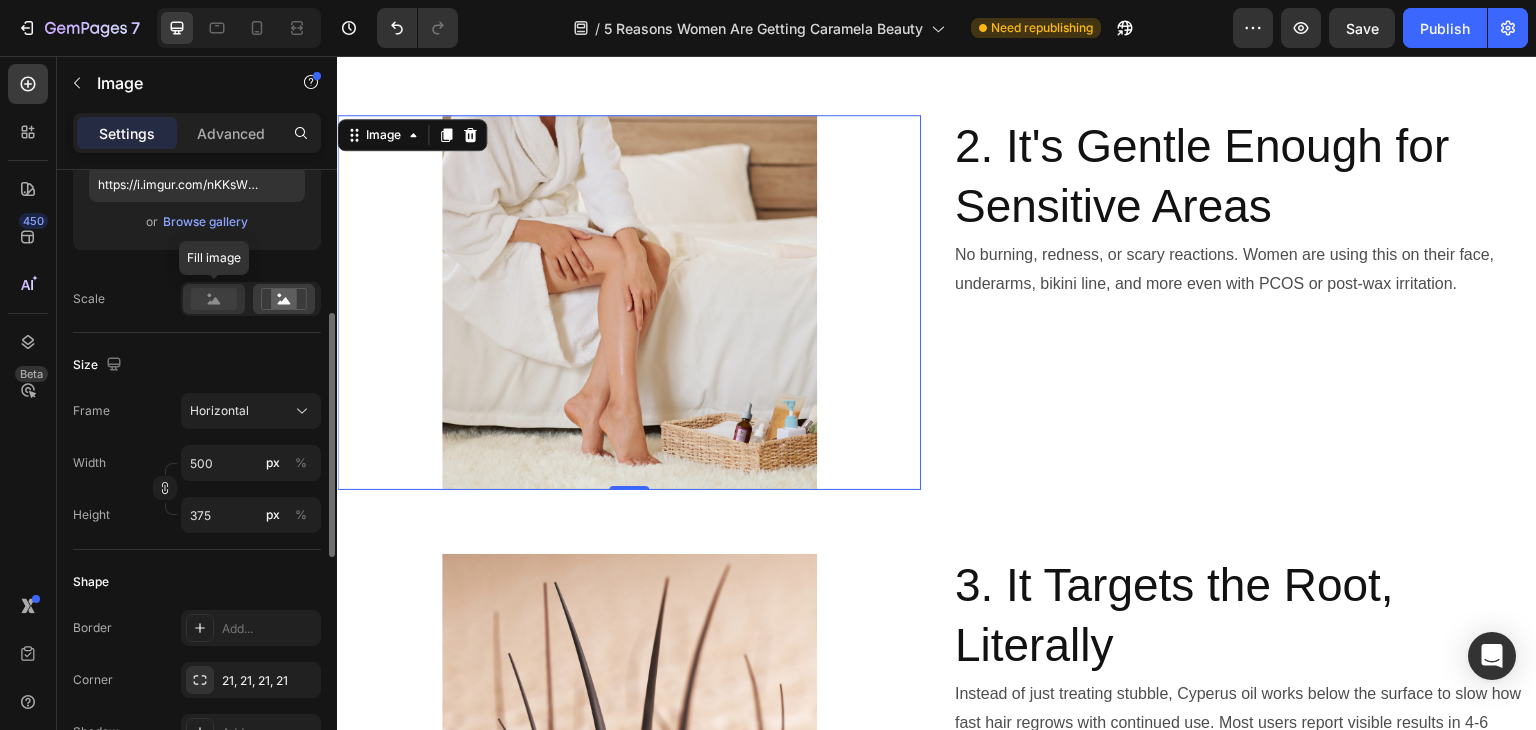 click 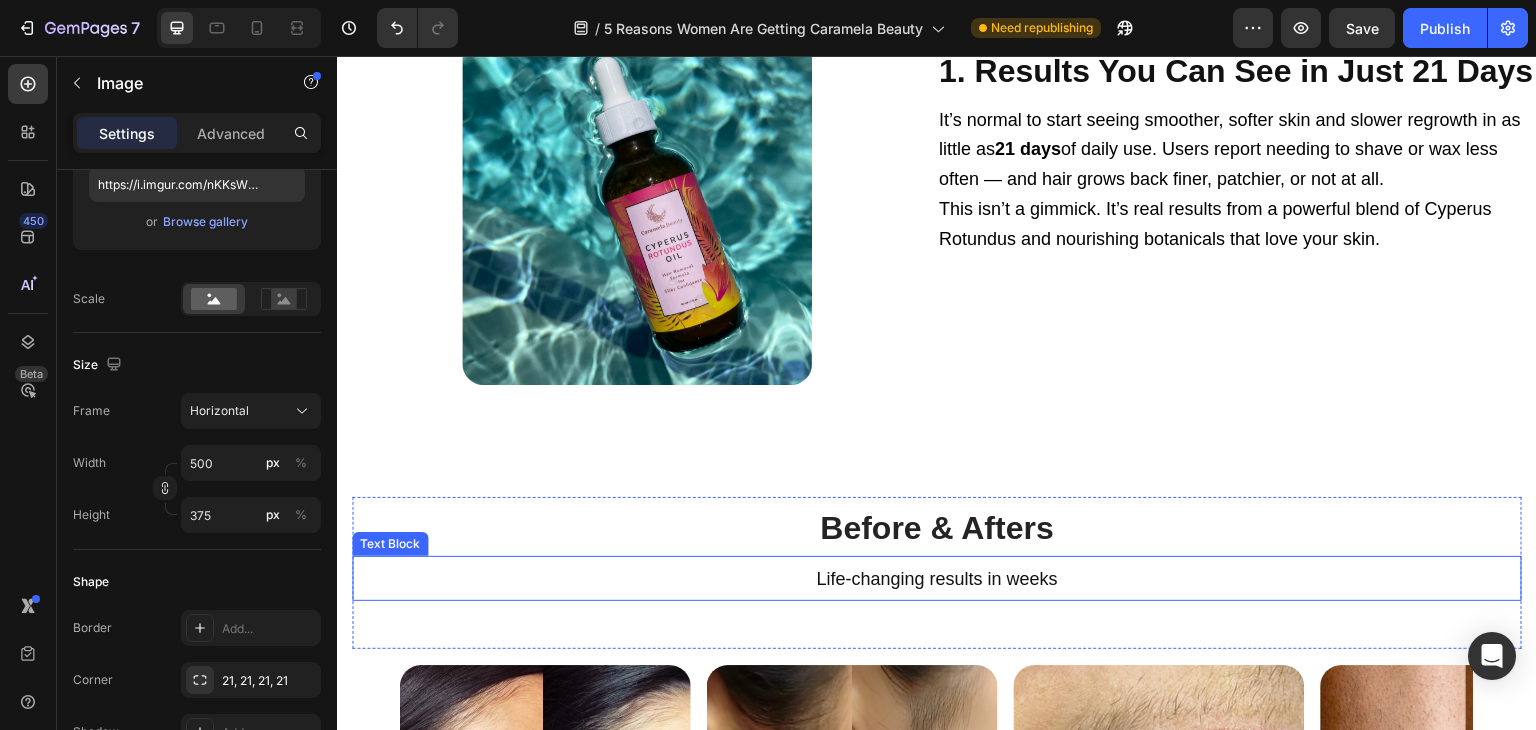 scroll, scrollTop: 393, scrollLeft: 0, axis: vertical 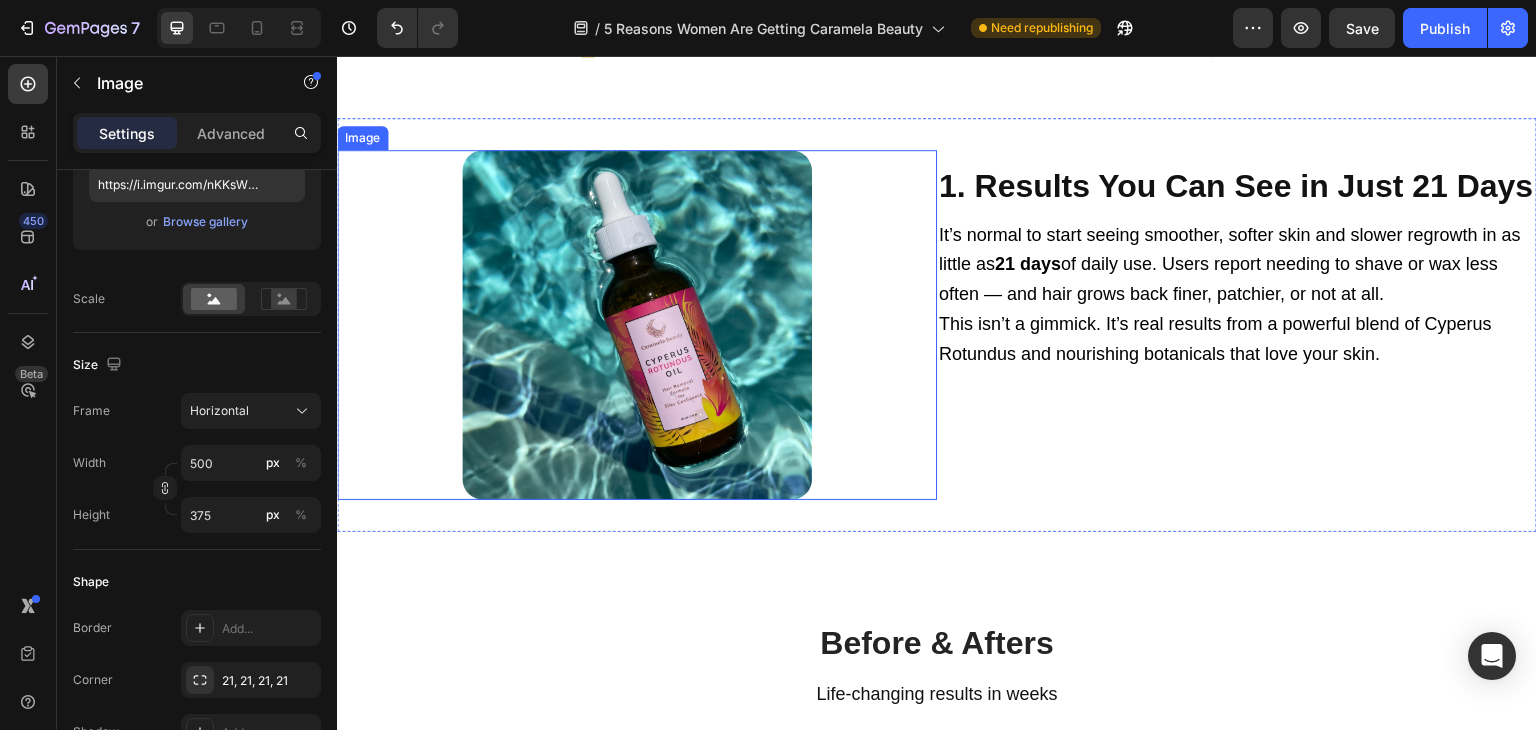 click at bounding box center [637, 325] 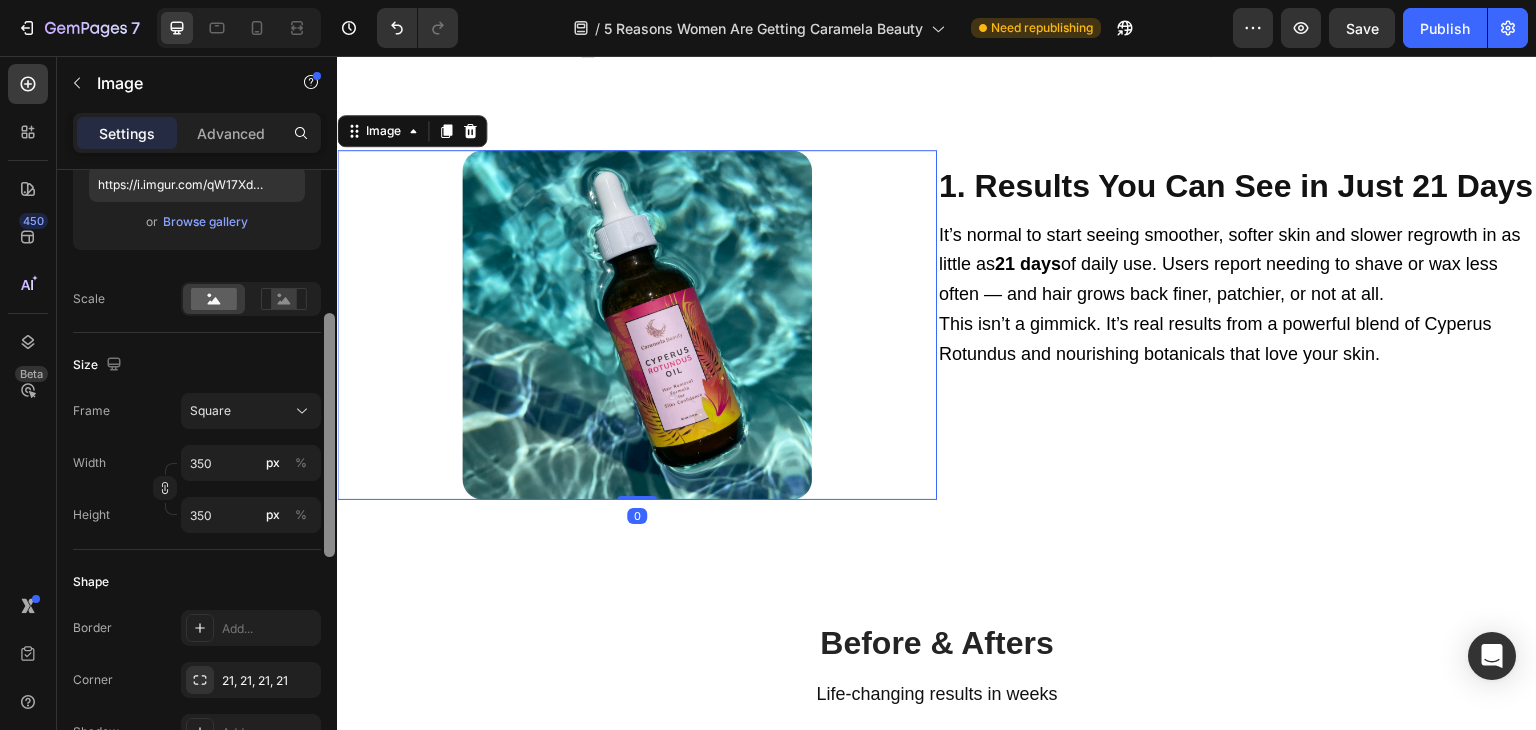 scroll, scrollTop: 941, scrollLeft: 0, axis: vertical 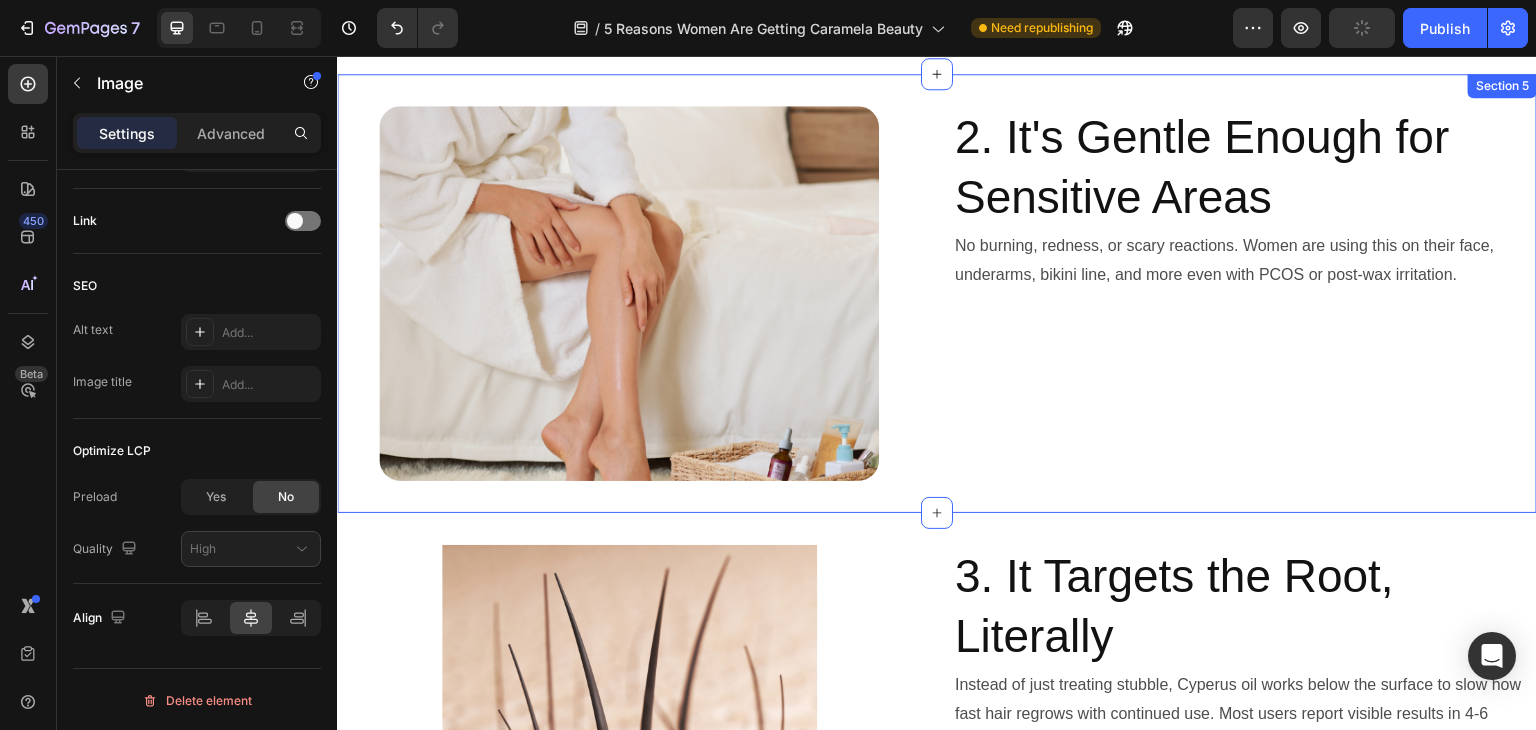 click at bounding box center (629, 293) 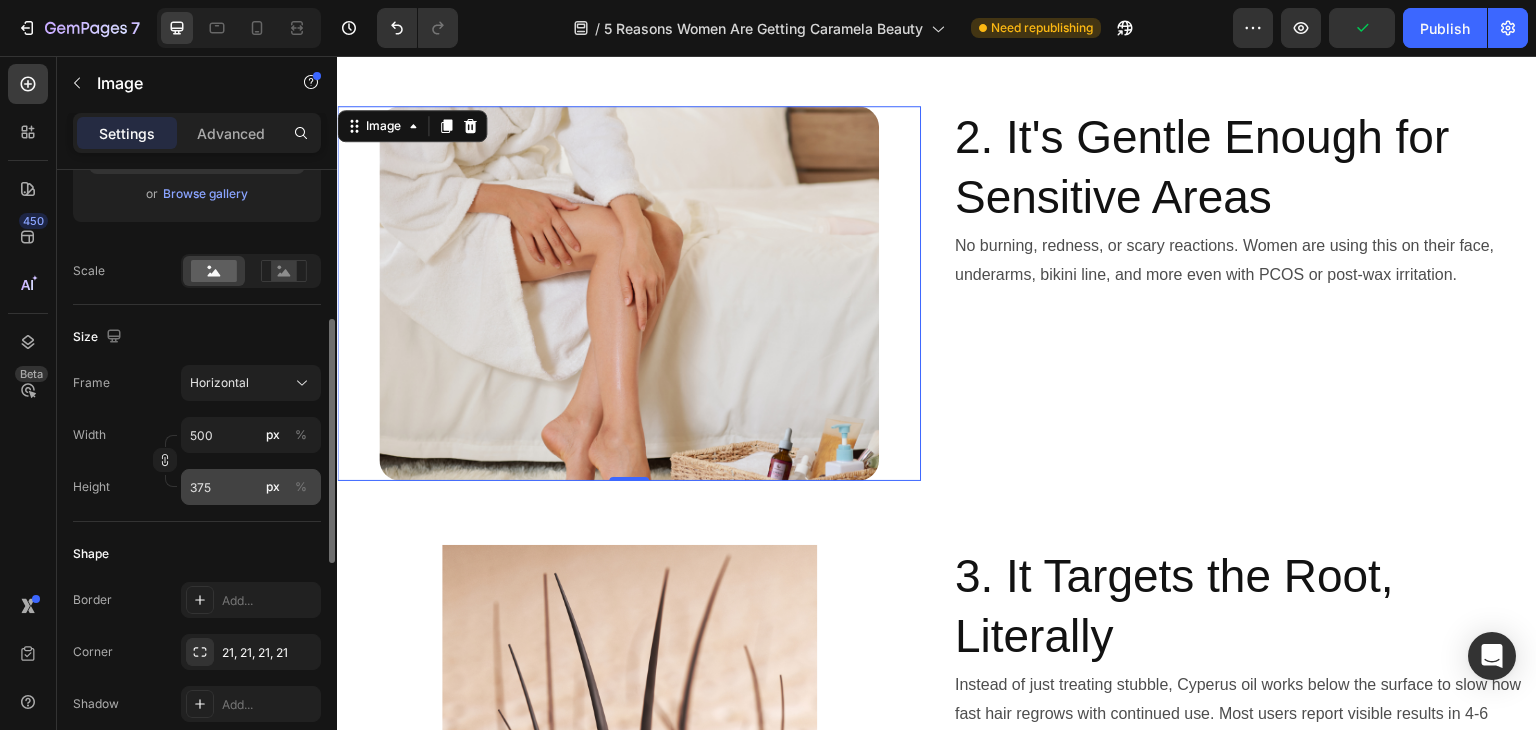 scroll, scrollTop: 387, scrollLeft: 0, axis: vertical 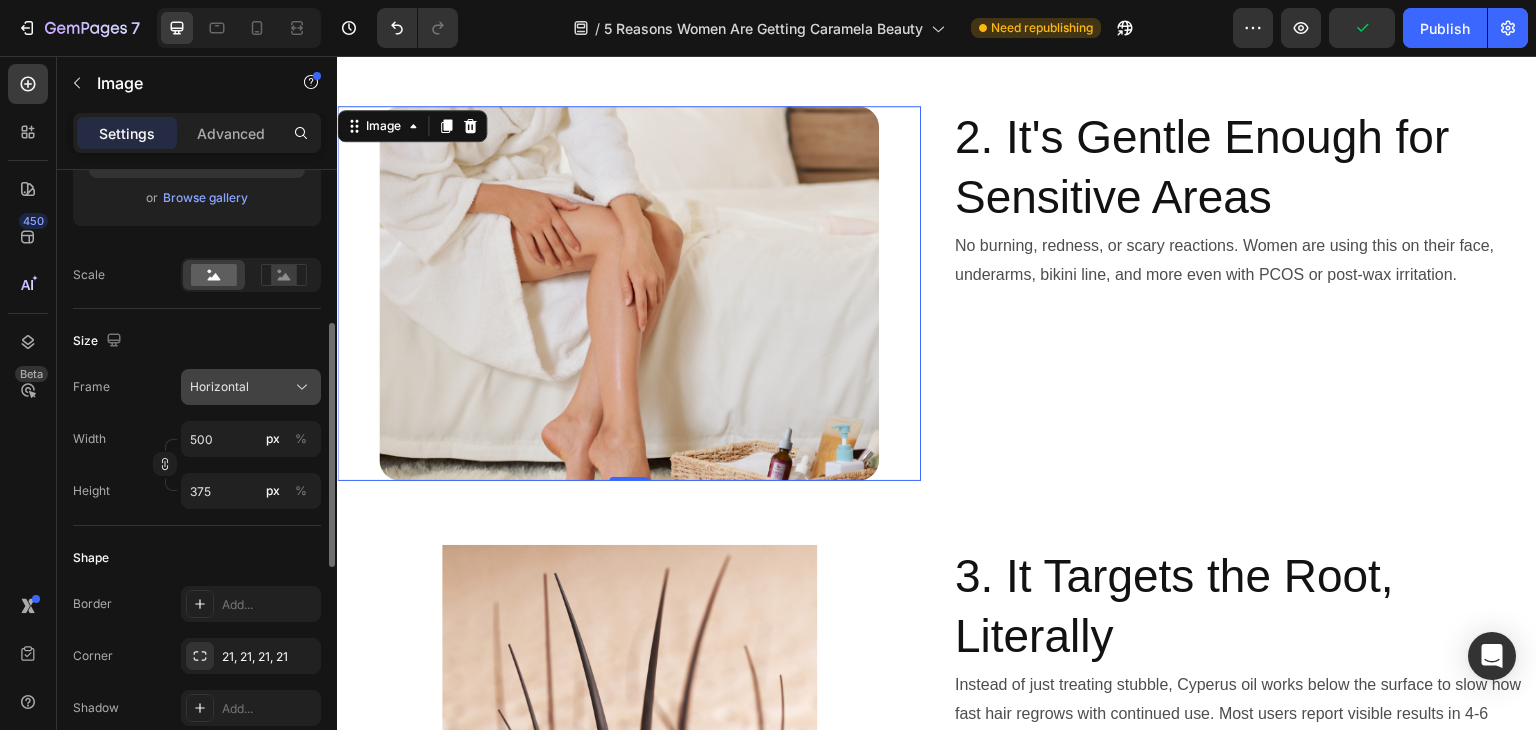 click on "Horizontal" at bounding box center [251, 387] 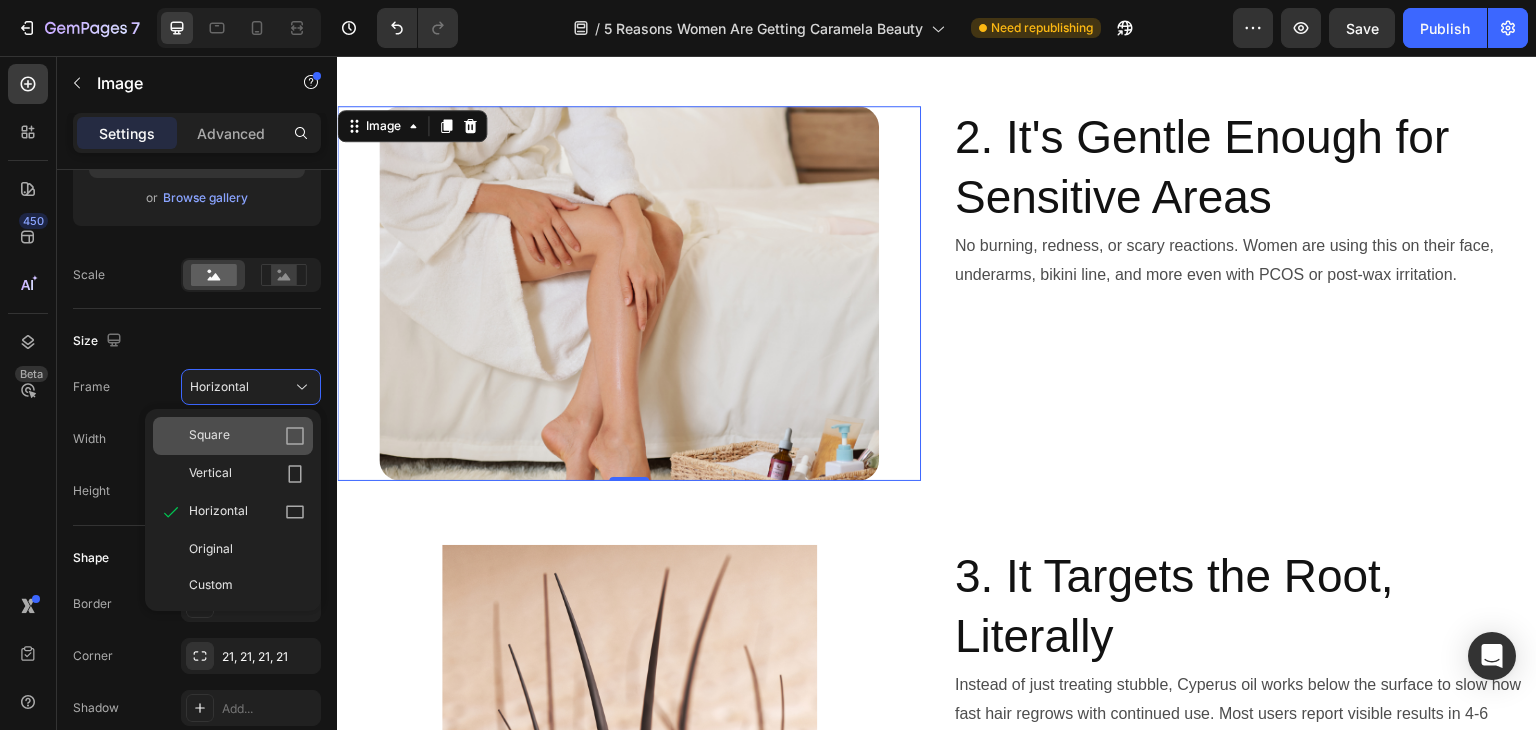 click on "Square" 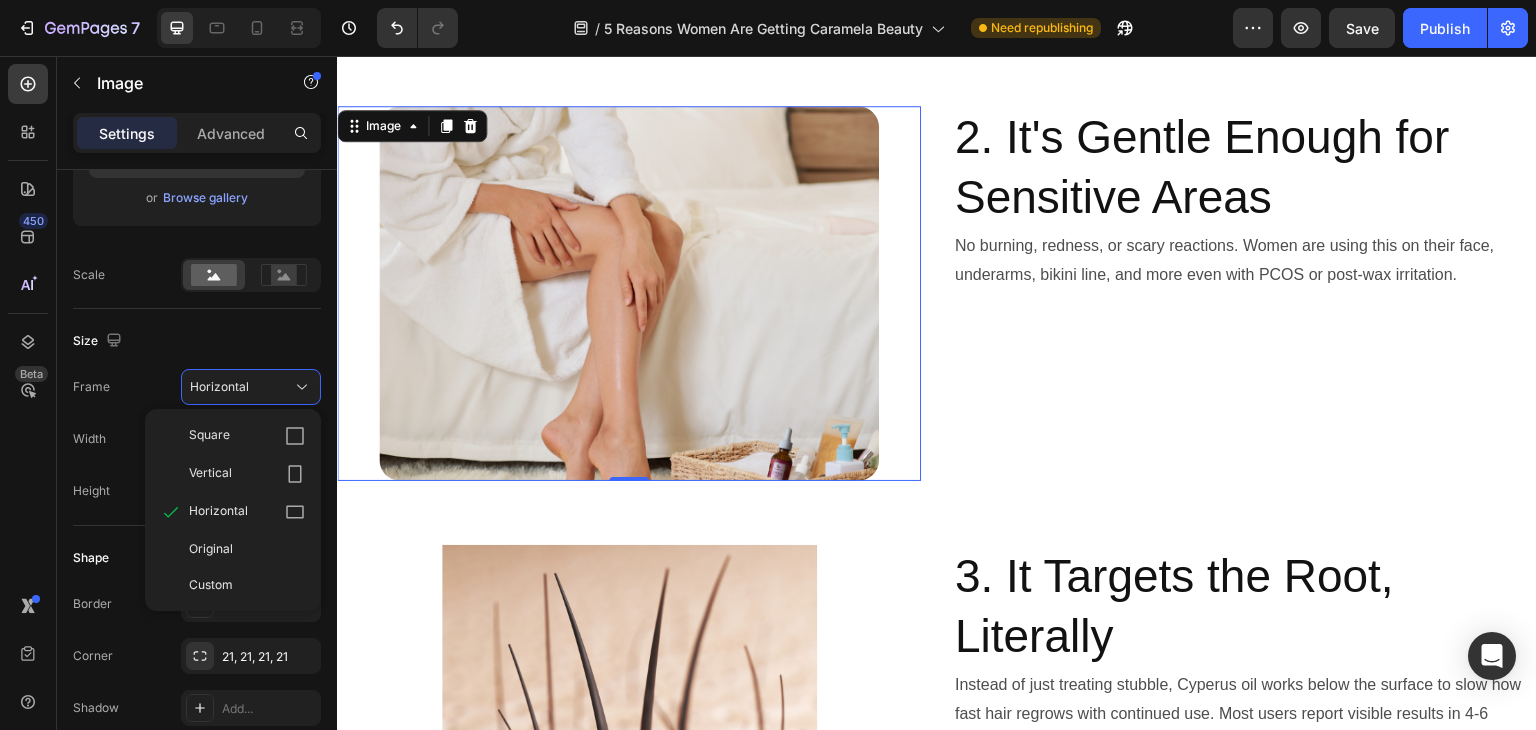 type 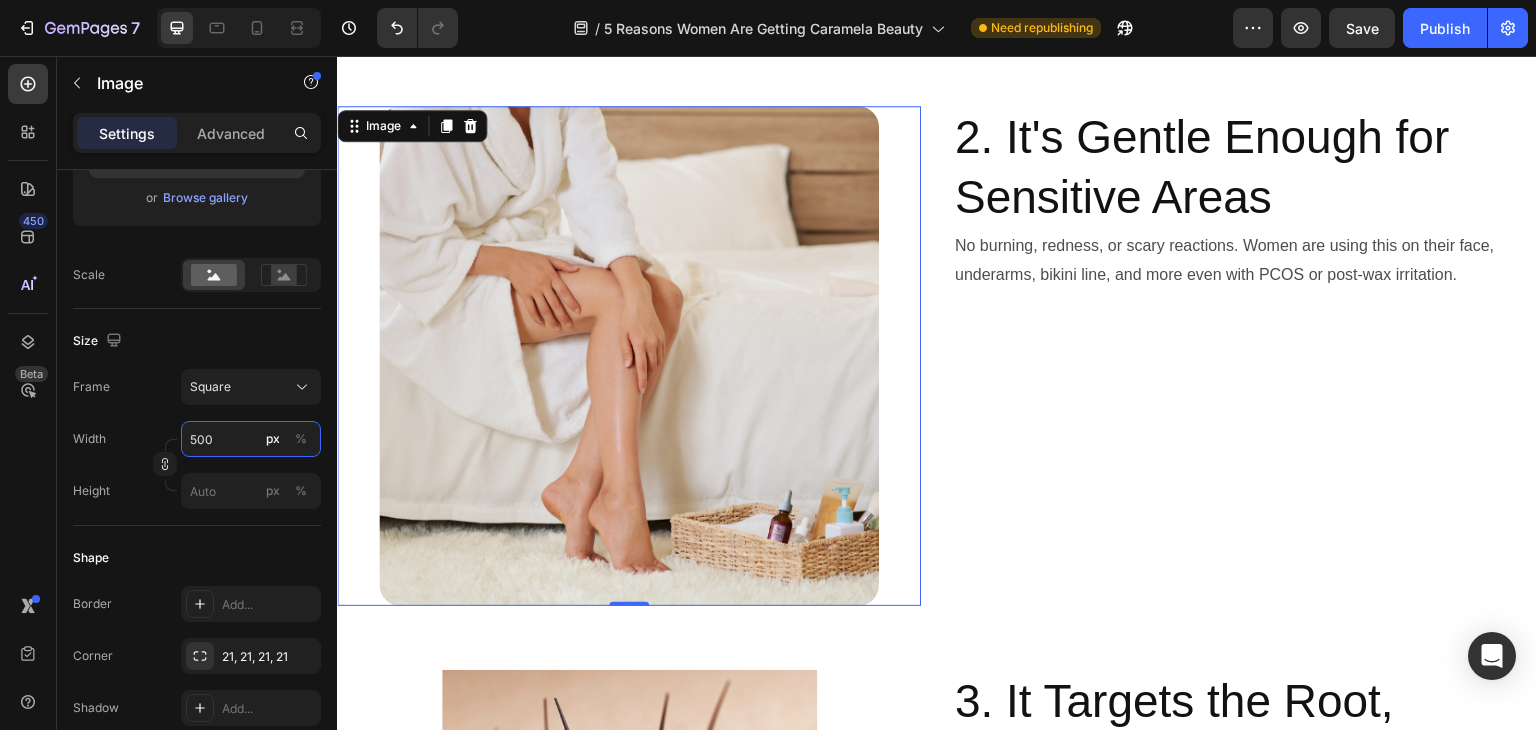 click on "500" at bounding box center [251, 439] 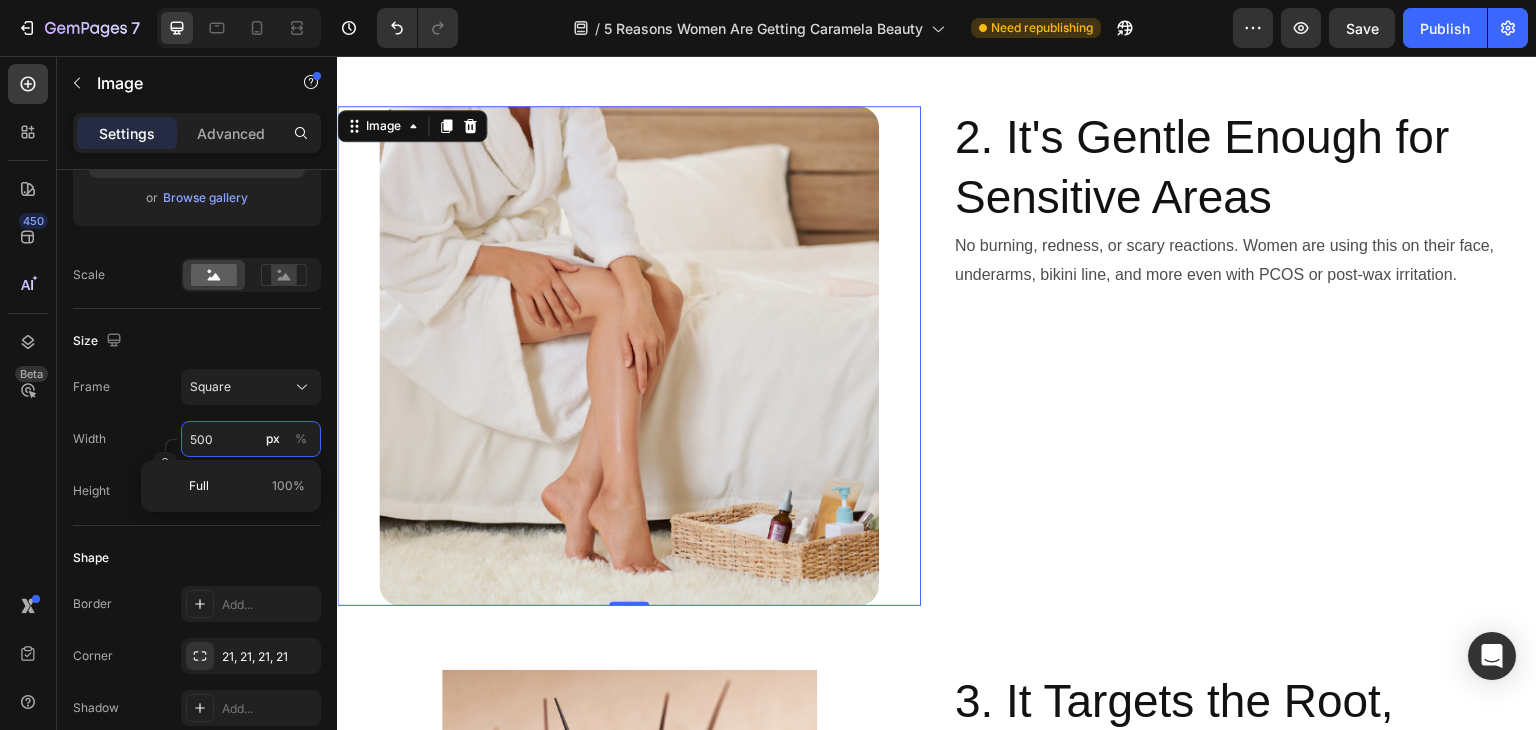 type on "3" 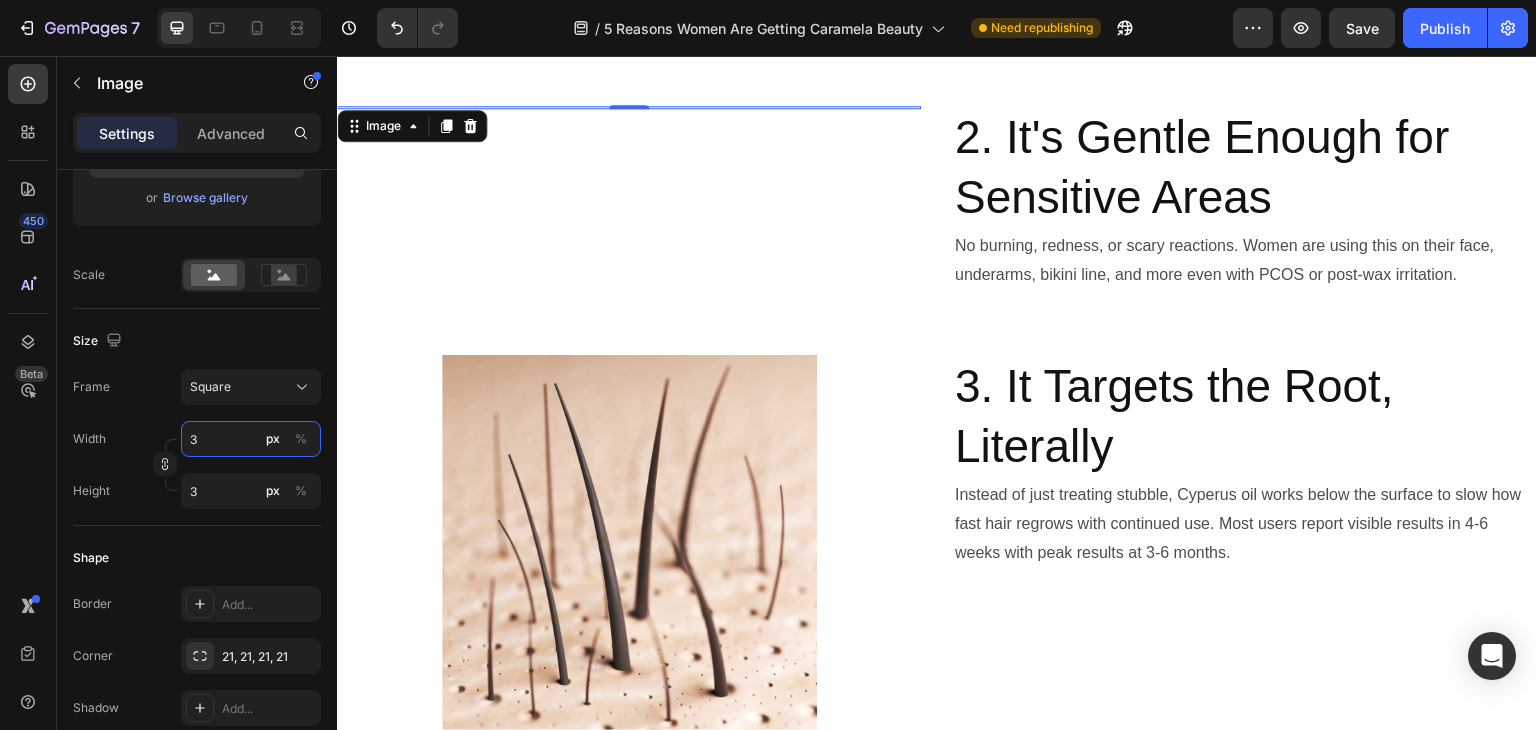 type on "35" 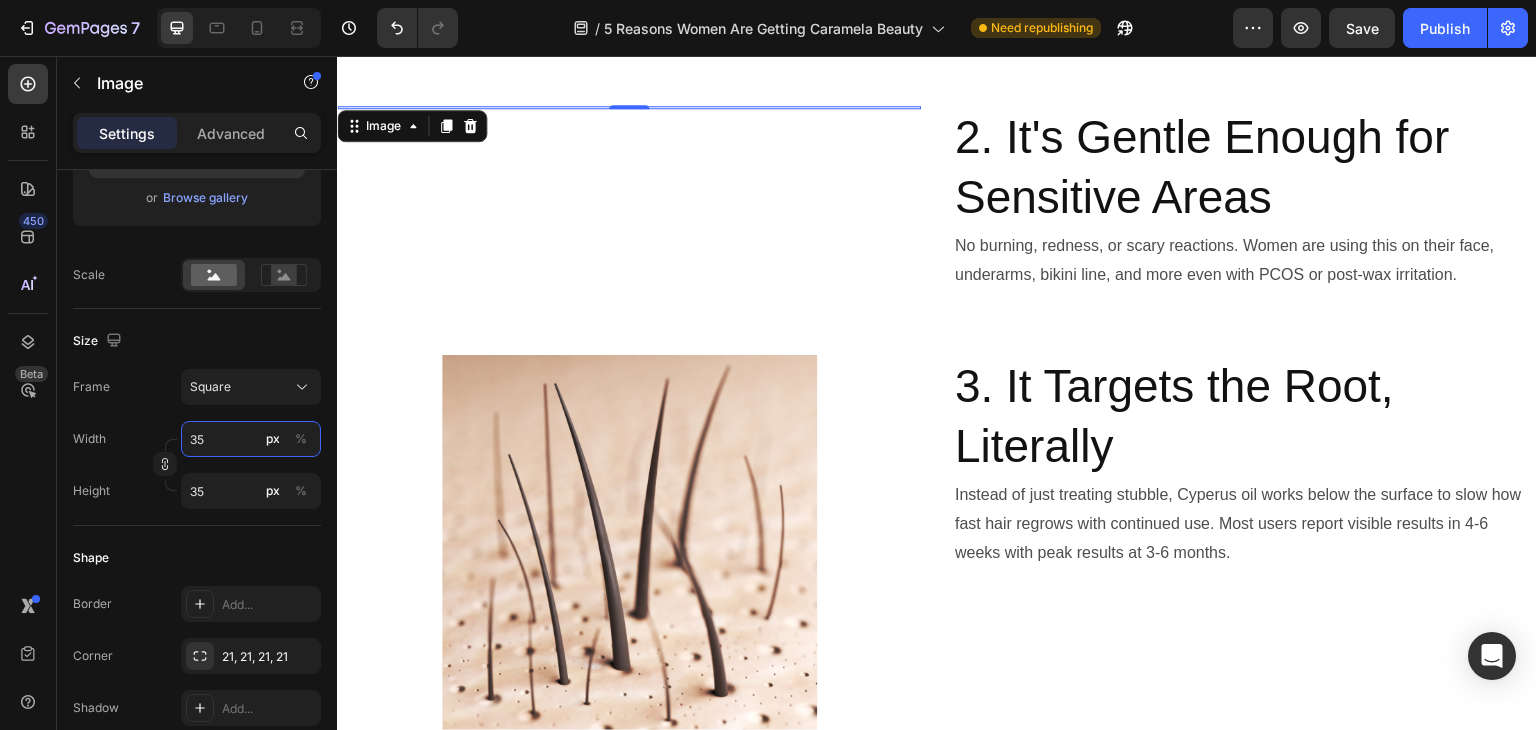 type on "350" 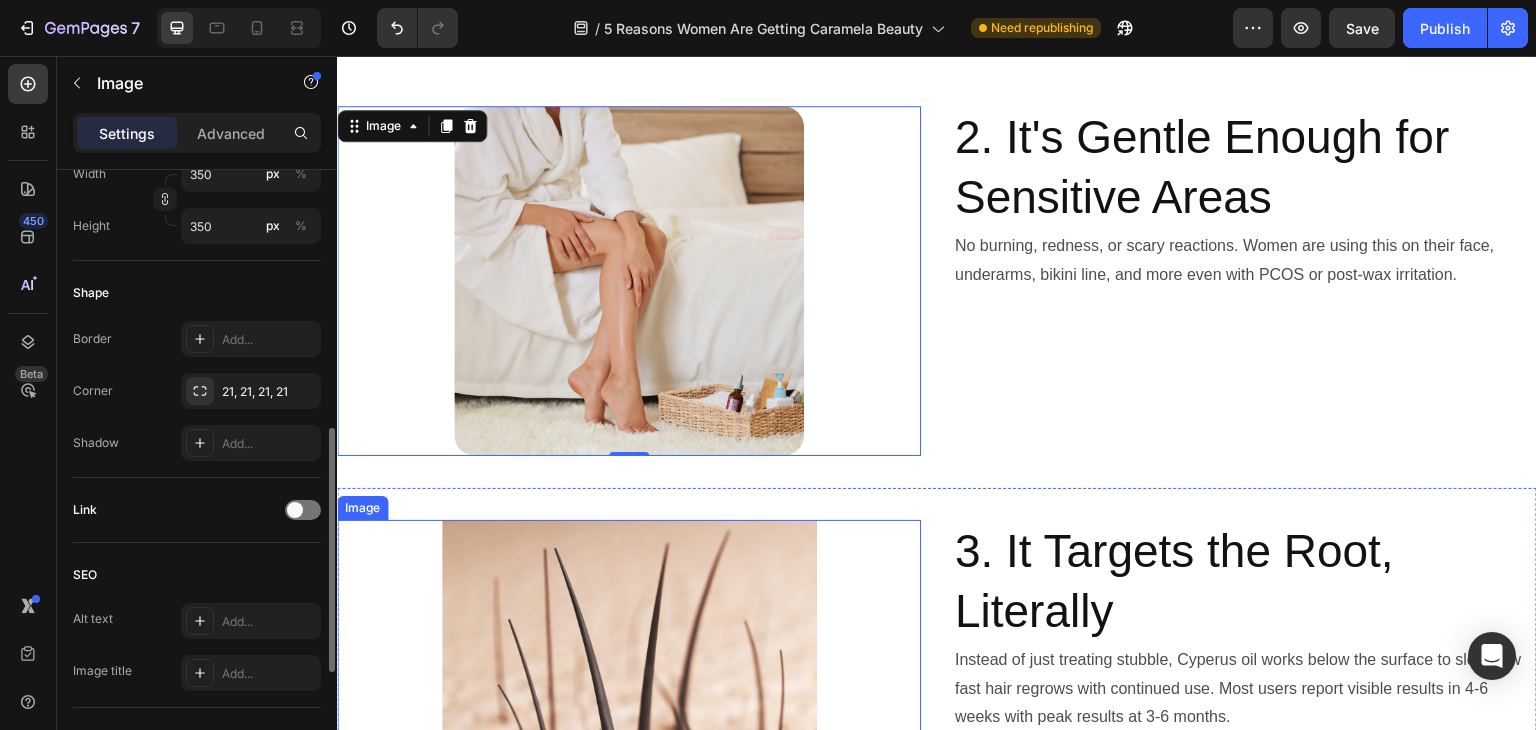 click at bounding box center (629, 707) 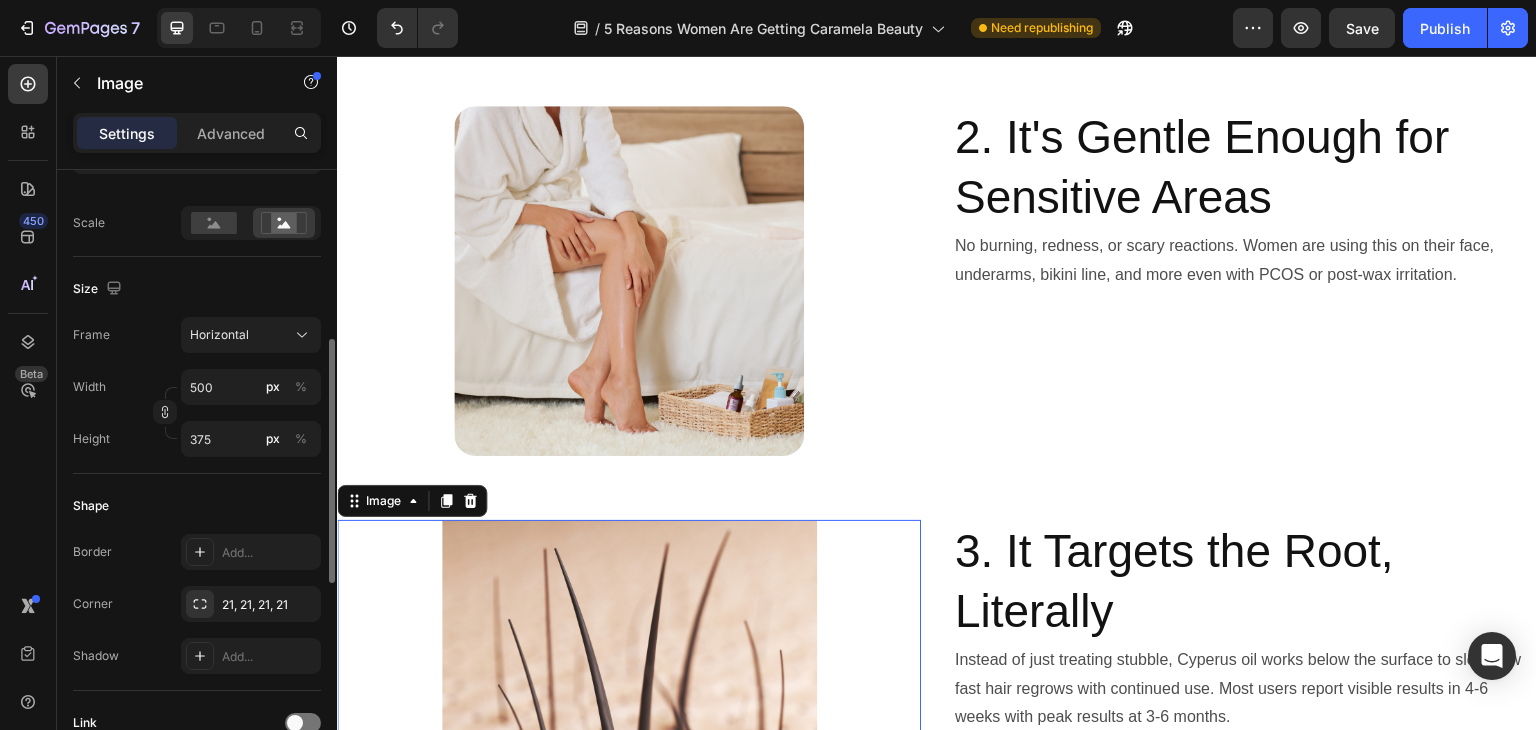 scroll, scrollTop: 434, scrollLeft: 0, axis: vertical 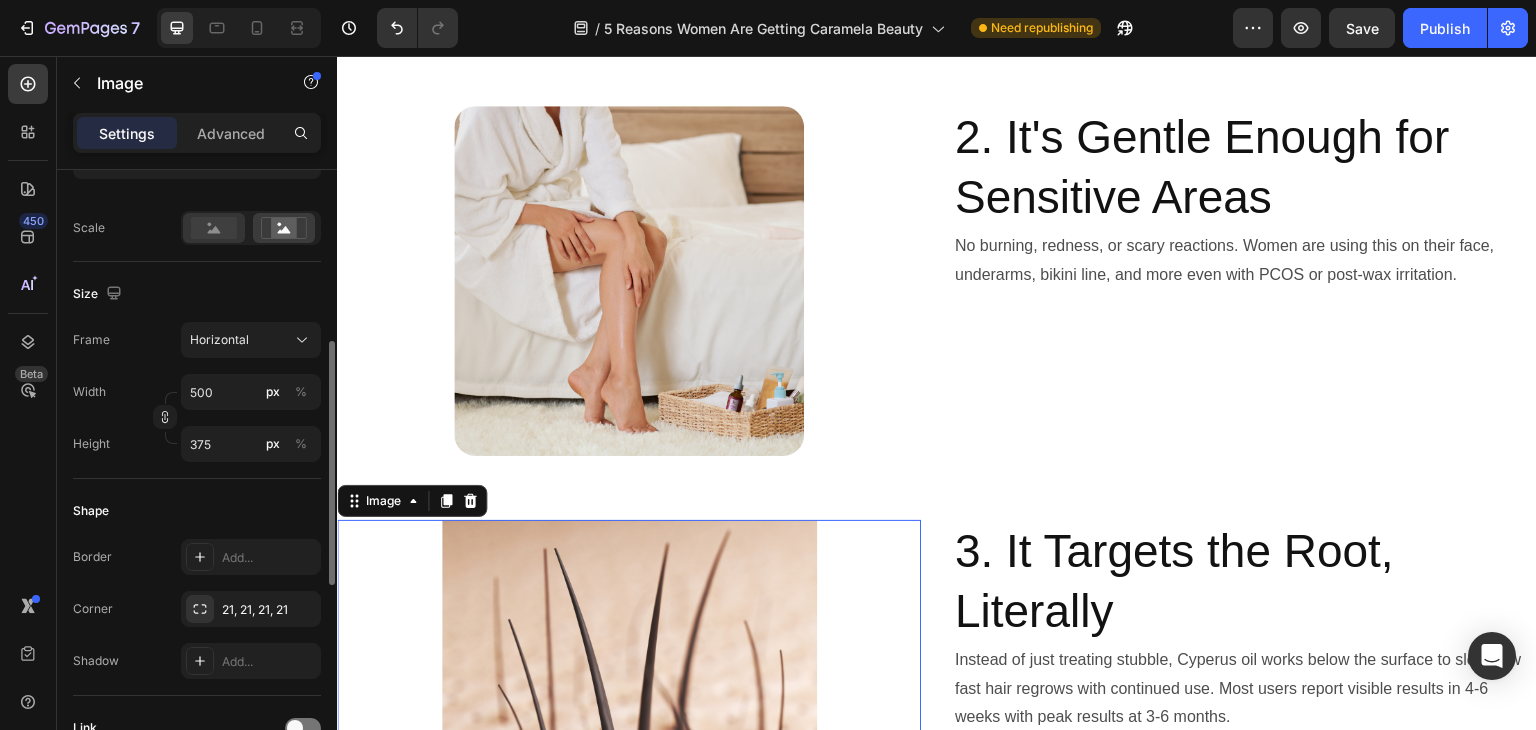 click 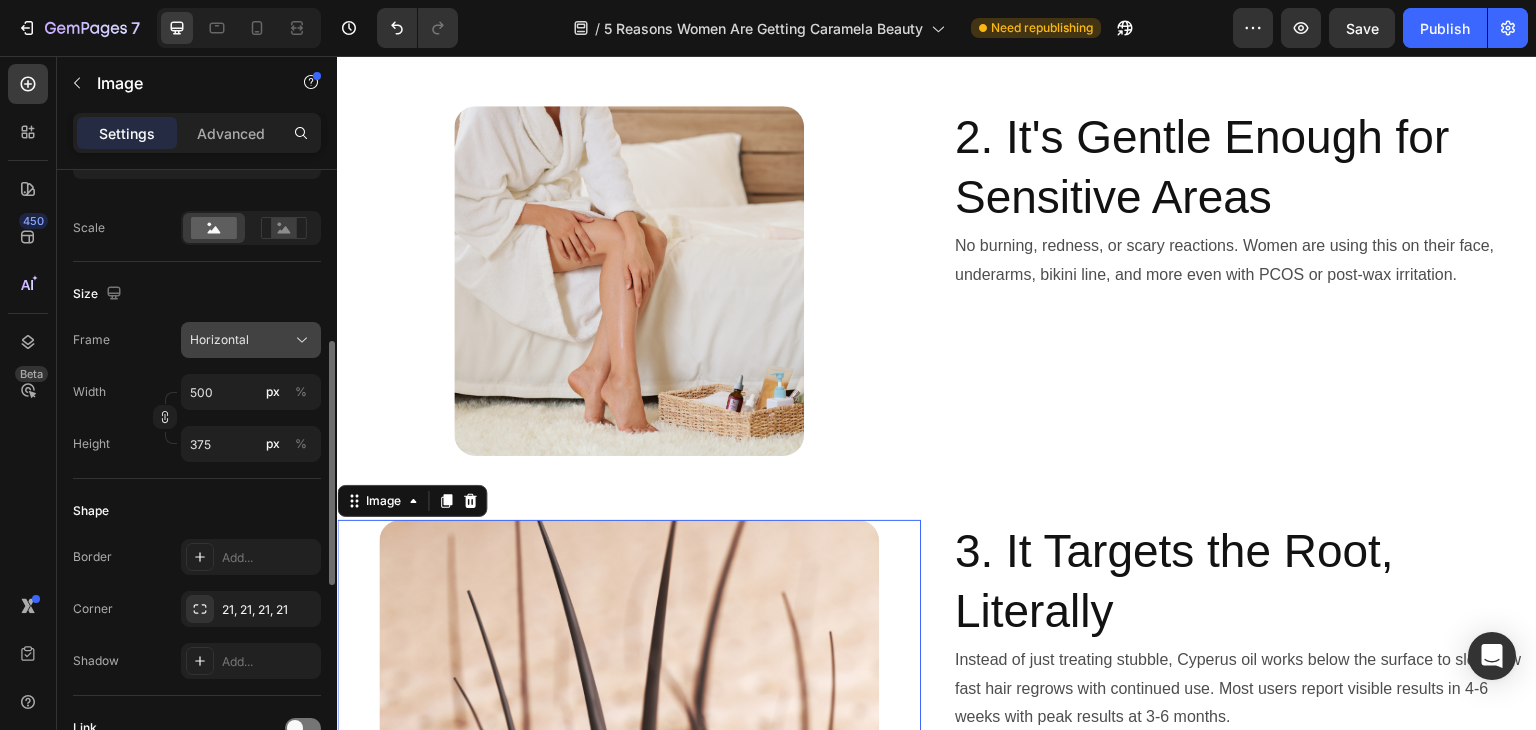 click on "Horizontal" 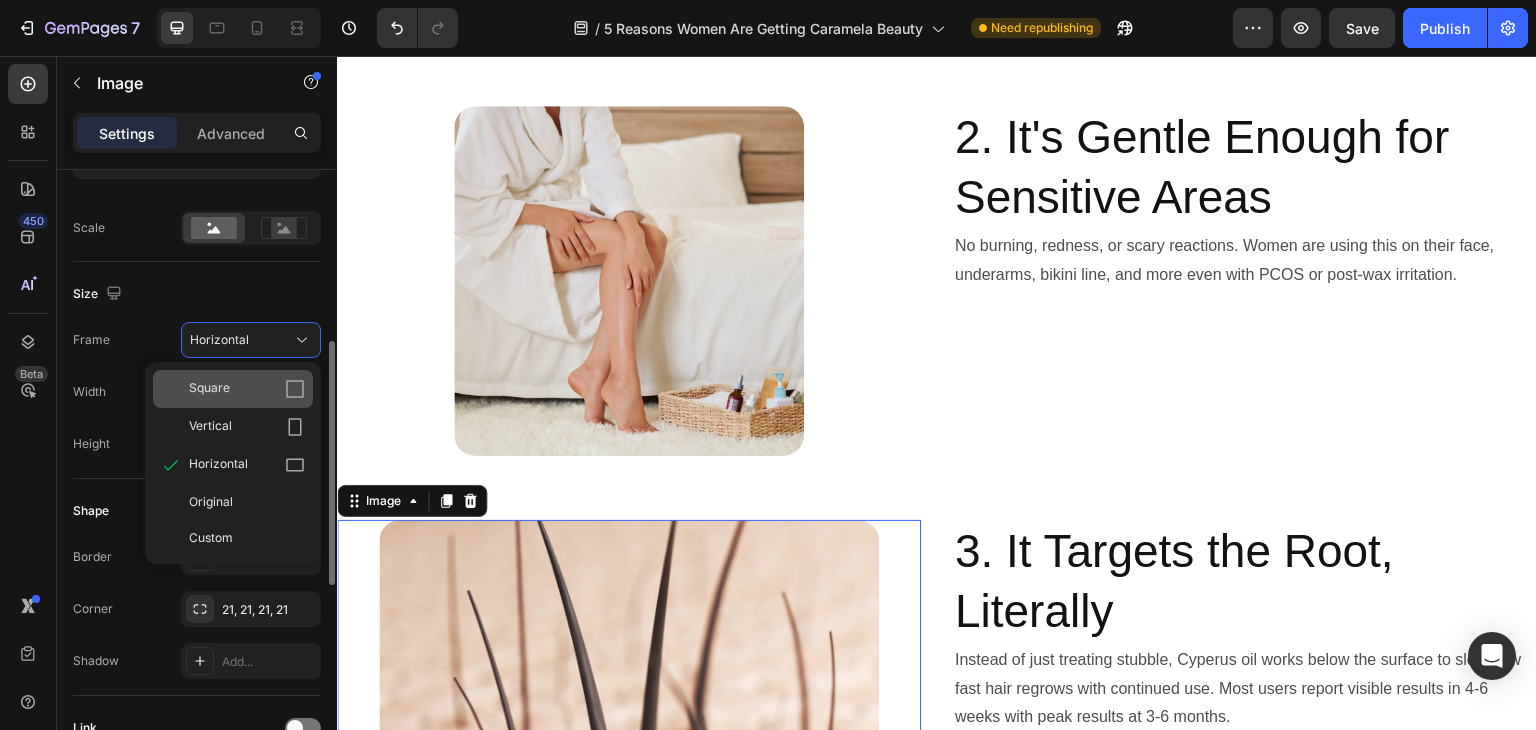 click on "Square" 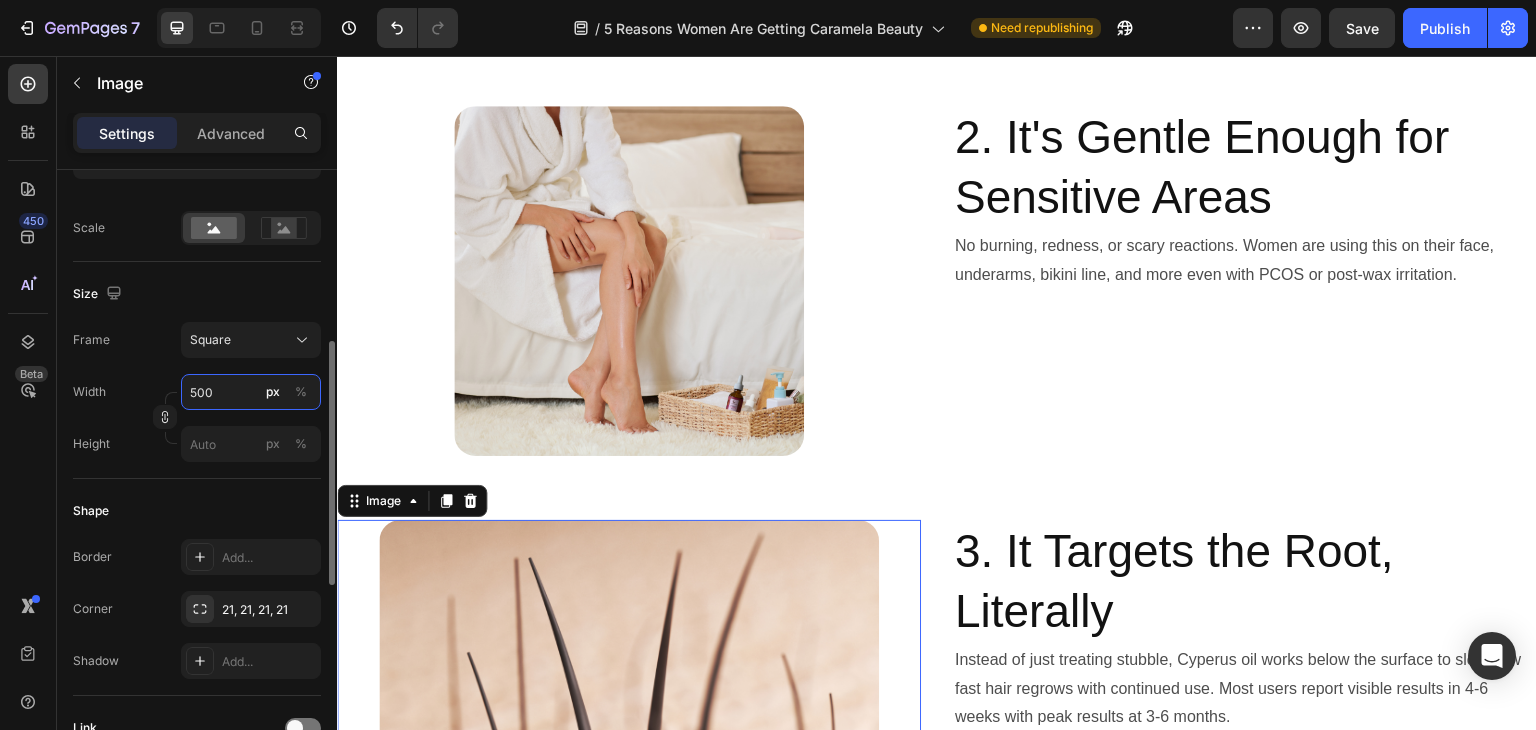 click on "500" at bounding box center [251, 392] 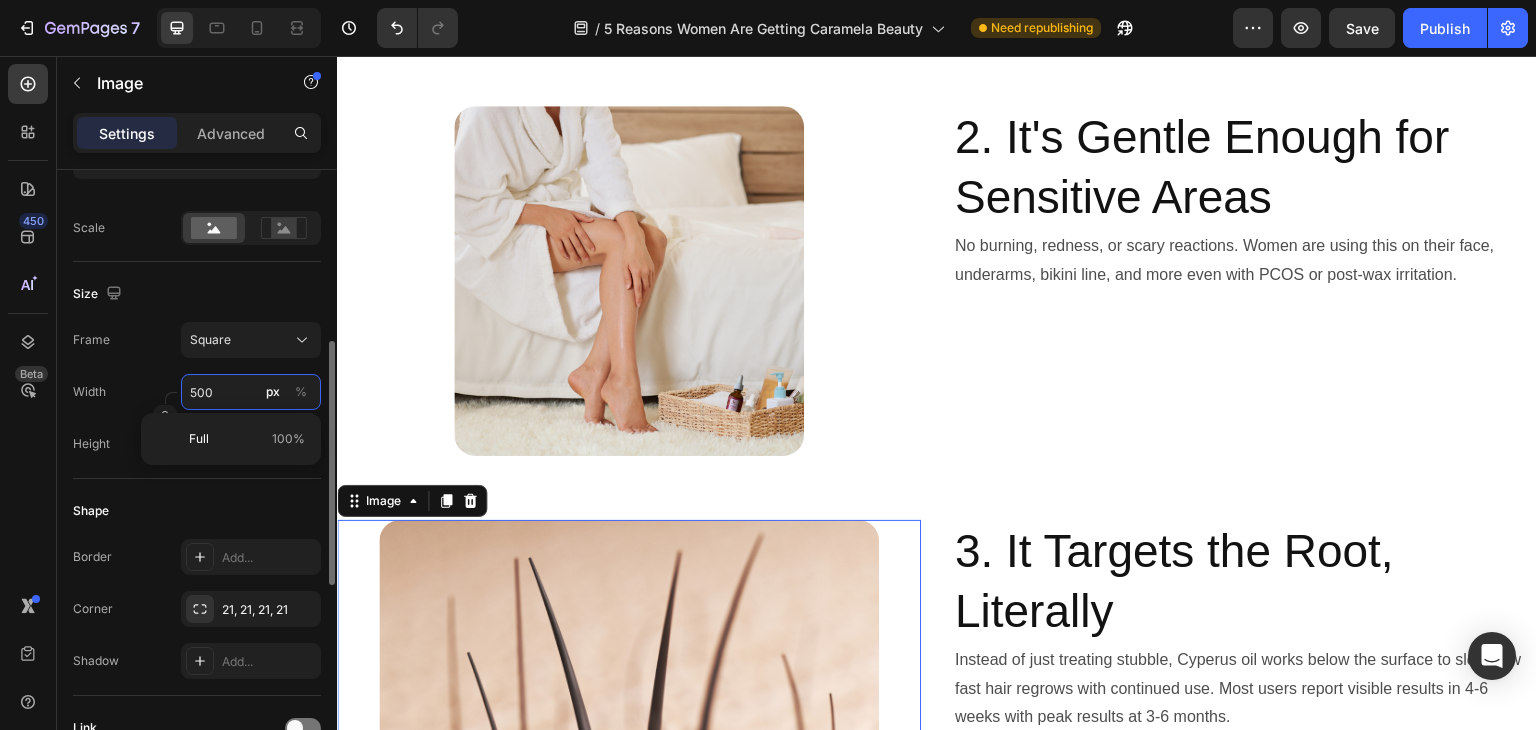 type on "3" 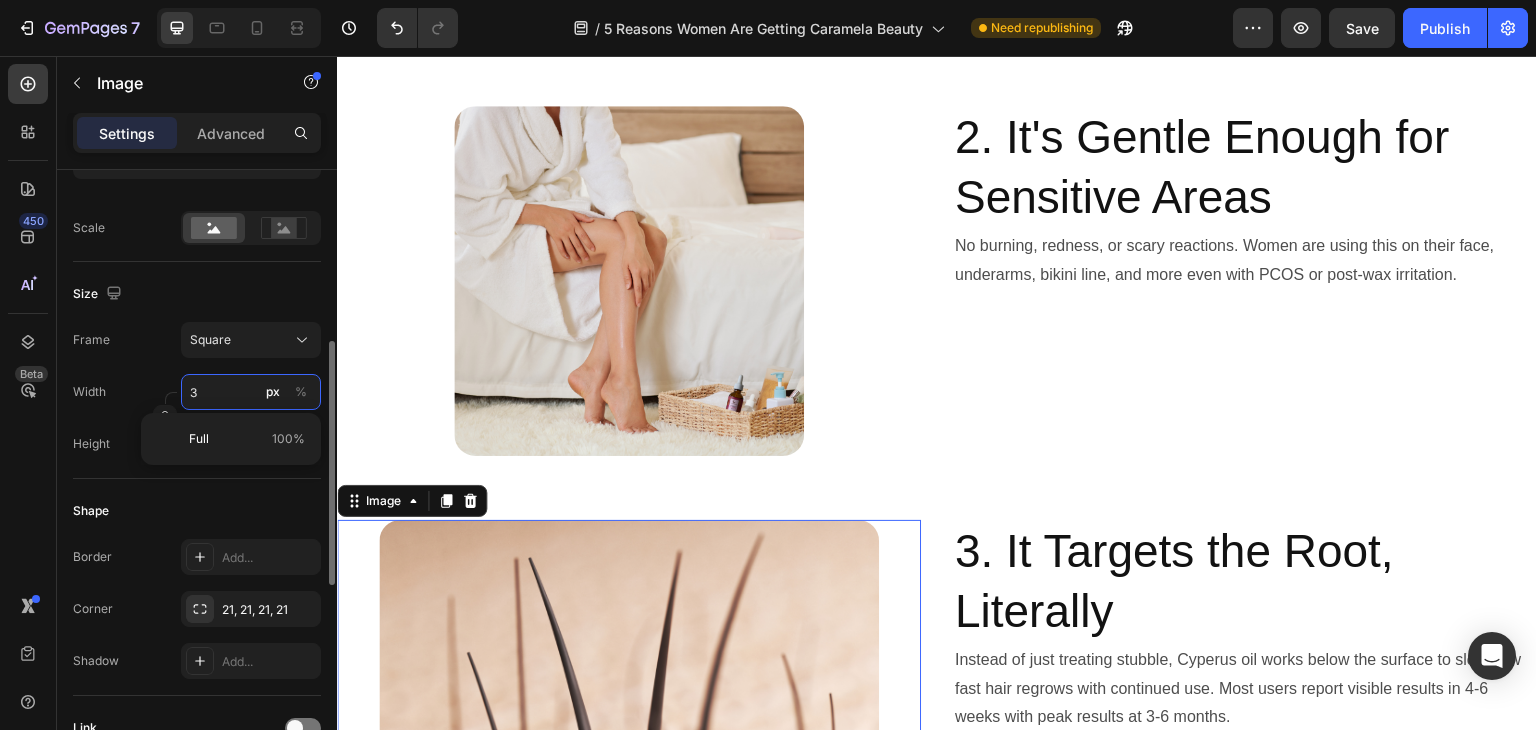 type on "3" 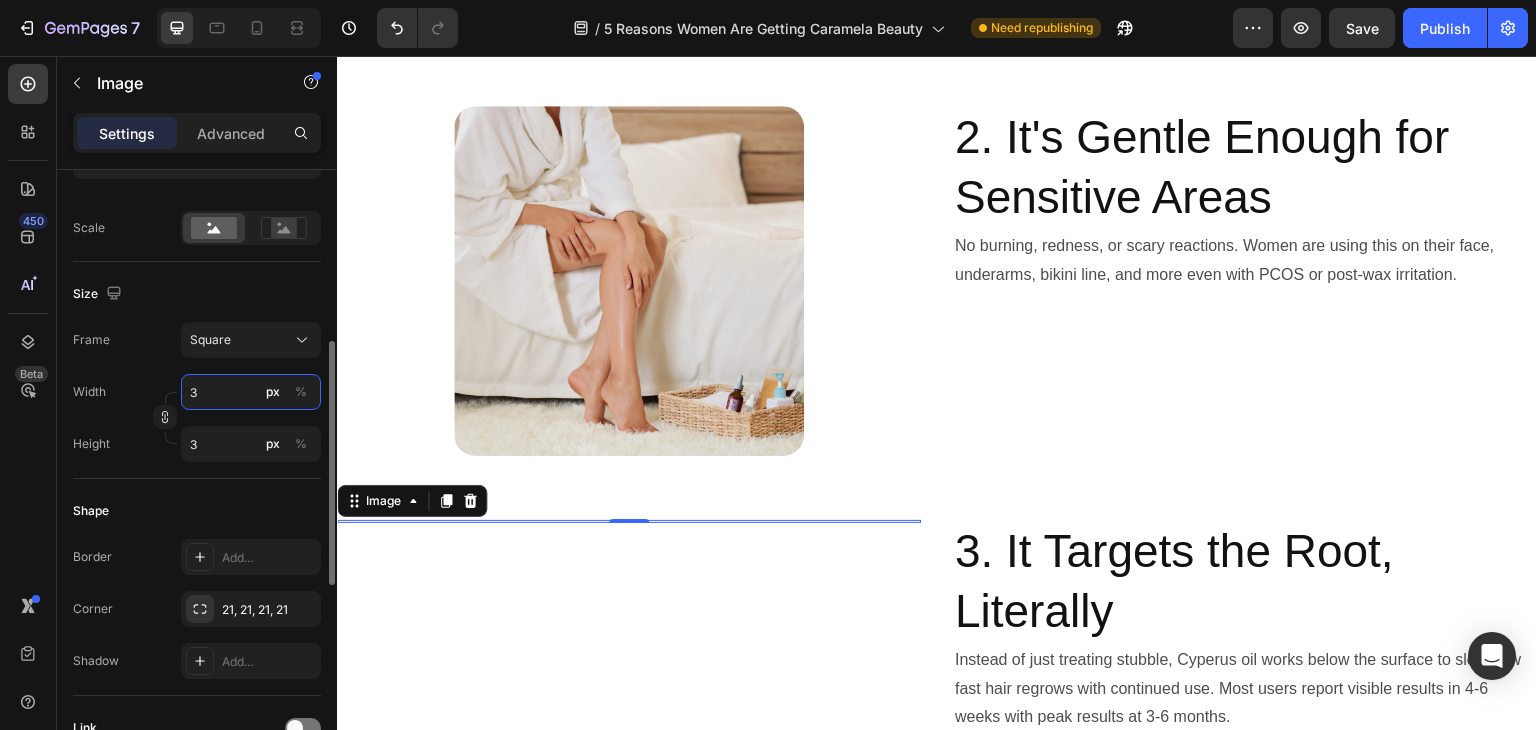 type on "30" 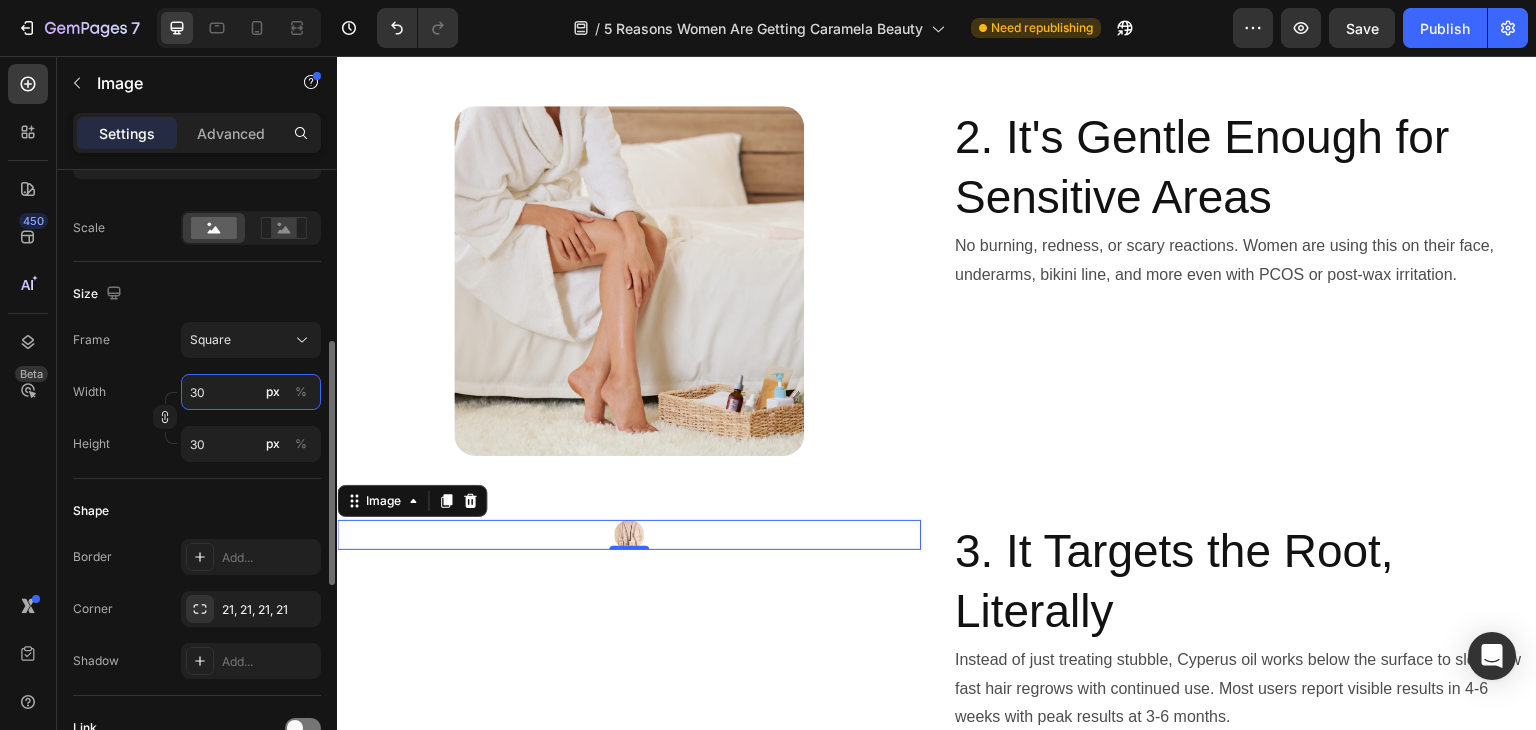 type on "305" 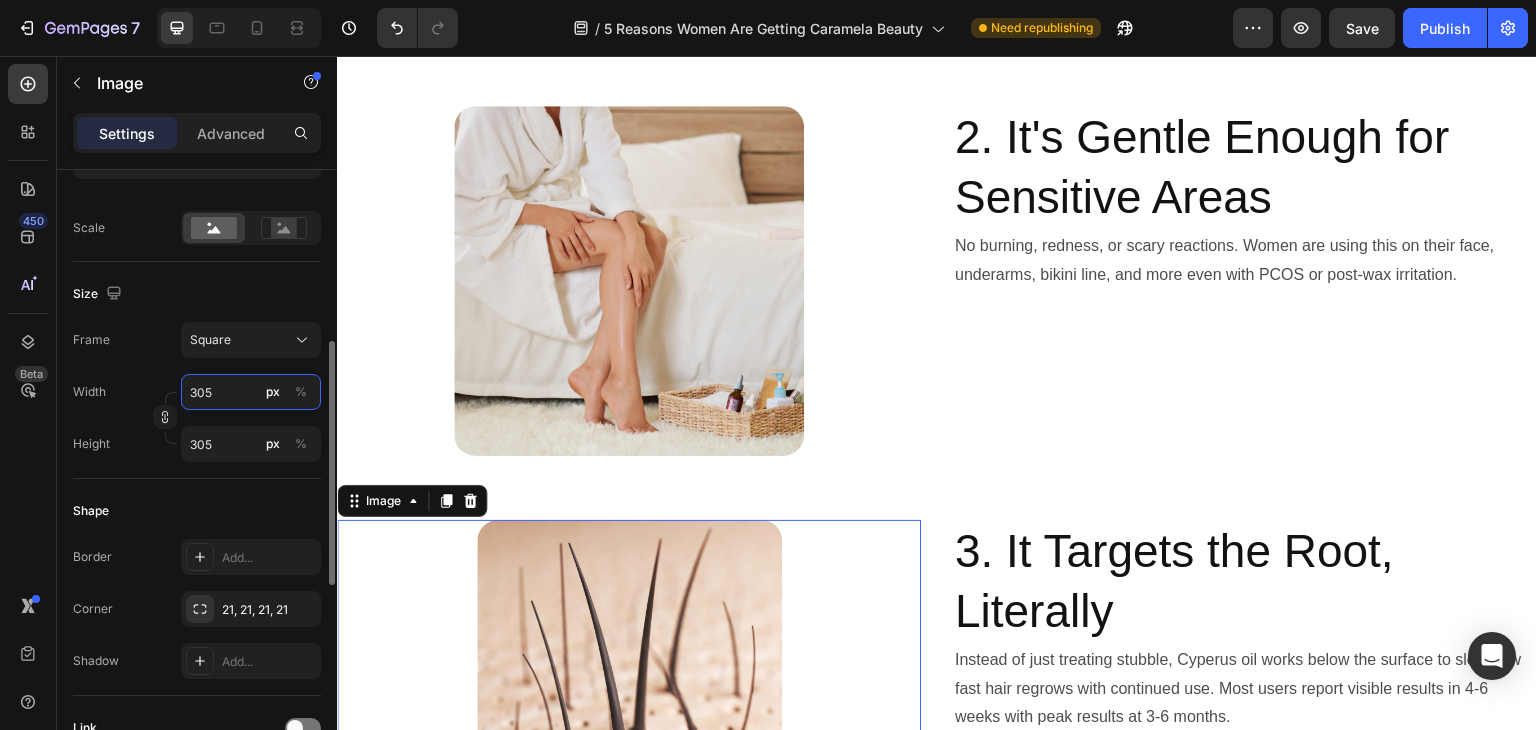 type on "30" 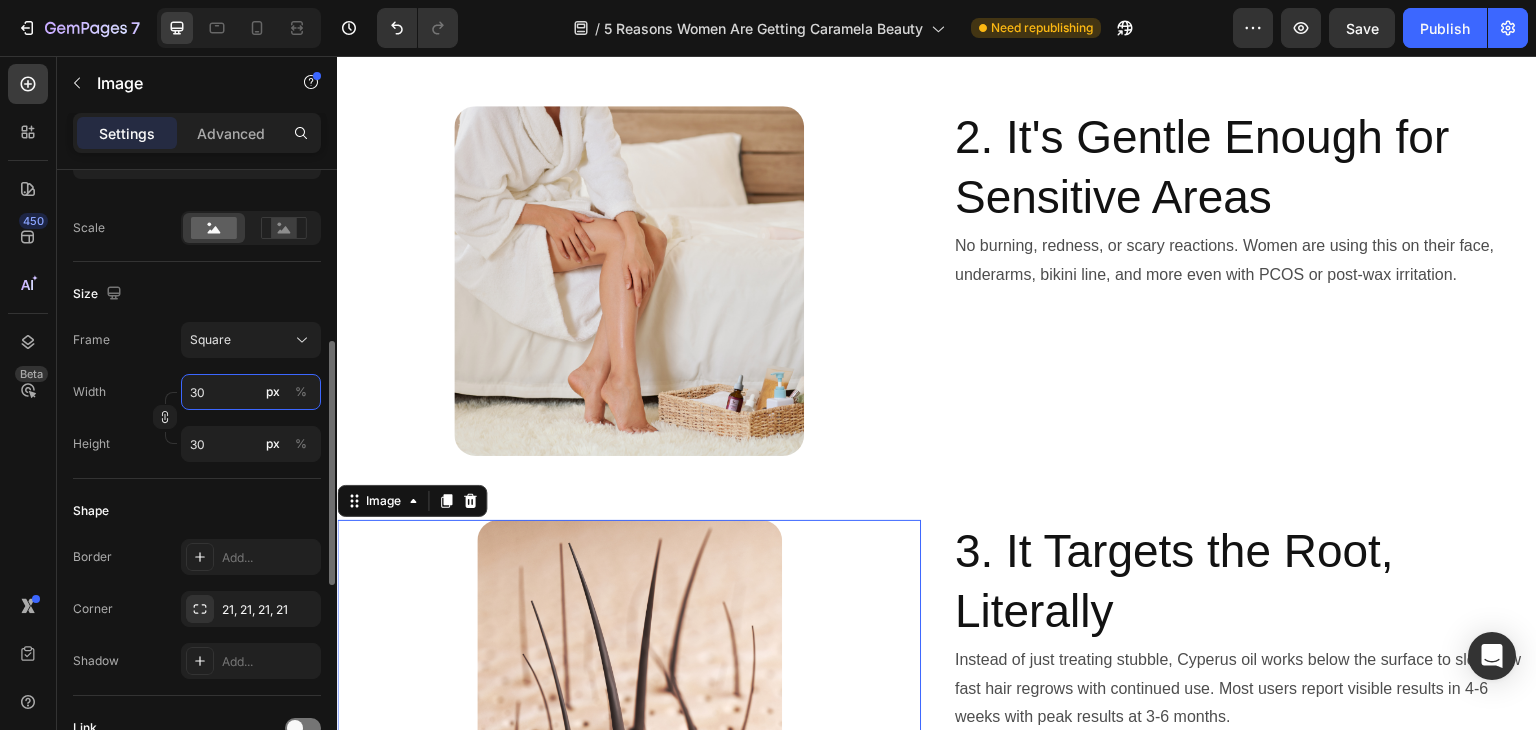 type on "3" 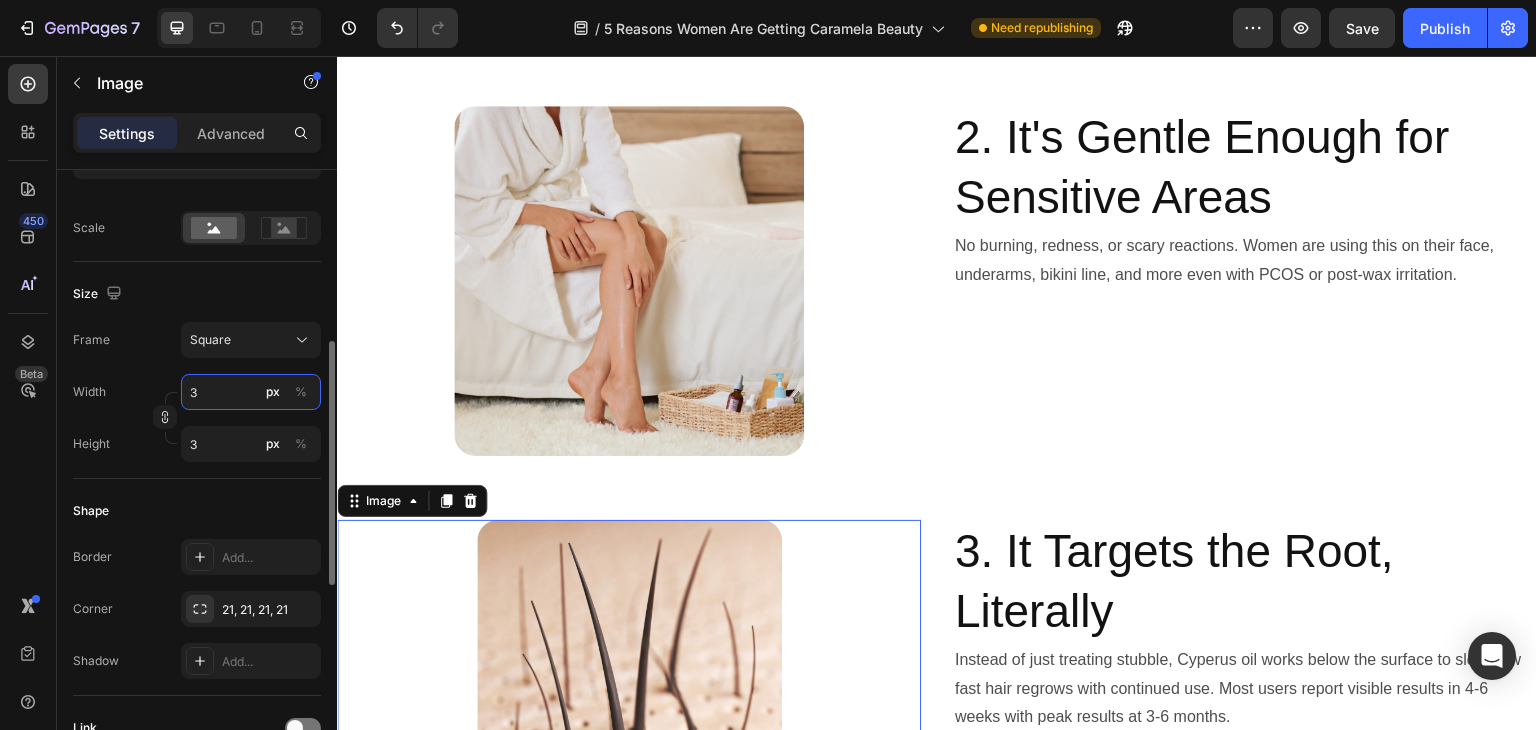 type on "35" 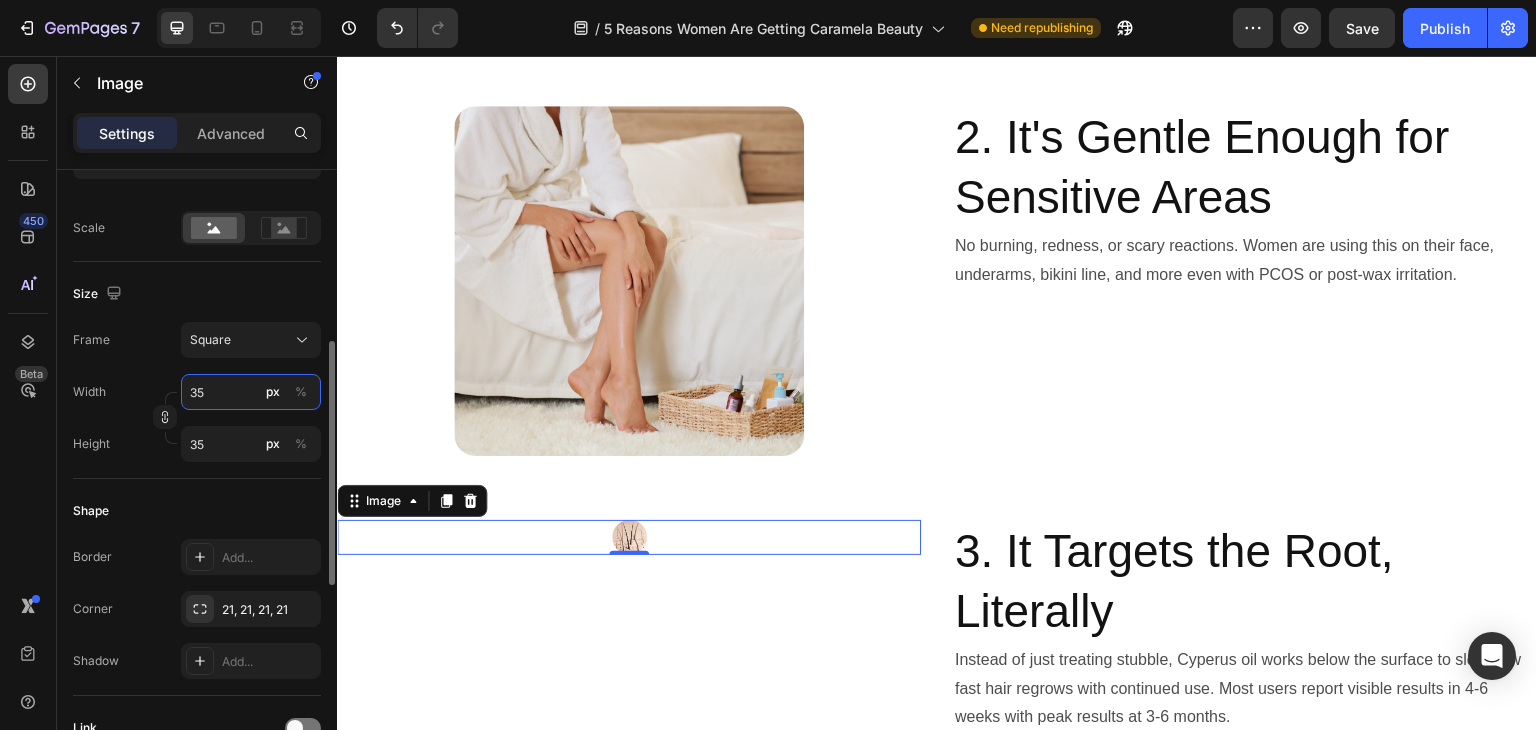 type on "350" 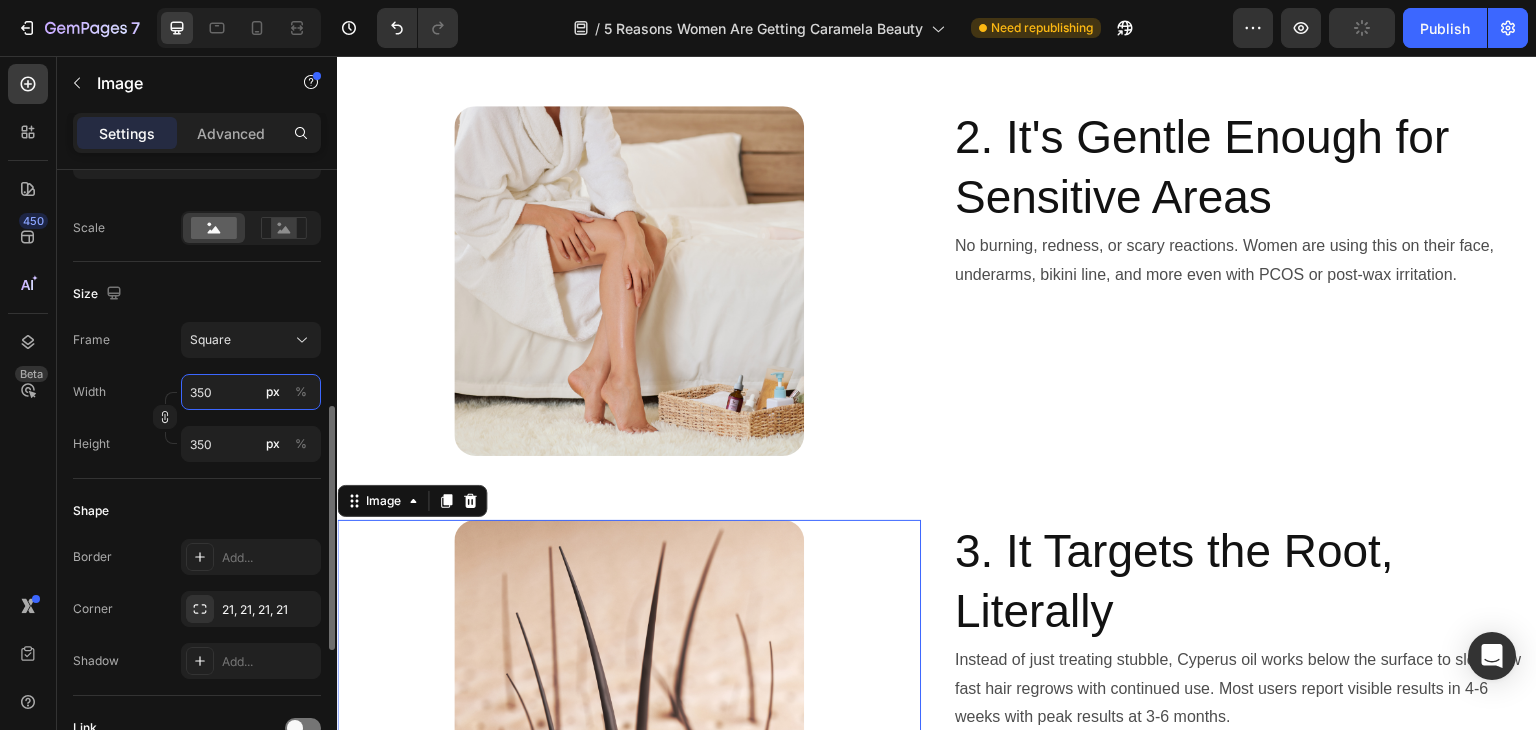 scroll, scrollTop: 941, scrollLeft: 0, axis: vertical 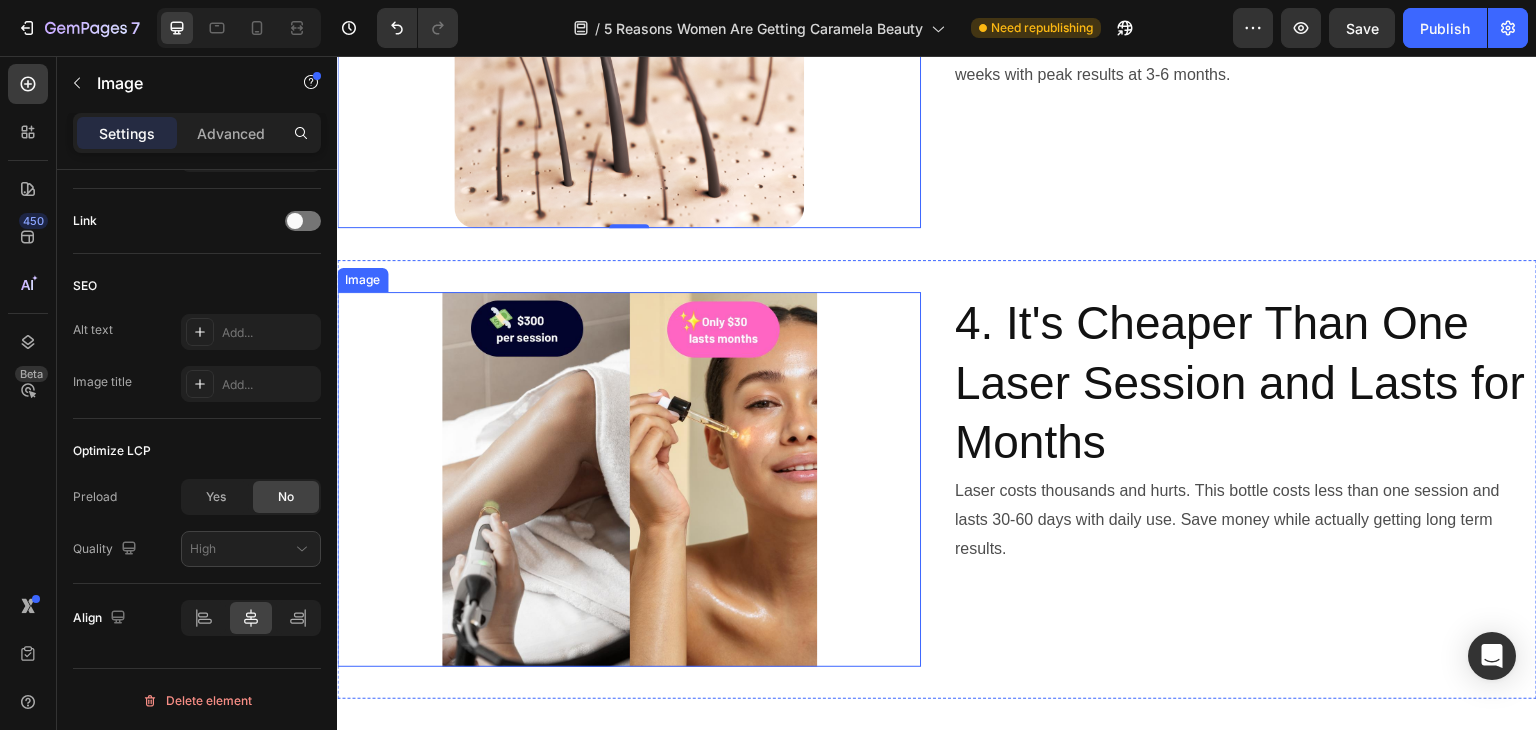 click at bounding box center (629, 479) 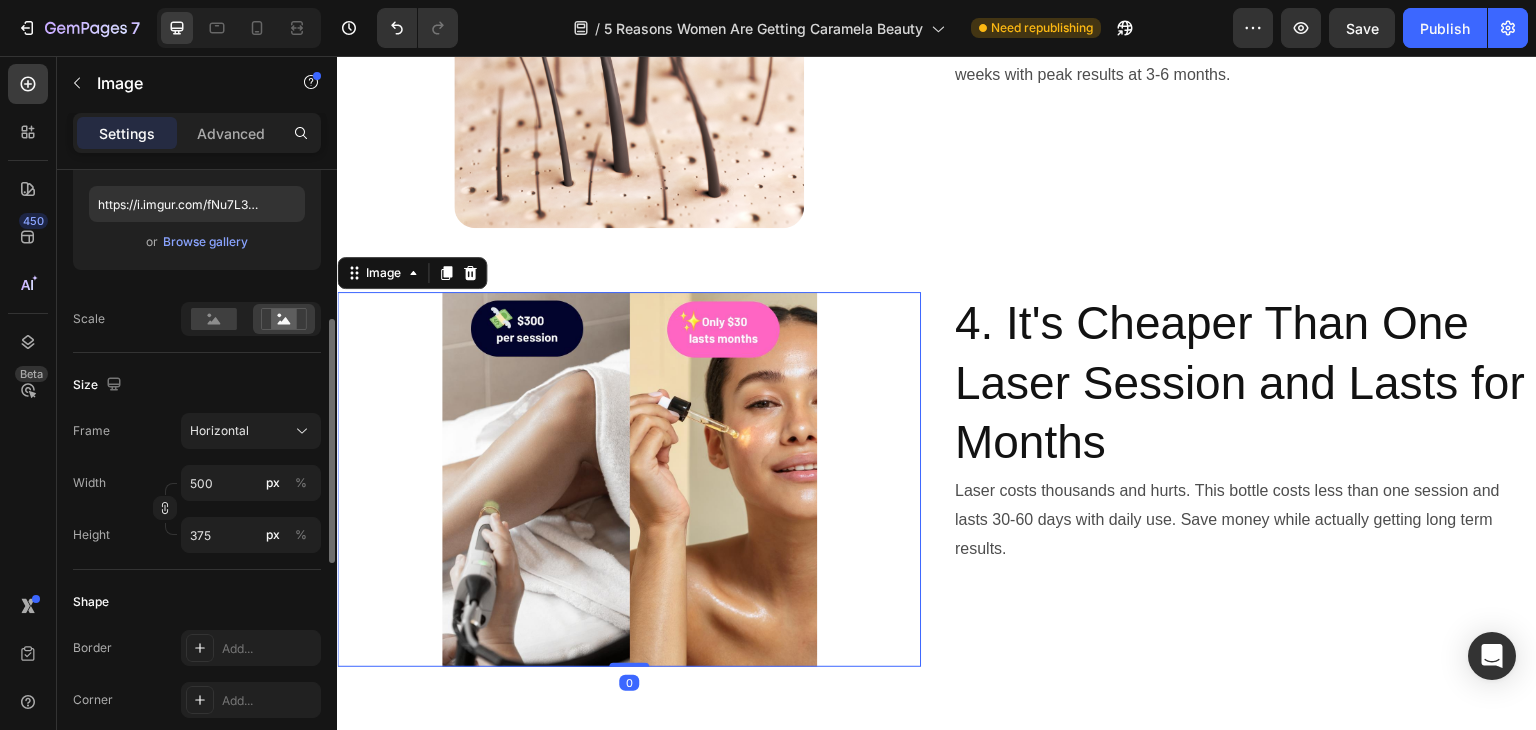 scroll, scrollTop: 337, scrollLeft: 0, axis: vertical 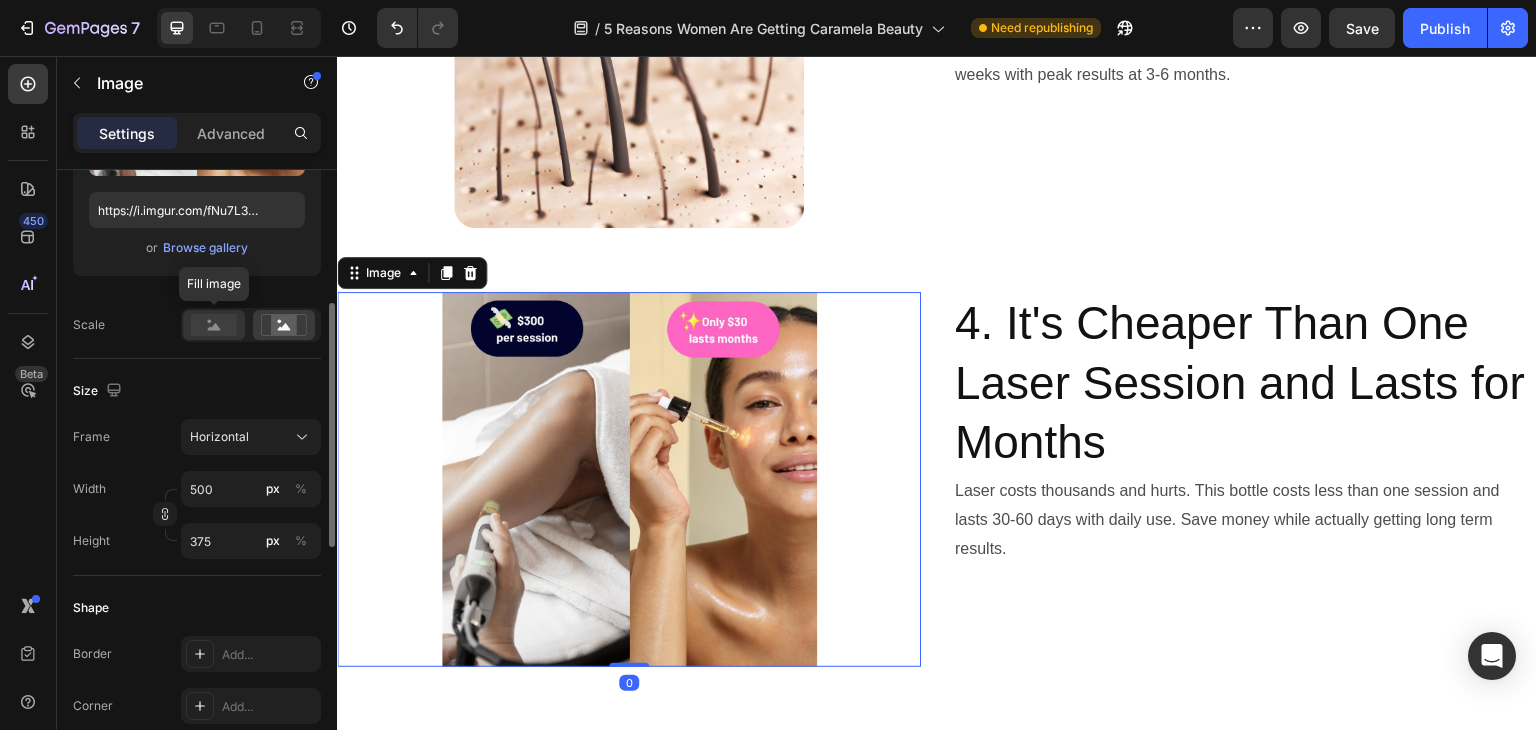 click 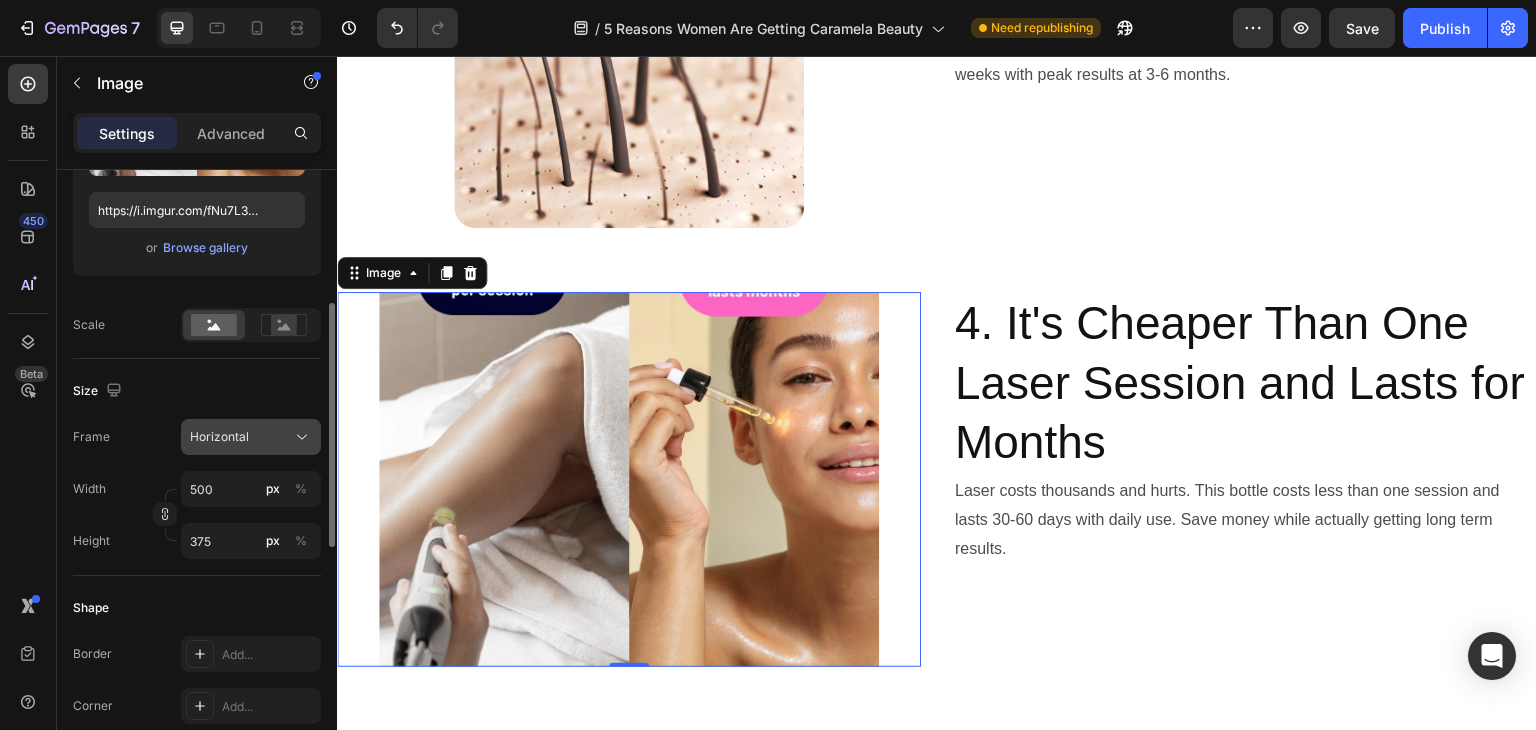 click on "Horizontal" at bounding box center (251, 437) 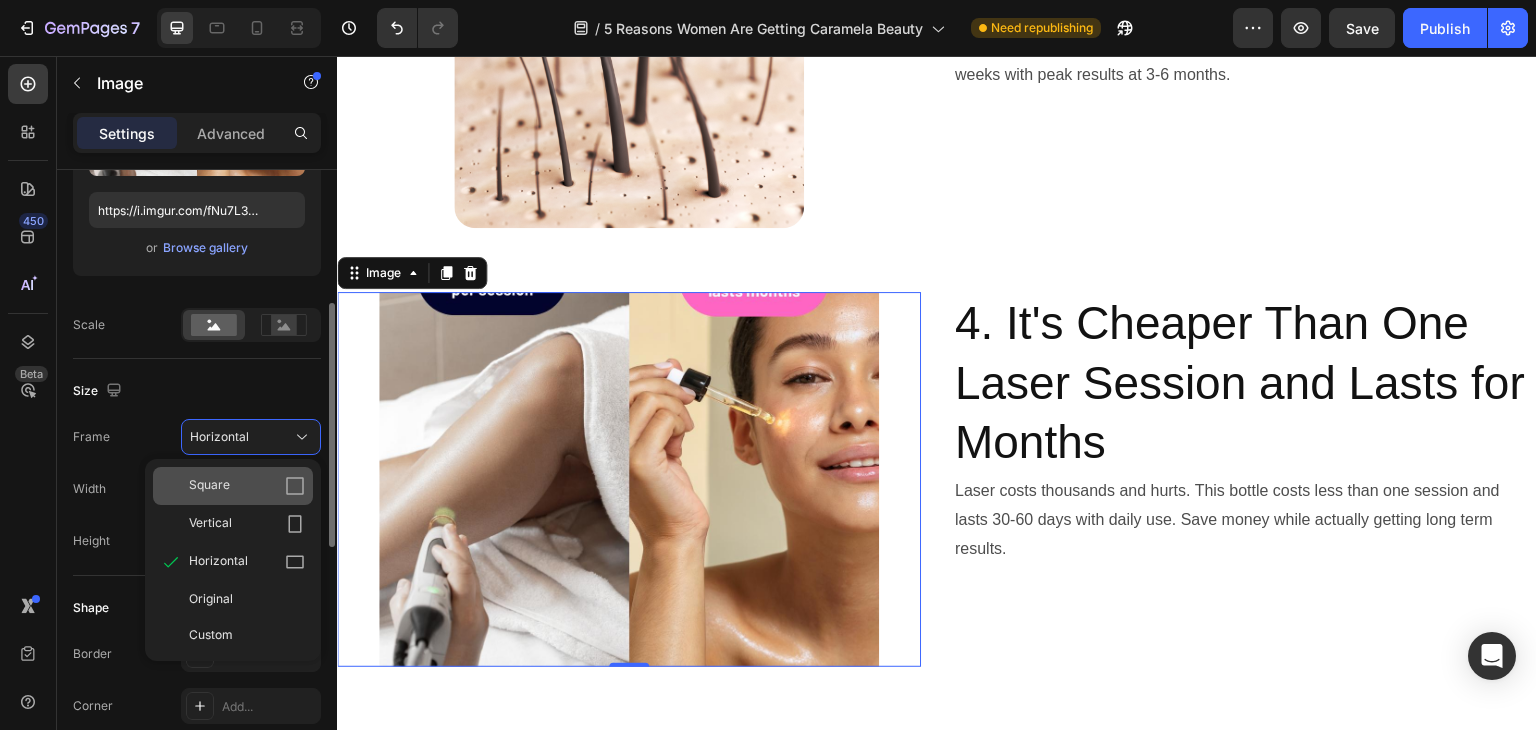 click on "Square" at bounding box center (247, 486) 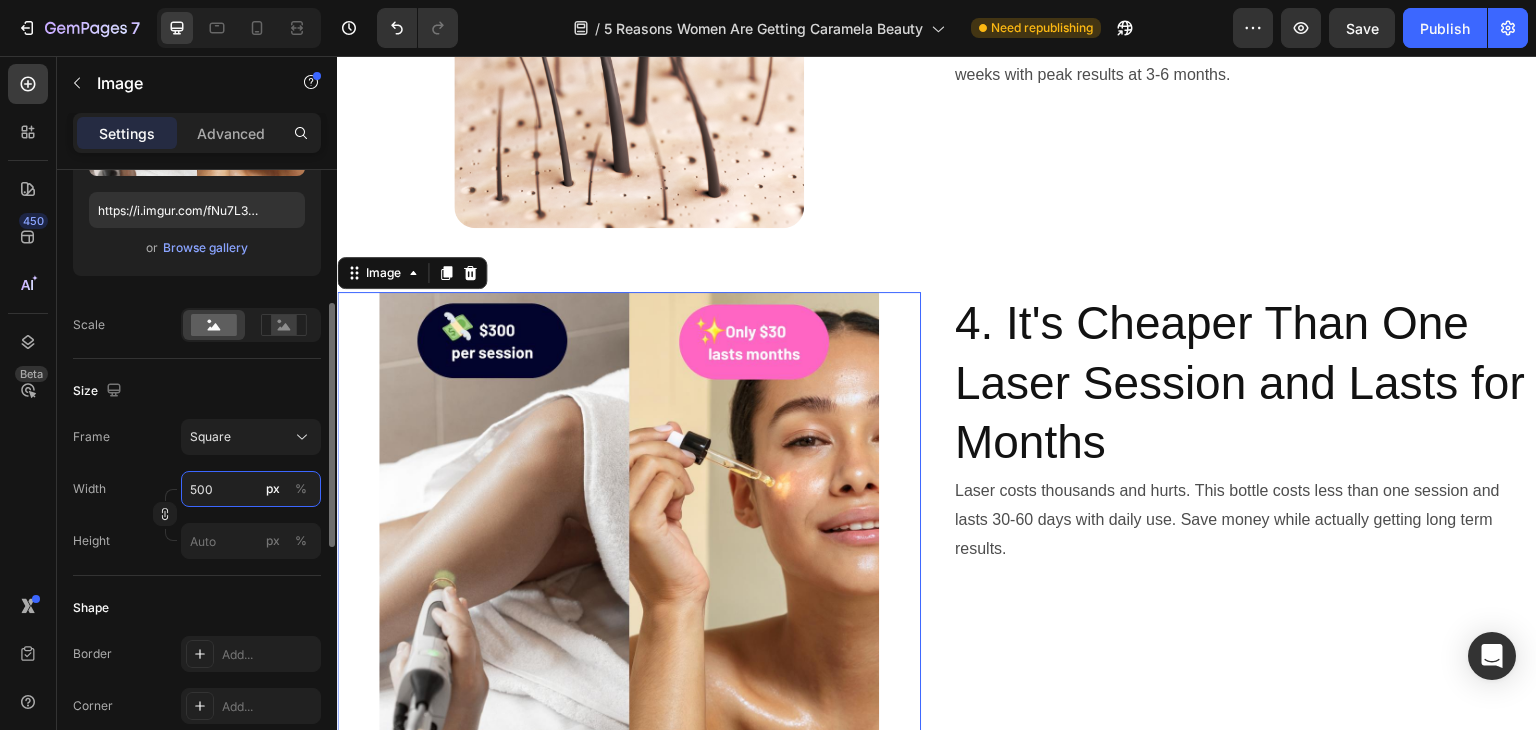 click on "500" at bounding box center (251, 489) 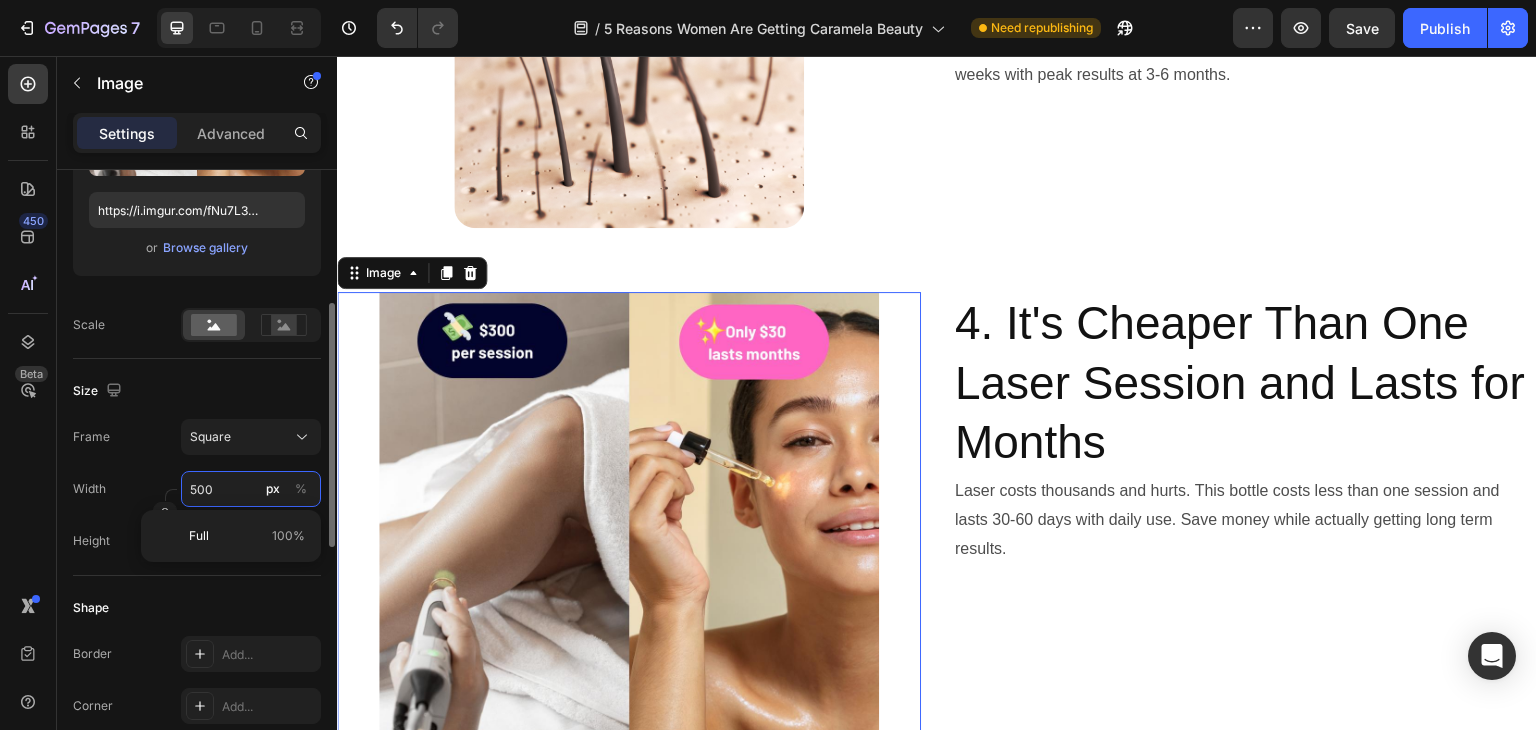 type on "3" 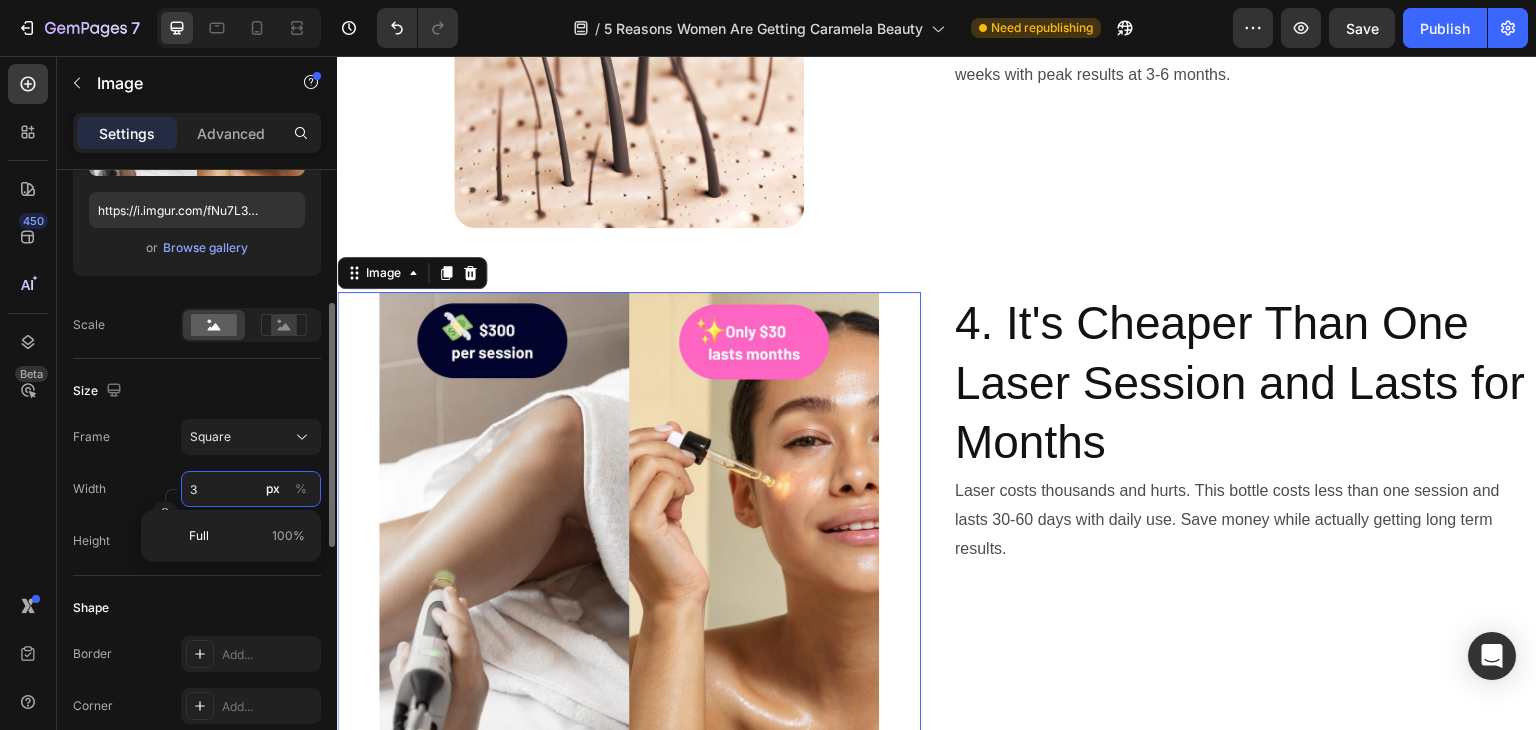 type on "35" 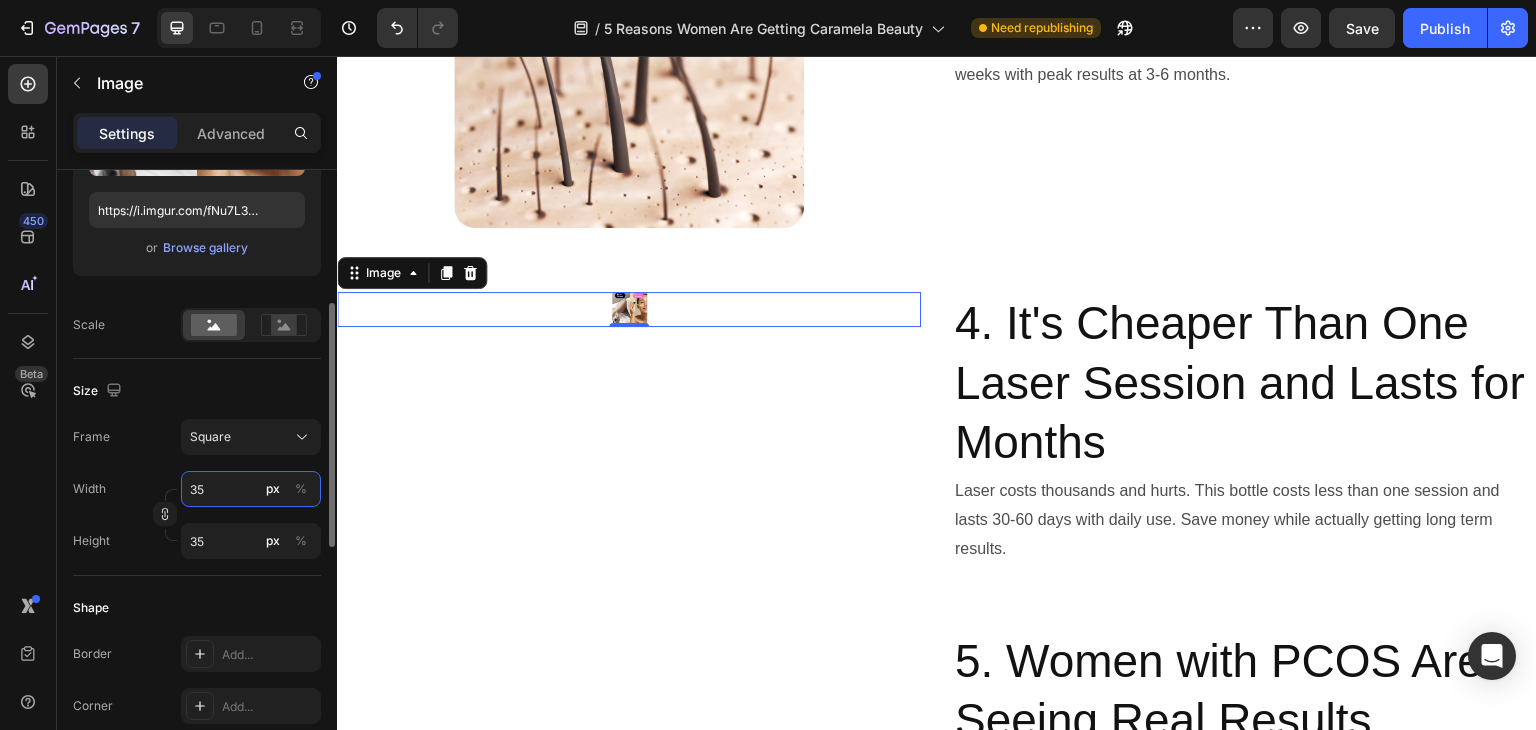 type on "350" 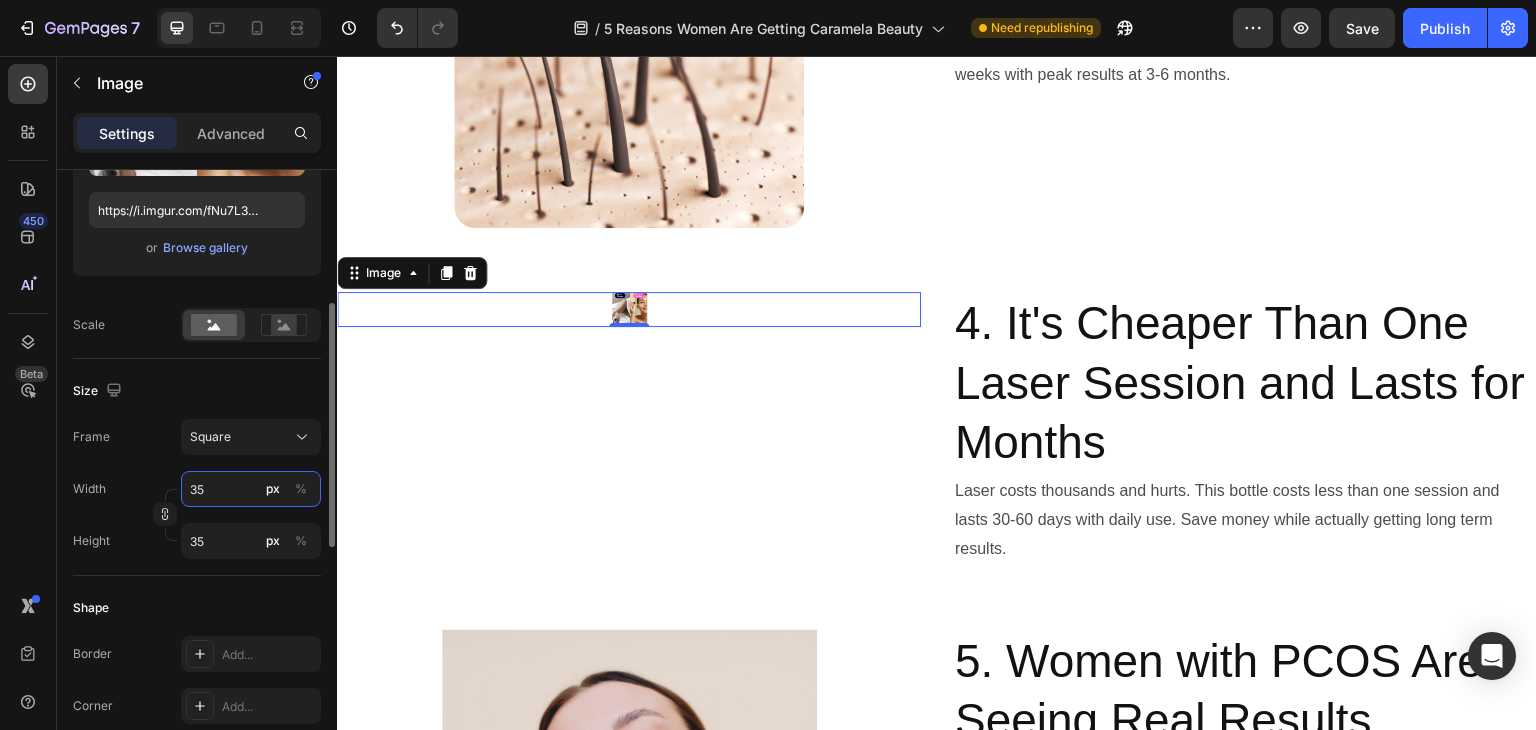 type on "350" 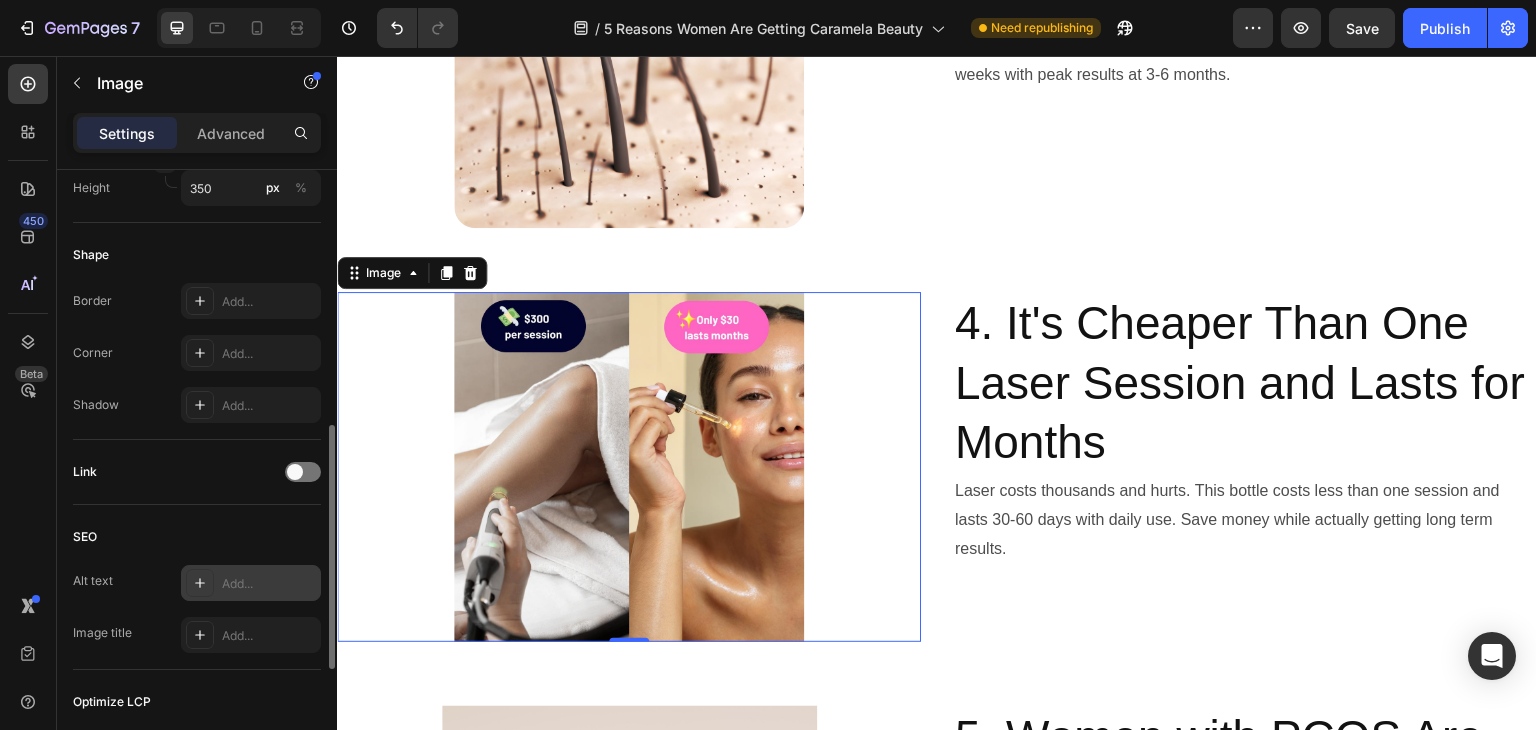 scroll, scrollTop: 668, scrollLeft: 0, axis: vertical 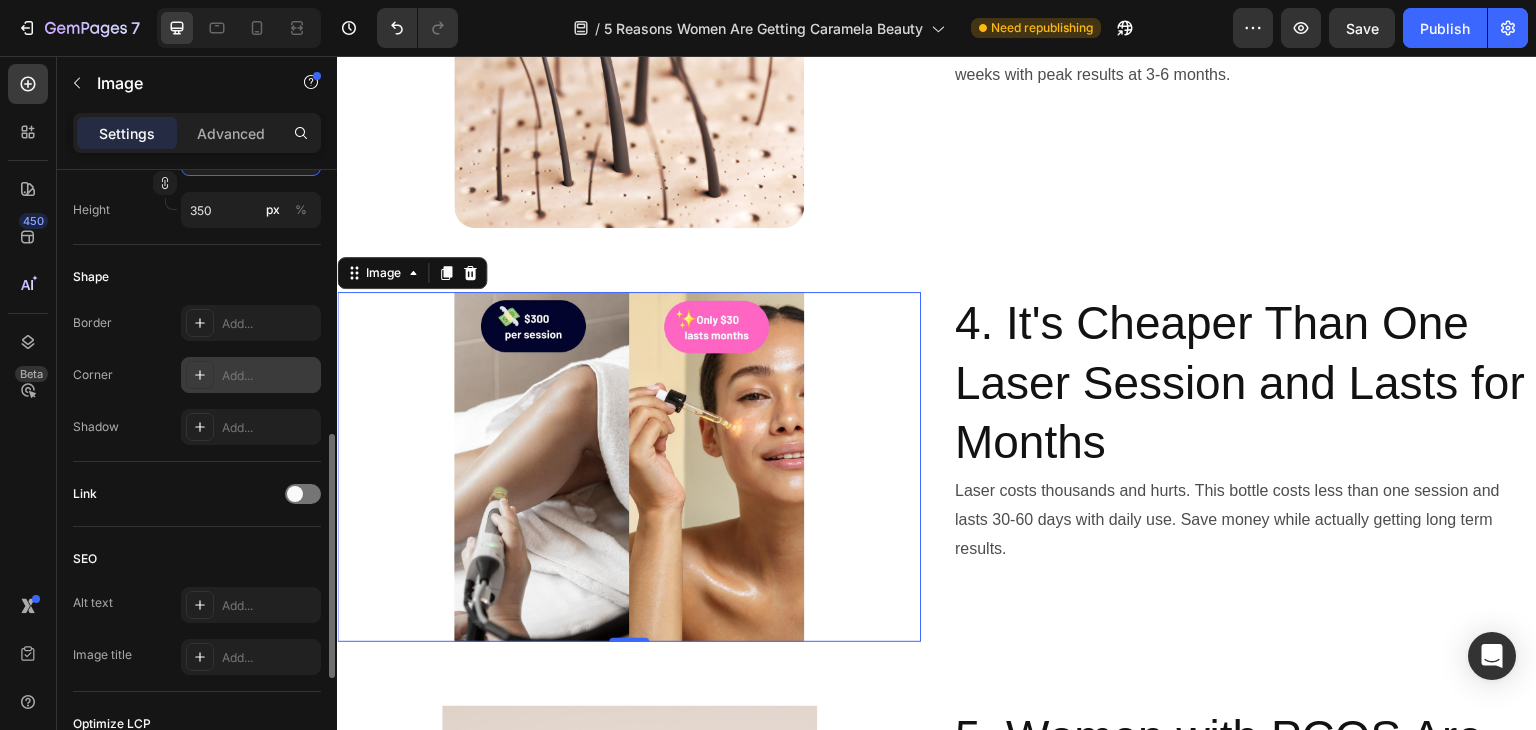 type on "350" 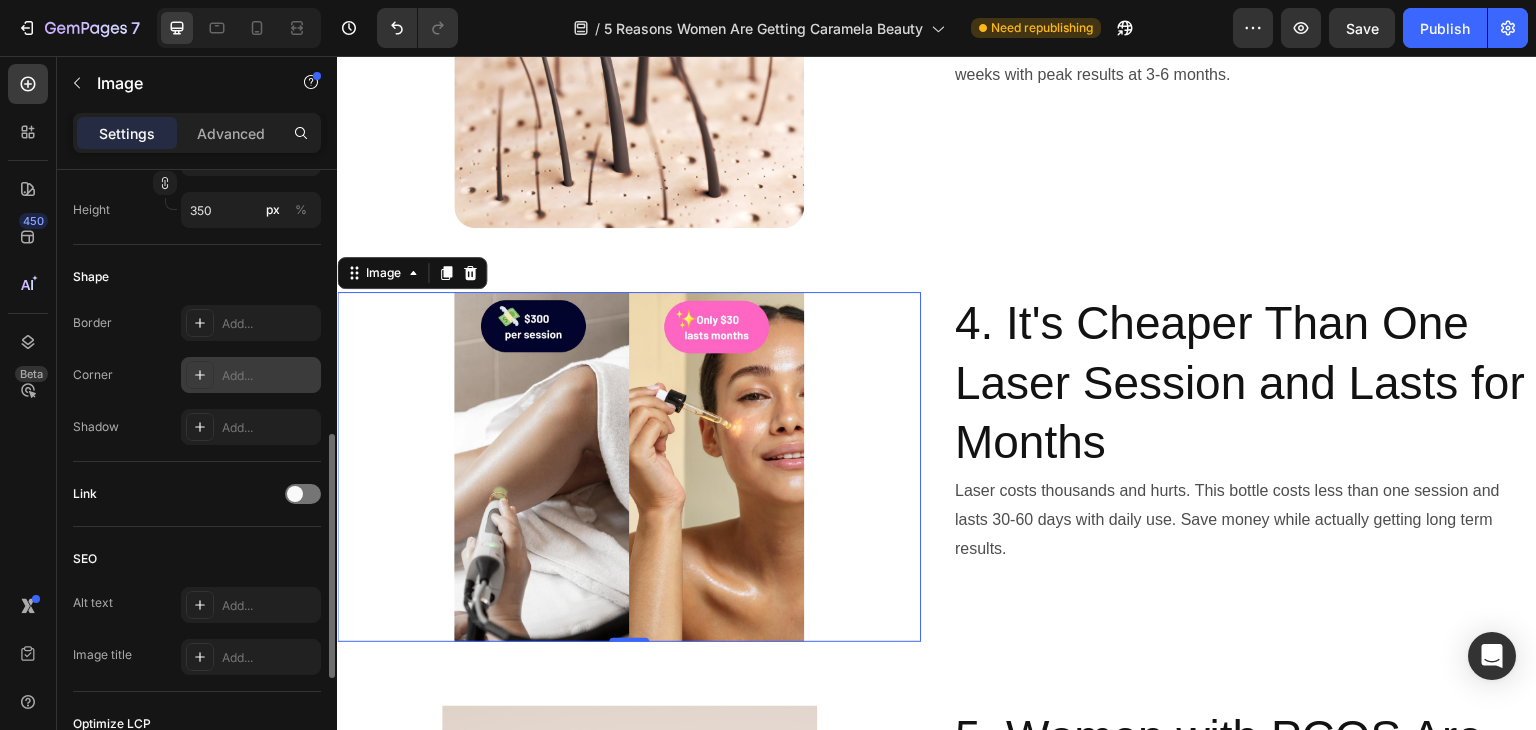 click on "Add..." at bounding box center (251, 375) 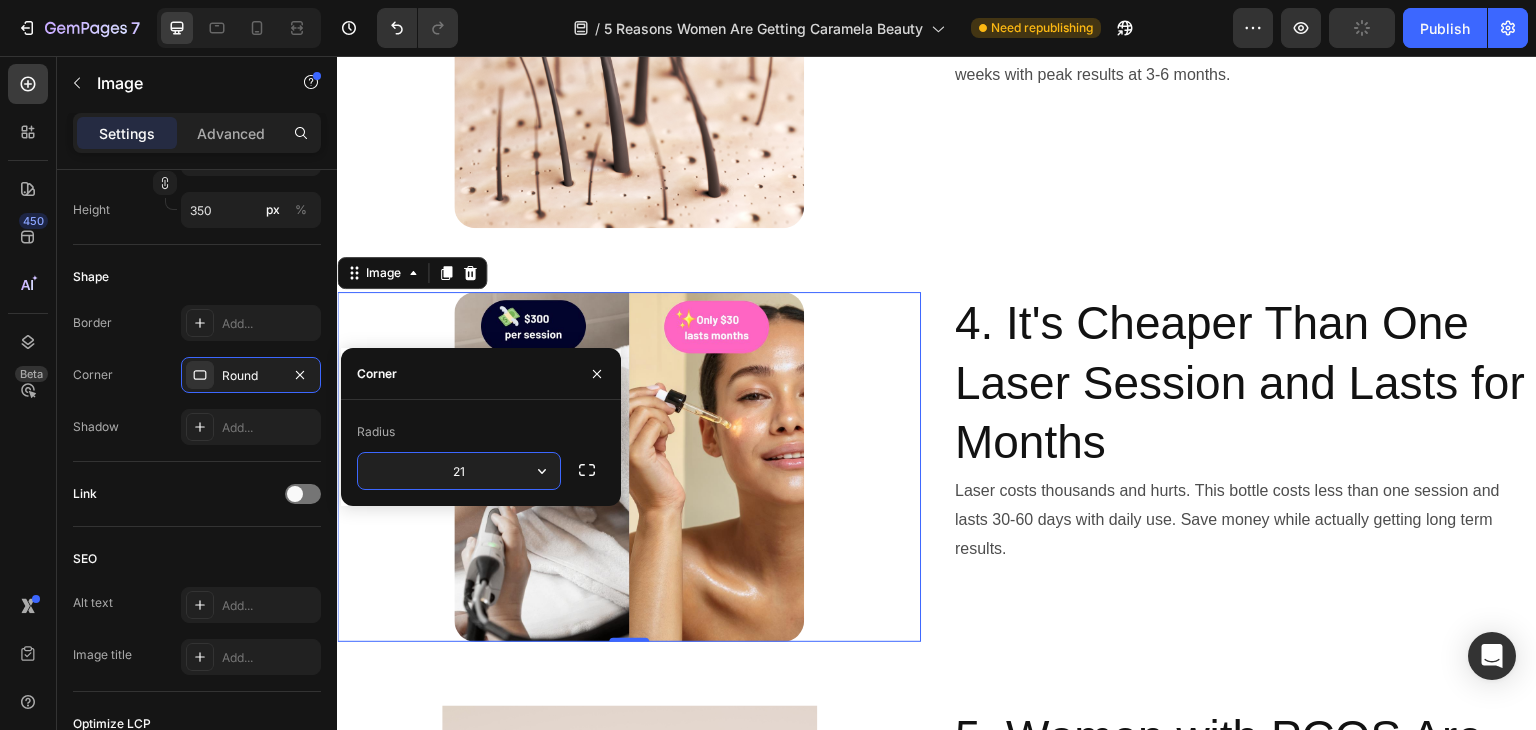 type on "21" 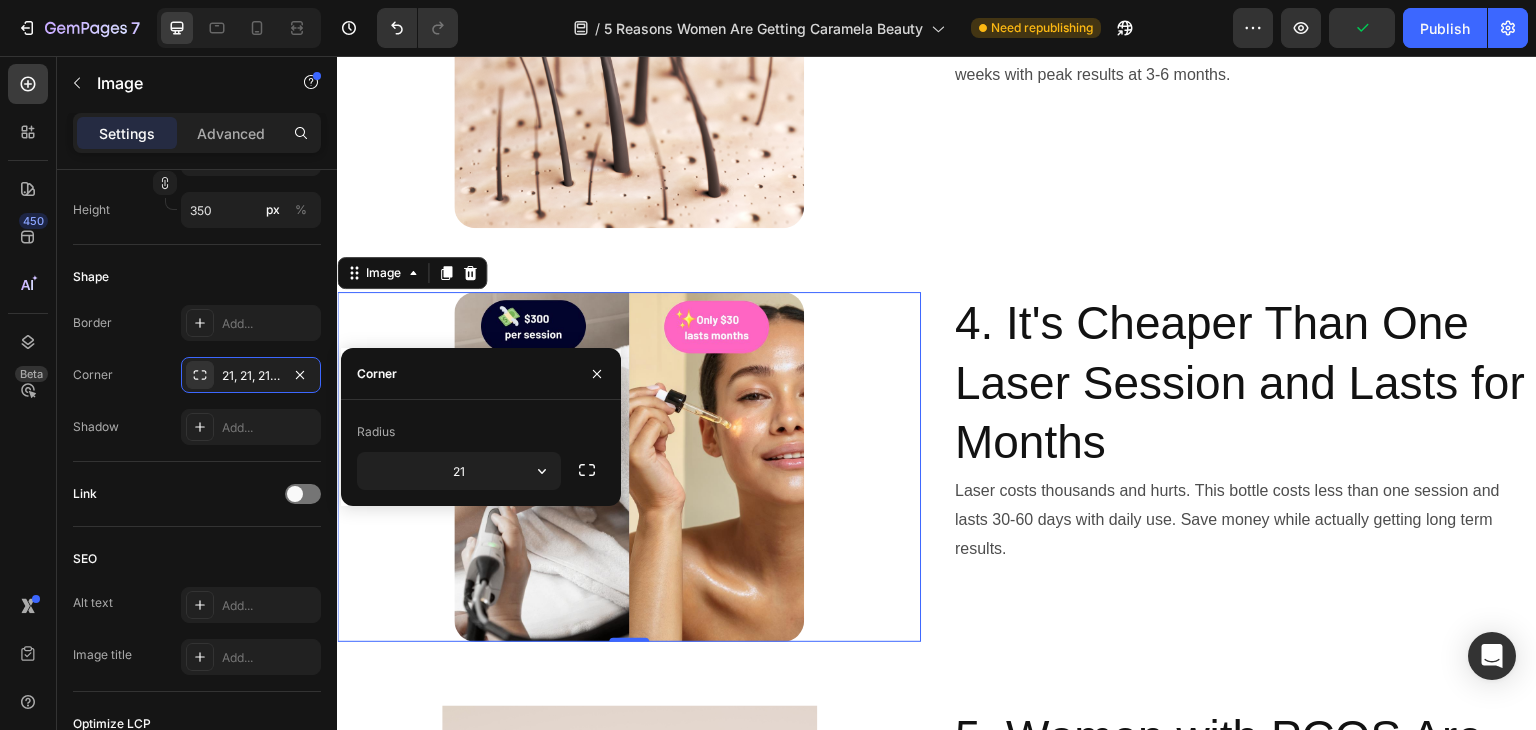 click at bounding box center [629, 467] 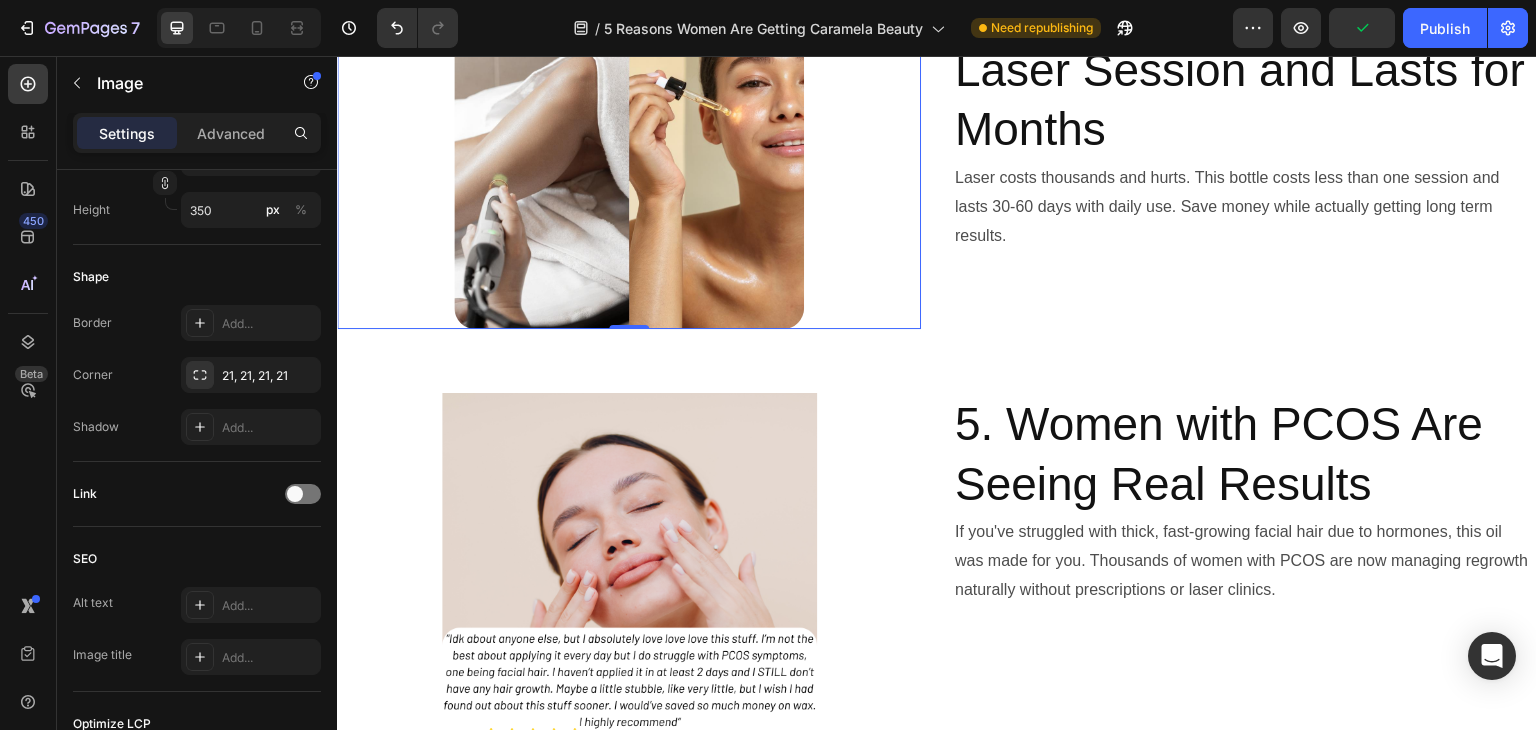 scroll, scrollTop: 2845, scrollLeft: 0, axis: vertical 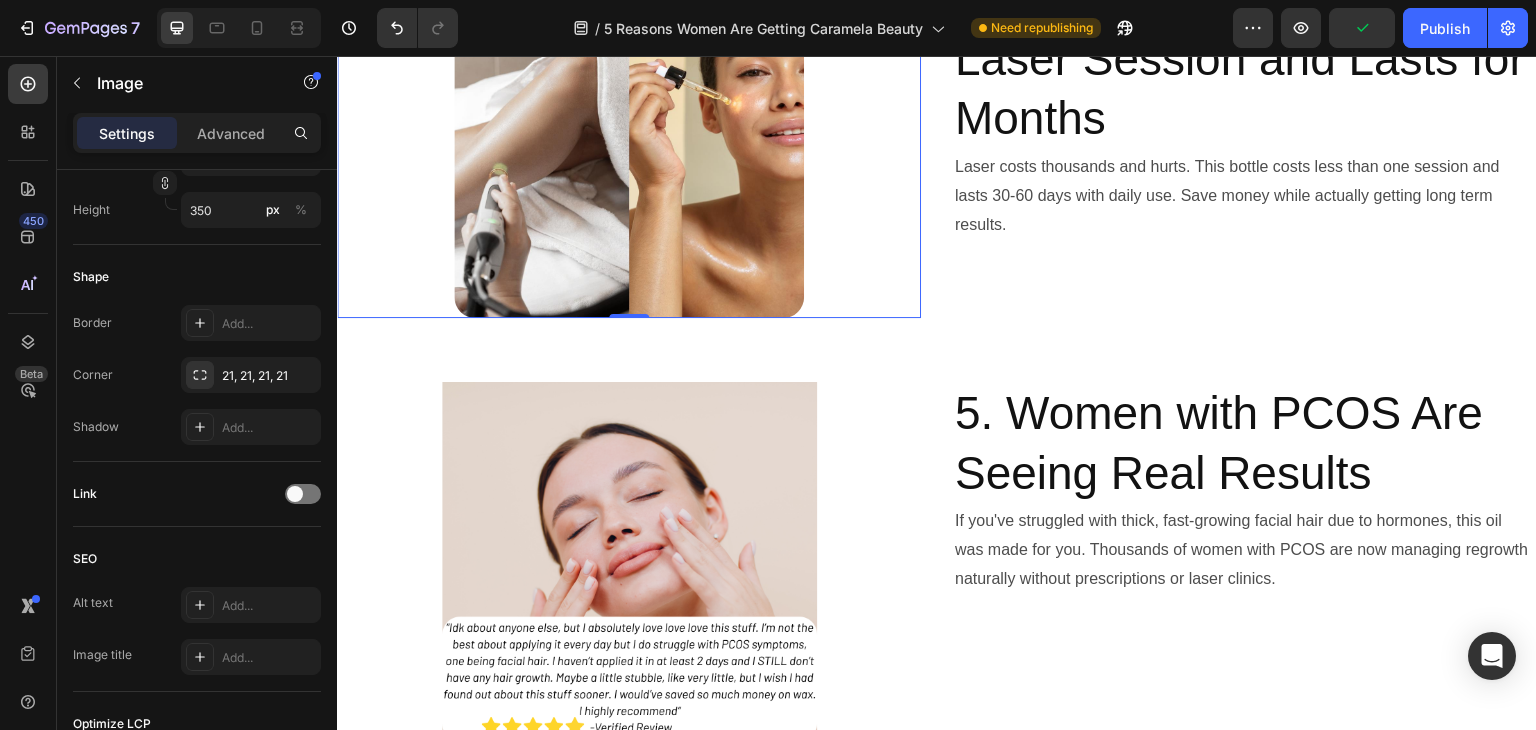 click at bounding box center (629, 569) 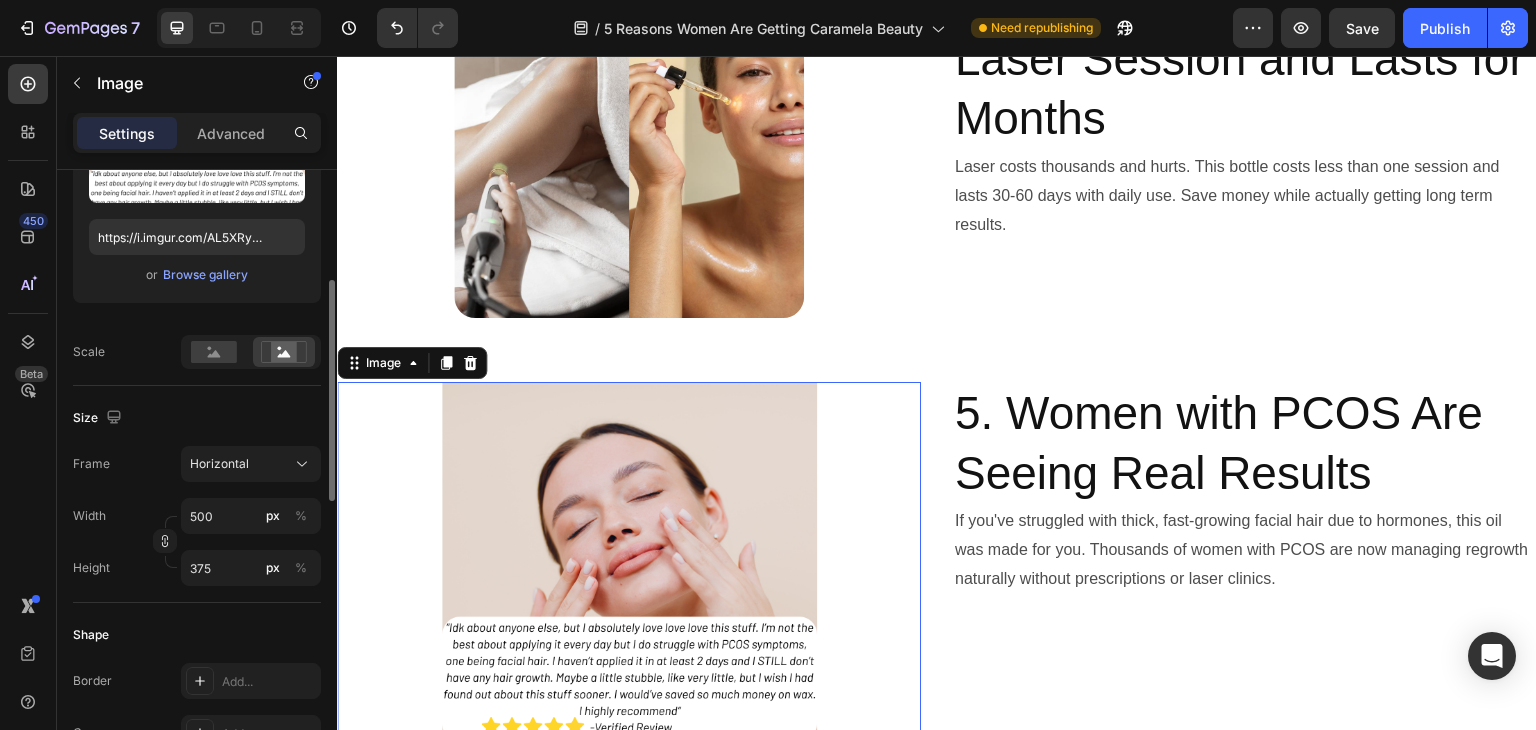 scroll, scrollTop: 309, scrollLeft: 0, axis: vertical 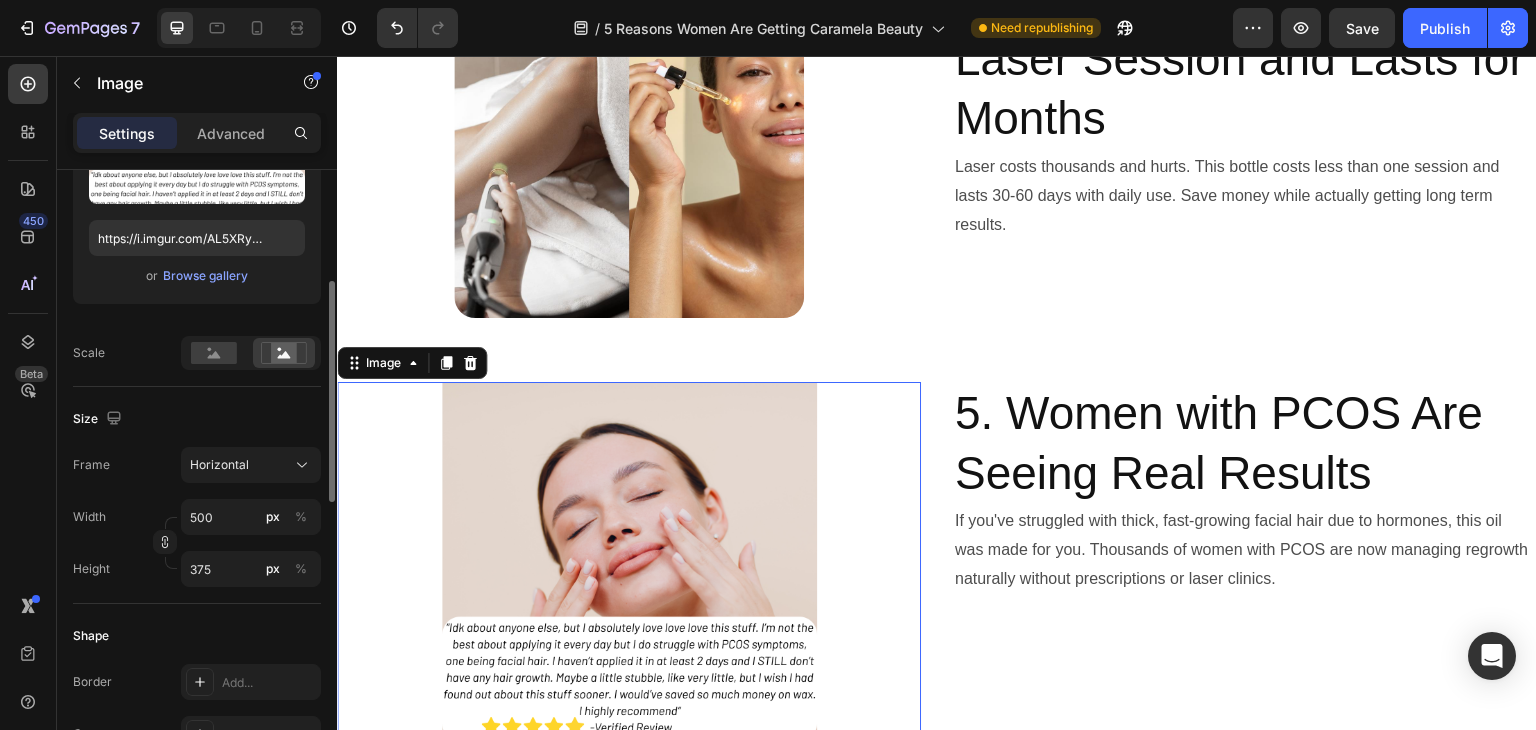 click on "Source Upload Image https://i.imgur.com/AL5XRy3.png or  Browse gallery  Scale" 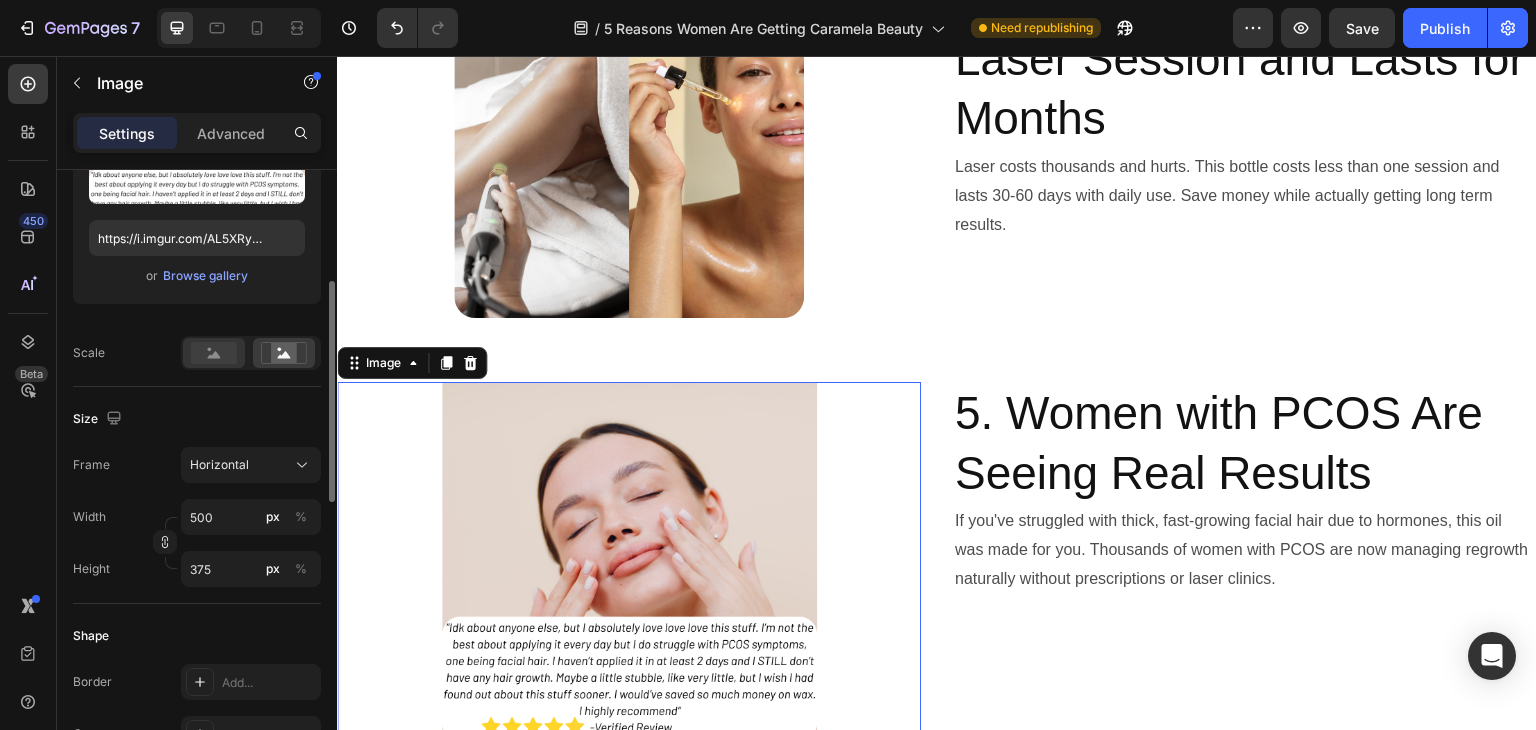 click 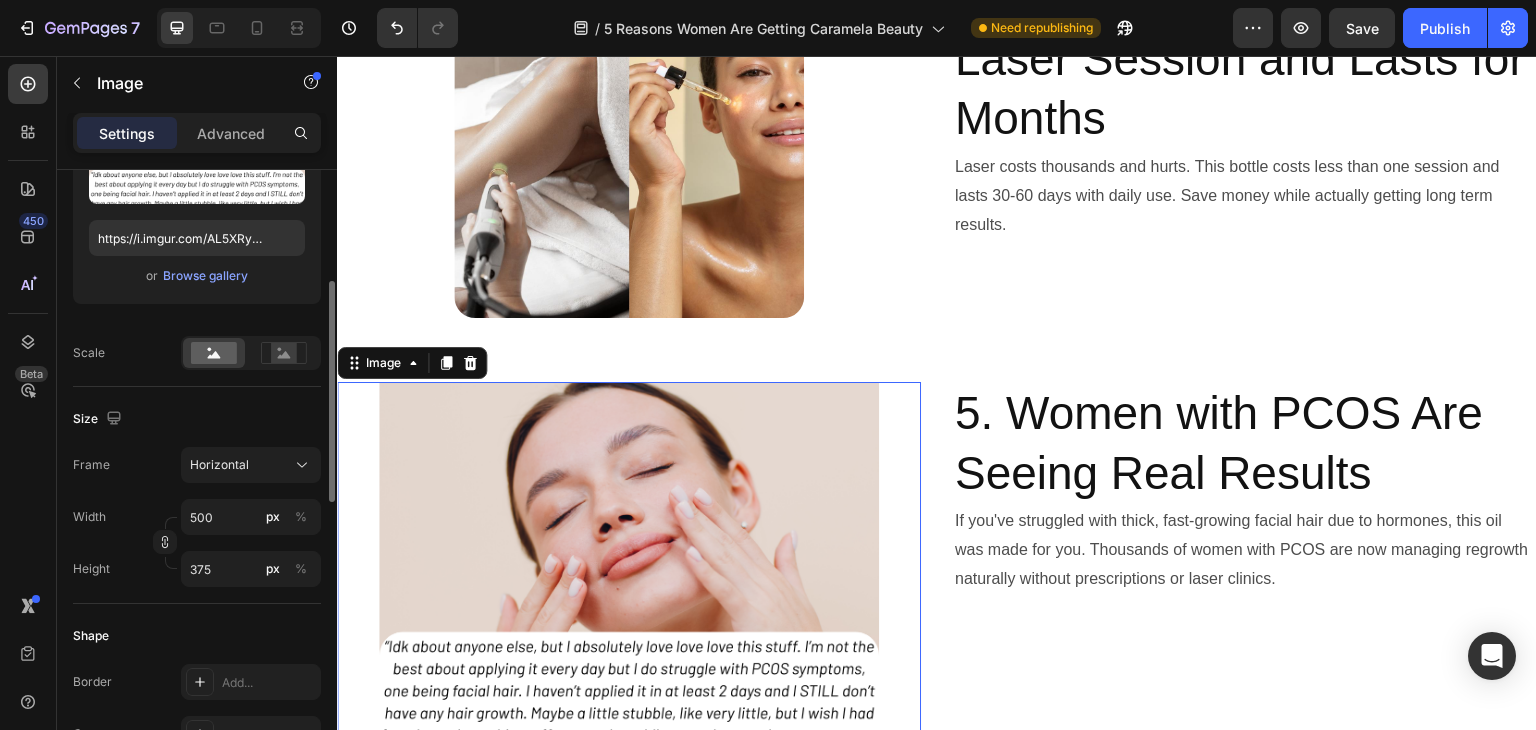 click on "Frame Horizontal Width 500 px % Height 375 px %" 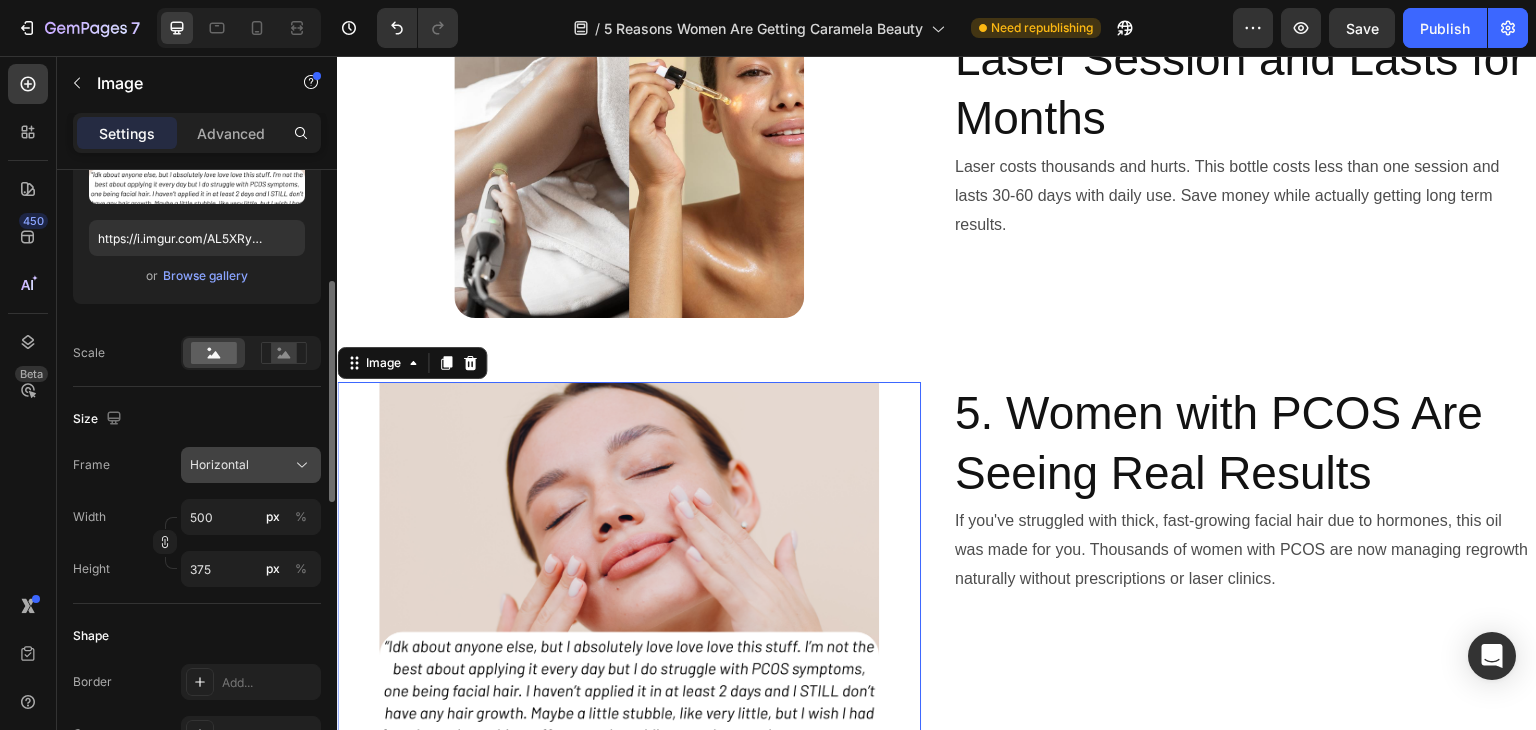 click on "Horizontal" at bounding box center (219, 465) 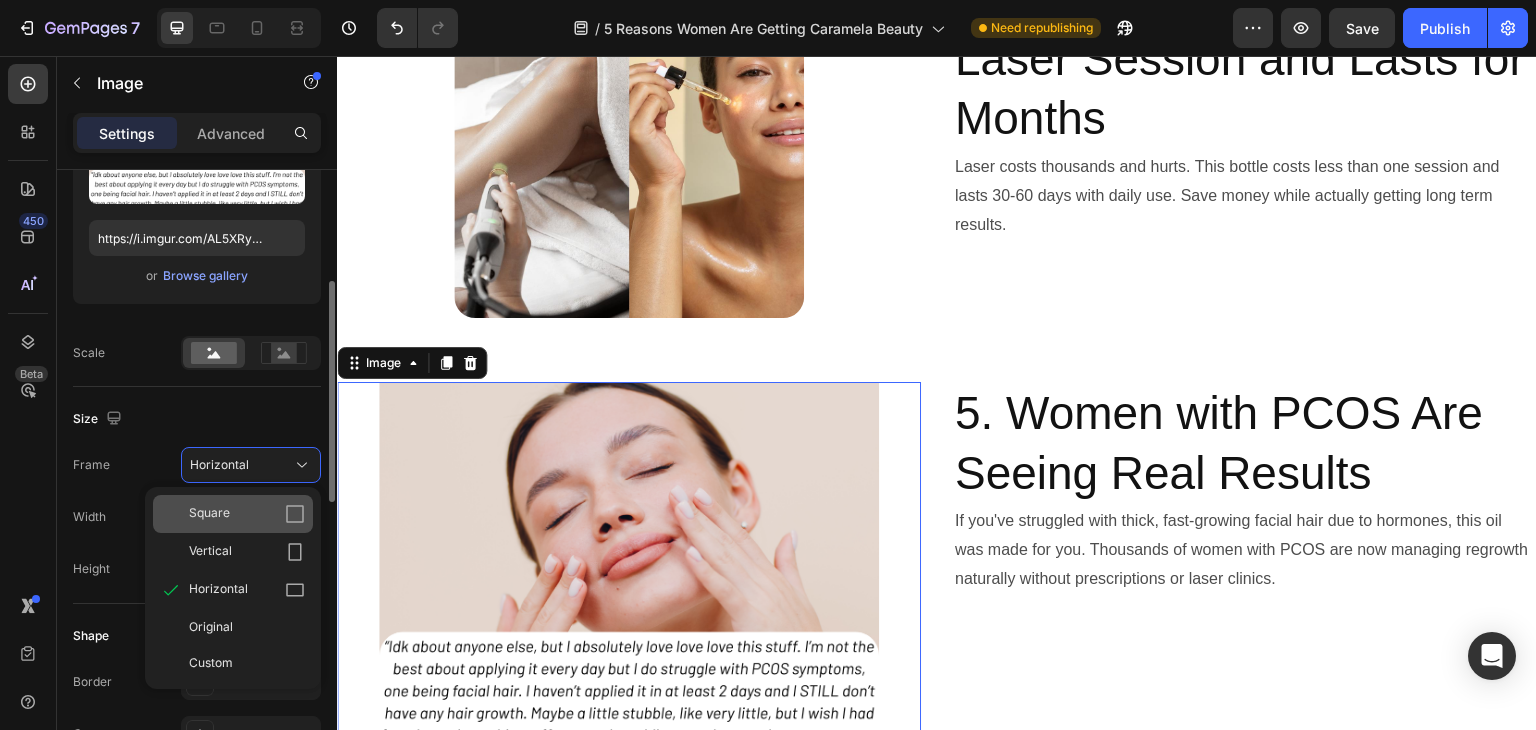 click 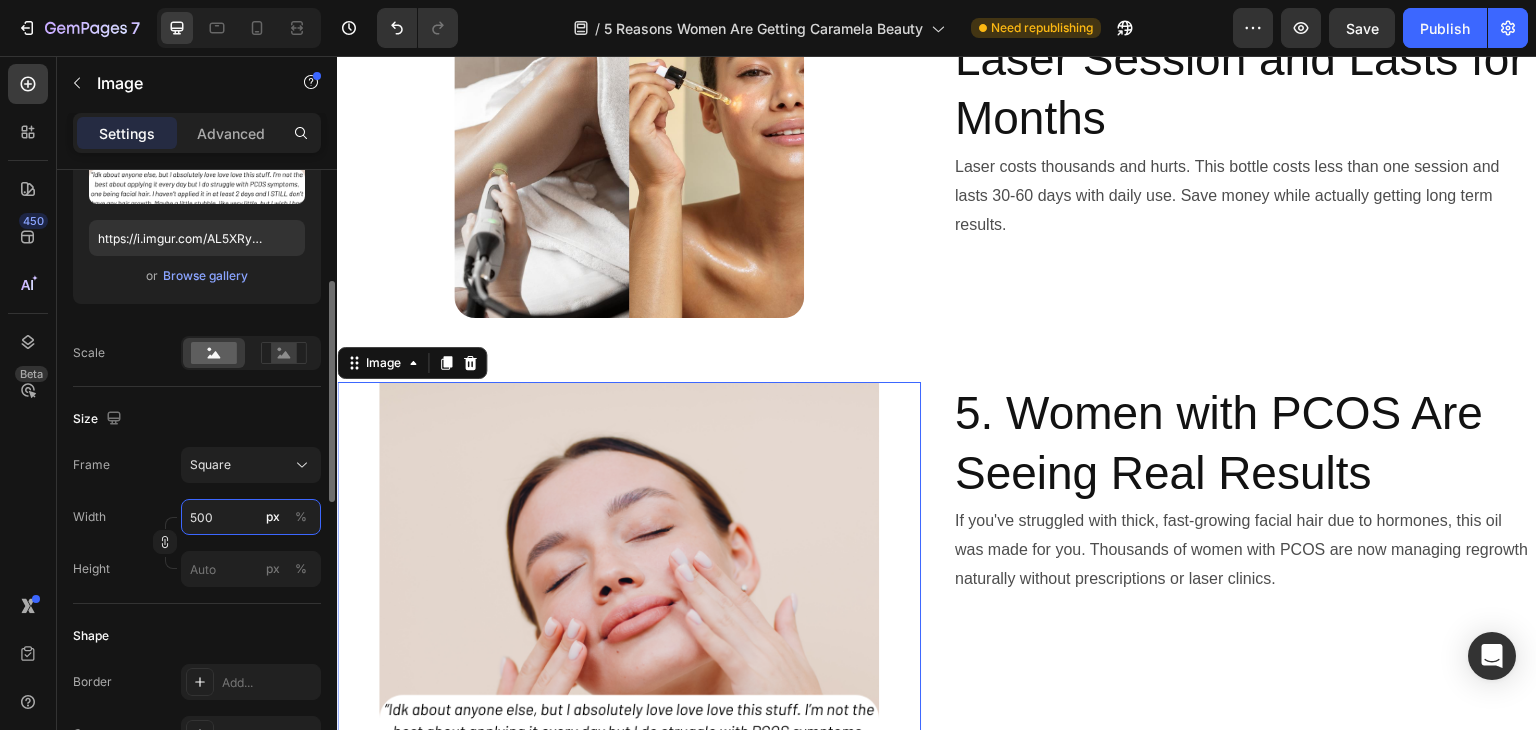 click on "500" at bounding box center (251, 517) 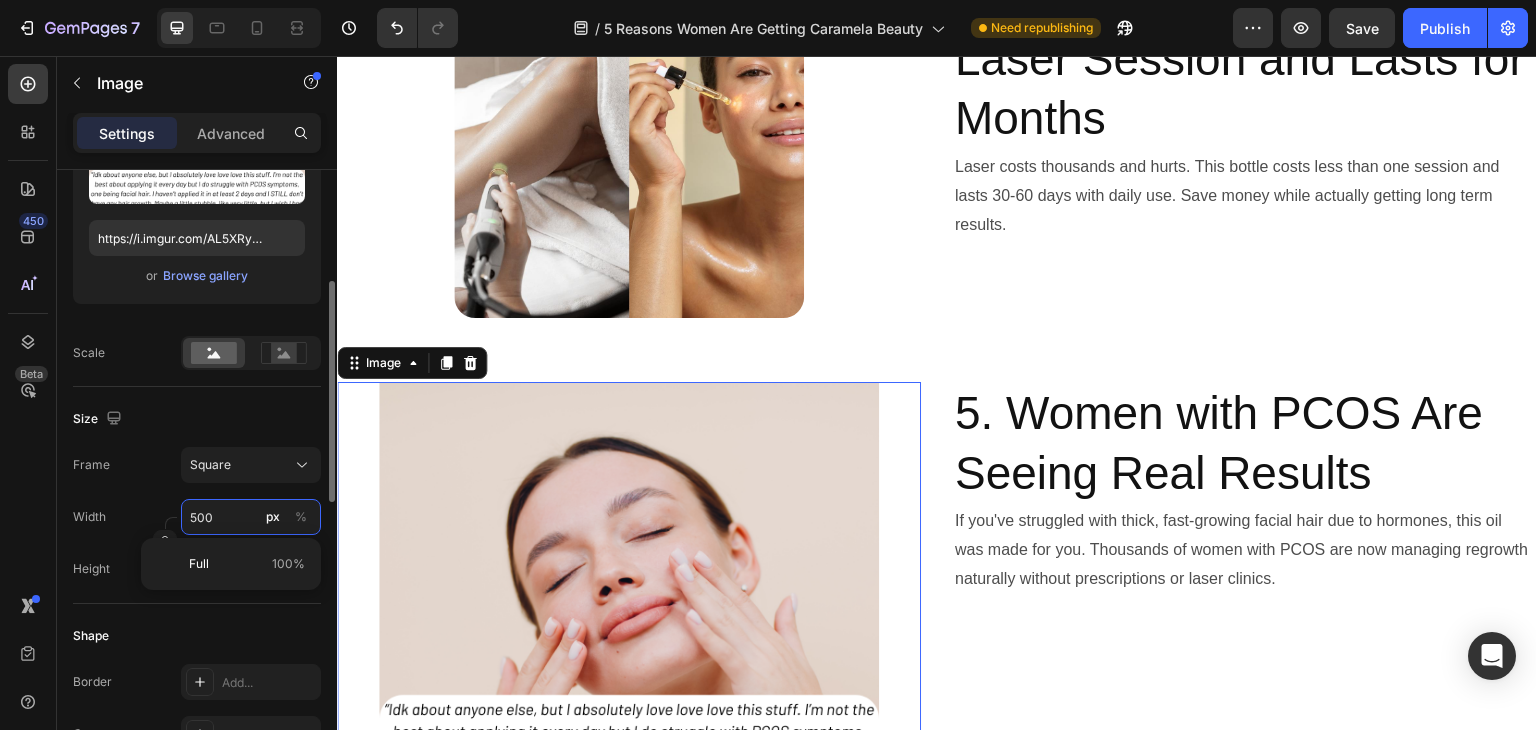 type on "3" 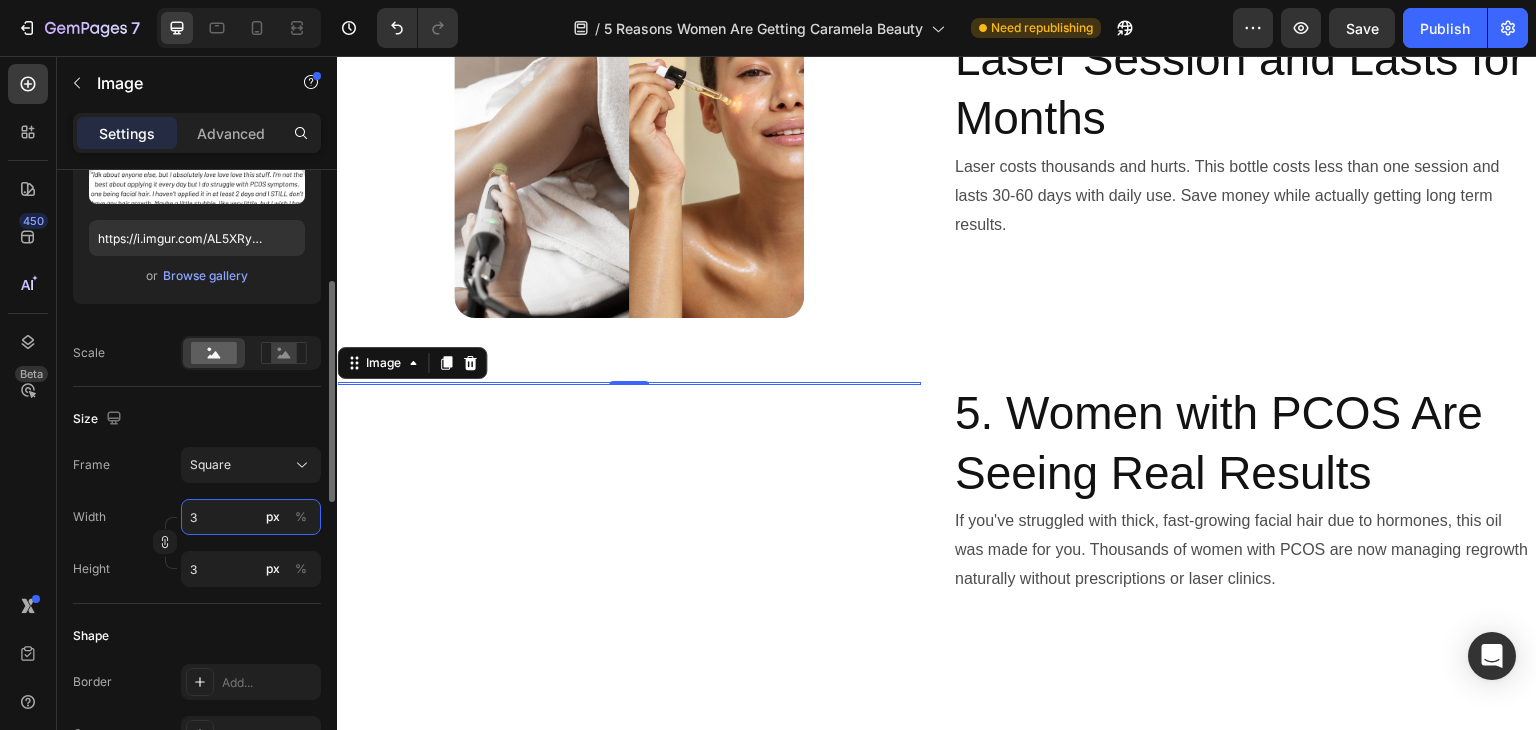 type on "35" 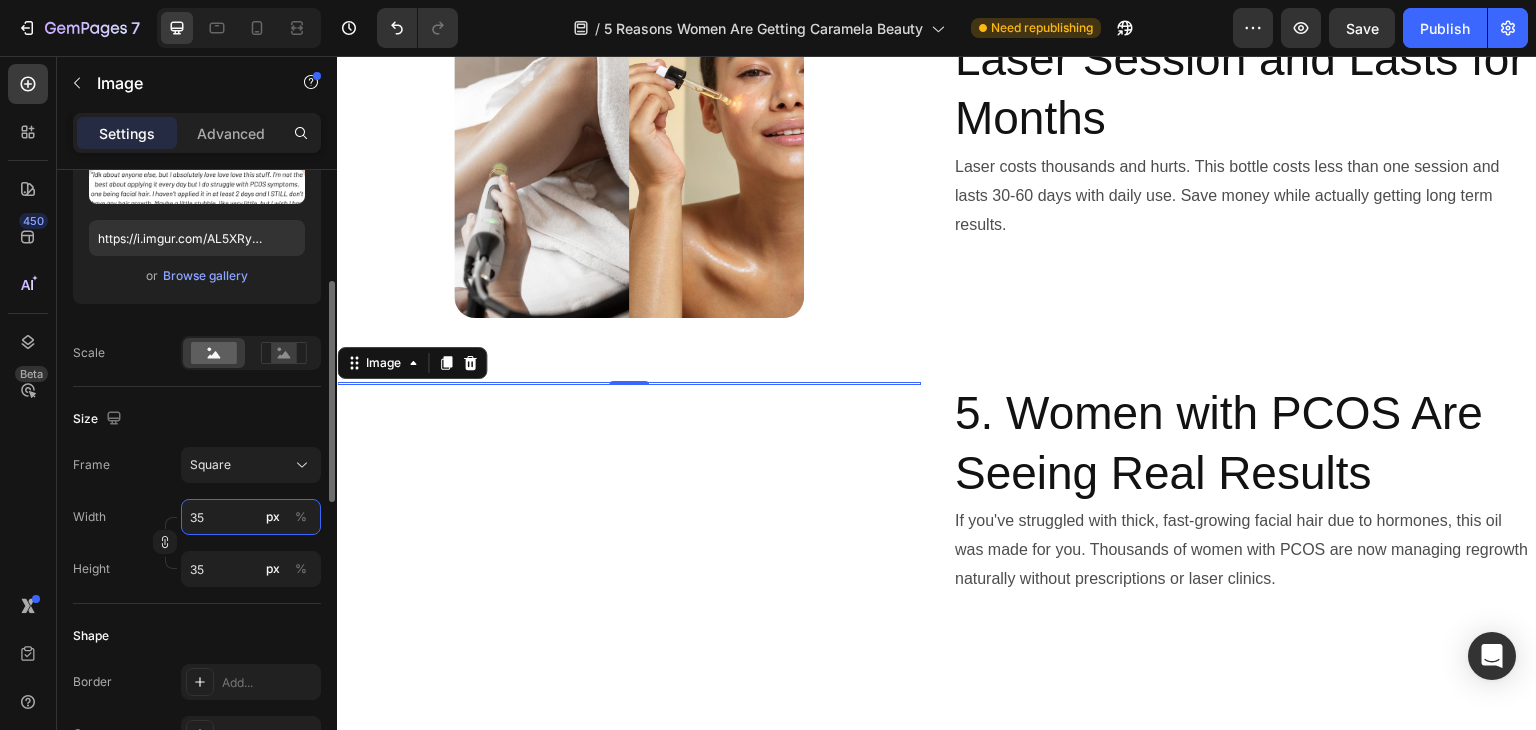 type on "350" 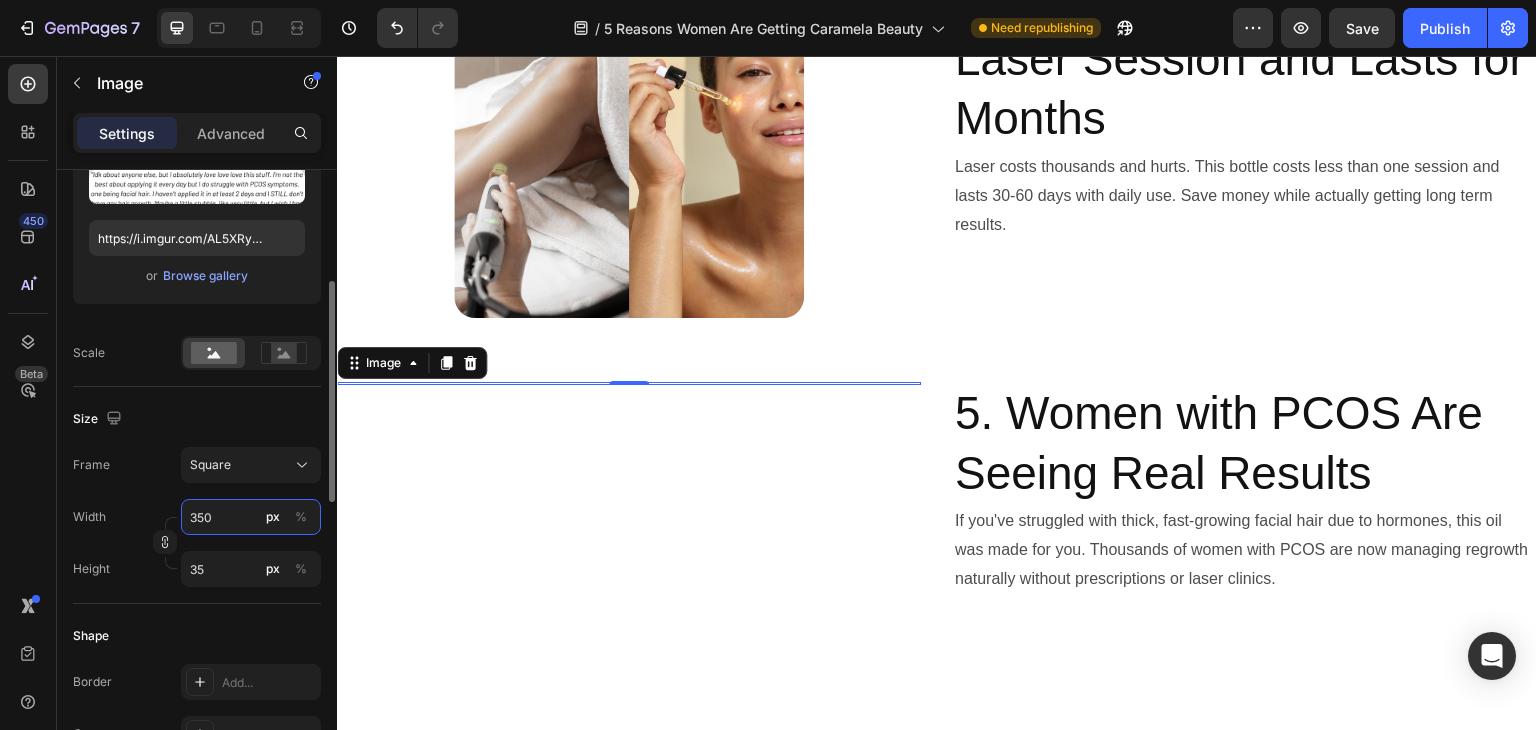 type on "350" 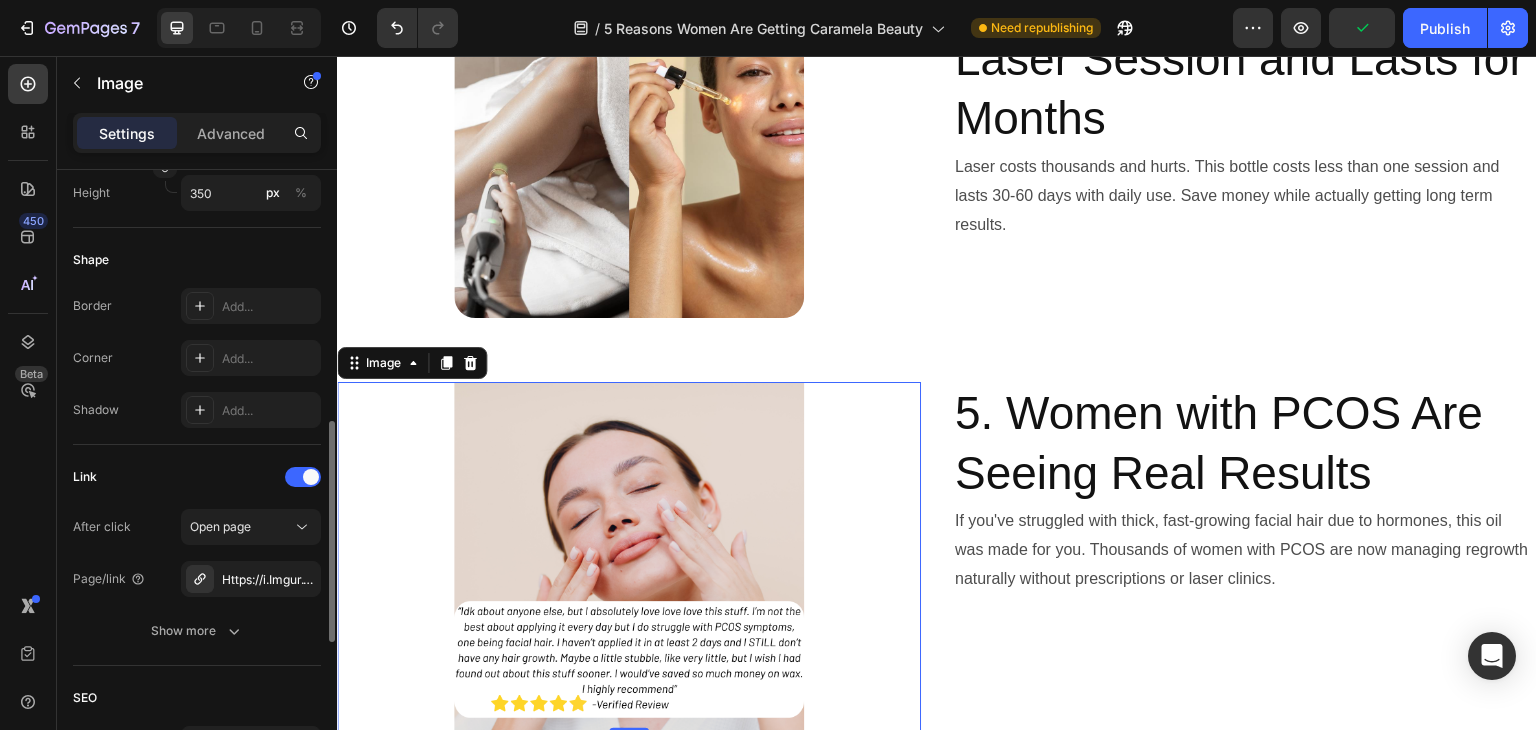 scroll, scrollTop: 688, scrollLeft: 0, axis: vertical 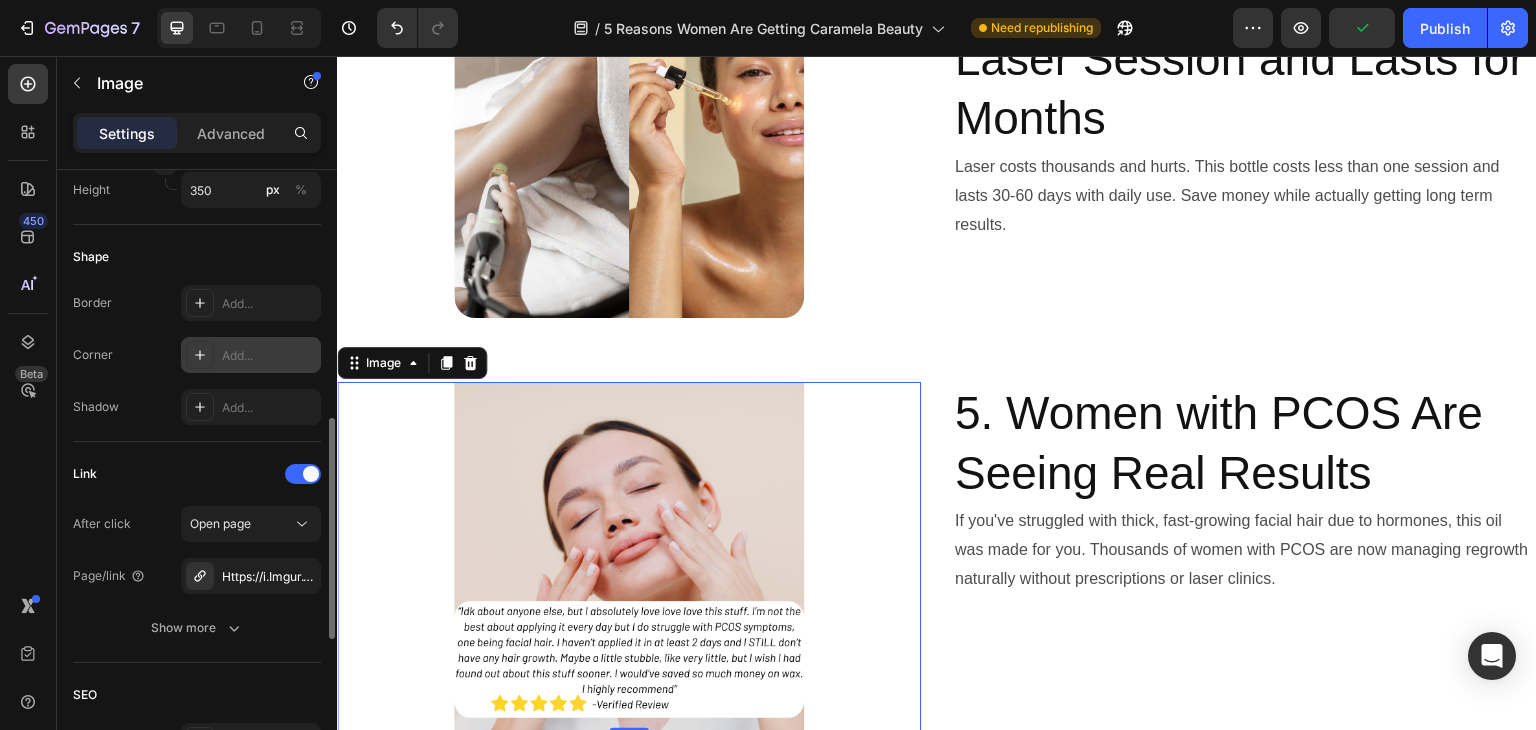type on "350" 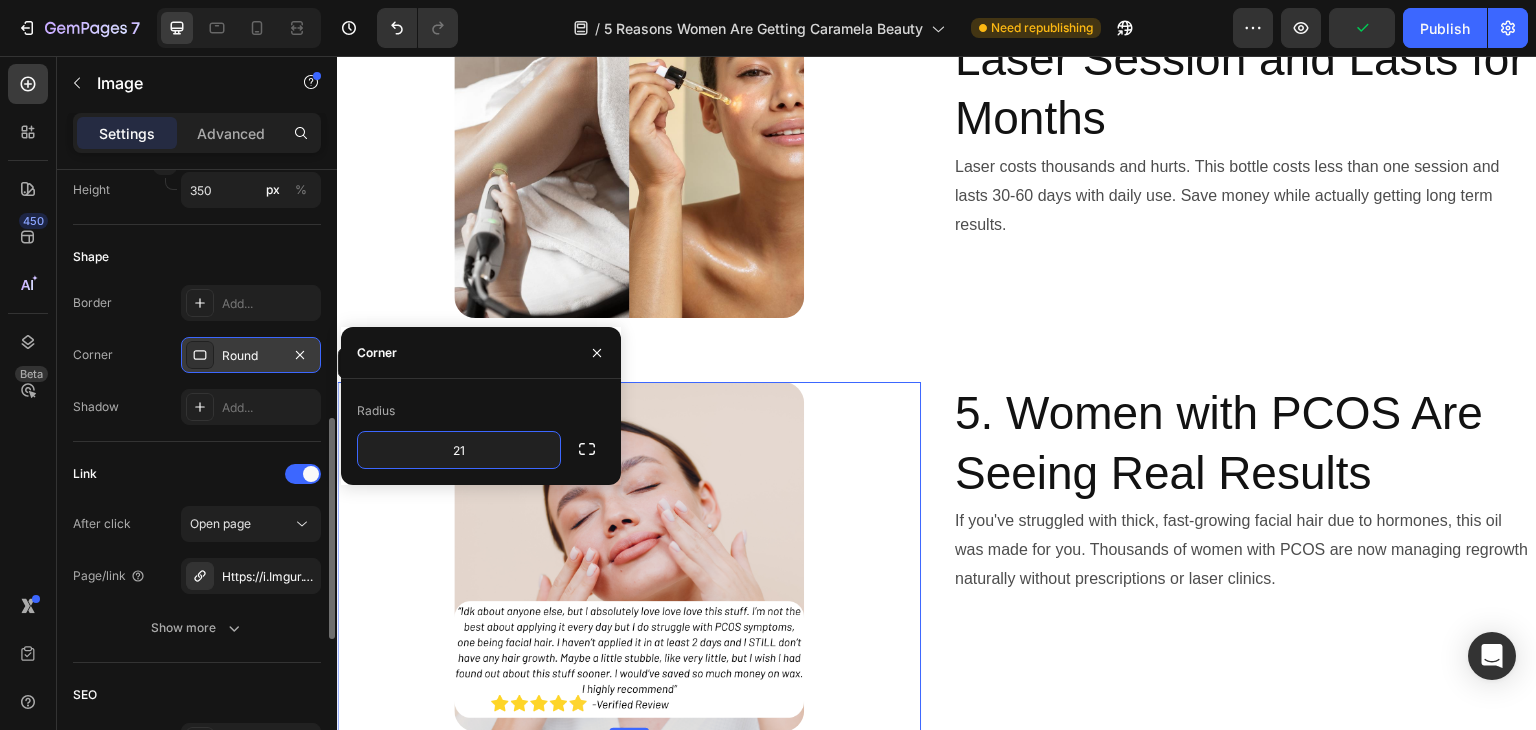 type on "21" 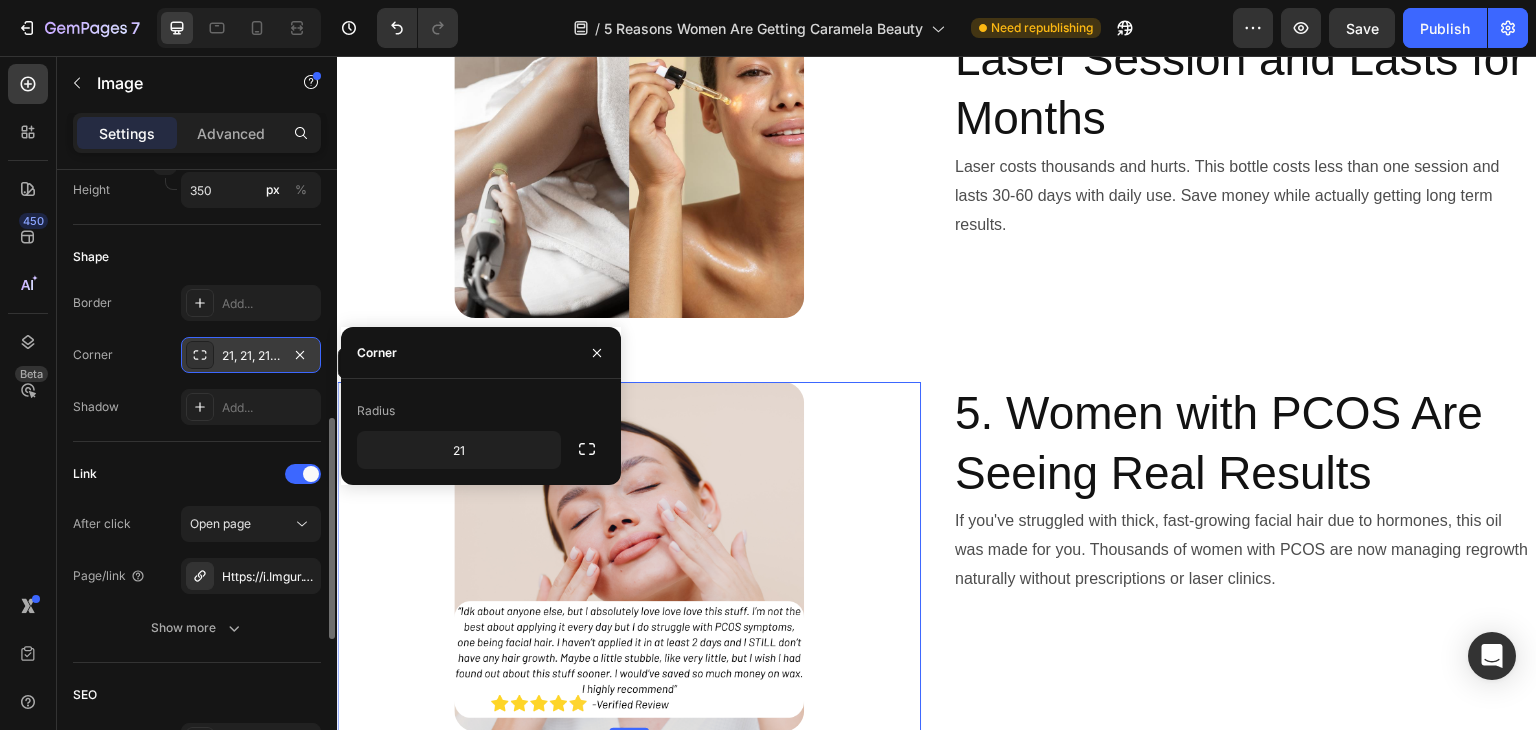 click at bounding box center (629, 557) 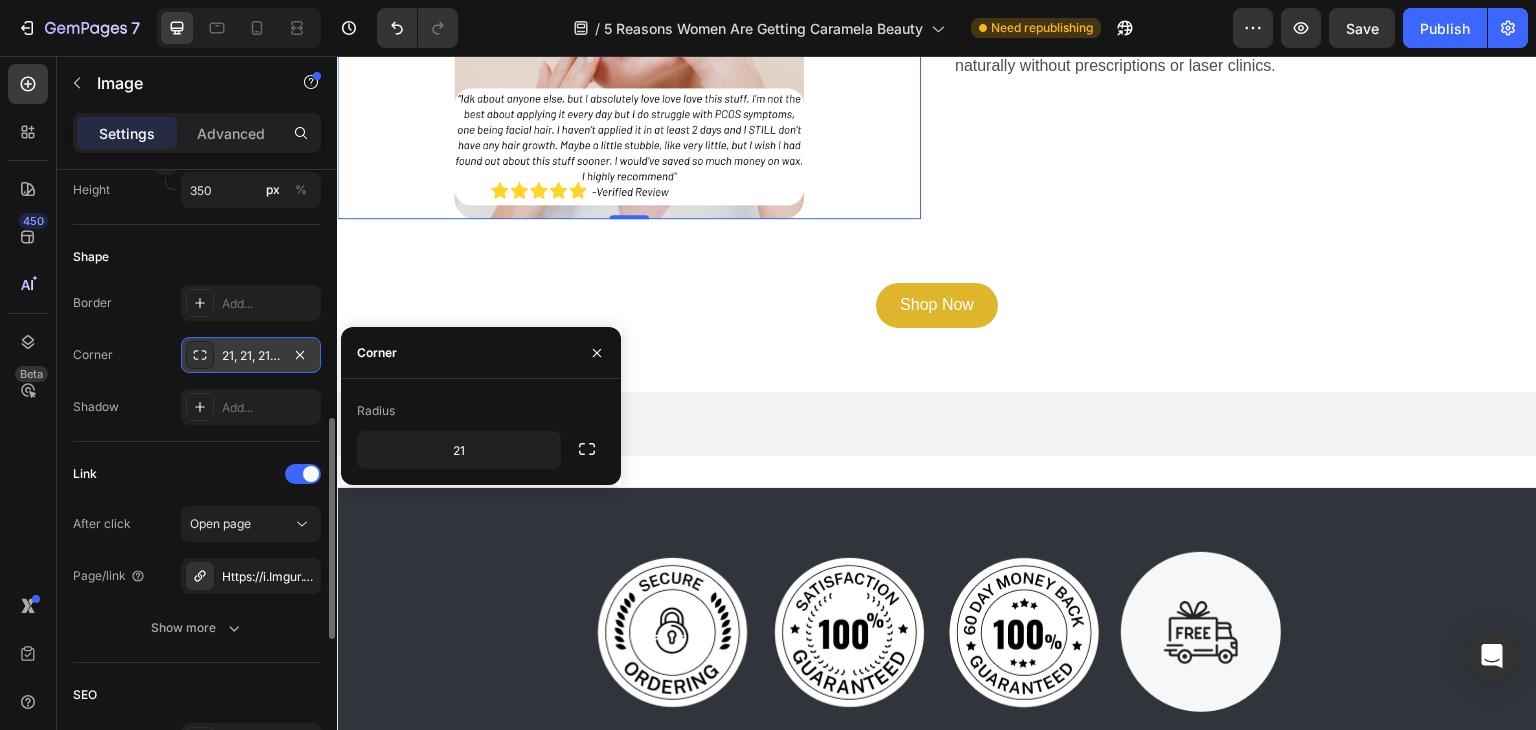 scroll, scrollTop: 3360, scrollLeft: 0, axis: vertical 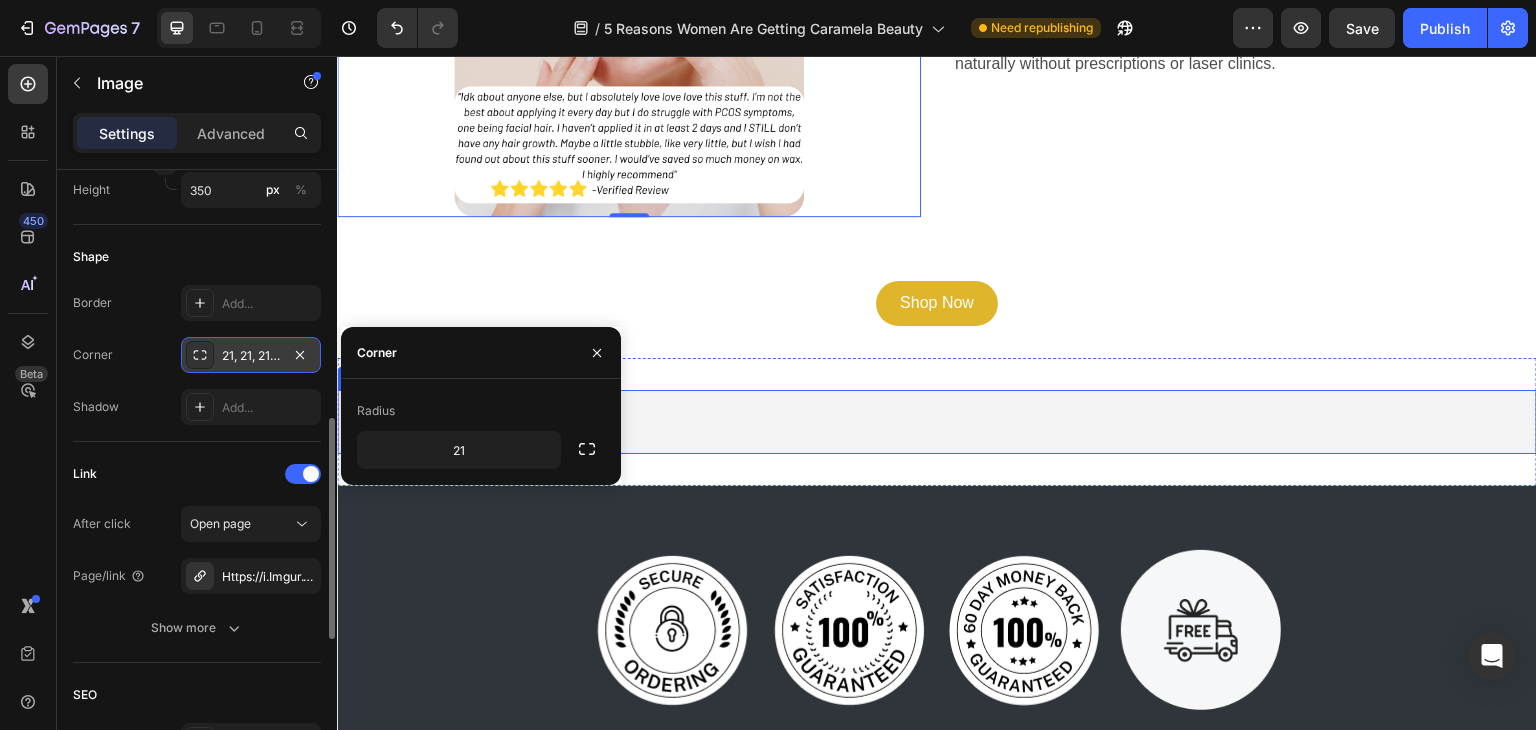 click on "Judge.me - Reviews Carousel" at bounding box center [937, 422] 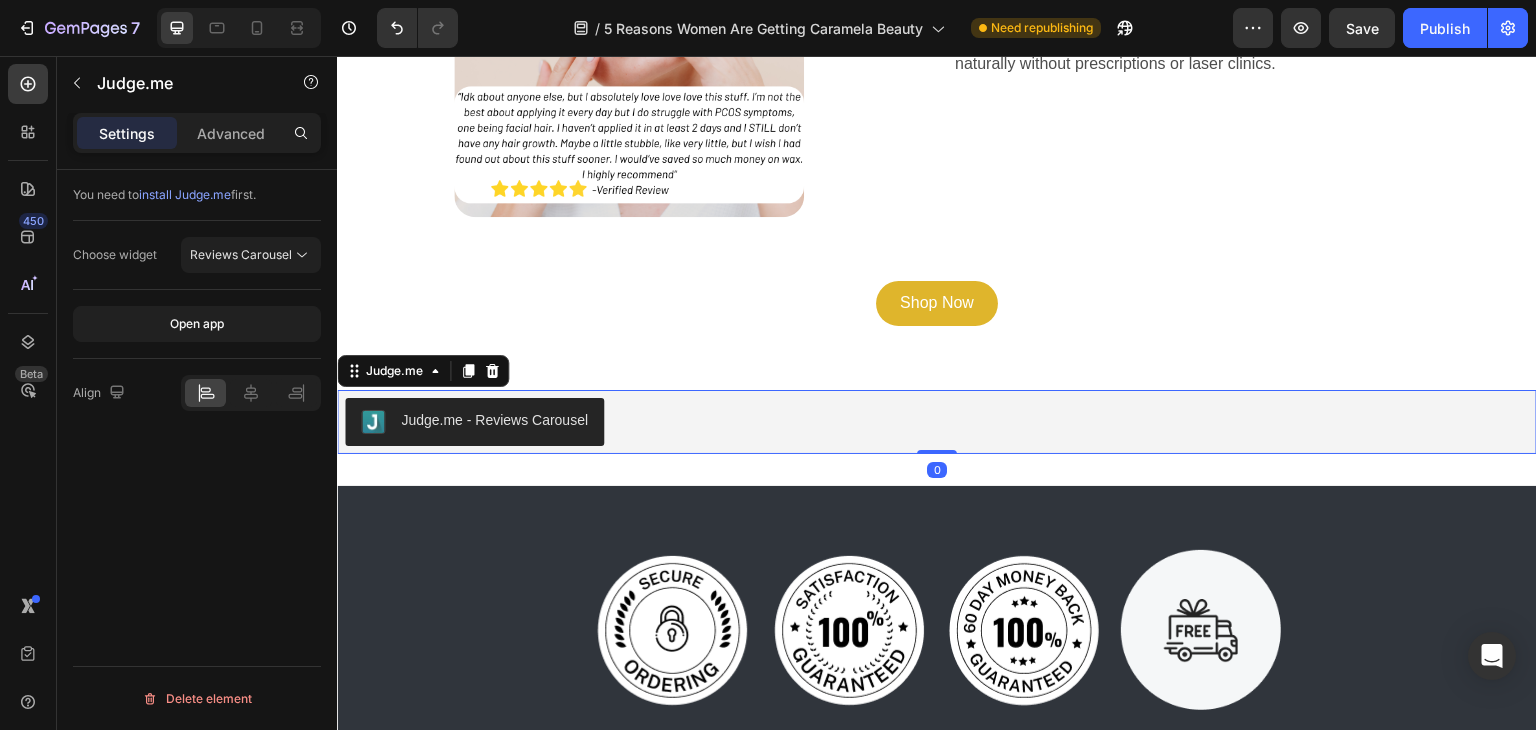 scroll, scrollTop: 0, scrollLeft: 0, axis: both 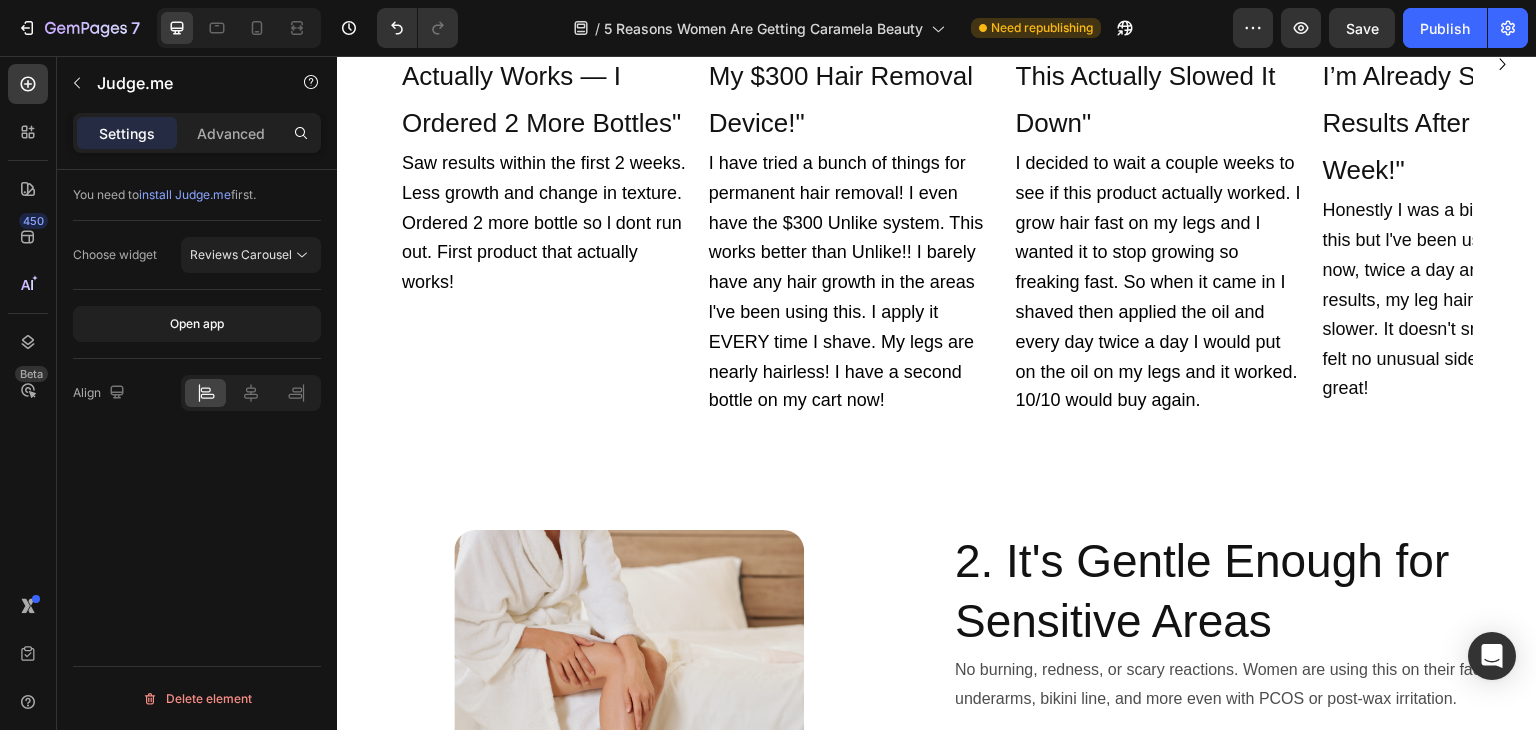 click at bounding box center [239, 28] 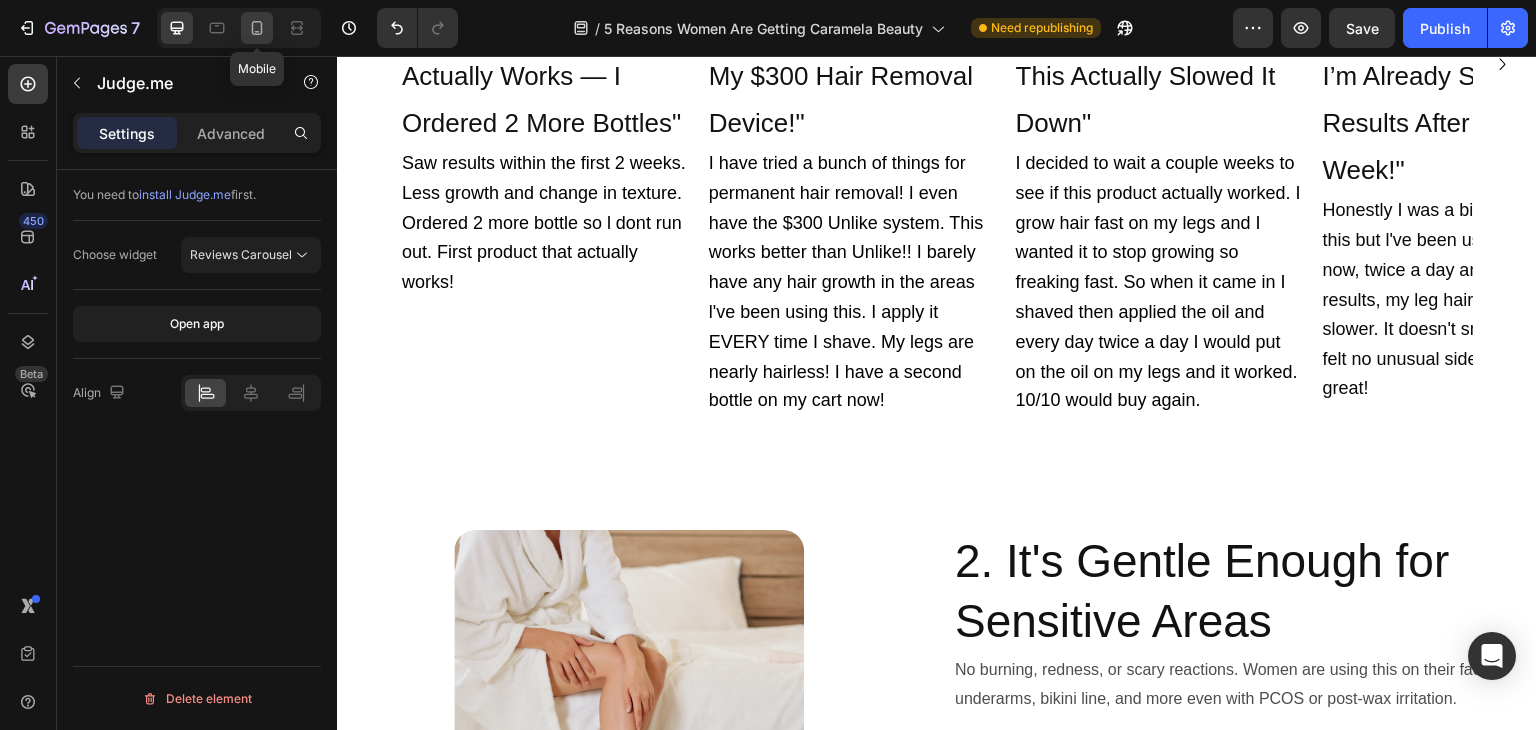 click 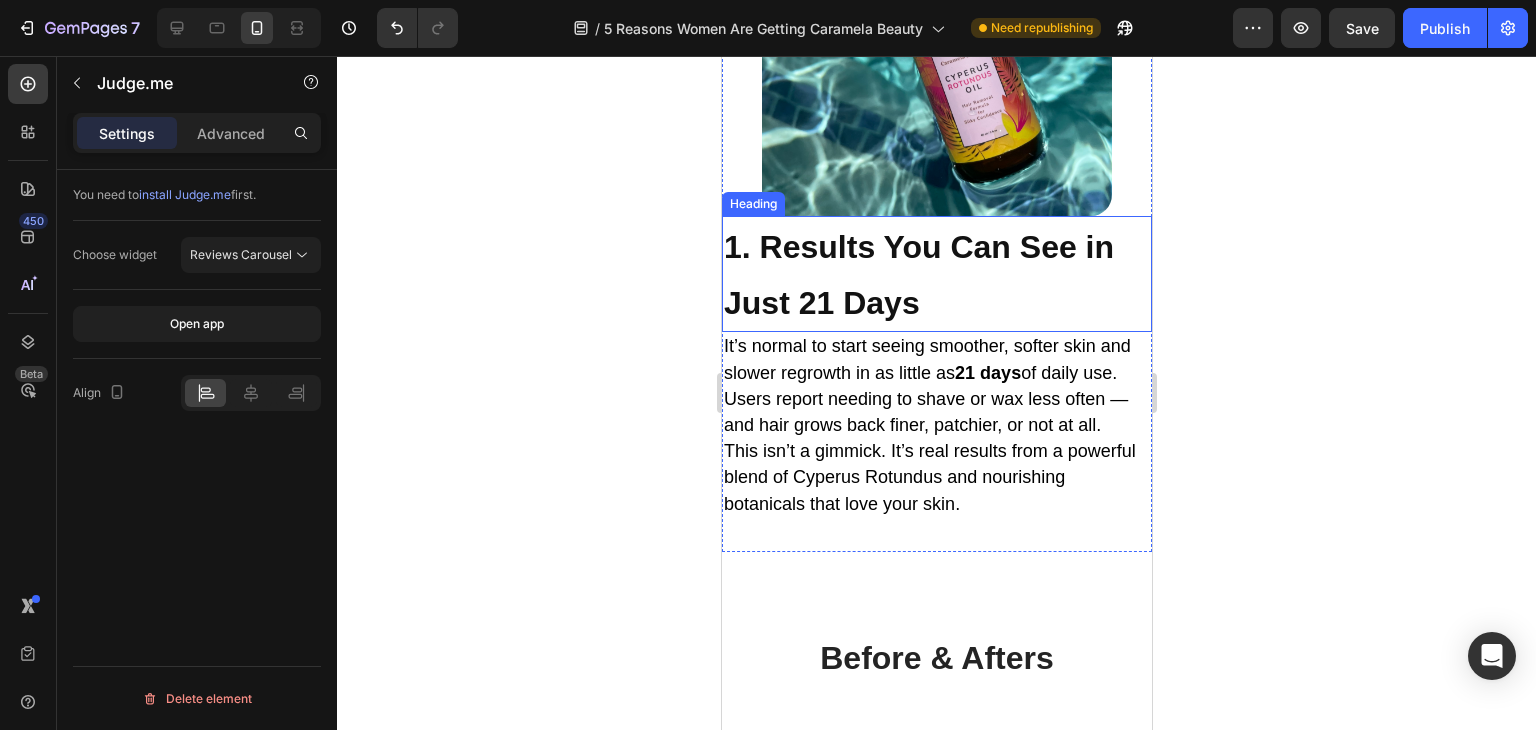 scroll, scrollTop: 960, scrollLeft: 0, axis: vertical 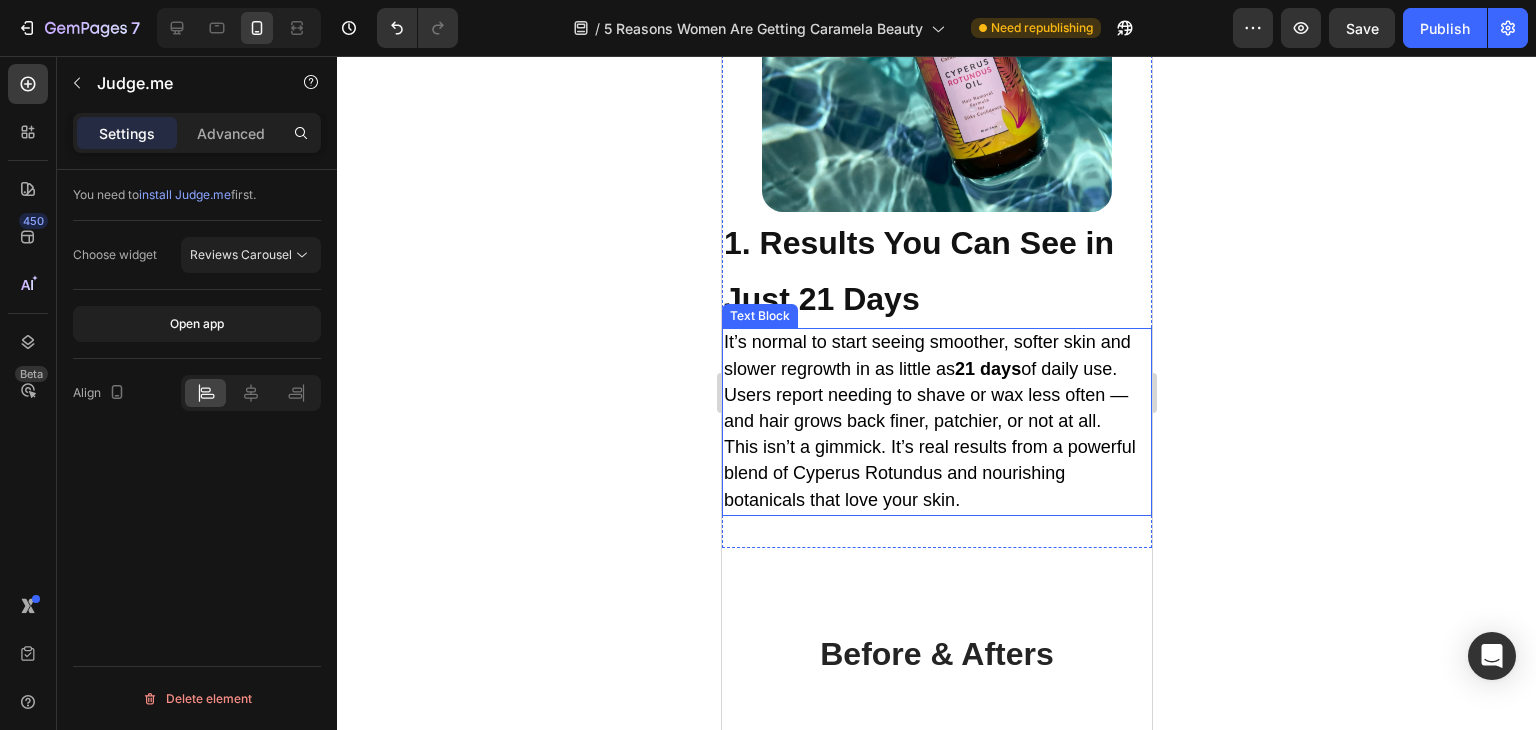 click on "It’s normal to start seeing smoother, softer skin and slower regrowth in as little as  21 days  of daily use. Users report needing to shave or wax less often — and hair grows back finer, patchier, or not at all." at bounding box center [926, 381] 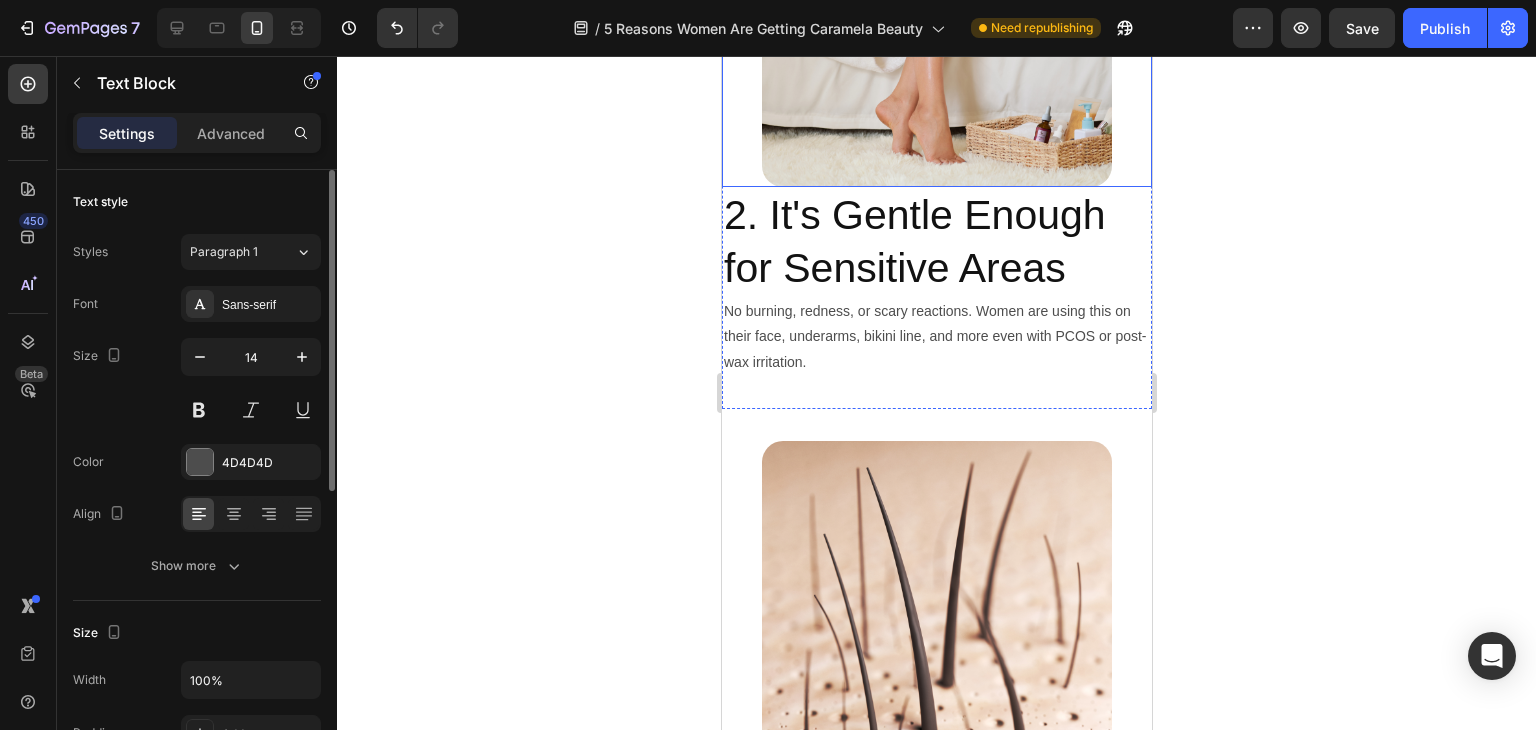 scroll, scrollTop: 2872, scrollLeft: 0, axis: vertical 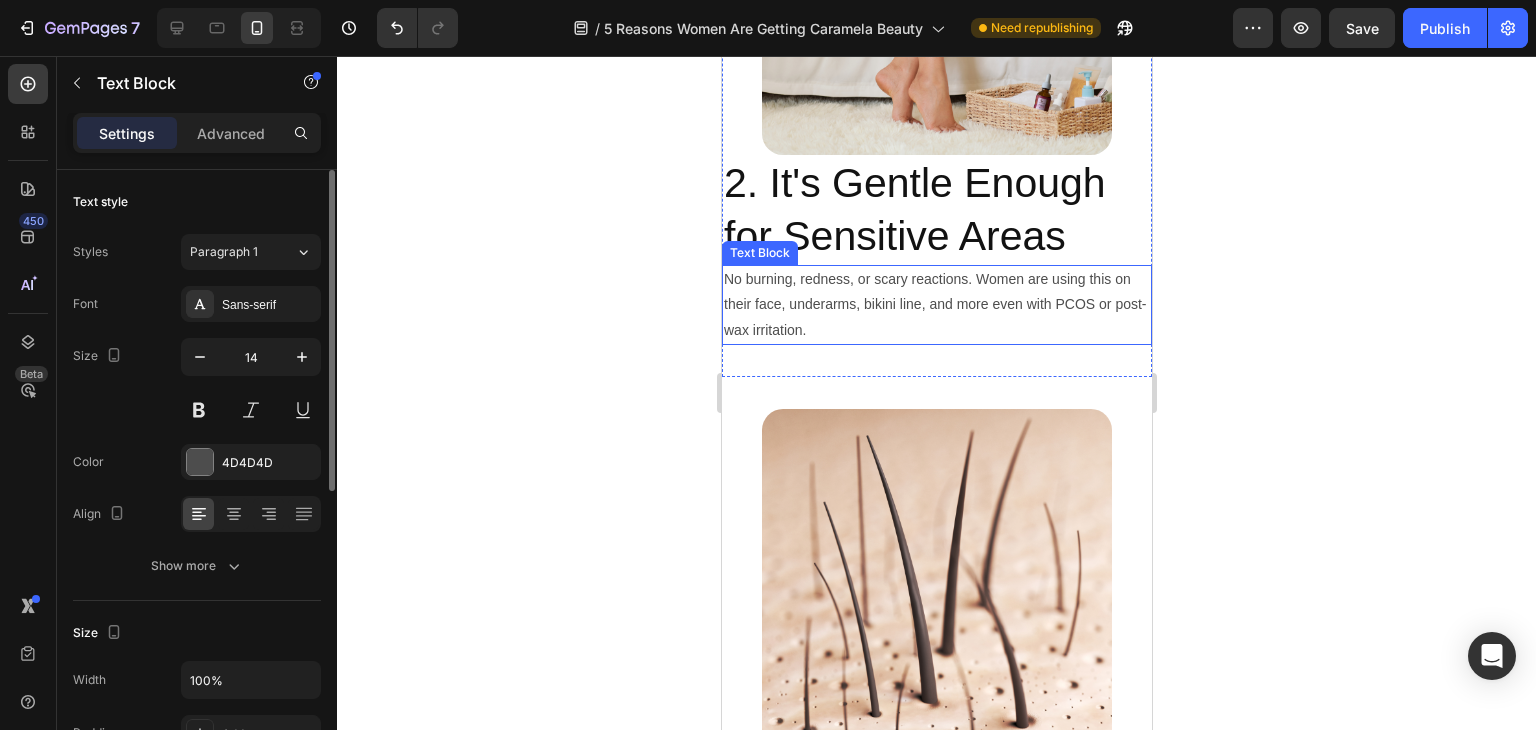 click on "No burning, redness, or scary reactions. Women are using this on their face, underarms, bikini line, and more even with PCOS or post-wax irritation." at bounding box center (936, 305) 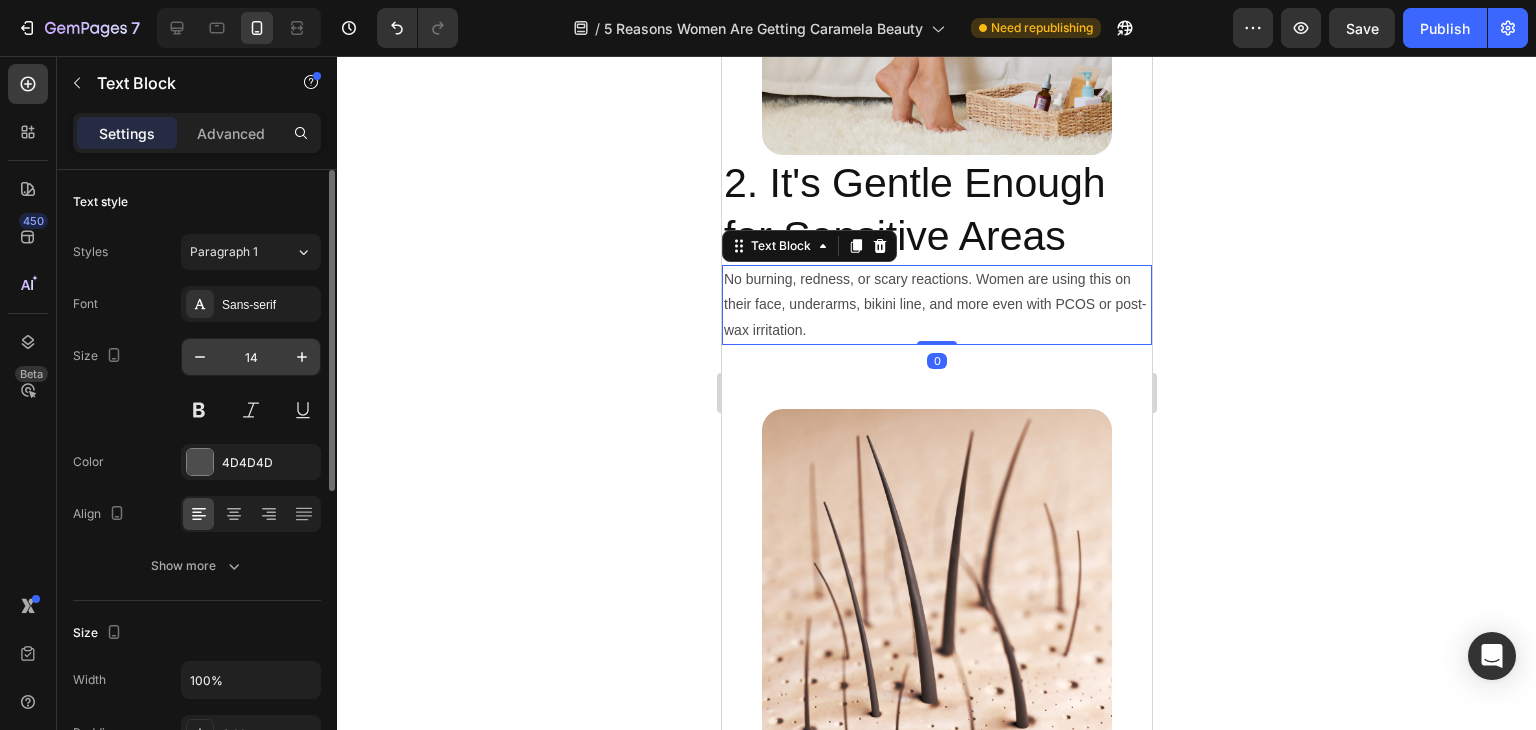 click on "14" at bounding box center [251, 357] 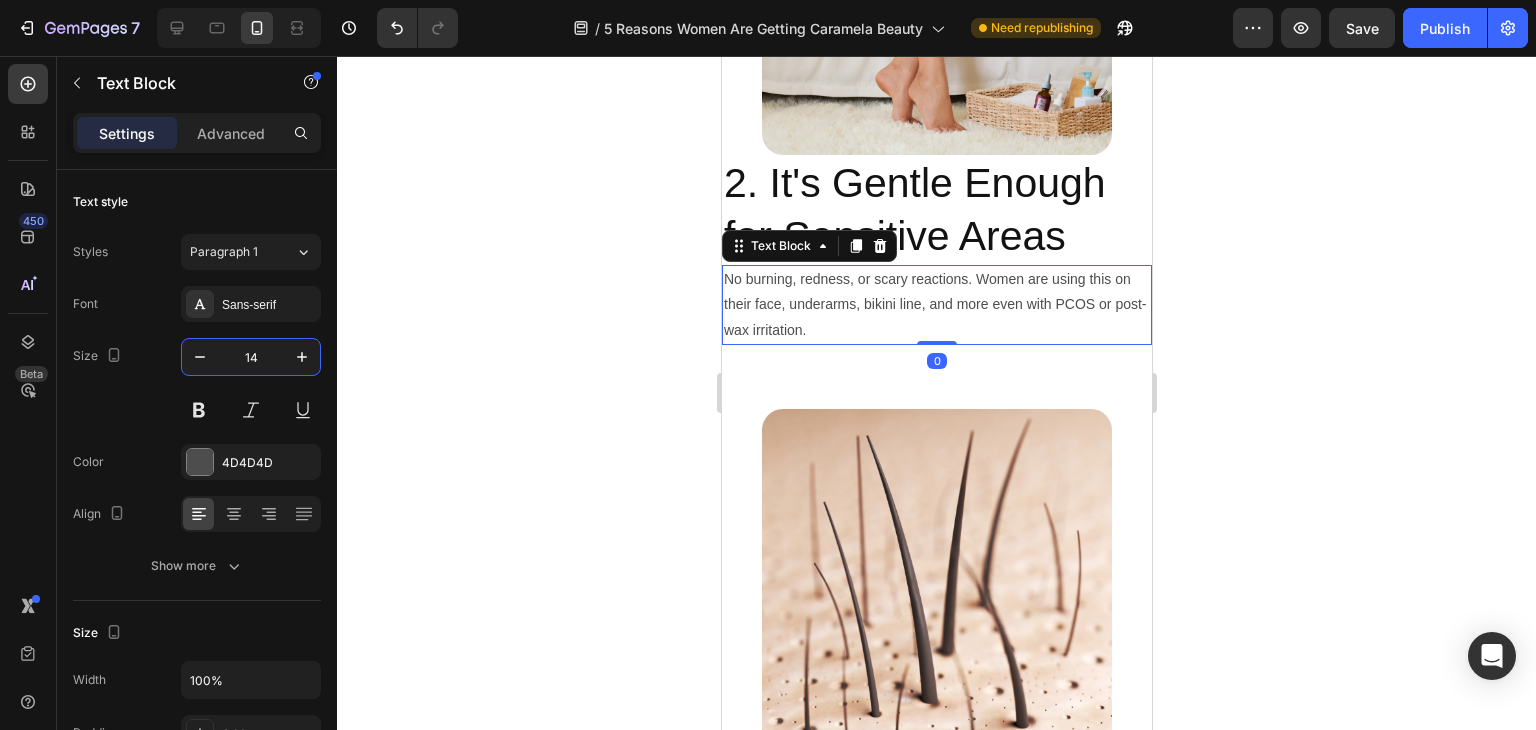 click on "Image 2. It's Gentle Enough for Sensitive Areas Heading No burning, redness, or scary reactions. Women are using this on their face, underarms, bikini line, and more even with PCOS or post-wax irritation. Text Block   0 Section 5" at bounding box center (936, 75) 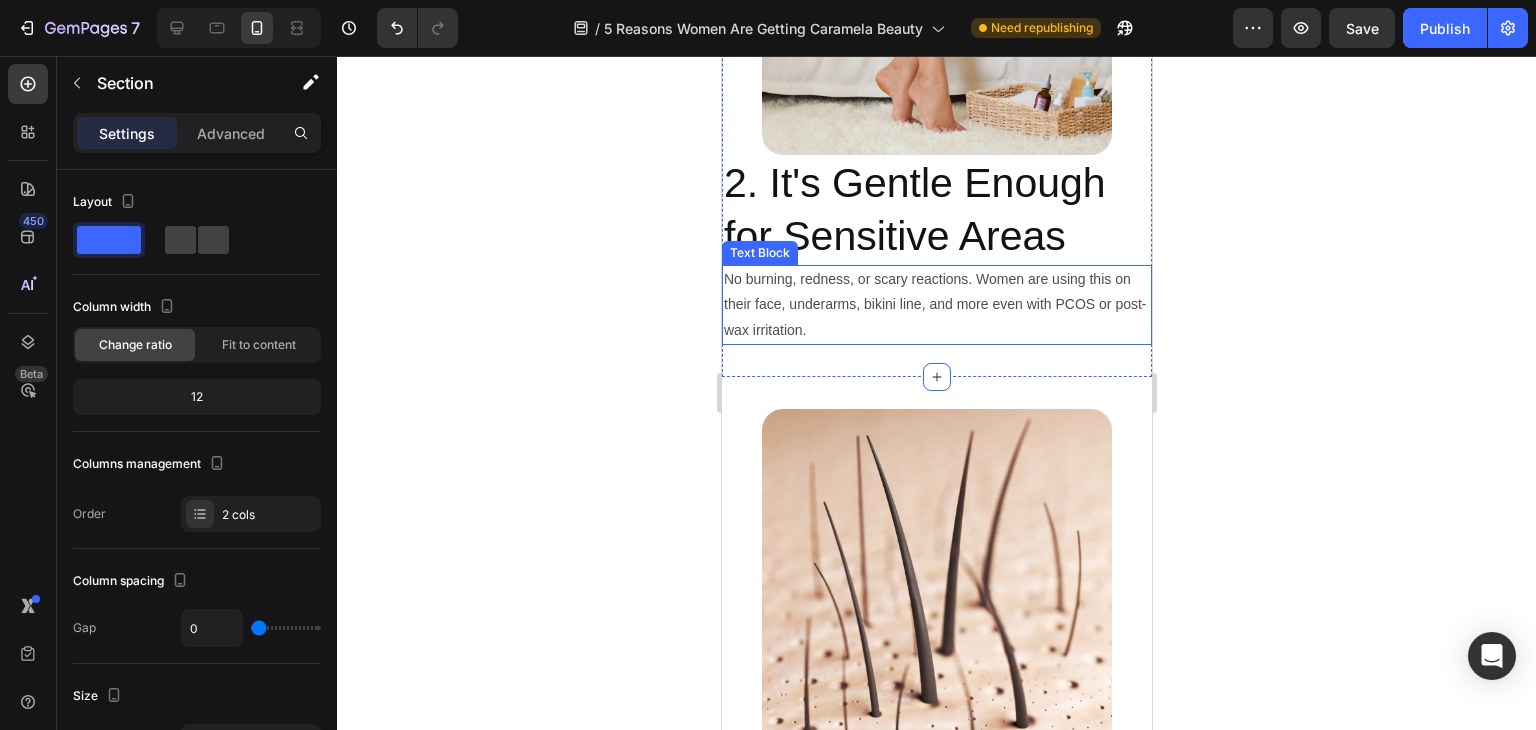 click on "No burning, redness, or scary reactions. Women are using this on their face, underarms, bikini line, and more even with PCOS or post-wax irritation." at bounding box center [936, 305] 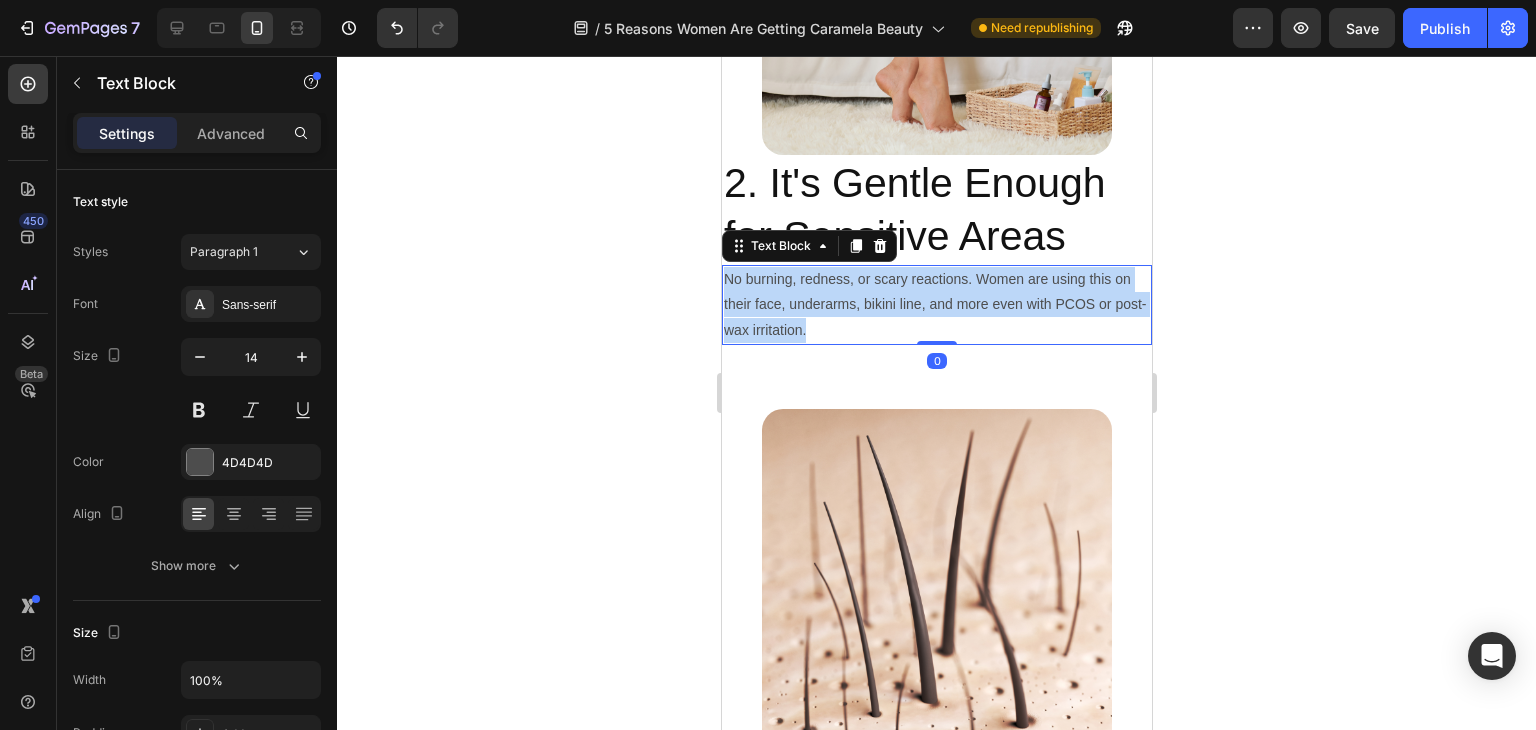 click on "No burning, redness, or scary reactions. Women are using this on their face, underarms, bikini line, and more even with PCOS or post-wax irritation." at bounding box center (936, 305) 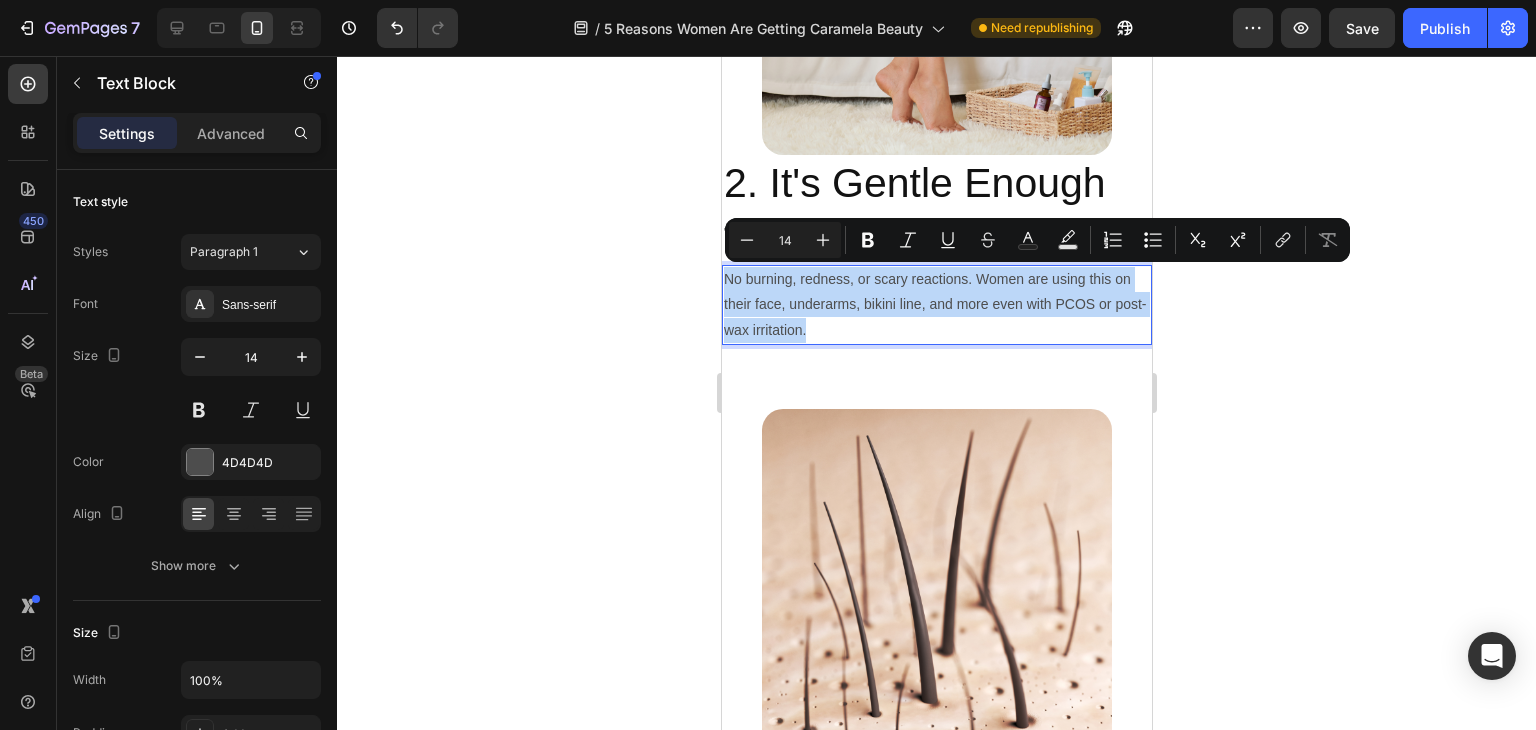 click on "No burning, redness, or scary reactions. Women are using this on their face, underarms, bikini line, and more even with PCOS or post-wax irritation." at bounding box center [936, 305] 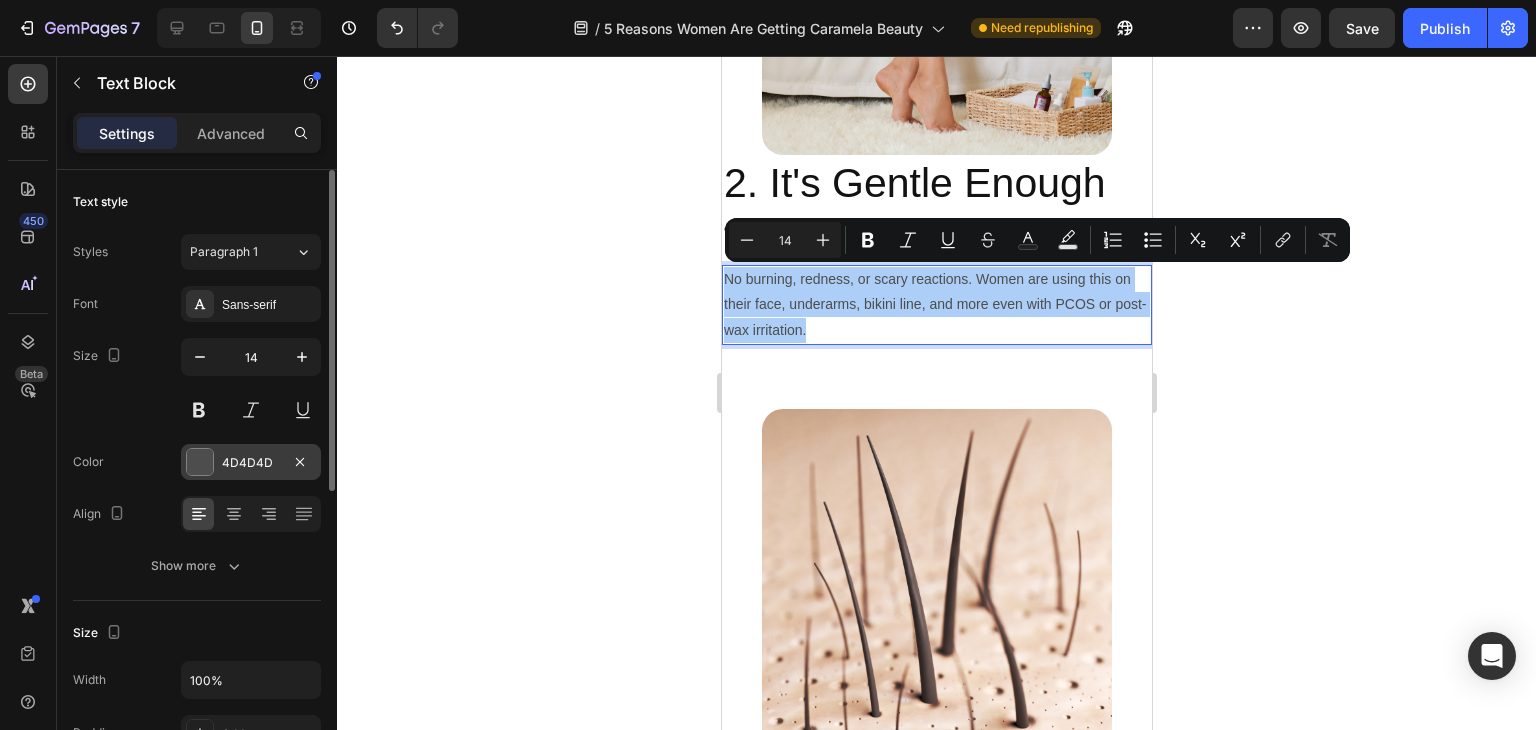 click at bounding box center (200, 462) 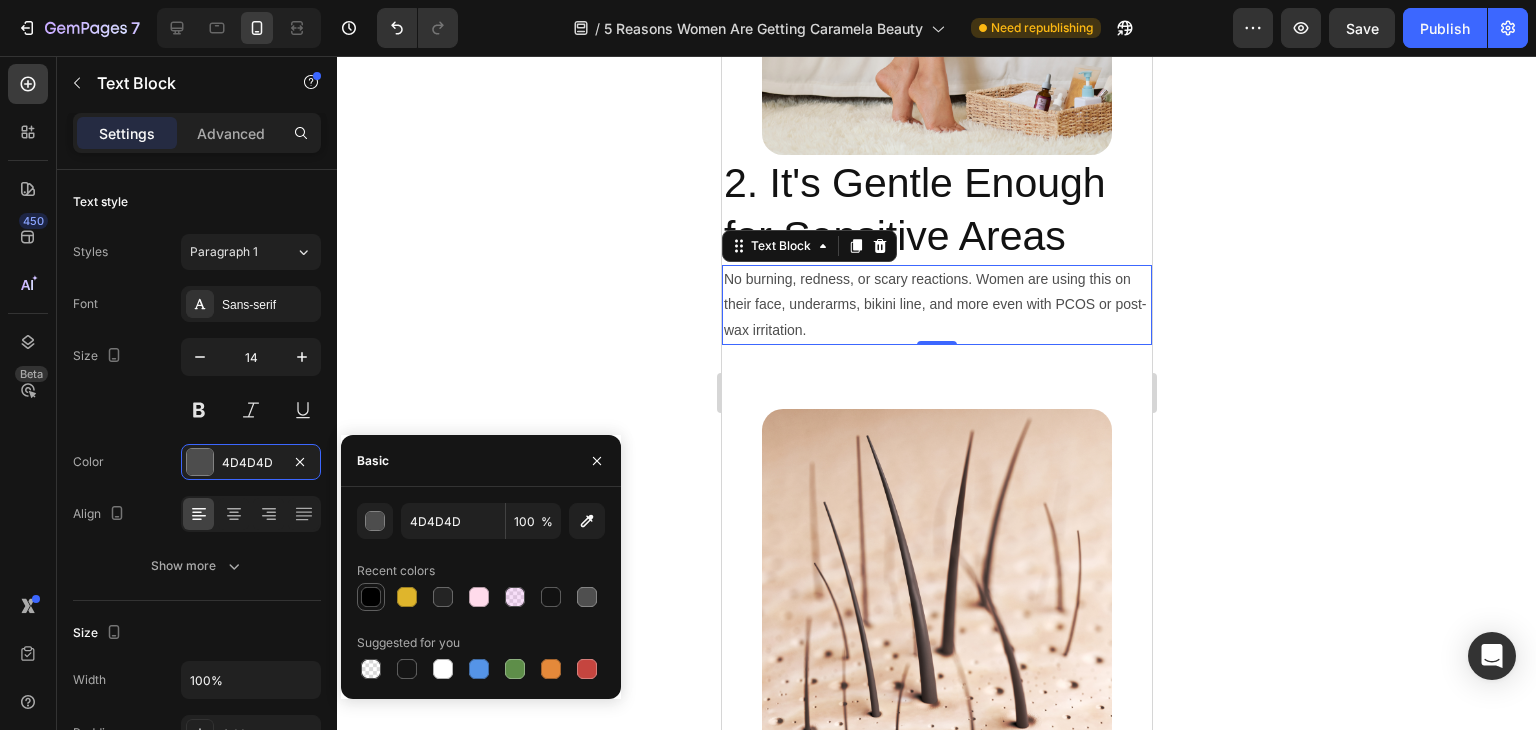 click at bounding box center [371, 597] 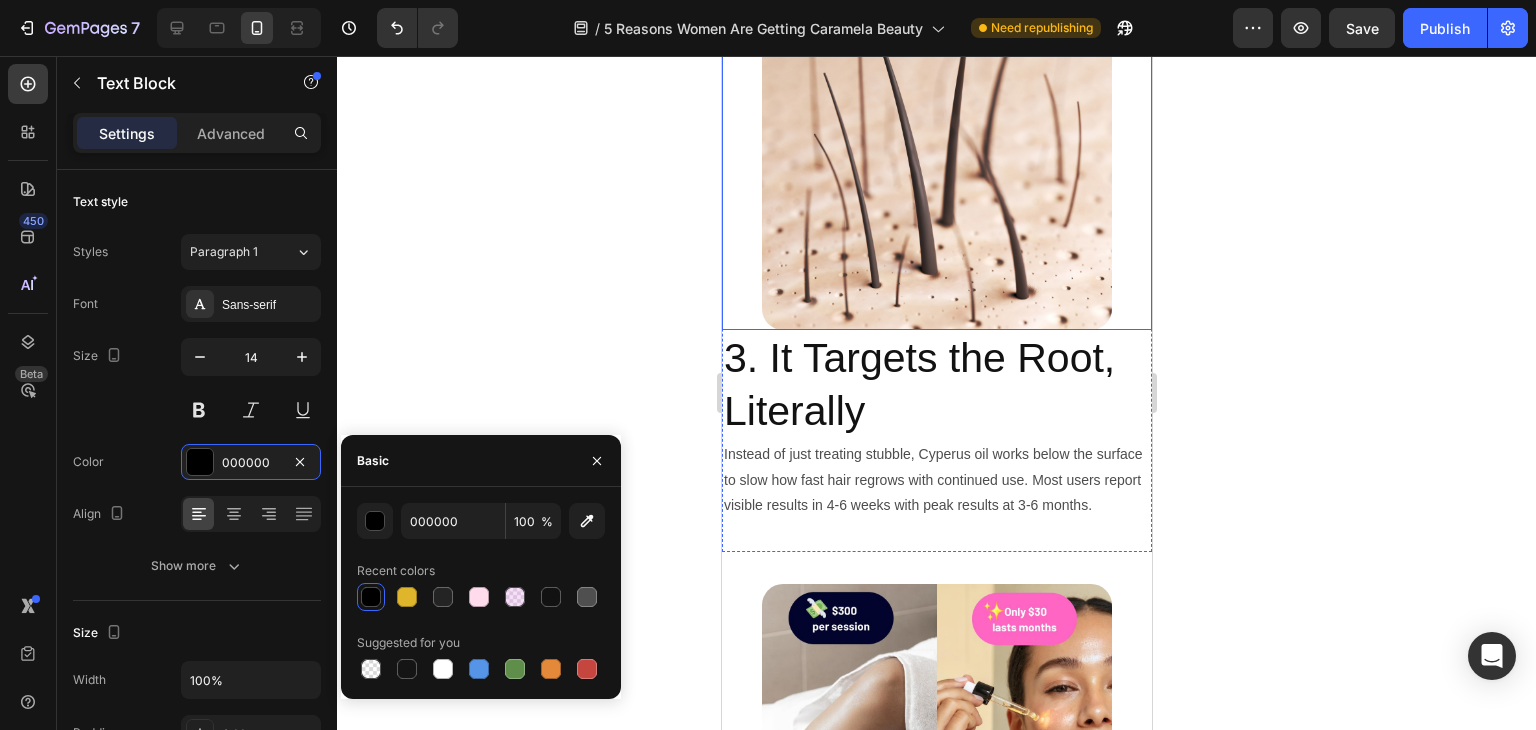 scroll, scrollTop: 3304, scrollLeft: 0, axis: vertical 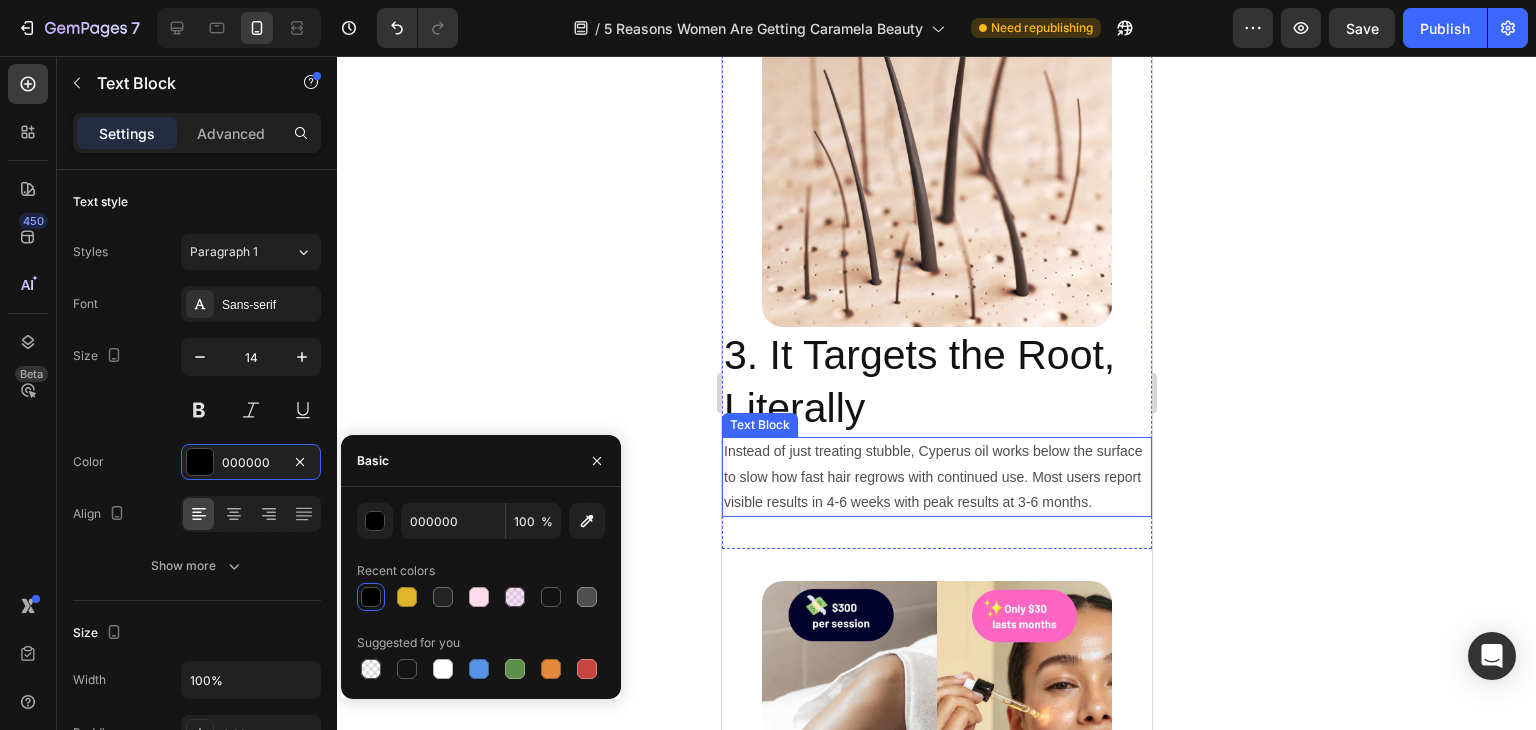 click on "Instead of just treating stubble, Cyperus oil works below the surface to slow how fast hair regrows with continued use. Most users report visible results in 4-6 weeks with peak results at 3-6 months." at bounding box center [936, 477] 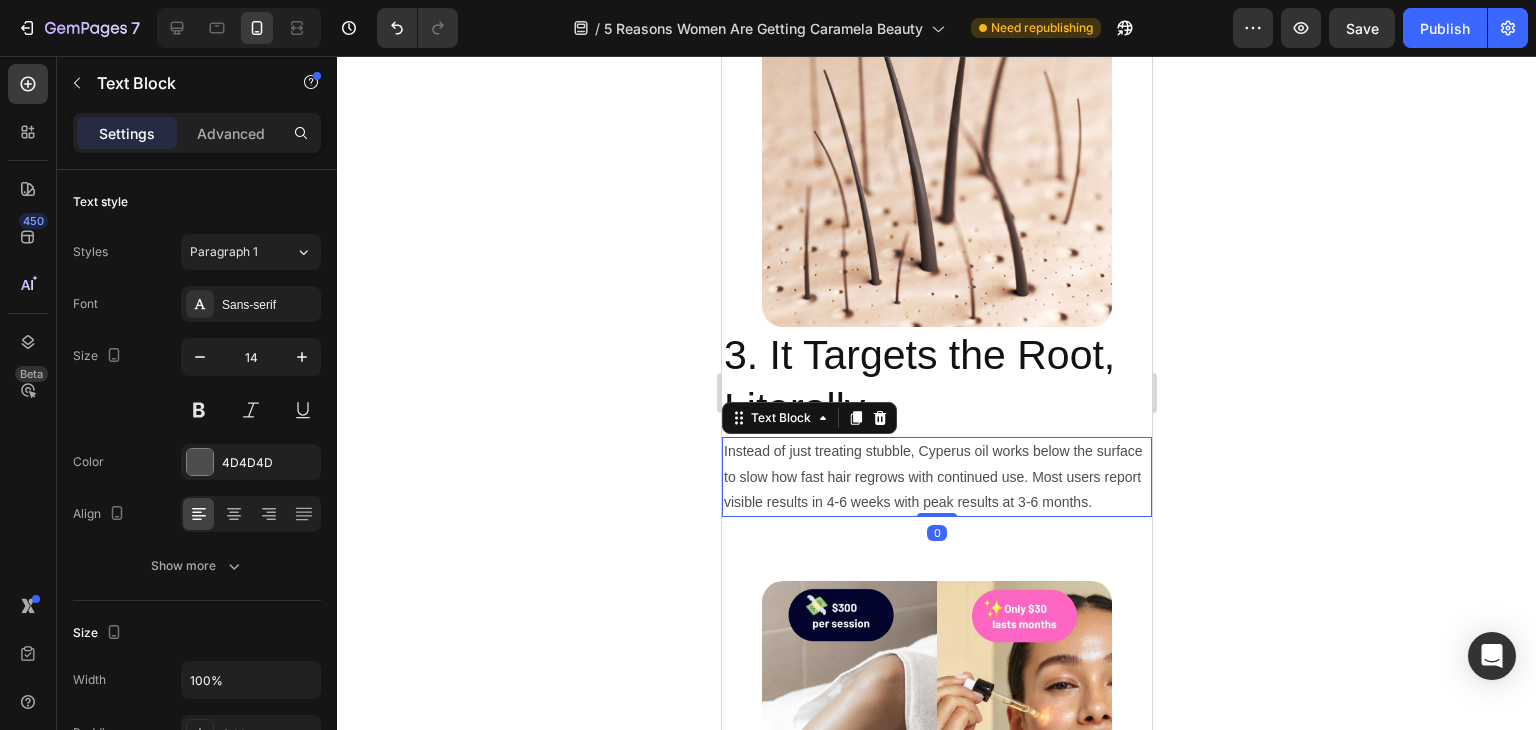 click on "Instead of just treating stubble, Cyperus oil works below the surface to slow how fast hair regrows with continued use. Most users report visible results in 4-6 weeks with peak results at 3-6 months." at bounding box center [936, 477] 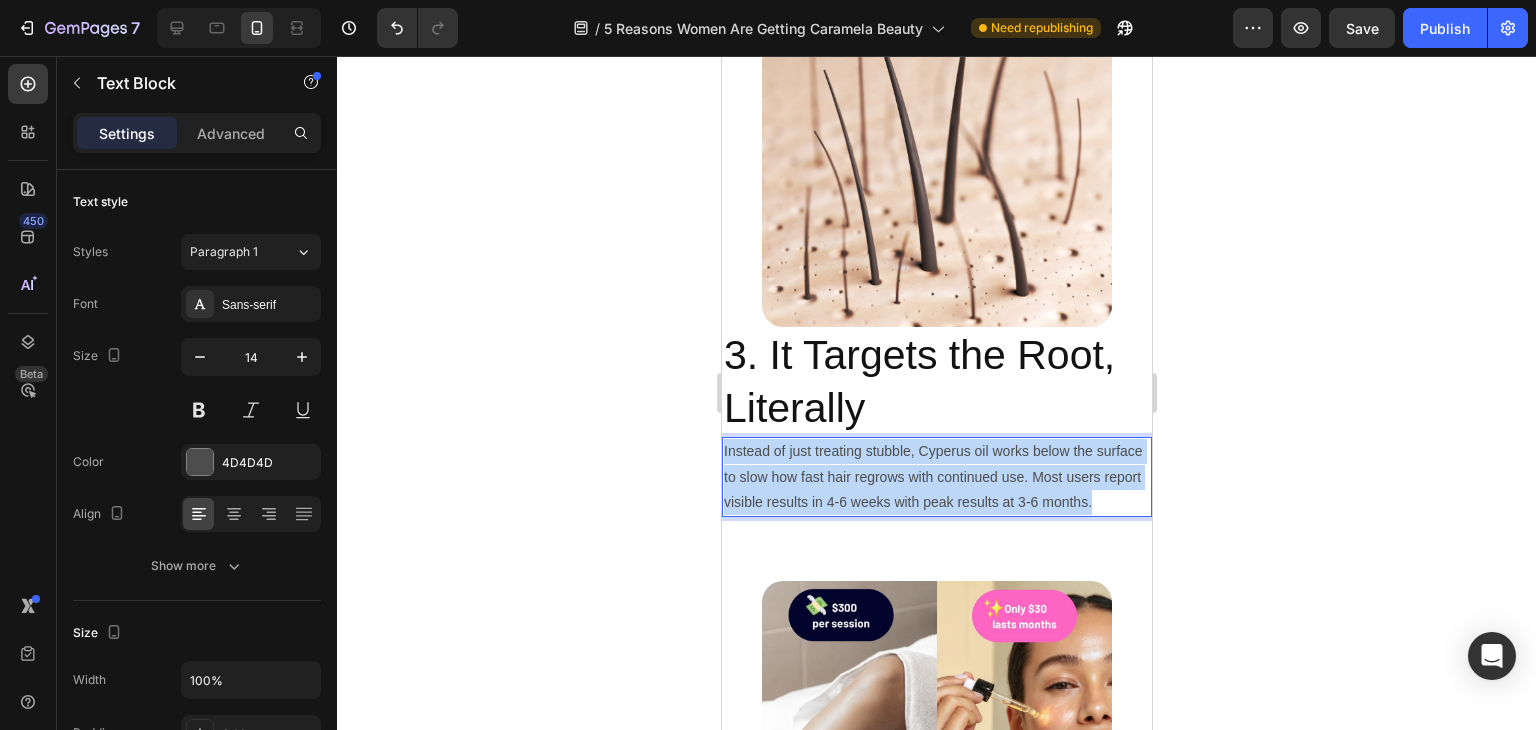 click on "Instead of just treating stubble, Cyperus oil works below the surface to slow how fast hair regrows with continued use. Most users report visible results in 4-6 weeks with peak results at 3-6 months." at bounding box center (936, 477) 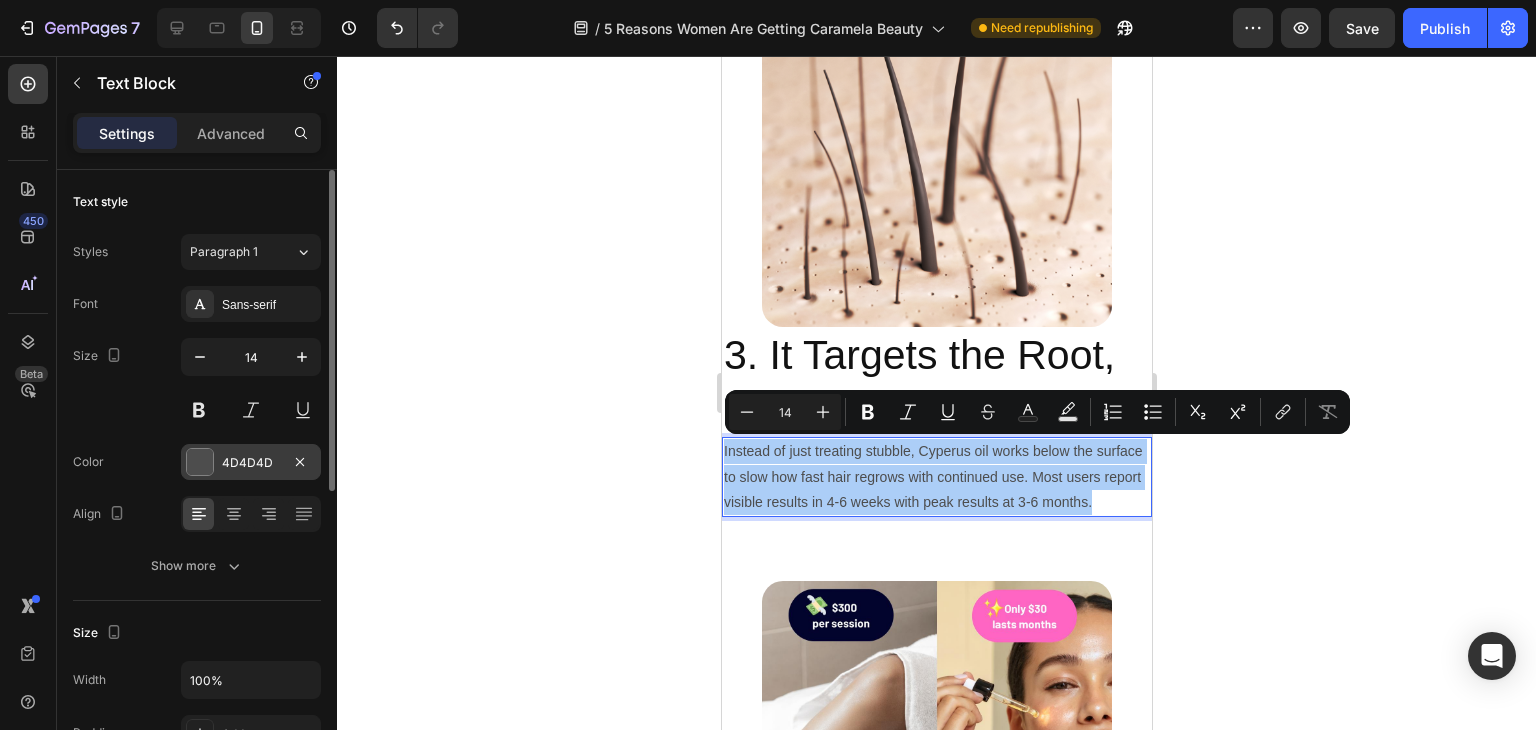 click on "4D4D4D" at bounding box center [251, 462] 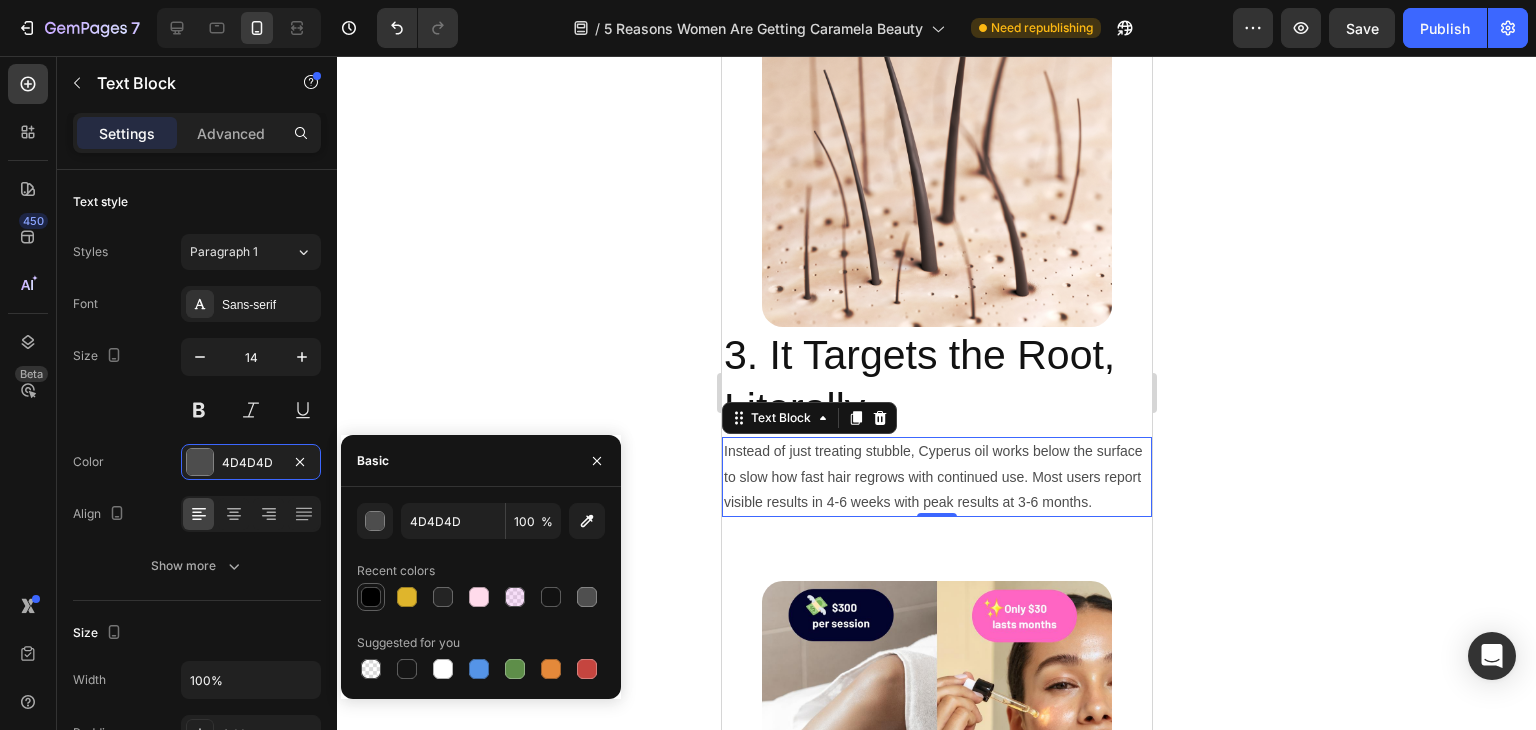 click at bounding box center [371, 597] 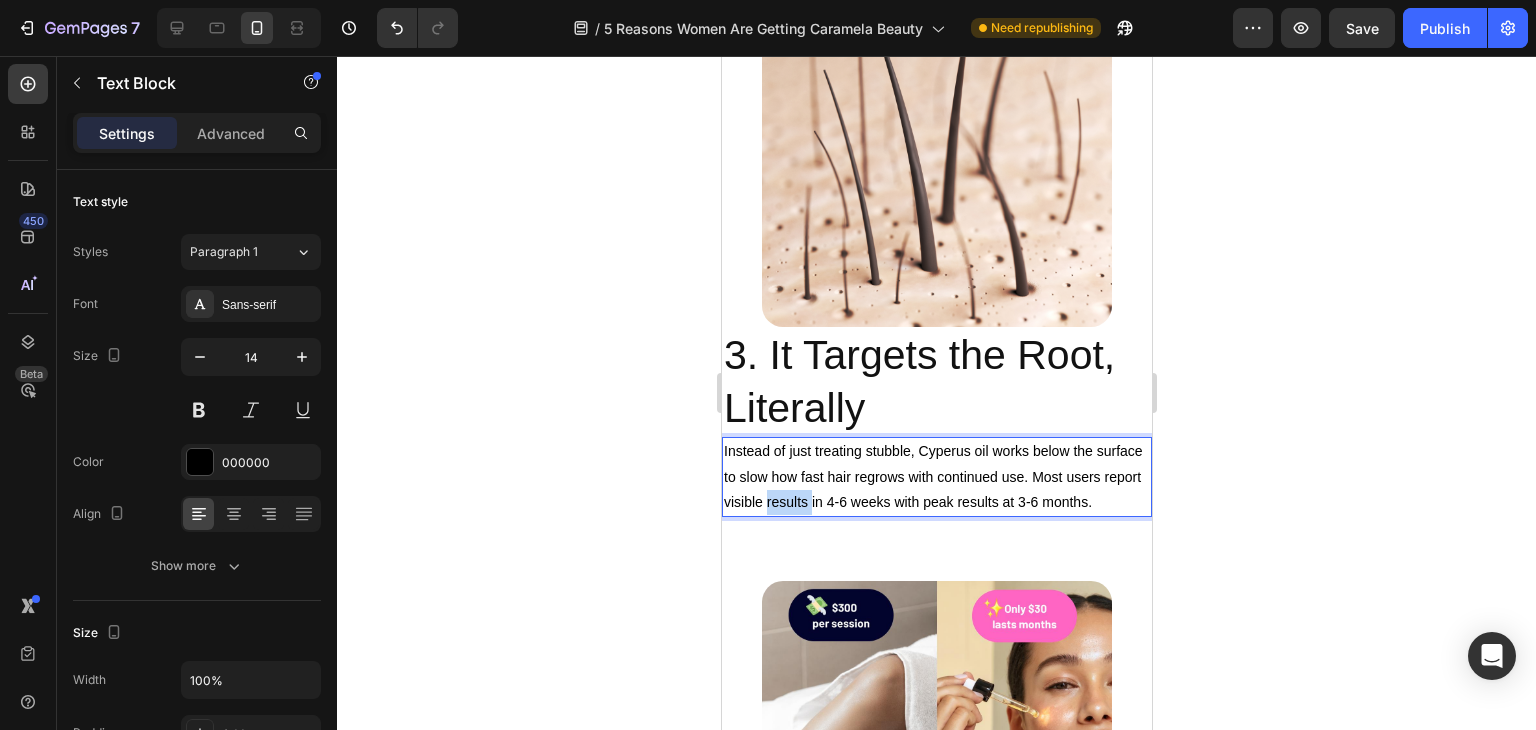 click on "Instead of just treating stubble, Cyperus oil works below the surface to slow how fast hair regrows with continued use. Most users report visible results in 4-6 weeks with peak results at 3-6 months." at bounding box center [936, 477] 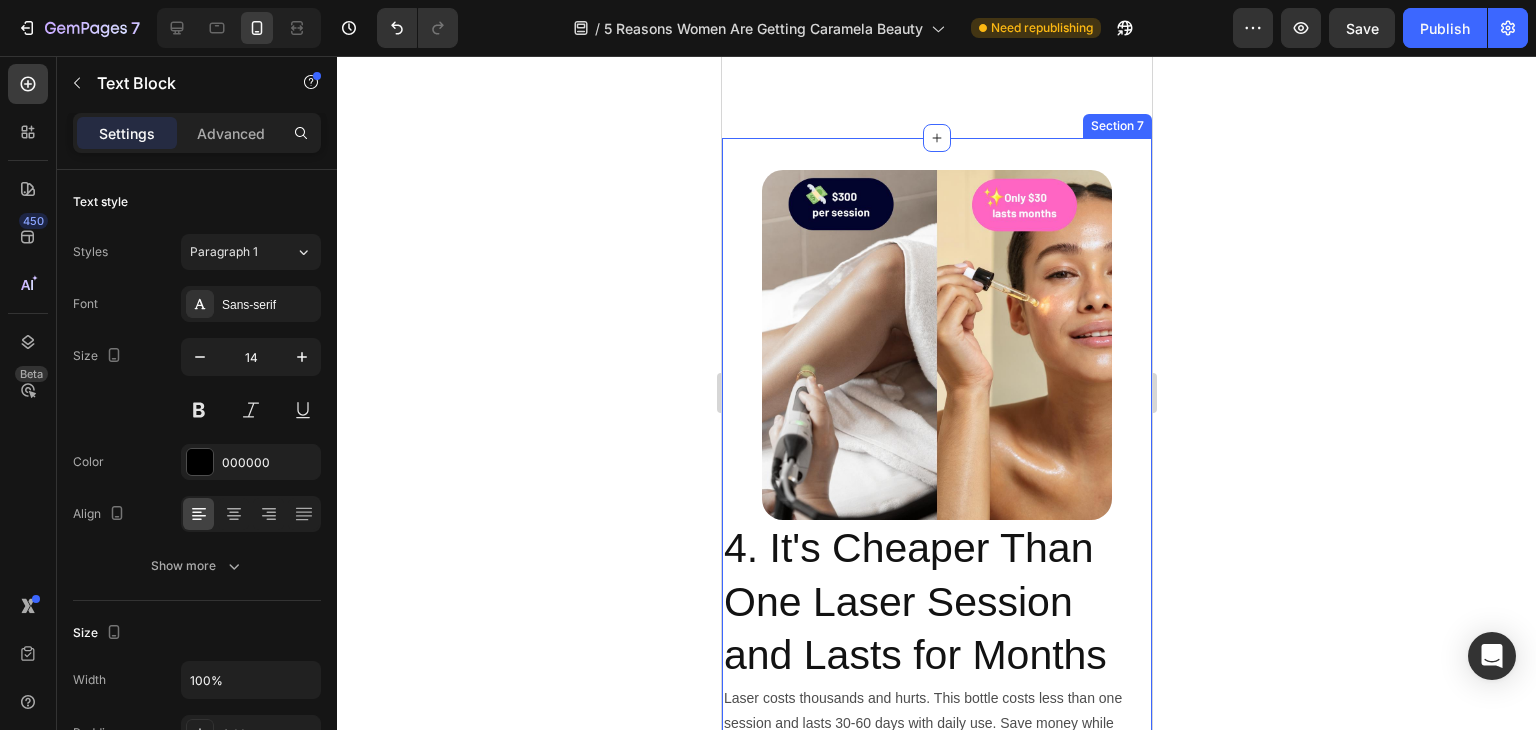 type on "16" 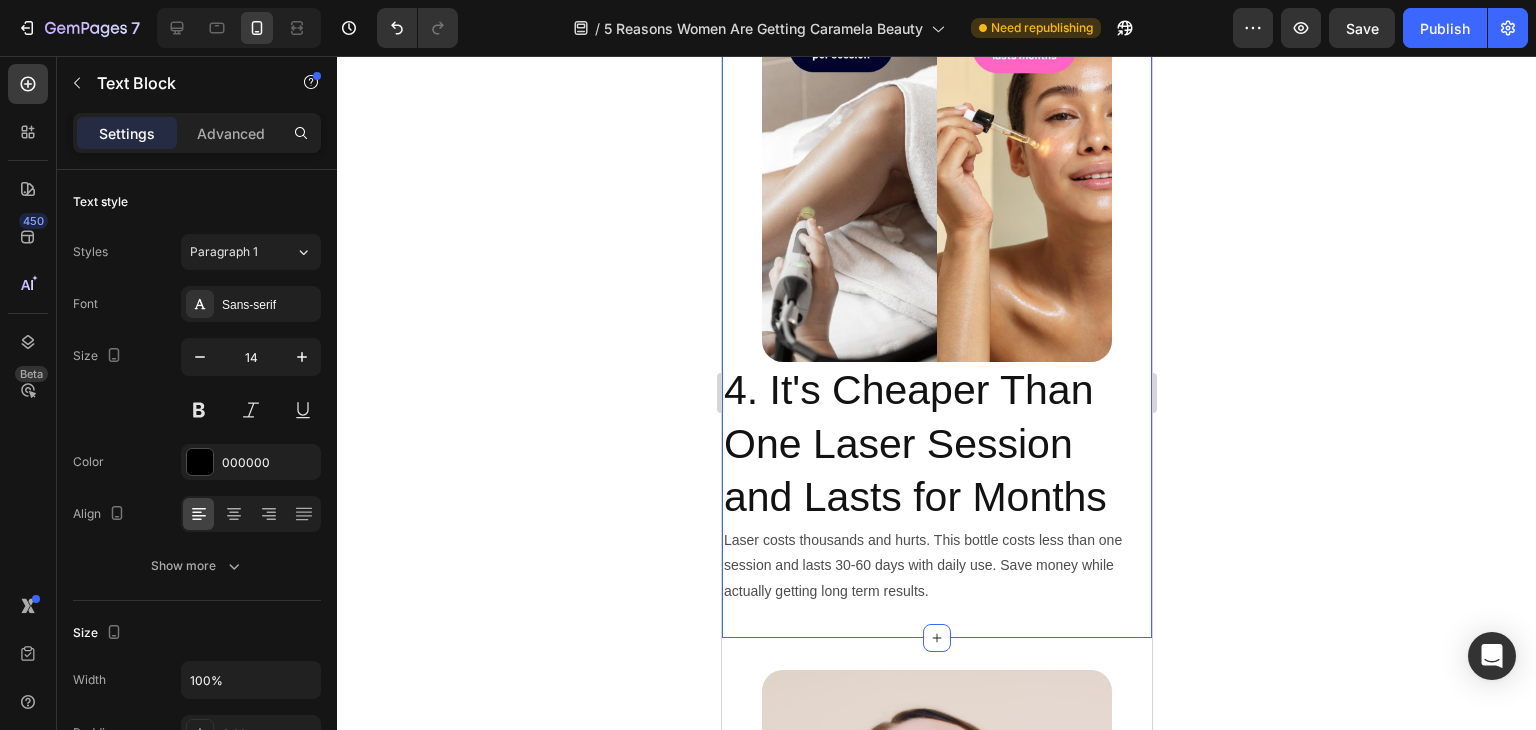 scroll, scrollTop: 3900, scrollLeft: 0, axis: vertical 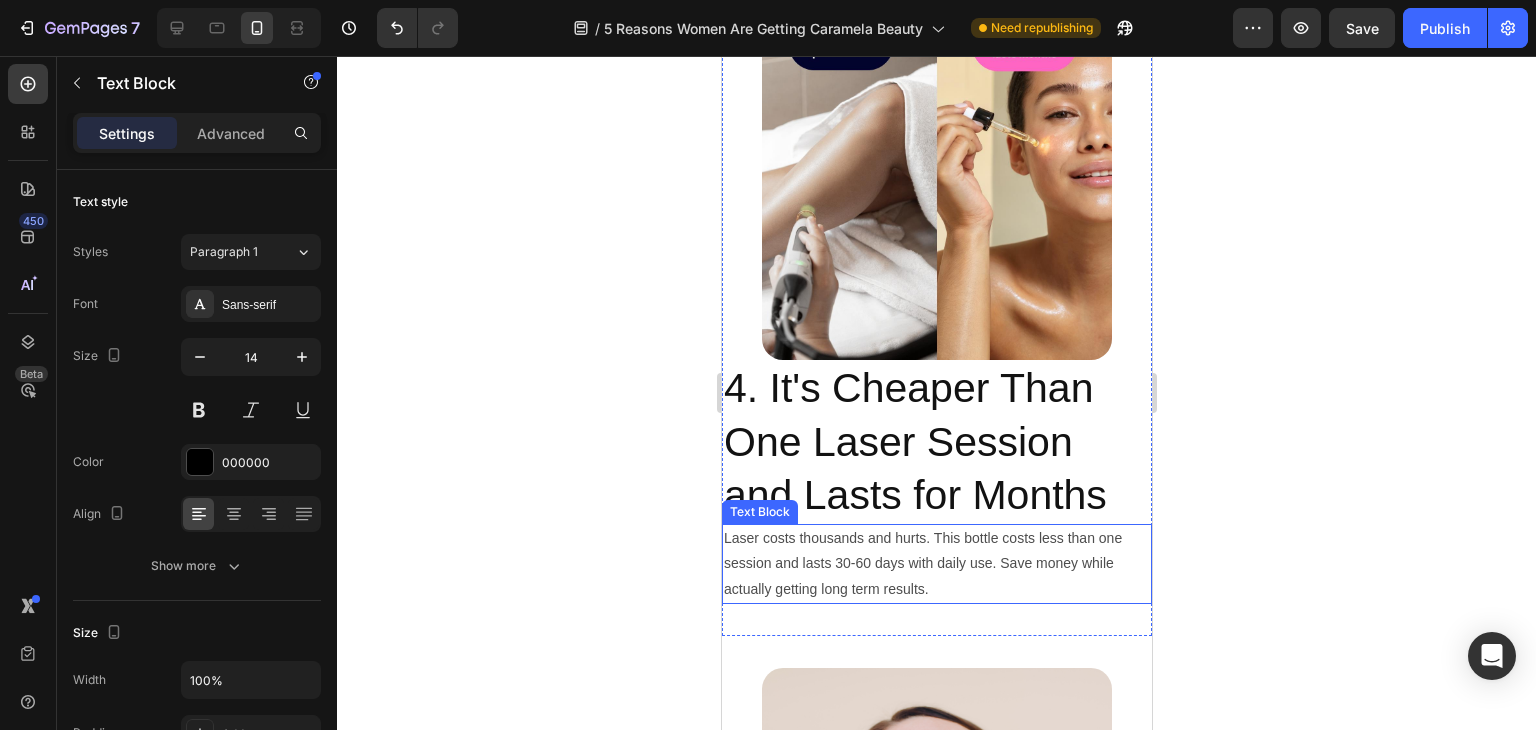 click on "Laser costs thousands and hurts. This bottle costs less than one session and lasts 30-60 days with daily use. Save money while actually getting long term results." at bounding box center [936, 564] 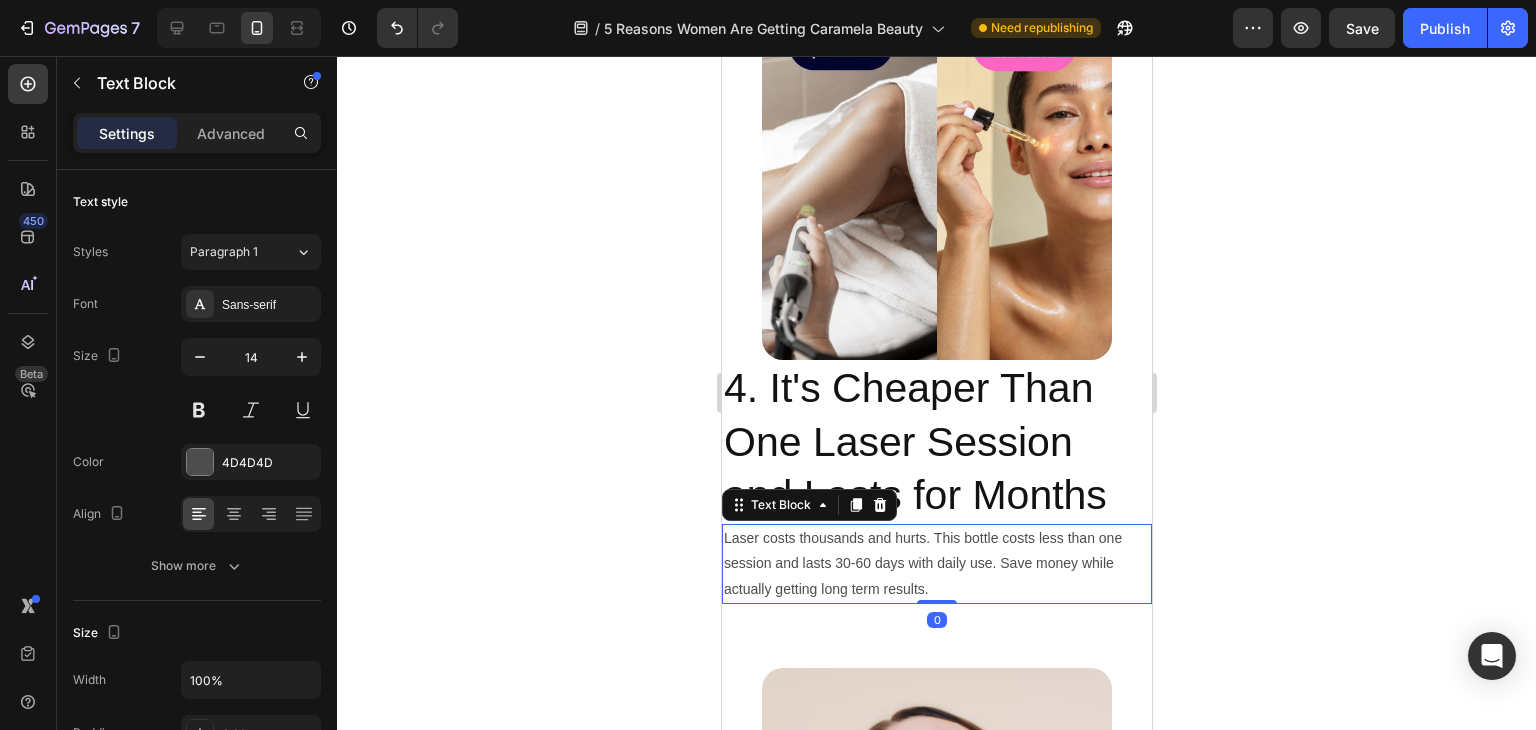 click on "Laser costs thousands and hurts. This bottle costs less than one session and lasts 30-60 days with daily use. Save money while actually getting long term results." at bounding box center [936, 564] 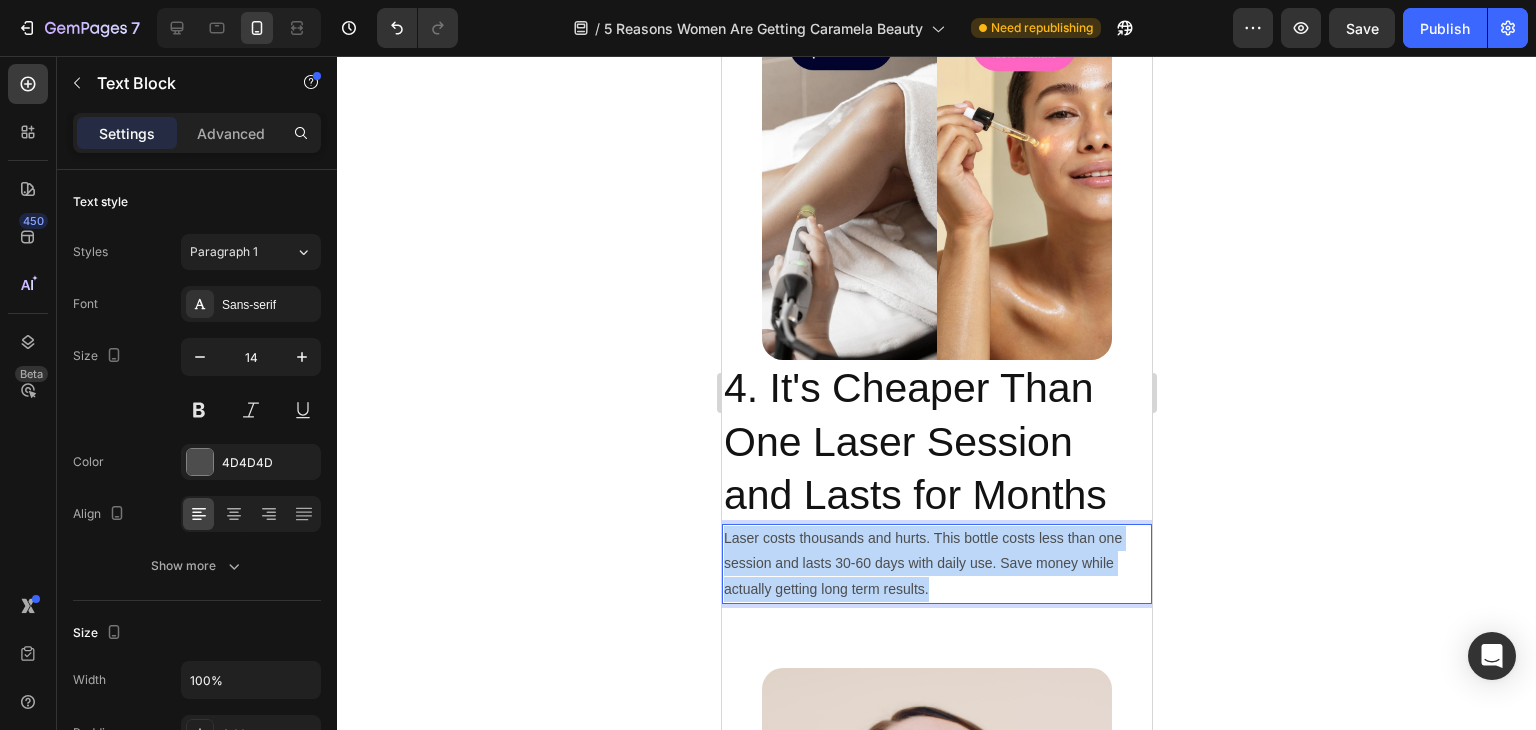 click on "Laser costs thousands and hurts. This bottle costs less than one session and lasts 30-60 days with daily use. Save money while actually getting long term results." at bounding box center [936, 564] 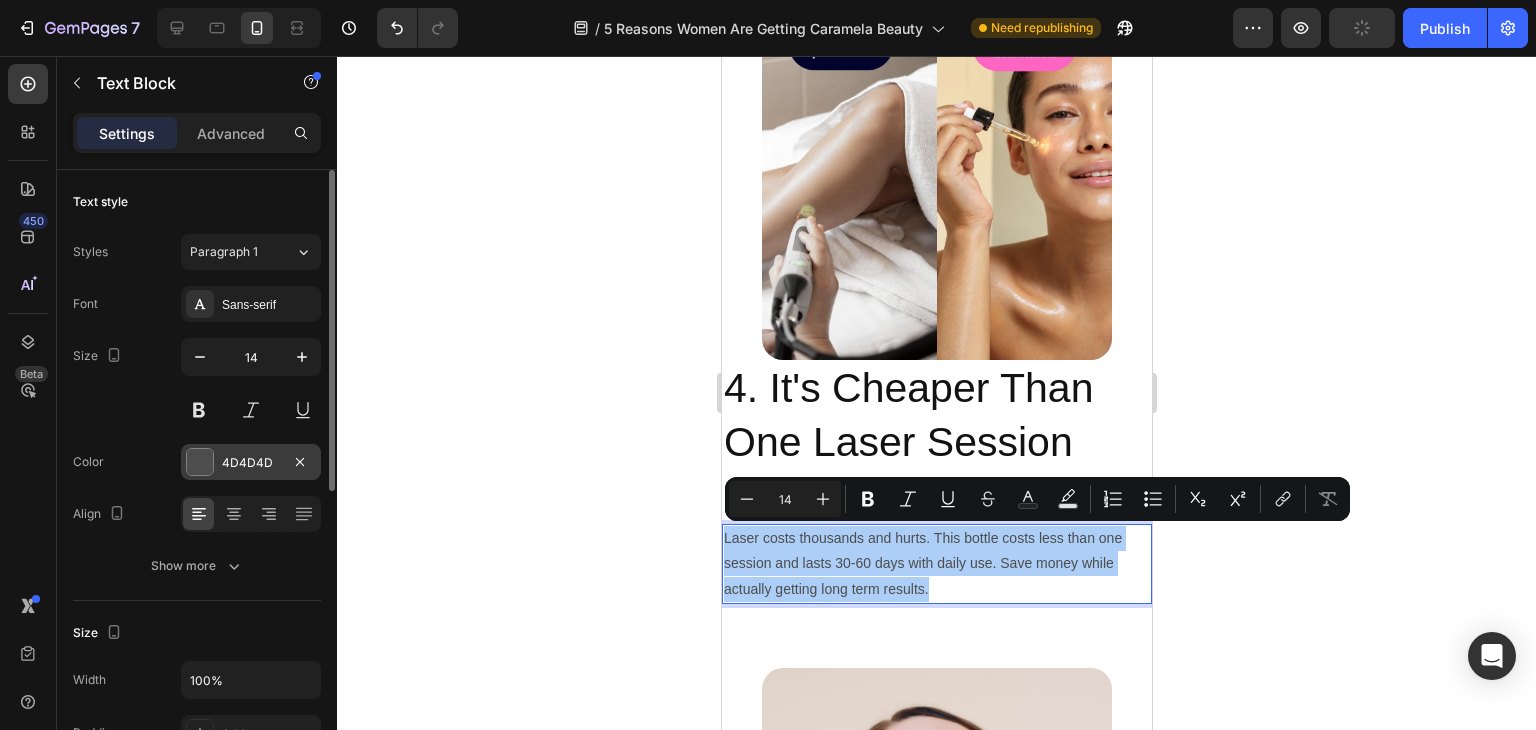 click on "4D4D4D" at bounding box center (251, 463) 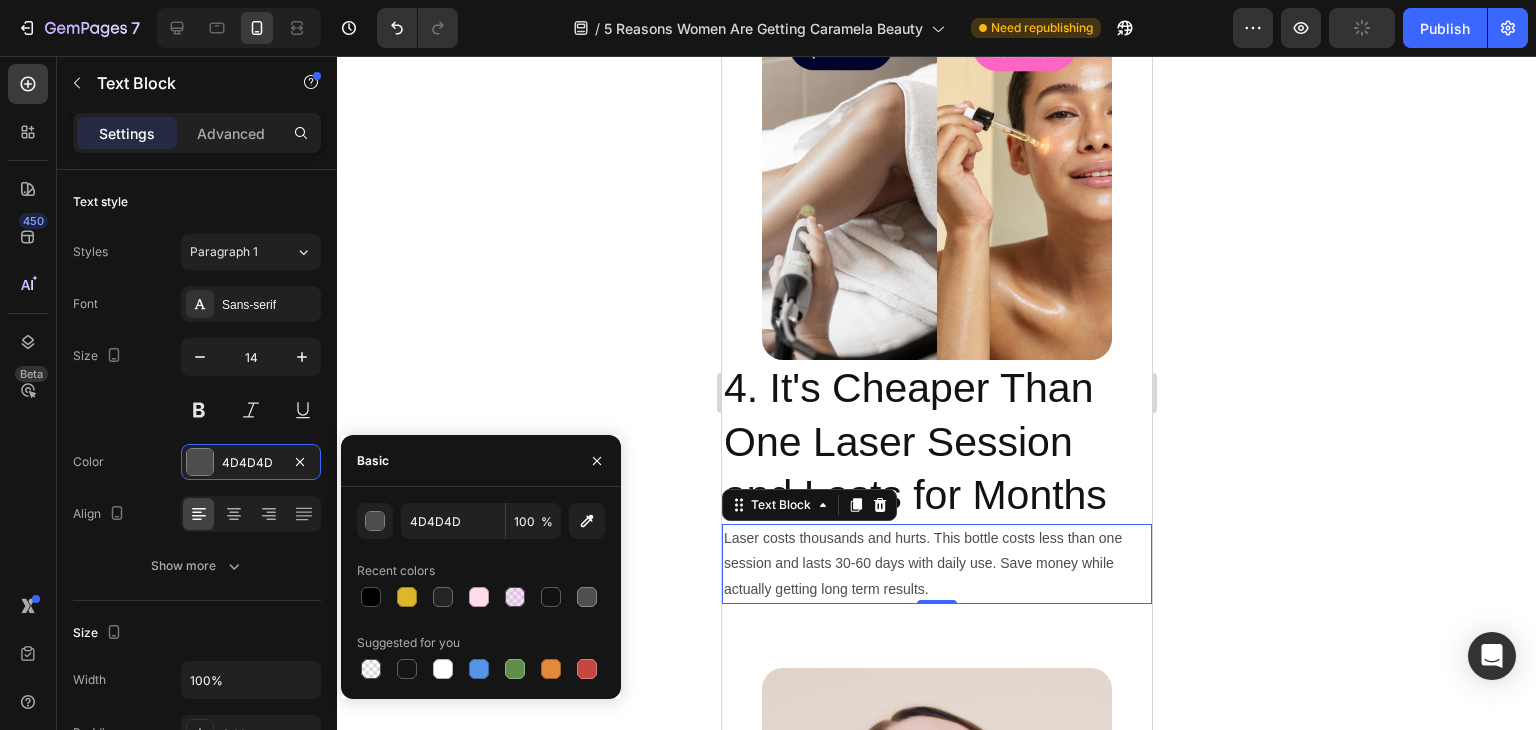 click on "4D4D4D 100 % Recent colors Suggested for you" at bounding box center (481, 593) 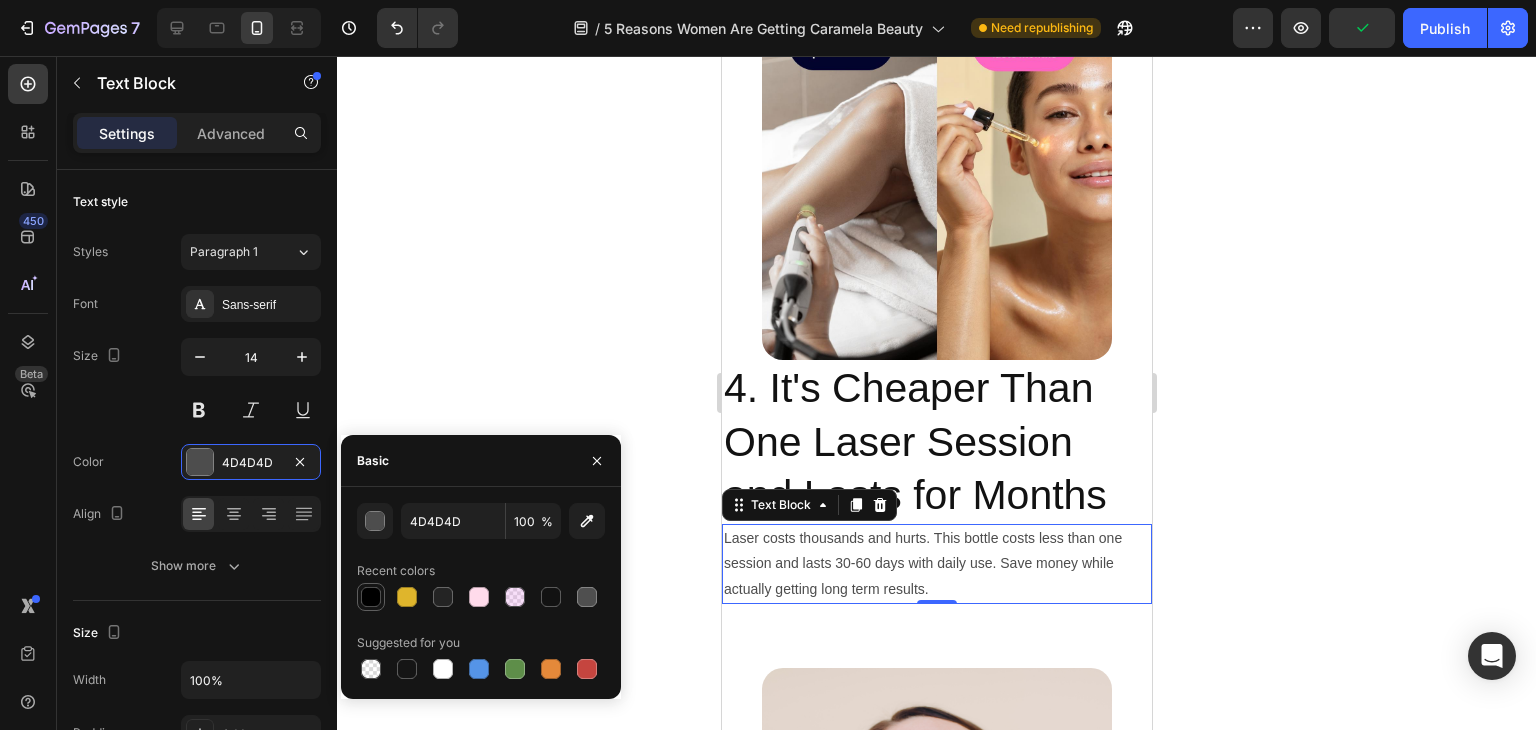 click at bounding box center (371, 597) 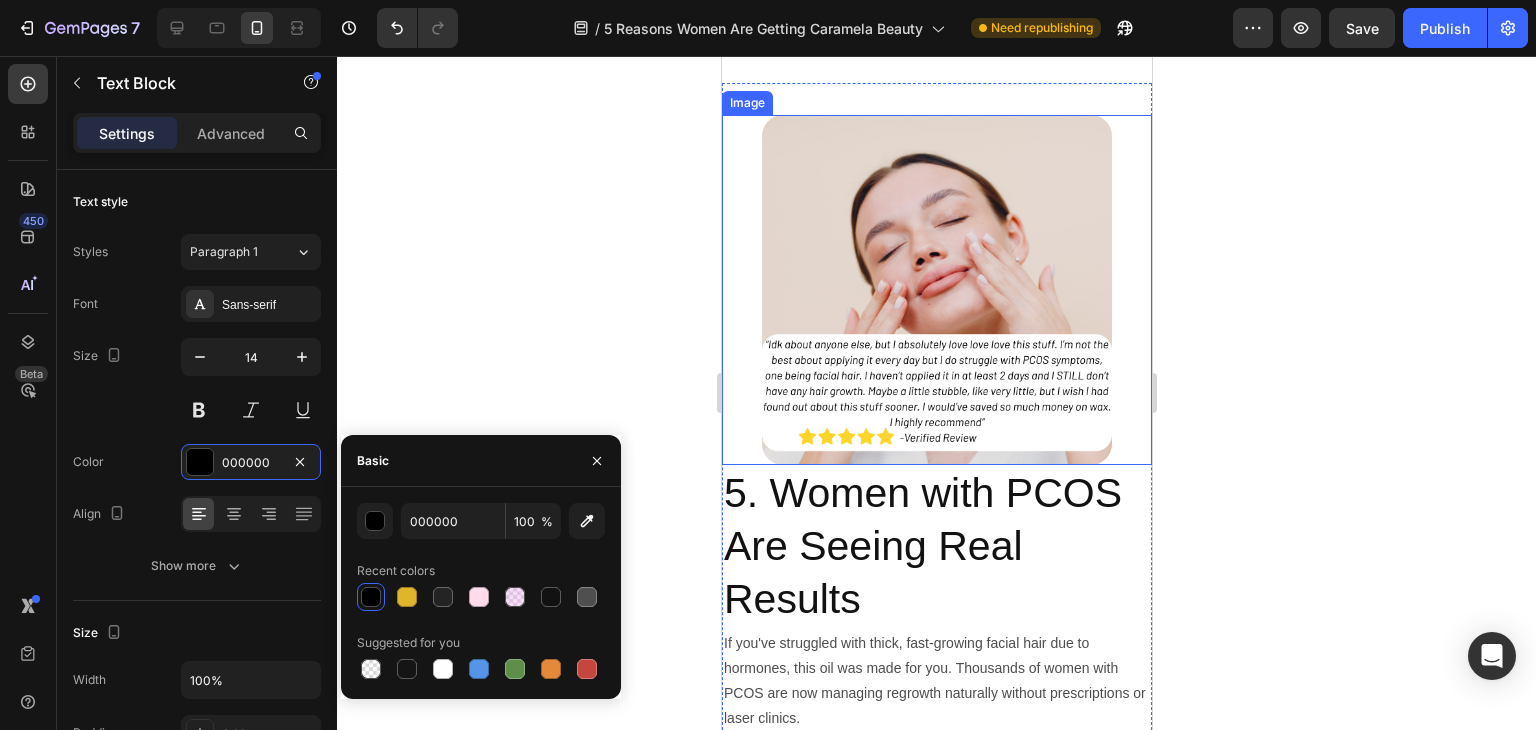 scroll, scrollTop: 4516, scrollLeft: 0, axis: vertical 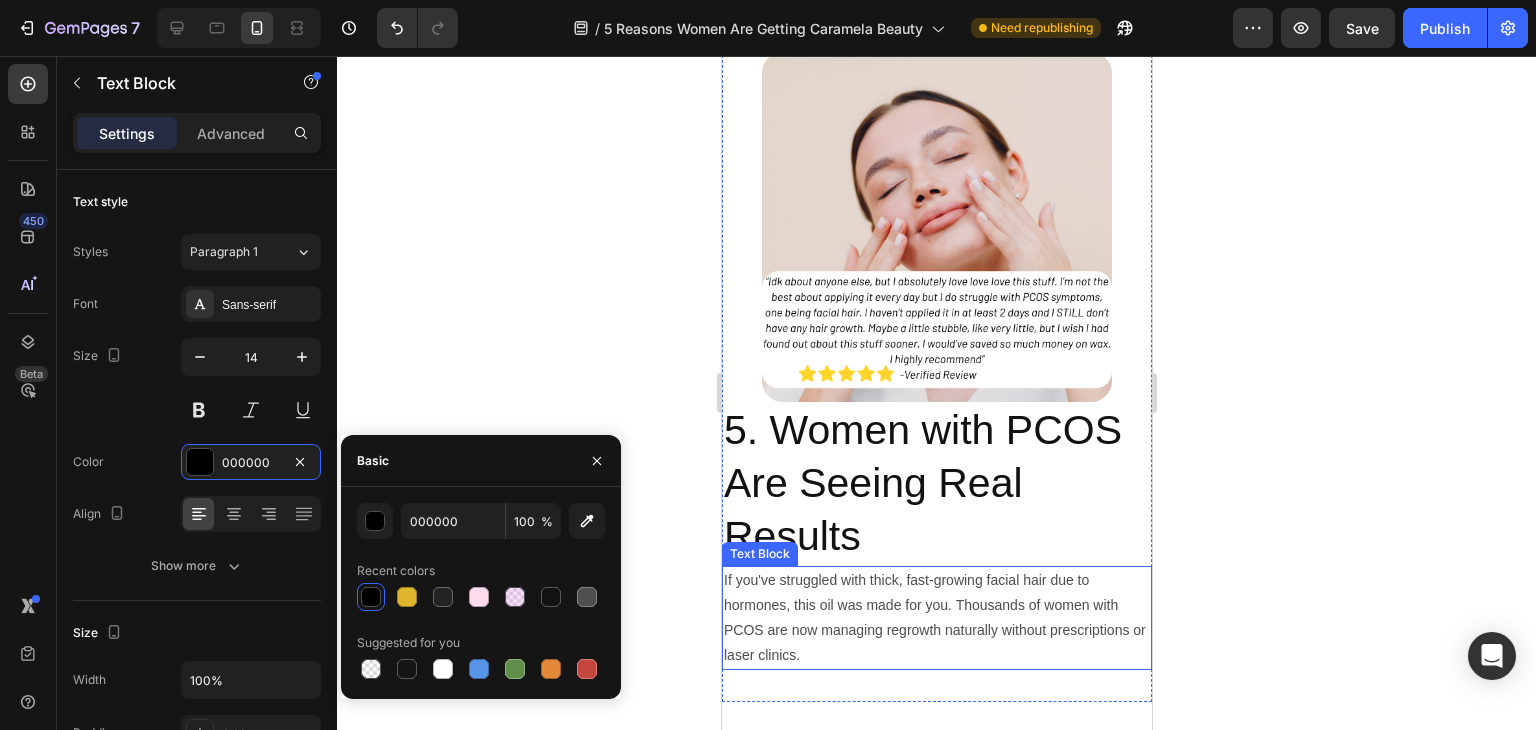 click on "If you've struggled with thick, fast-growing facial hair due to hormones, this oil was made for you. Thousands of women with PCOS are now managing regrowth naturally without prescriptions or laser clinics." at bounding box center (936, 618) 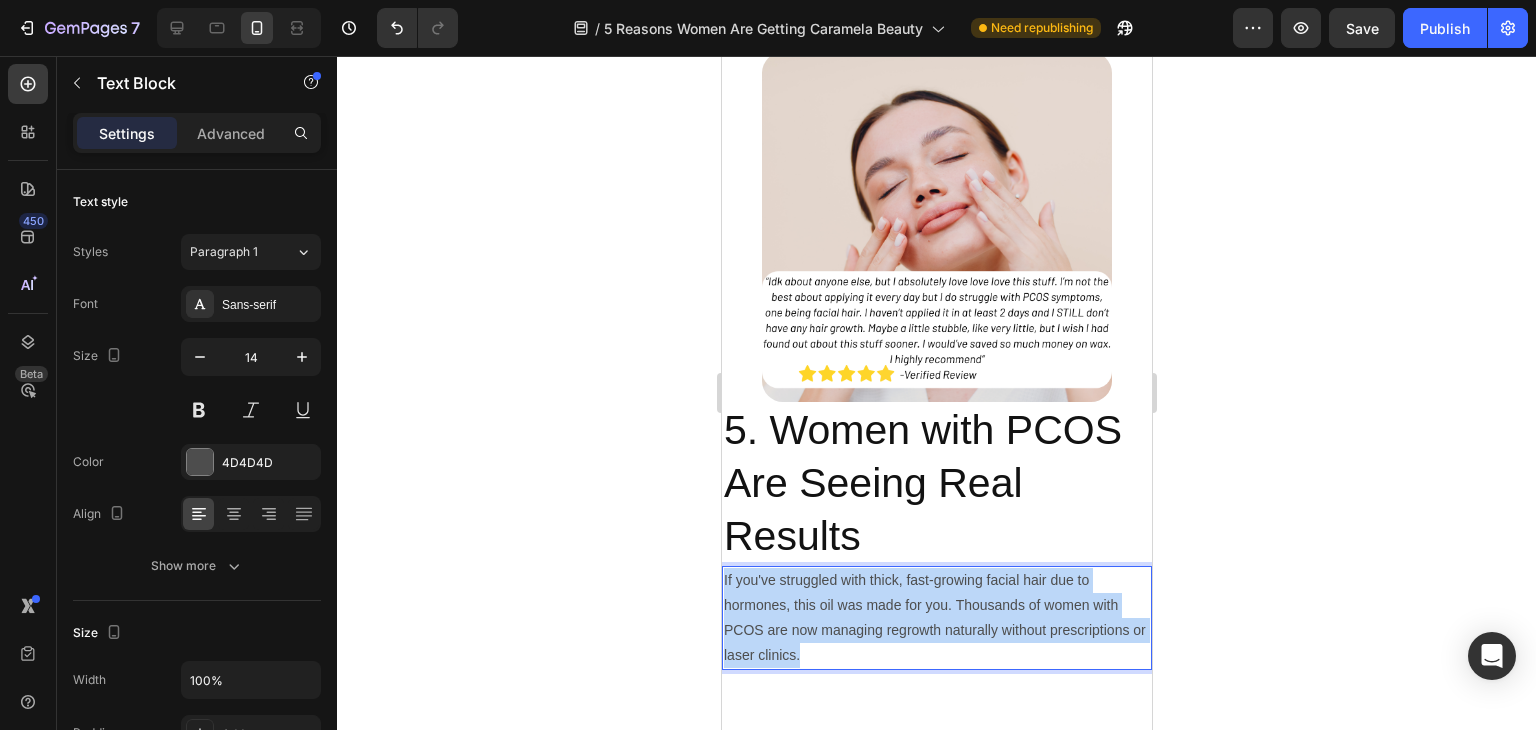 click on "If you've struggled with thick, fast-growing facial hair due to hormones, this oil was made for you. Thousands of women with PCOS are now managing regrowth naturally without prescriptions or laser clinics." at bounding box center (936, 618) 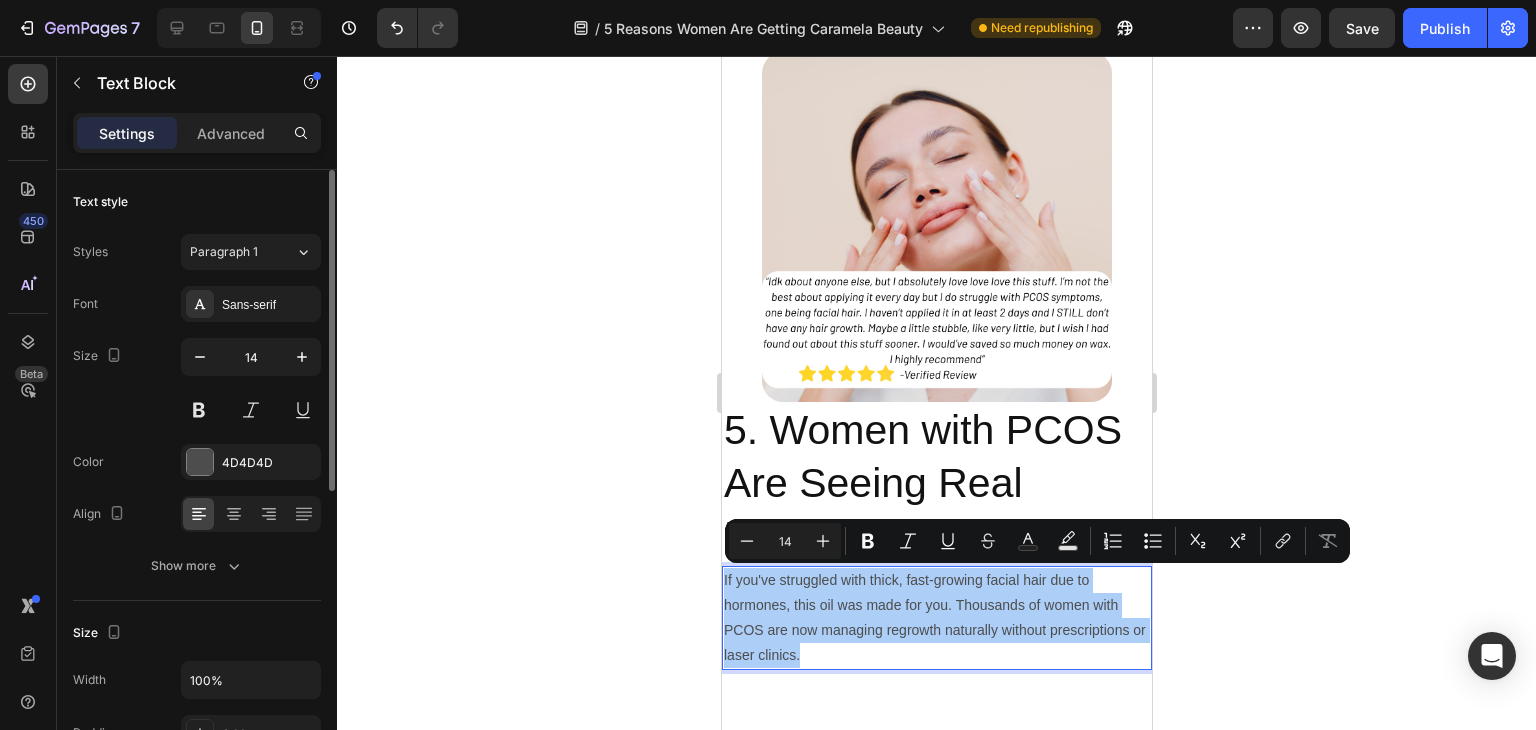 click on "Font Sans-serif Size 14 Color 4D4D4D Align Show more" at bounding box center [197, 435] 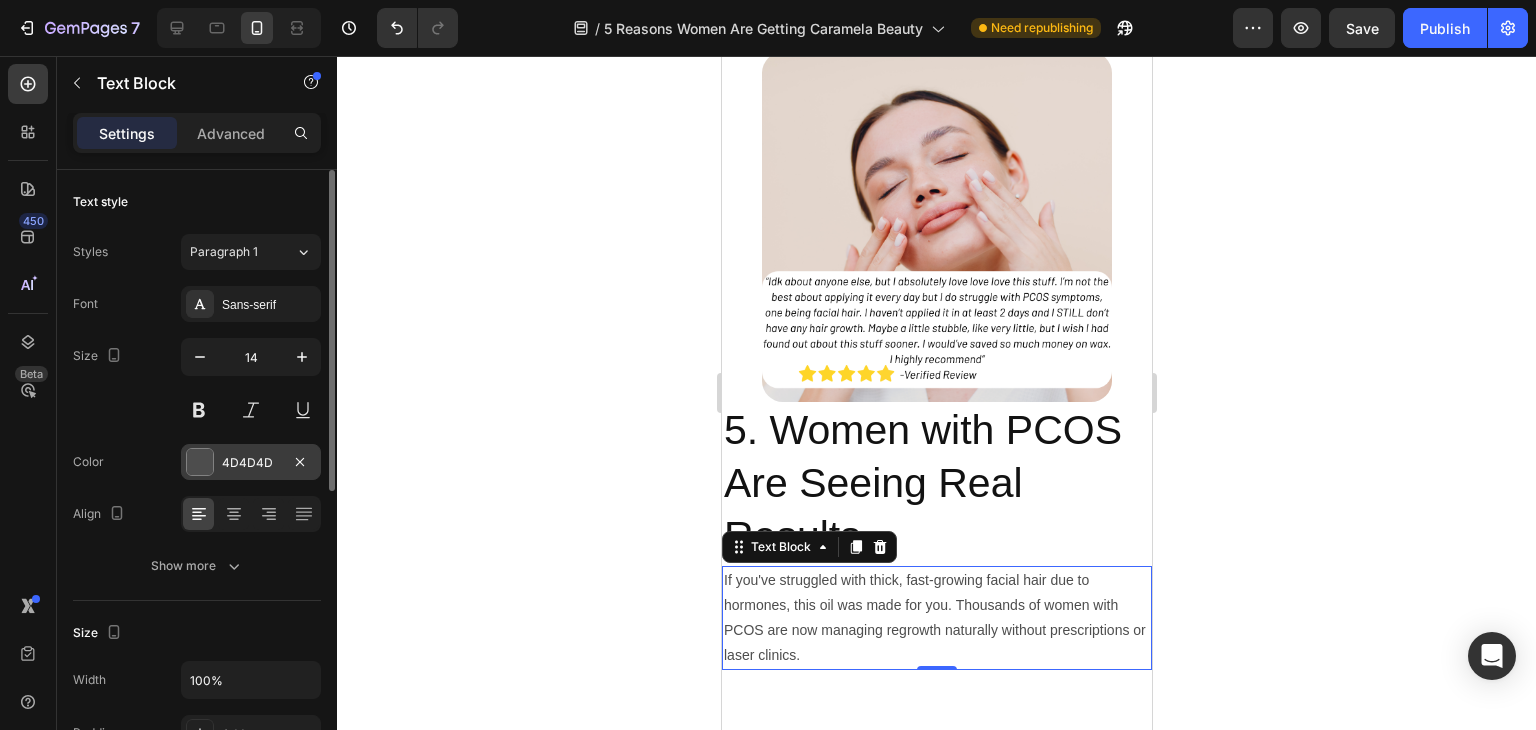click at bounding box center (200, 462) 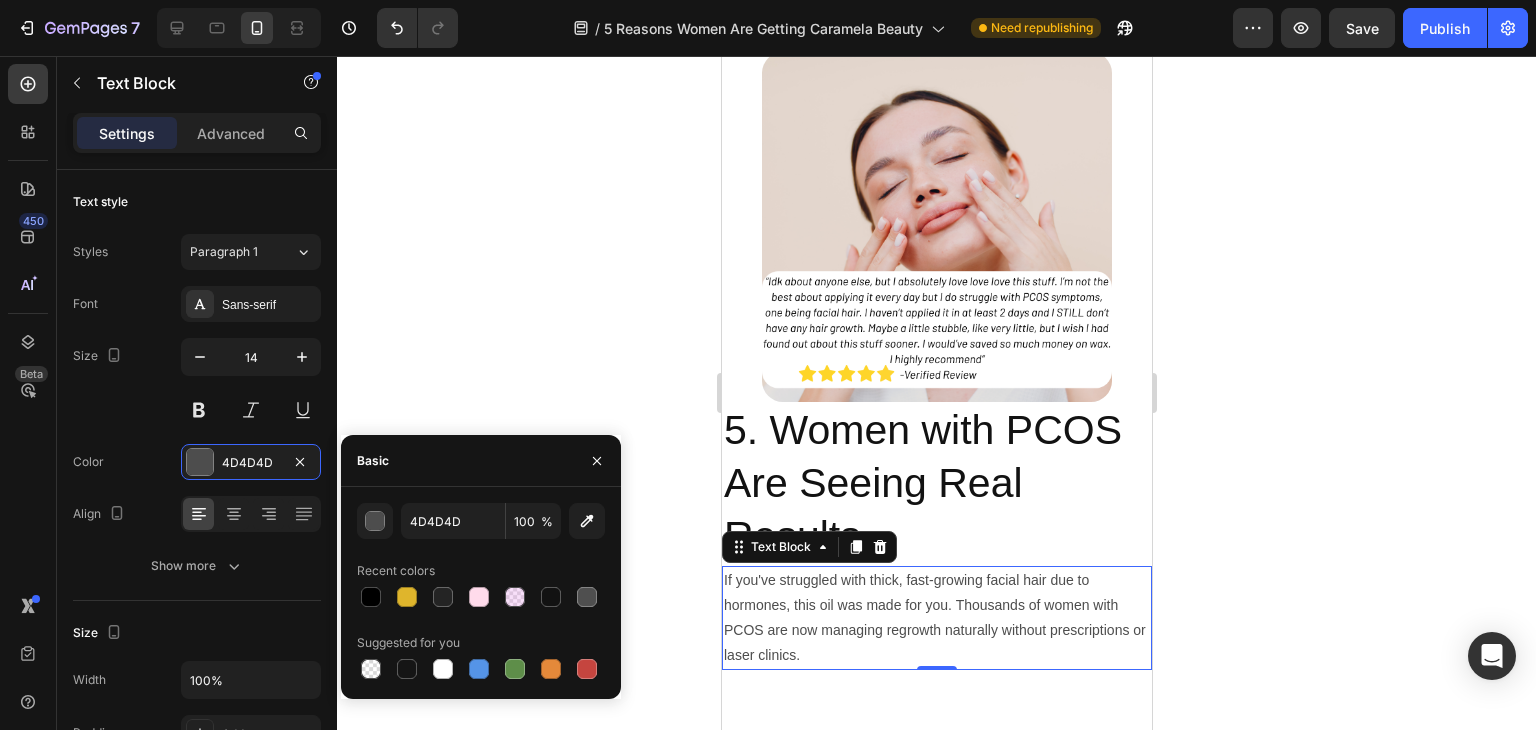 click 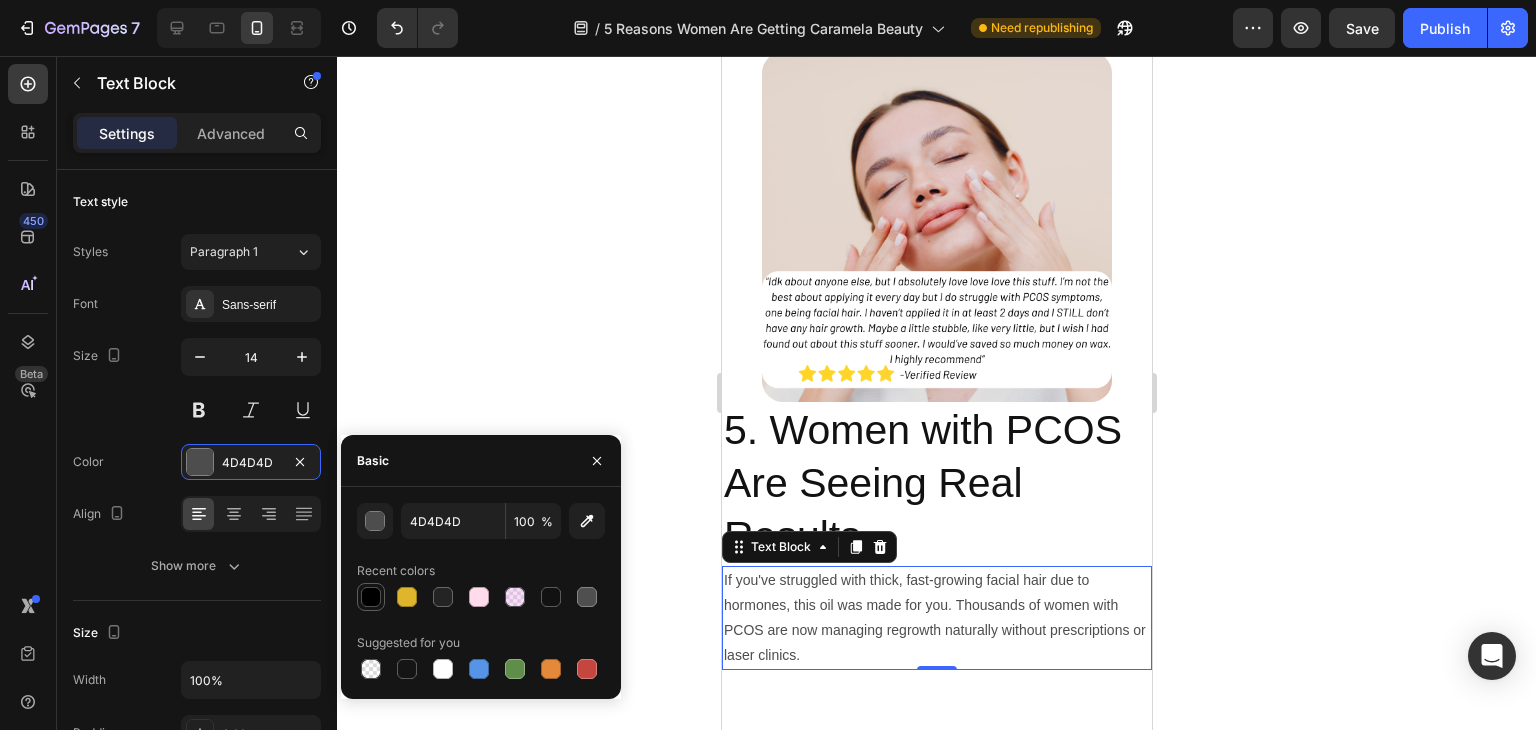 click at bounding box center (371, 597) 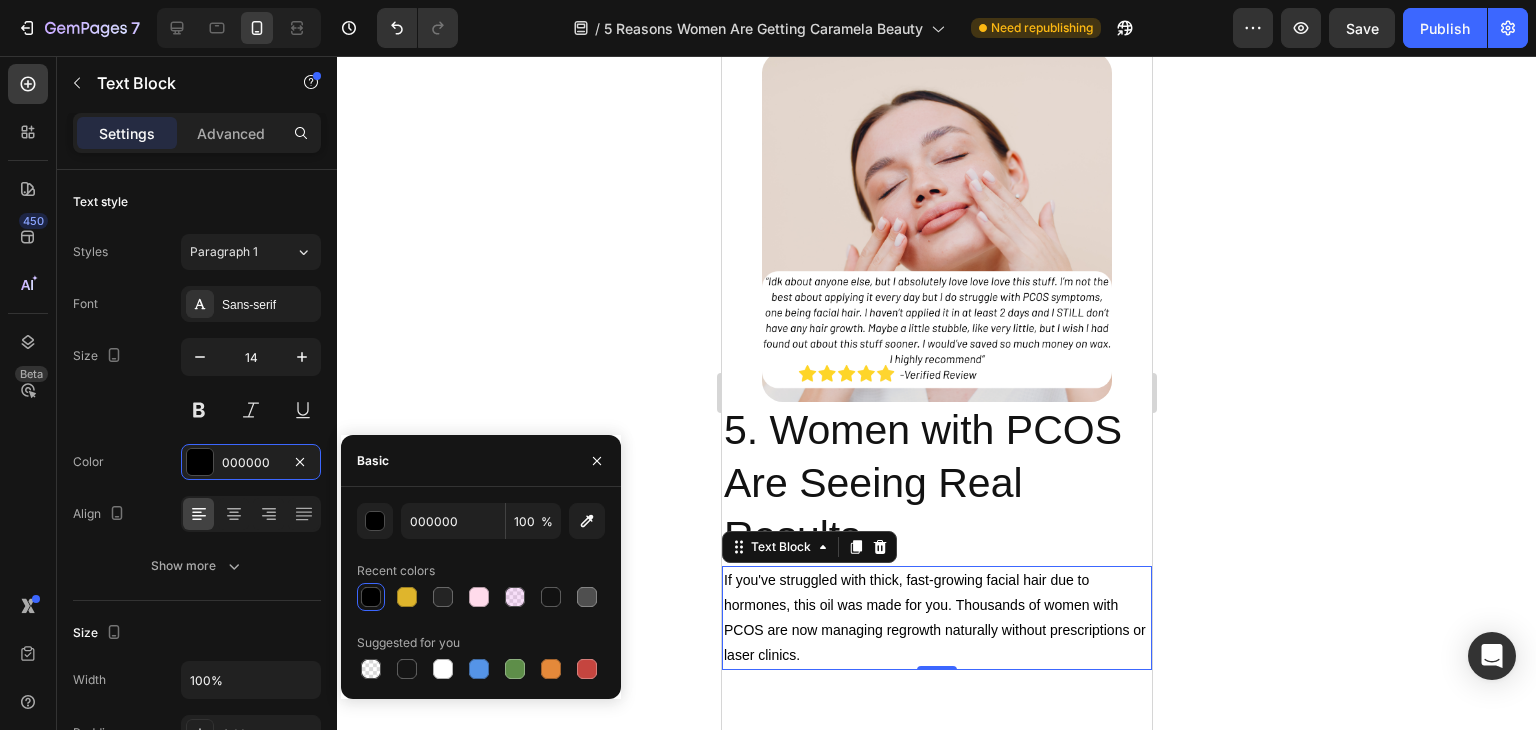 click on "5. Women with PCOS Are Seeing Real Results" at bounding box center [936, 484] 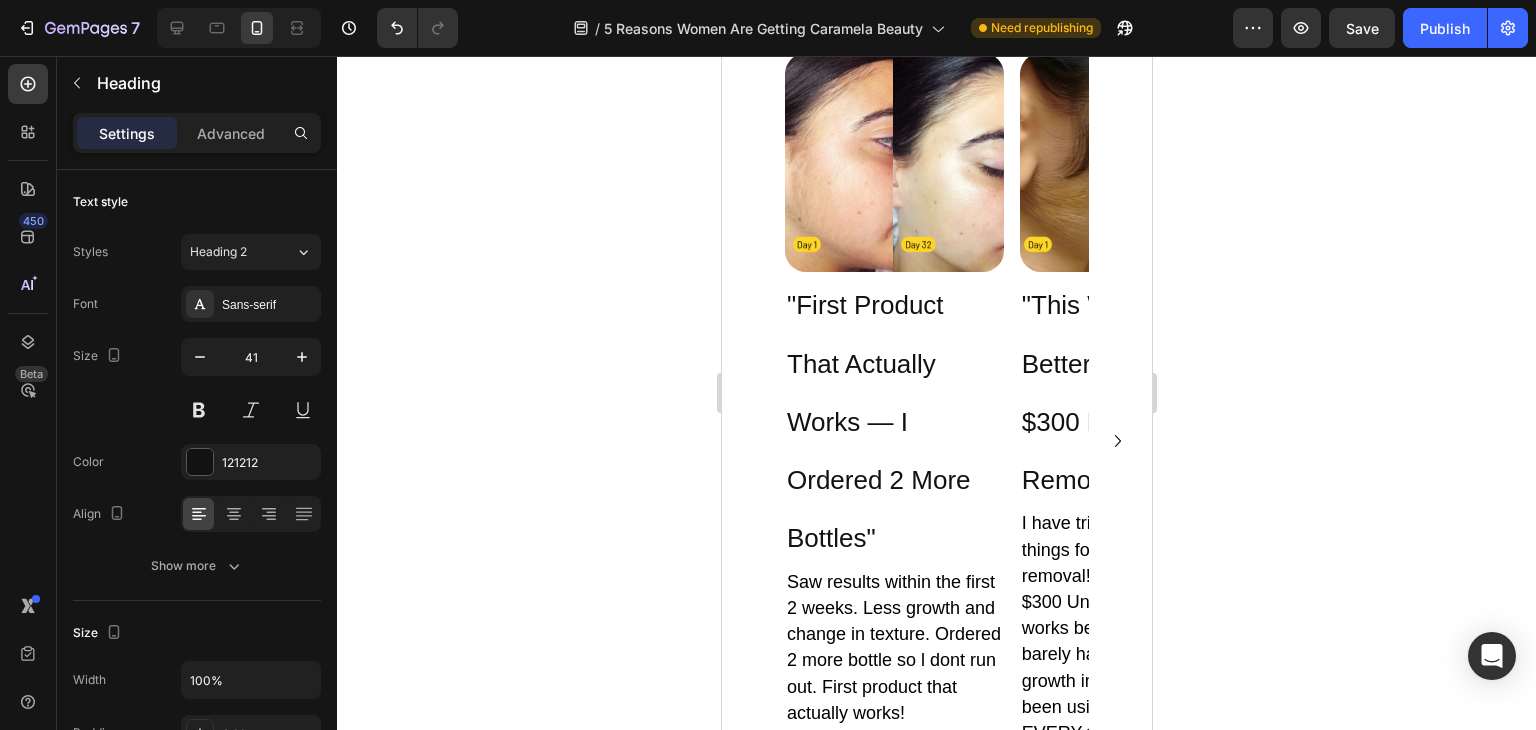 scroll, scrollTop: 1755, scrollLeft: 0, axis: vertical 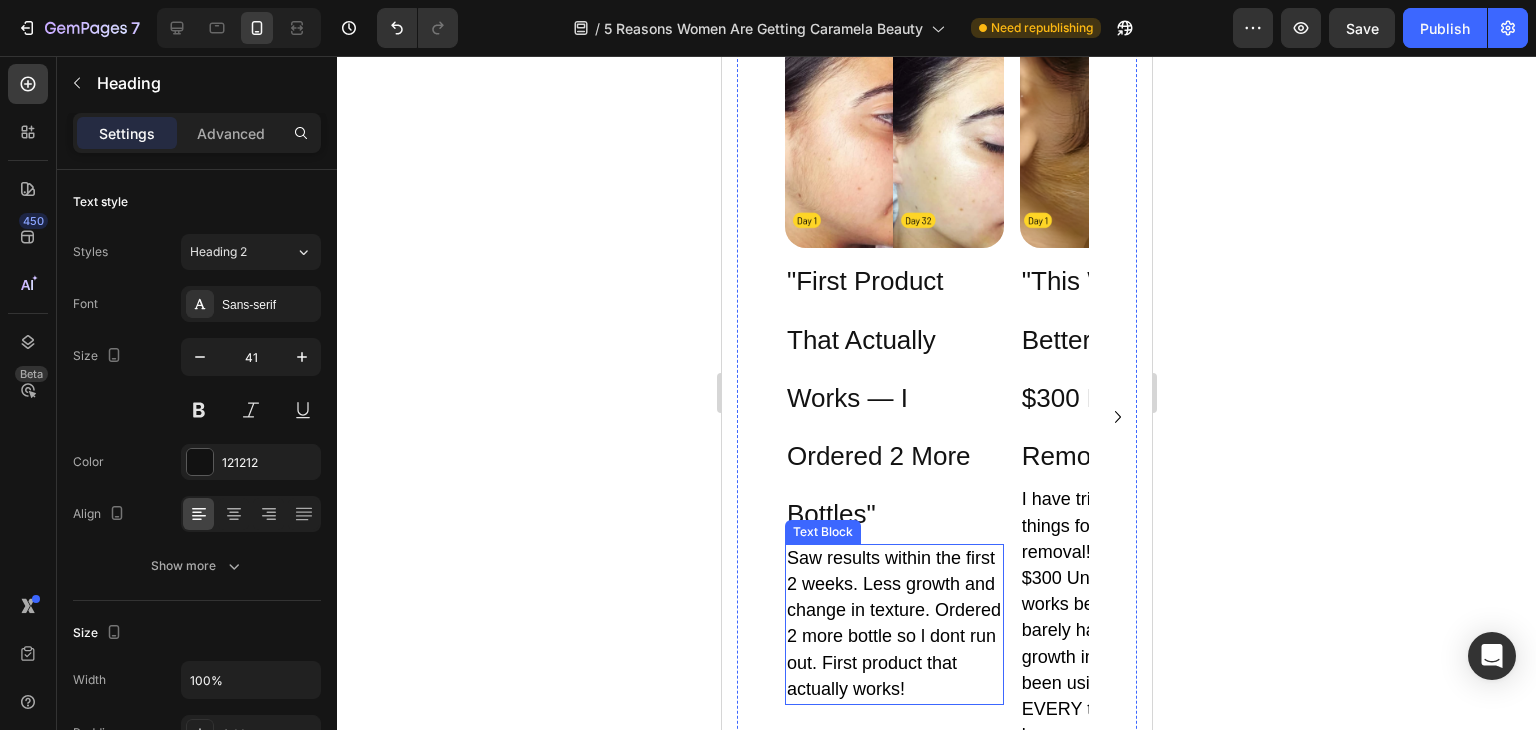 click on "Saw results within the first 2 weeks. Less growth and change in texture. Ordered 2 more bottle so l dont run out. First product that actually works!" at bounding box center (893, 623) 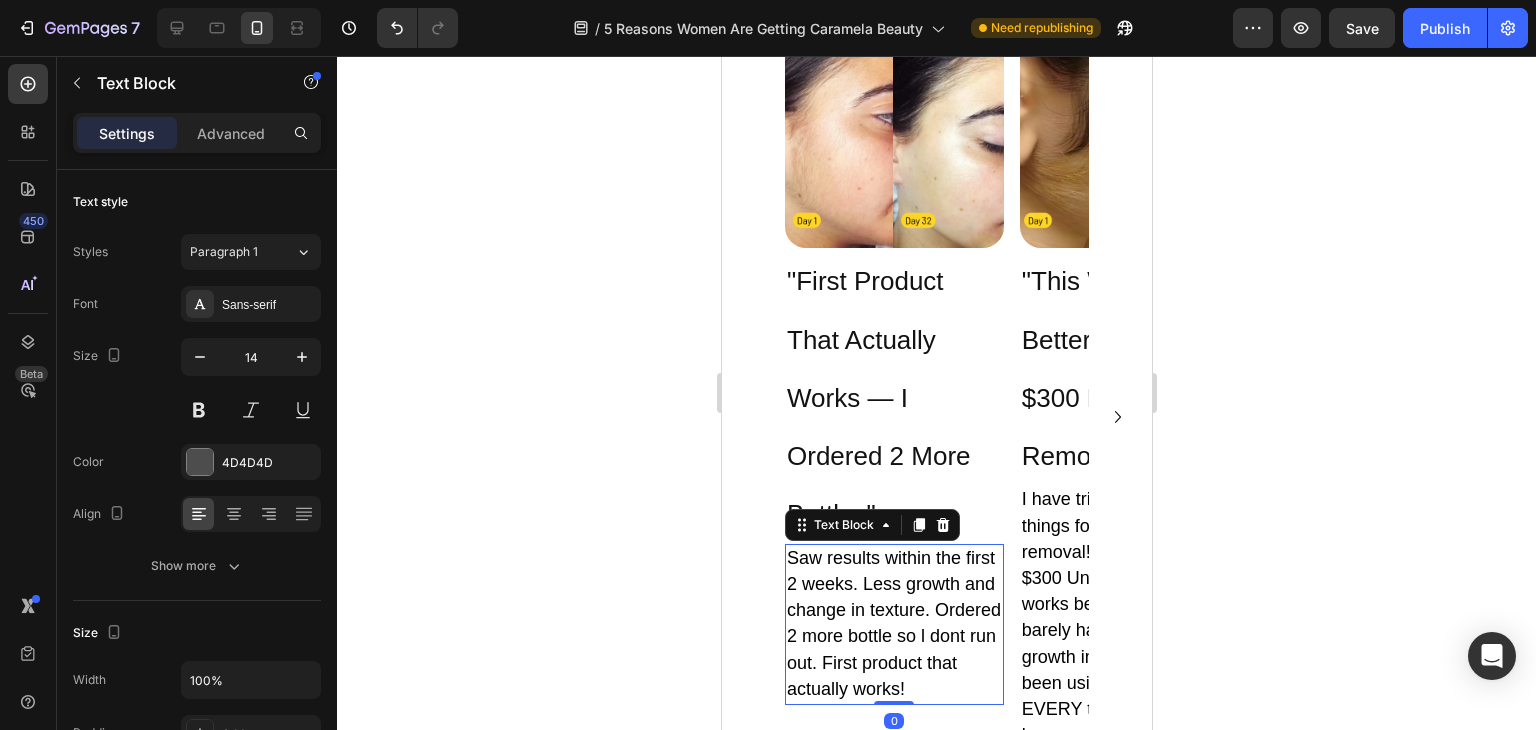 click on "Saw results within the first 2 weeks. Less growth and change in texture. Ordered 2 more bottle so l dont run out. First product that actually works!" at bounding box center (893, 623) 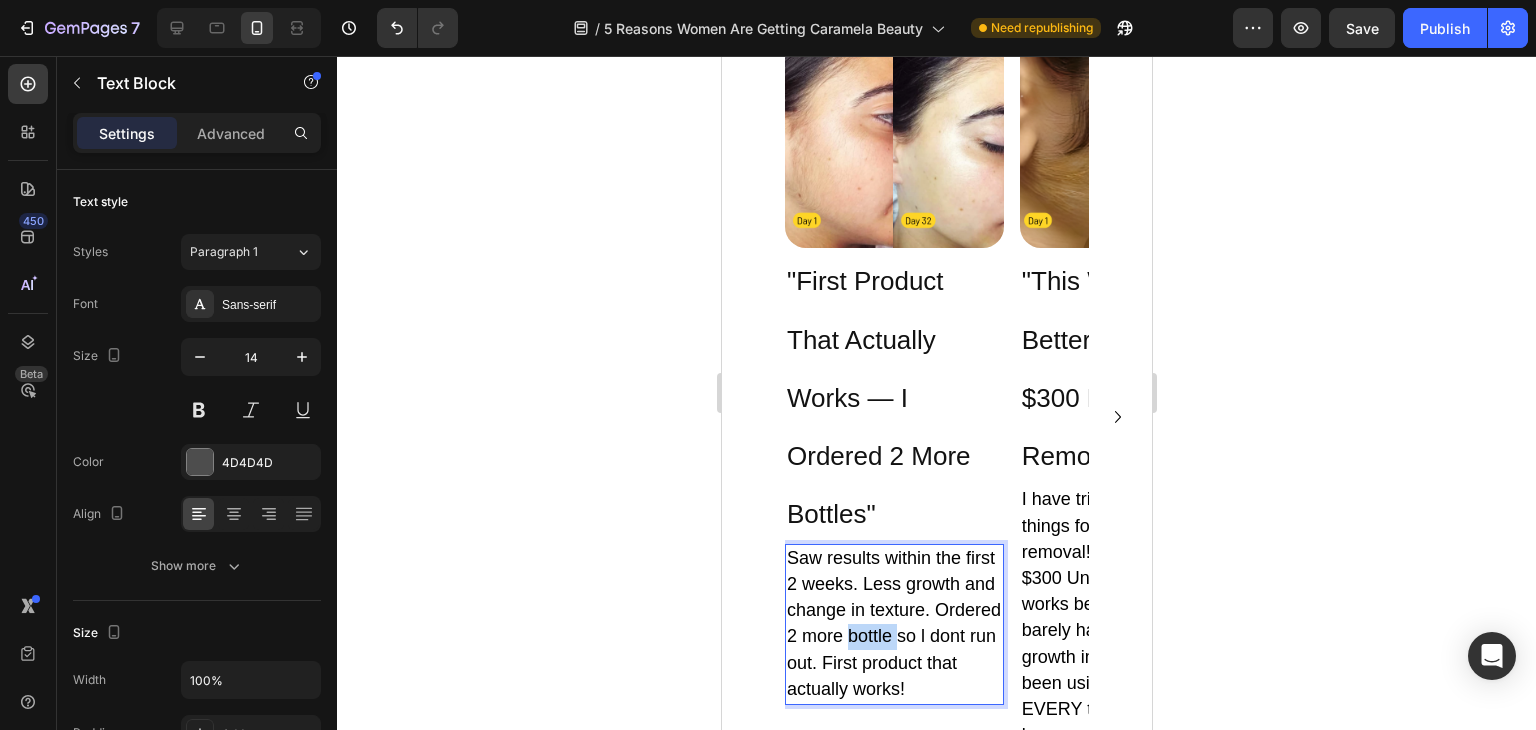 click on "Saw results within the first 2 weeks. Less growth and change in texture. Ordered 2 more bottle so l dont run out. First product that actually works!" at bounding box center (893, 623) 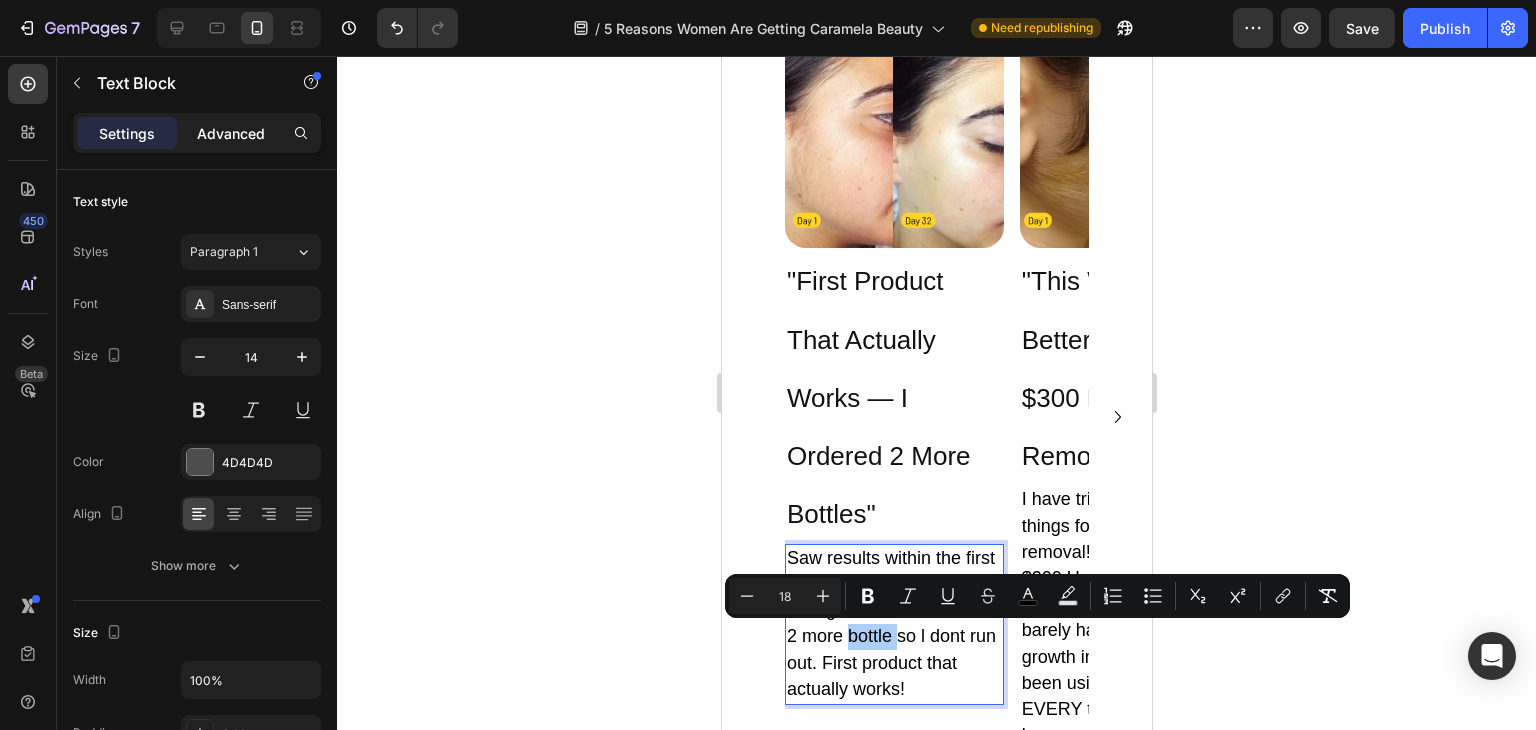 click on "Advanced" at bounding box center (231, 133) 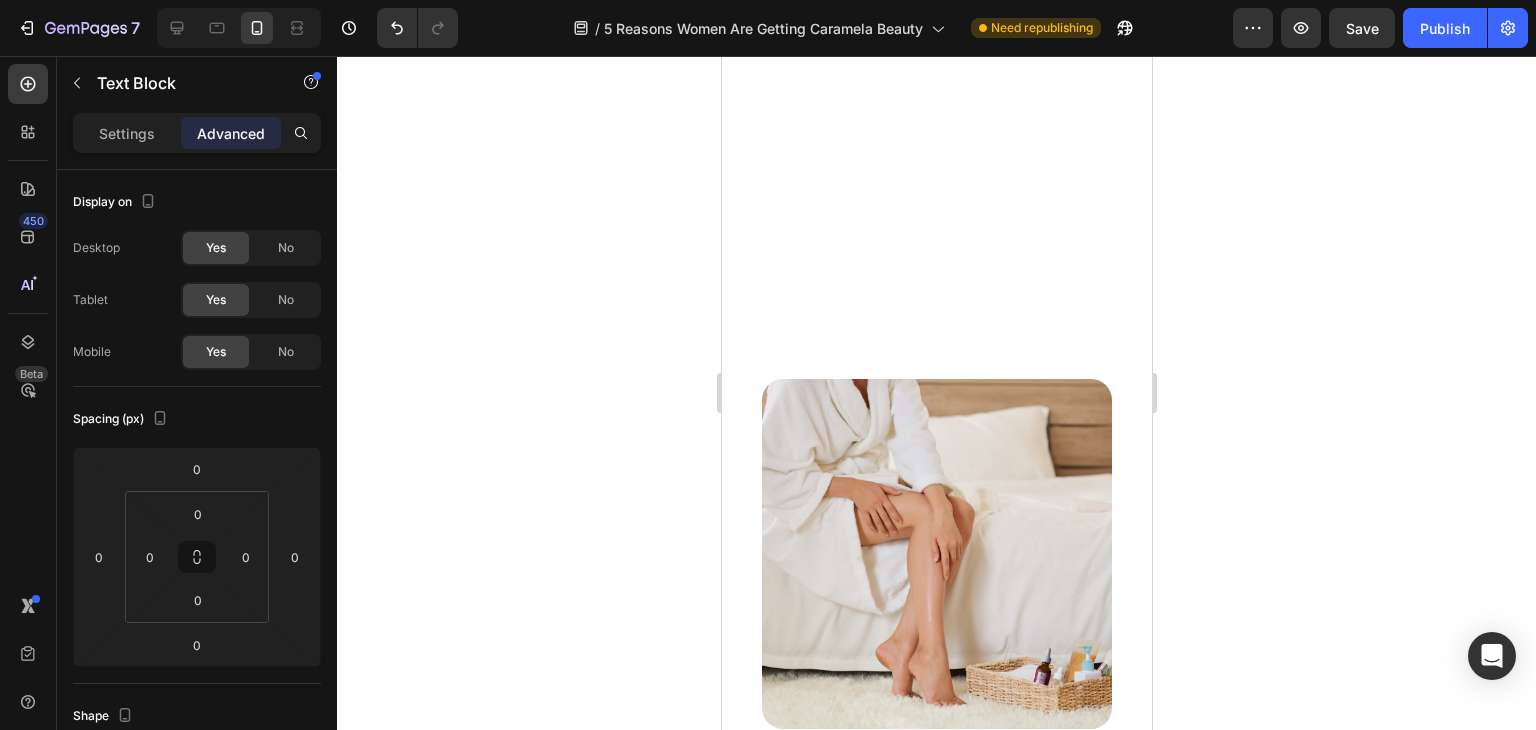 scroll, scrollTop: 2890, scrollLeft: 0, axis: vertical 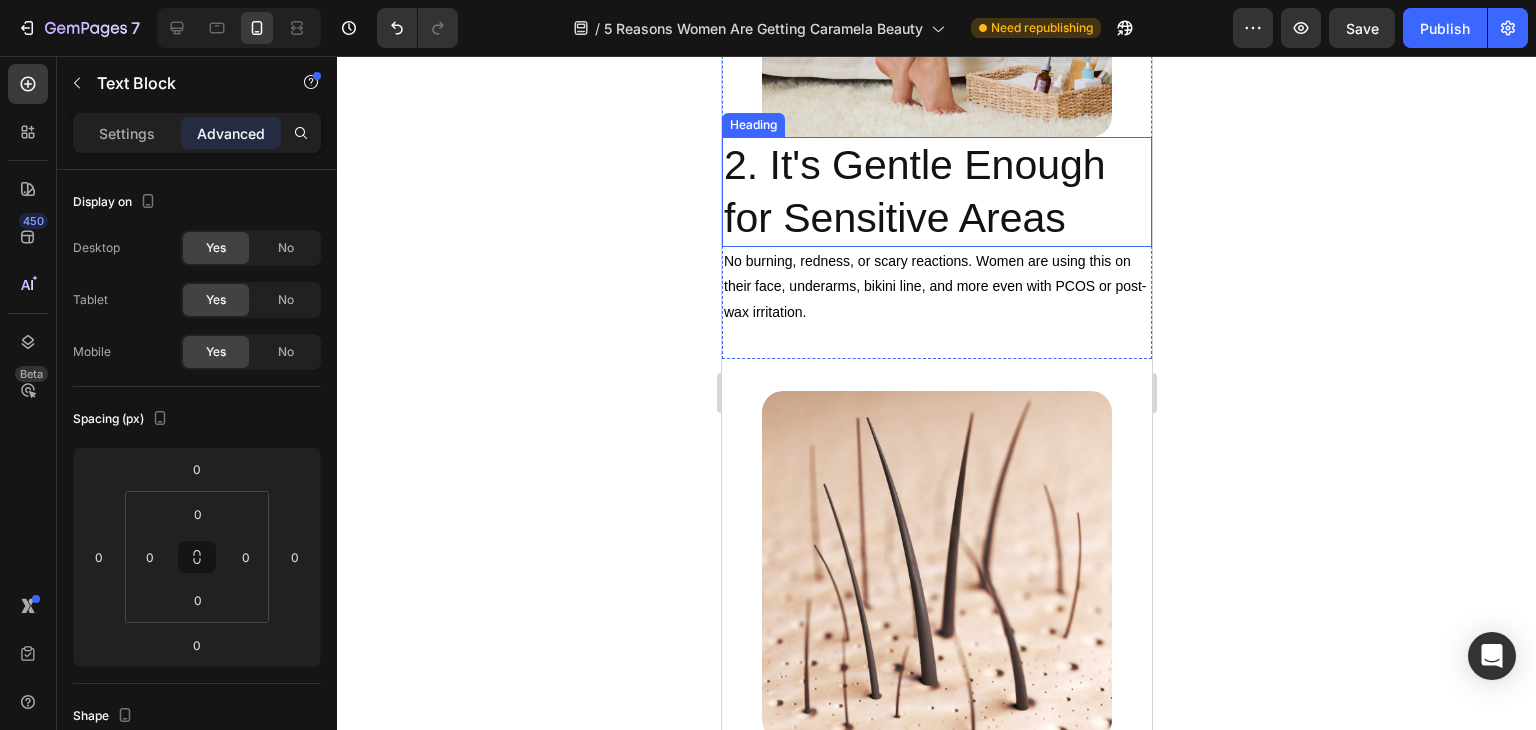 click on "2. It's Gentle Enough for Sensitive Areas" at bounding box center (936, 192) 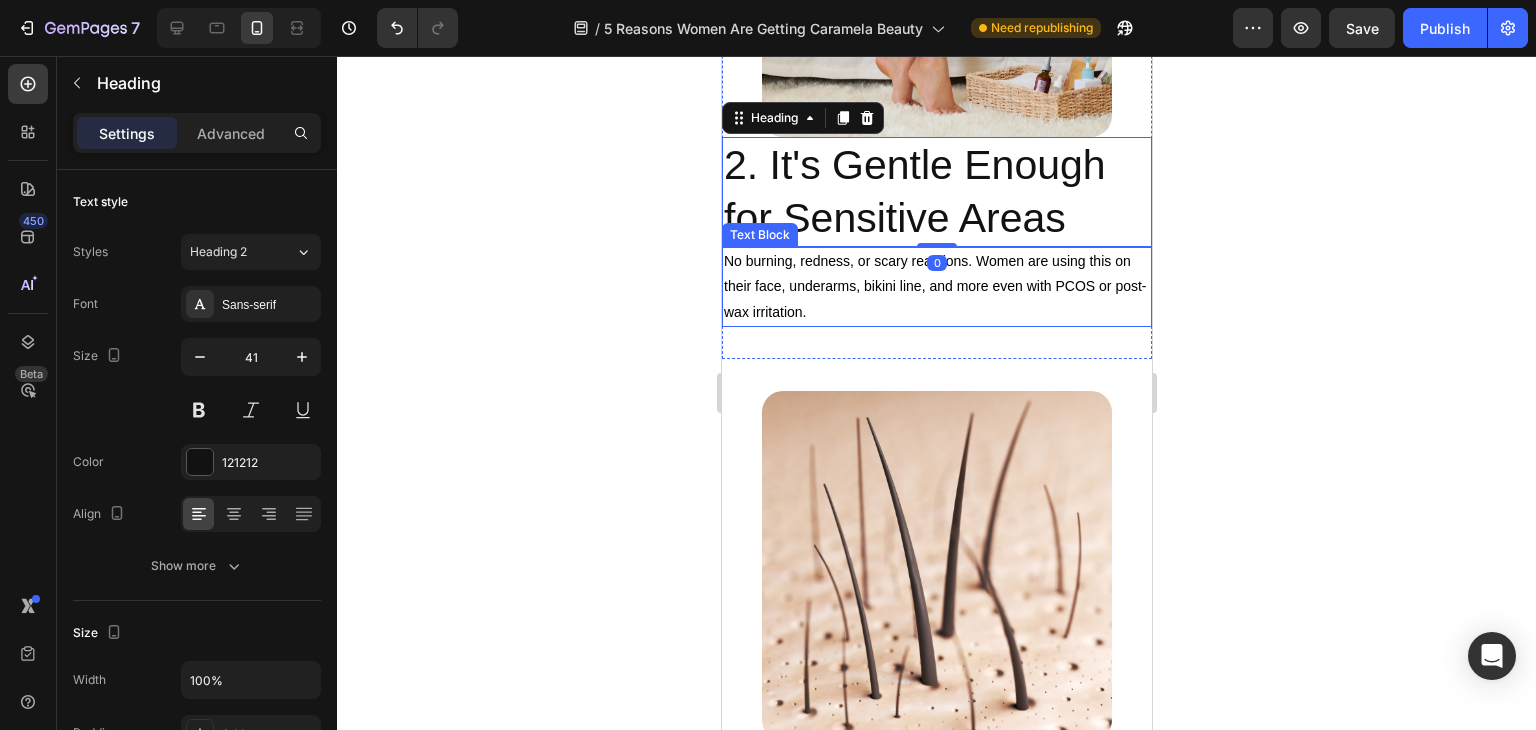 click on "No burning, redness, or scary reactions. Women are using this on their face, underarms, bikini line, and more even with PCOS or post-wax irritation." at bounding box center [936, 287] 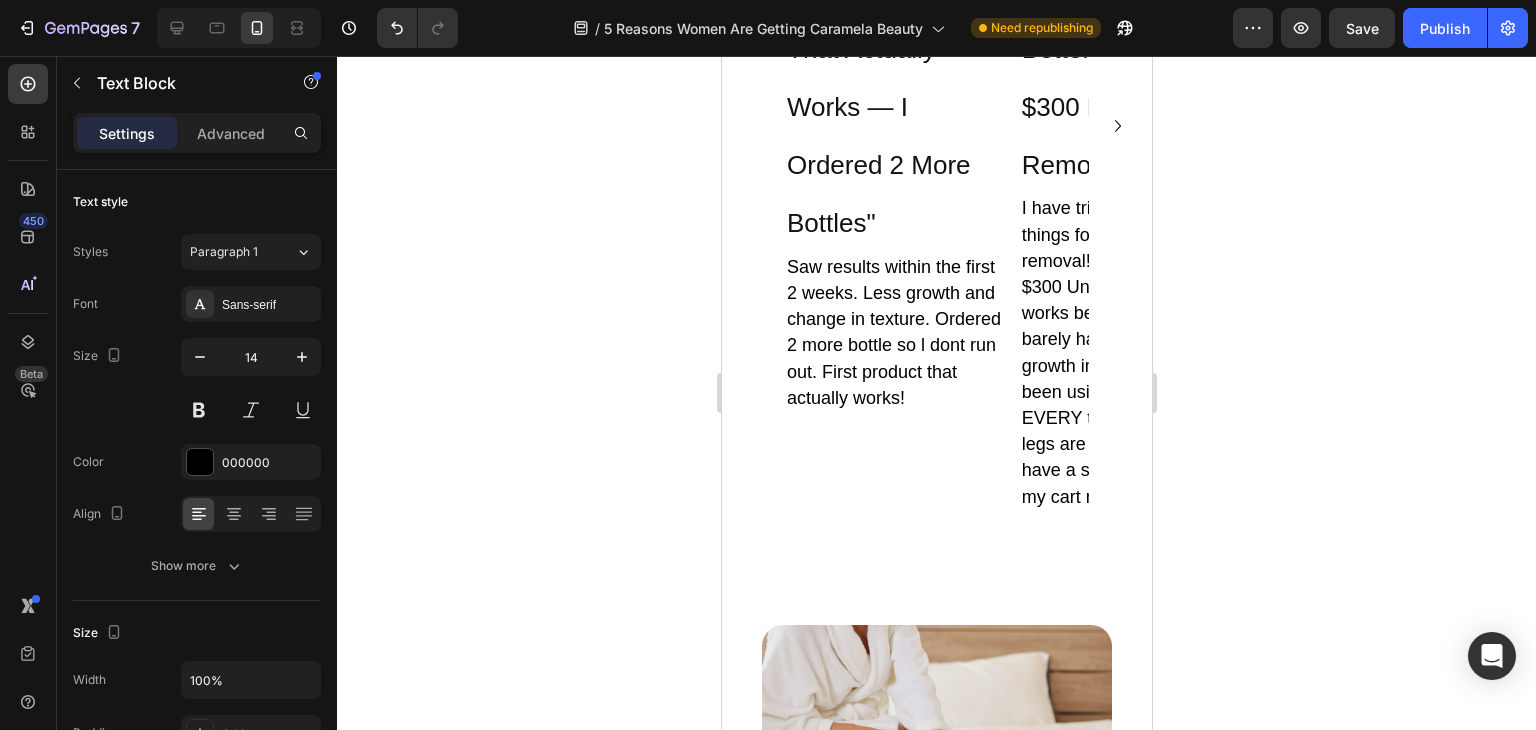 scroll, scrollTop: 2044, scrollLeft: 0, axis: vertical 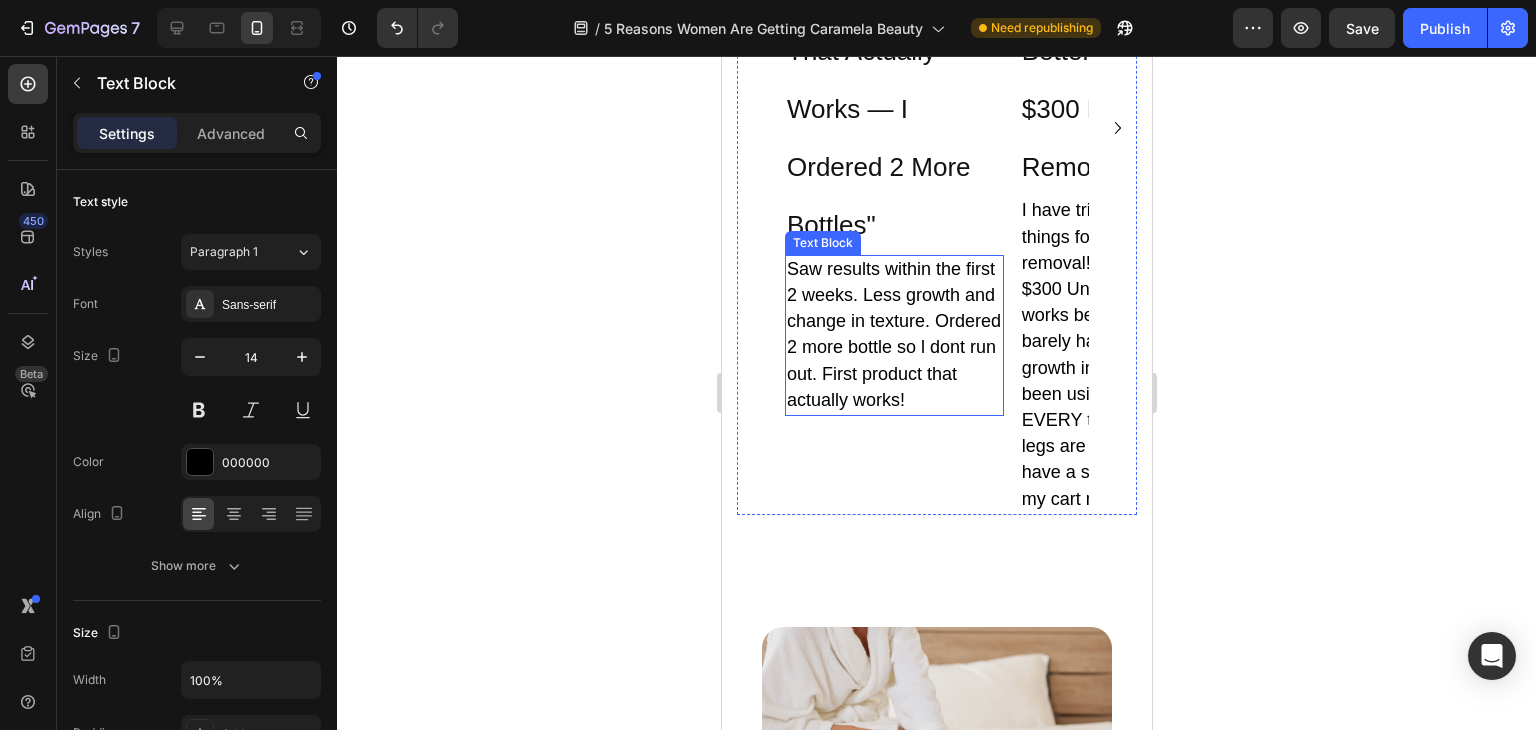click on "Saw results within the first 2 weeks. Less growth and change in texture. Ordered 2 more bottle so l dont run out. First product that actually works!" at bounding box center (893, 335) 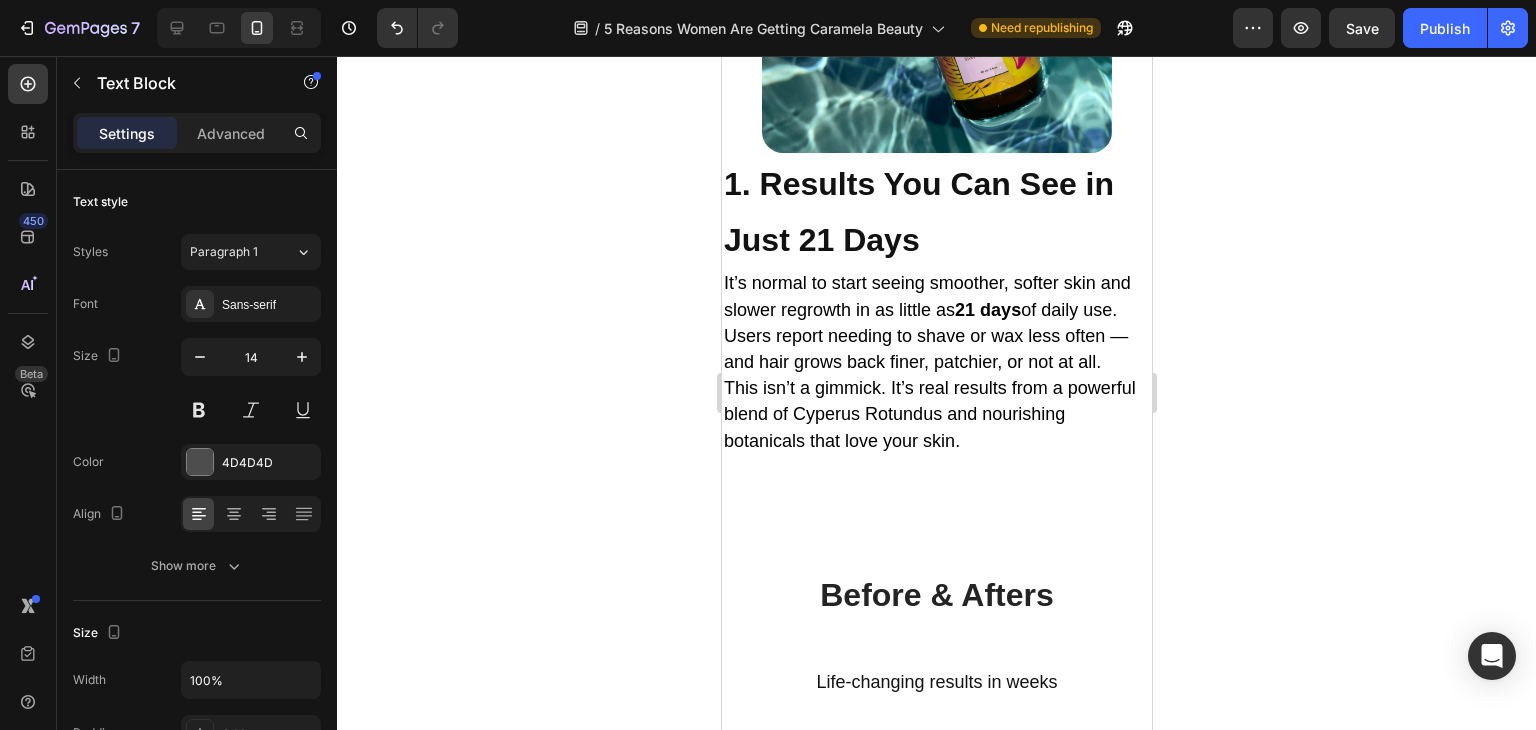 scroll, scrollTop: 1017, scrollLeft: 0, axis: vertical 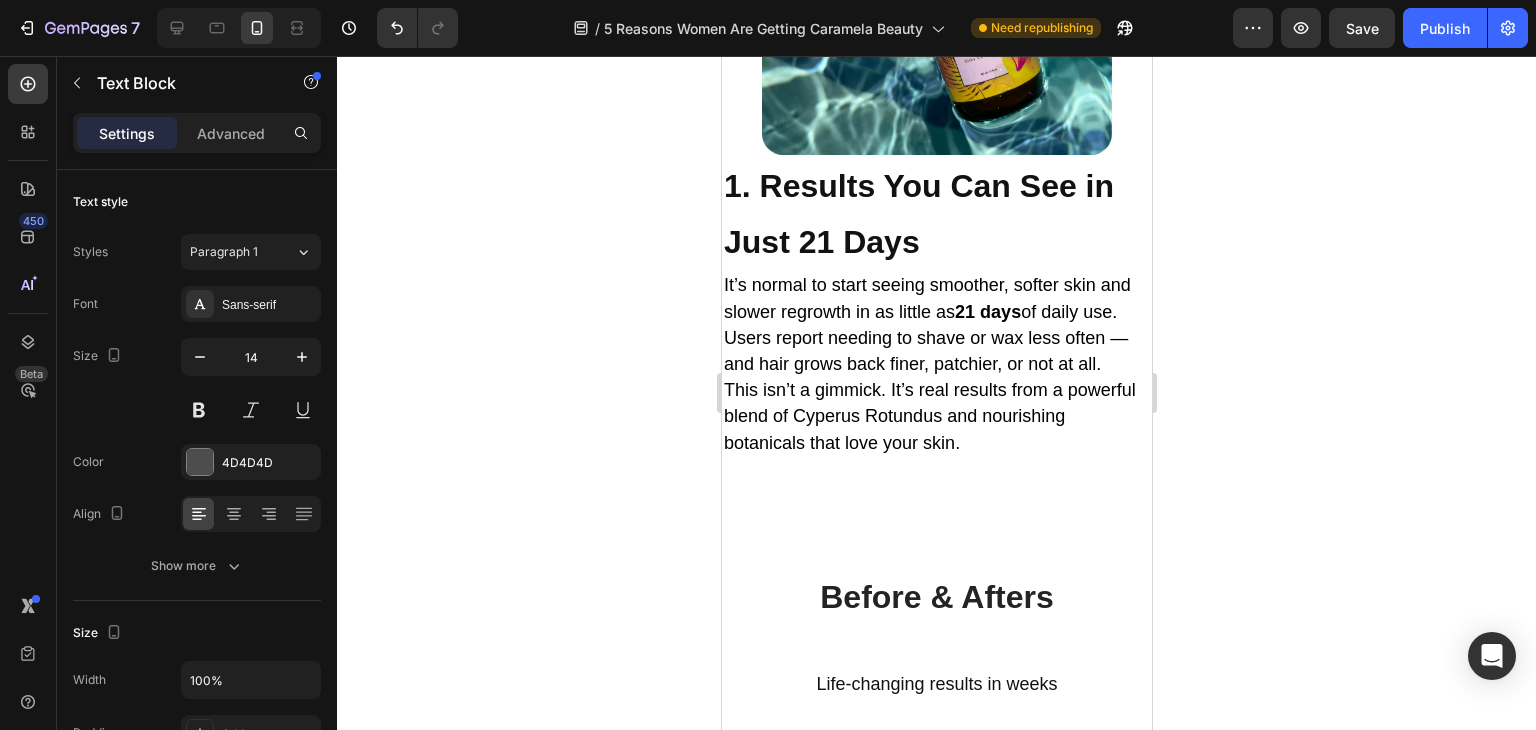 click on "It’s normal to start seeing smoother, softer skin and slower regrowth in as little as  21 days  of daily use. Users report needing to shave or wax less often — and hair grows back finer, patchier, or not at all." at bounding box center (926, 324) 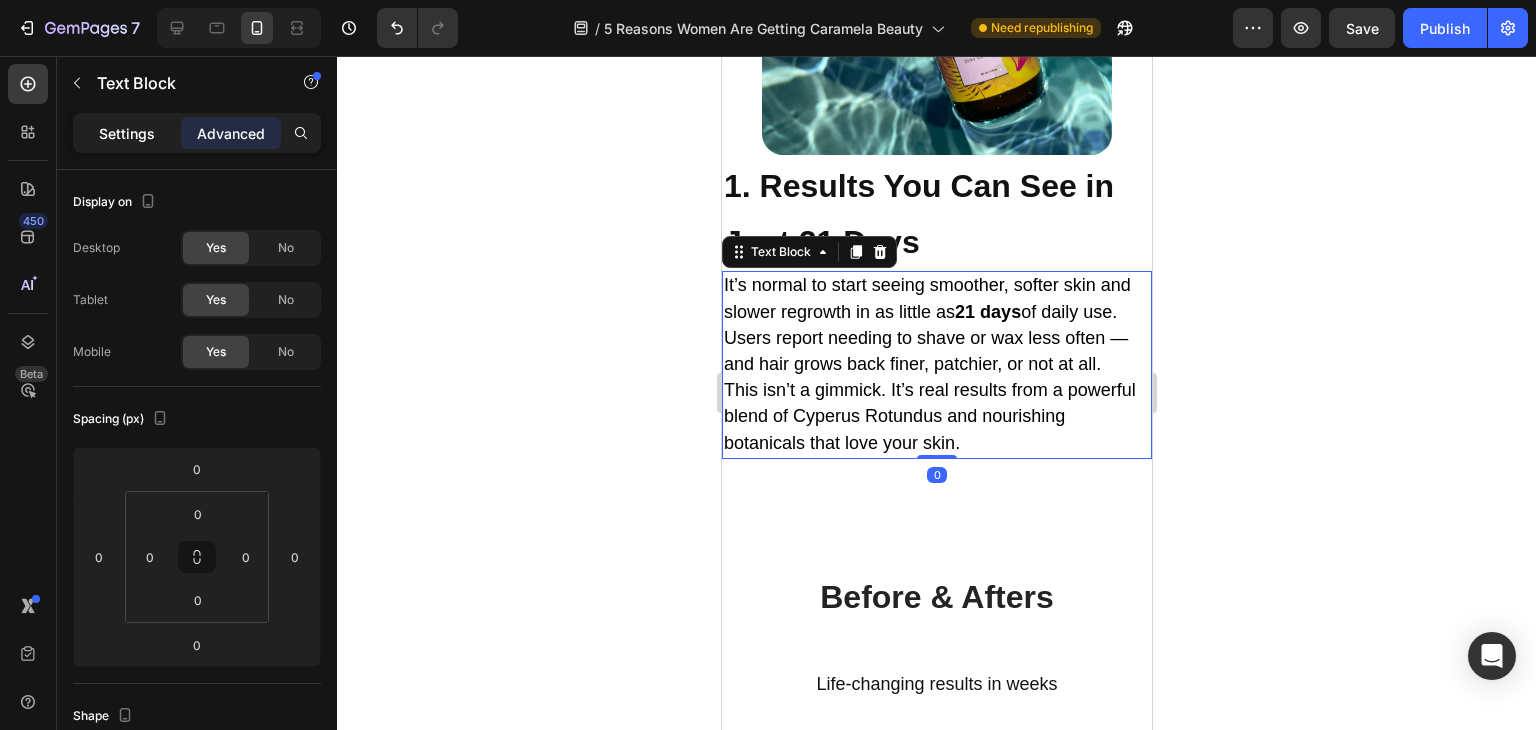 click on "Settings" at bounding box center (127, 133) 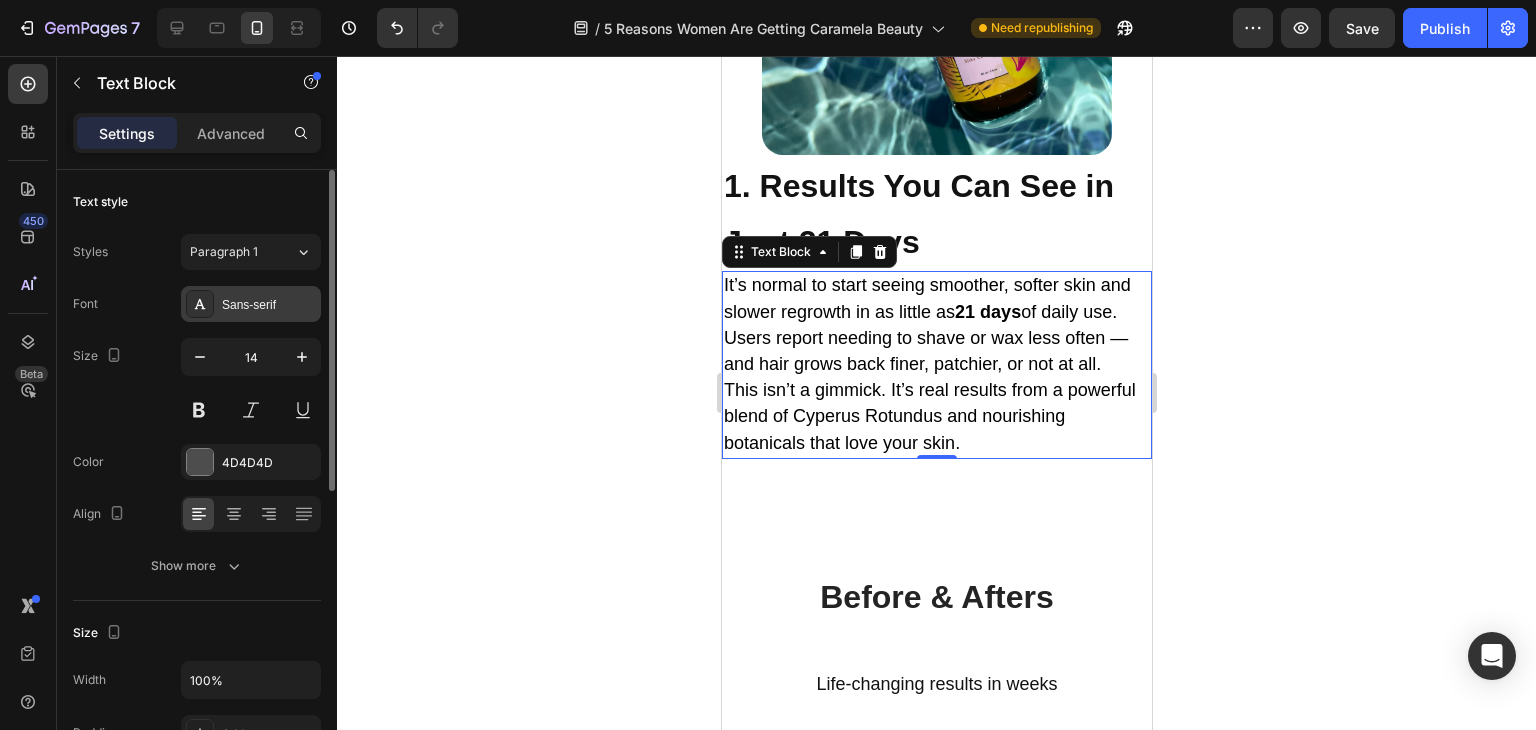 click on "Sans-serif" at bounding box center [269, 305] 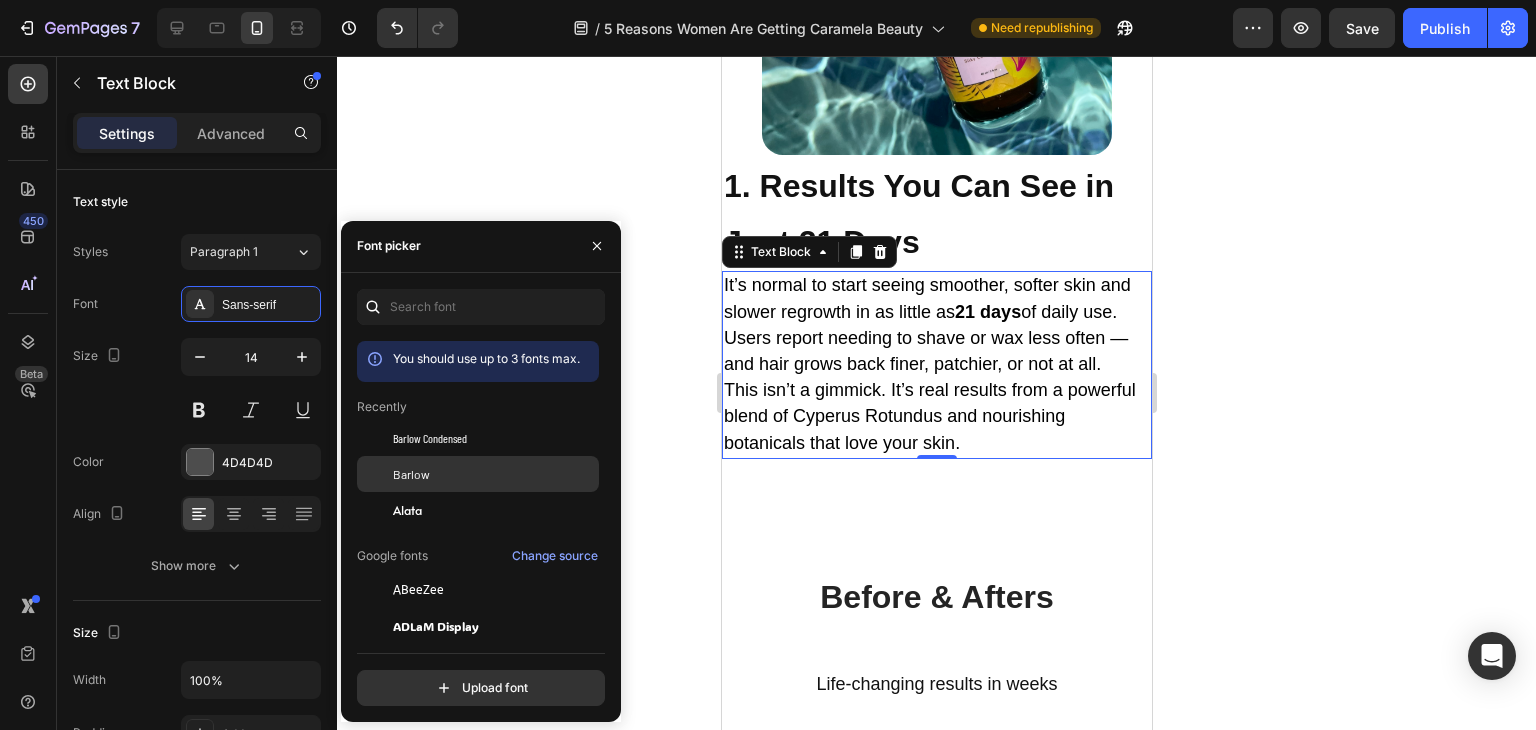 click on "Barlow" at bounding box center (494, 474) 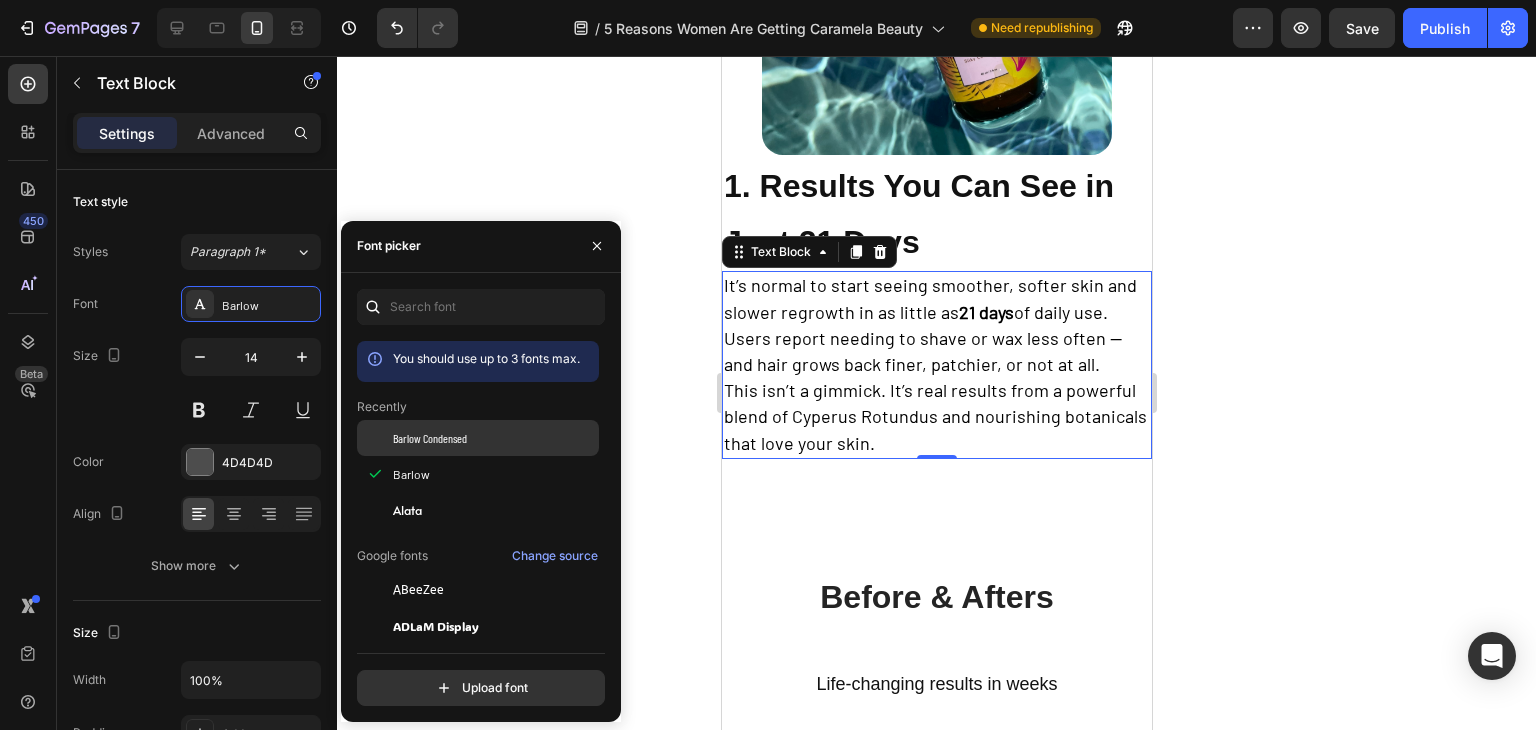 click on "Barlow Condensed" at bounding box center (494, 438) 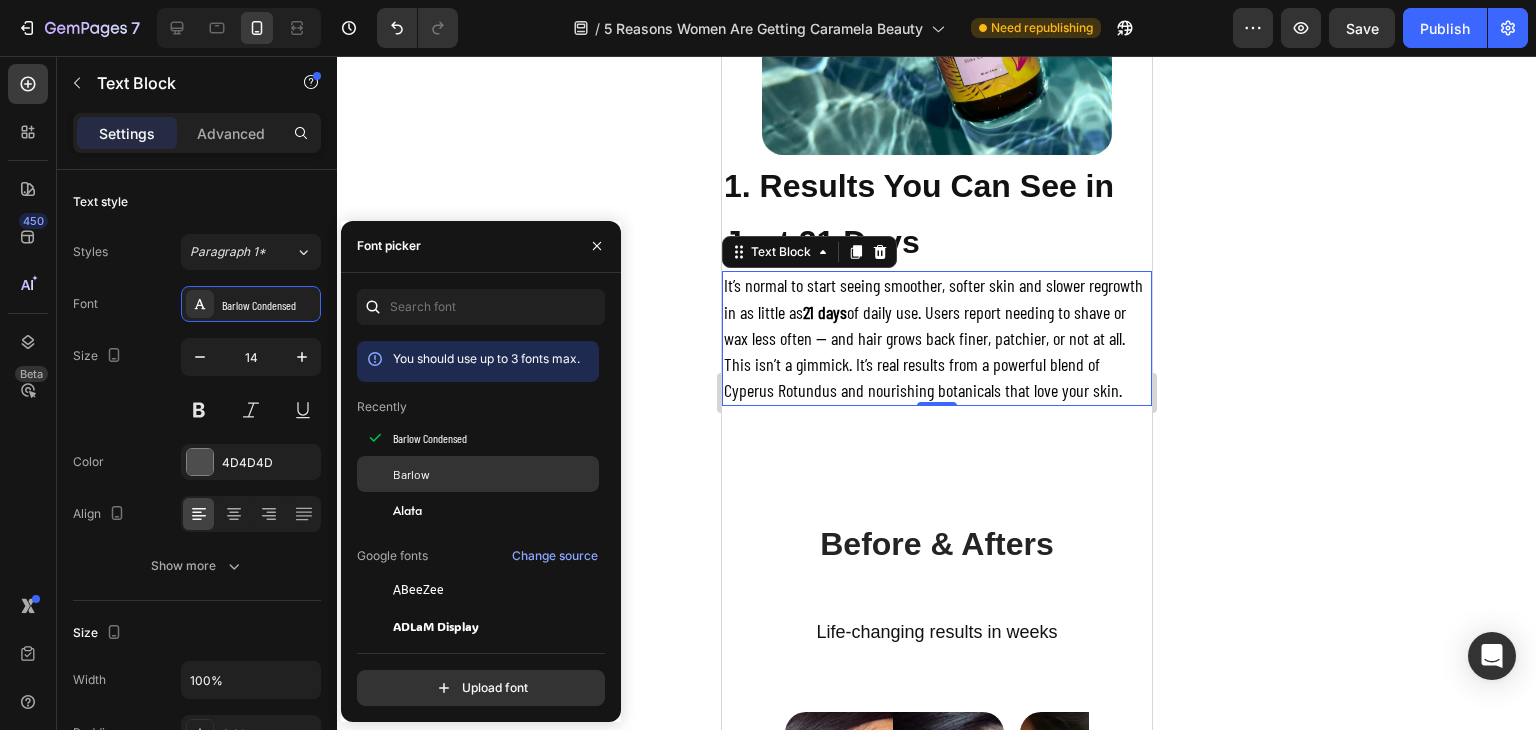 click on "Barlow" 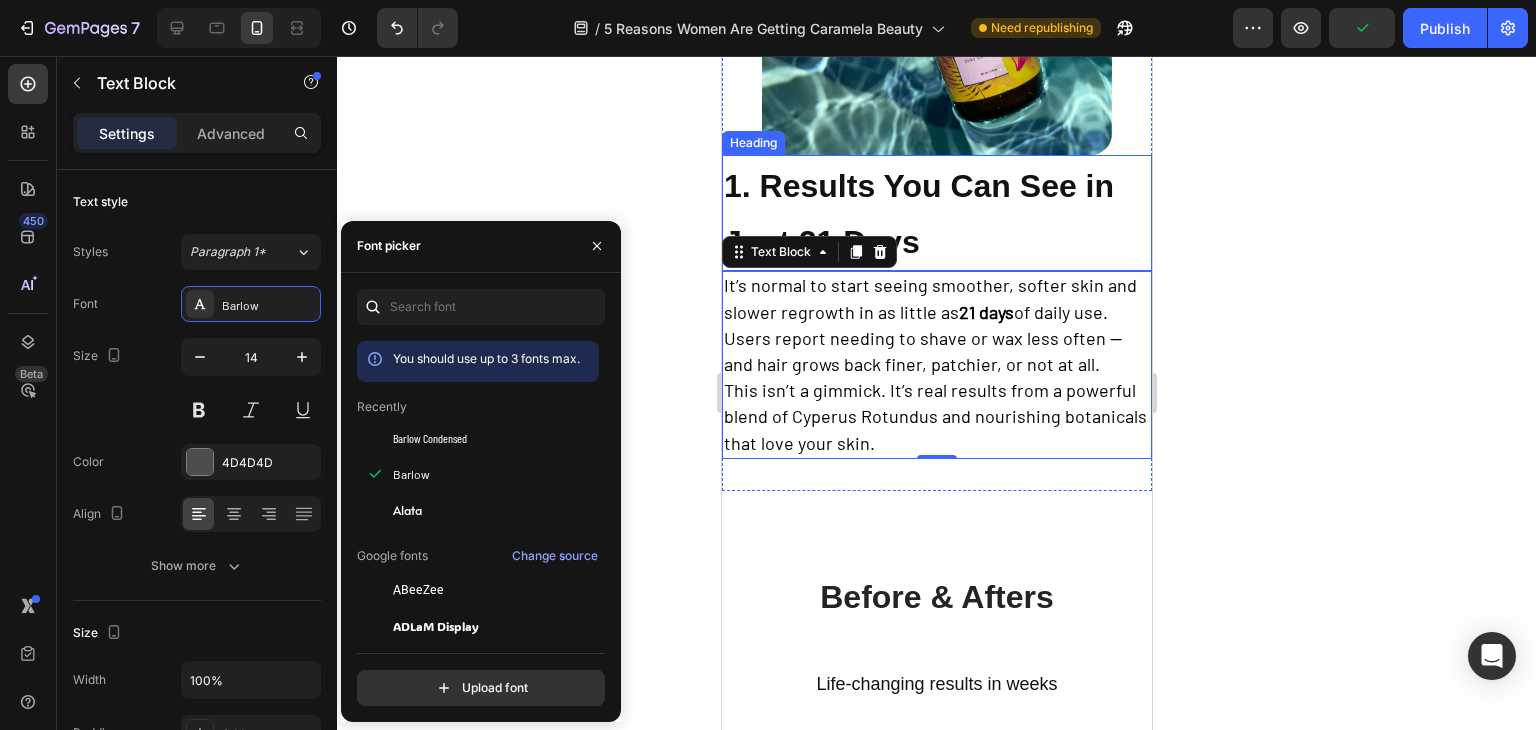 click on "1. Results You Can See in Just 21 Days" at bounding box center (936, 213) 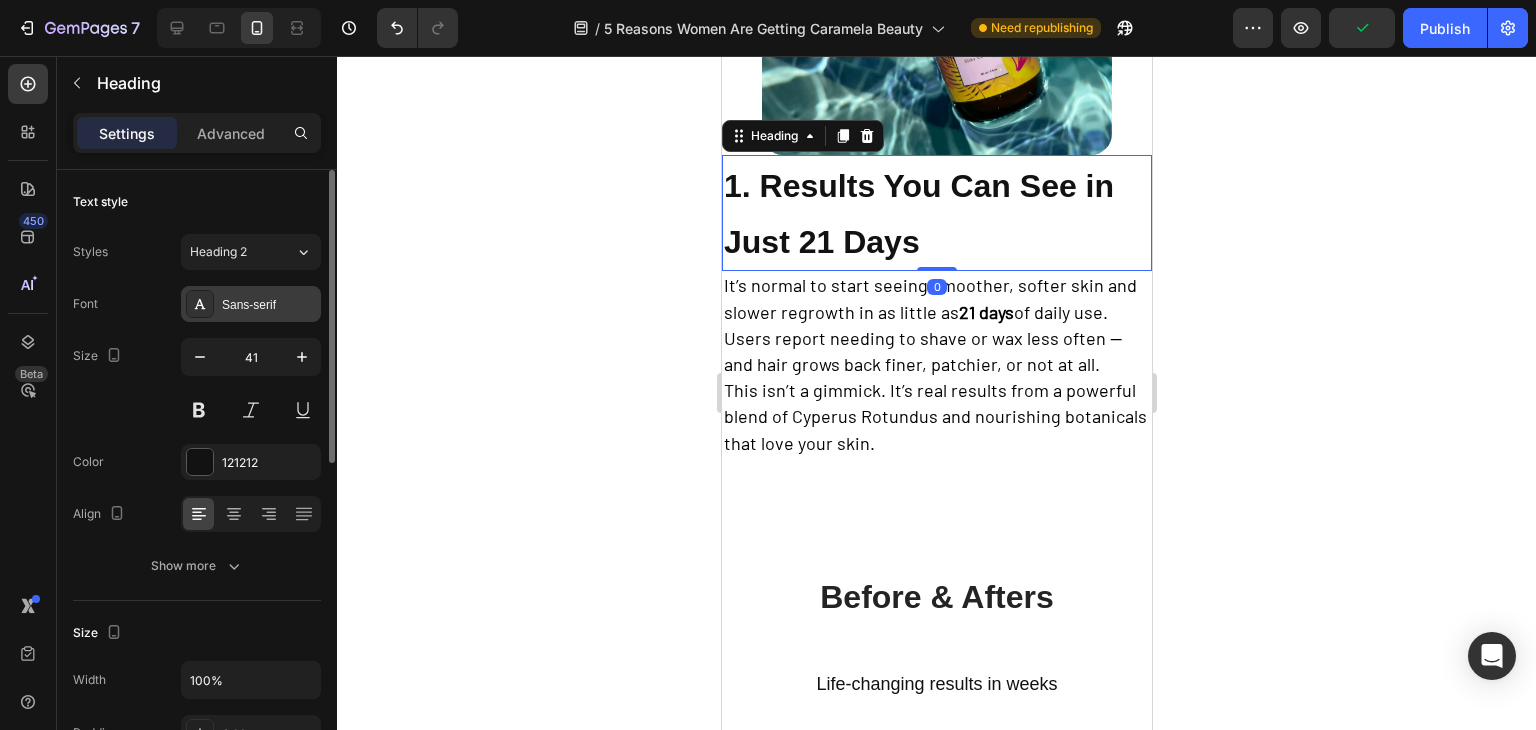 click on "Sans-serif" at bounding box center [269, 305] 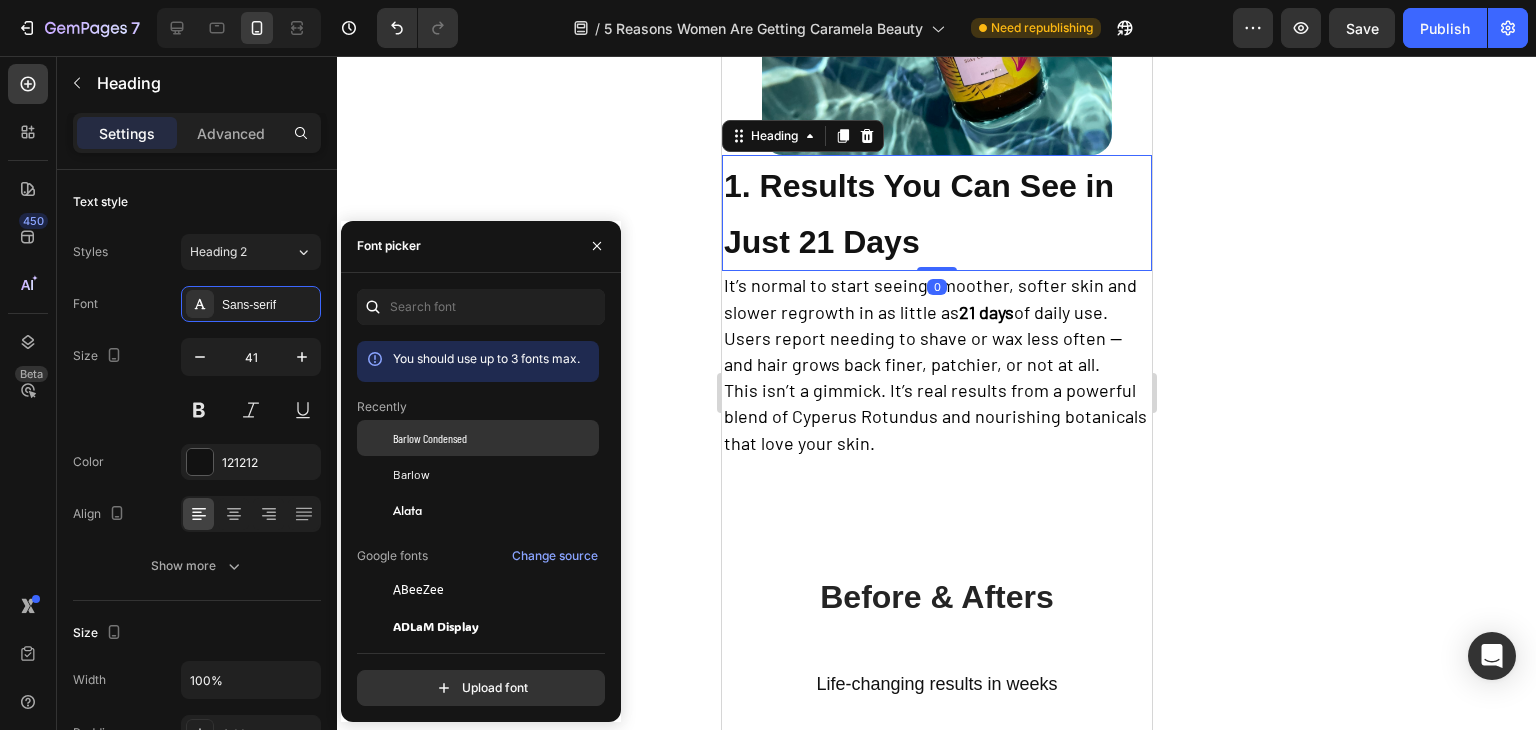 click on "Barlow Condensed" at bounding box center [430, 438] 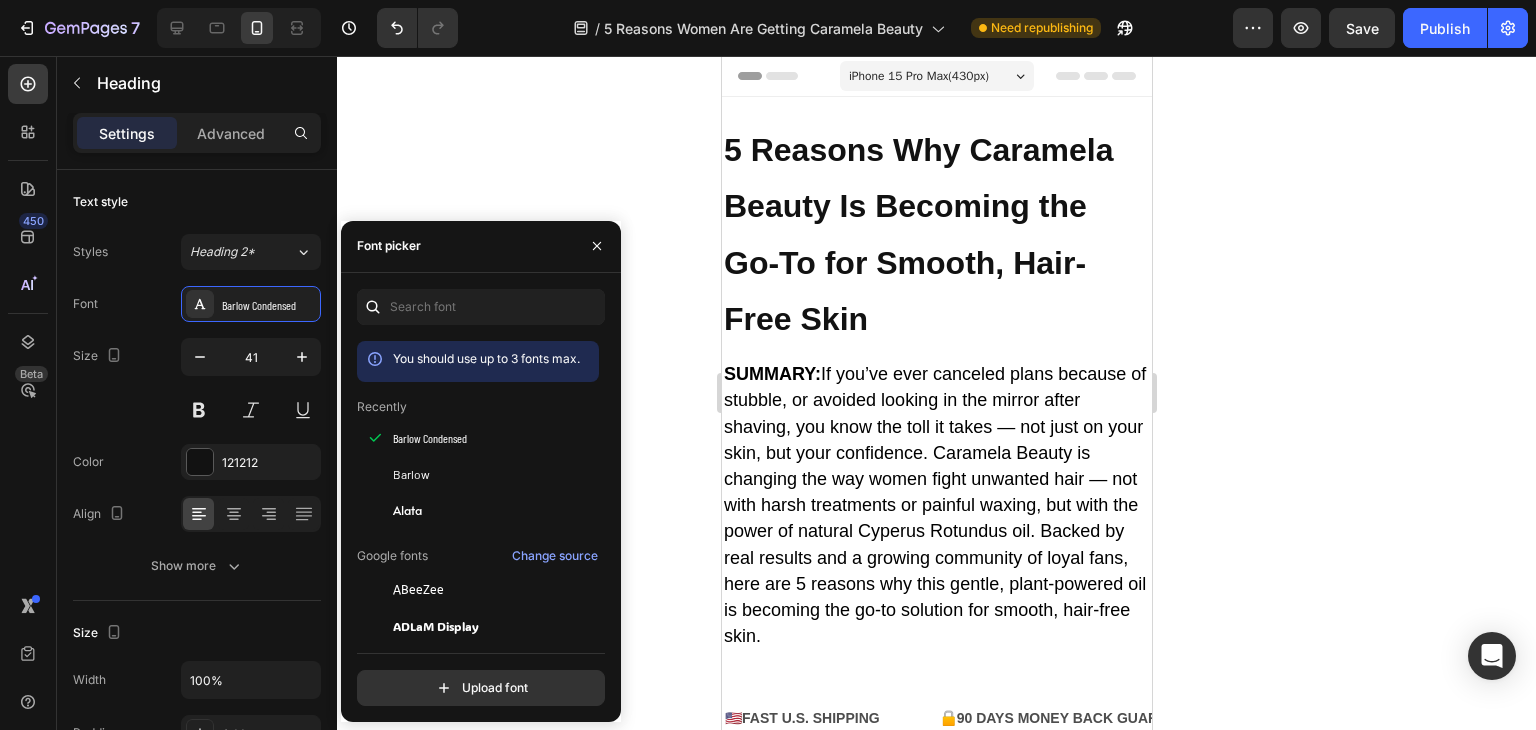 scroll, scrollTop: 0, scrollLeft: 0, axis: both 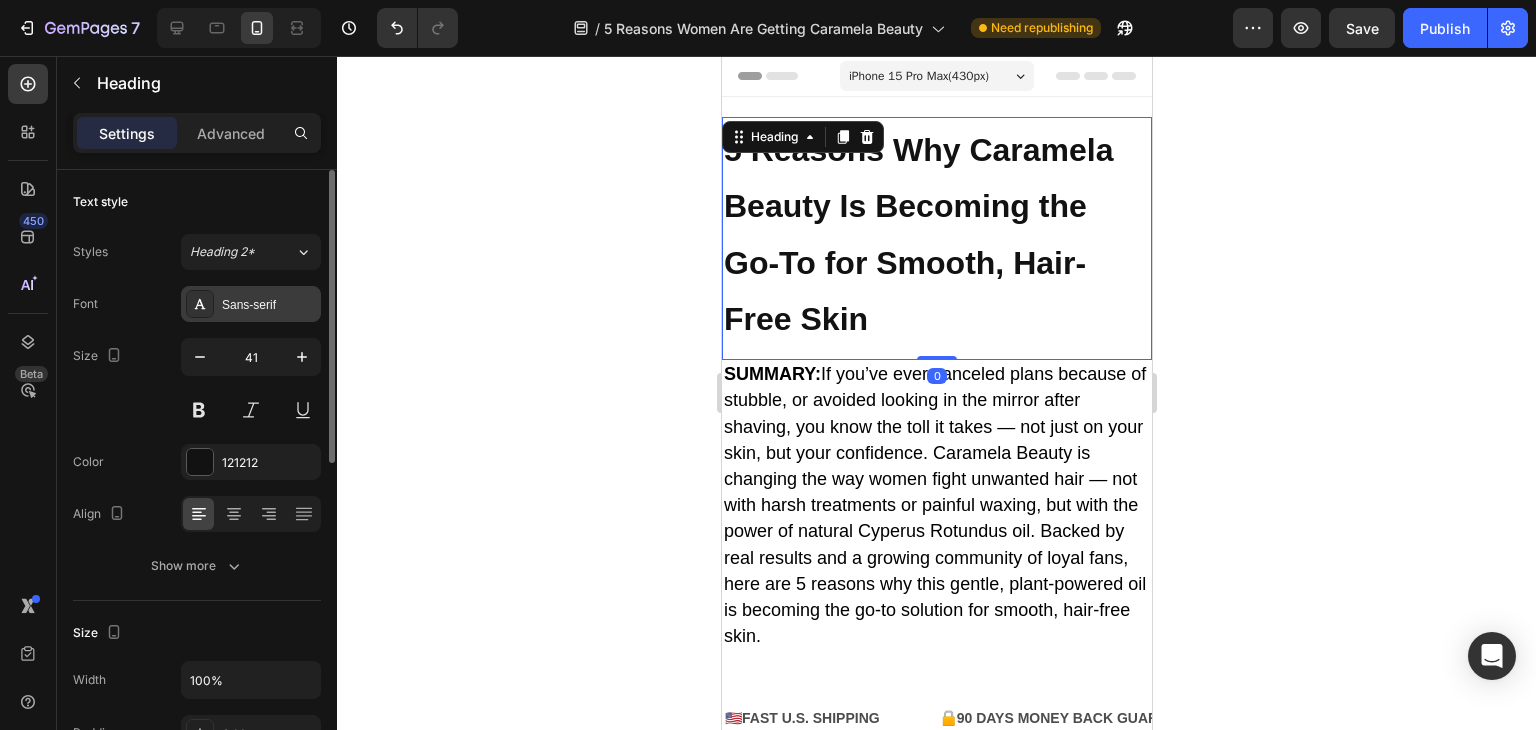 click on "Sans-serif" at bounding box center (251, 304) 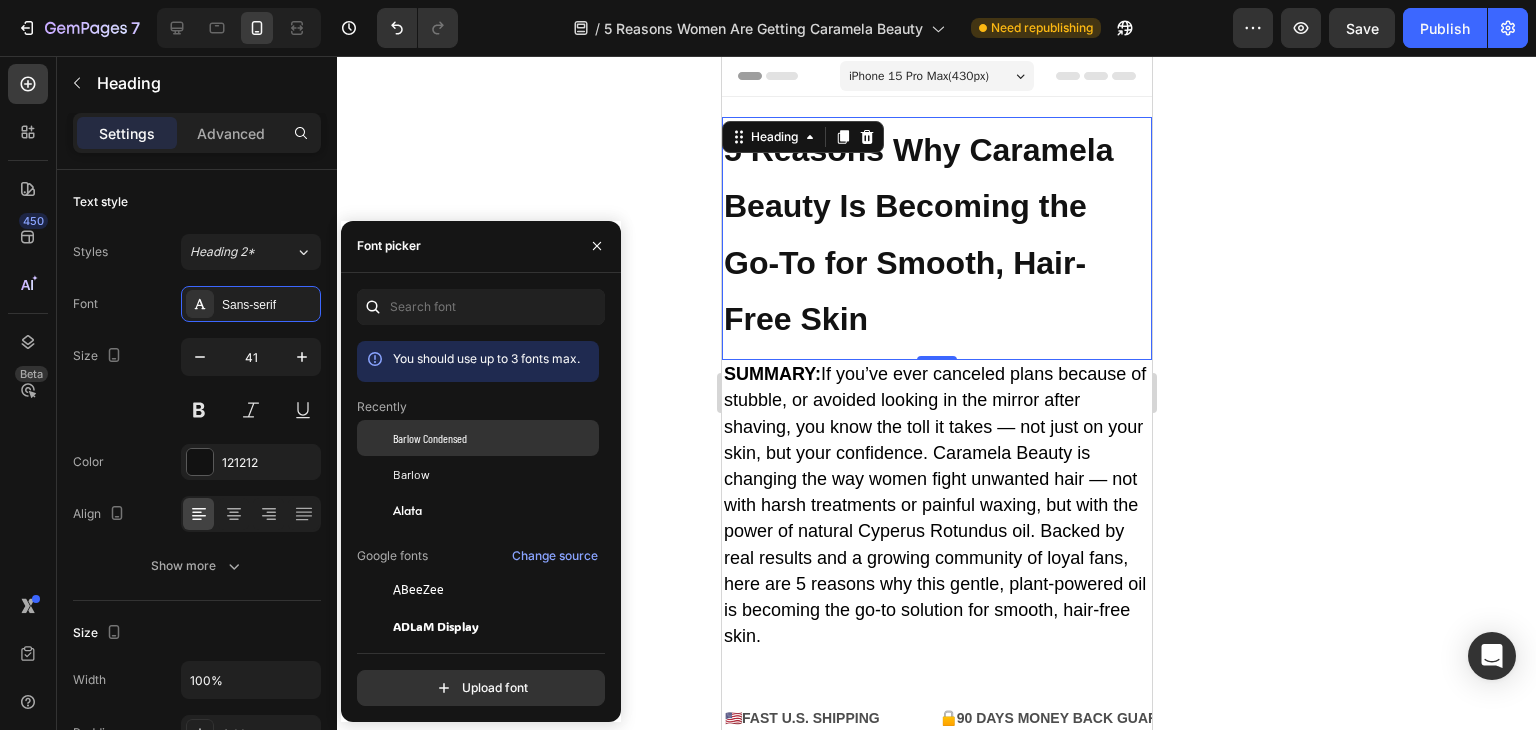 click on "Barlow Condensed" 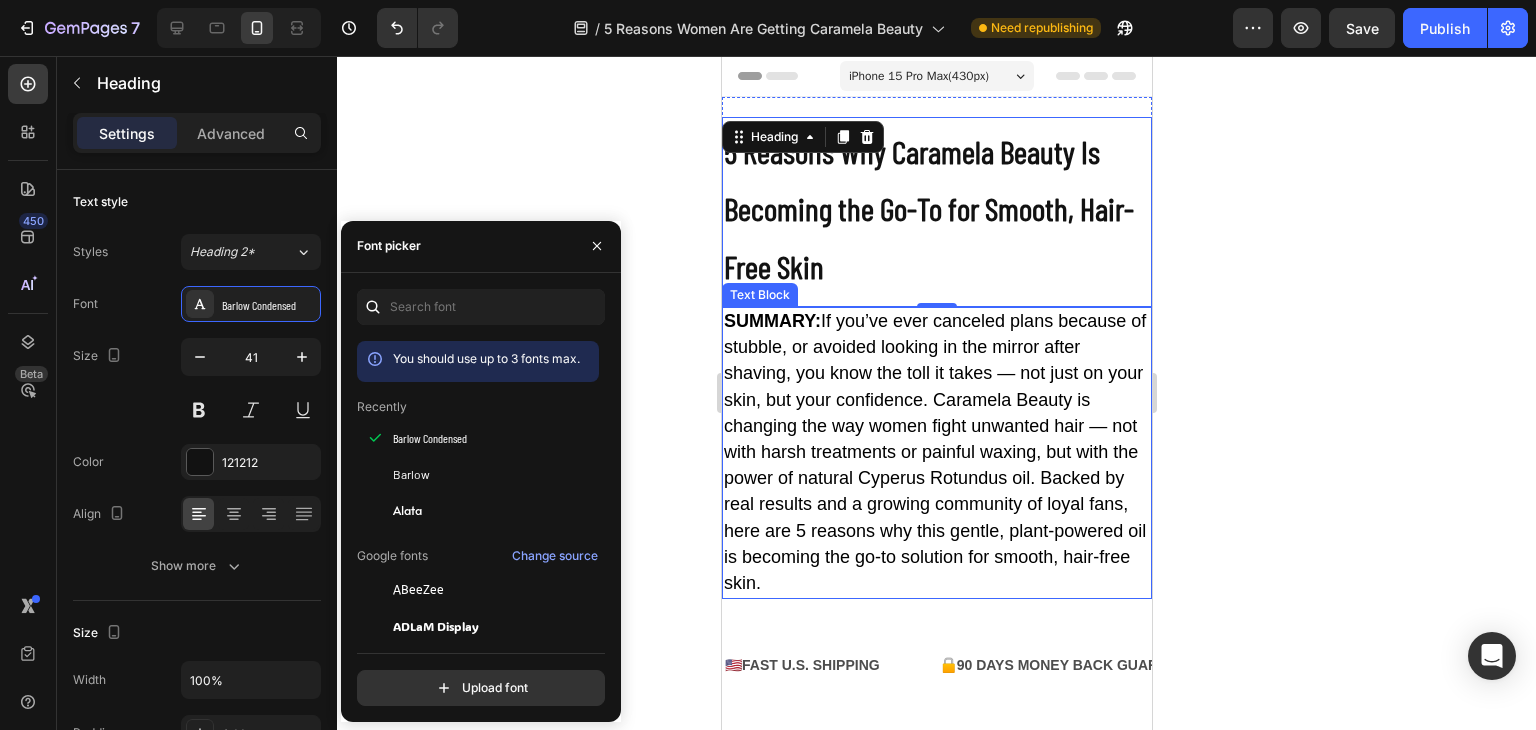 click on "SUMMARY:  If you’ve ever canceled plans because of stubble, or avoided looking in the mirror after shaving, you know the toll it takes — not just on your skin, but your confidence. Caramela Beauty is changing the way women fight unwanted hair — not with harsh treatments or painful waxing, but with the power of natural Cyperus Rotundus oil. Backed by real results and a growing community of loyal fans, here are 5 reasons why this gentle, plant-powered oil is becoming the go-to solution for smooth, hair-free skin." at bounding box center [934, 452] 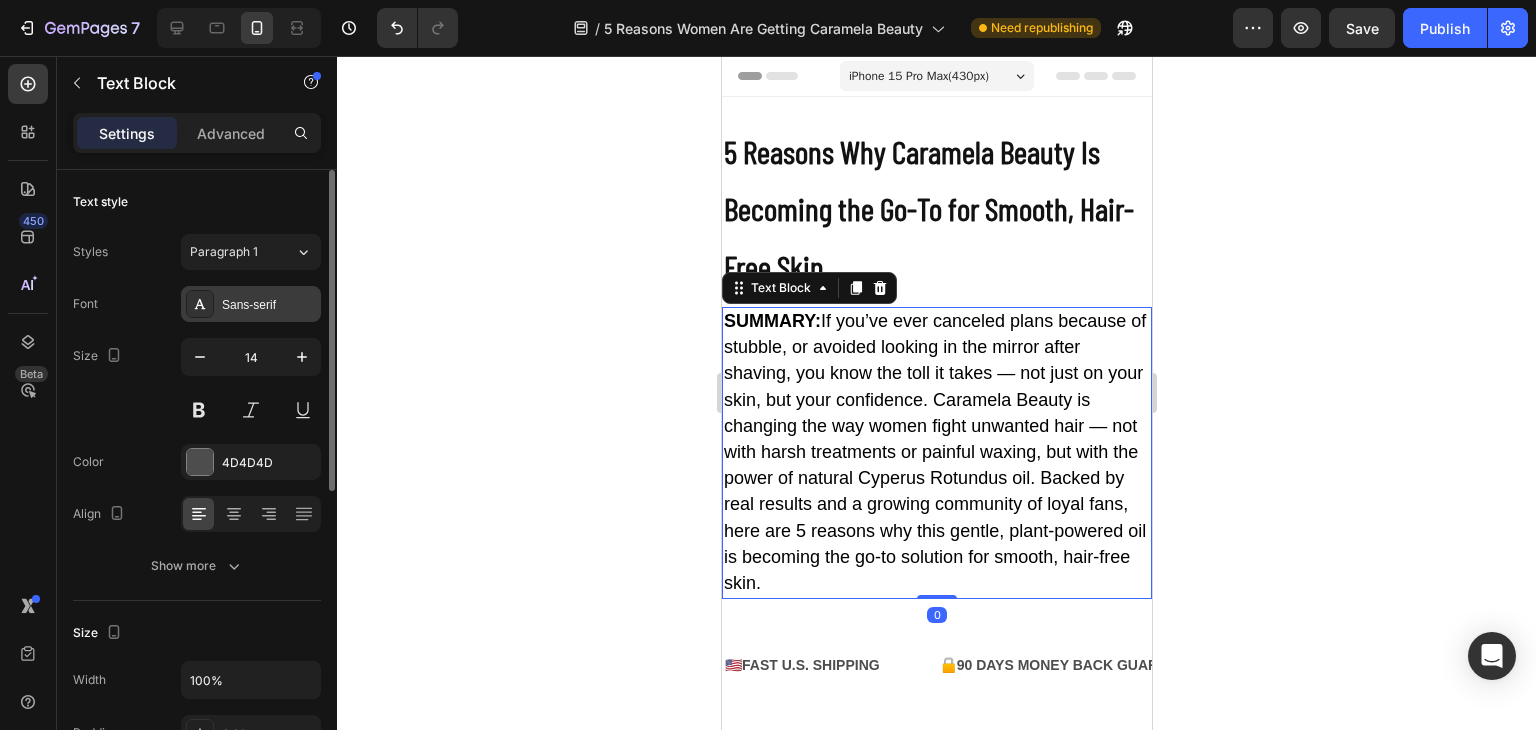 click on "Sans-serif" at bounding box center (269, 305) 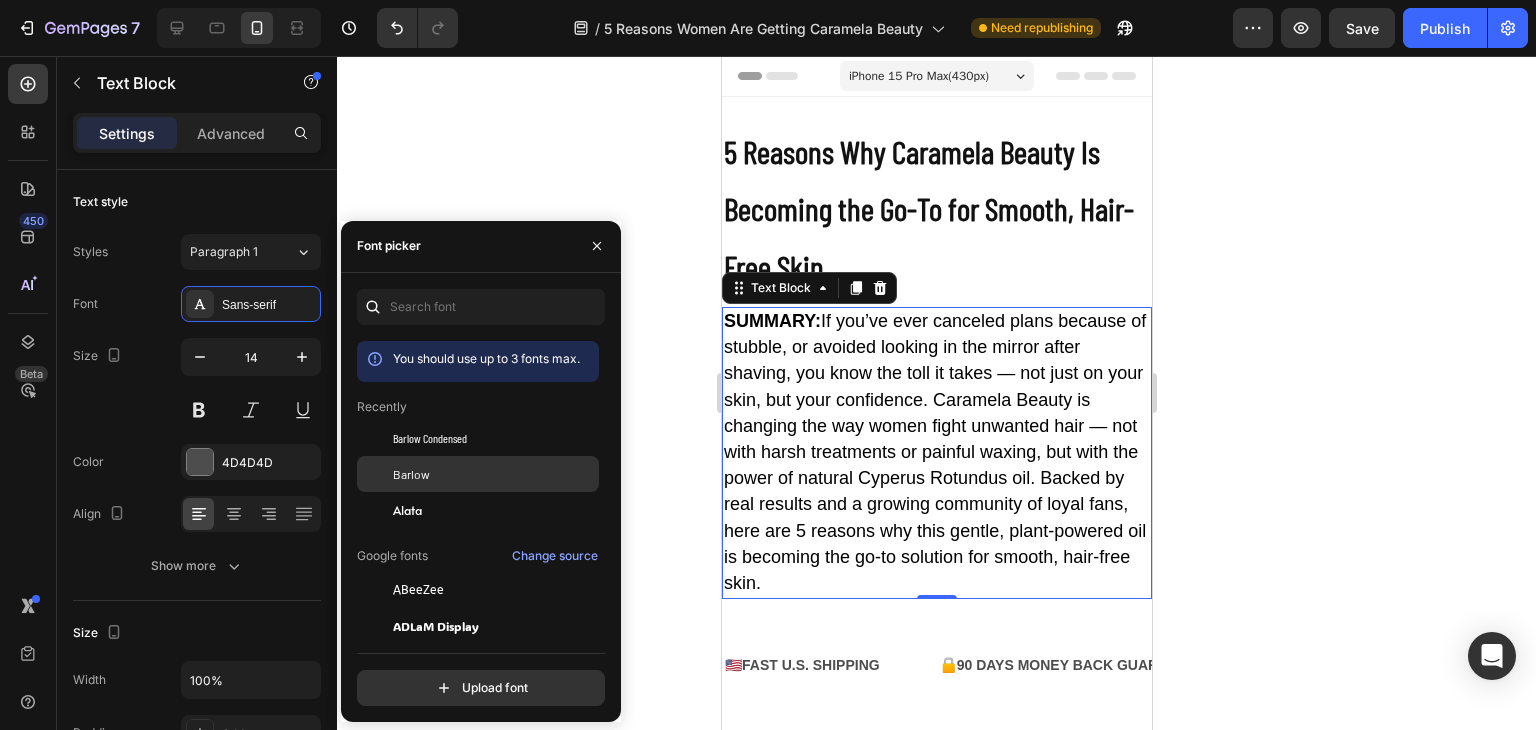 click on "Barlow" at bounding box center (494, 474) 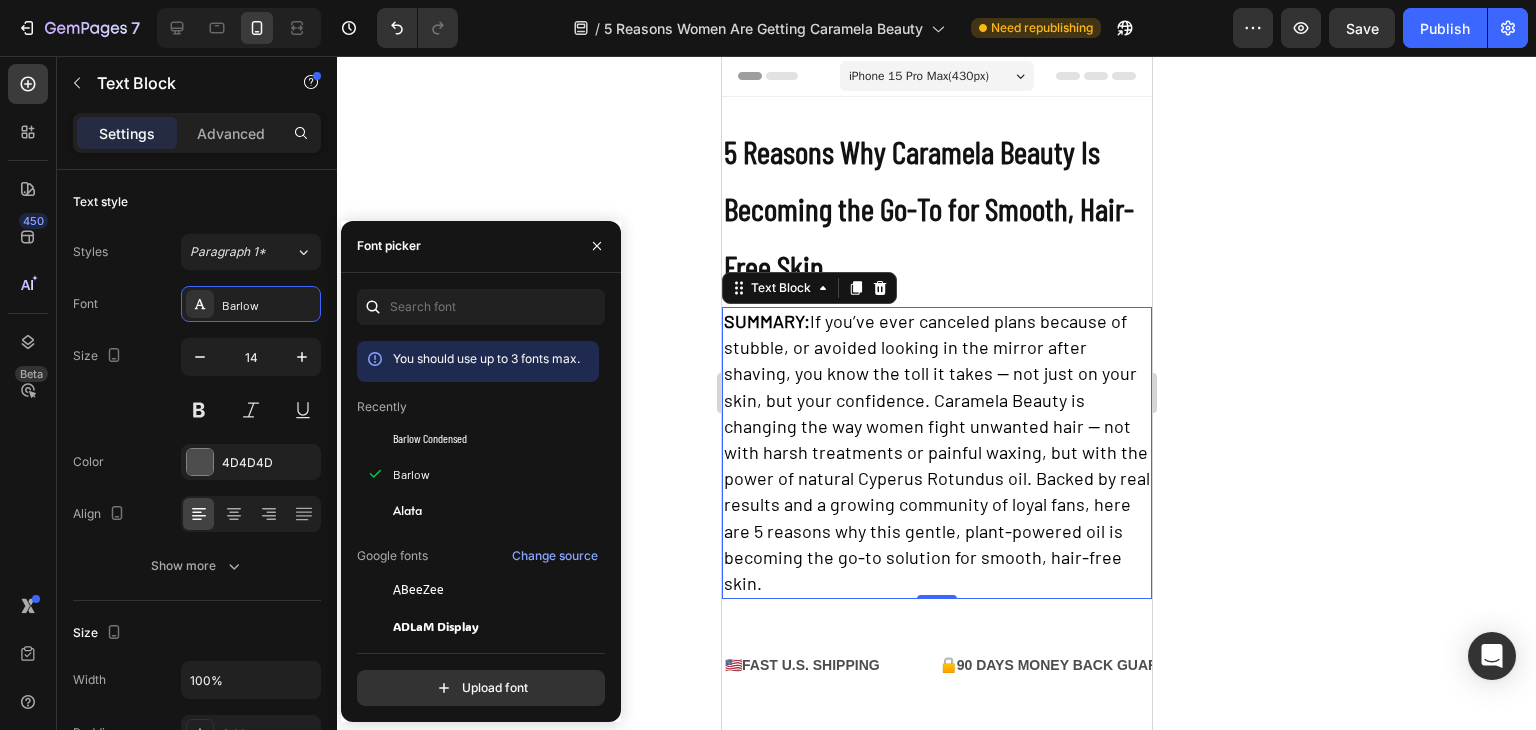 click on "SUMMARY:  If you’ve ever canceled plans because of stubble, or avoided looking in the mirror after shaving, you know the toll it takes — not just on your skin, but your confidence. Caramela Beauty is changing the way women fight unwanted hair — not with harsh treatments or painful waxing, but with the power of natural Cyperus Rotundus oil. Backed by real results and a growing community of loyal fans, here are 5 reasons why this gentle, plant-powered oil is becoming the go-to solution for smooth, hair-free skin." at bounding box center [936, 452] 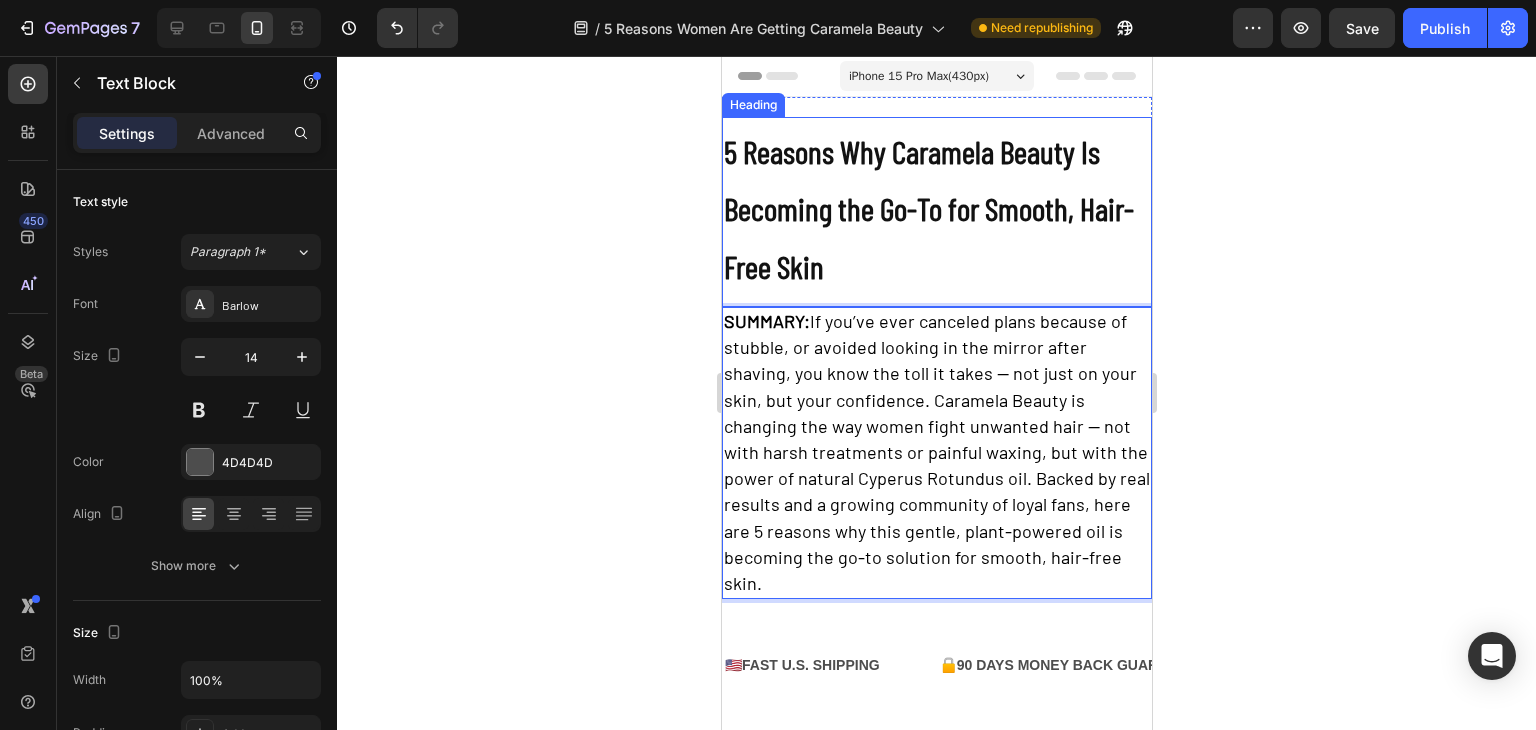 click on "5 Reasons Why Caramela Beauty Is Becoming the Go-To for Smooth, Hair-Free Skin" at bounding box center [928, 208] 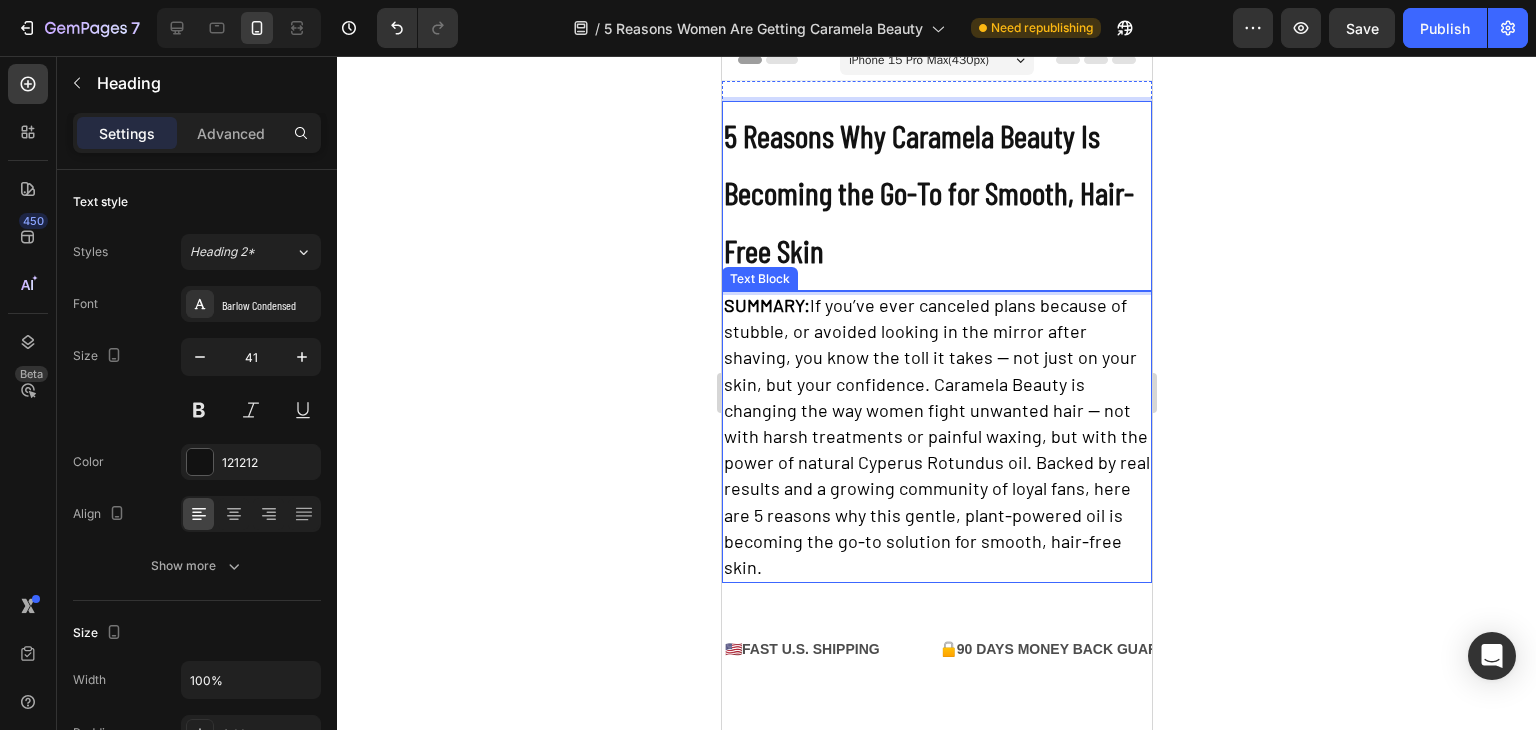 scroll, scrollTop: 82, scrollLeft: 0, axis: vertical 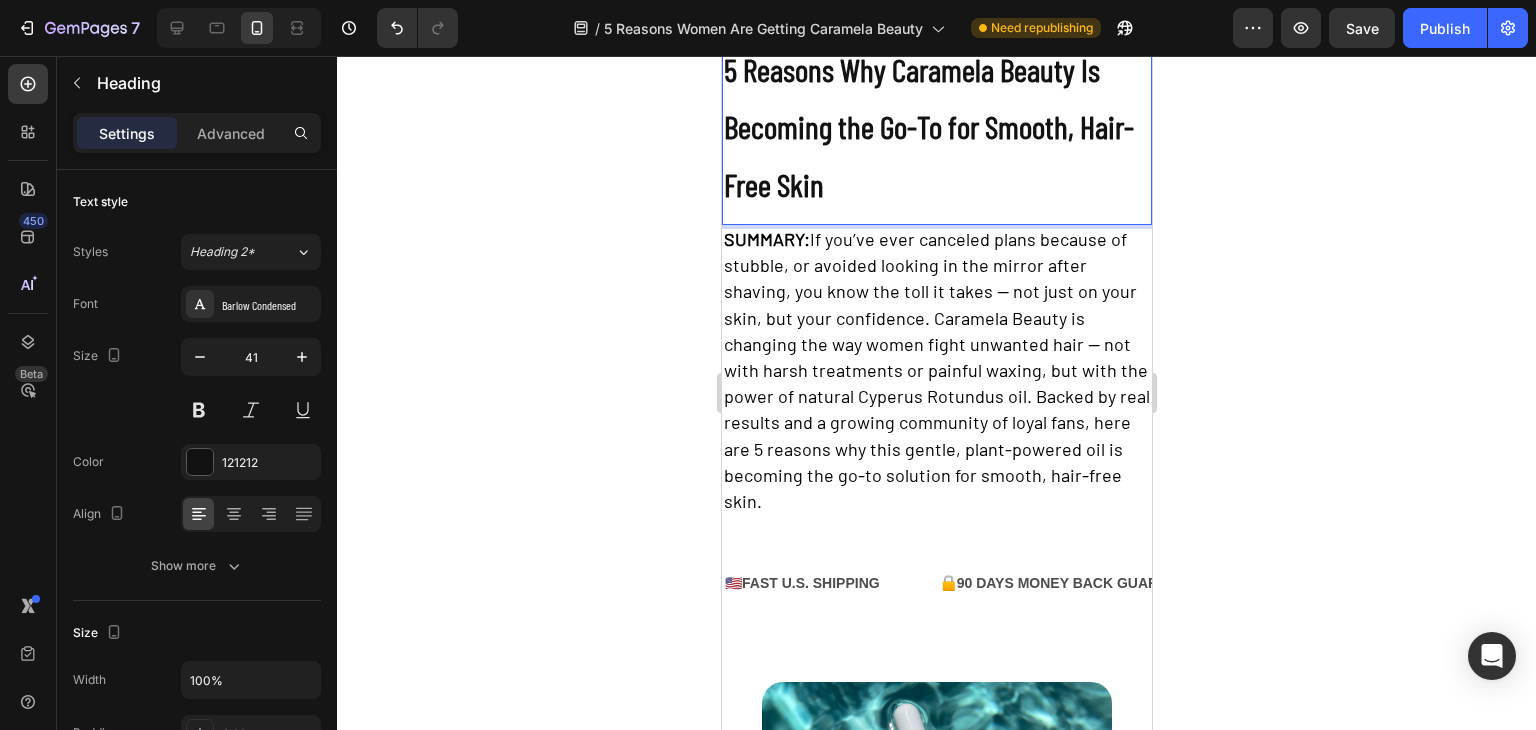 click on "5 Reasons Why Caramela Beauty Is Becoming the Go-To for Smooth, Hair-Free Skin" at bounding box center (928, 126) 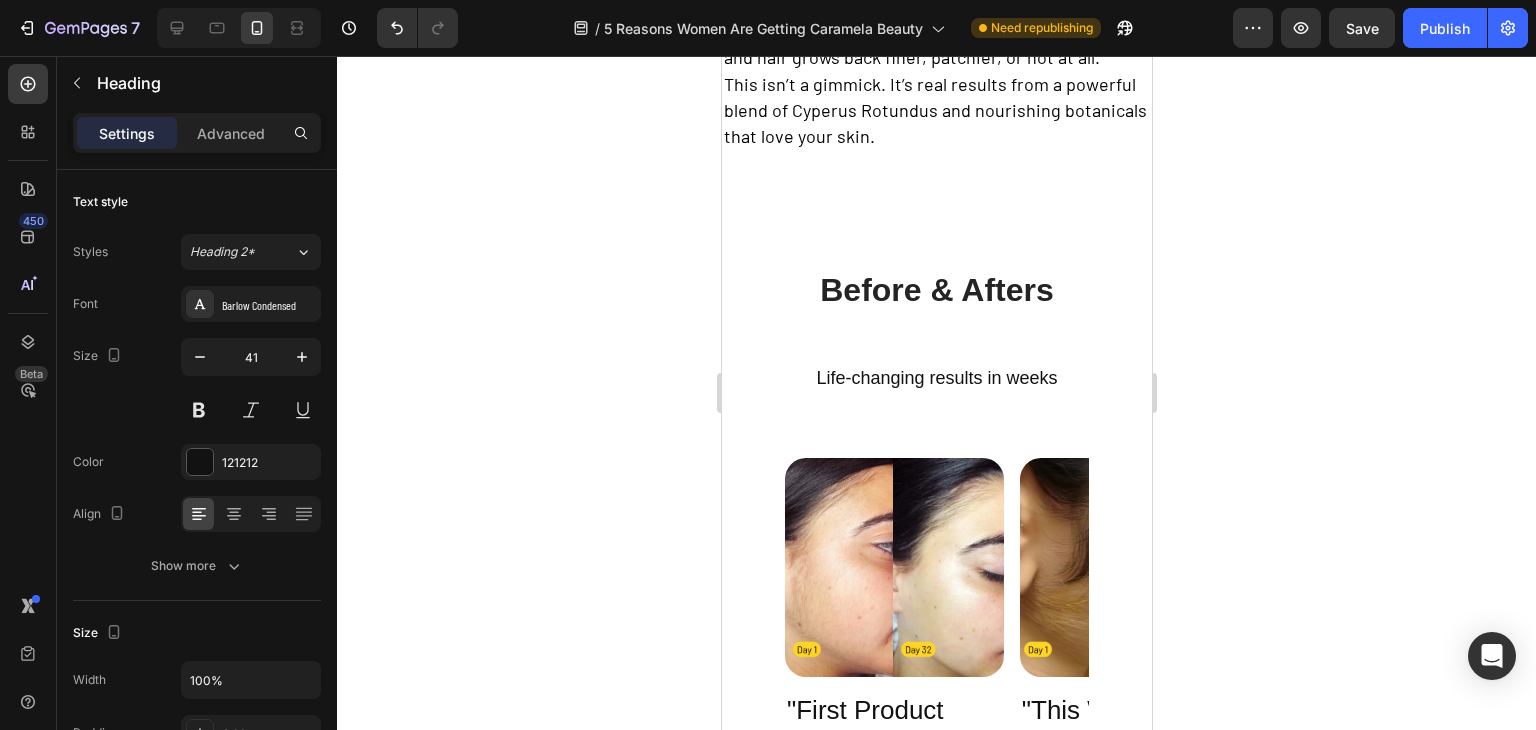 scroll, scrollTop: 1220, scrollLeft: 0, axis: vertical 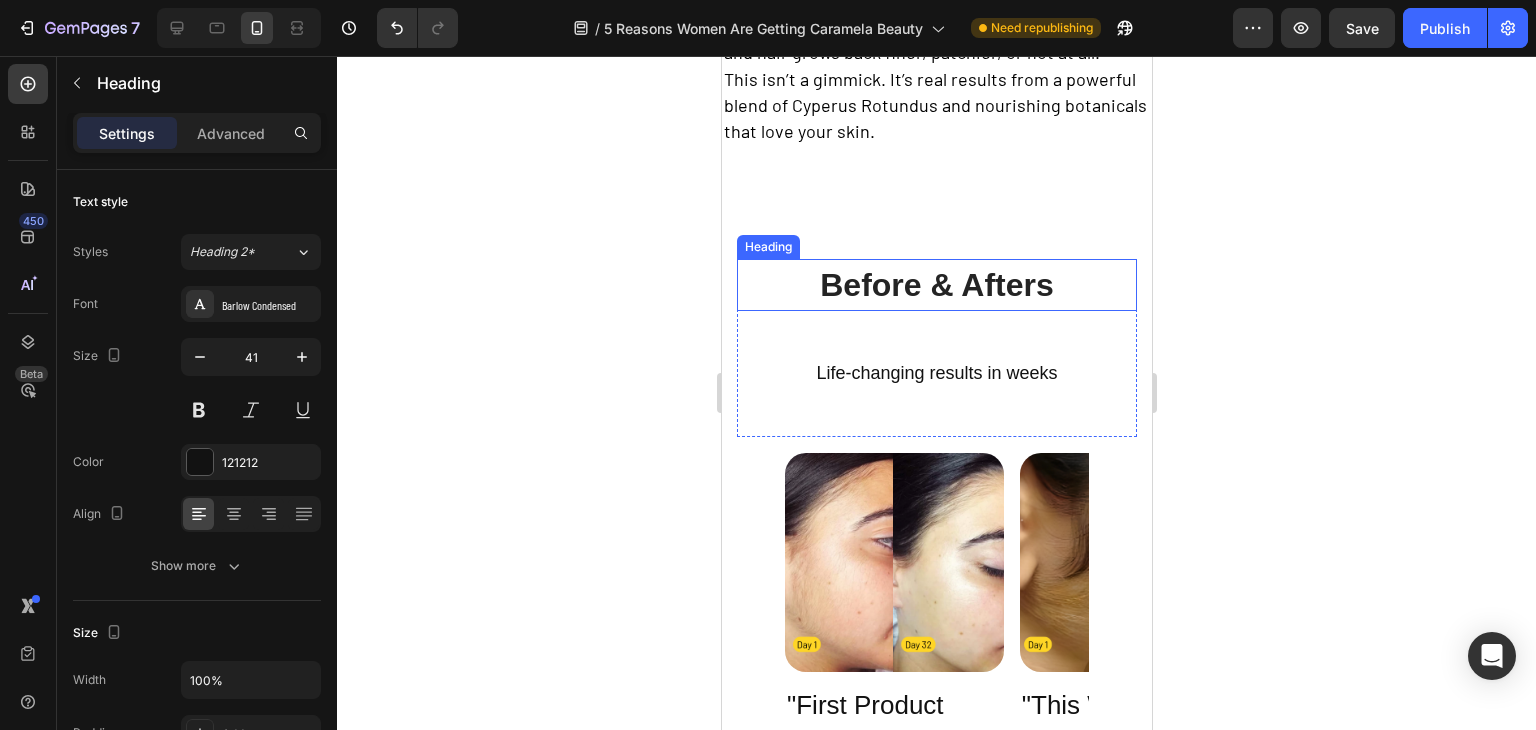 click on "Before & Afters" at bounding box center (936, 285) 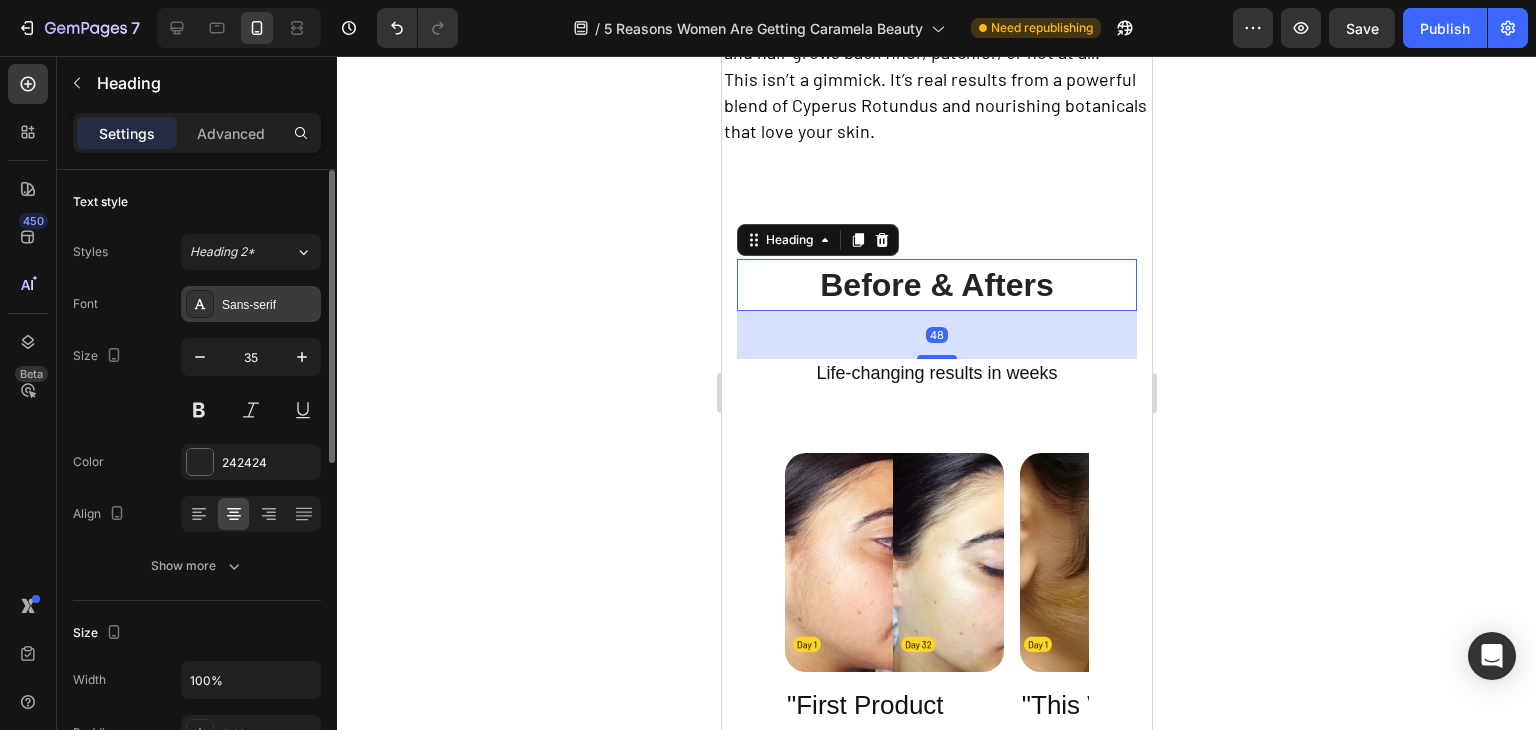 click on "Sans-serif" at bounding box center [269, 305] 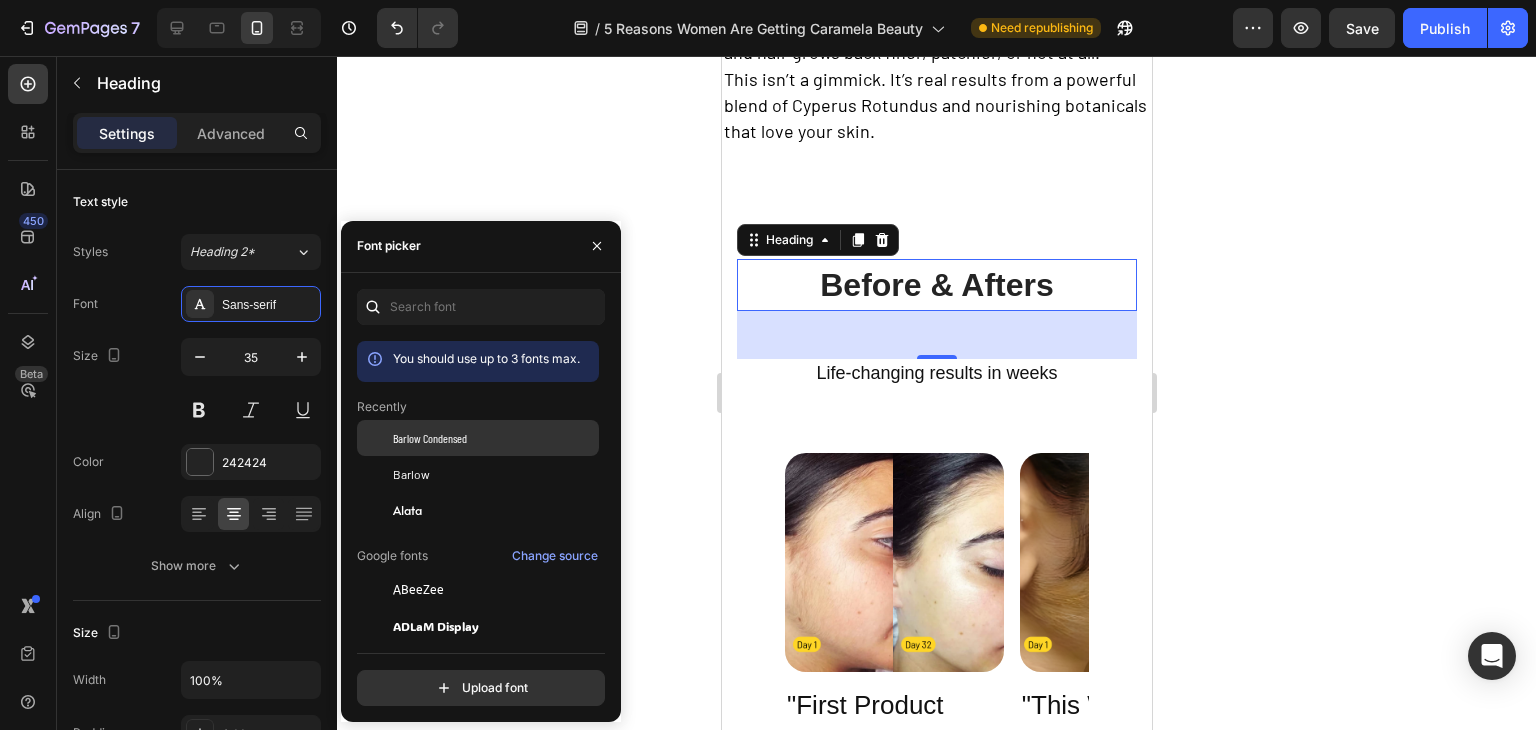 click on "Barlow Condensed" 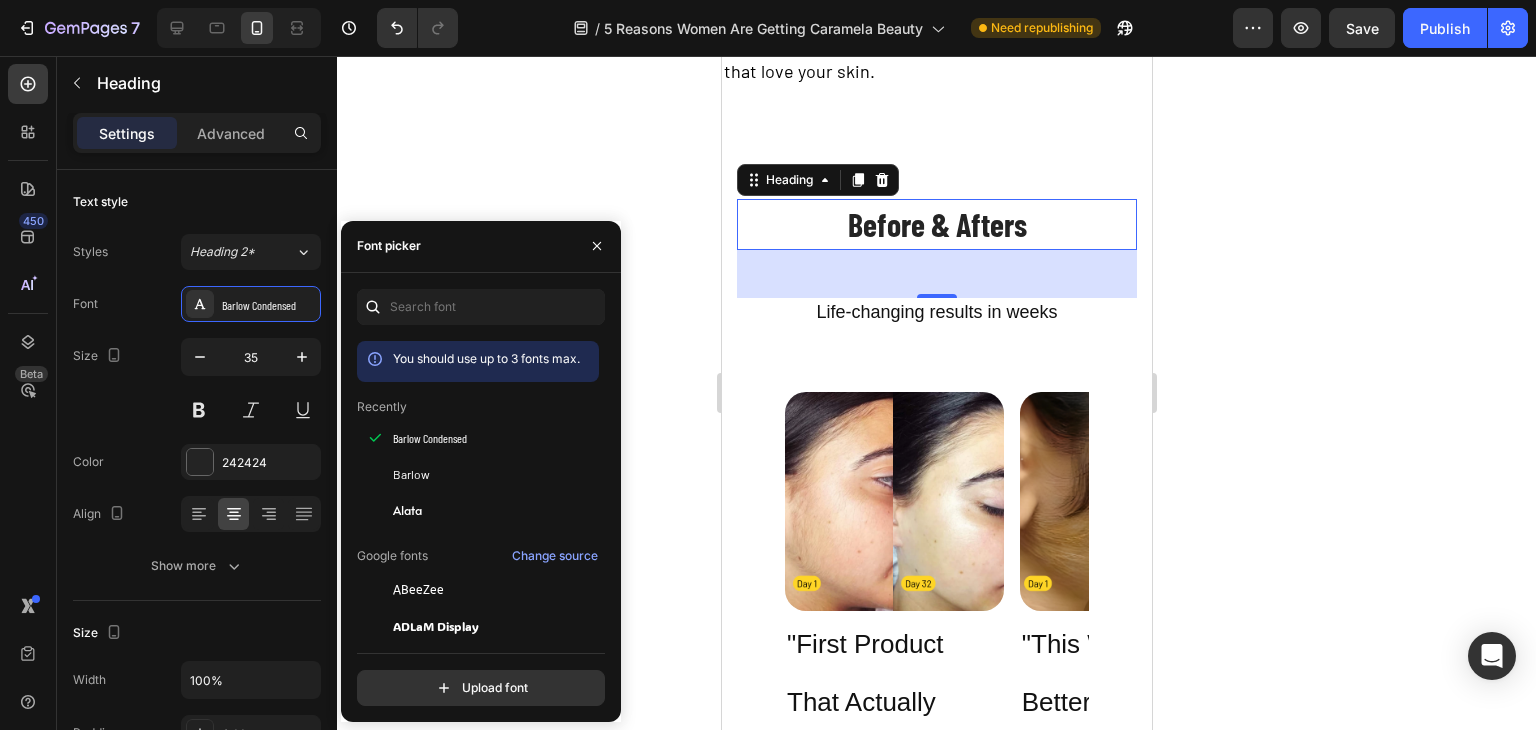 scroll, scrollTop: 1276, scrollLeft: 0, axis: vertical 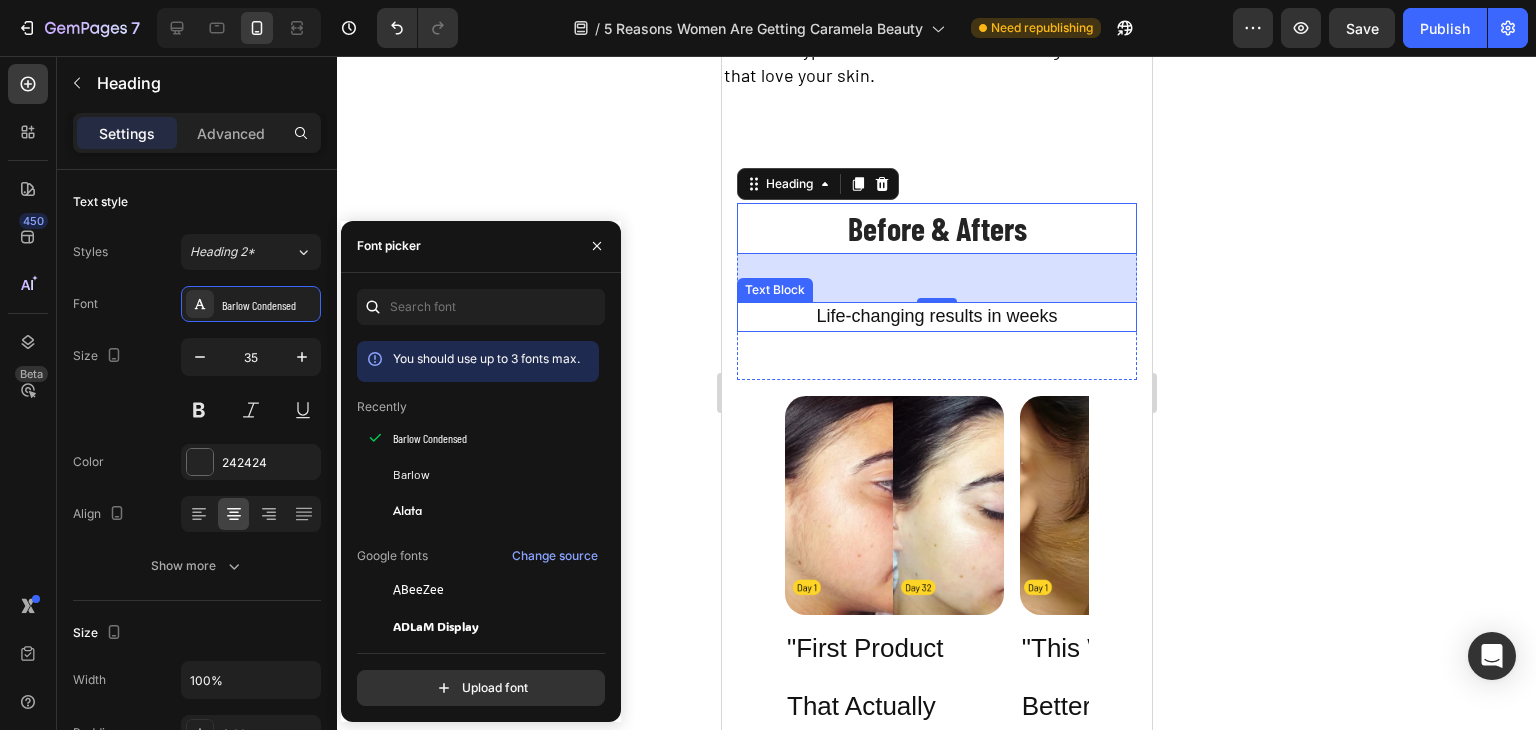 click on "Life-changing results in weeks" at bounding box center [935, 316] 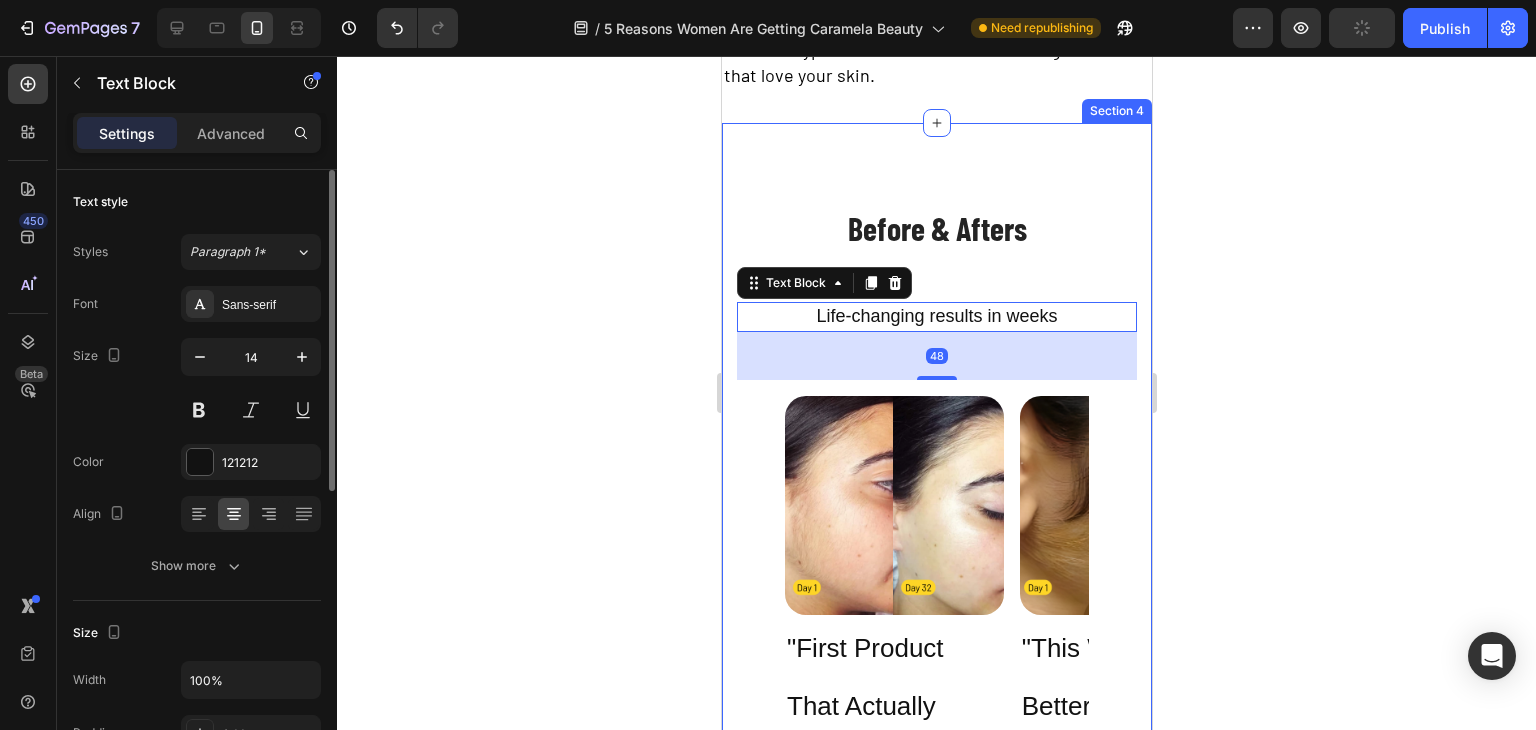 click on "Font Sans-serif Size 14 Color 121212 Align Show more" at bounding box center (197, 435) 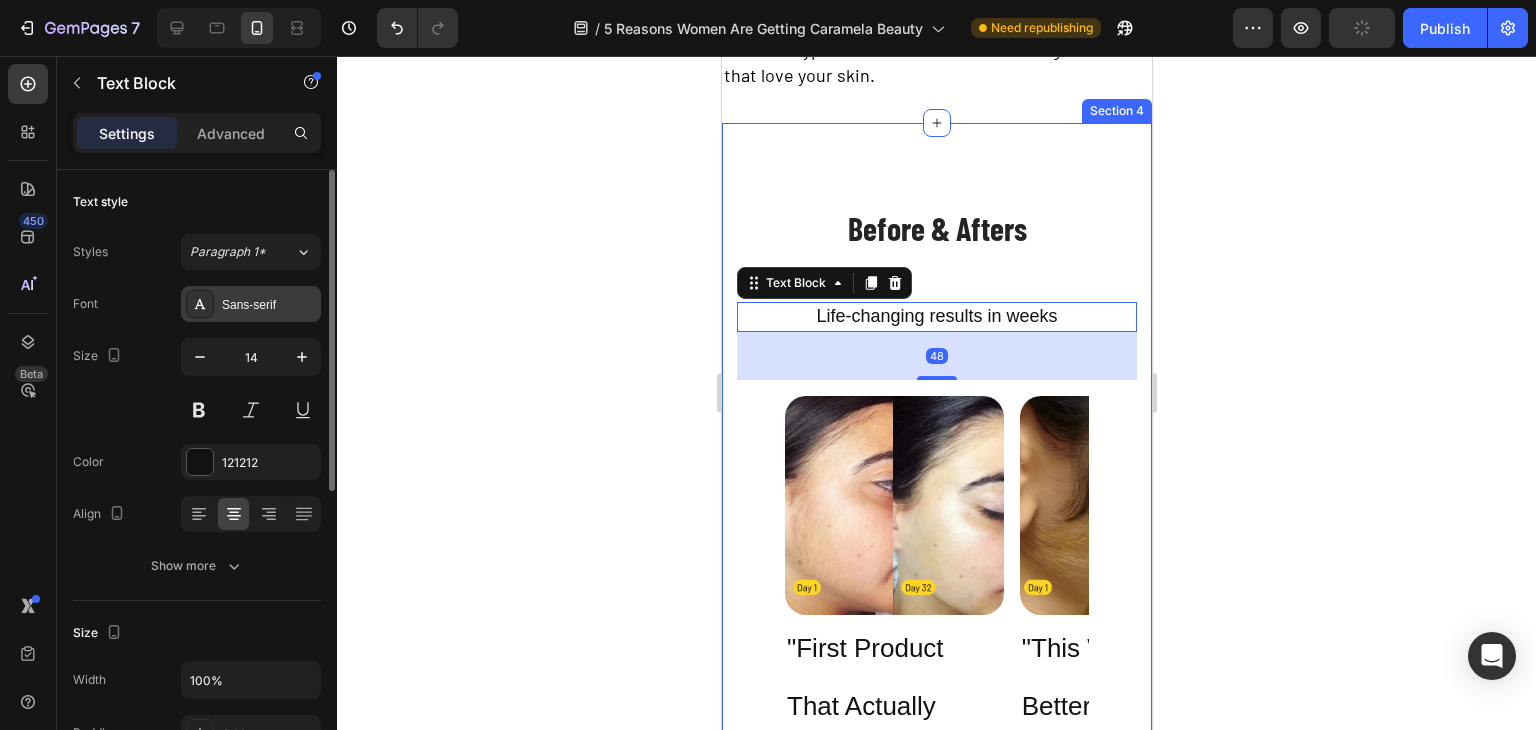 click on "Sans-serif" at bounding box center (251, 304) 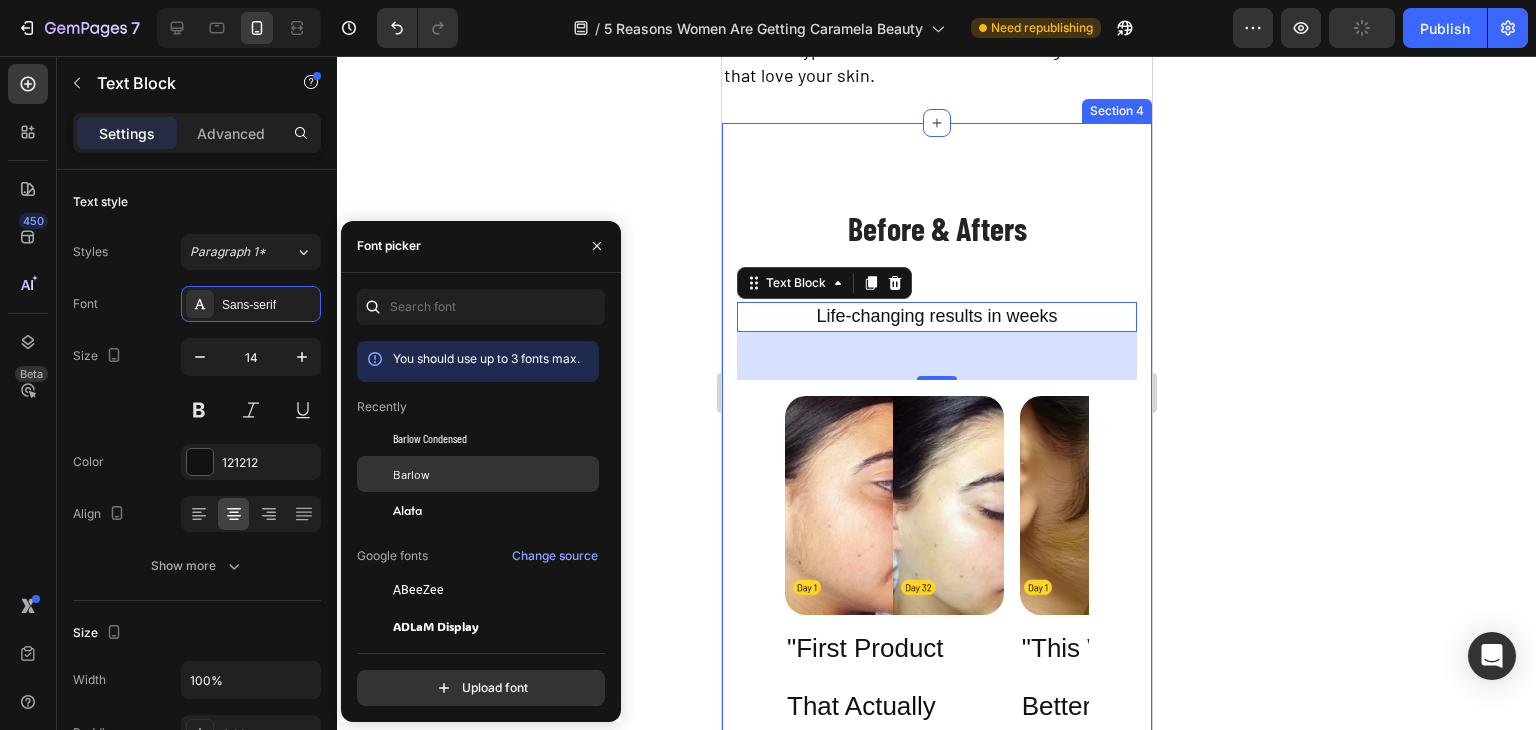 click on "Barlow" at bounding box center [494, 474] 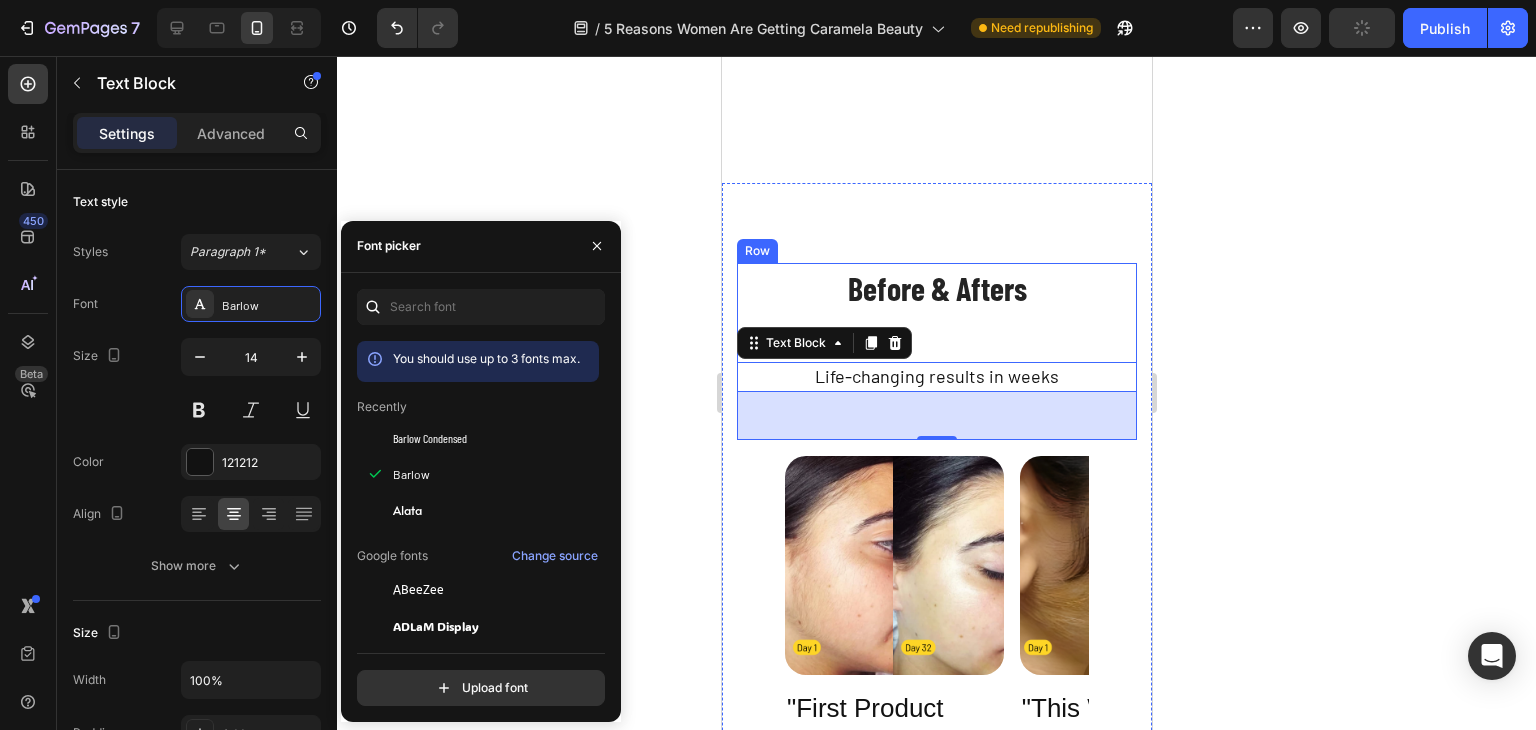scroll, scrollTop: 1462, scrollLeft: 0, axis: vertical 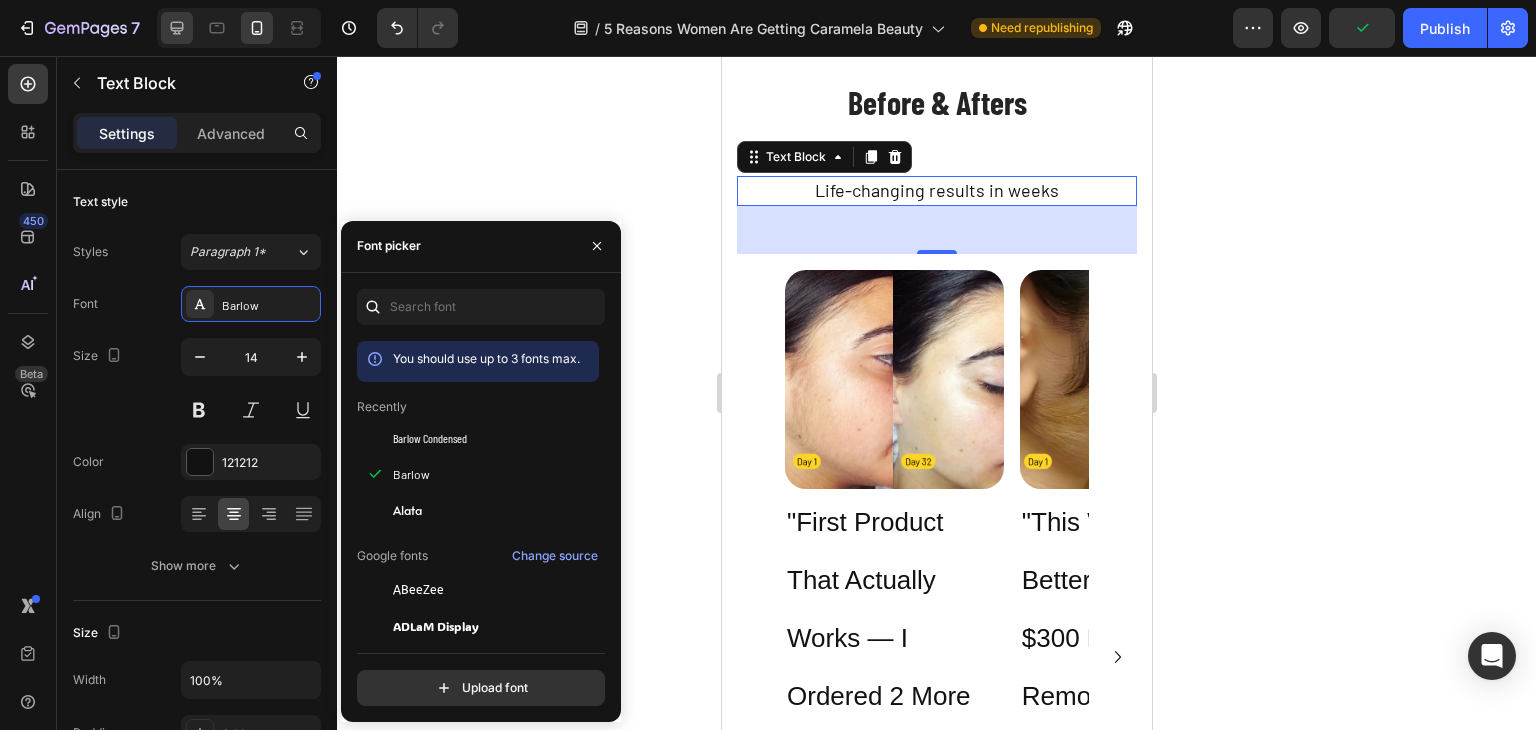 click 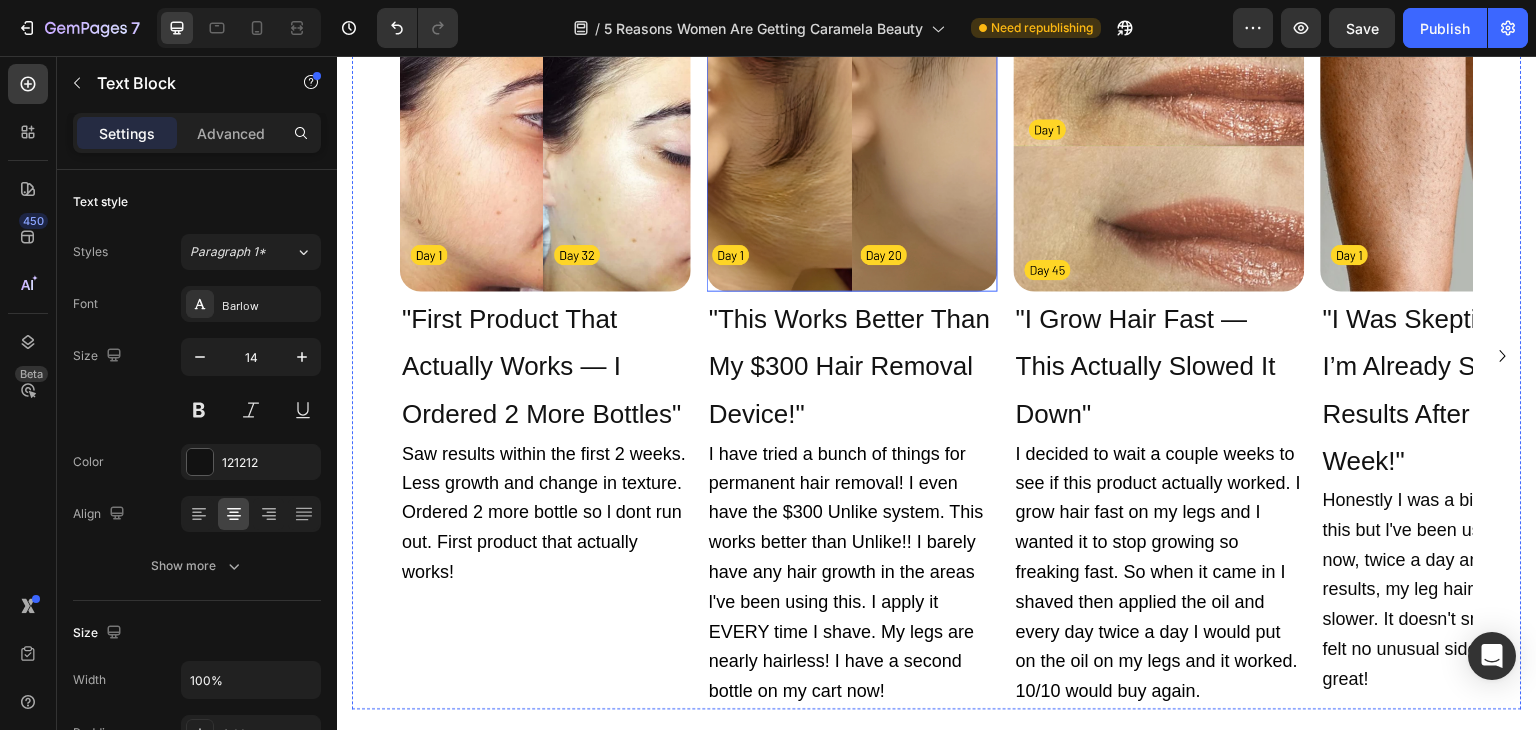 scroll, scrollTop: 1375, scrollLeft: 0, axis: vertical 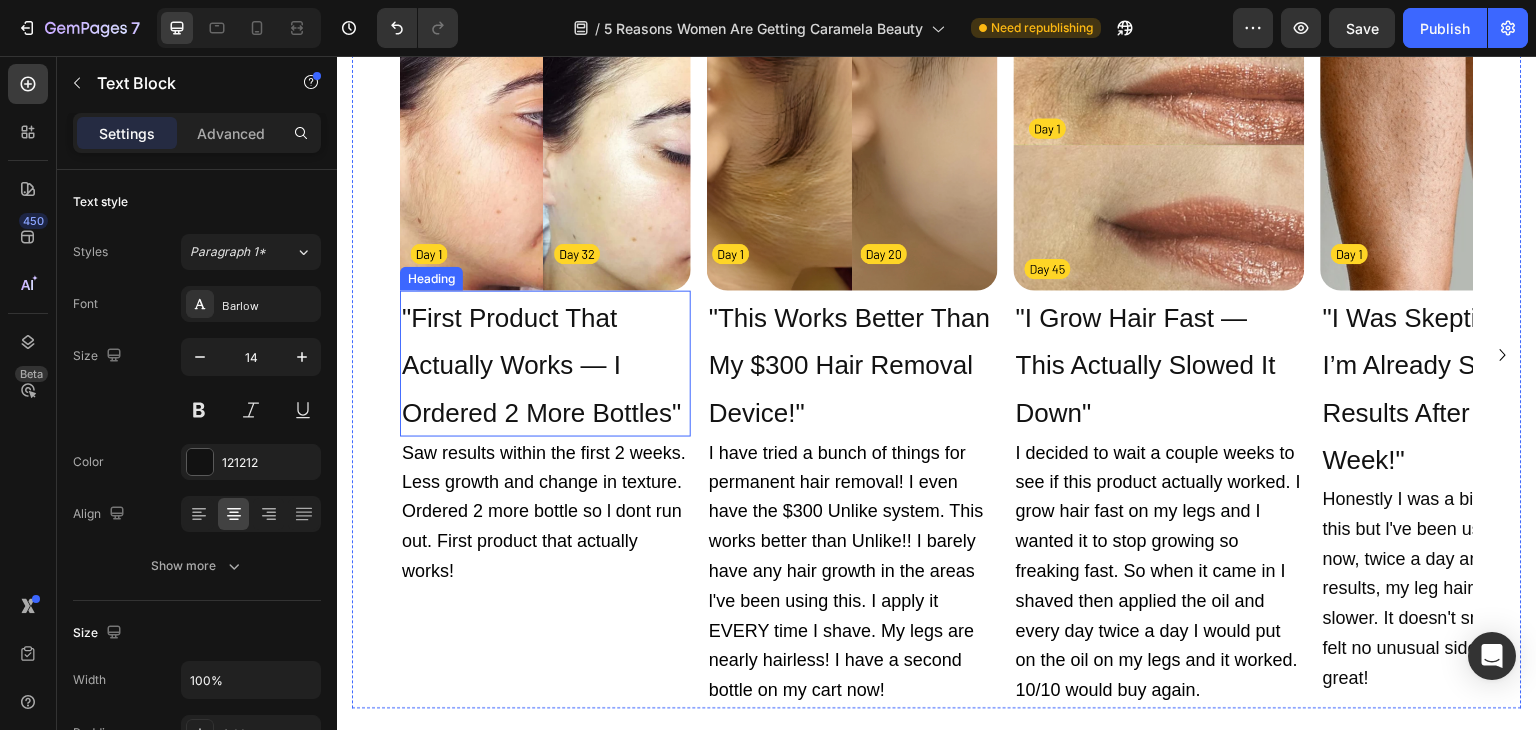 click on ""First Product That Actually Works — I Ordered 2 More Bottles"" at bounding box center (545, 364) 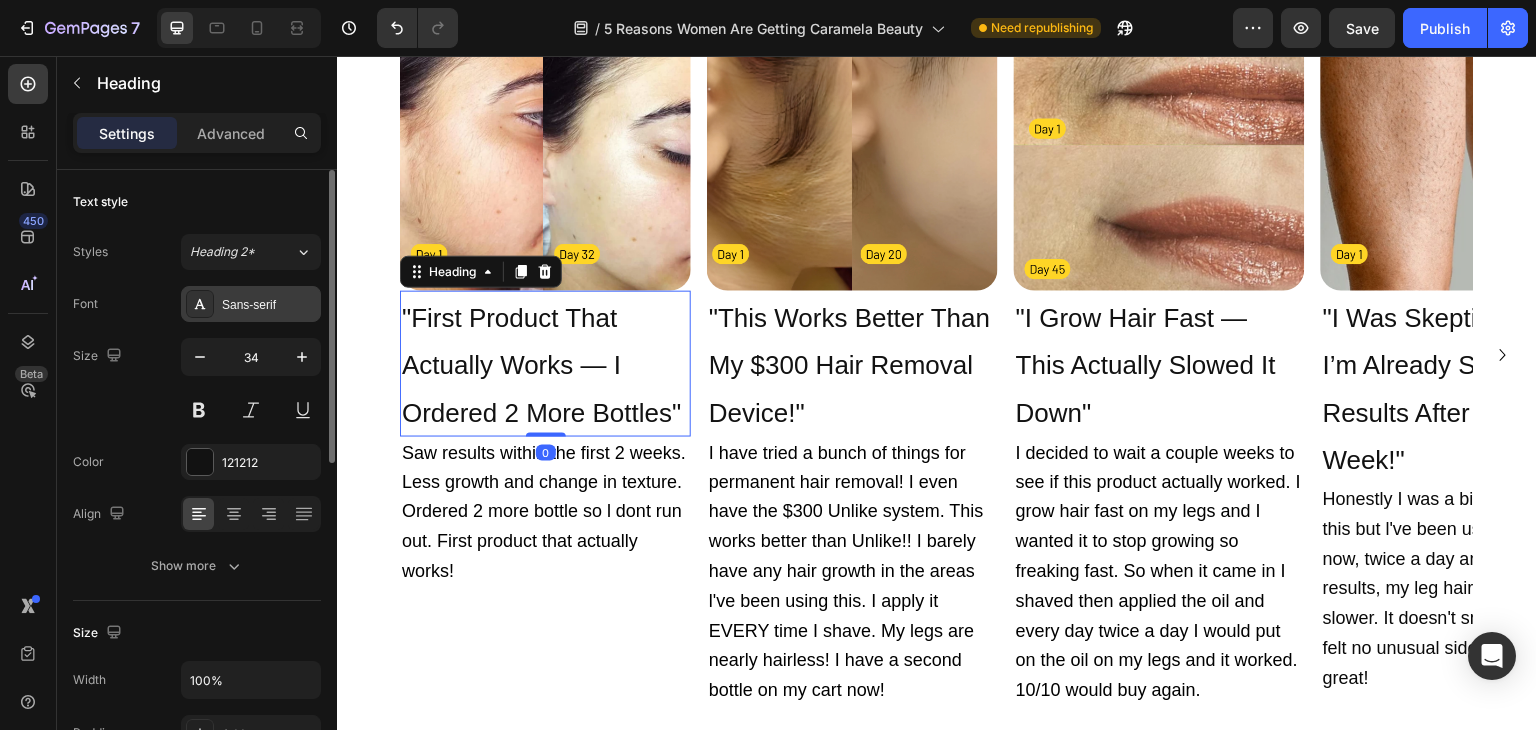 click on "Sans-serif" at bounding box center (269, 305) 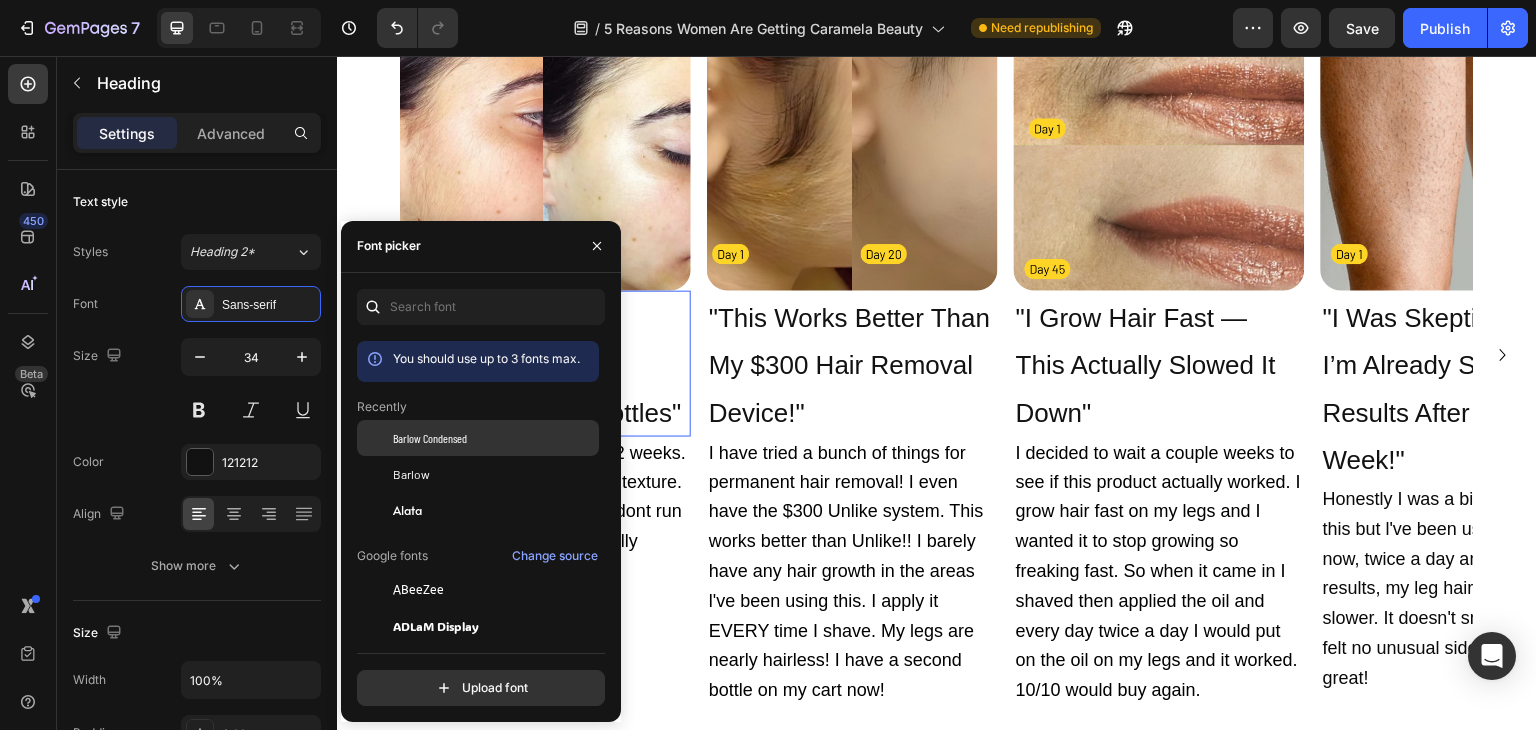 click on "Barlow Condensed" at bounding box center (430, 438) 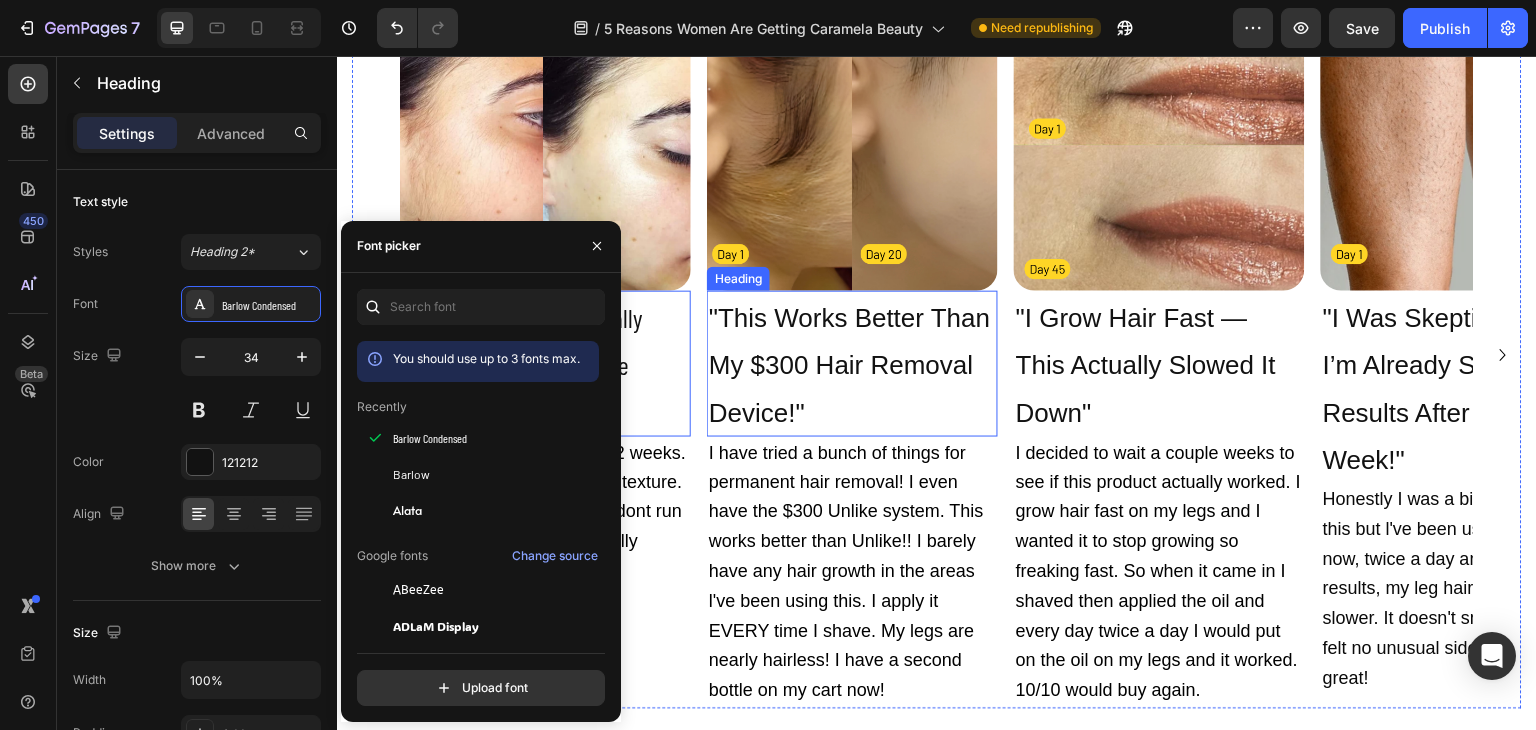 click on ""This Works Better Than My $300 Hair Removal Device!"" at bounding box center (852, 364) 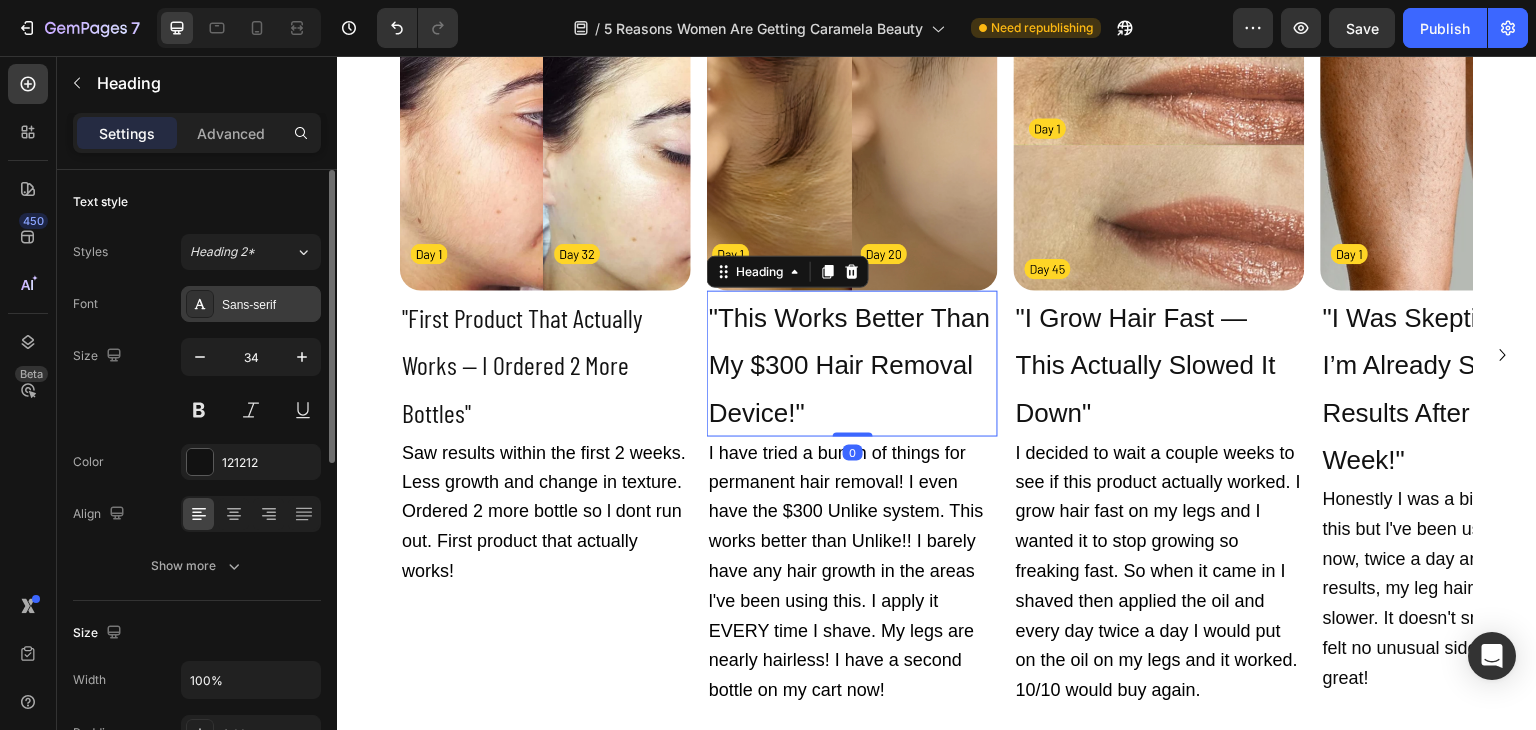 click on "Sans-serif" at bounding box center (269, 305) 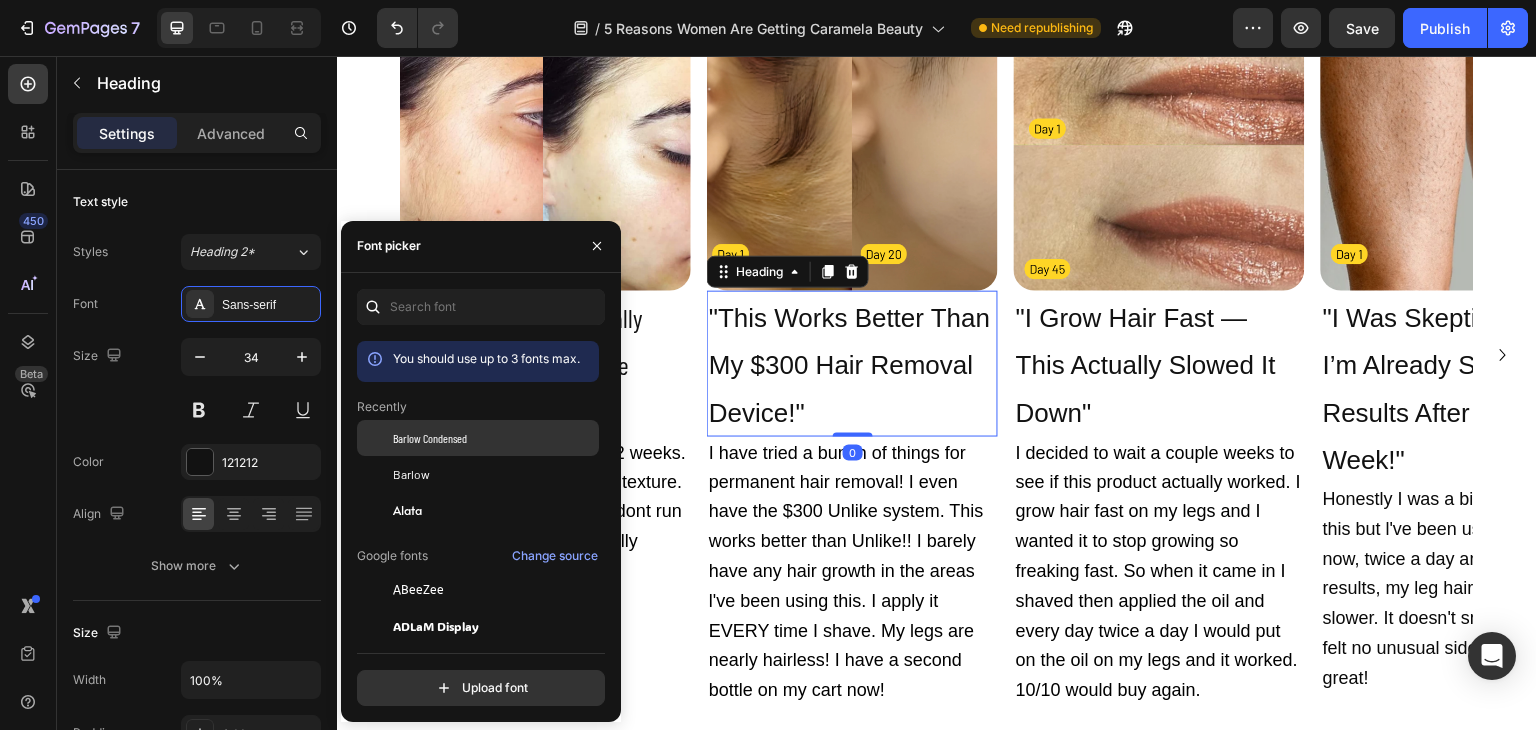 drag, startPoint x: 371, startPoint y: 428, endPoint x: 431, endPoint y: 330, distance: 114.90866 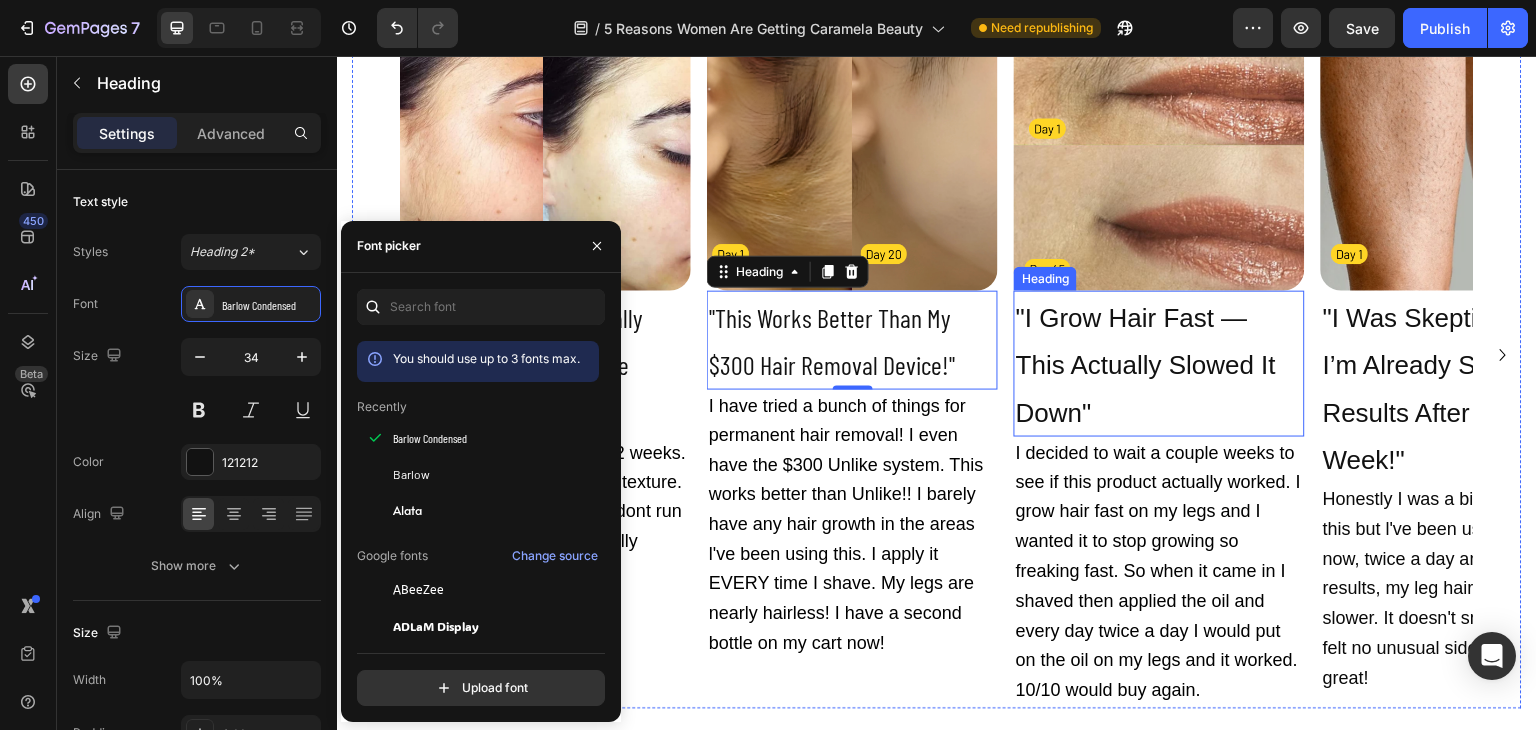 click on ""I Grow Hair Fast — This Actually Slowed It Down"" at bounding box center [1159, 364] 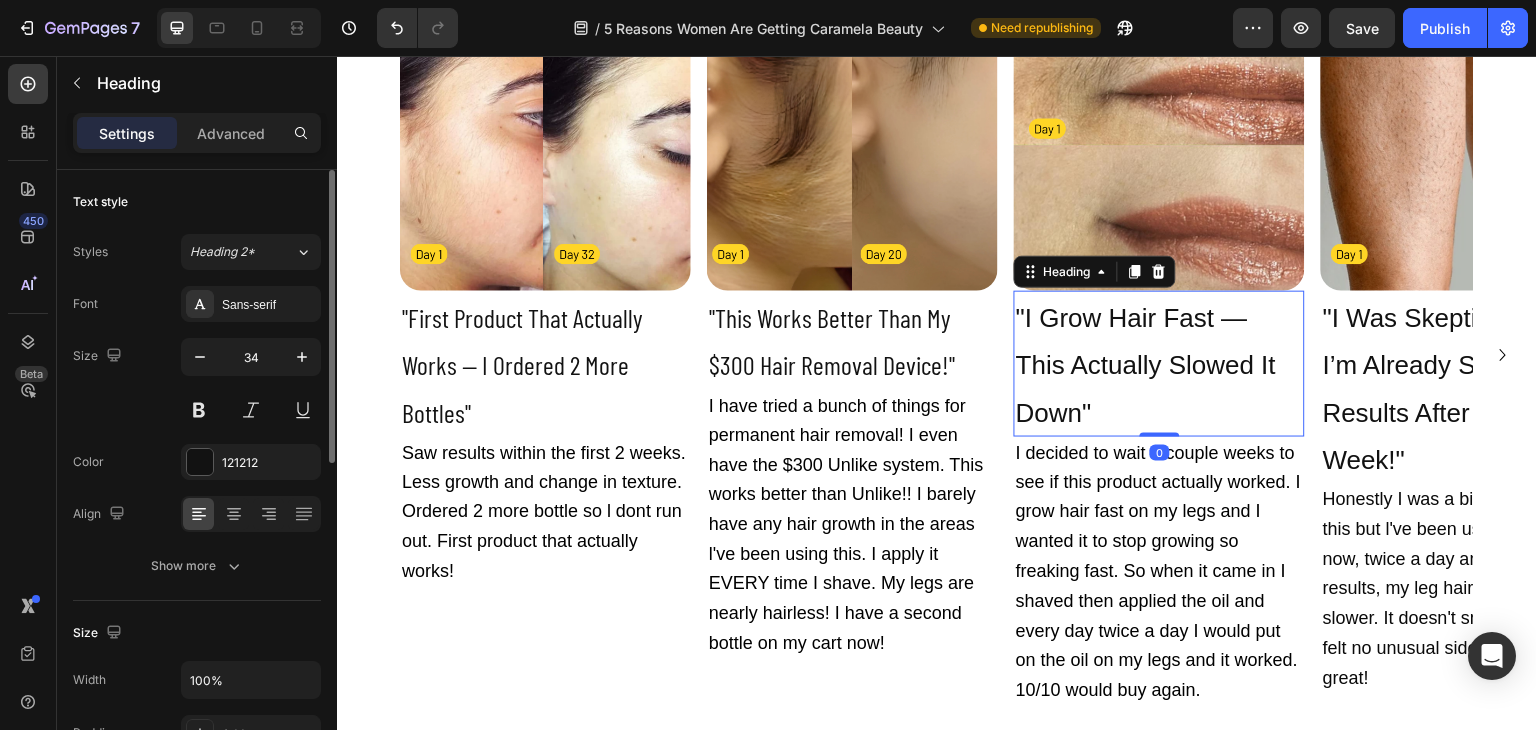 click on "Font Sans-serif Size 34 Color 121212 Align Show more" at bounding box center (197, 435) 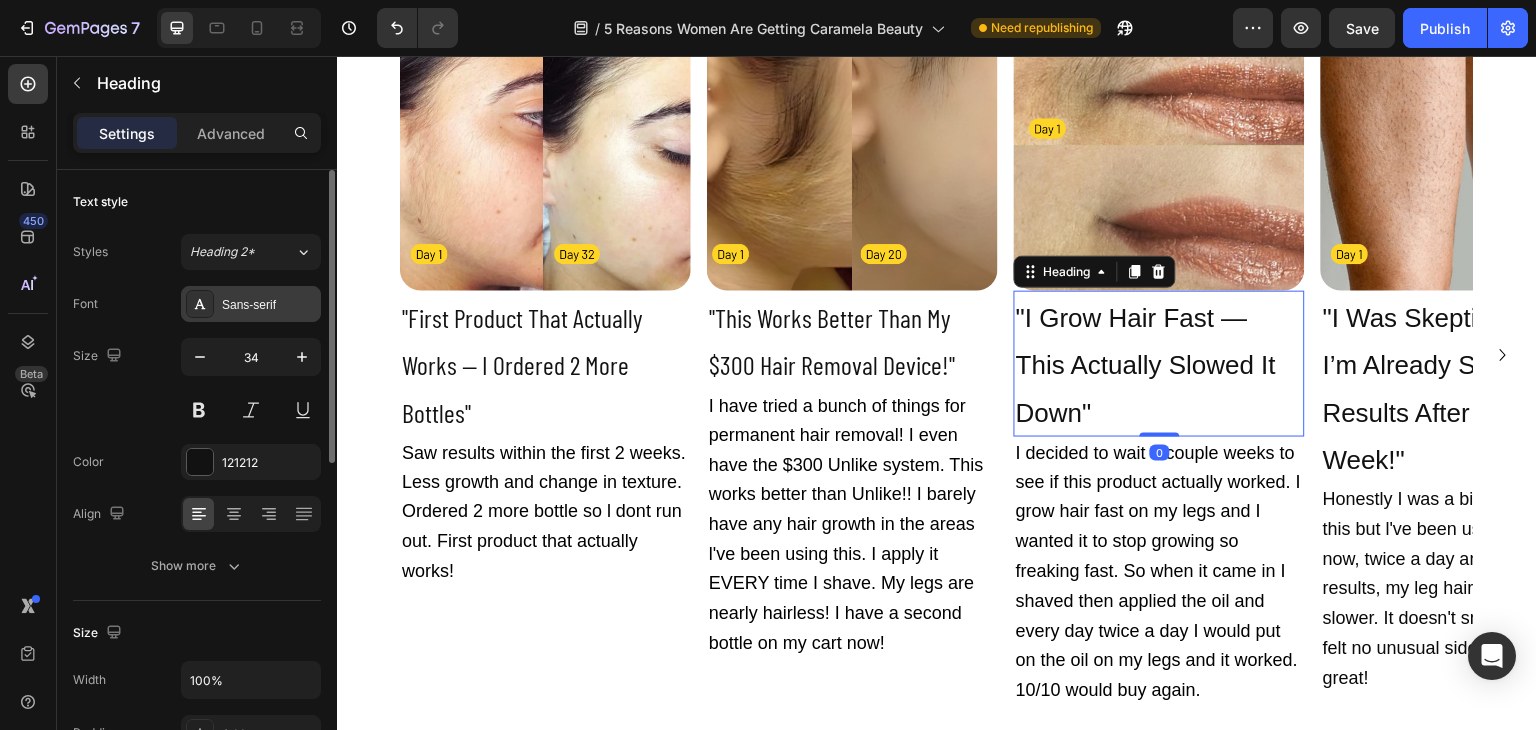 click on "Sans-serif" at bounding box center (251, 304) 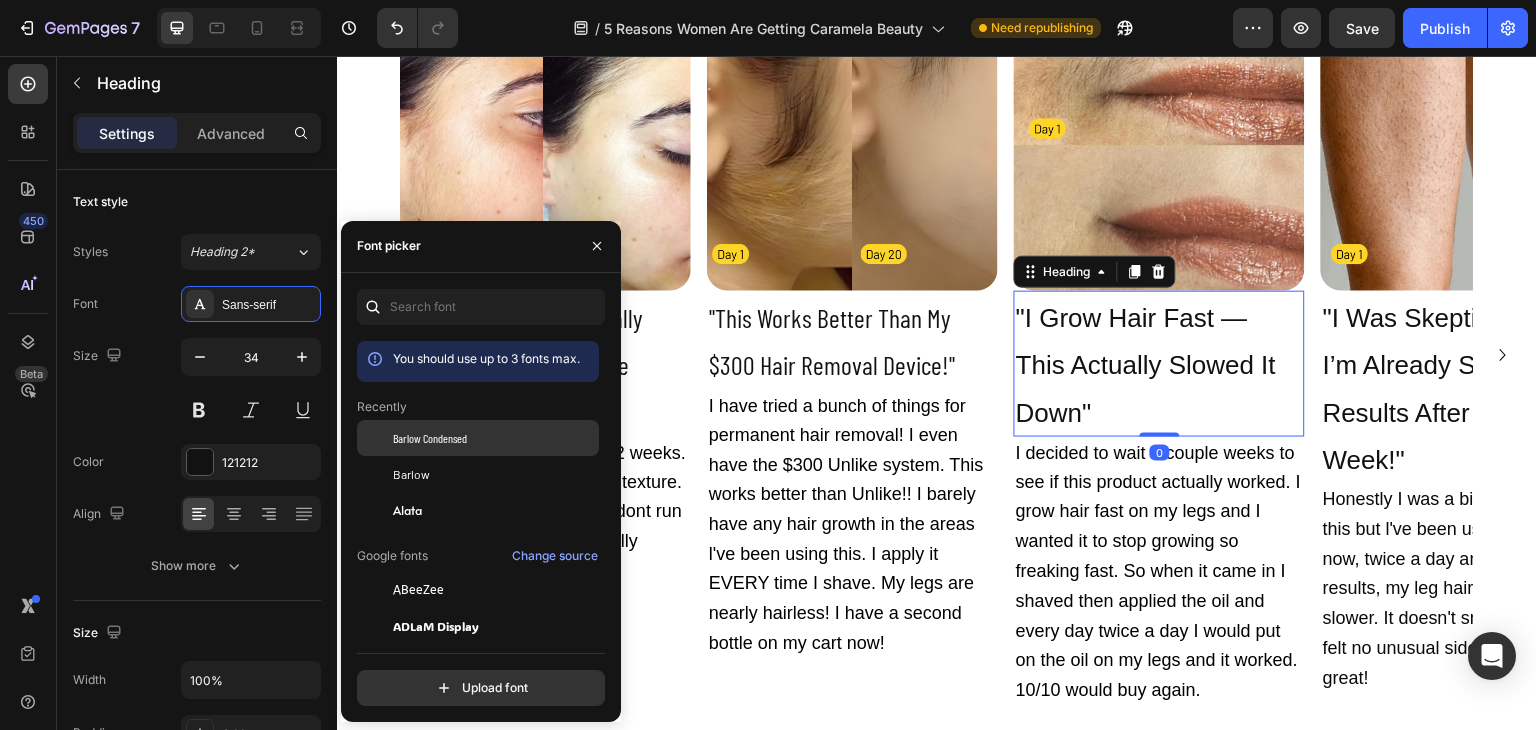 click on "Barlow Condensed" at bounding box center [430, 438] 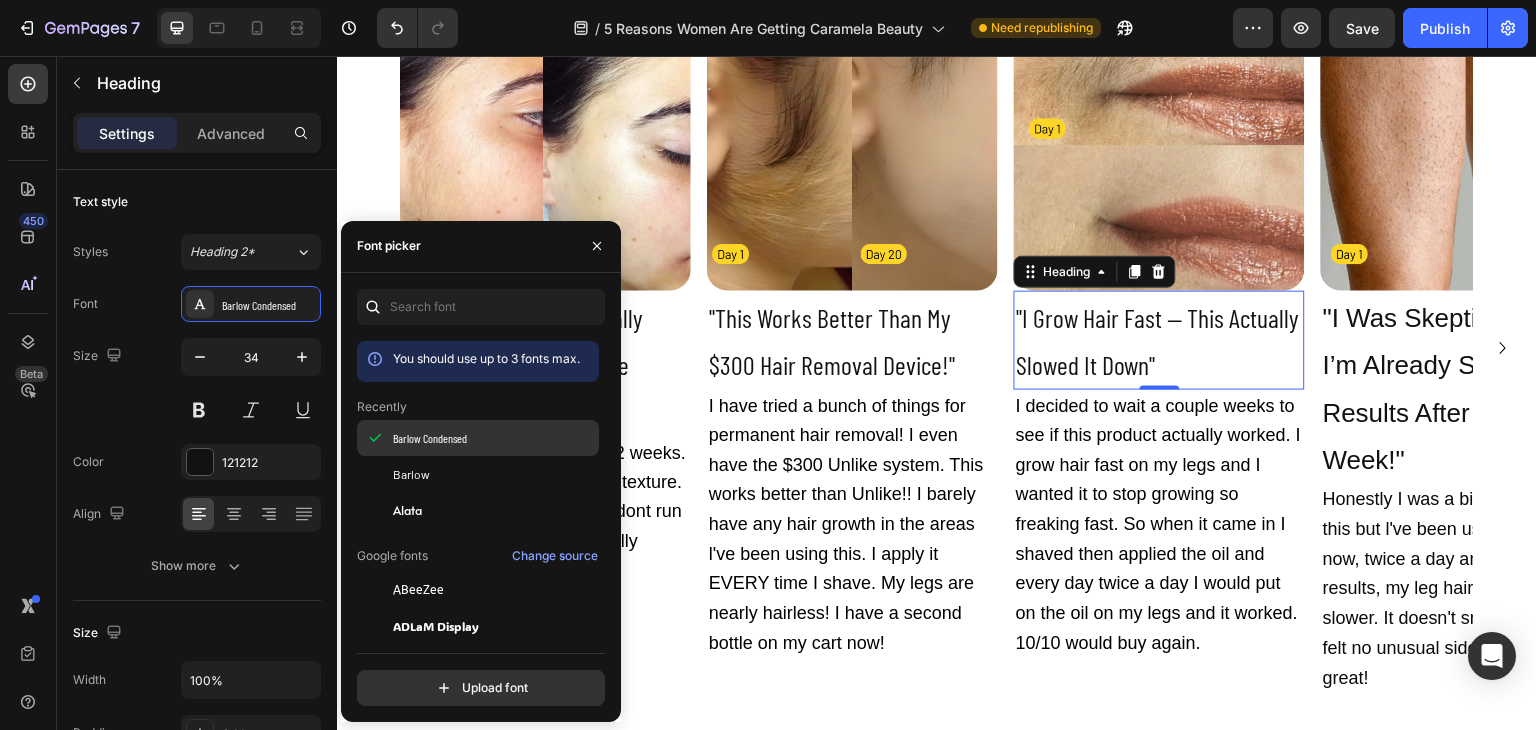 scroll, scrollTop: 1370, scrollLeft: 0, axis: vertical 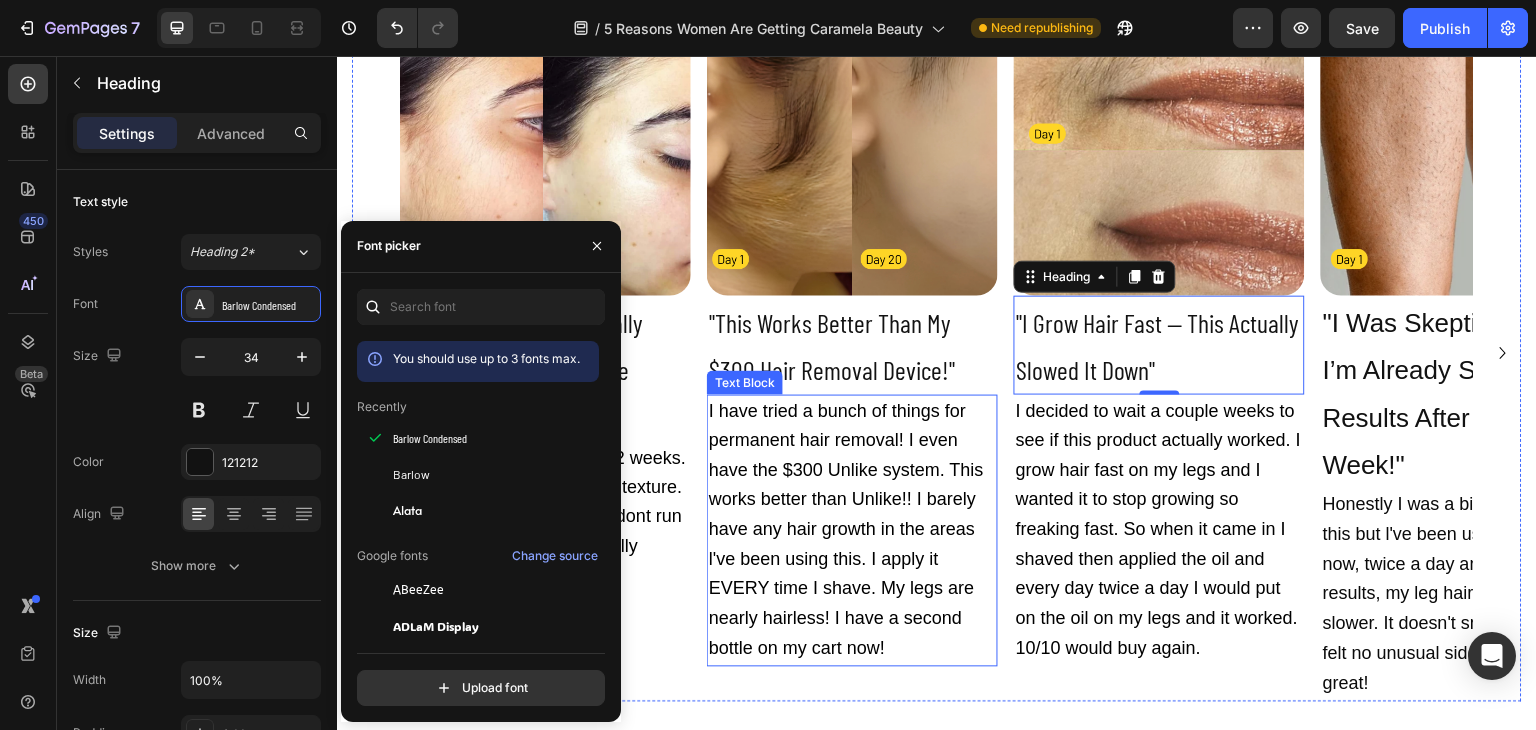 click on "I have tried a bunch of things for permanent hair removal! I even have the $300 Unlike system. This works better than Unlike!! I barely have any hair growth in the areas l've been using this. I apply it EVERY time I shave. My legs are nearly hairless! I have a second bottle on my cart now!" at bounding box center [852, 531] 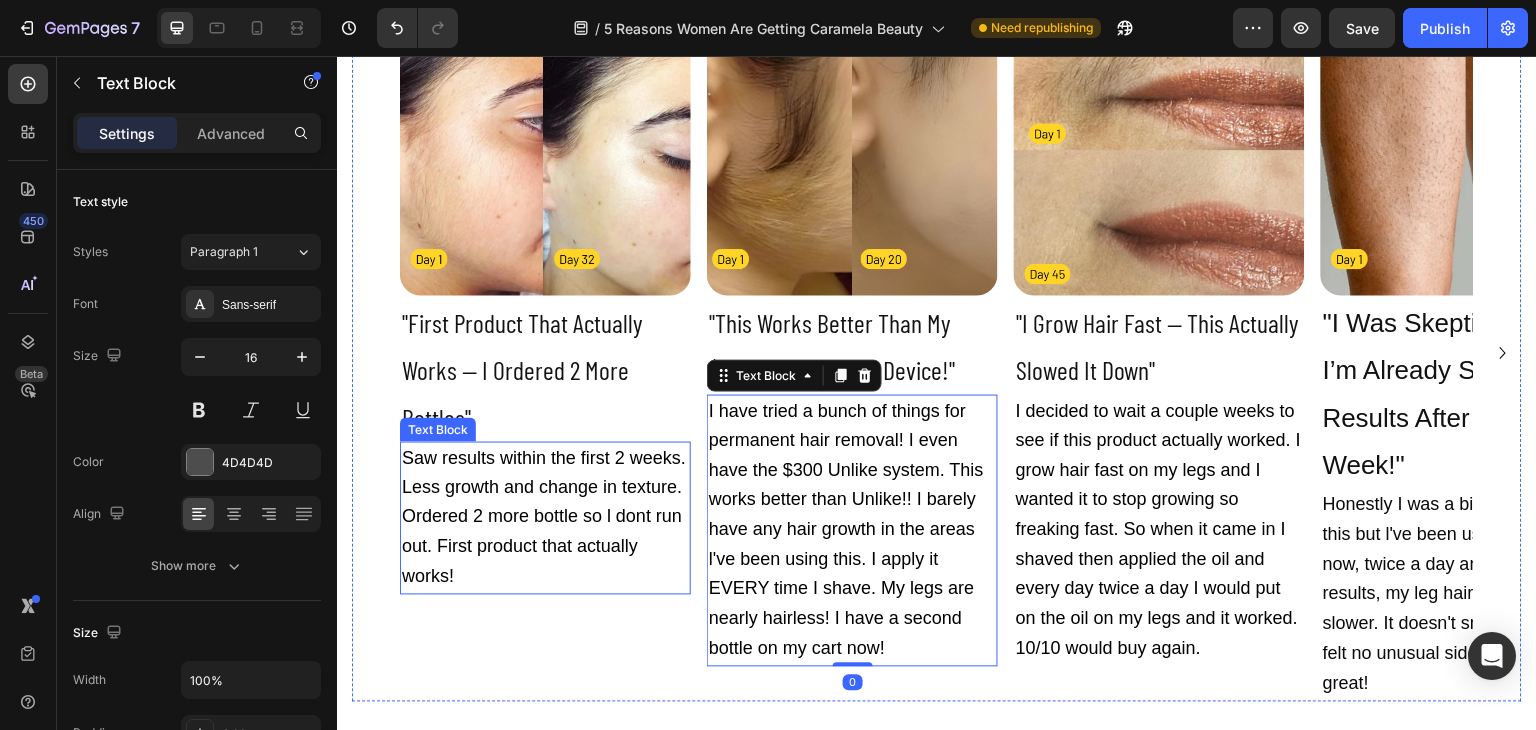 click on "Saw results within the first 2 weeks. Less growth and change in texture. Ordered 2 more bottle so l dont run out. First product that actually works!" at bounding box center [544, 517] 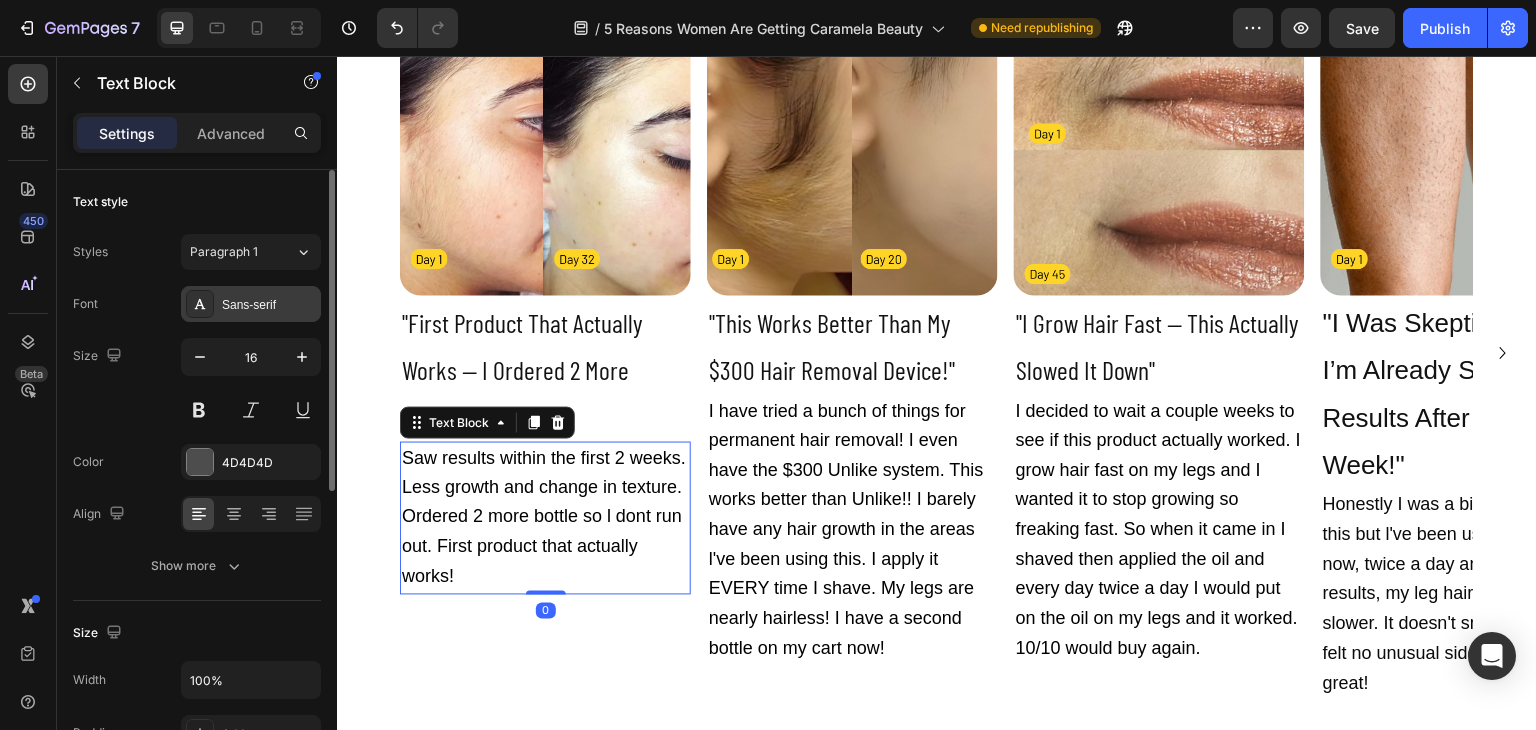 click on "Sans-serif" at bounding box center (269, 305) 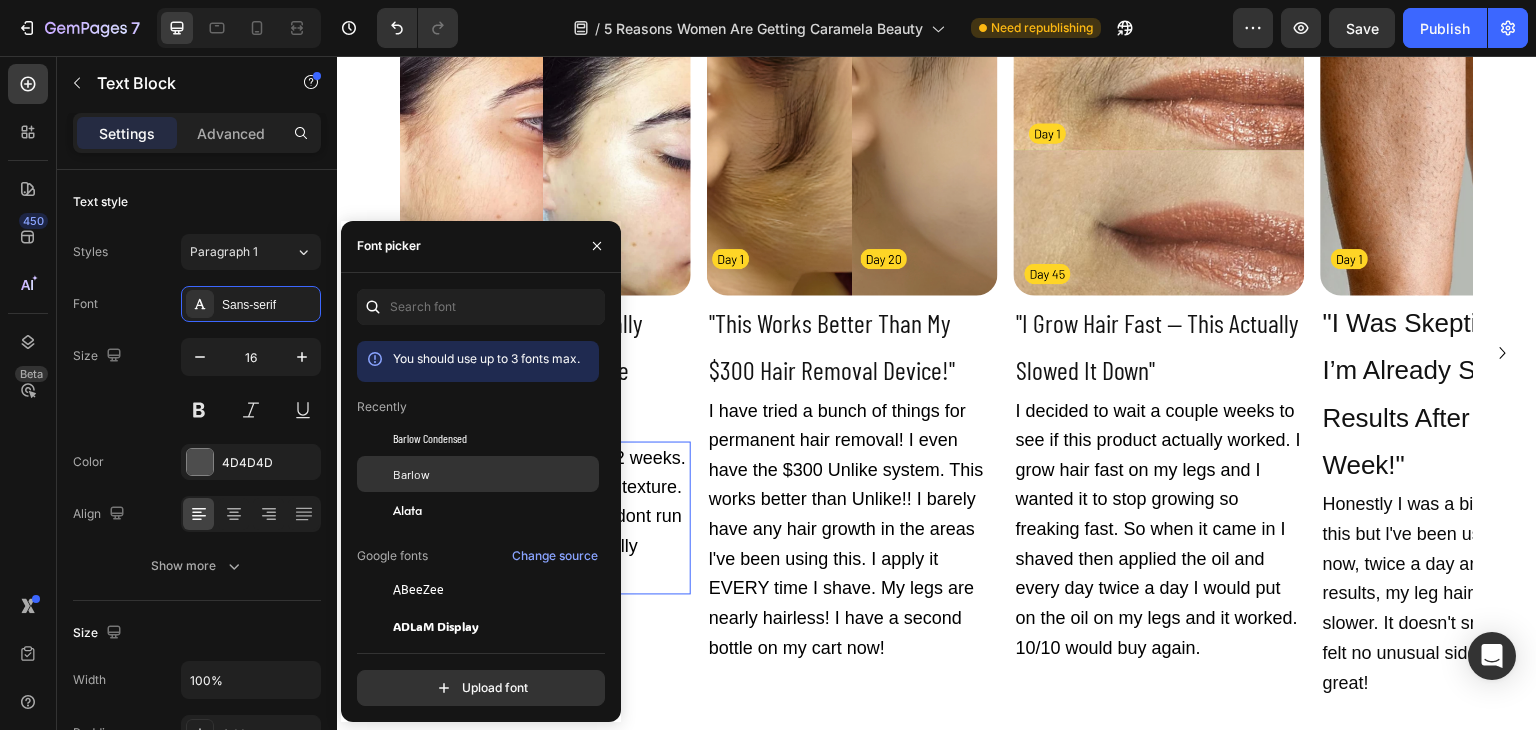 click on "Barlow" at bounding box center (411, 474) 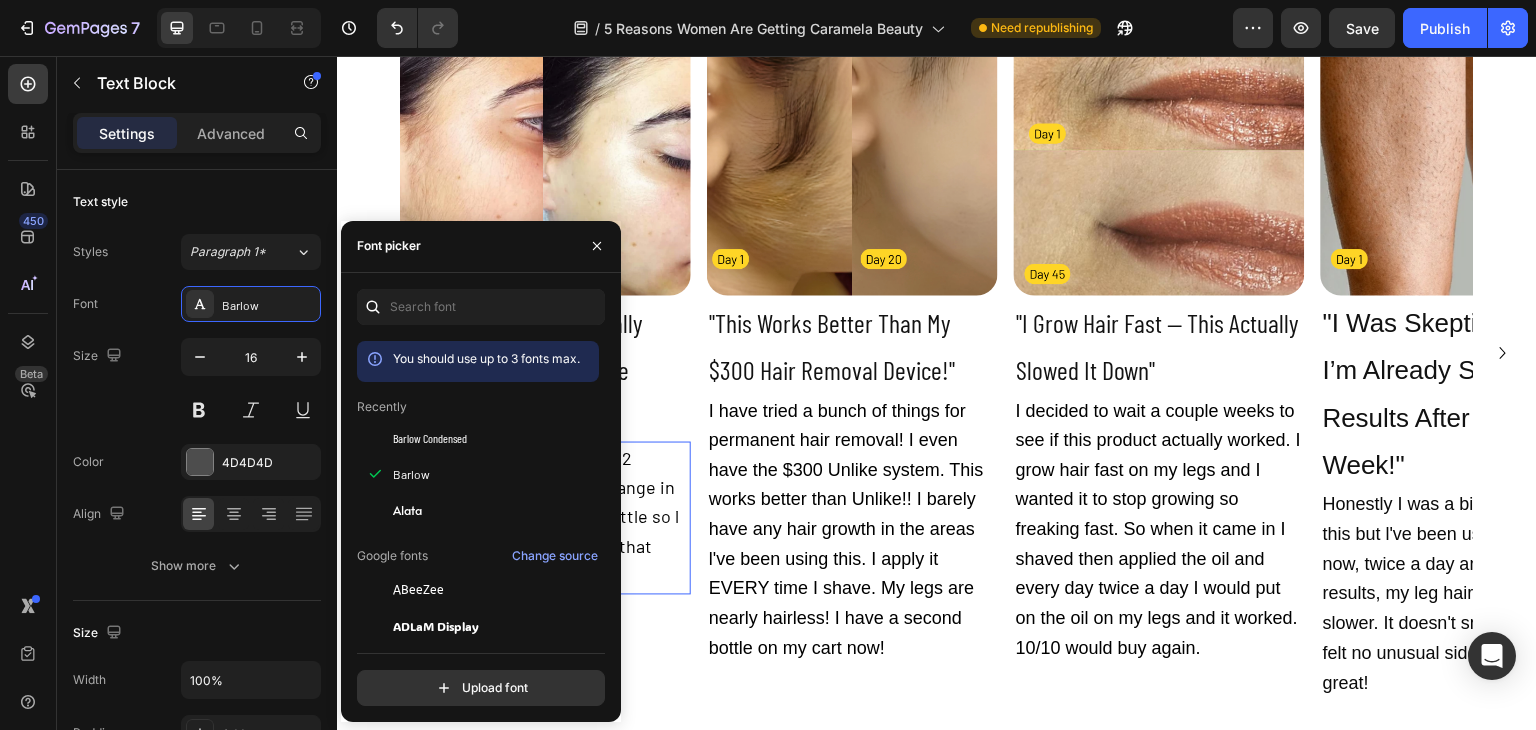 click on "I have tried a bunch of things for permanent hair removal! I even have the $300 Unlike system. This works better than Unlike!! I barely have any hair growth in the areas l've been using this. I apply it EVERY time I shave. My legs are nearly hairless! I have a second bottle on my cart now!" at bounding box center [846, 530] 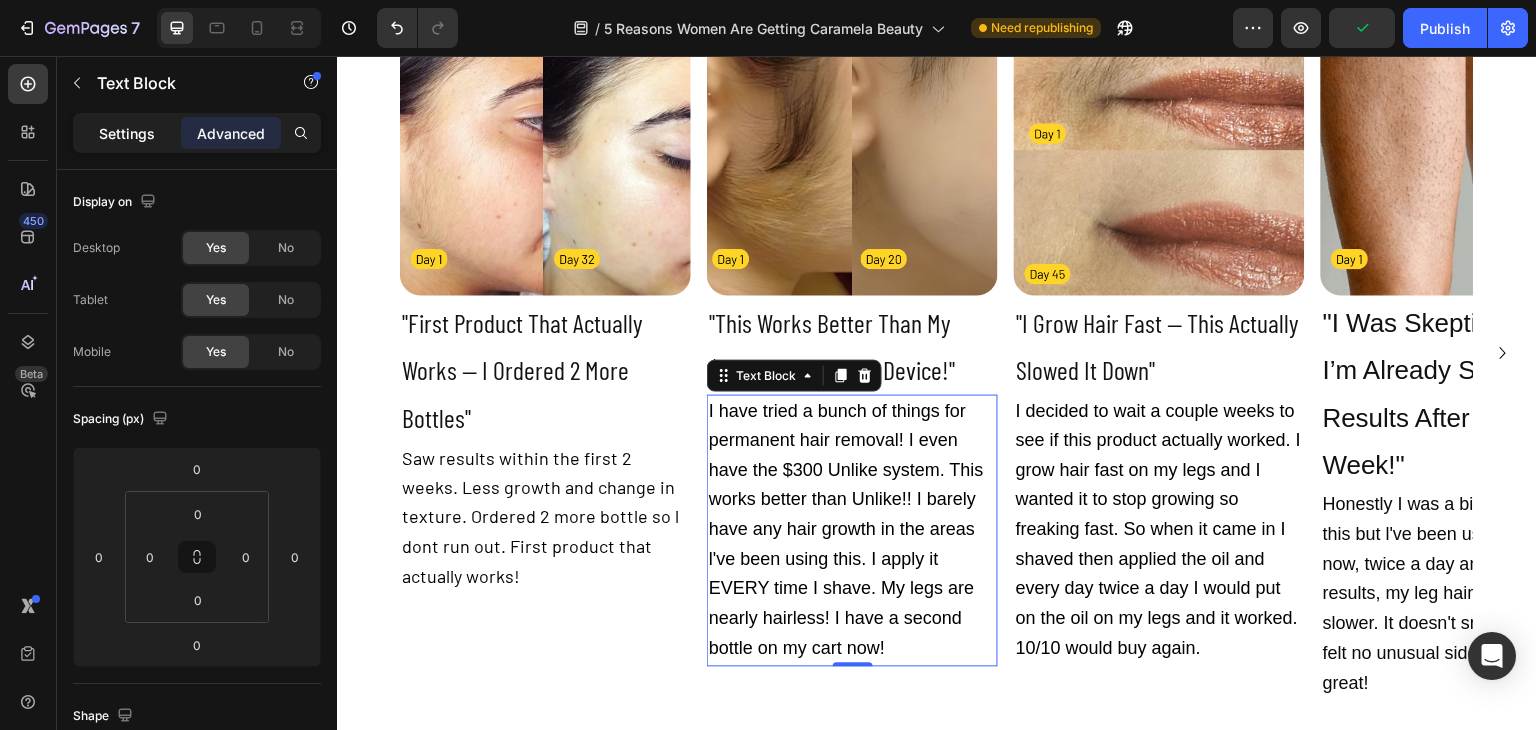 click on "Settings" at bounding box center [127, 133] 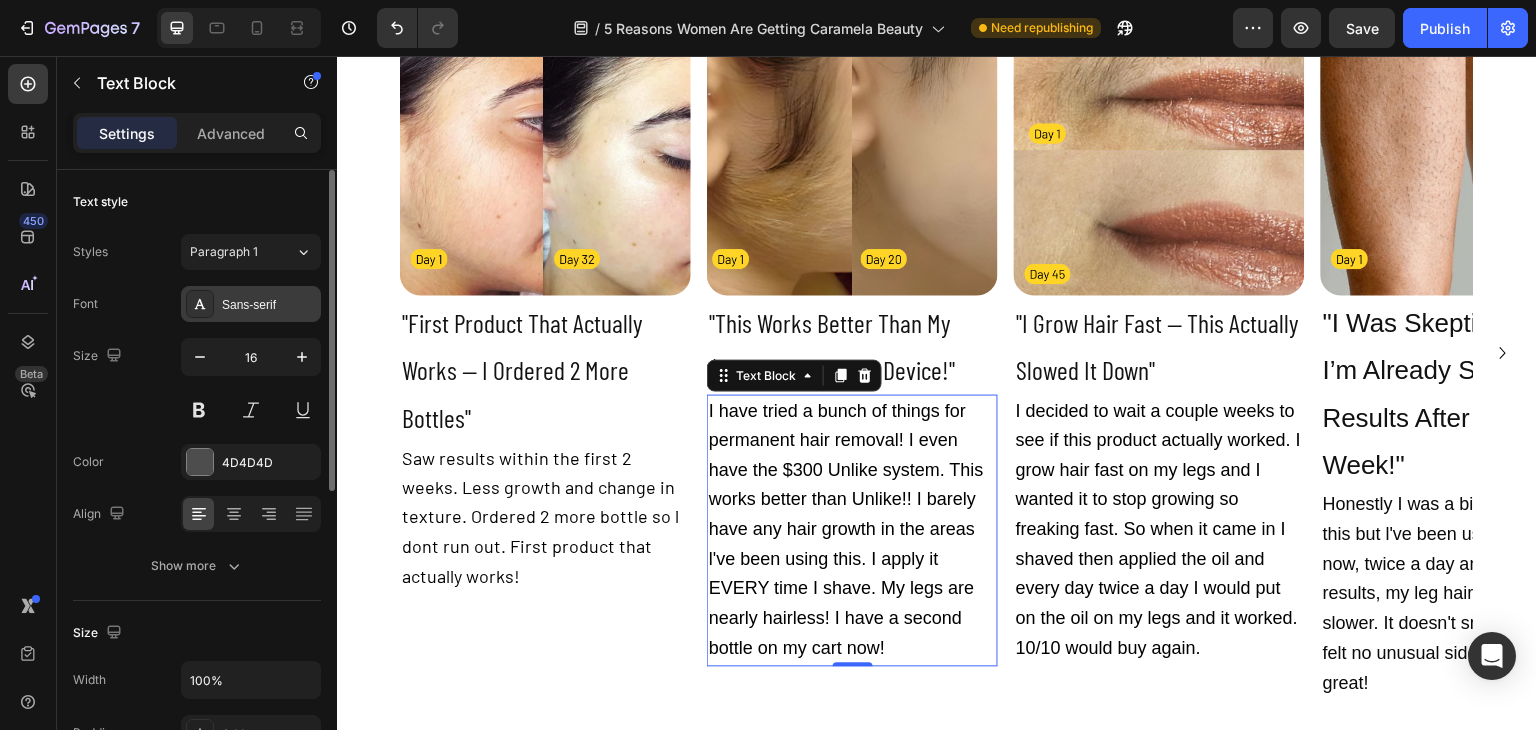 click on "Sans-serif" at bounding box center [269, 305] 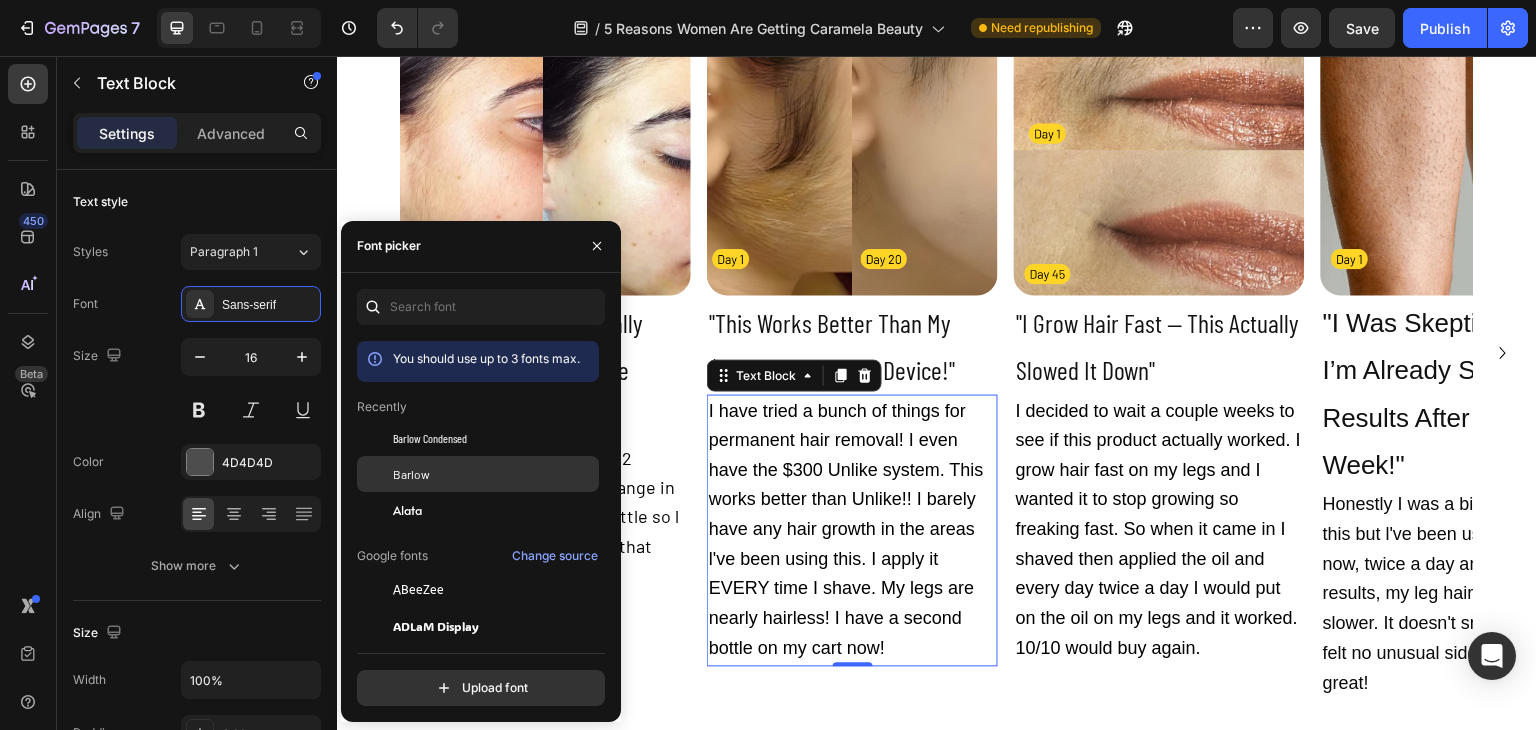 click on "Barlow" at bounding box center [494, 474] 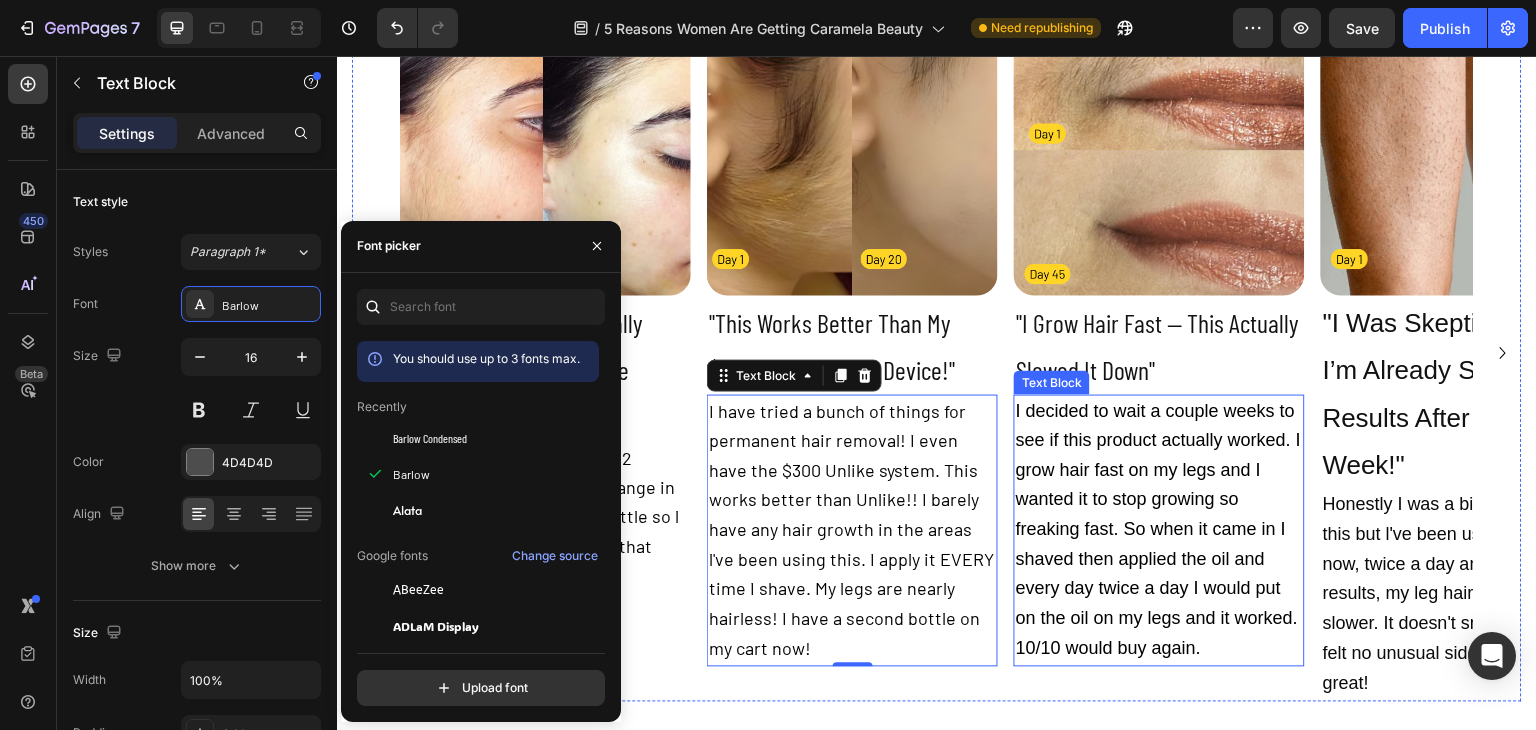 click on "I decided to wait a couple weeks to see if this product actually worked. I grow hair fast on my legs and I wanted it to stop growing so freaking fast. So when it came in I shaved then applied the oil and every day twice a day I would put on the oil on my legs and it worked. 10/10 would buy again." at bounding box center (1159, 531) 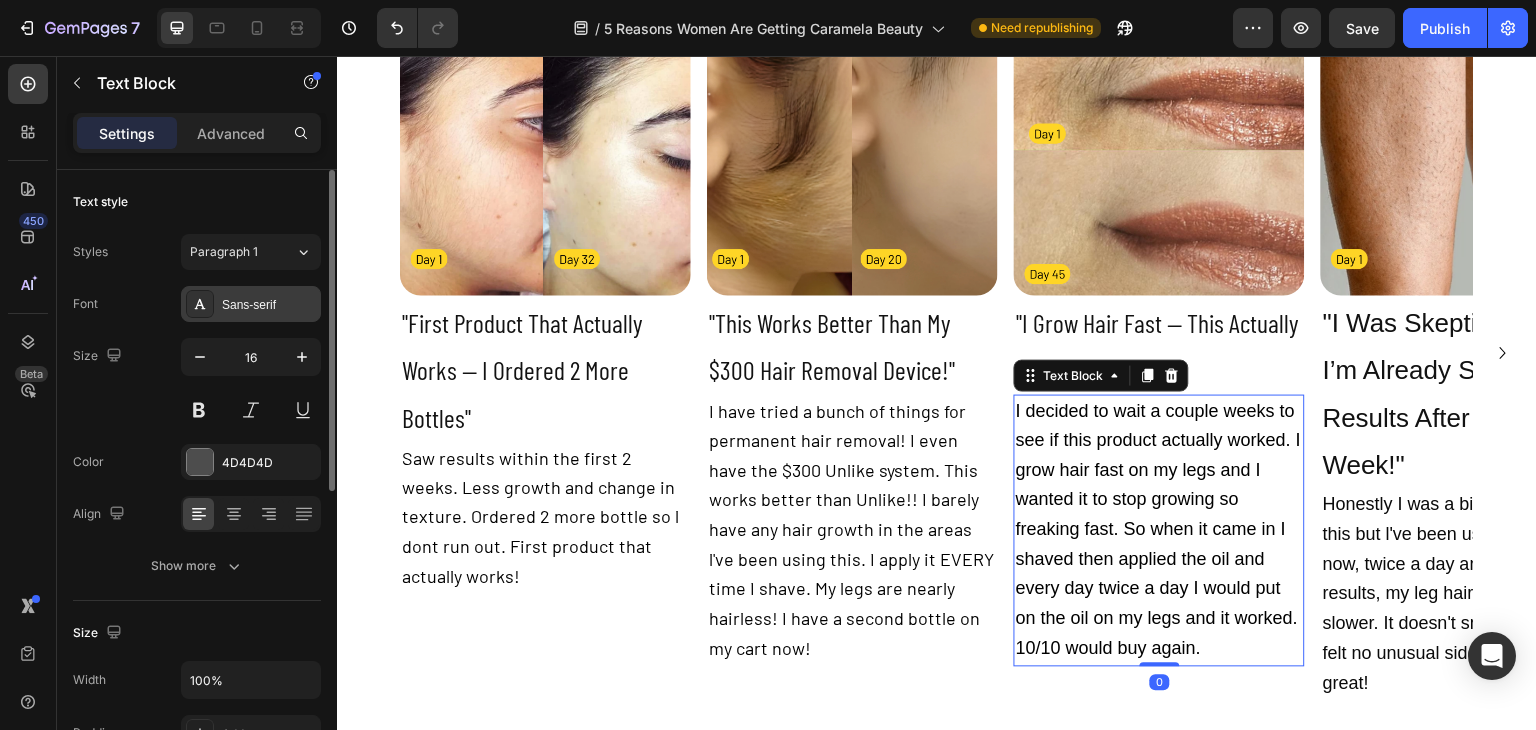 click on "Sans-serif" at bounding box center [269, 305] 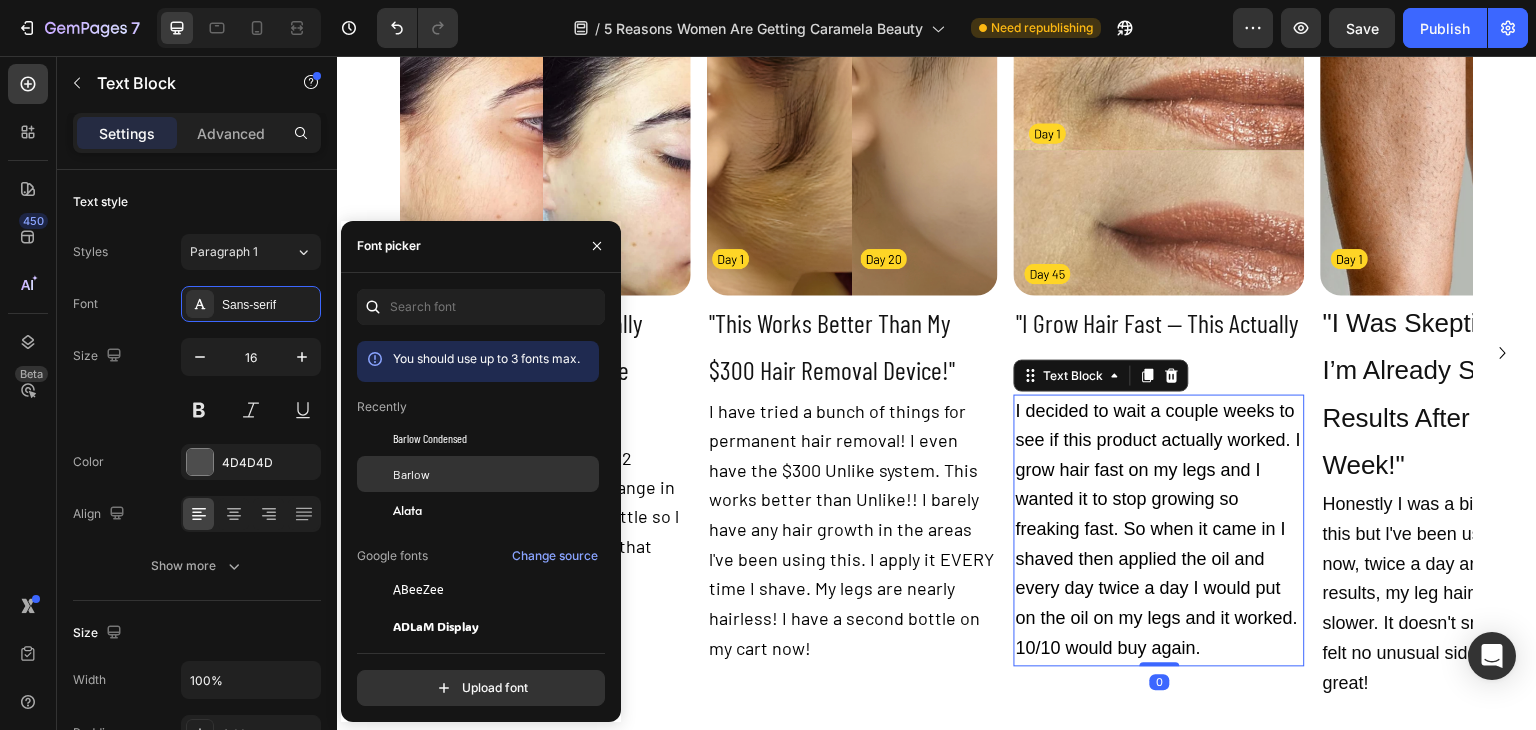 click on "Barlow" at bounding box center [494, 474] 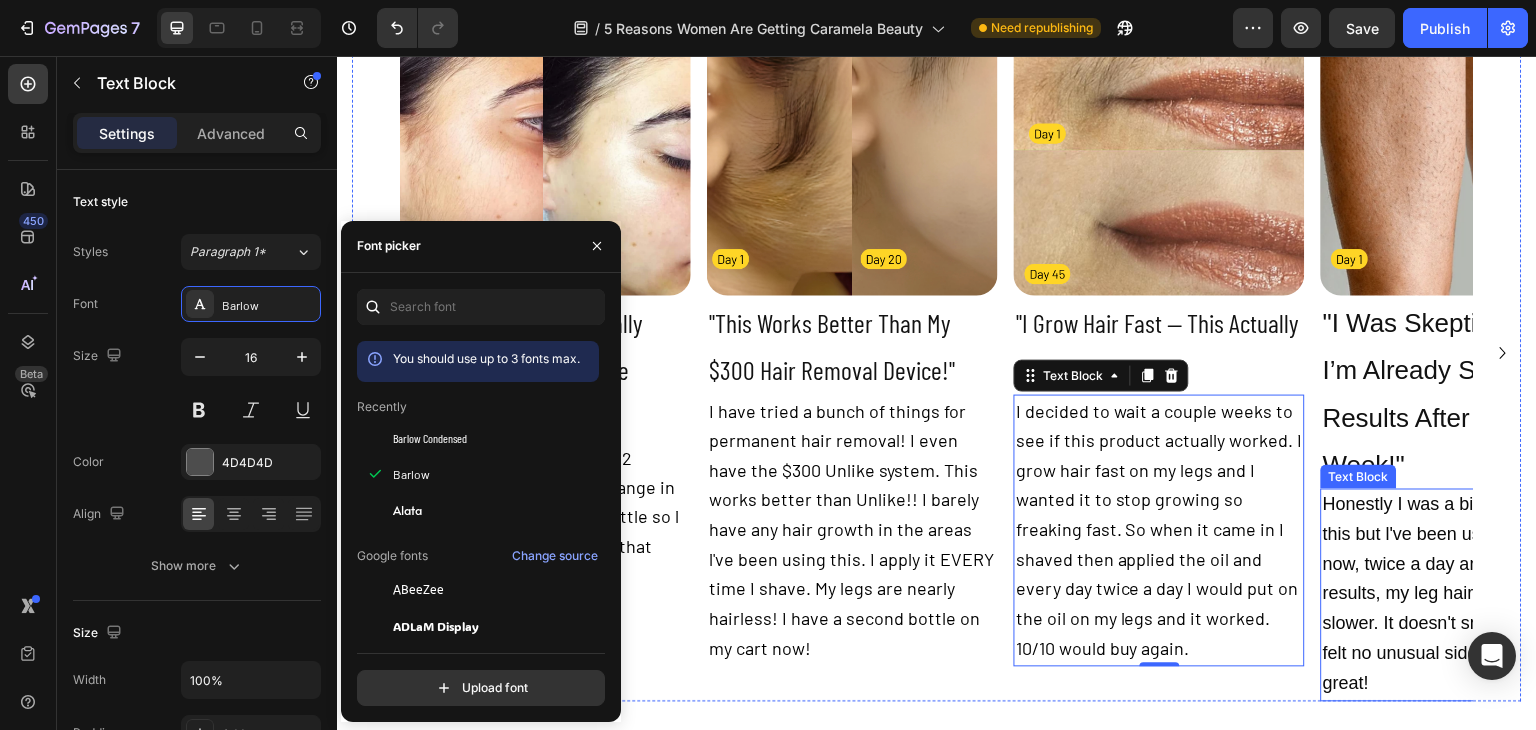 click on "Honestly I was a bit skeptical about this but l've been using it for a week now, twice a day and instant results, my leg hair is growing much slower. It doesn't smell bad either, felt no unusual side effects, its great!" at bounding box center [1466, 594] 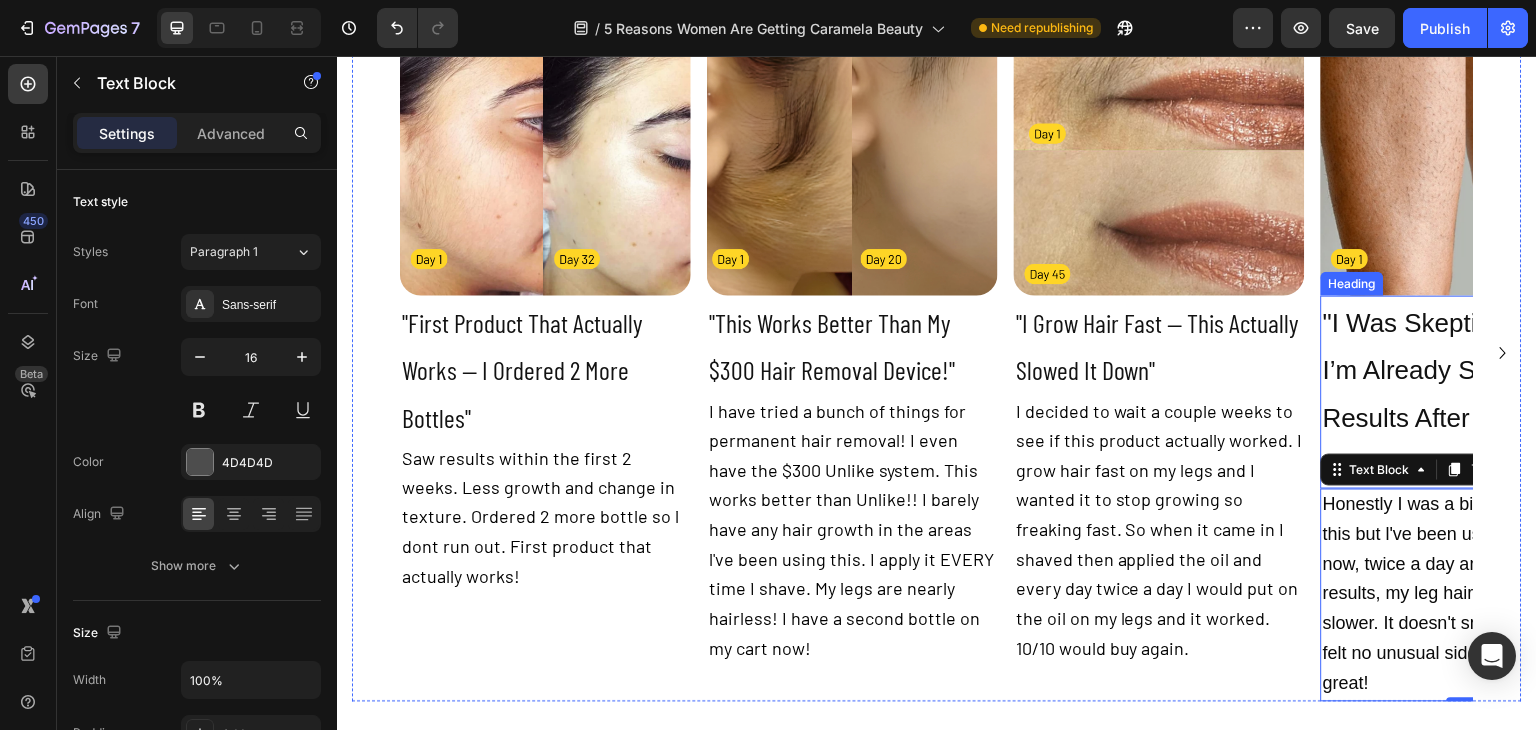 click on ""I Was Skeptical… But I’m Already Seeing Results After Just One Week!"" at bounding box center (1466, 392) 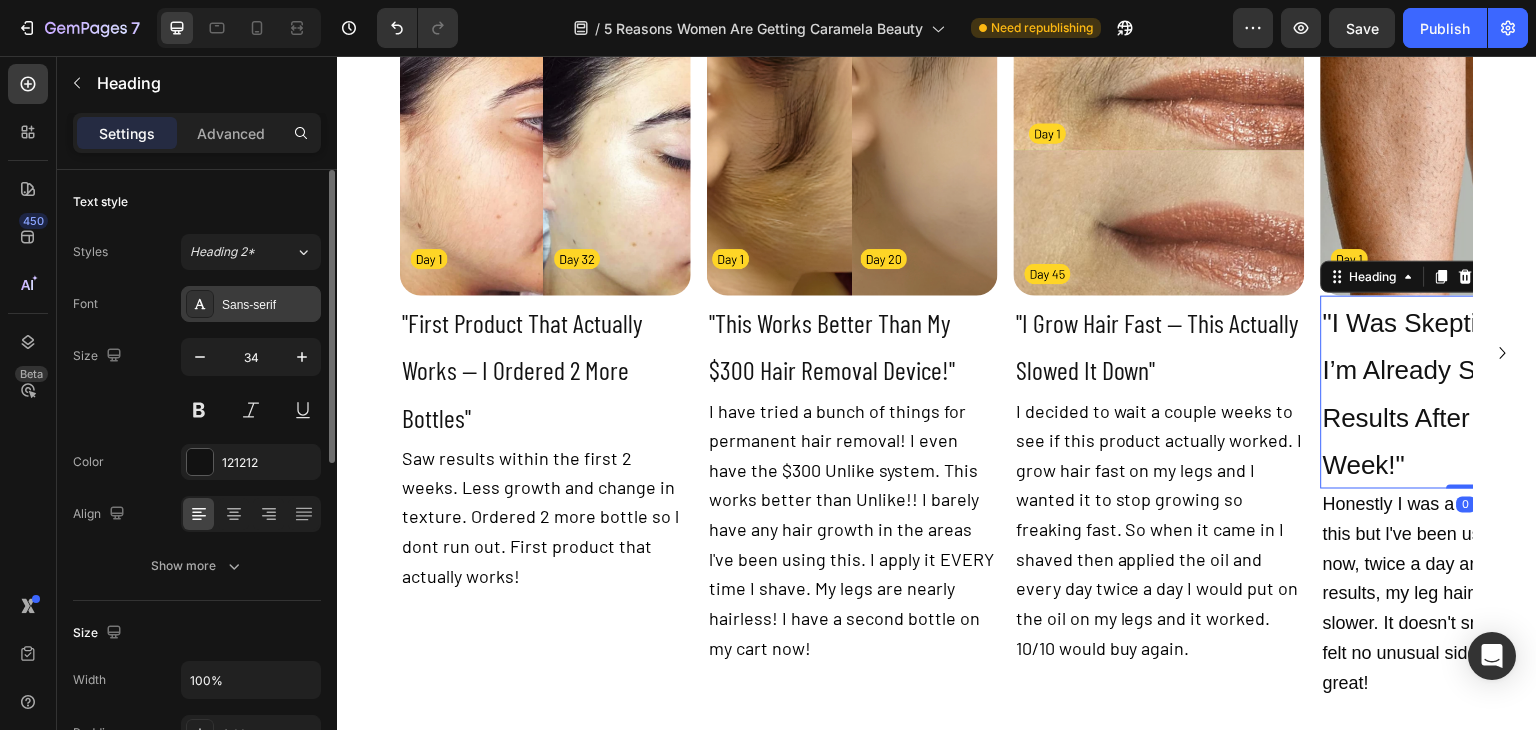 click on "Sans-serif" at bounding box center [269, 305] 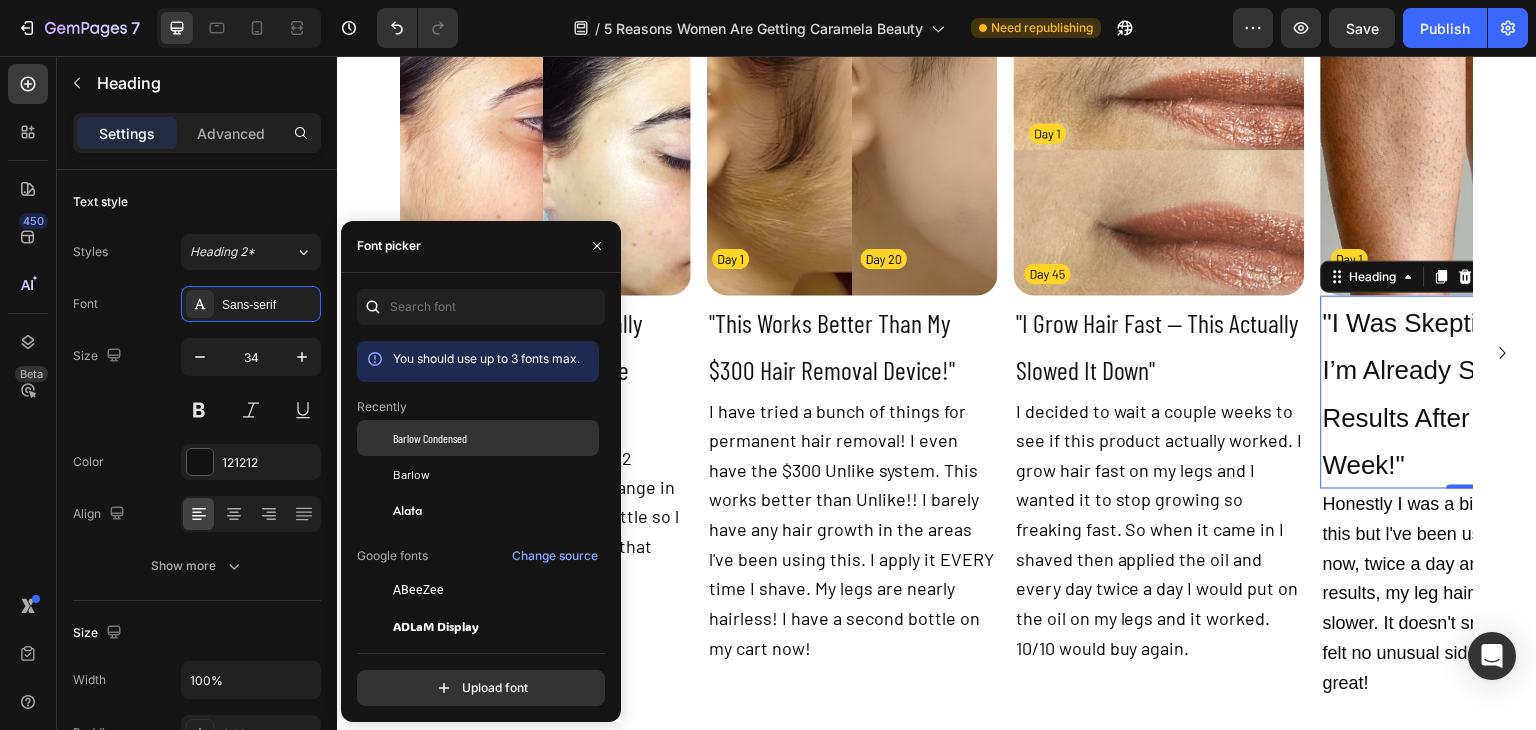 click on "Barlow Condensed" at bounding box center [430, 438] 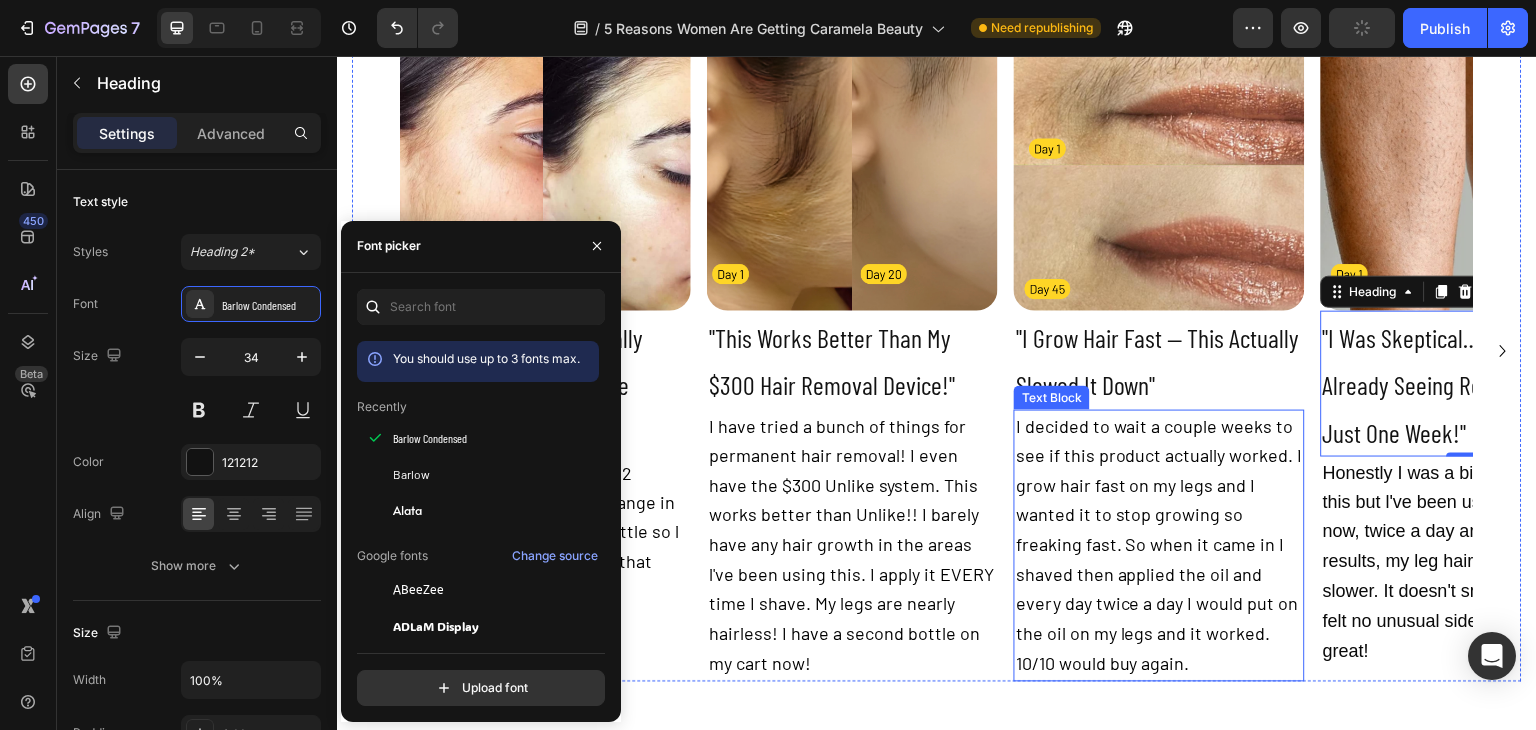 click on "Honestly I was a bit skeptical about this but l've been using it for a week now, twice a day and instant results, my leg hair is growing much slower. It doesn't smell bad either, felt no unusual side effects, its great!" at bounding box center [1466, 562] 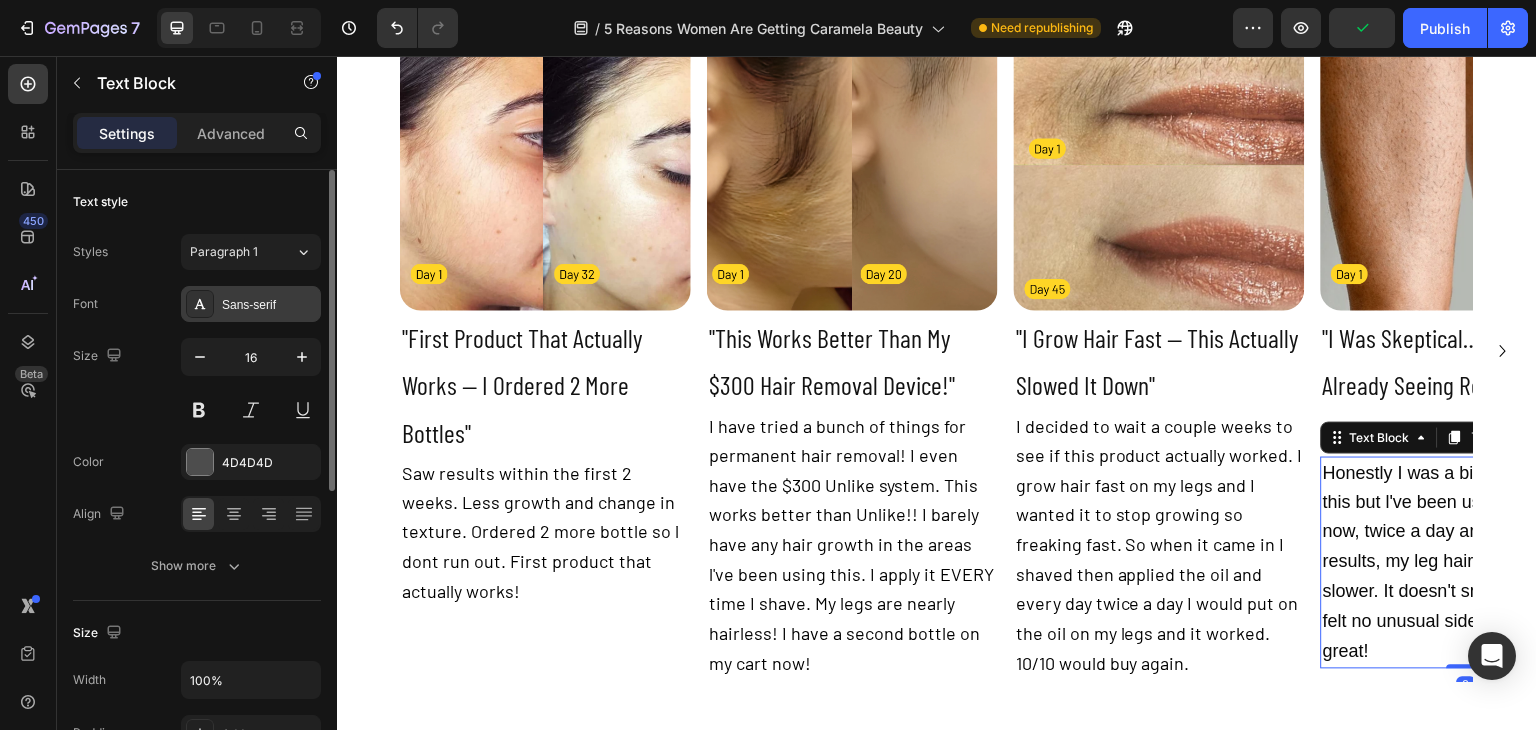 click on "Sans-serif" at bounding box center [269, 305] 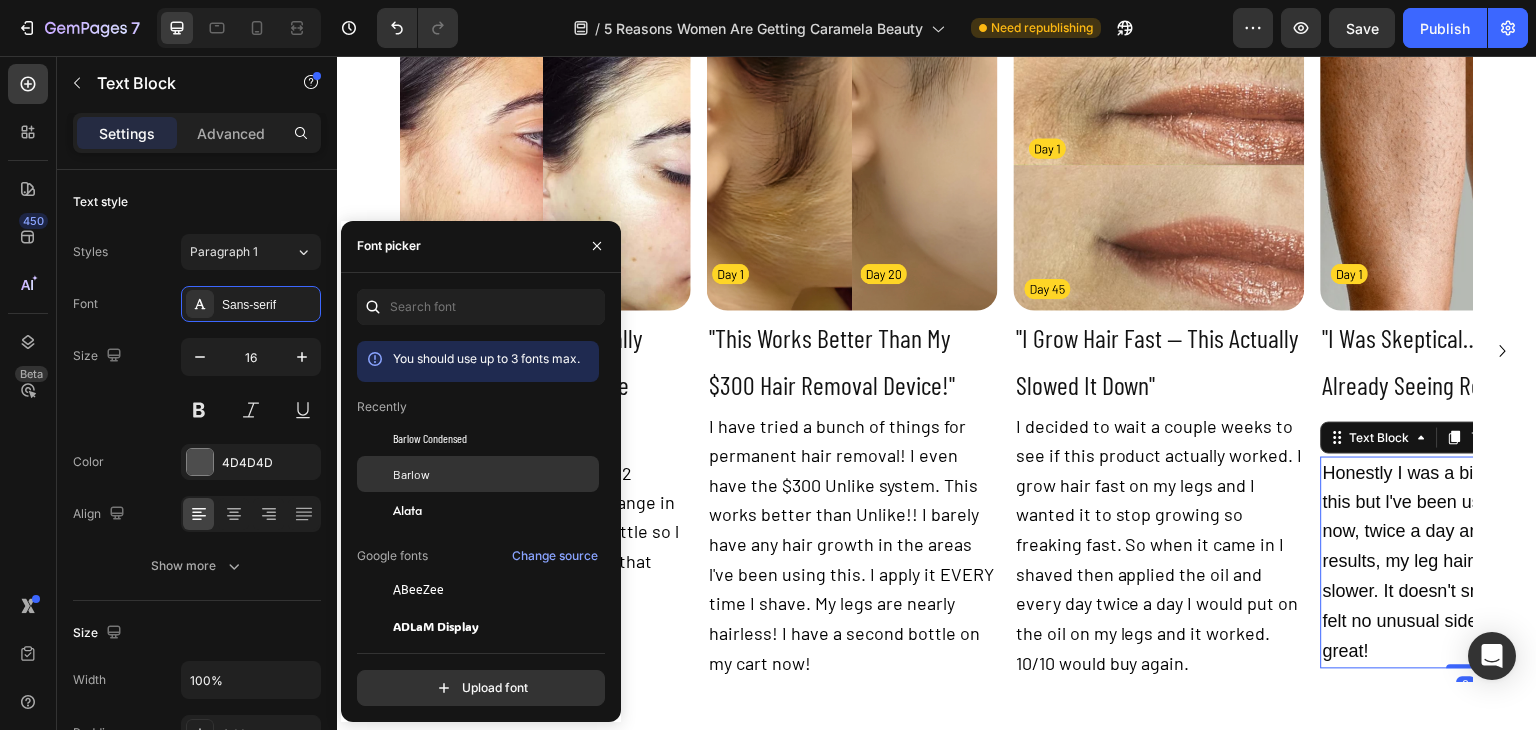 click at bounding box center [375, 474] 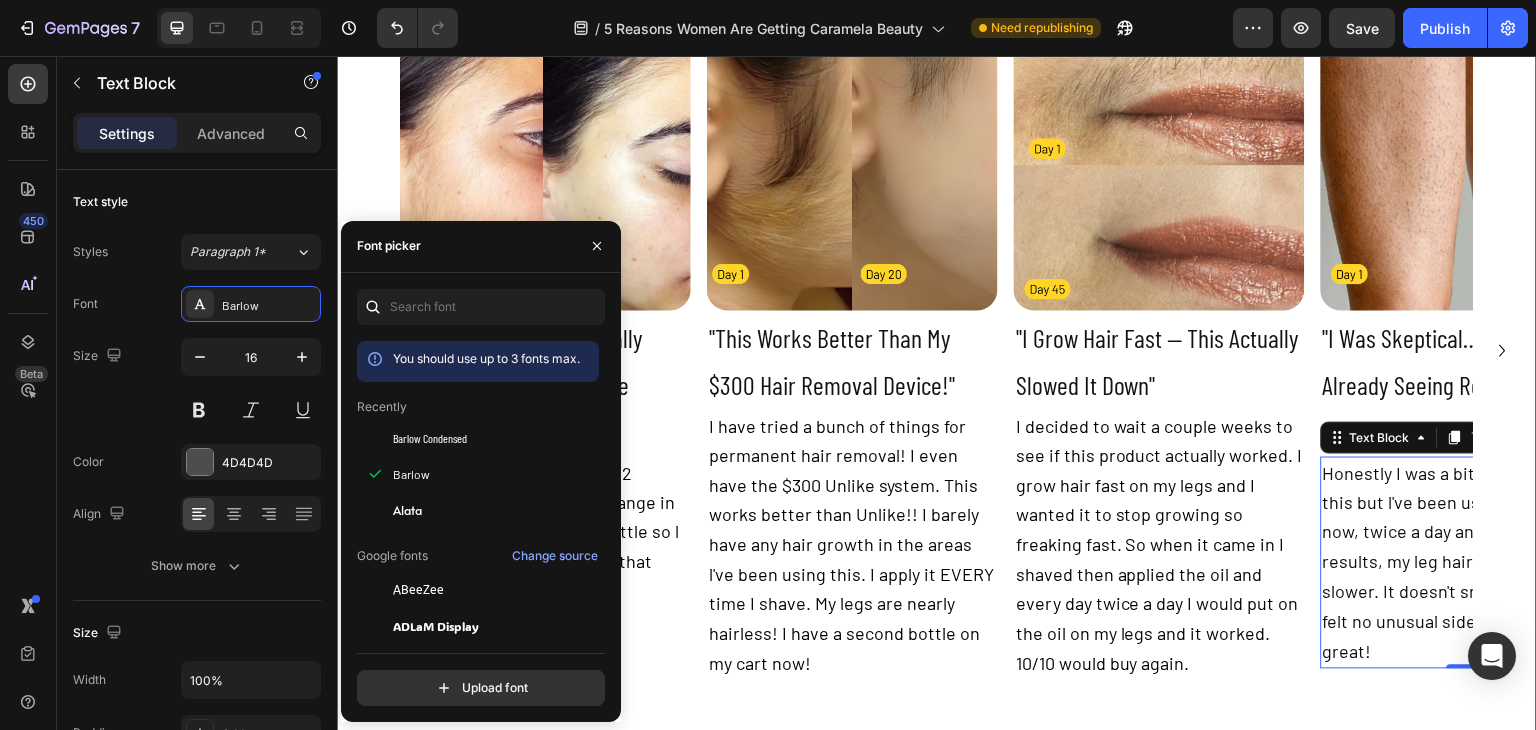 click on "Before & Afters Heading Life-changing results in weeks Text Block Row
Image "First Product That Actually Works — I Ordered 2 More Bottles" Heading Saw results within the first 2 weeks. Less growth and change in texture. Ordered 2 more bottle so l dont run out. First product that actually works! Text Block Image "This Works Better Than My $300 Hair Removal Device!" Heading I have tried a bunch of things for permanent hair removal! I even have the $300 Unlike system. This works better than Unlike!! I barely have any hair growth in the areas l've been using this. I apply it EVERY time I shave. My legs are nearly hairless! I have a second bottle on my cart now! Text Block Image "I Grow Hair Fast — This Actually Slowed It Down" Heading Text Block Image "I Was Skeptical… But I’m Already Seeing Results After Just One Week!" Heading Text Block   0 Image "Tested on One Armpit — Didn’t Have to Shave the Next Day!" Heading Text Block
Carousel" at bounding box center [937, 278] 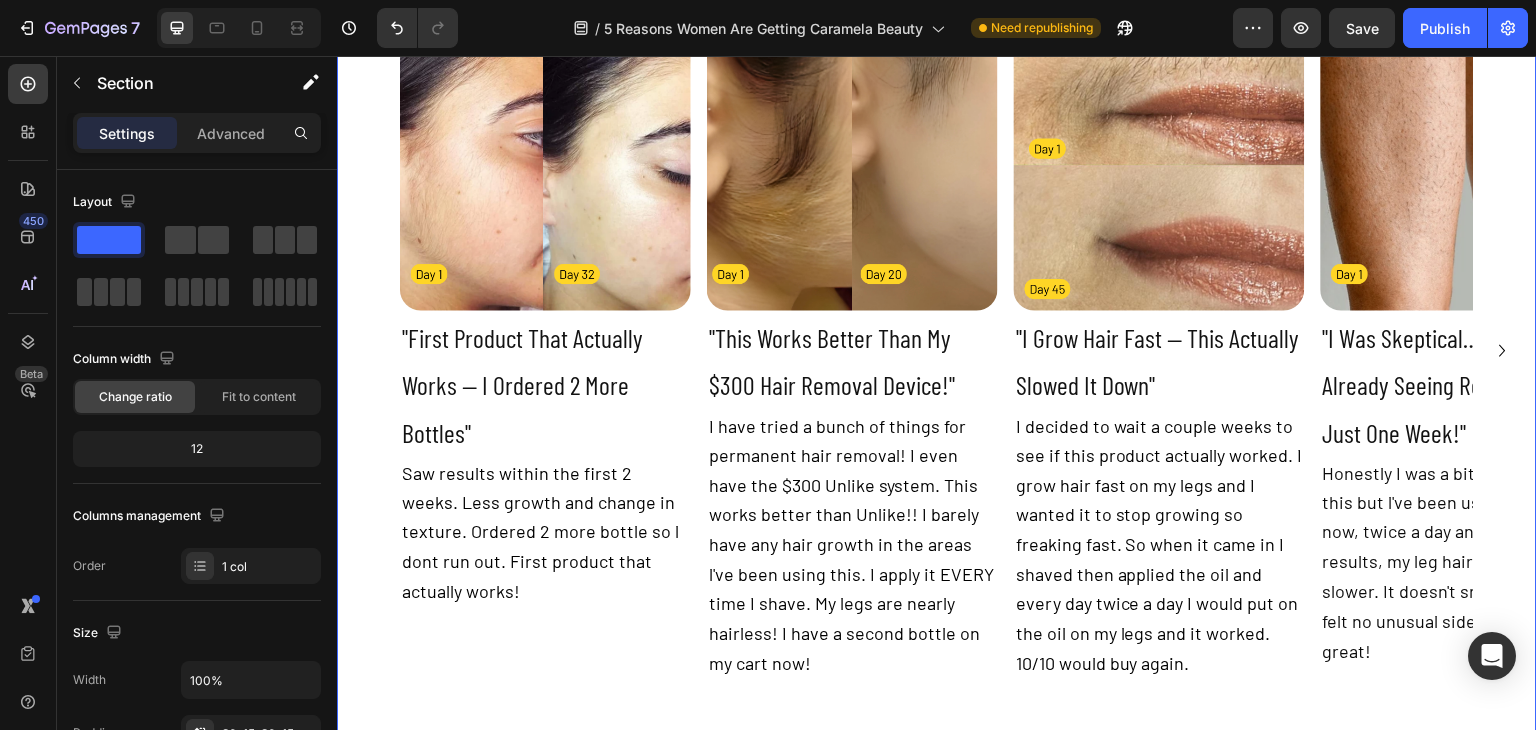 click on "Before & Afters Heading Life-changing results in weeks Text Block Row
Image "First Product That Actually Works — I Ordered 2 More Bottles" Heading Saw results within the first 2 weeks. Less growth and change in texture. Ordered 2 more bottle so l dont run out. First product that actually works! Text Block Image "This Works Better Than My $300 Hair Removal Device!" Heading I have tried a bunch of things for permanent hair removal! I even have the $300 Unlike system. This works better than Unlike!! I barely have any hair growth in the areas l've been using this. I apply it EVERY time I shave. My legs are nearly hairless! I have a second bottle on my cart now! Text Block Image "I Grow Hair Fast — This Actually Slowed It Down" Heading Text Block Image "I Was Skeptical… But I’m Already Seeing Results After Just One Week!" Heading Text Block Image "Tested on One Armpit — Didn’t Have to Shave the Next Day!" Heading Text Block" at bounding box center (937, 278) 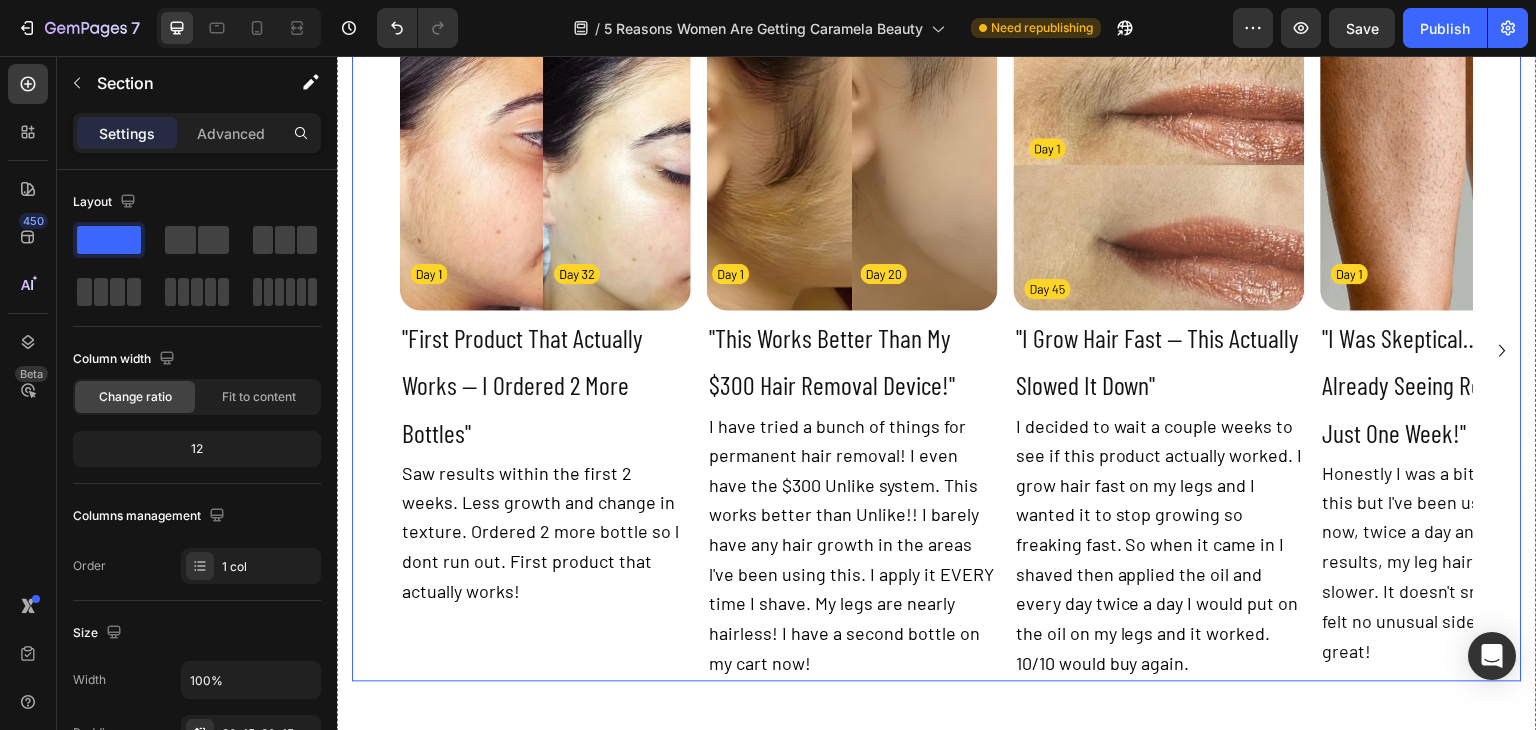 click 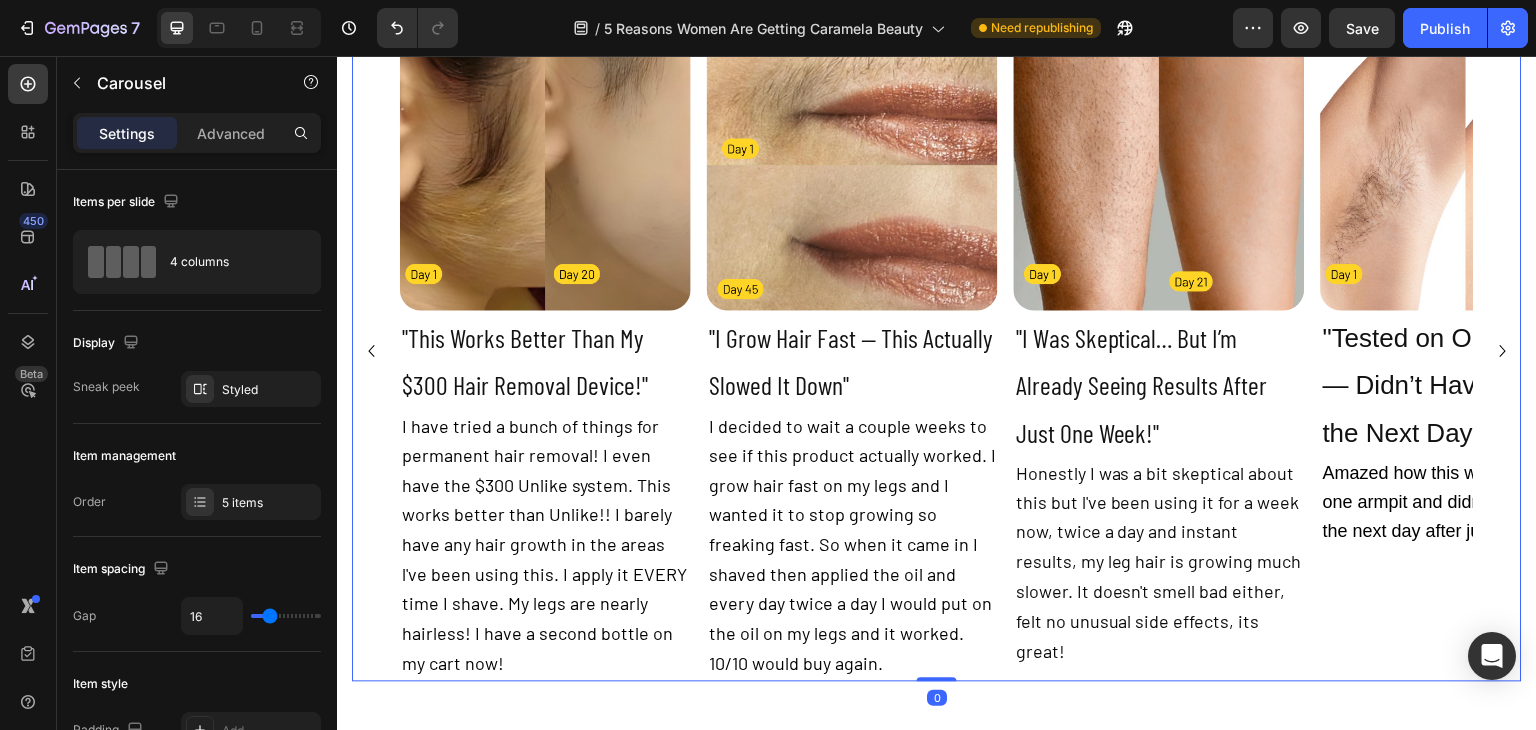 click 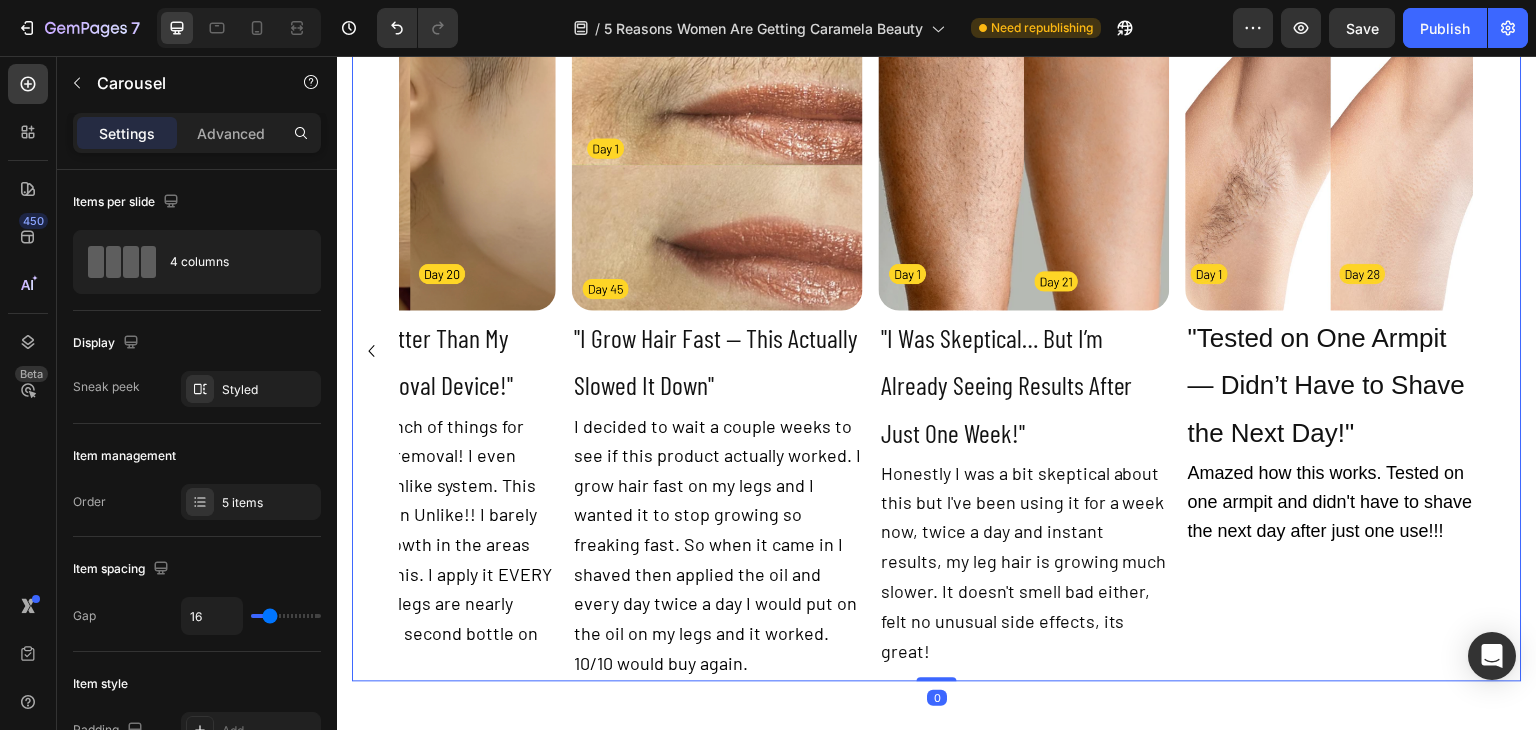 click on "Image "First Product That Actually Works — I Ordered 2 More Bottles" Heading Saw results within the first 2 weeks. Less growth and change in texture. Ordered 2 more bottle so l dont run out. First product that actually works! Text Block Image "This Works Better Than My $300 Hair Removal Device!" Heading I have tried a bunch of things for permanent hair removal! I even have the $300 Unlike system. This works better than Unlike!! I barely have any hair growth in the areas l've been using this. I apply it EVERY time I shave. My legs are nearly hairless! I have a second bottle on my cart now! Text Block Image "I Grow Hair Fast — This Actually Slowed It Down" Heading I decided to wait a couple weeks to see if this product actually worked. I grow hair fast on my legs and I wanted it to stop growing so freaking fast. So when it came in I shaved then applied the oil and every day twice a day I would put on the oil on my legs and it worked. 10/10 would buy again." at bounding box center (937, 351) 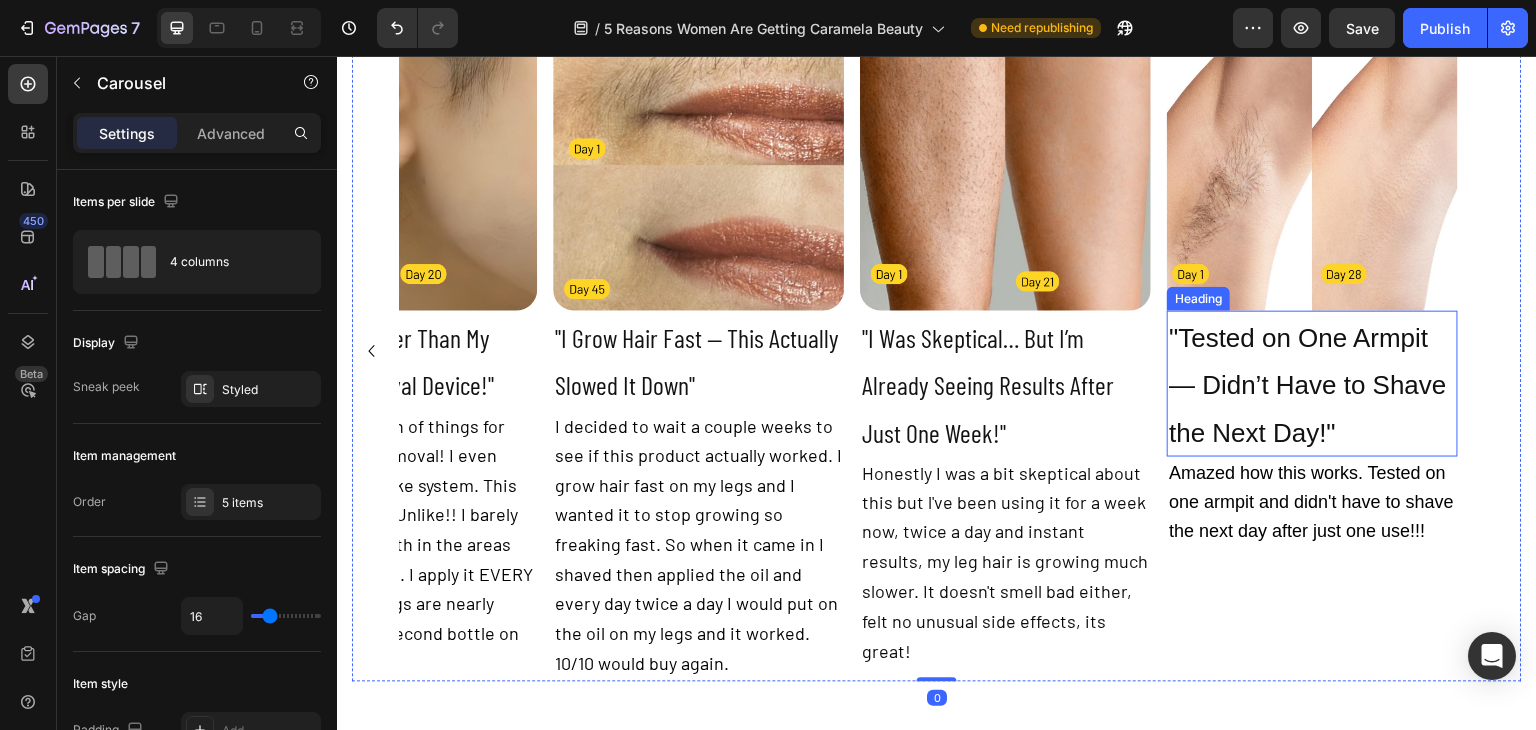 click on ""Tested on One Armpit — Didn’t Have to Shave the Next Day!"" at bounding box center (1308, 385) 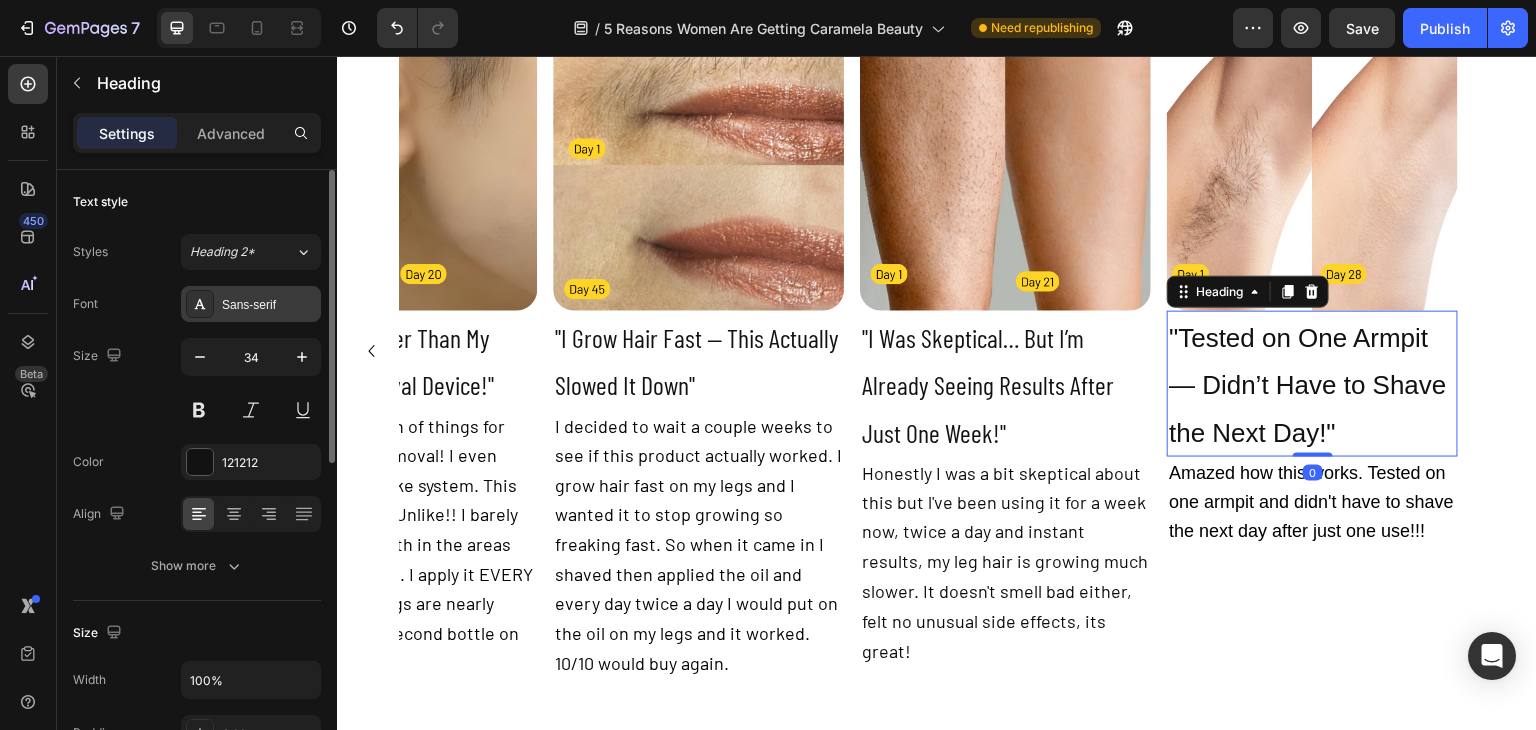 click on "Sans-serif" at bounding box center [251, 304] 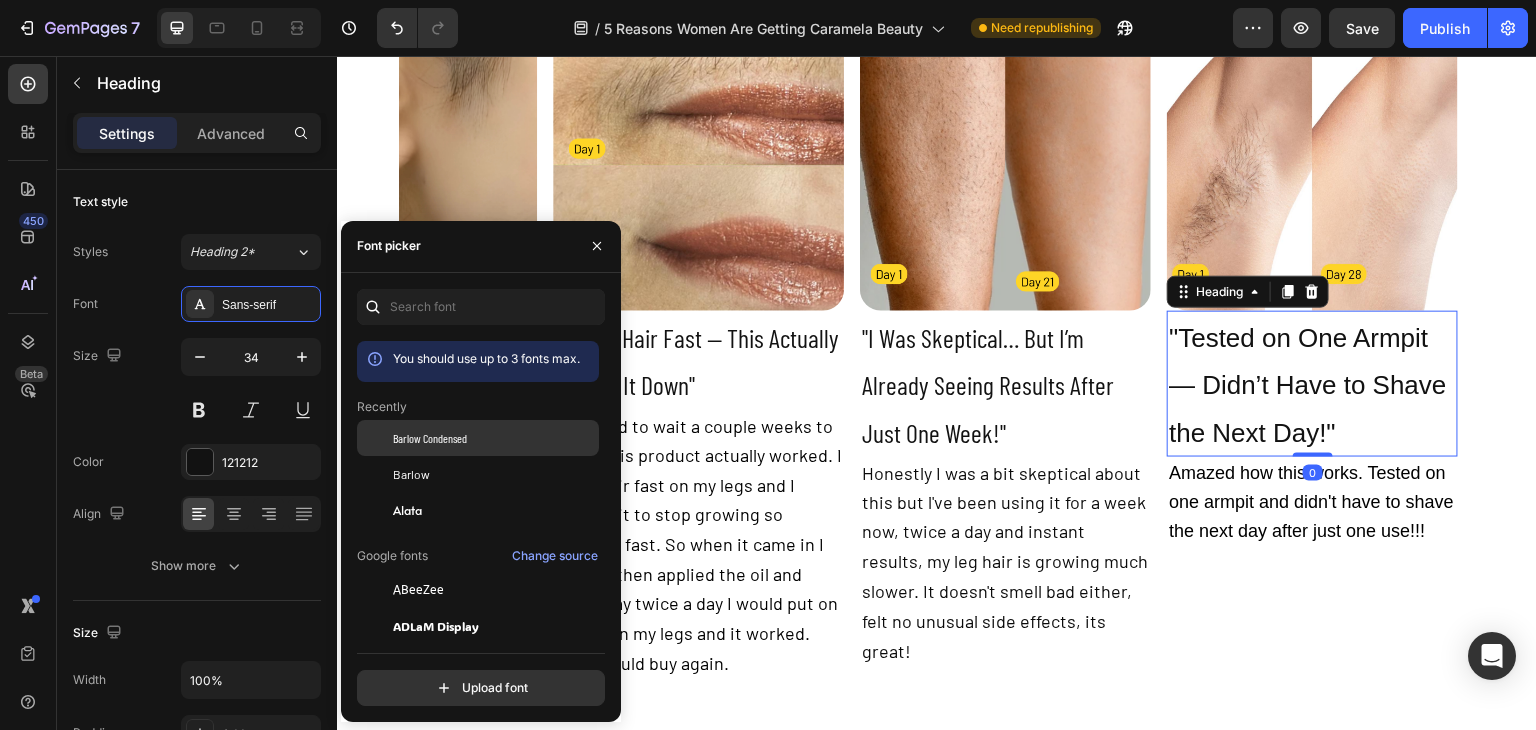 click on "Barlow Condensed" 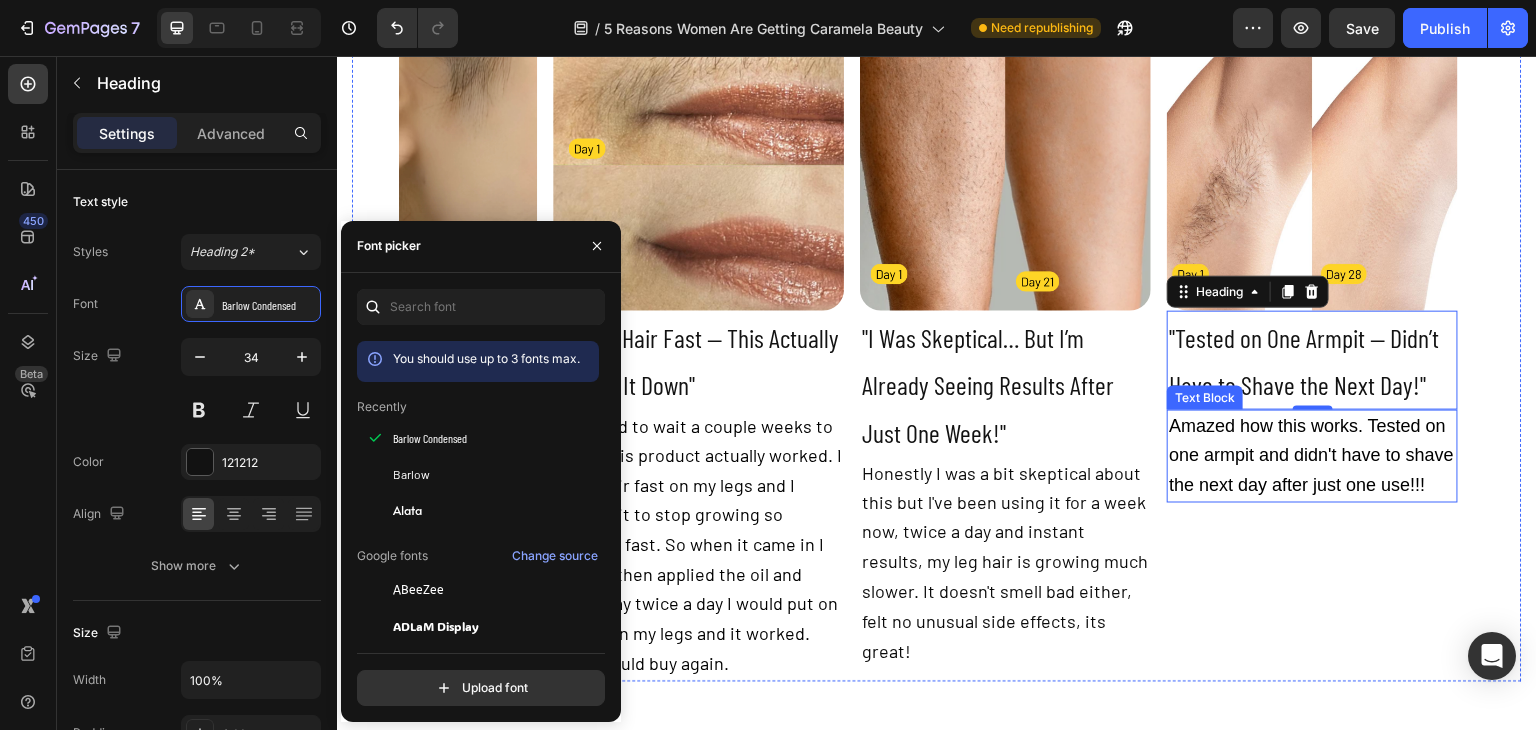 click on "Amazed how this works. Tested on one armpit and didn't have to shave the next day after just one use!!!" at bounding box center [1313, 456] 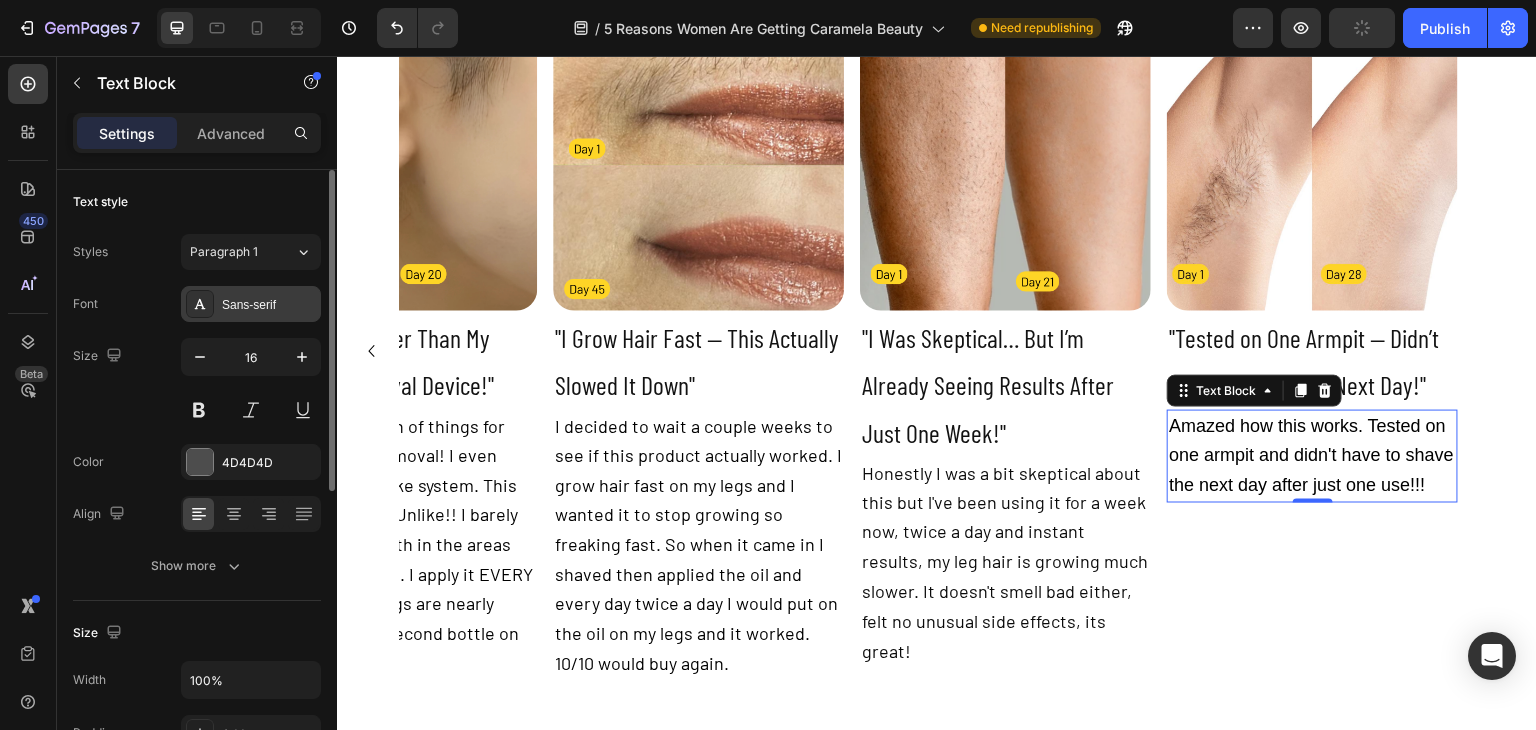 click on "Sans-serif" at bounding box center [269, 305] 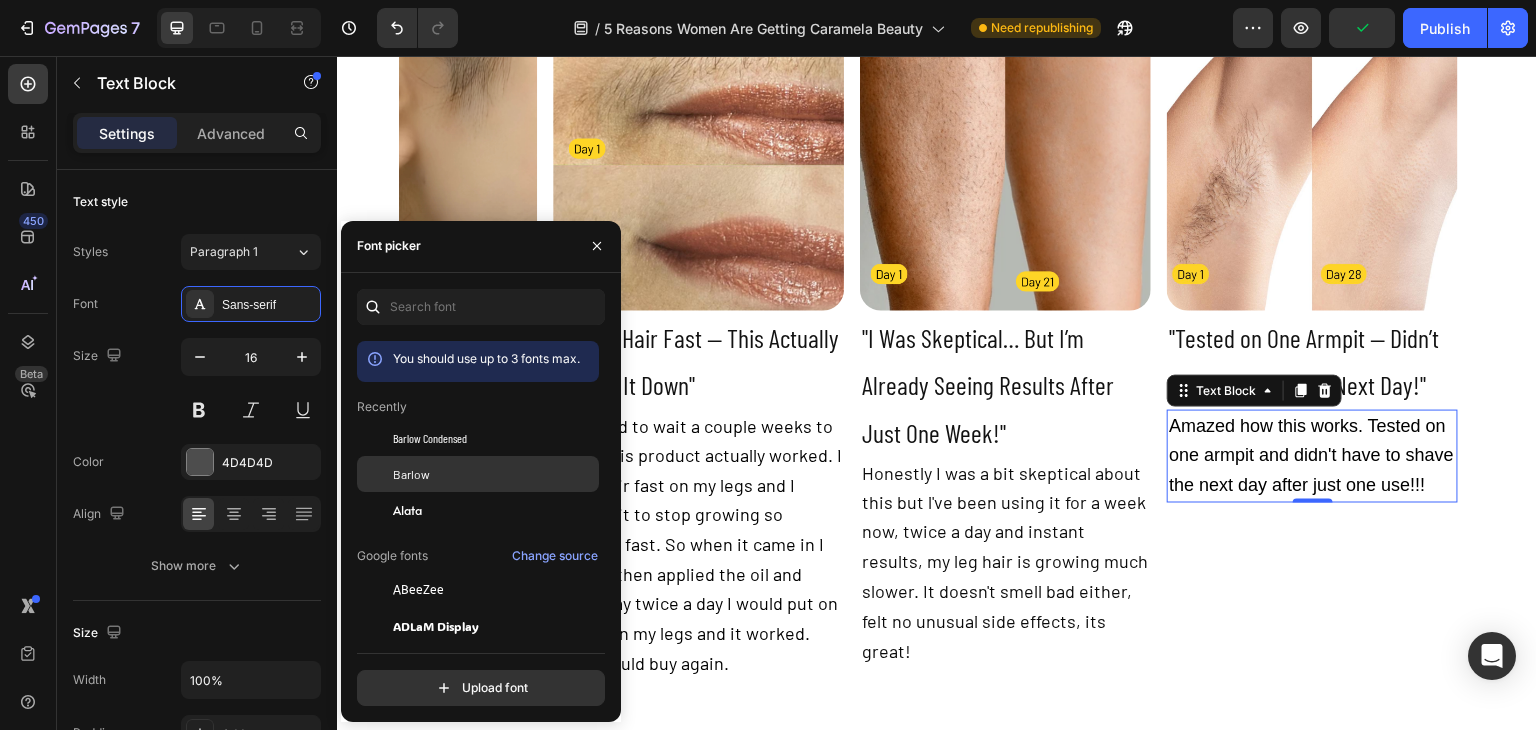 click at bounding box center [375, 474] 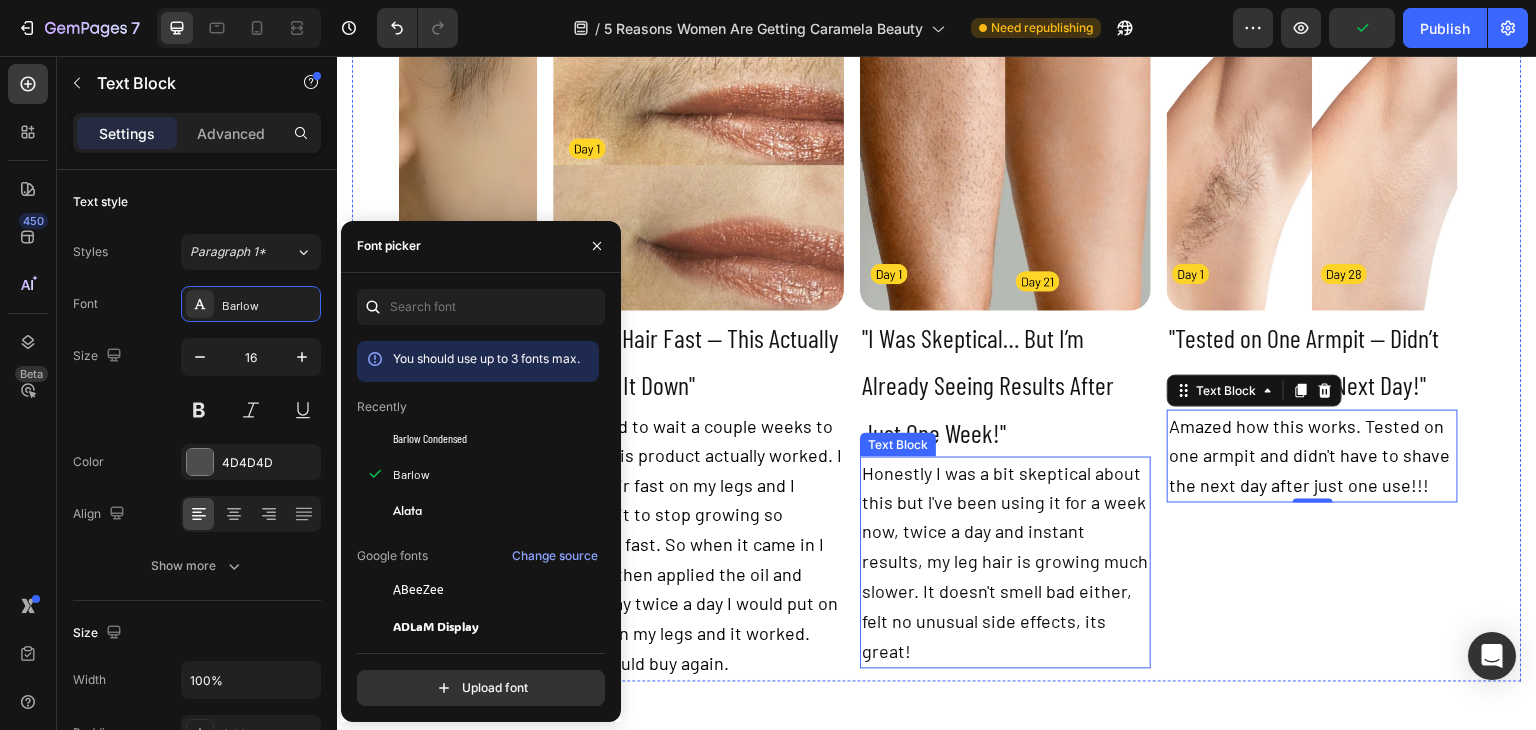 click on "Honestly I was a bit skeptical about this but l've been using it for a week now, twice a day and instant results, my leg hair is growing much slower. It doesn't smell bad either, felt no unusual side effects, its great!" at bounding box center [1006, 562] 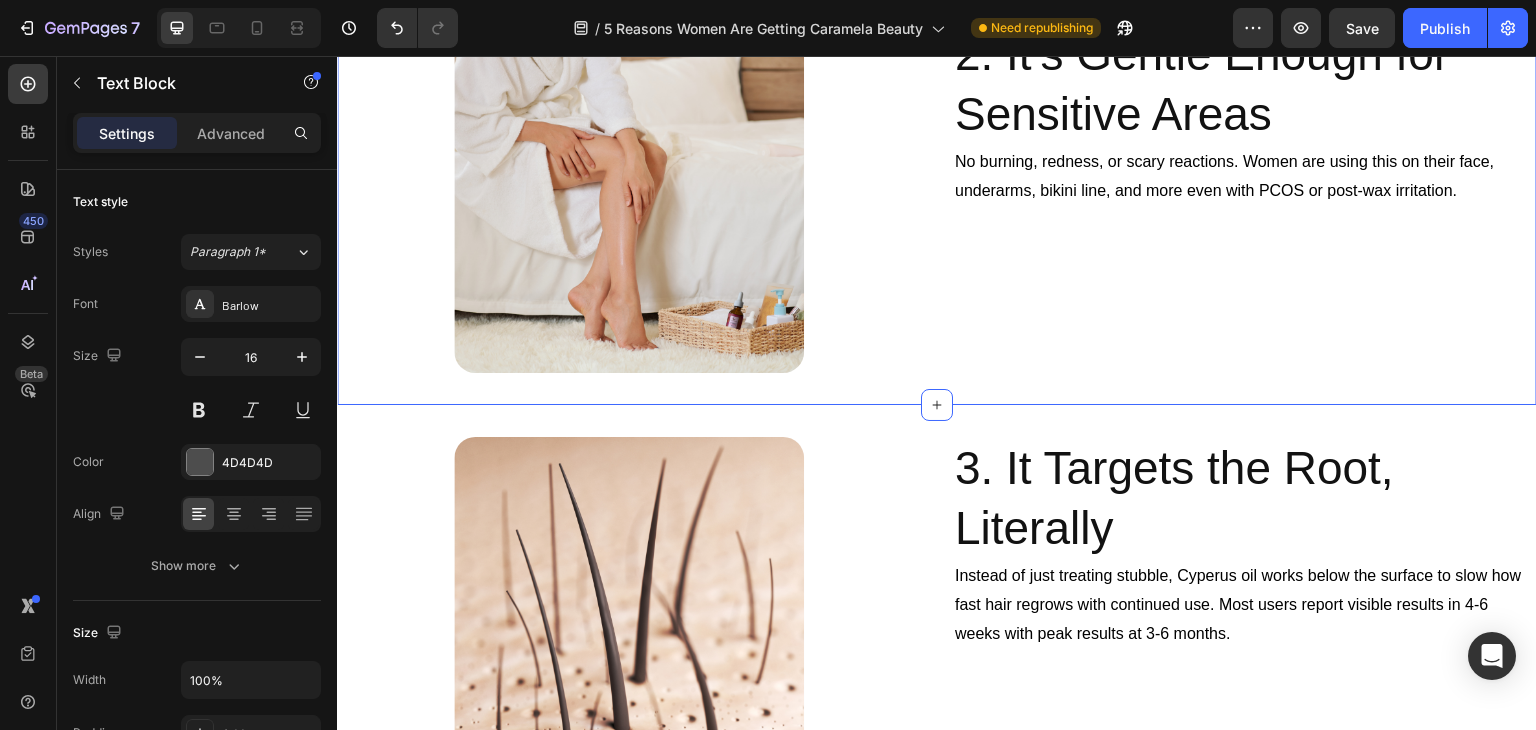 scroll, scrollTop: 1899, scrollLeft: 0, axis: vertical 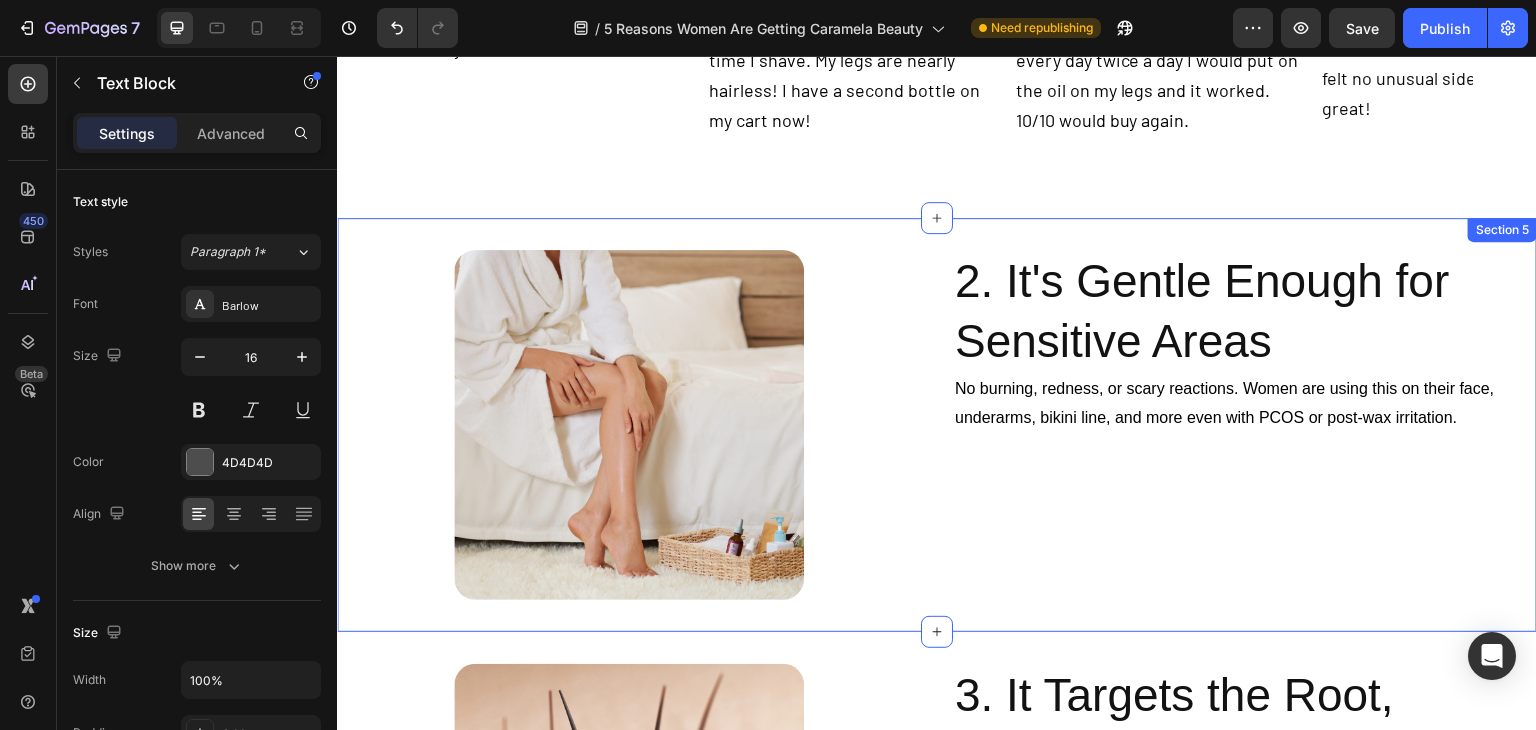 click on "2. It's Gentle Enough for Sensitive Areas" at bounding box center (1245, 312) 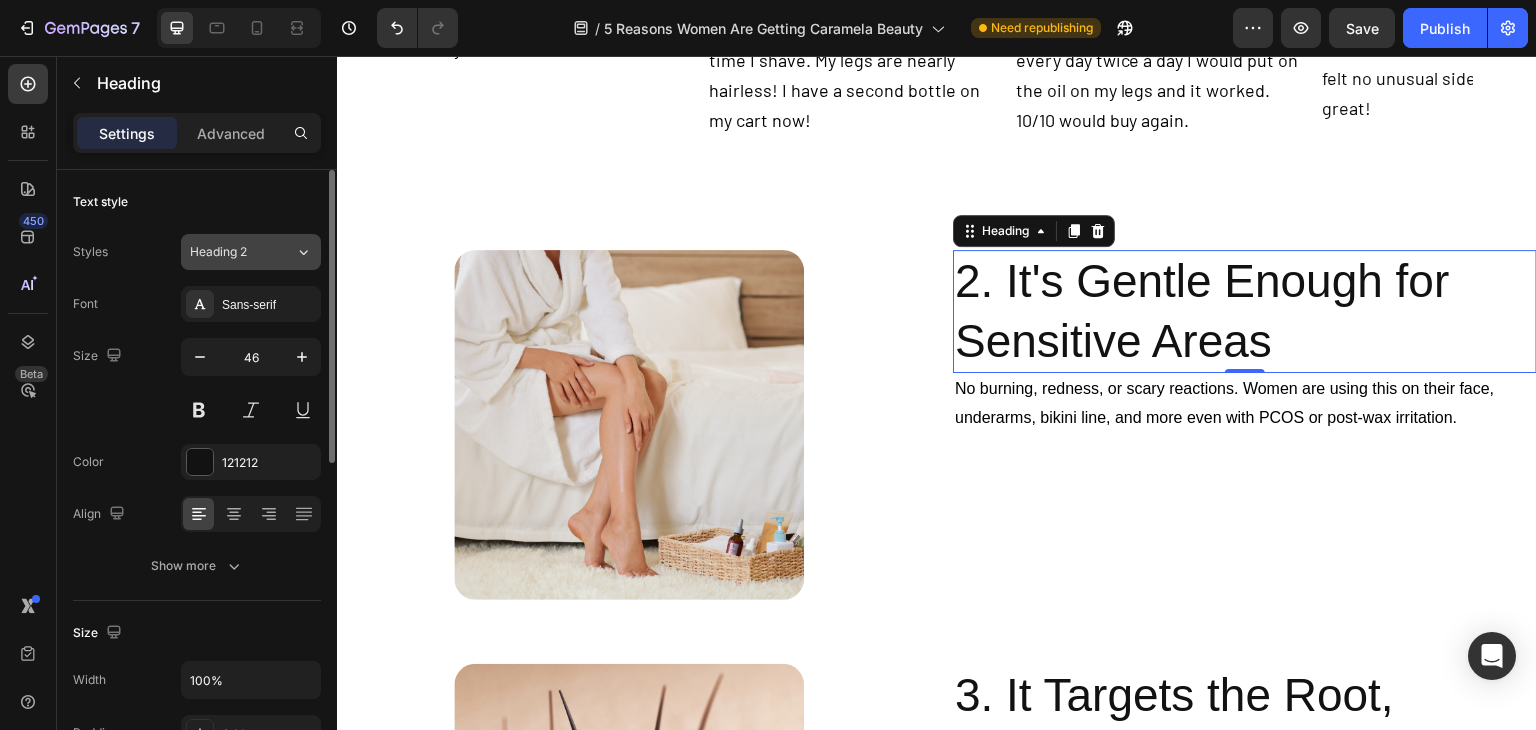 click on "Heading 2" 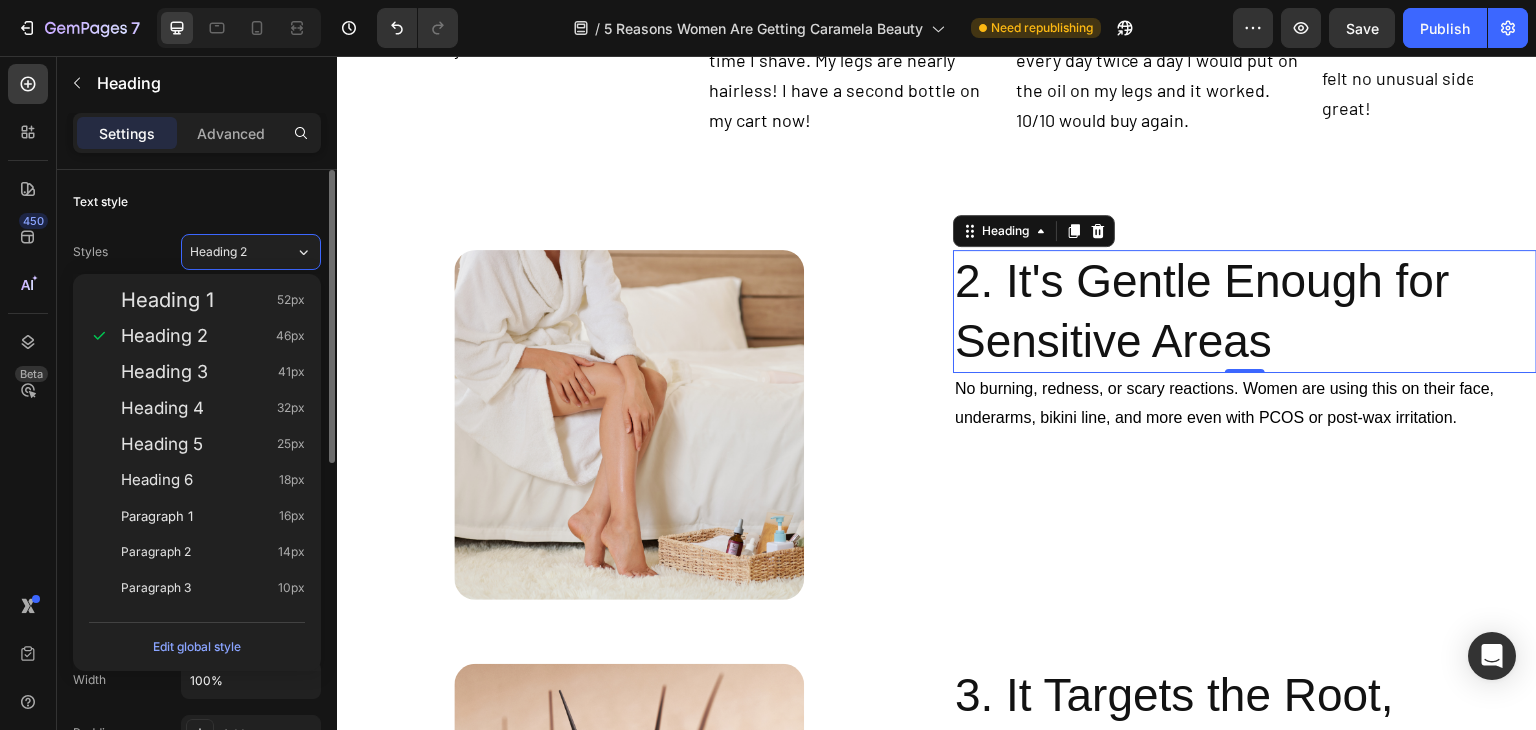 click on "Text style" at bounding box center [197, 202] 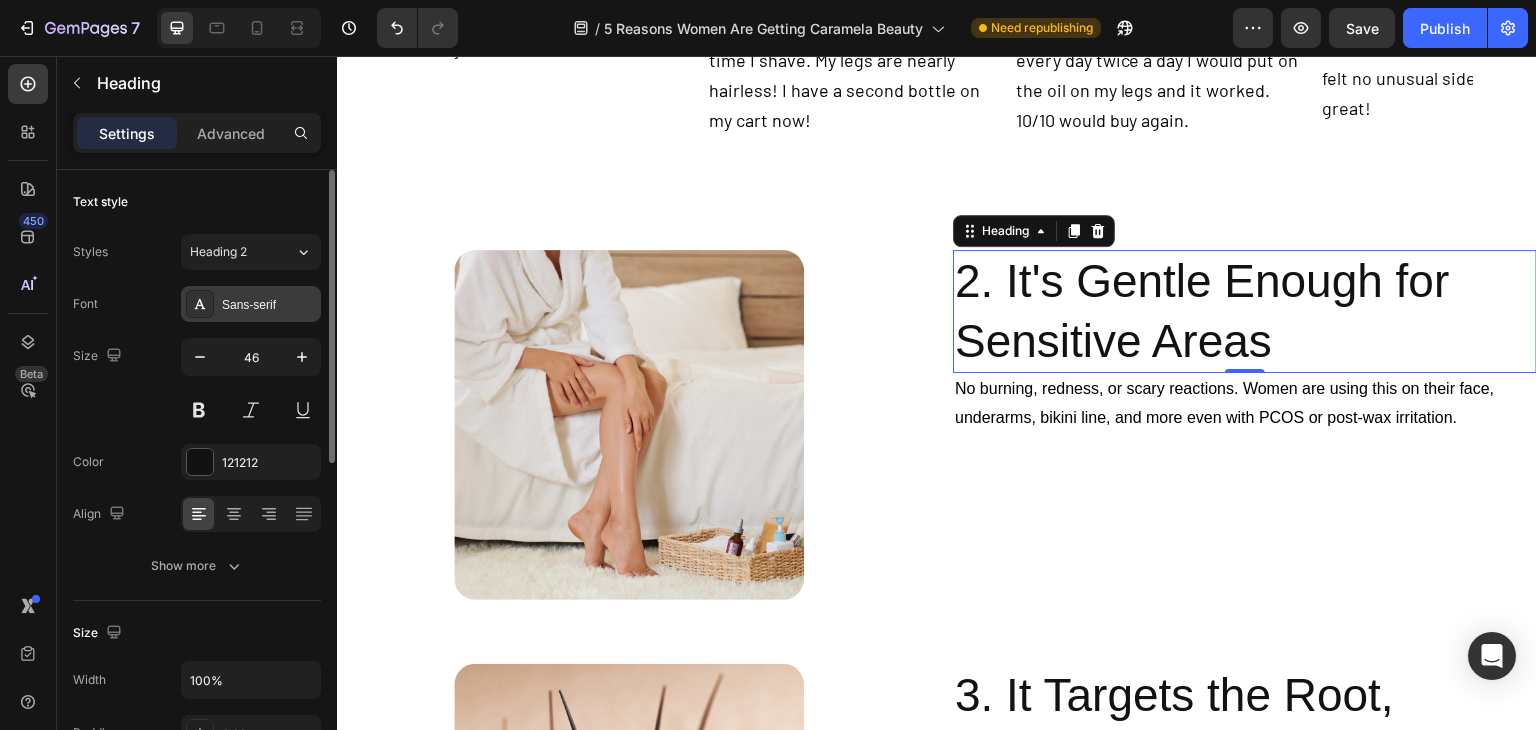 click on "Sans-serif" at bounding box center (251, 304) 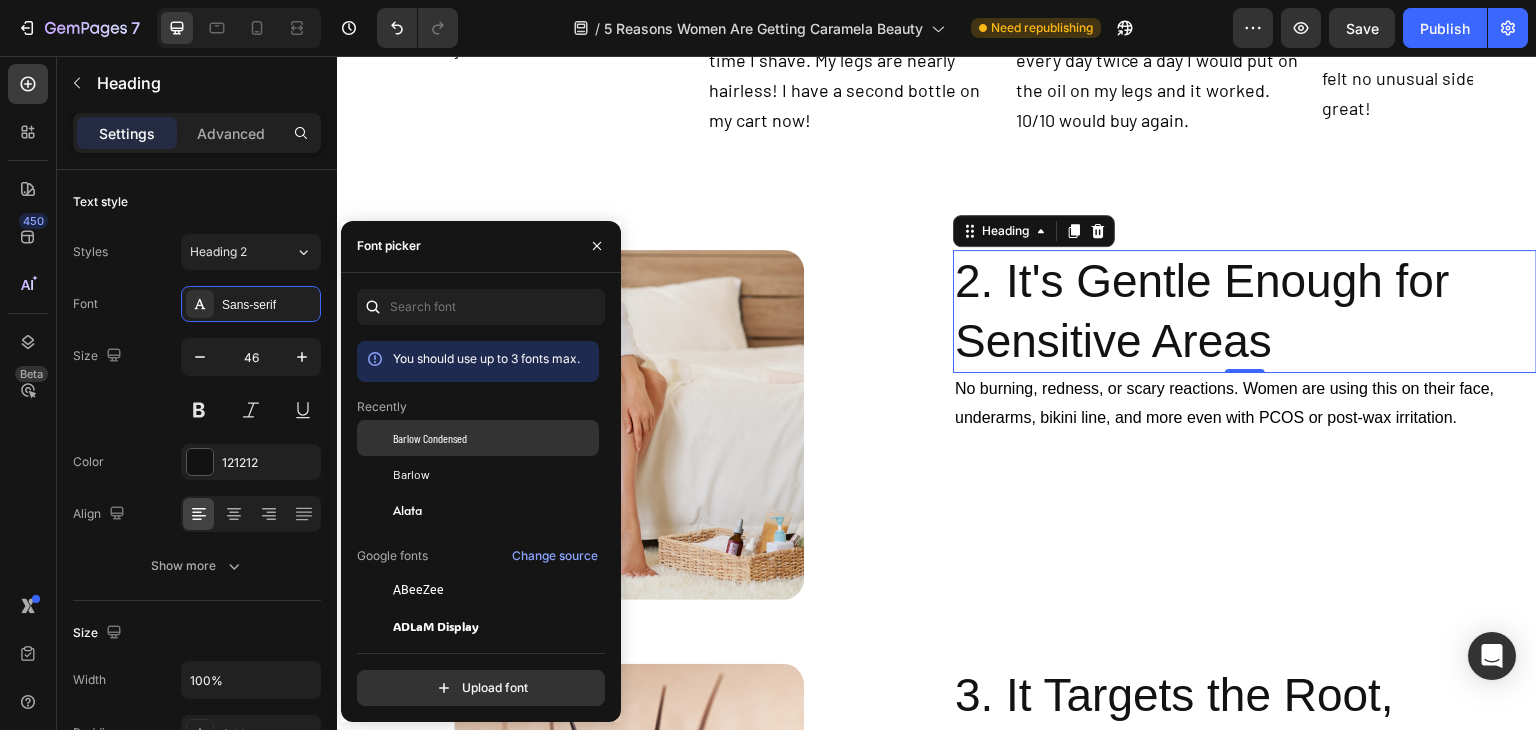 click on "Barlow Condensed" at bounding box center [430, 438] 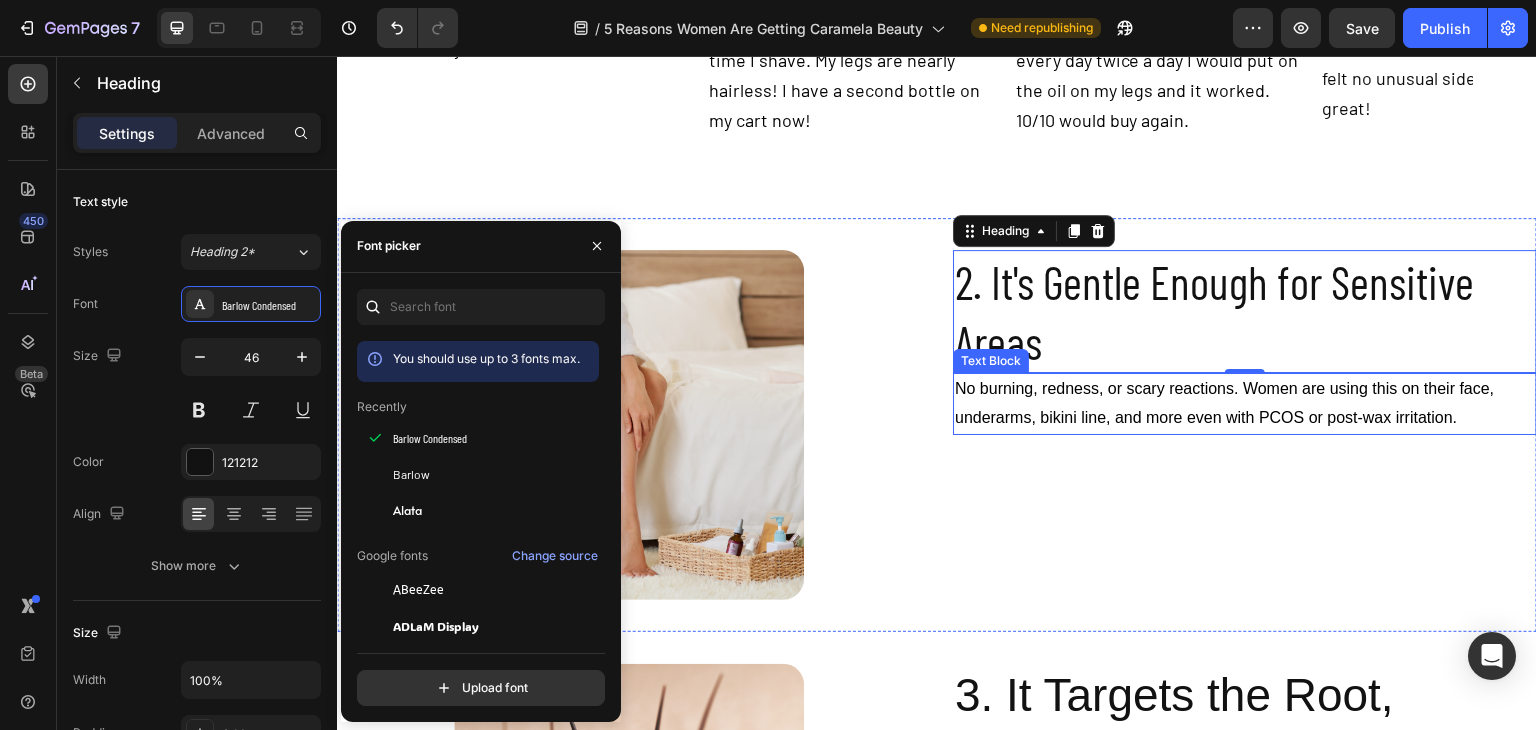 click on "No burning, redness, or scary reactions. Women are using this on their face, underarms, bikini line, and more even with PCOS or post-wax irritation." at bounding box center (1245, 404) 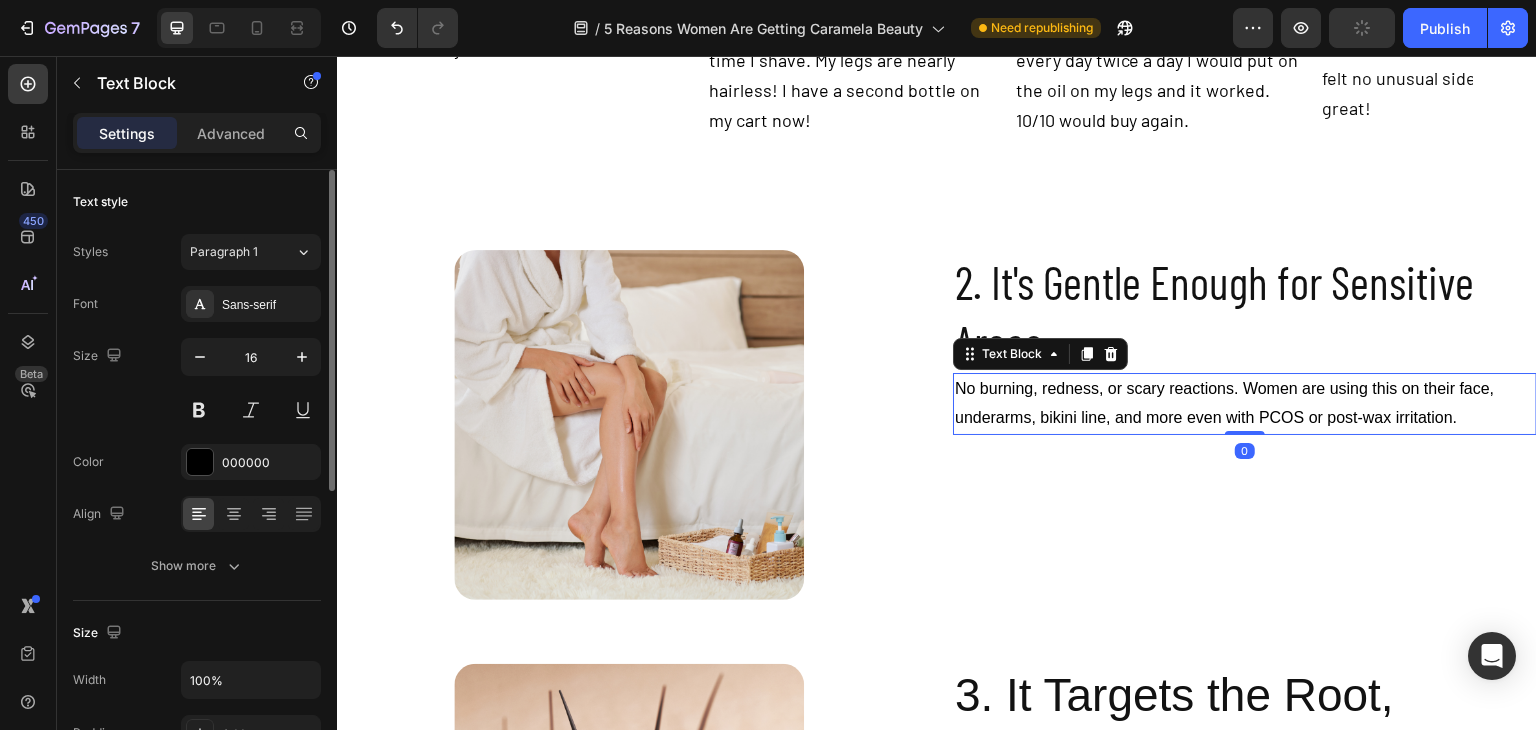 click on "Font Sans-serif Size 16 Color 000000 Align Show more" at bounding box center (197, 435) 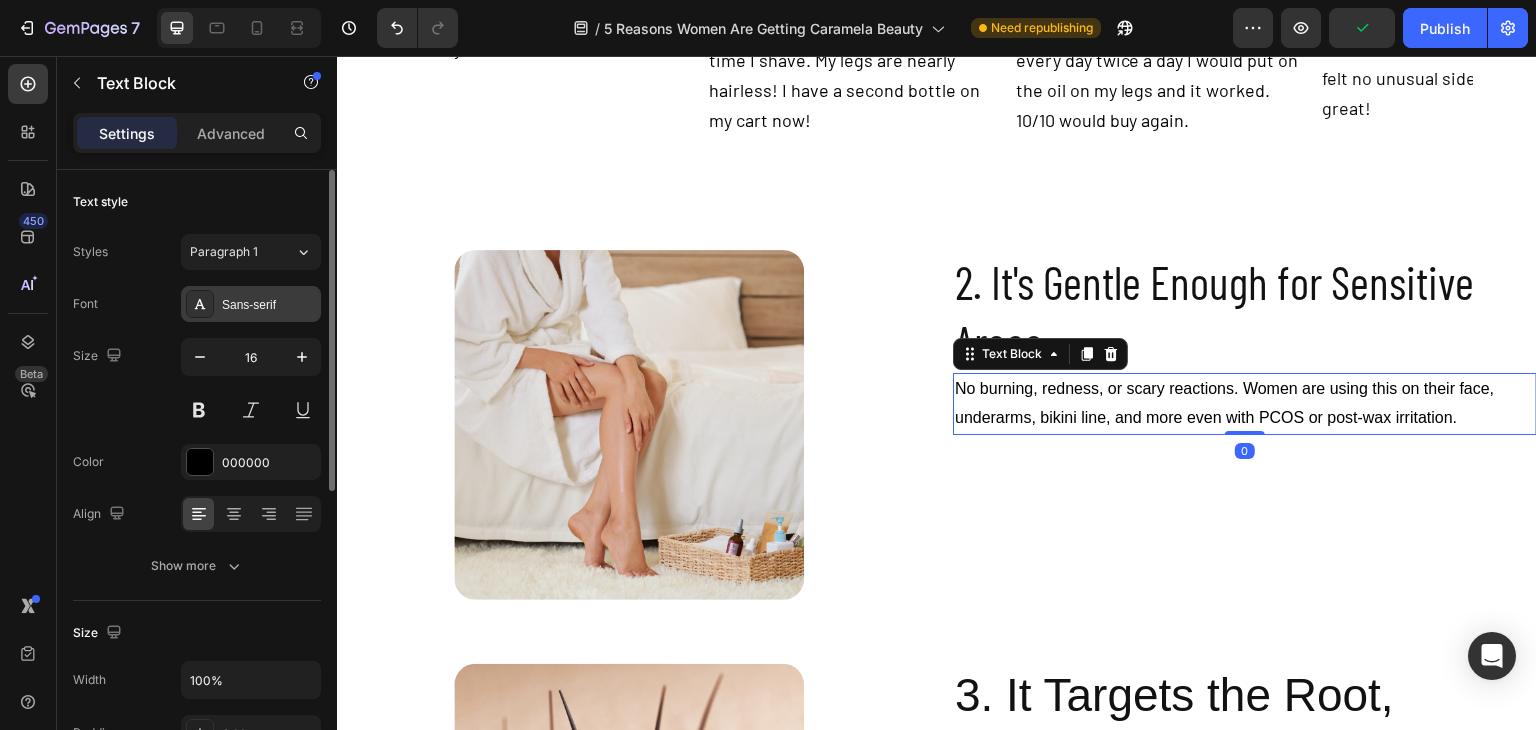 click on "Sans-serif" at bounding box center (251, 304) 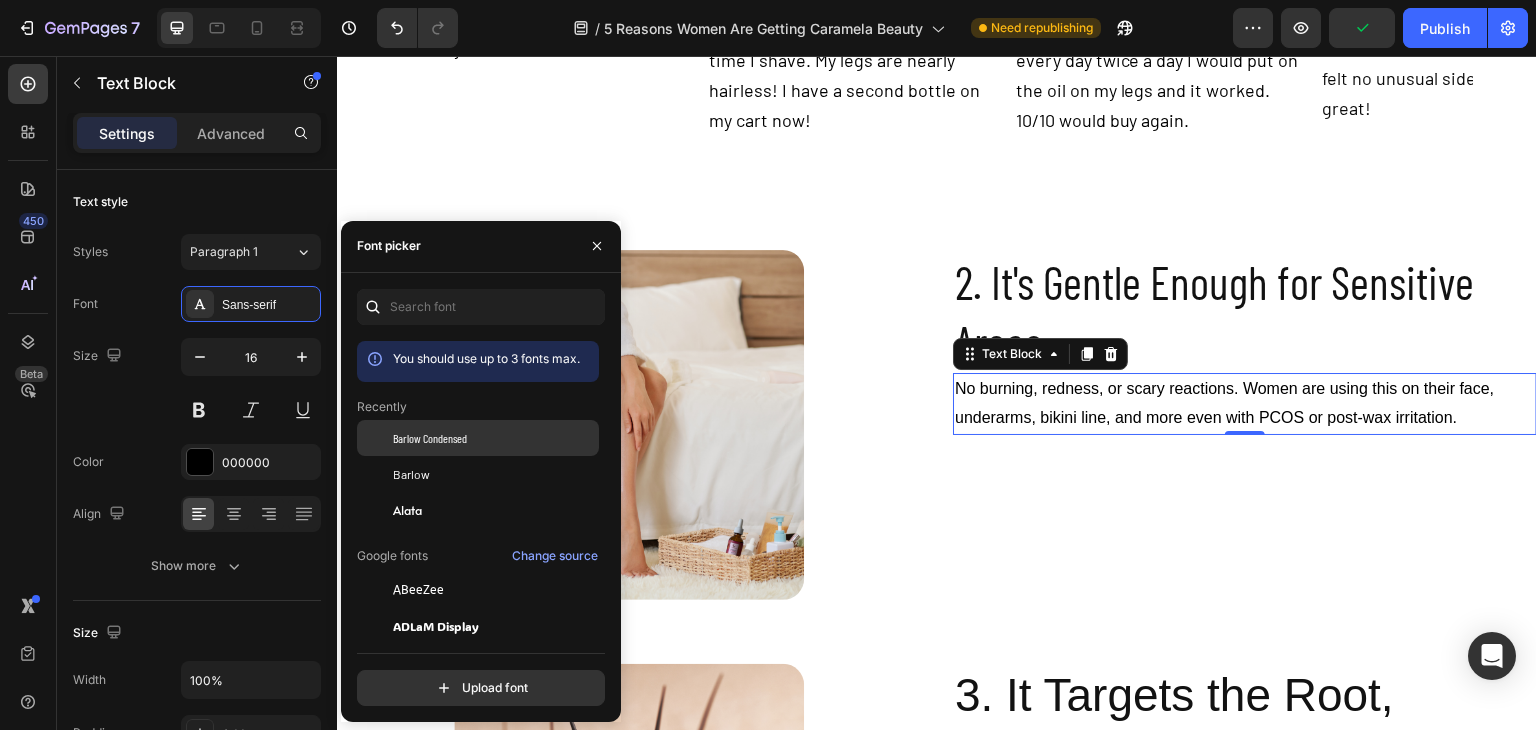 click on "Barlow Condensed" at bounding box center (430, 438) 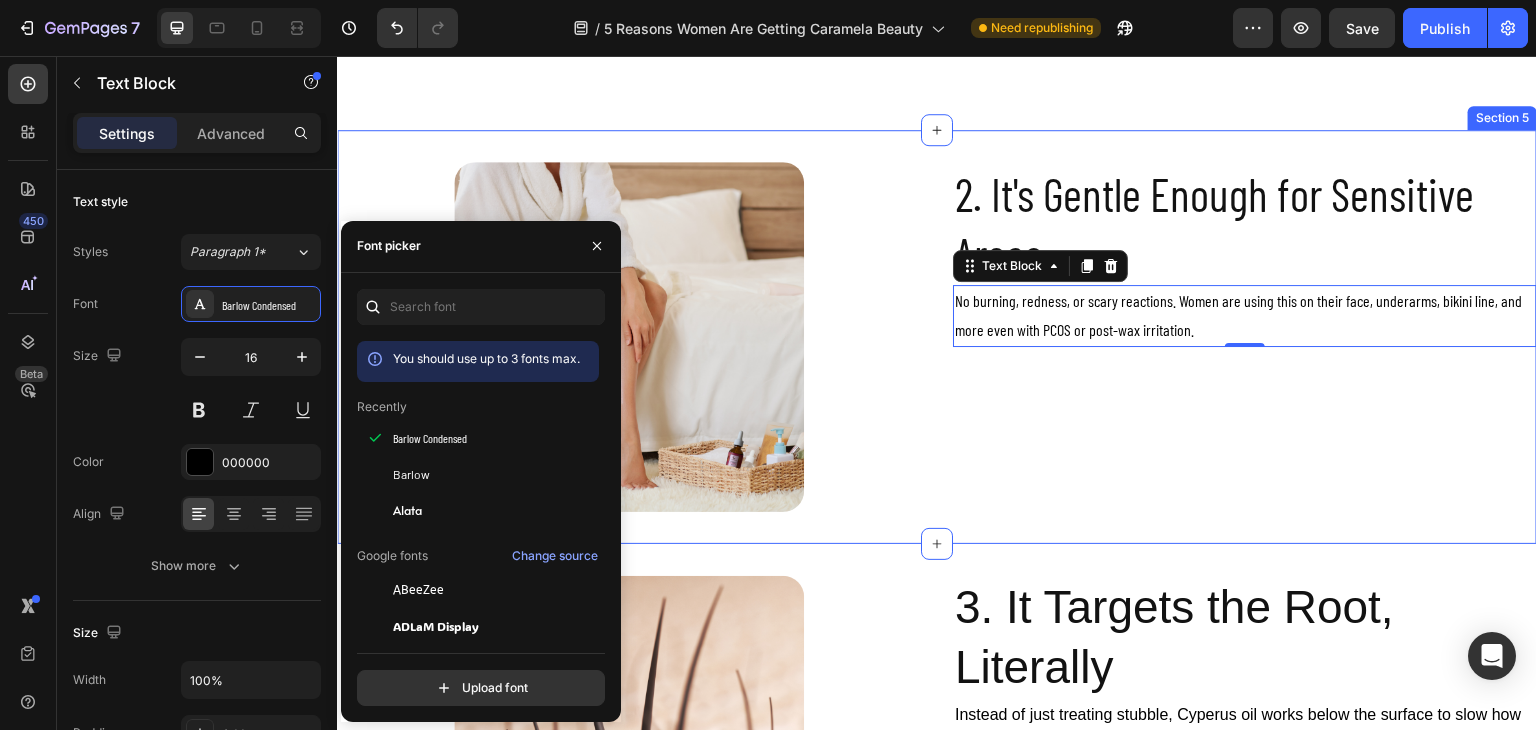 scroll, scrollTop: 1996, scrollLeft: 0, axis: vertical 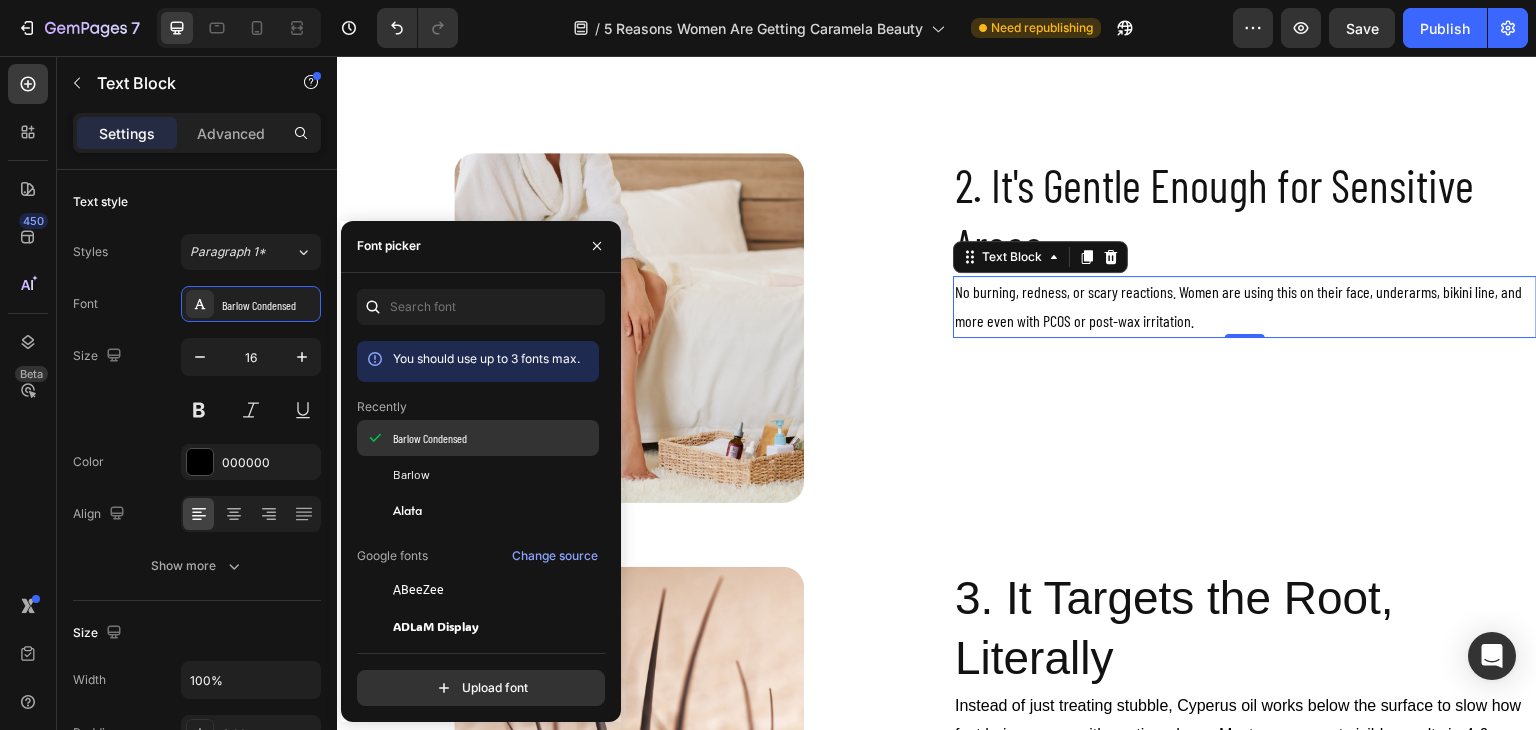 click on "Barlow Condensed" 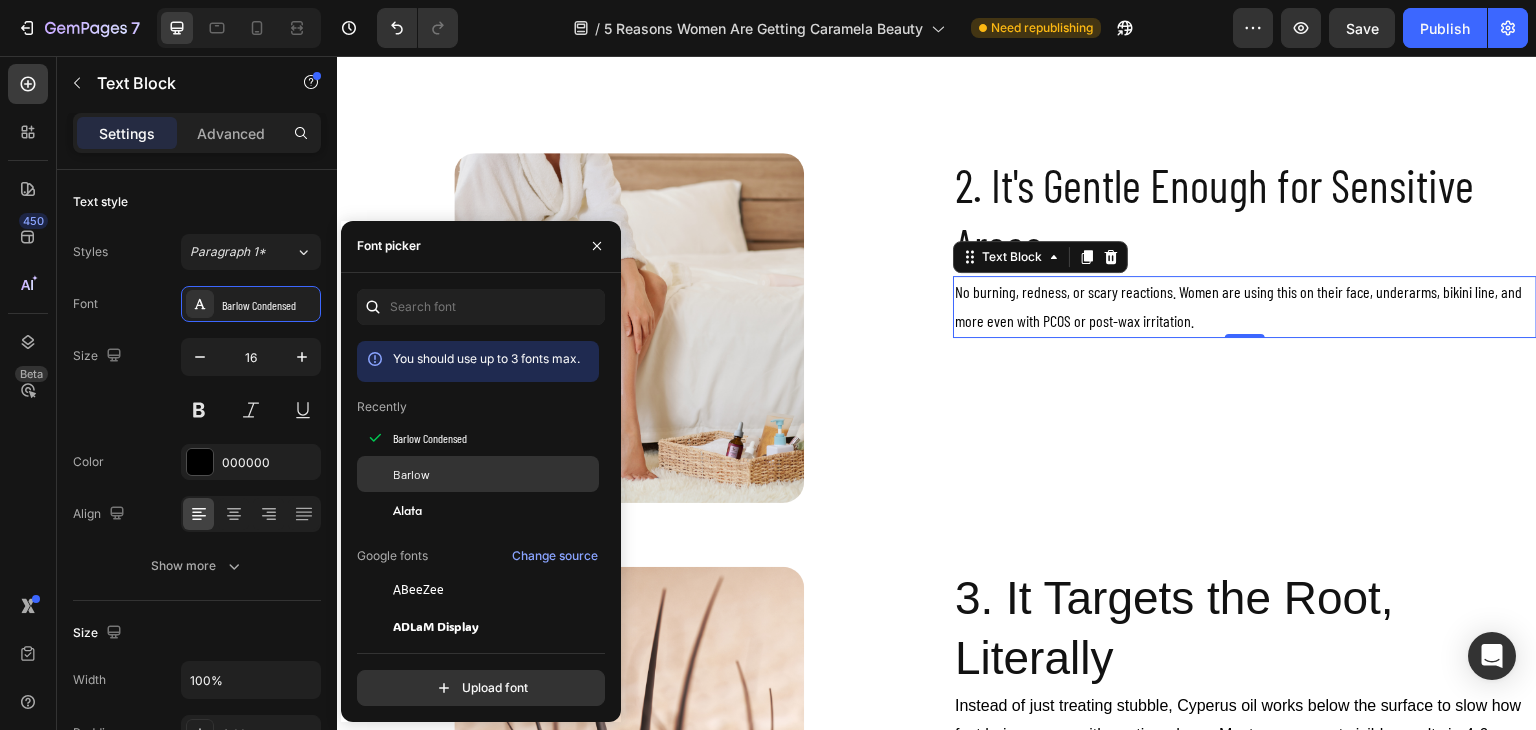 click on "Barlow" at bounding box center [494, 474] 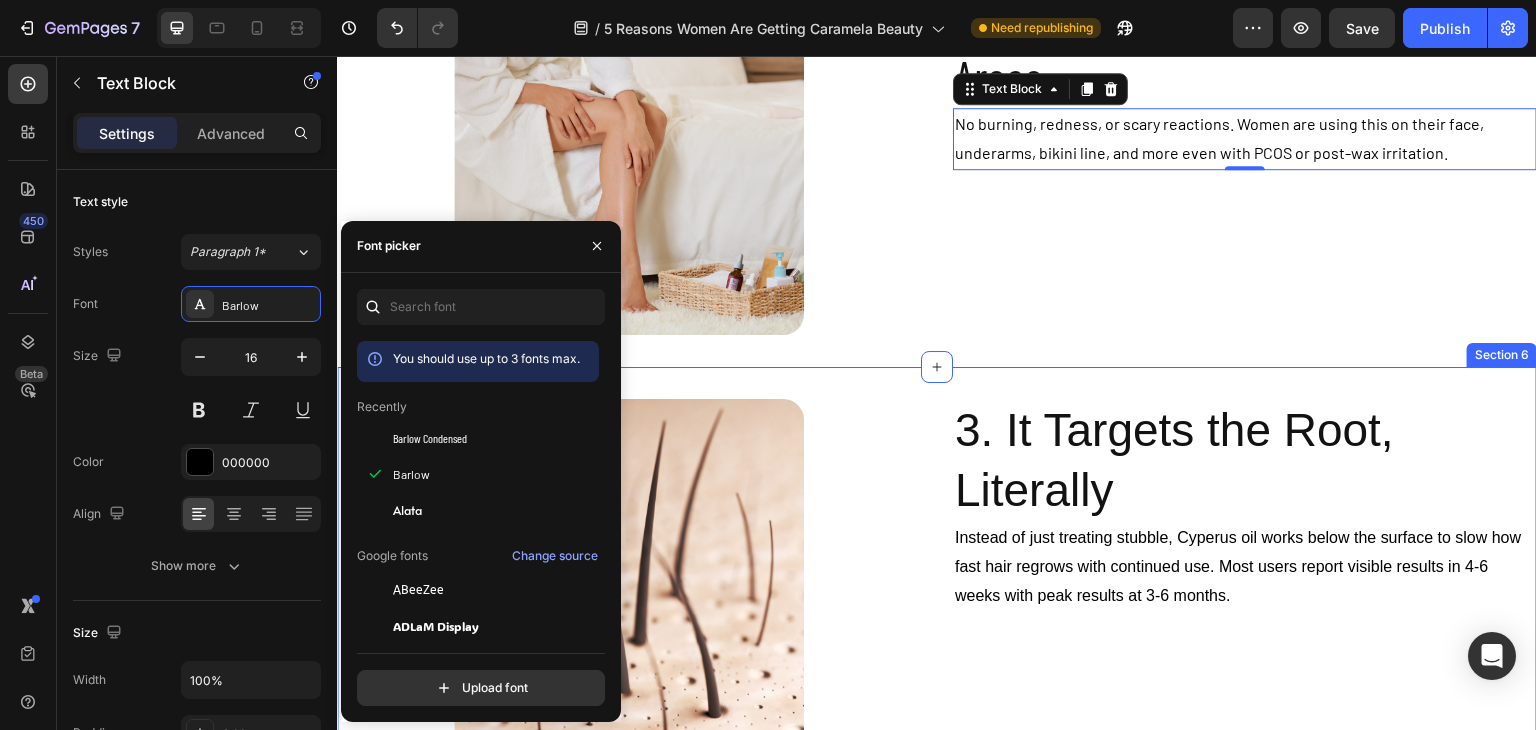 scroll, scrollTop: 2166, scrollLeft: 0, axis: vertical 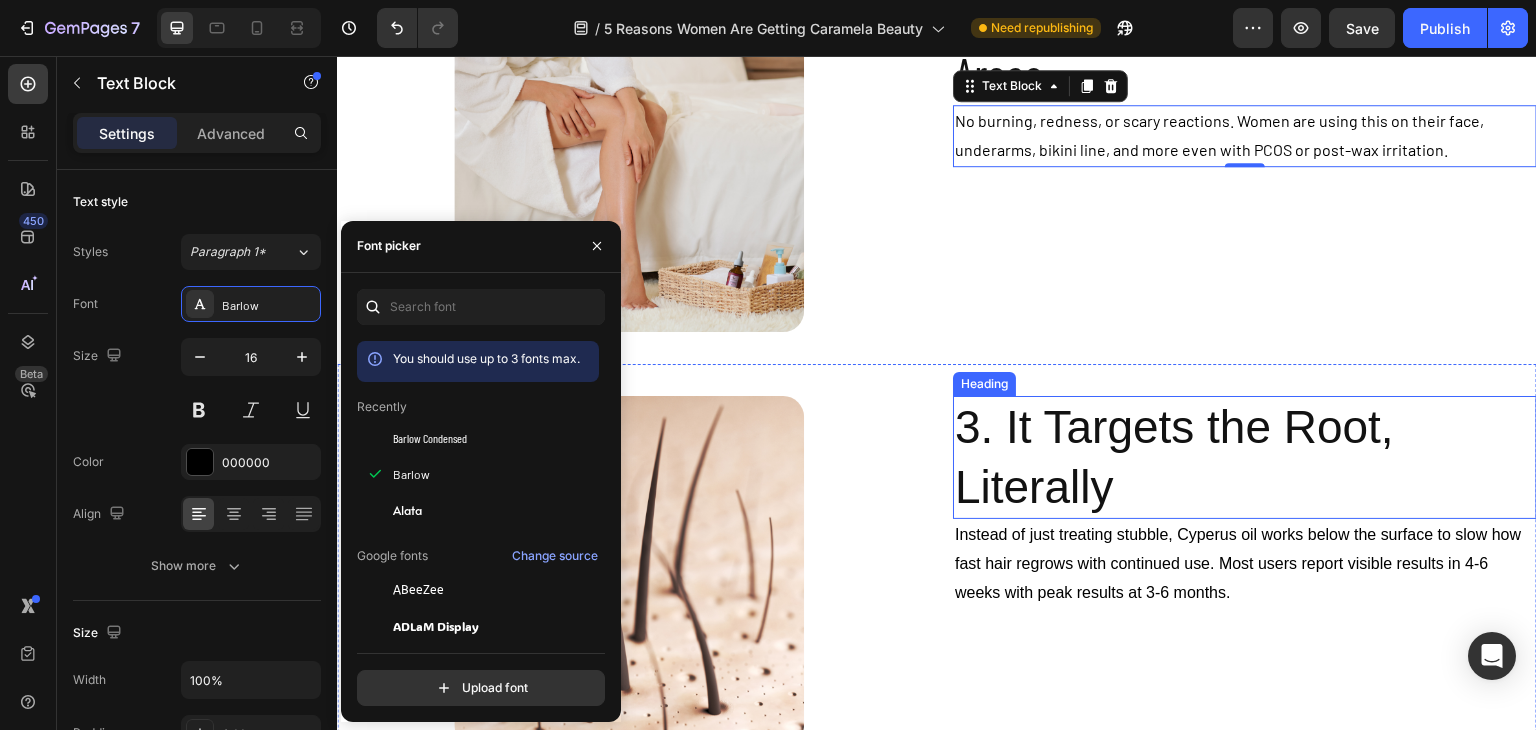 click on "3. It Targets the Root, Literally" at bounding box center (1245, 458) 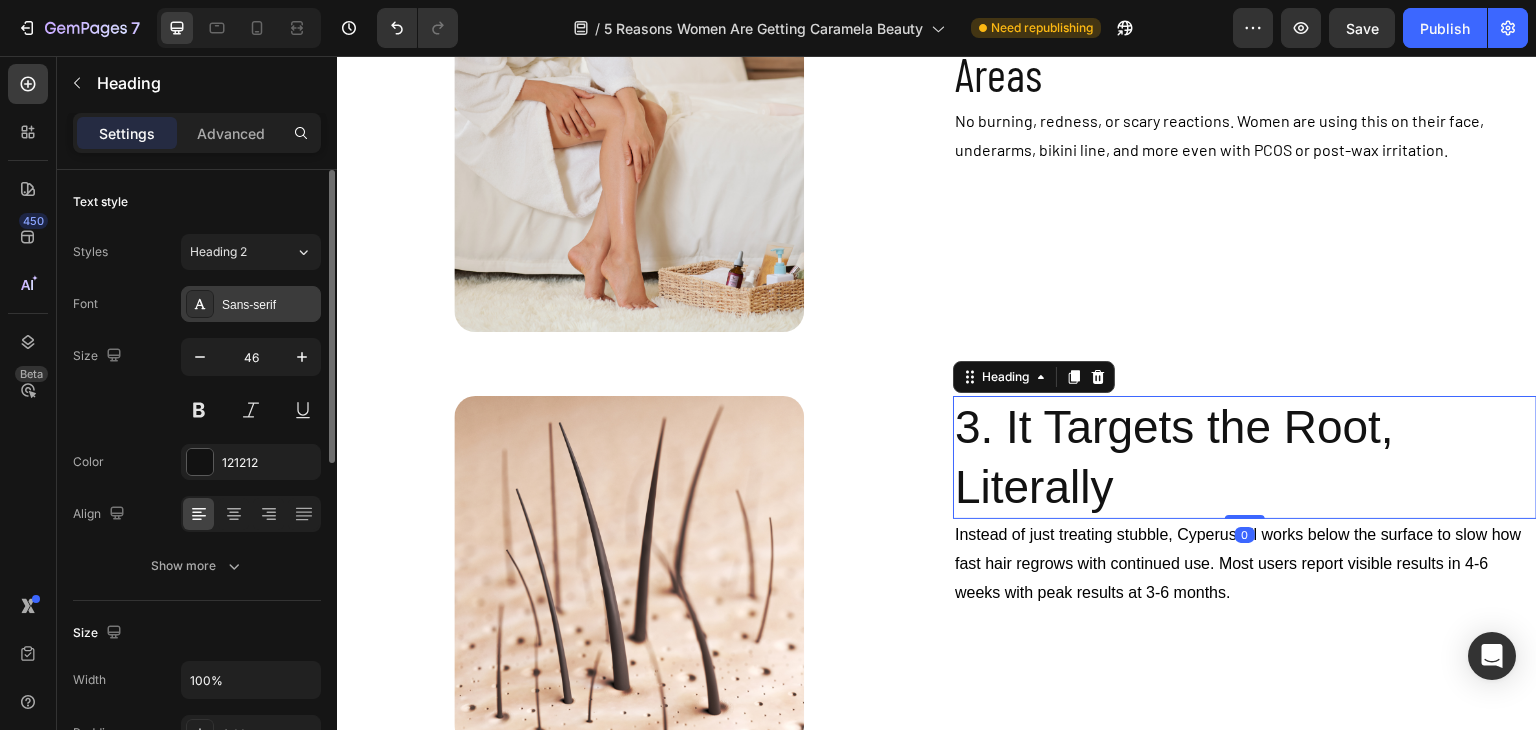 click on "Sans-serif" at bounding box center (251, 304) 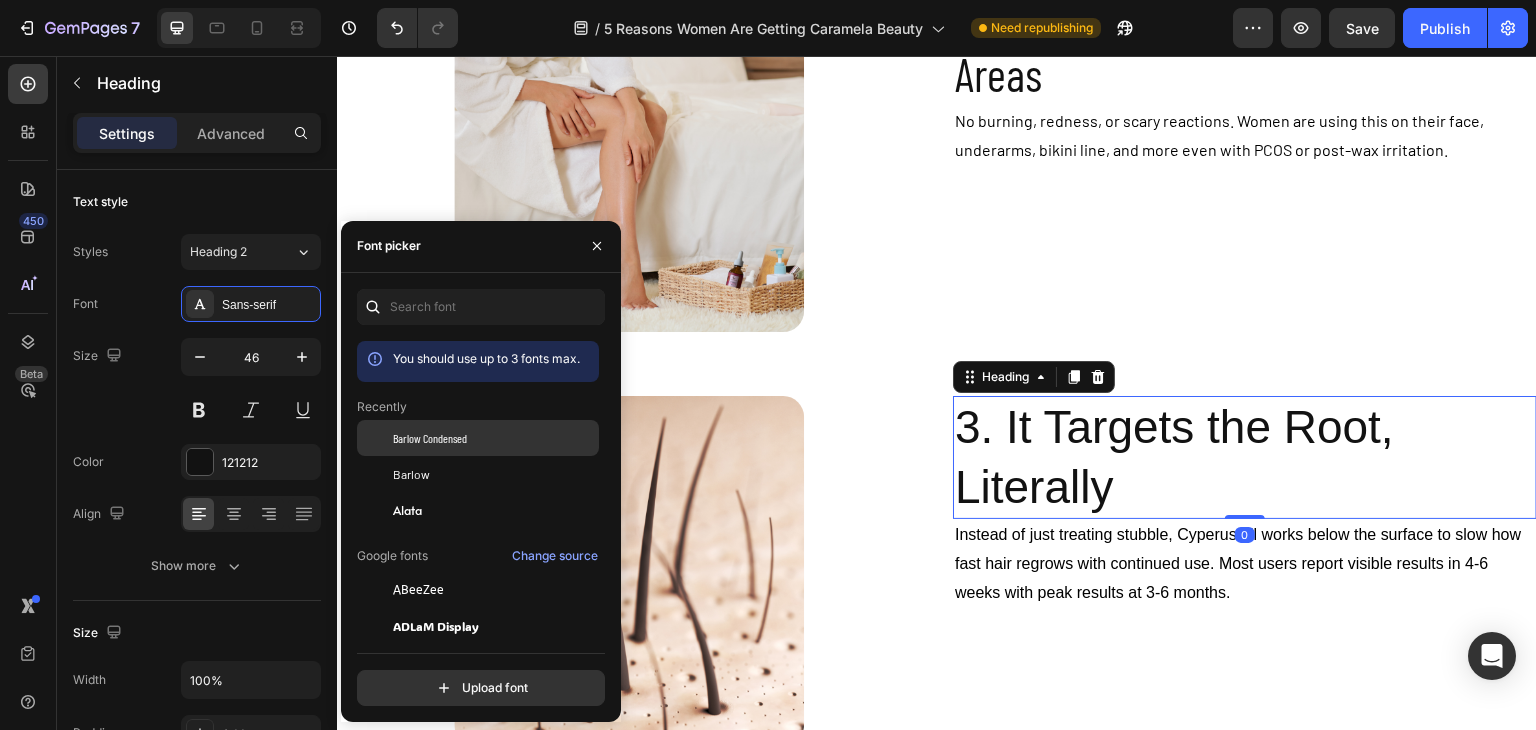 click on "Barlow Condensed" at bounding box center (430, 438) 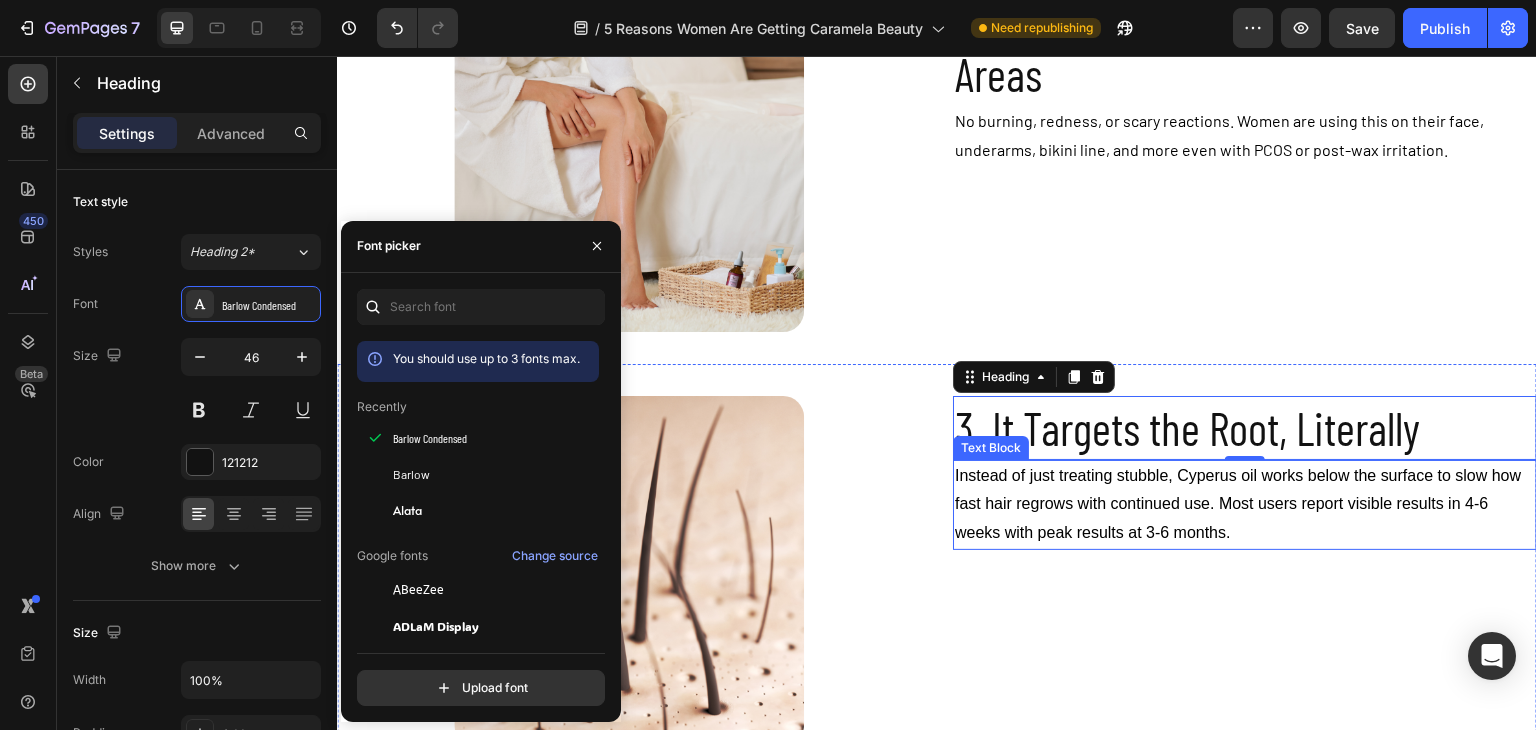 click on "Instead of just treating stubble, Cyperus oil works below the surface to slow how fast hair regrows with continued use. Most users report visible results in 4-6 weeks with peak results at 3-6 months." at bounding box center [1245, 505] 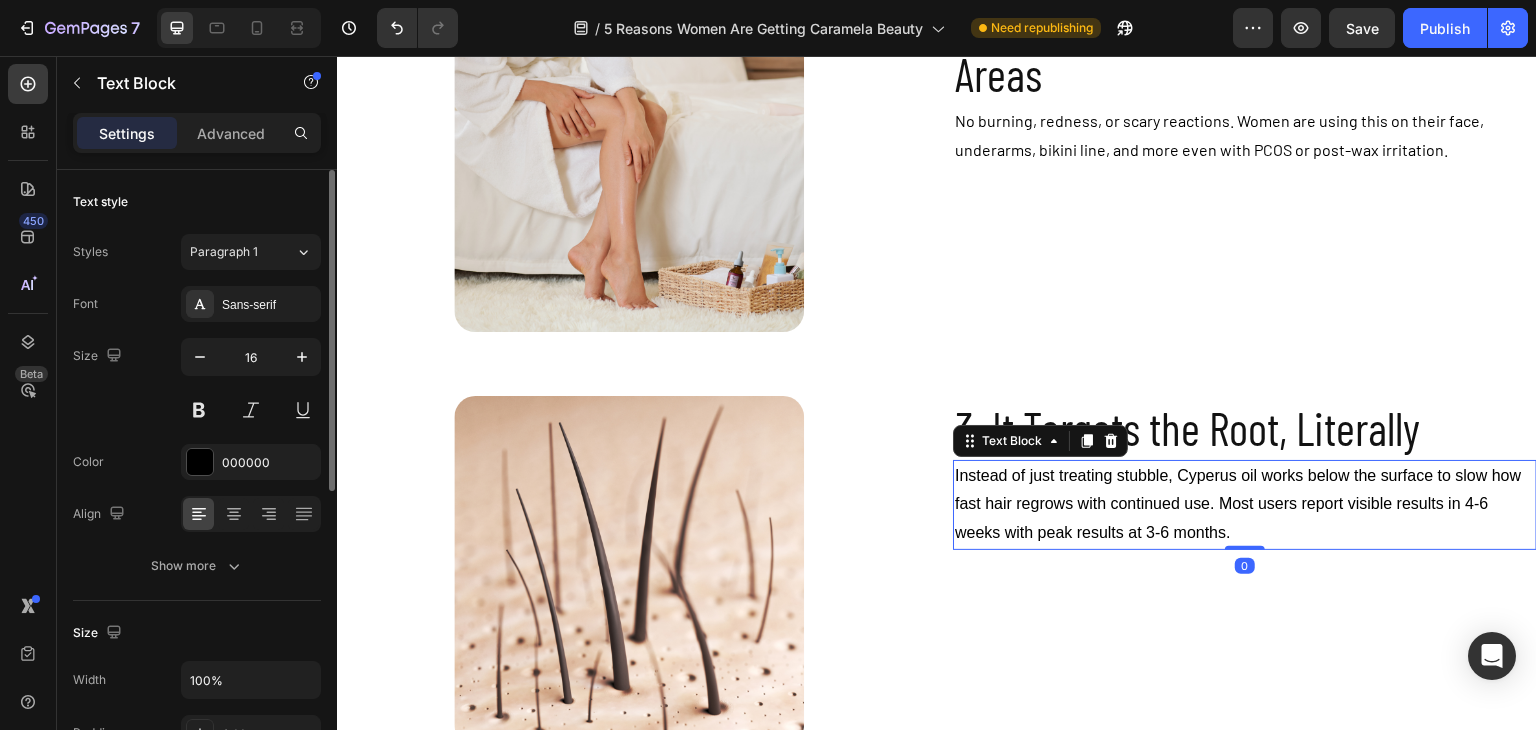 click on "Font Sans-serif Size 16 Color 000000 Align Show more" at bounding box center [197, 435] 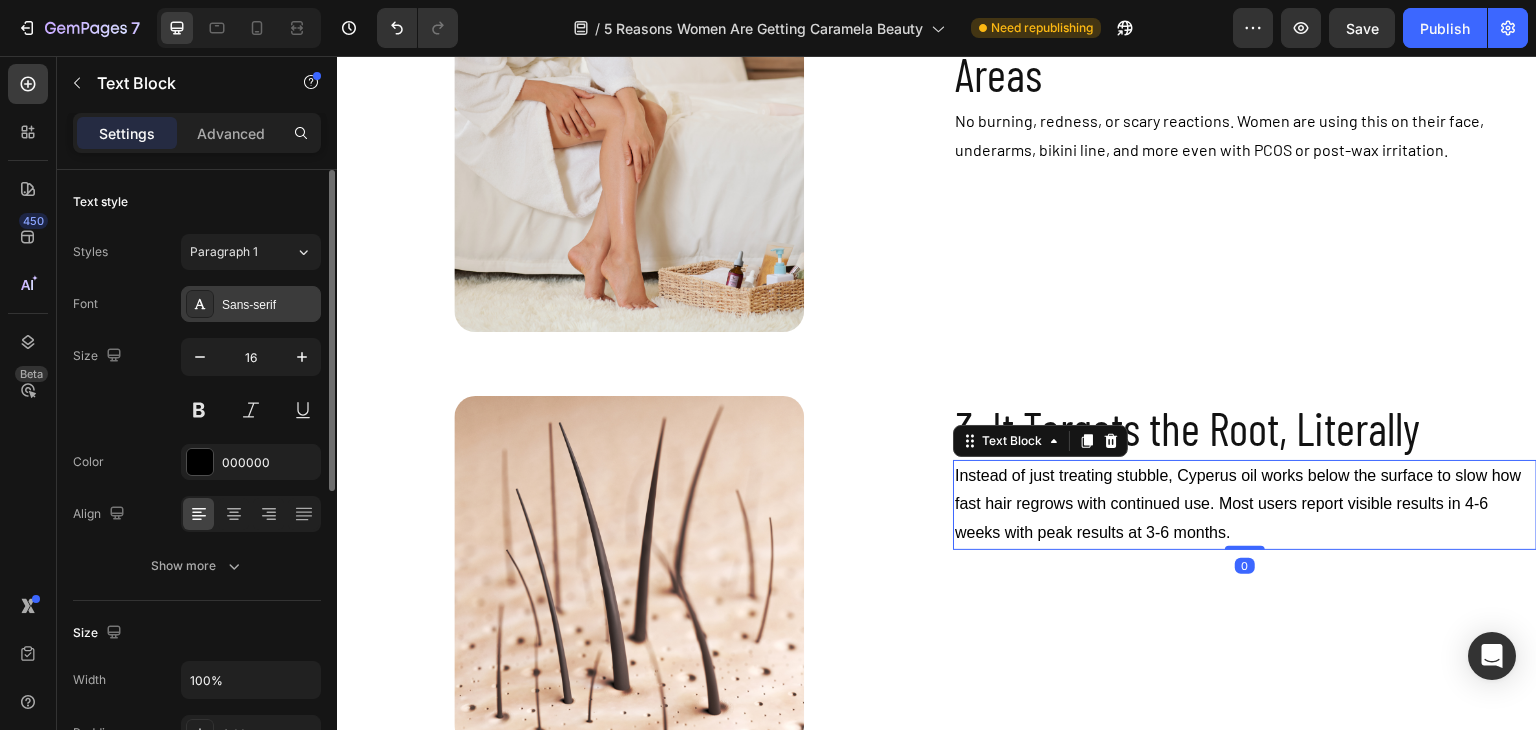 click on "Sans-serif" at bounding box center (251, 304) 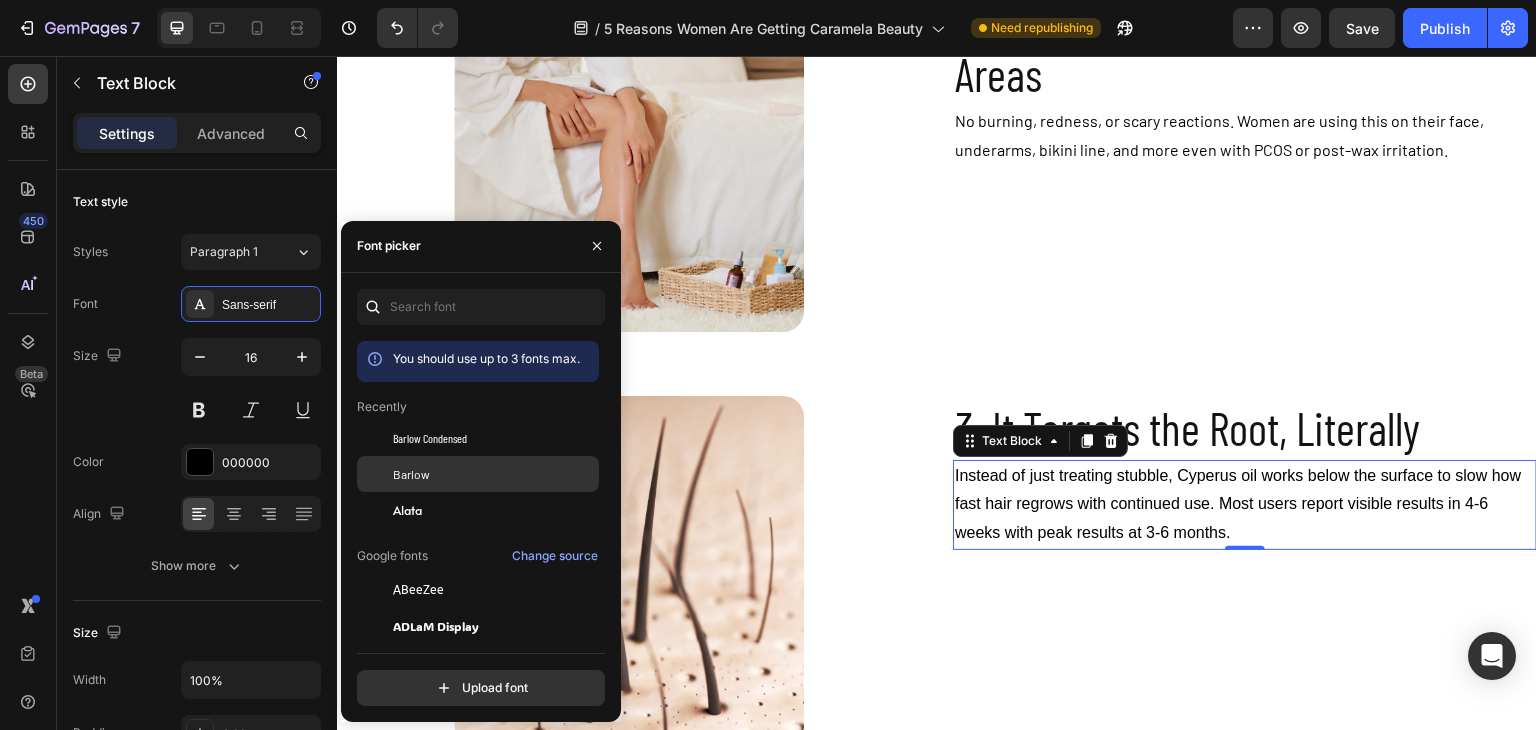 click on "Barlow" at bounding box center (411, 474) 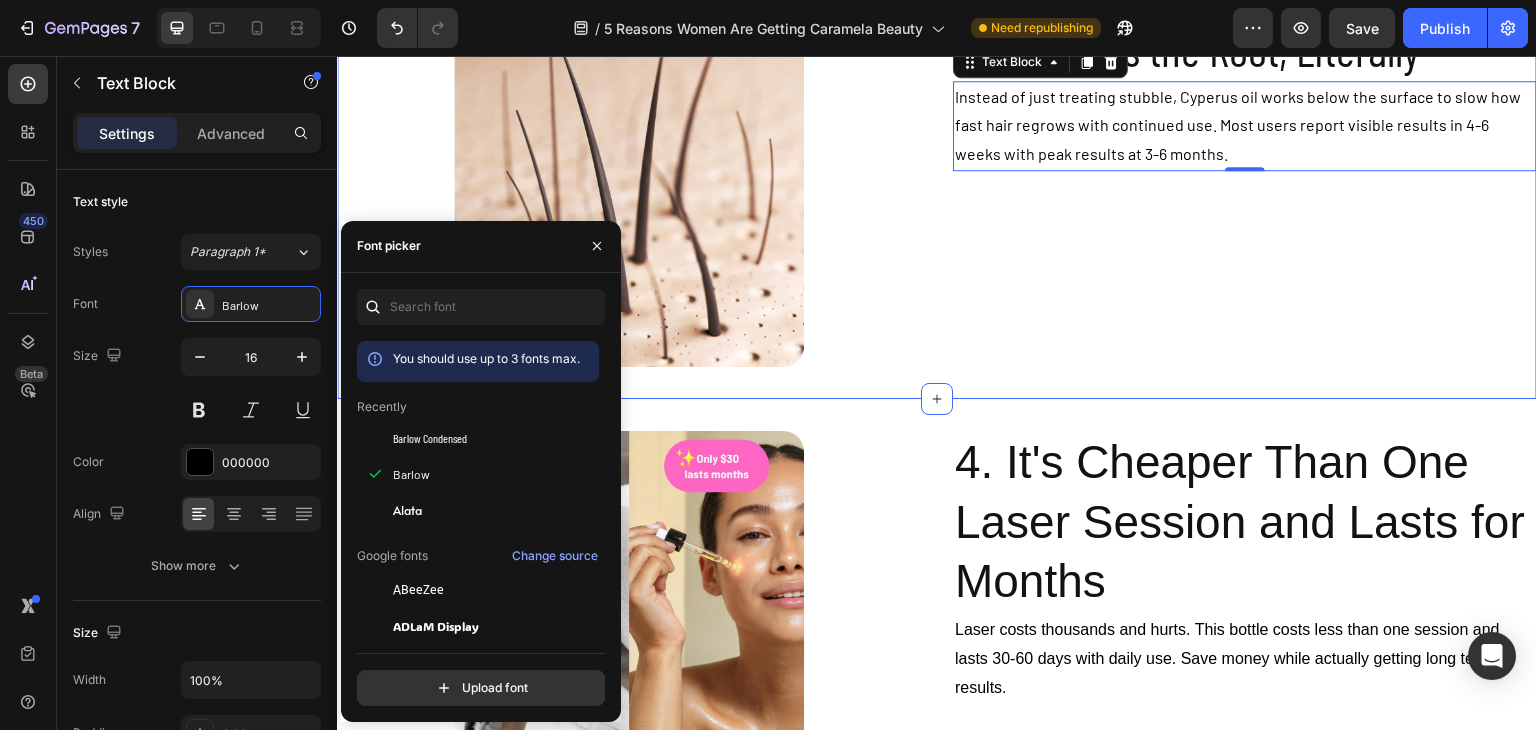 scroll, scrollTop: 2603, scrollLeft: 0, axis: vertical 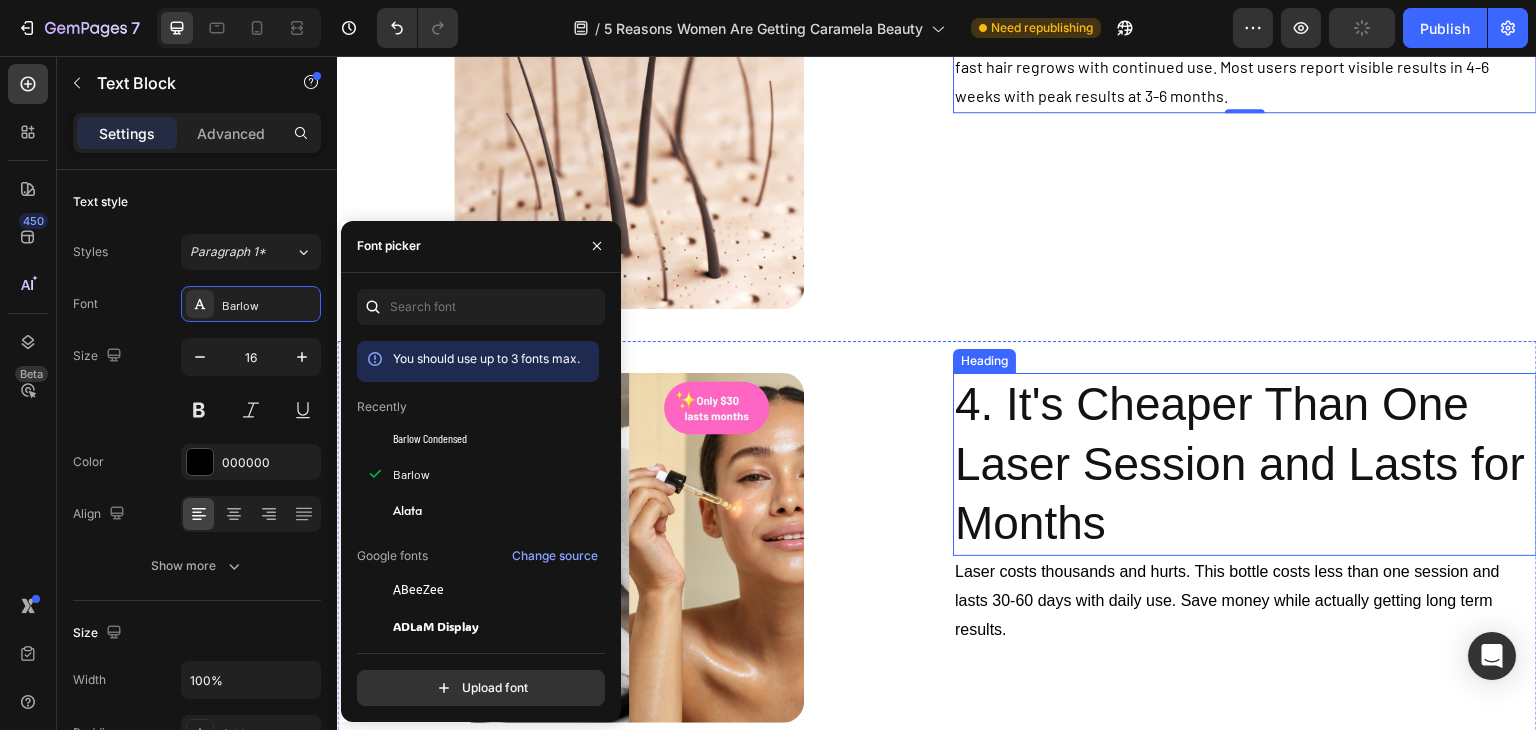 click on "4. It's Cheaper Than One Laser Session and Lasts for Months" at bounding box center (1245, 464) 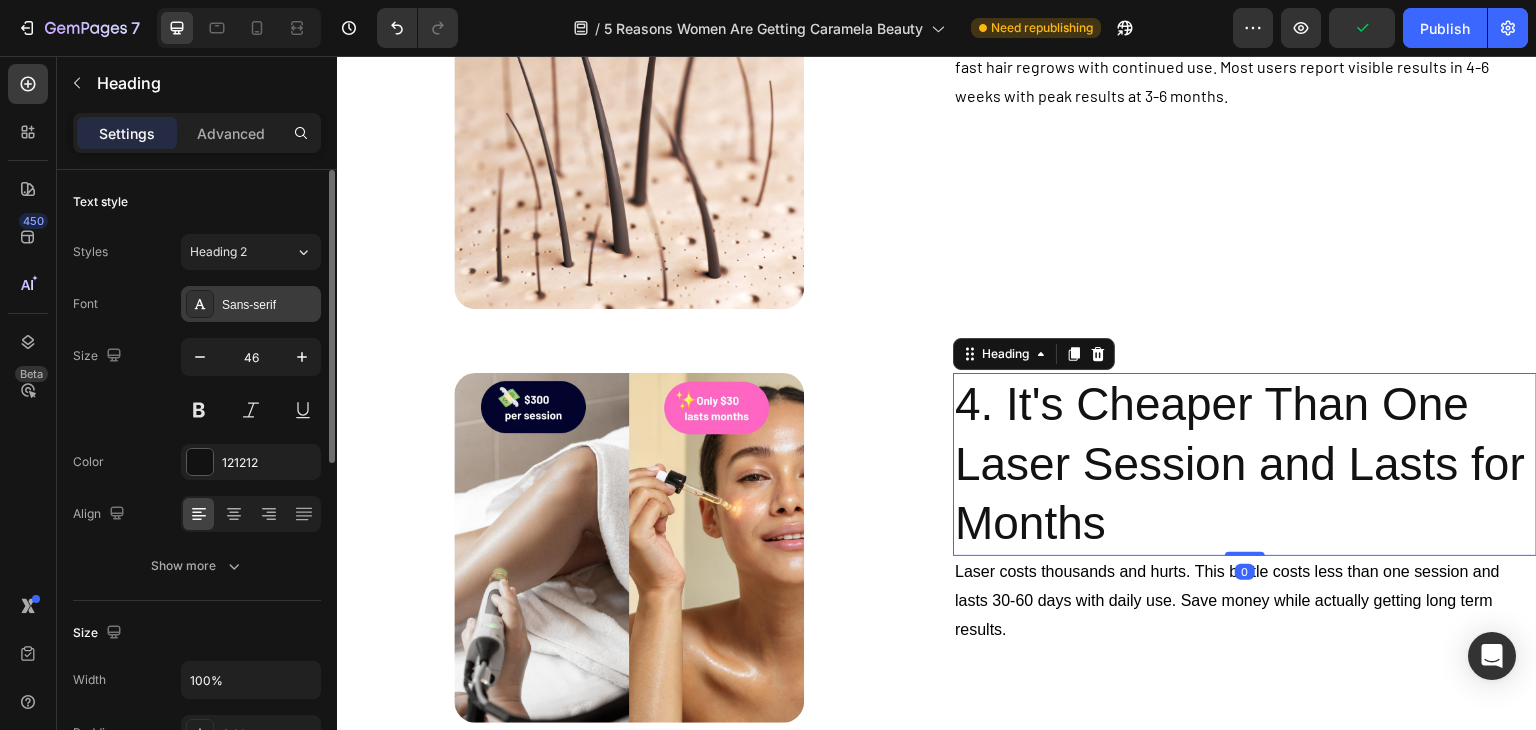click on "Sans-serif" at bounding box center (269, 305) 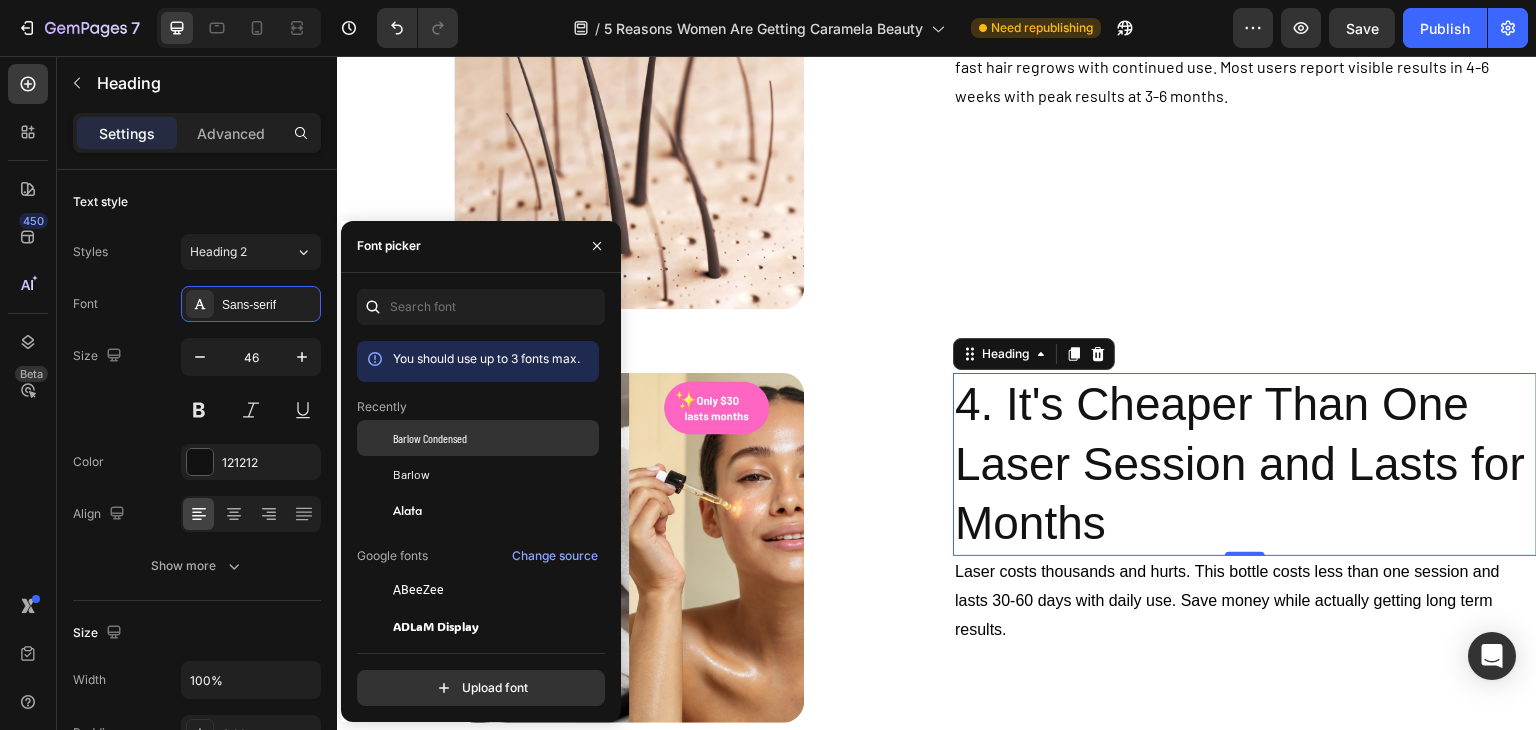 click on "Barlow Condensed" 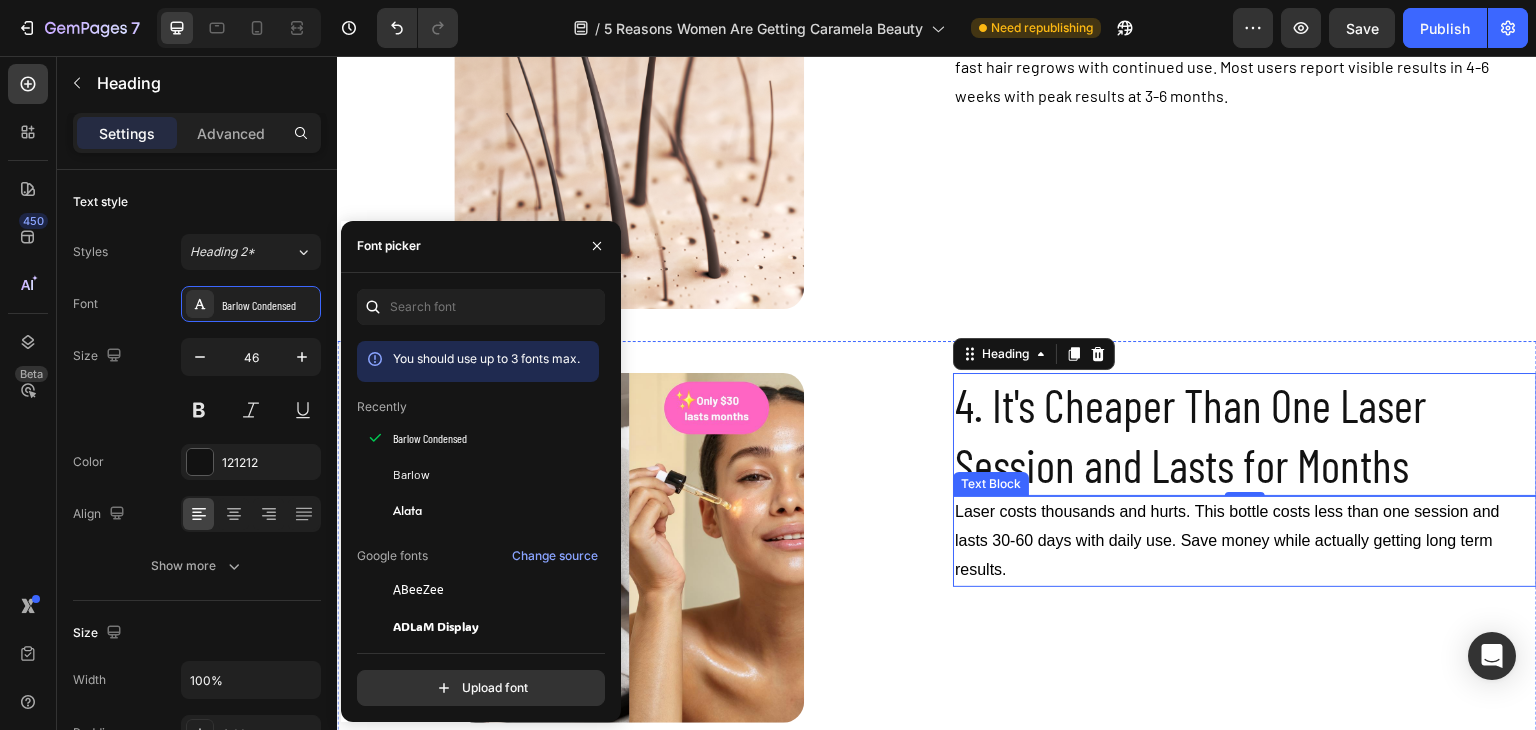 click on "Laser costs thousands and hurts. This bottle costs less than one session and lasts 30-60 days with daily use. Save money while actually getting long term results." at bounding box center [1245, 541] 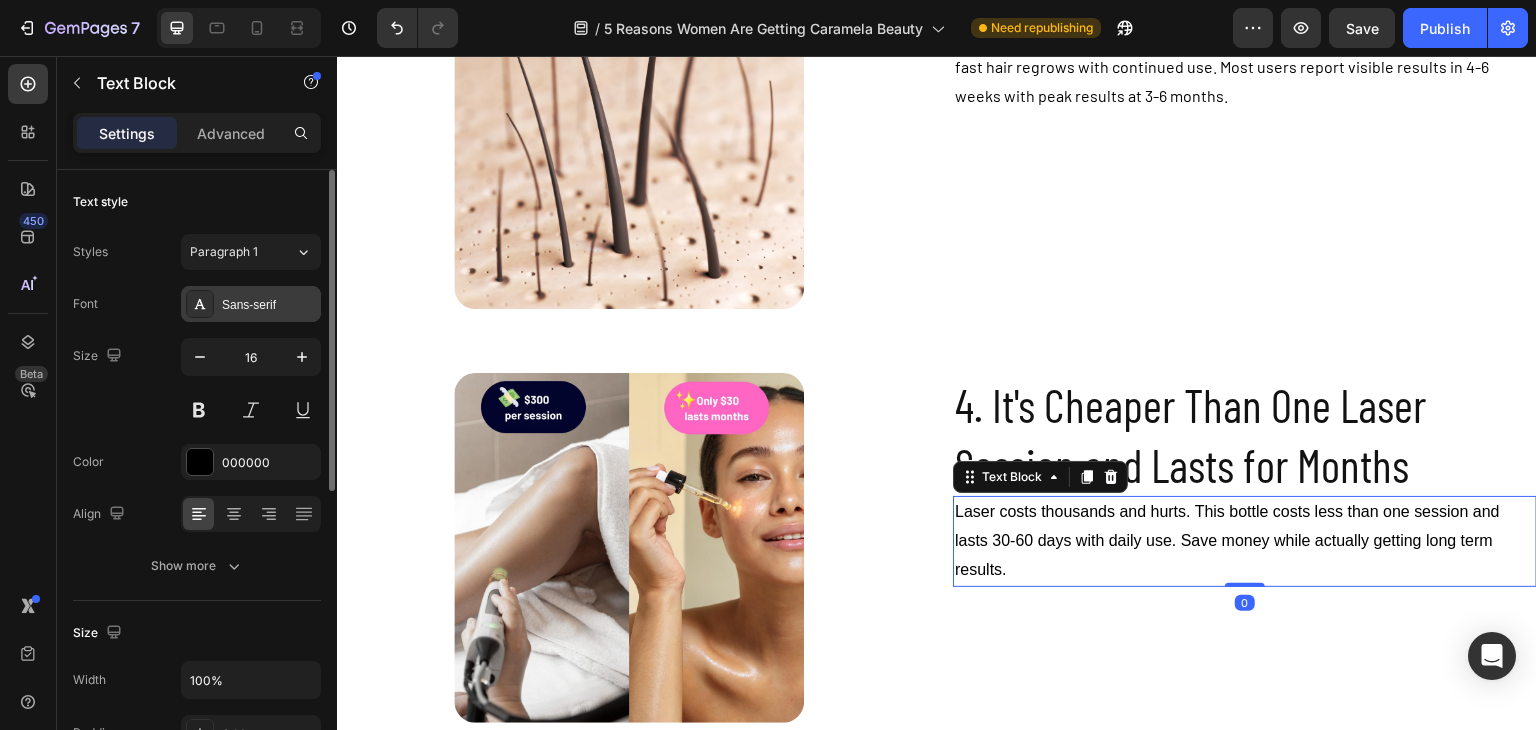 click on "Sans-serif" at bounding box center (251, 304) 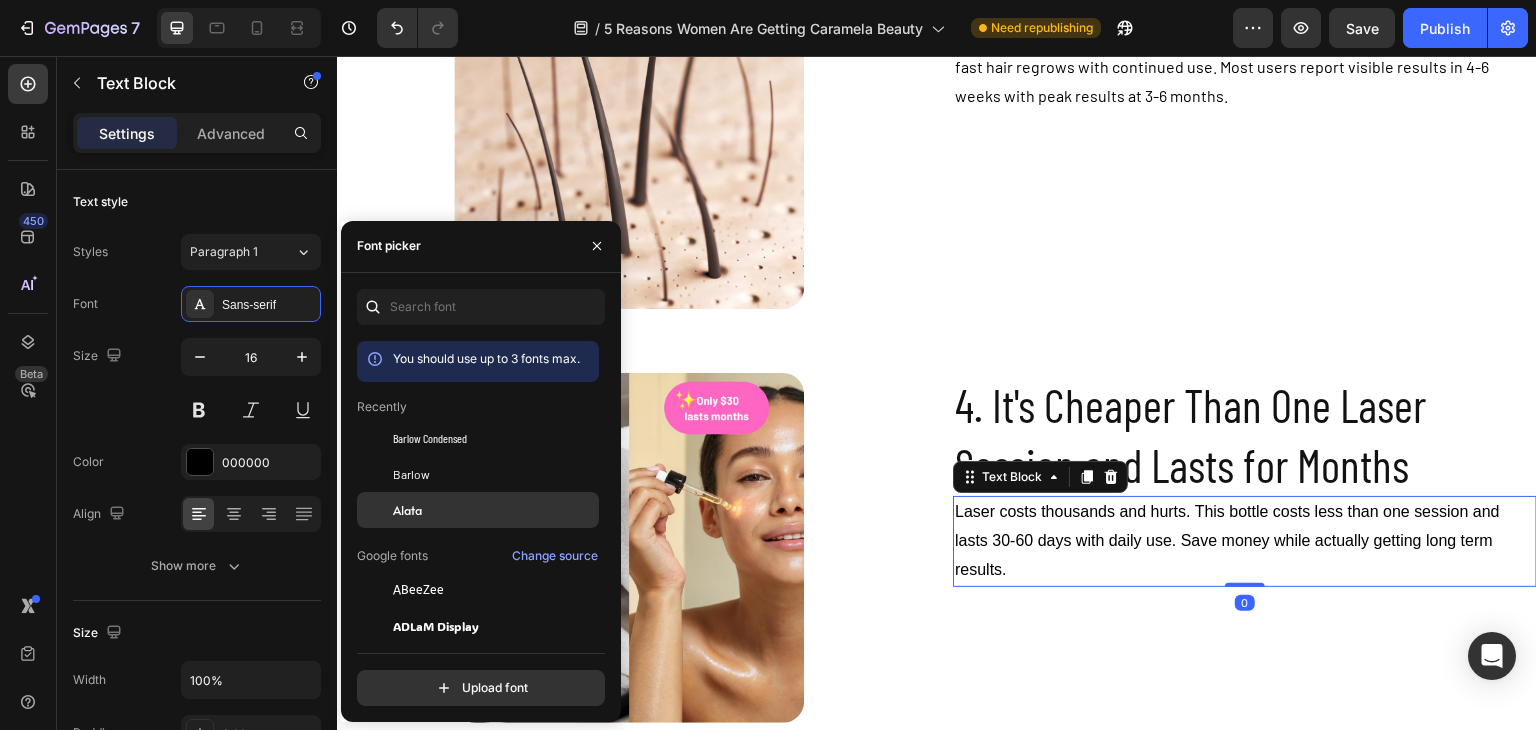 click on "Alata" 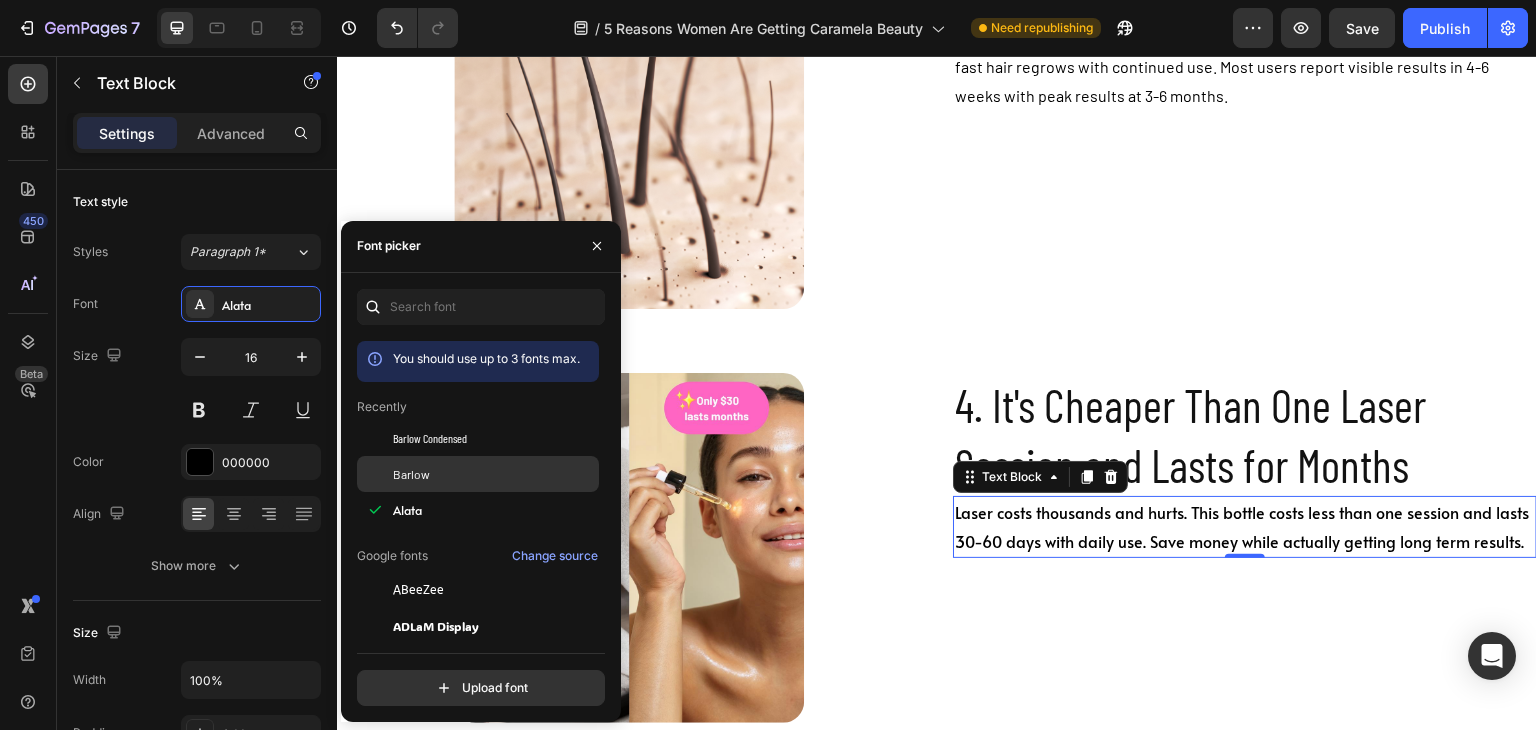 click on "Barlow" at bounding box center (494, 474) 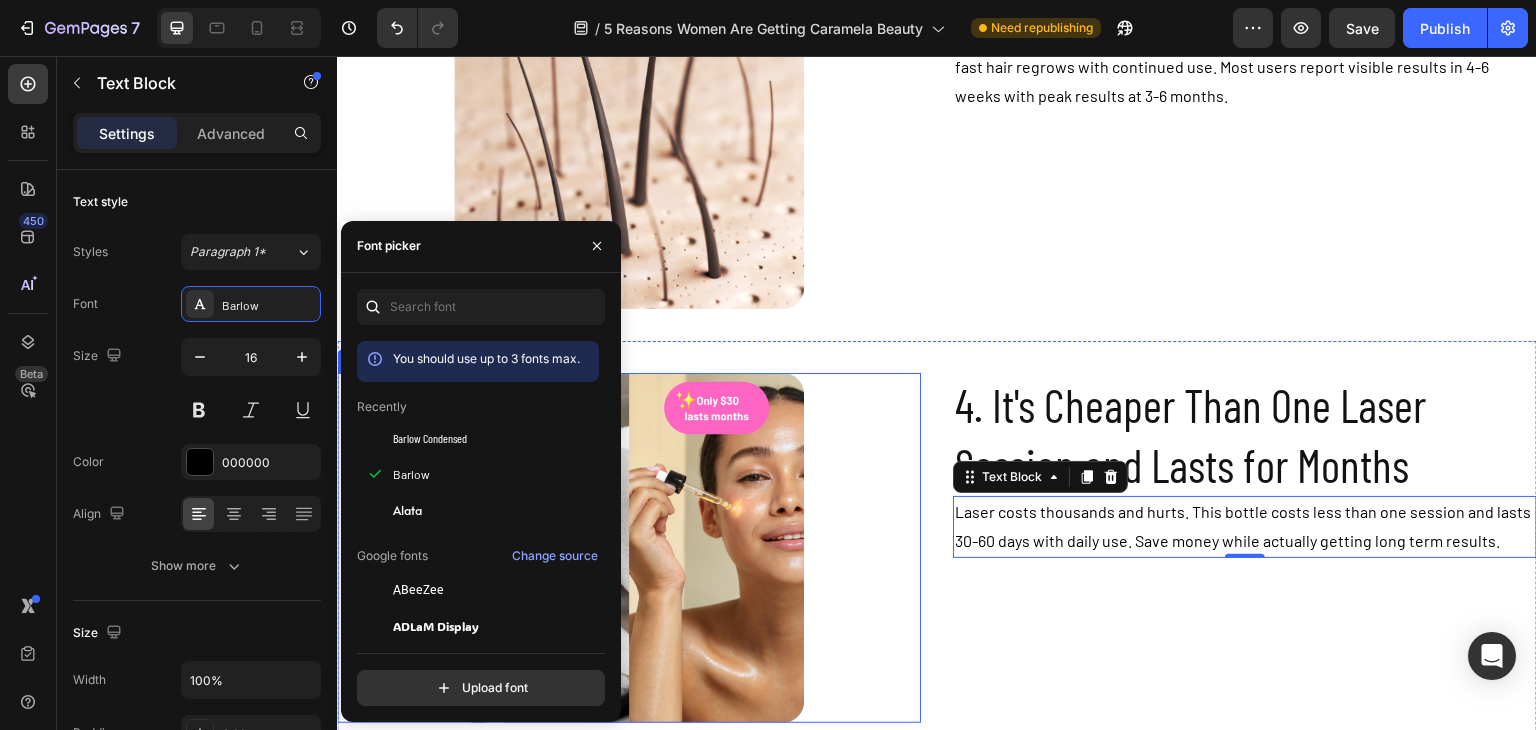 click at bounding box center (629, 548) 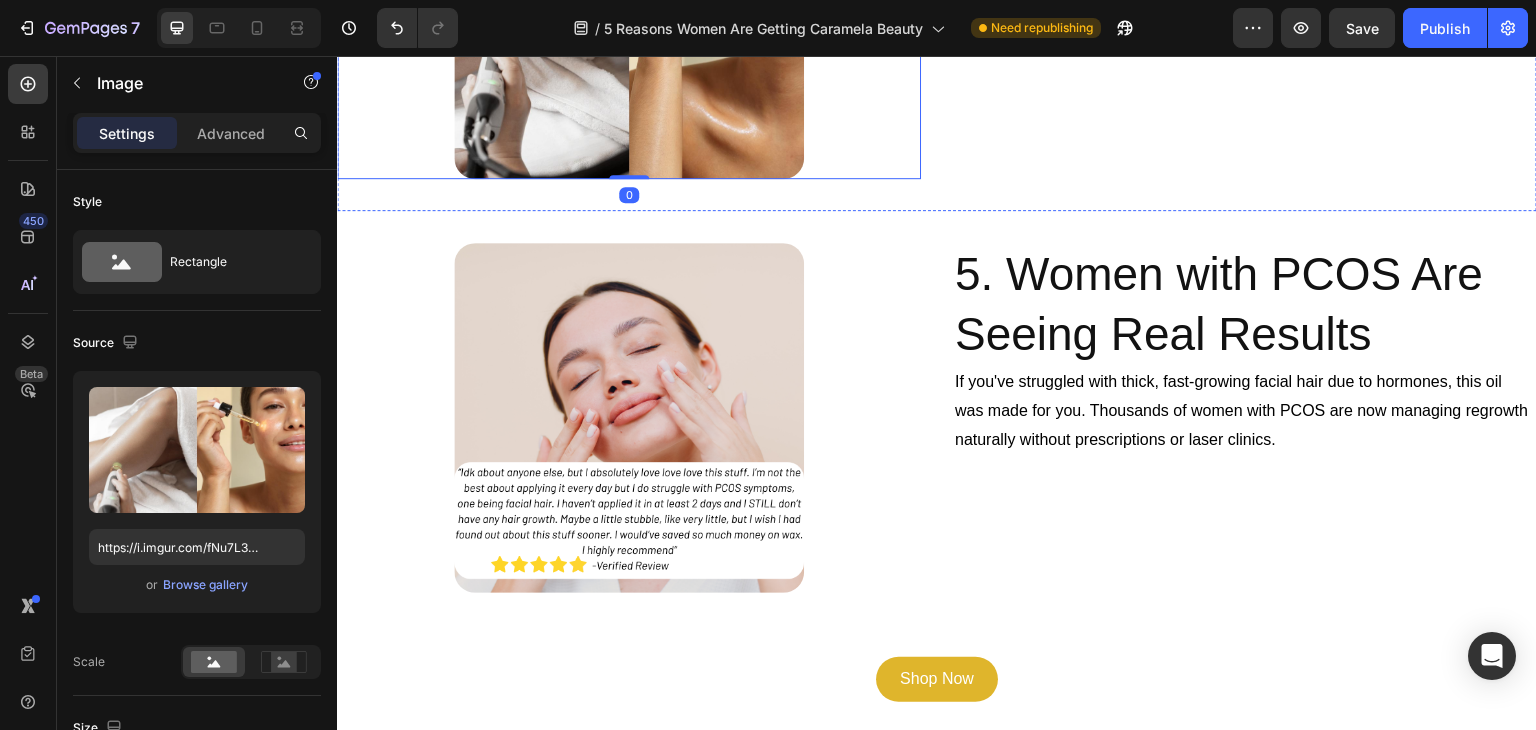 scroll, scrollTop: 3161, scrollLeft: 0, axis: vertical 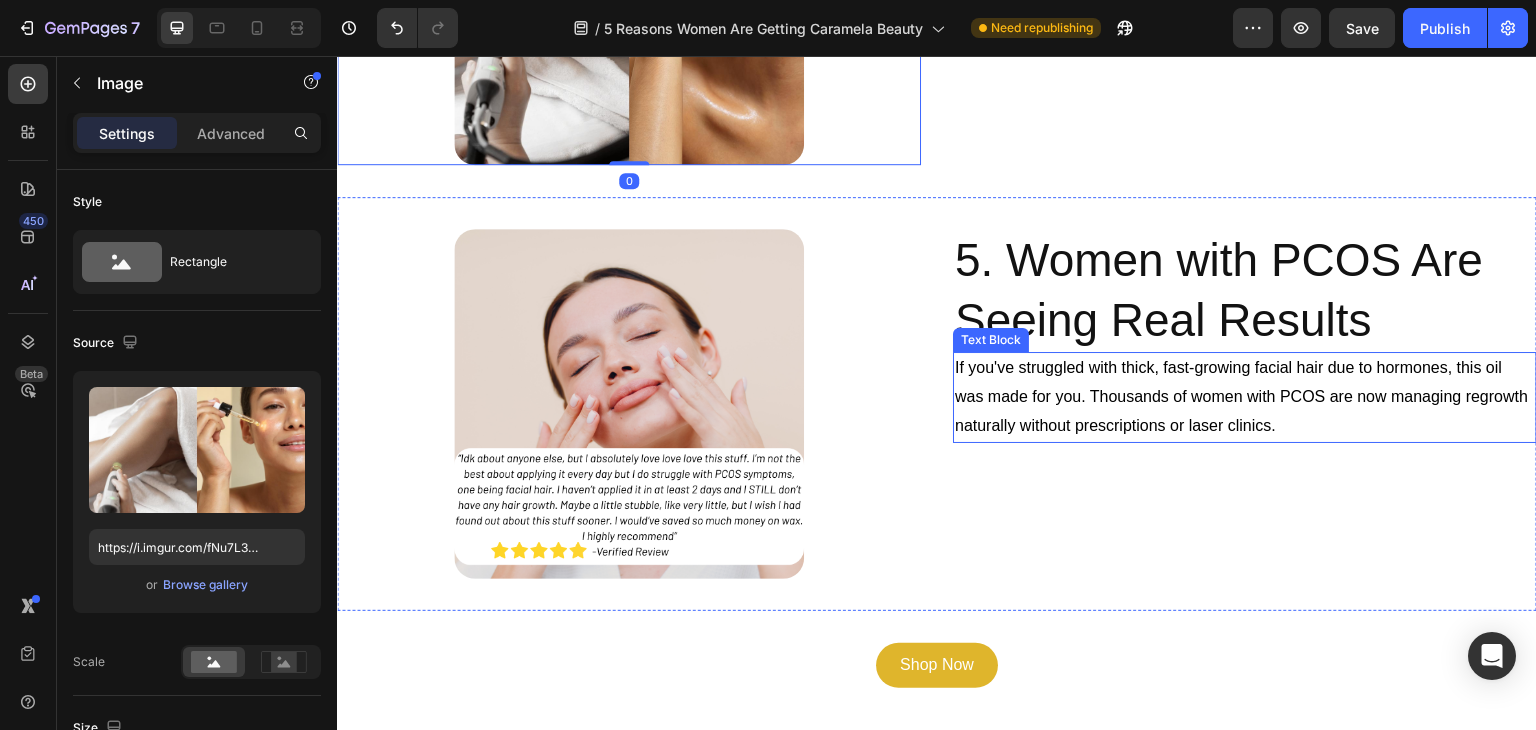click on "Text Block" at bounding box center [991, 340] 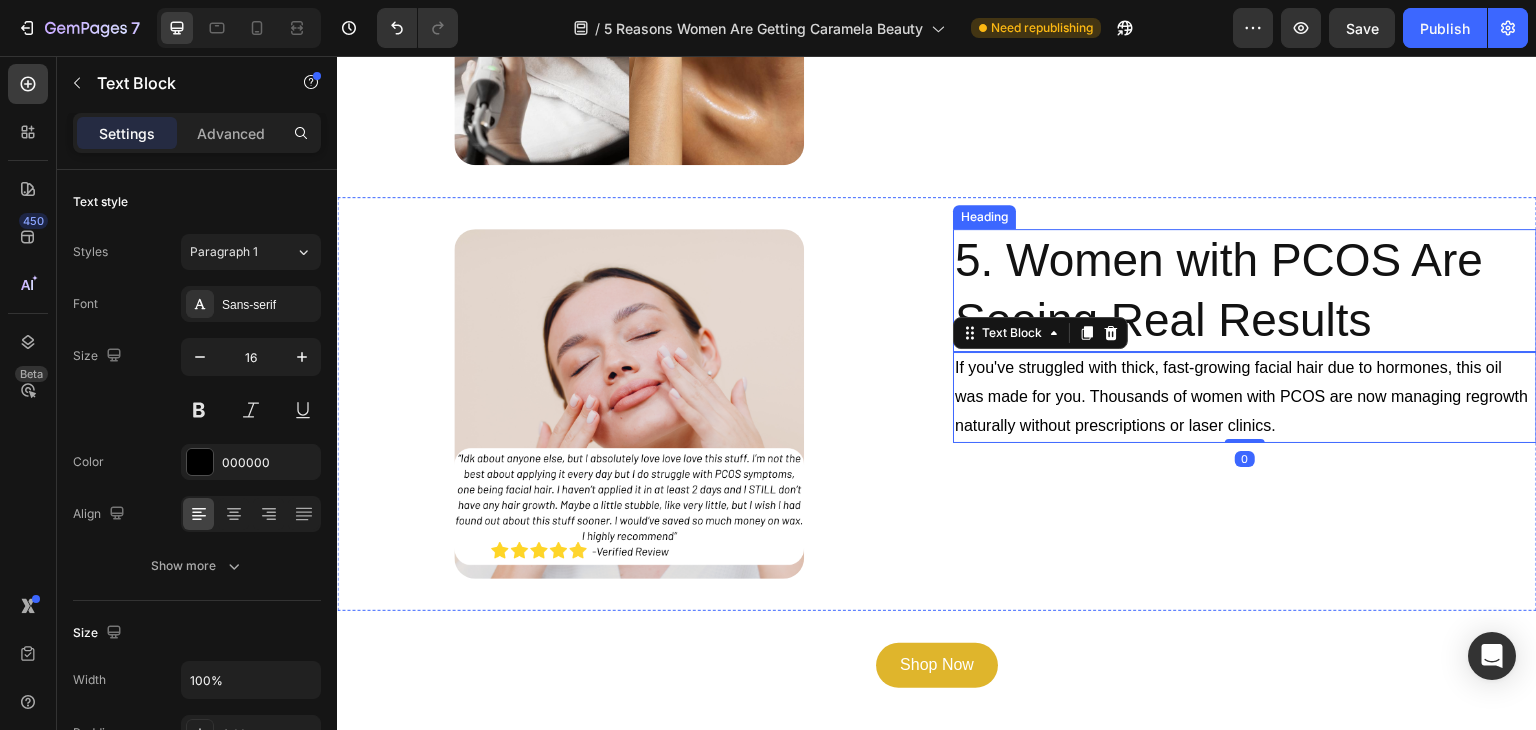 click on "5. Women with PCOS Are Seeing Real Results" at bounding box center [1245, 291] 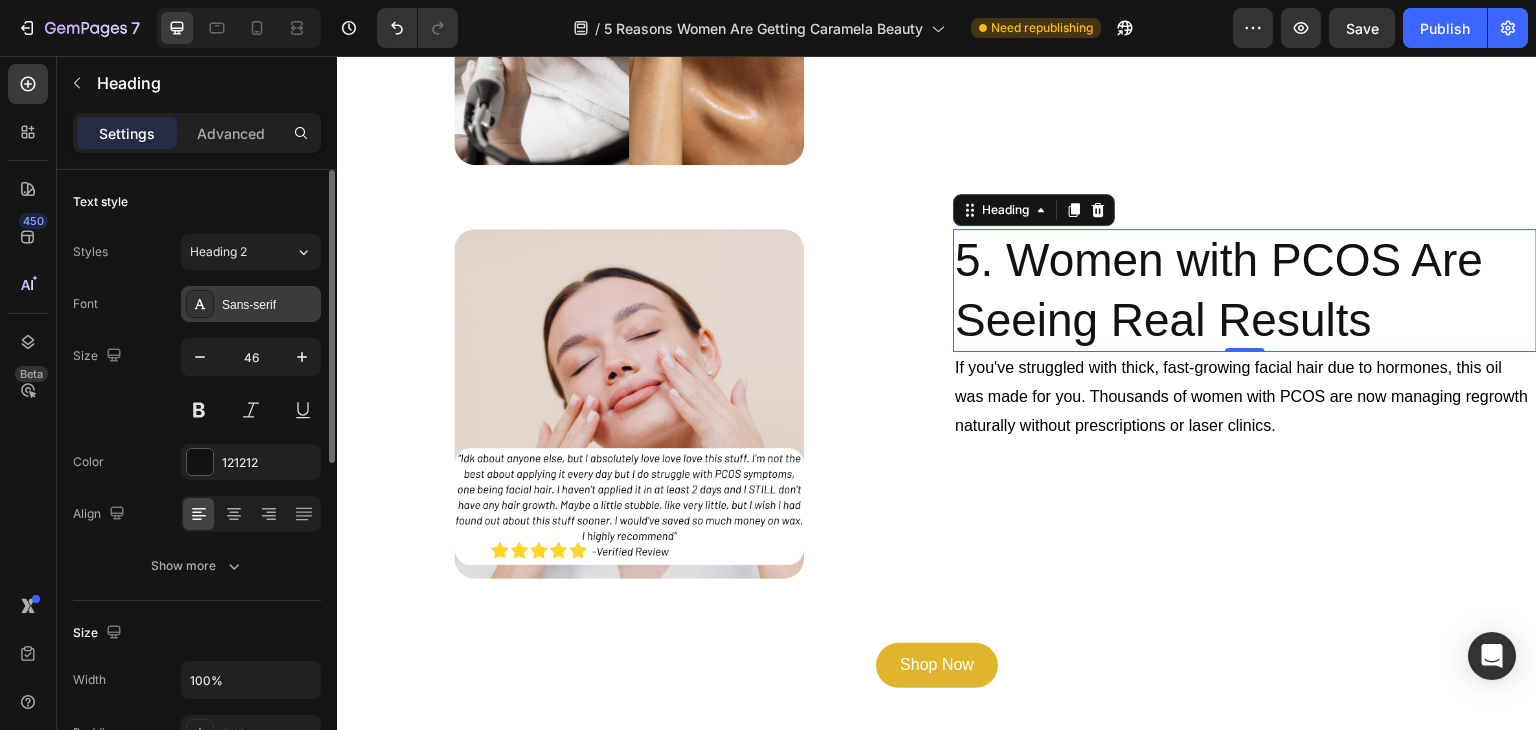 click on "Sans-serif" at bounding box center [251, 304] 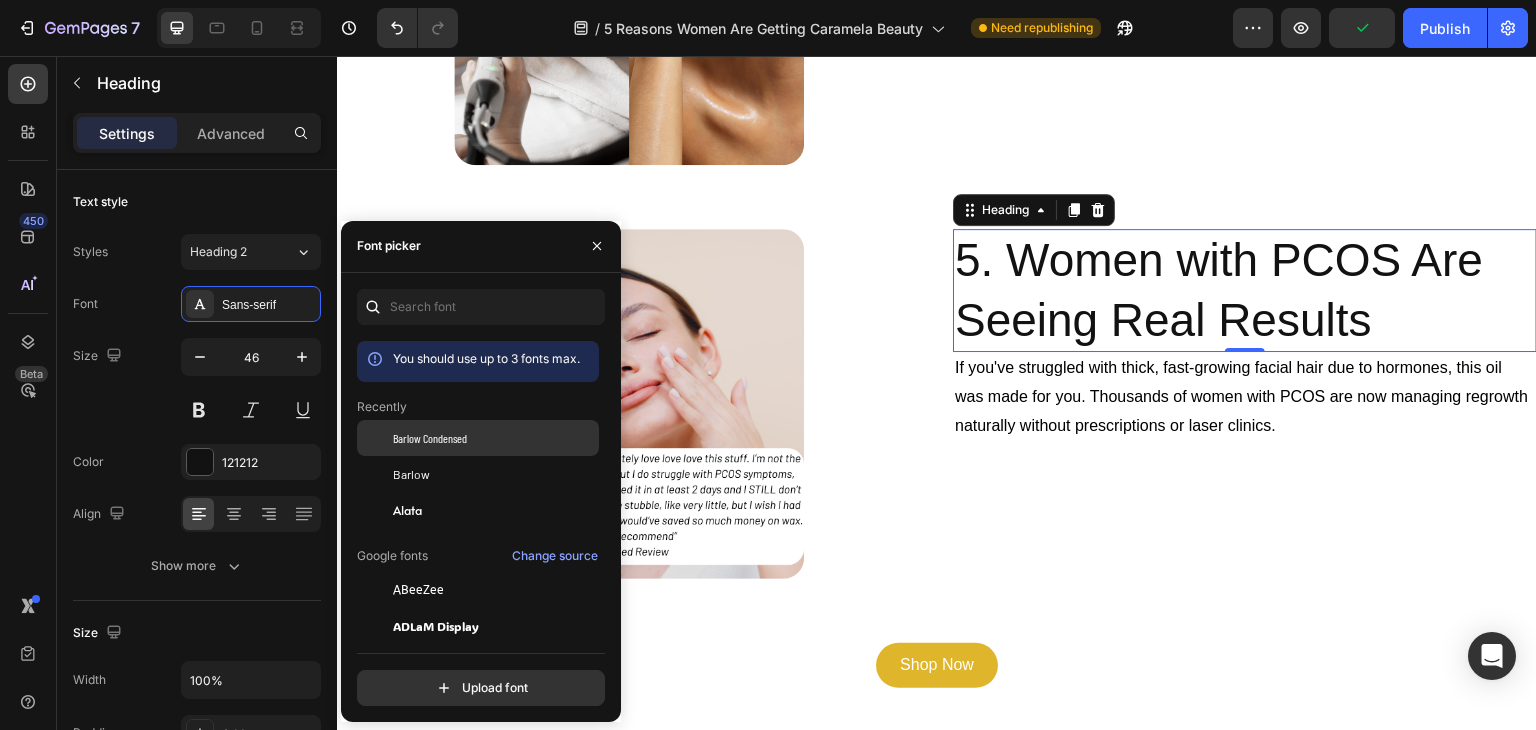 click on "Barlow Condensed" at bounding box center [430, 438] 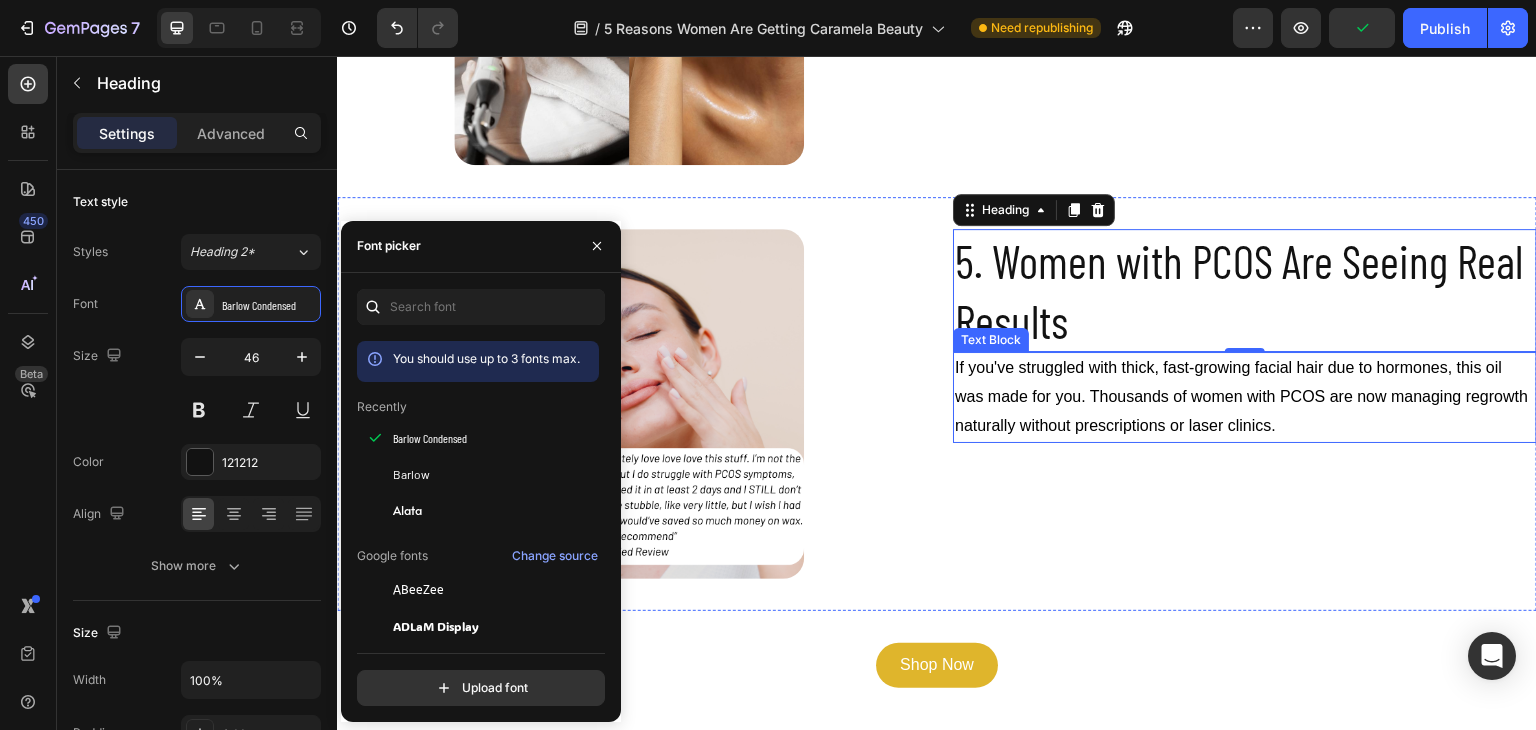 click on "If you've struggled with thick, fast-growing facial hair due to hormones, this oil was made for you. Thousands of women with PCOS are now managing regrowth naturally without prescriptions or laser clinics." at bounding box center [1245, 397] 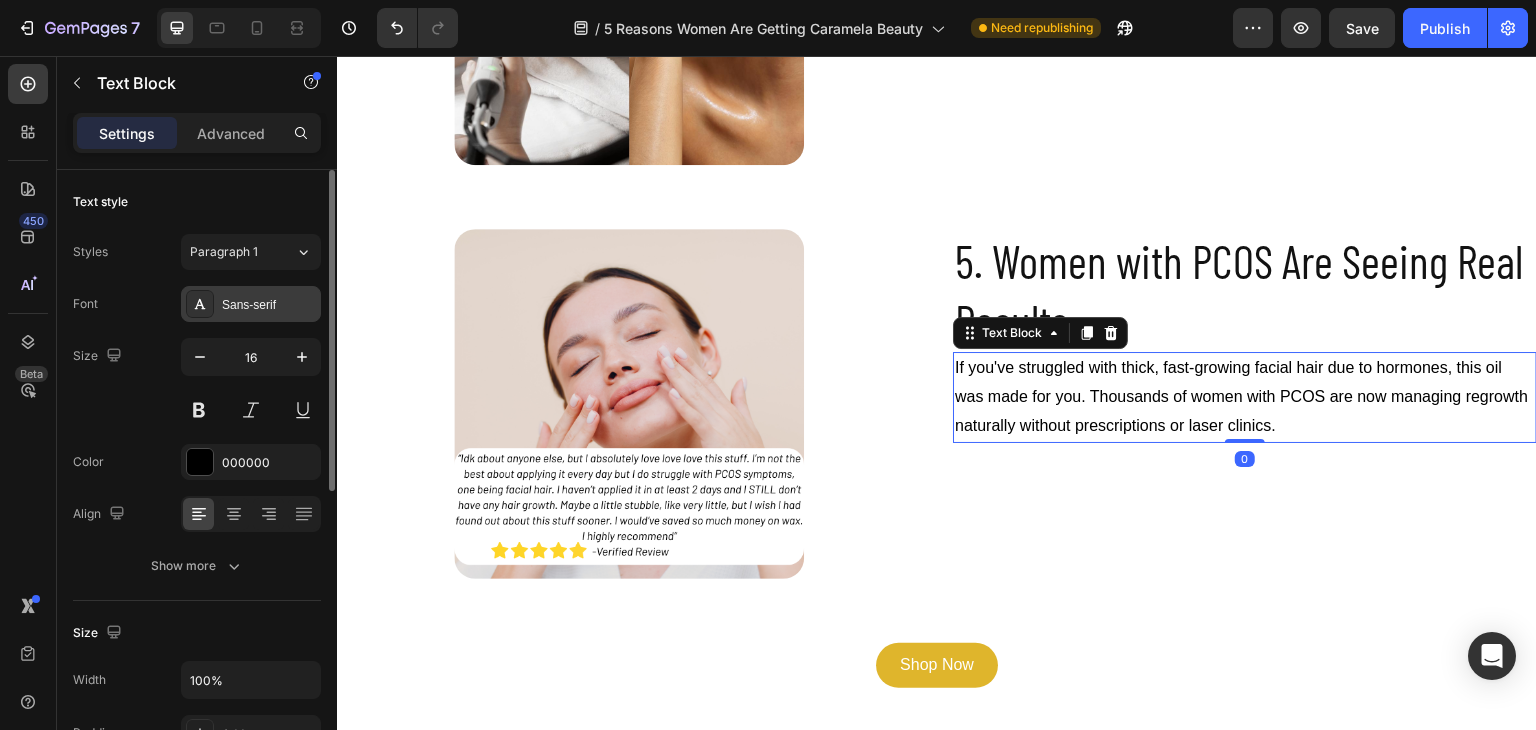 click on "Sans-serif" at bounding box center [251, 304] 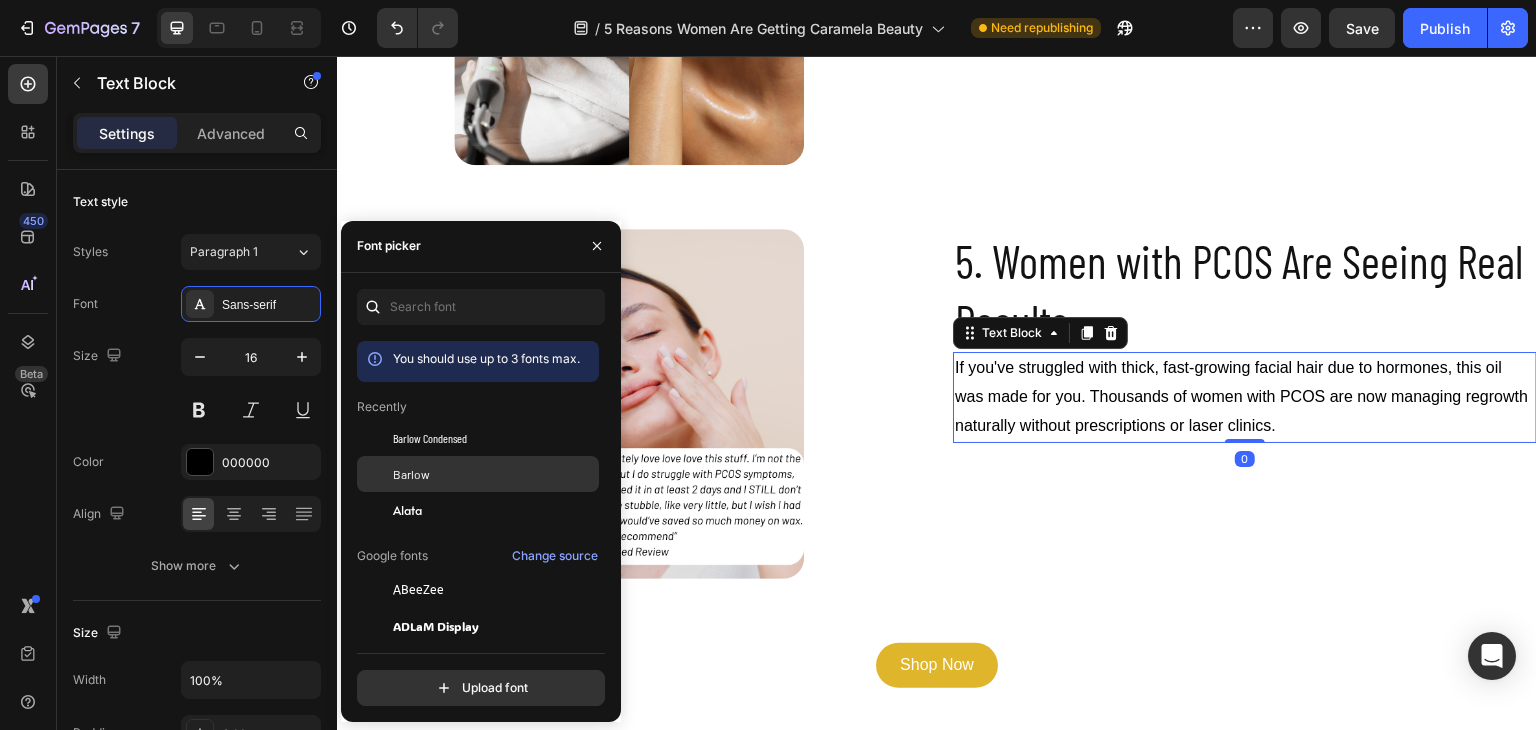 click on "Barlow" at bounding box center (411, 474) 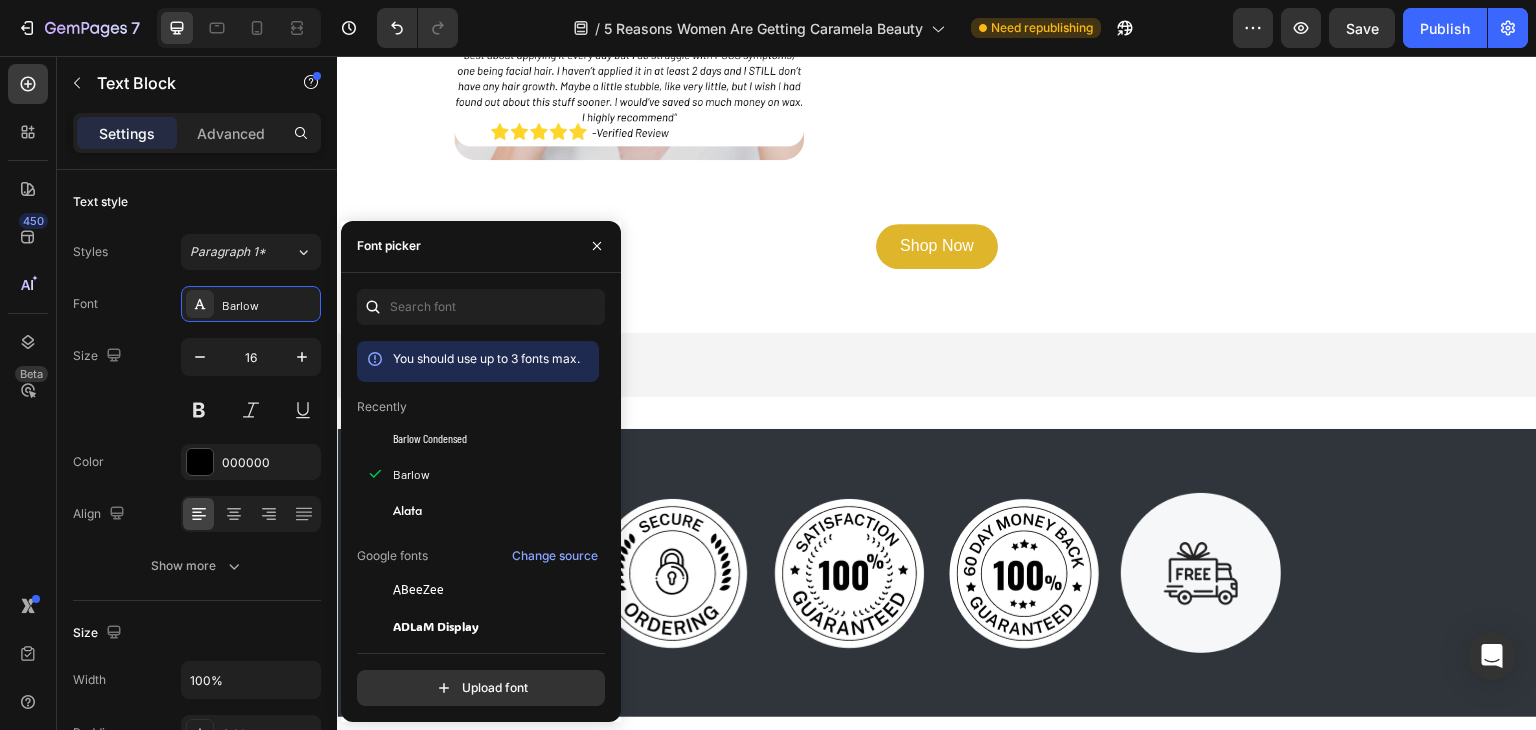 scroll, scrollTop: 3586, scrollLeft: 0, axis: vertical 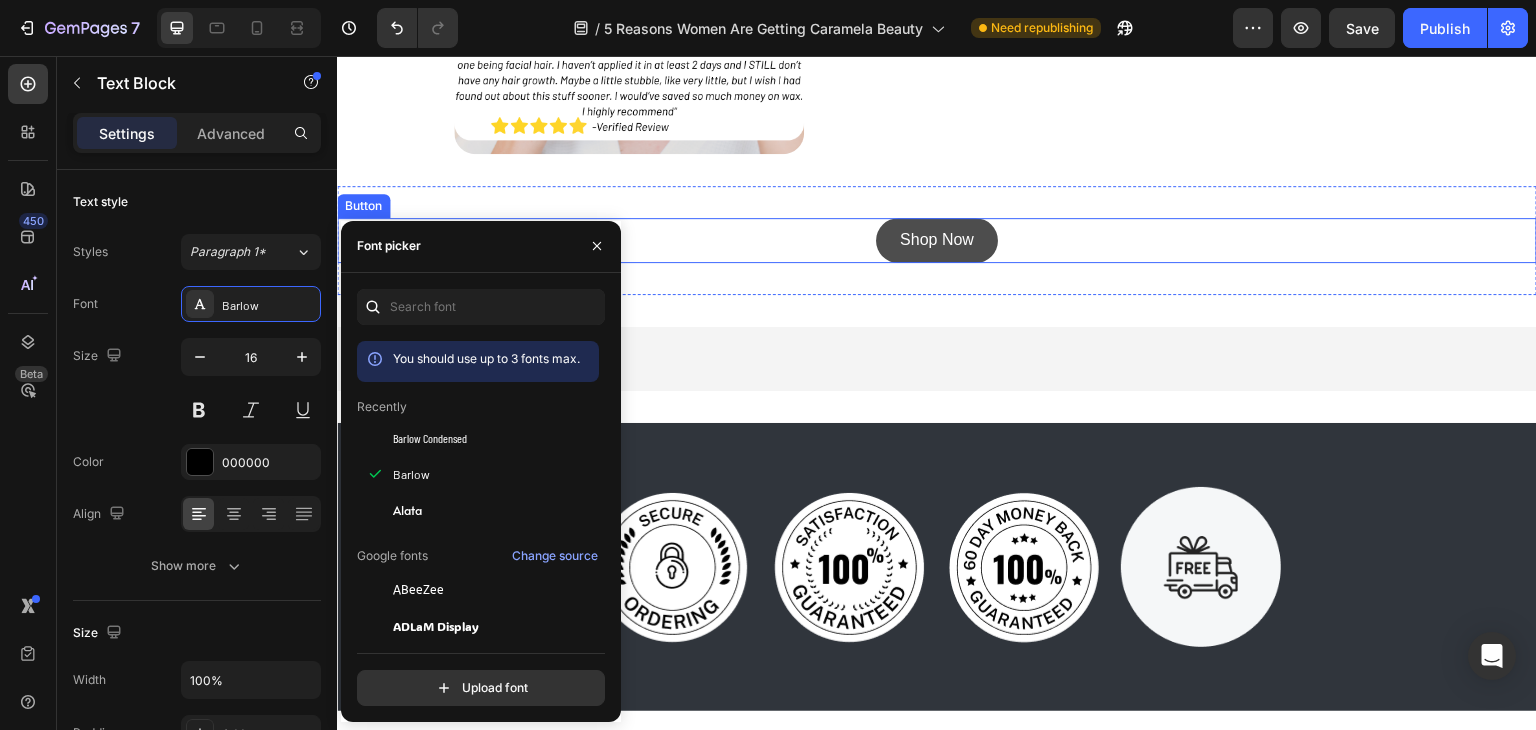 click on "Shop Now" at bounding box center [937, 240] 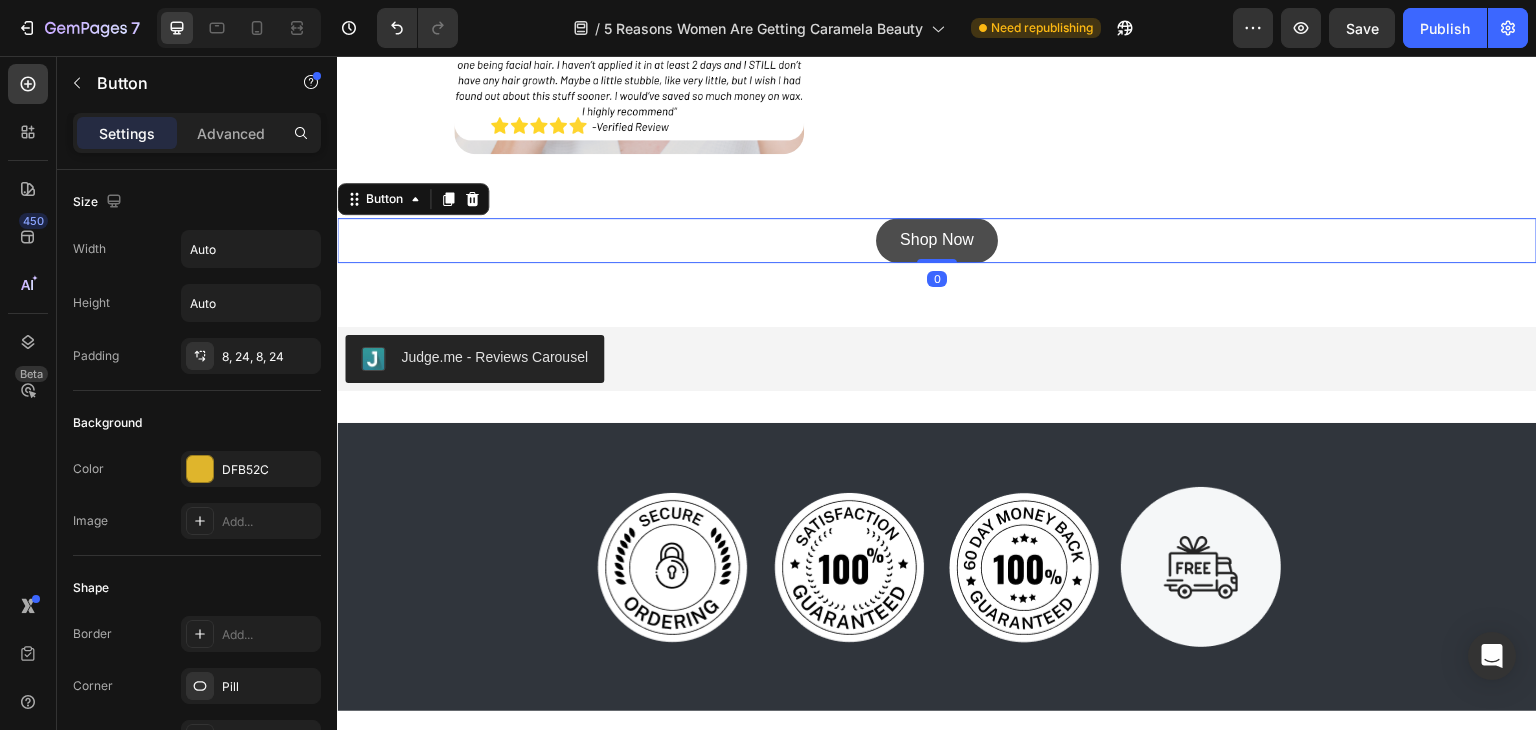 click on "Shop Now" at bounding box center (937, 240) 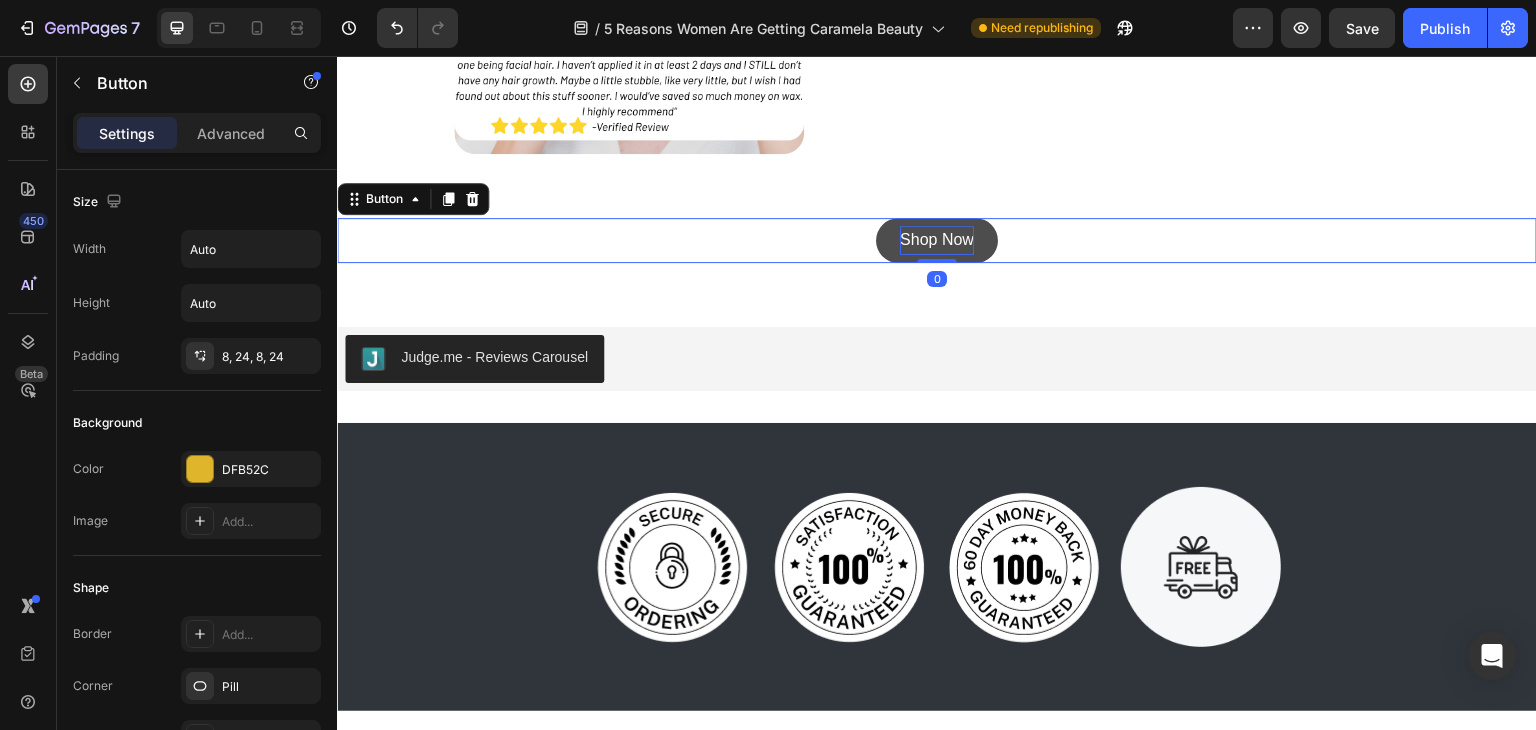click on "Shop Now" at bounding box center (937, 240) 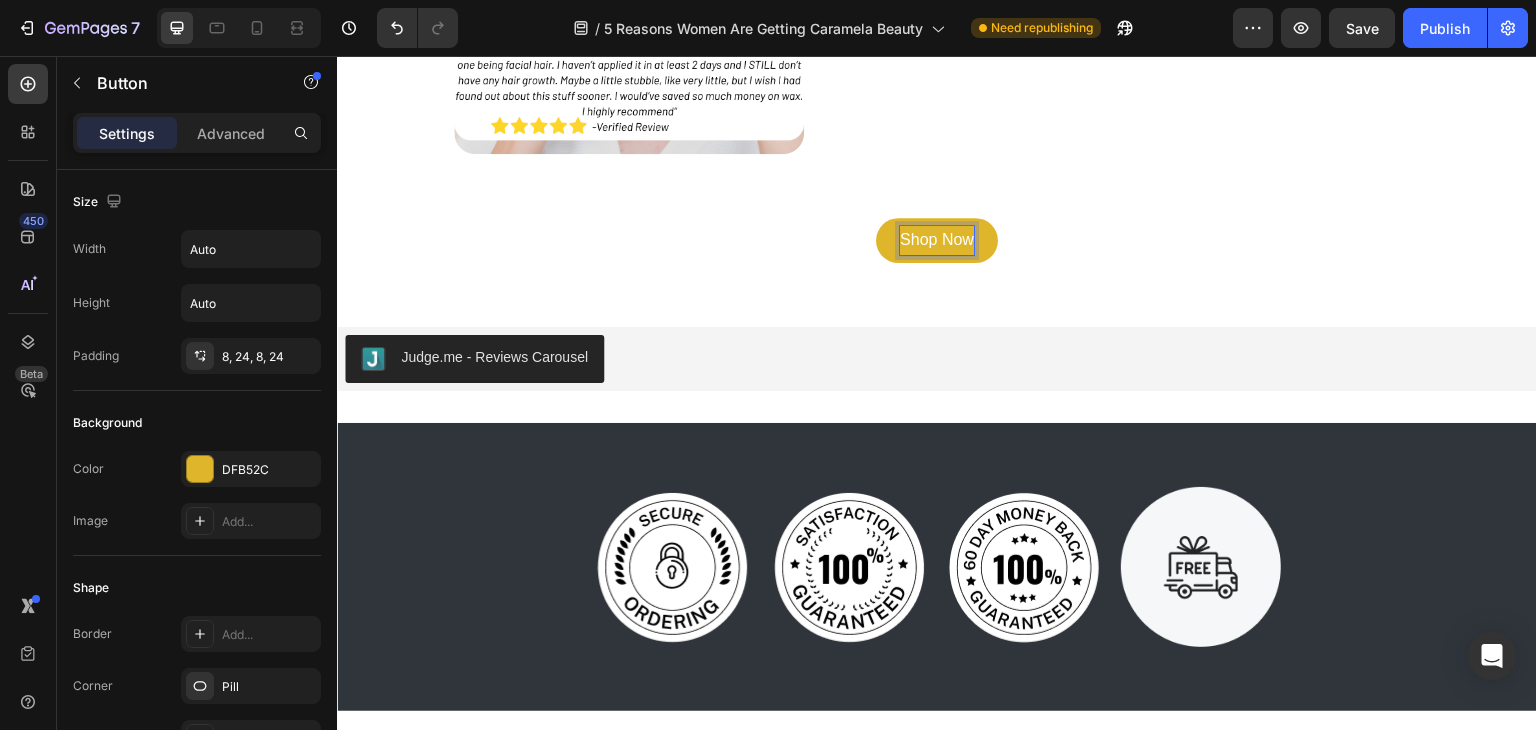 click on "Shop Now Button   0" at bounding box center [937, 240] 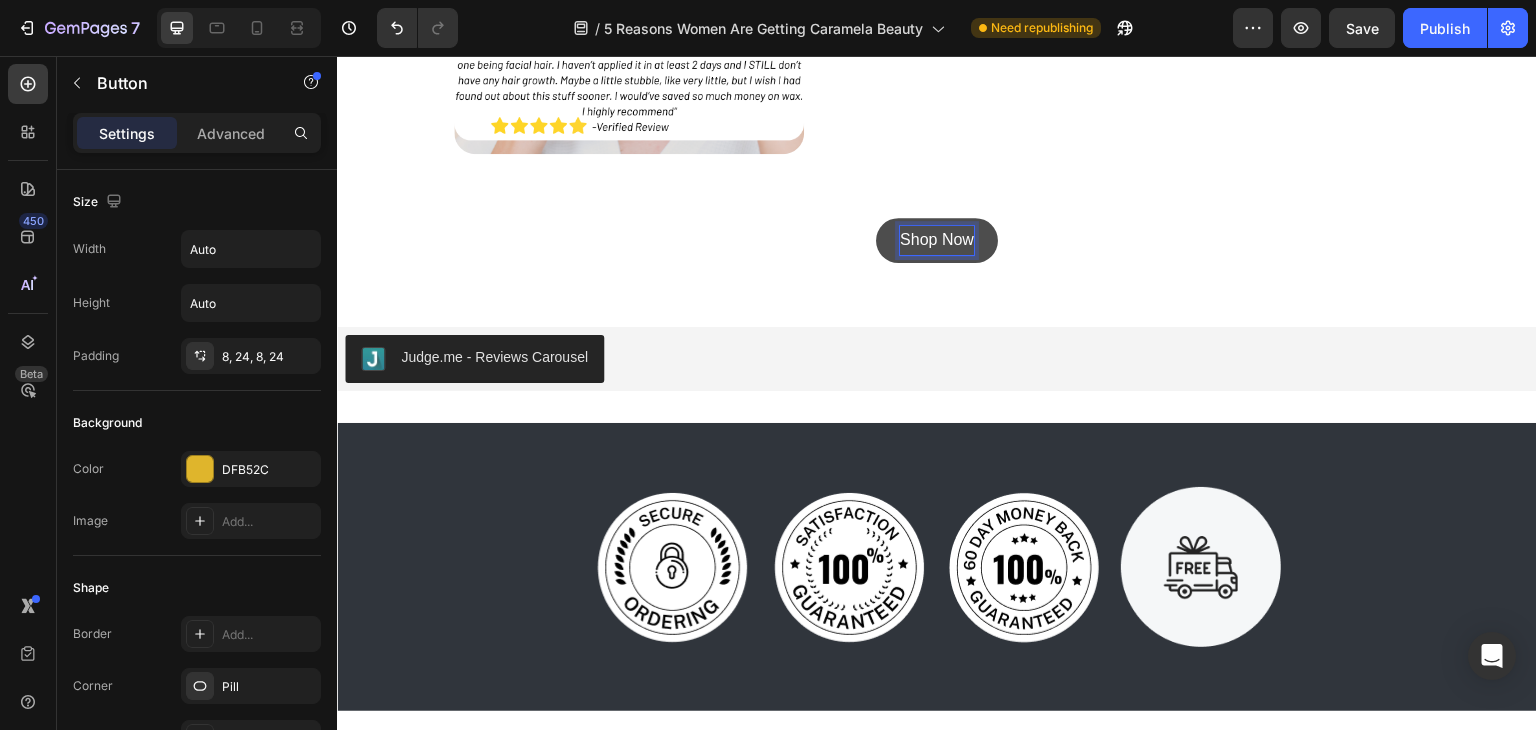 click on "Shop Now" at bounding box center (937, 240) 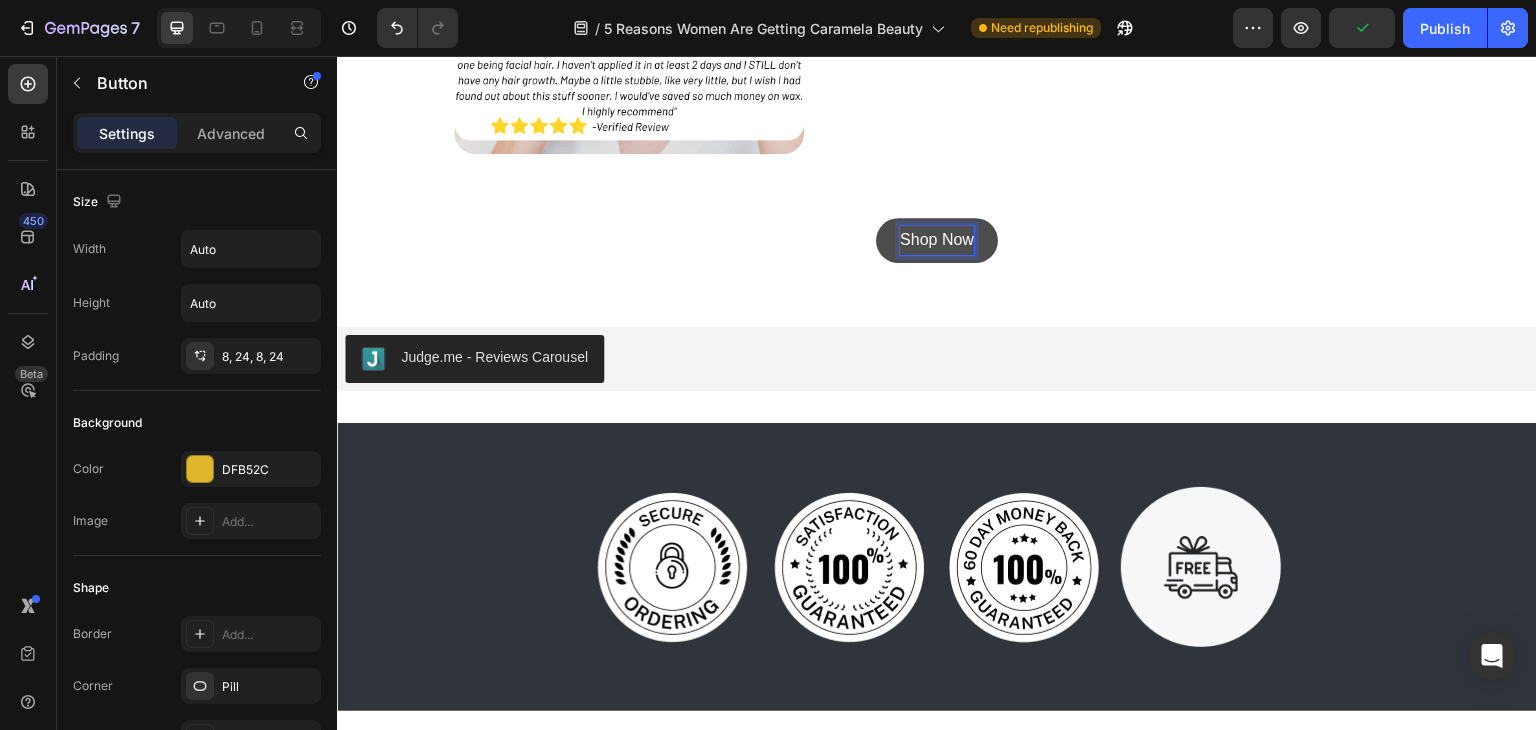 click on "Shop Now" at bounding box center [937, 240] 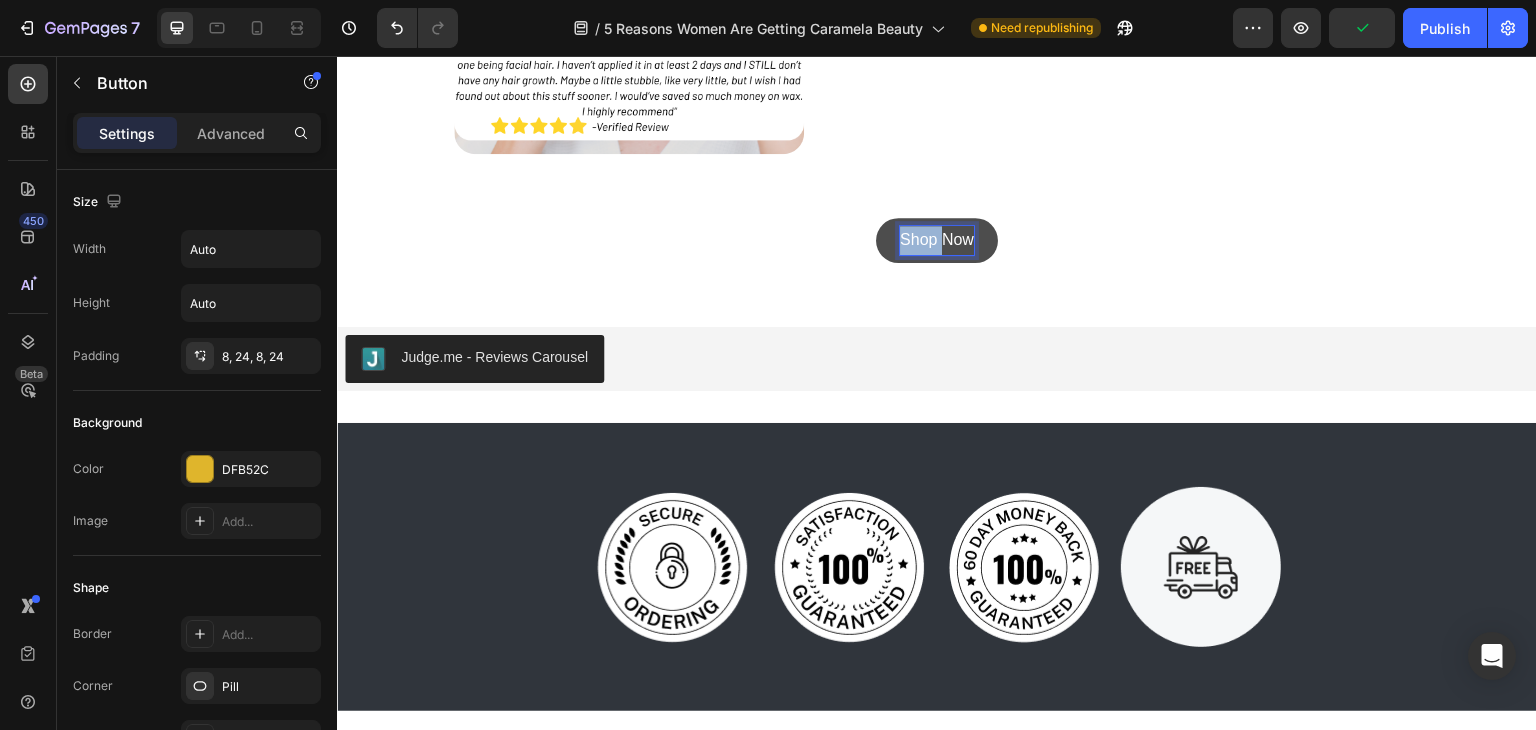 click on "Shop Now" at bounding box center [937, 240] 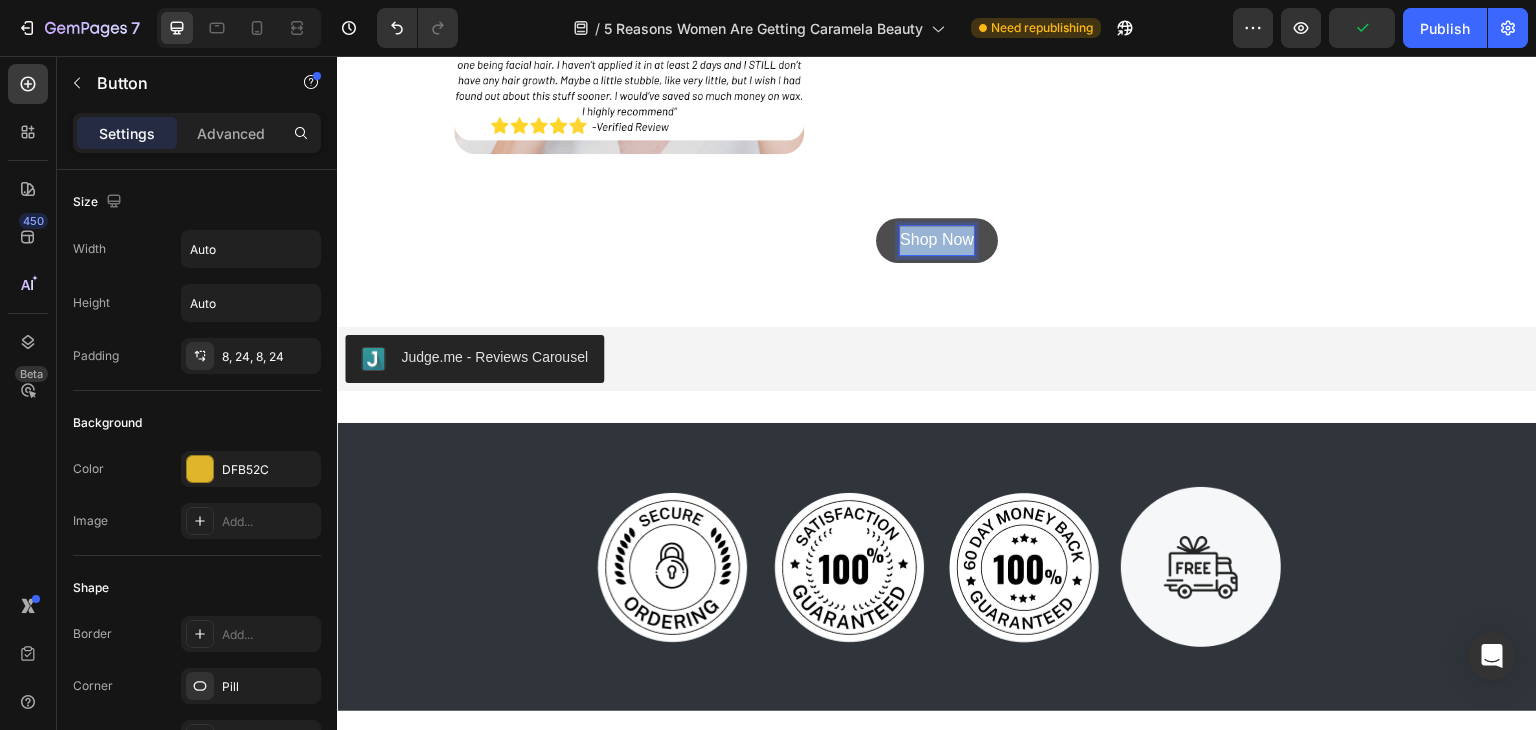 click on "Shop Now" at bounding box center [937, 240] 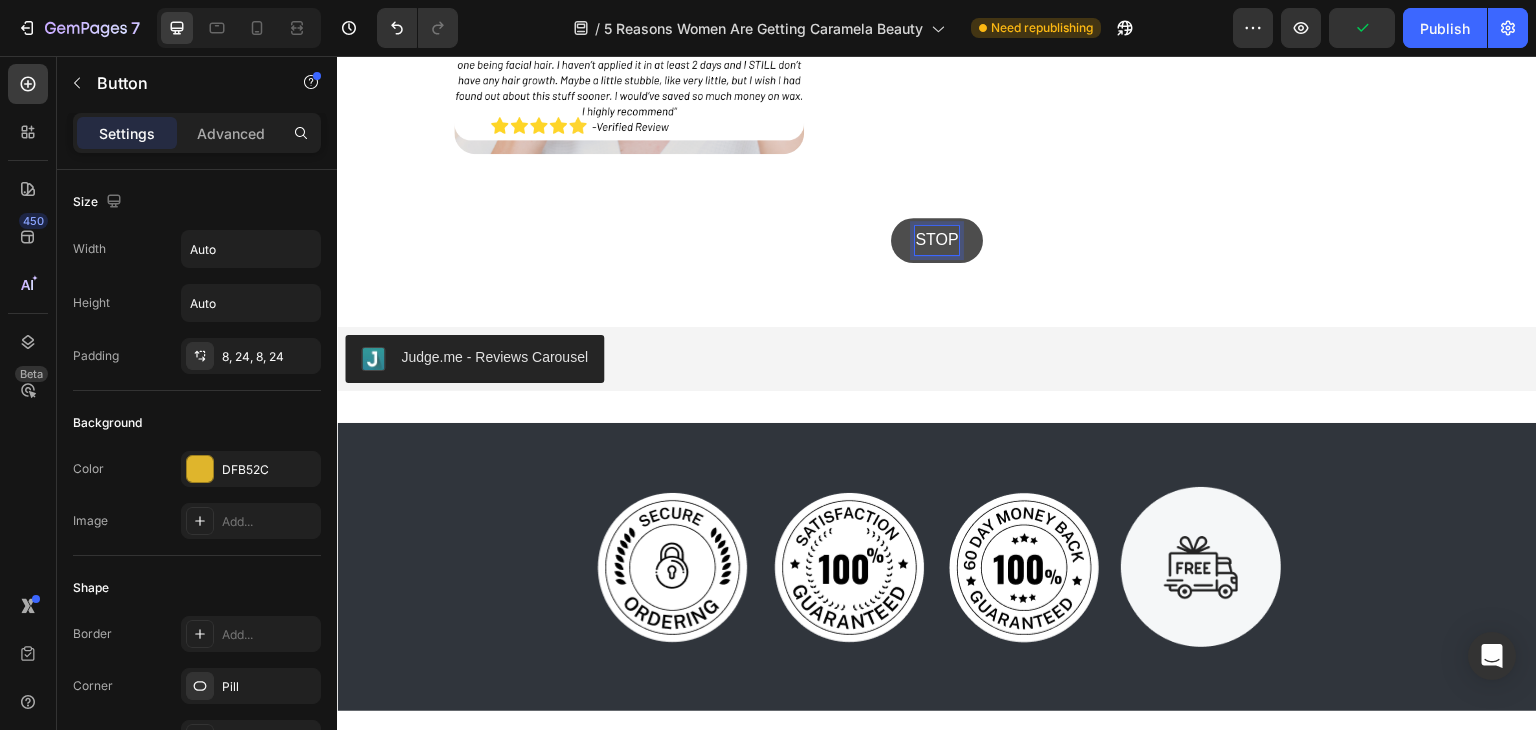 click on "STOP" at bounding box center [936, 240] 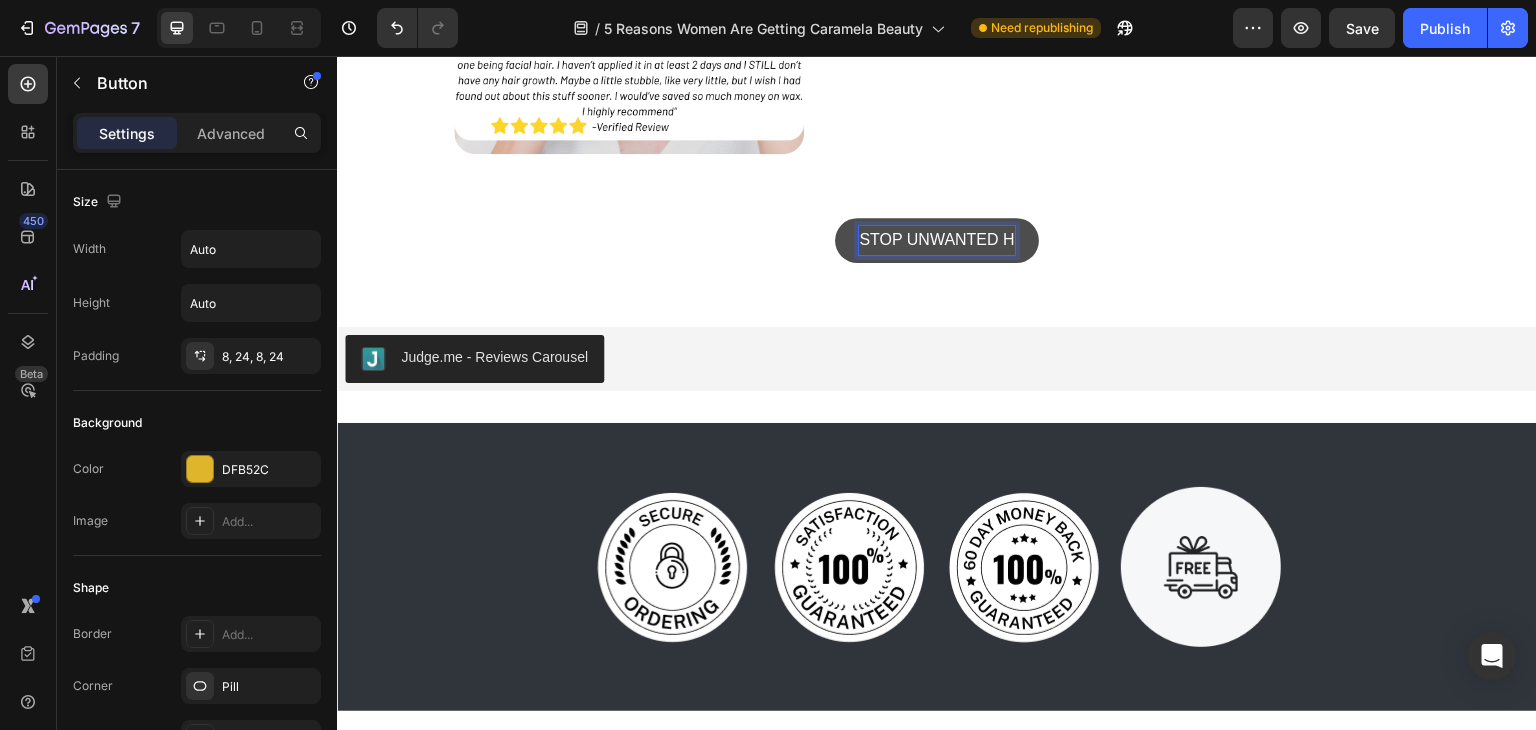 click on "STOP UNWANTED H" at bounding box center (936, 240) 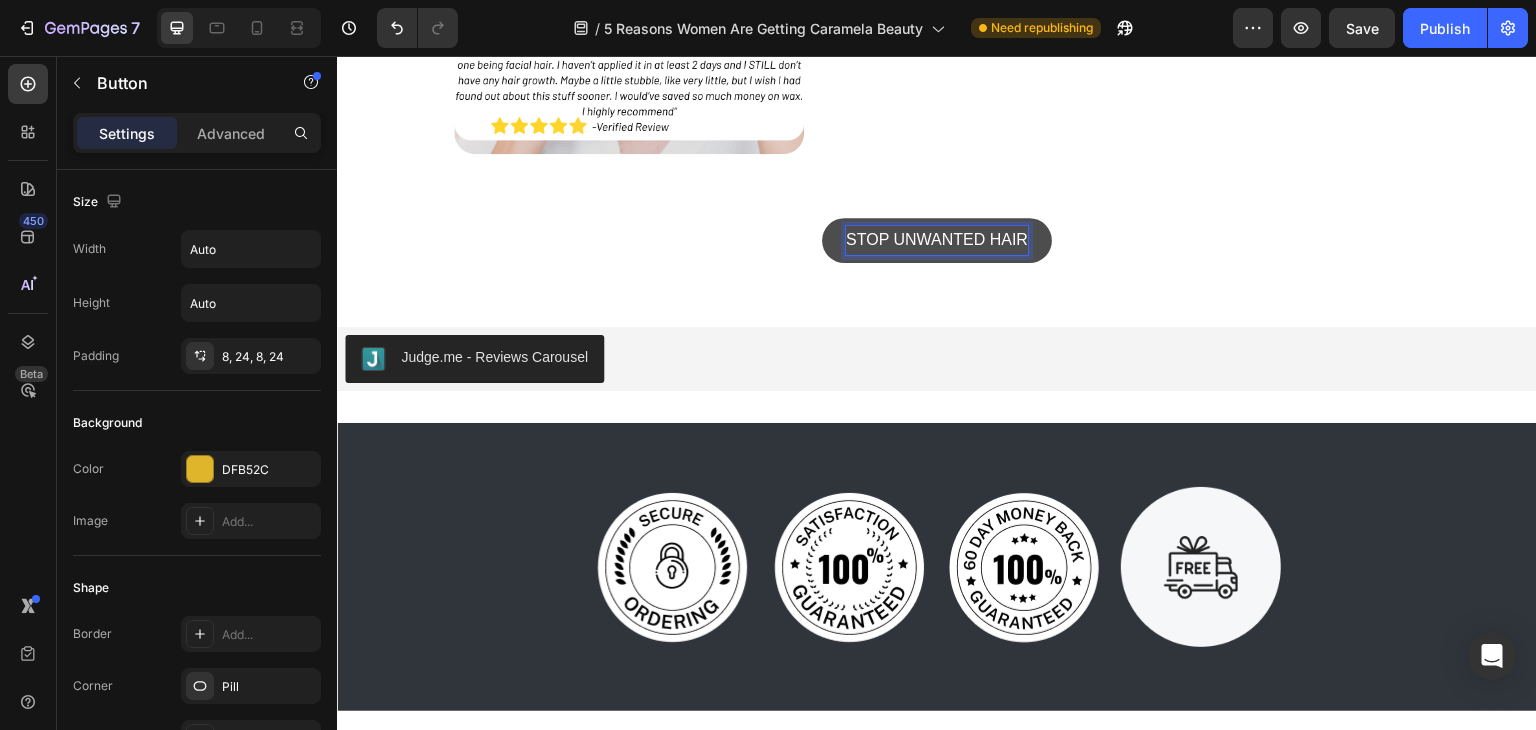 click on "STOP UNWANTED HAIR" at bounding box center [937, 240] 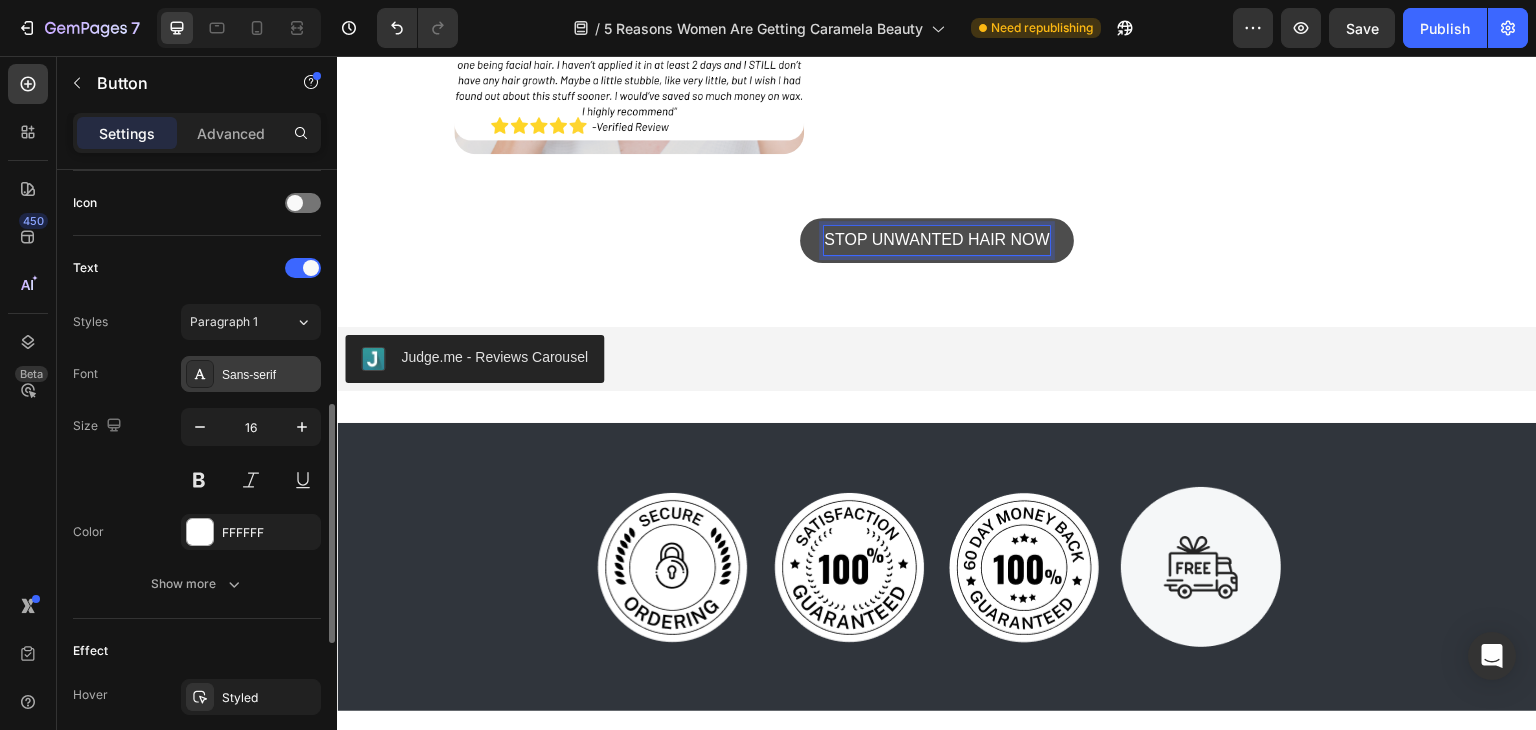 scroll, scrollTop: 603, scrollLeft: 0, axis: vertical 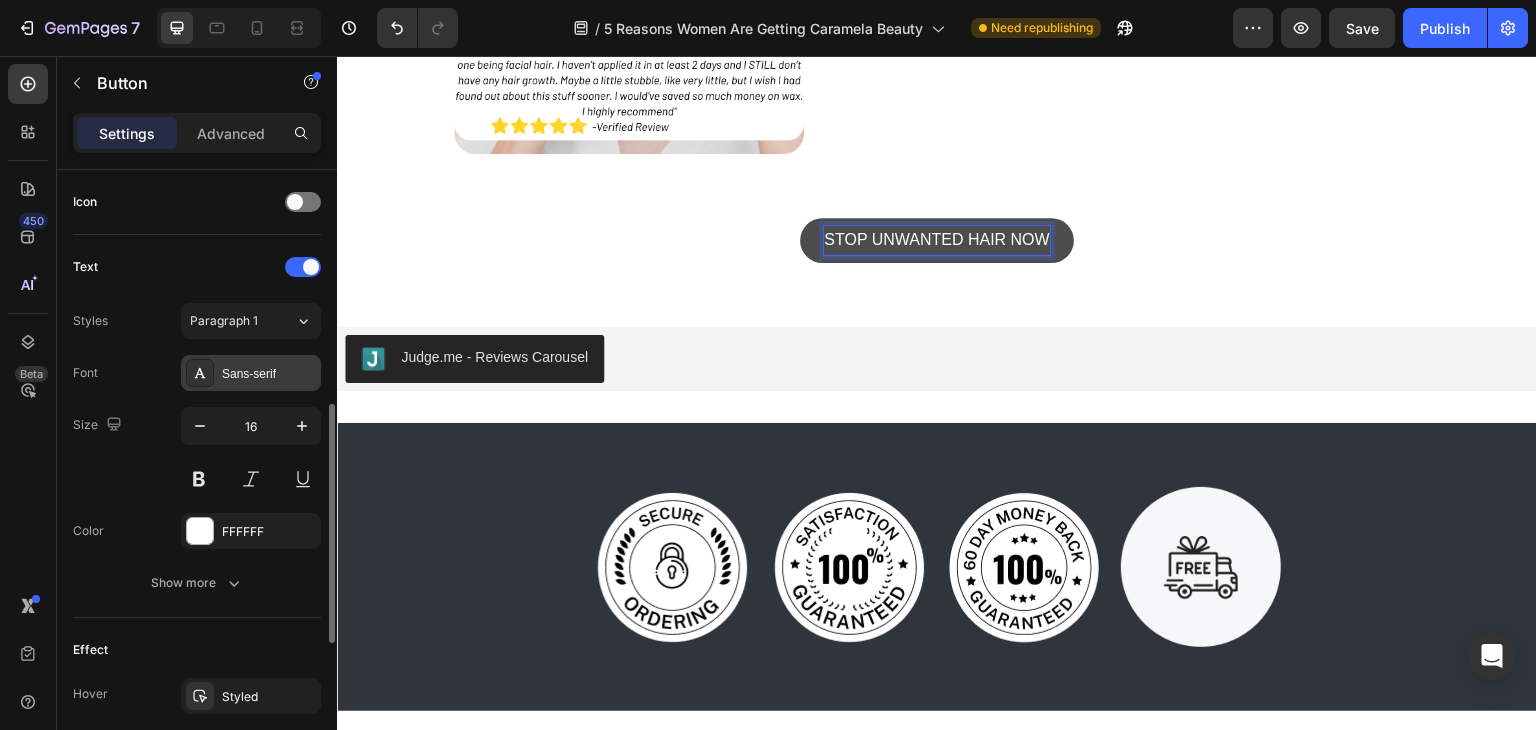 click on "Sans-serif" at bounding box center (251, 373) 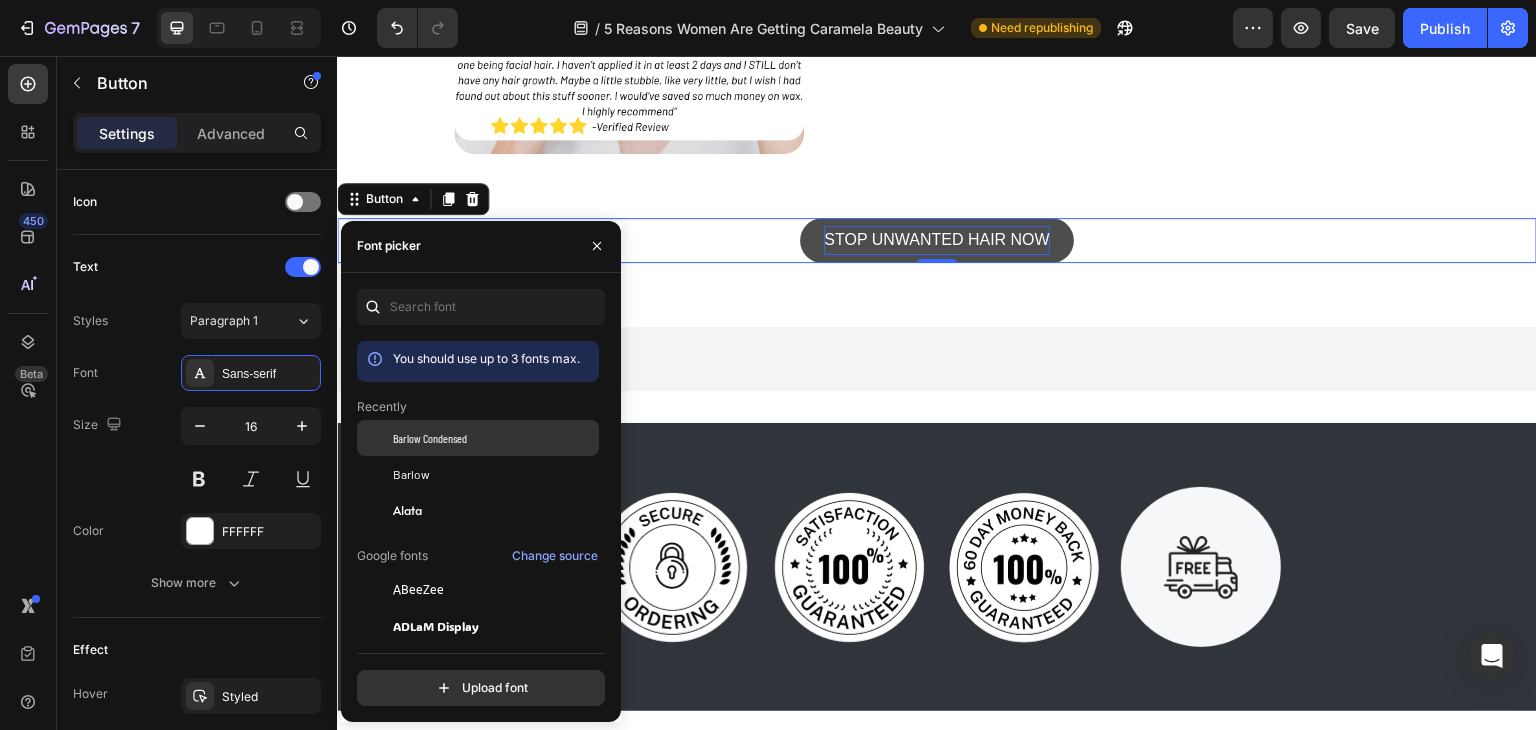 click on "Barlow Condensed" at bounding box center [430, 438] 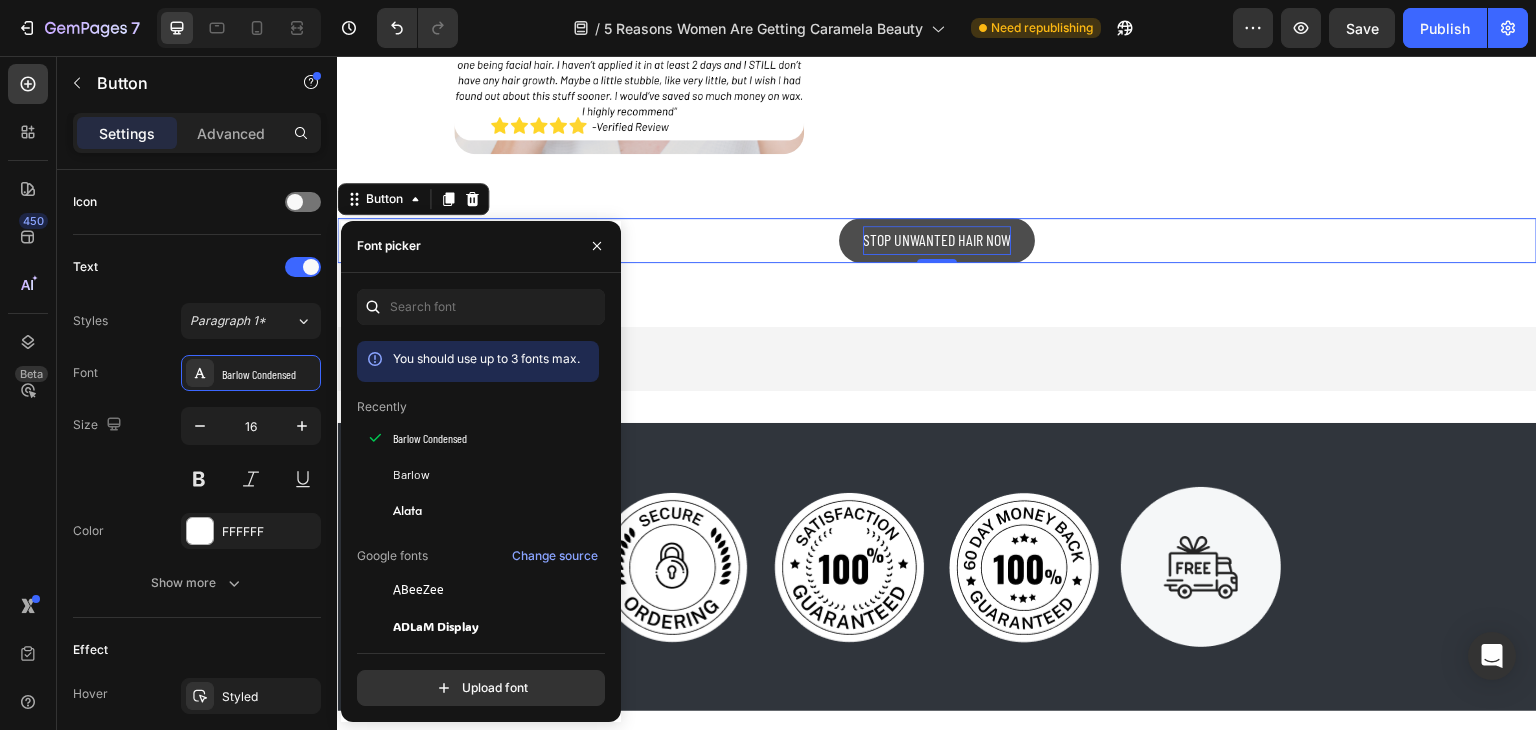 click on "STOP UNWANTED HAIR NOW" at bounding box center (937, 240) 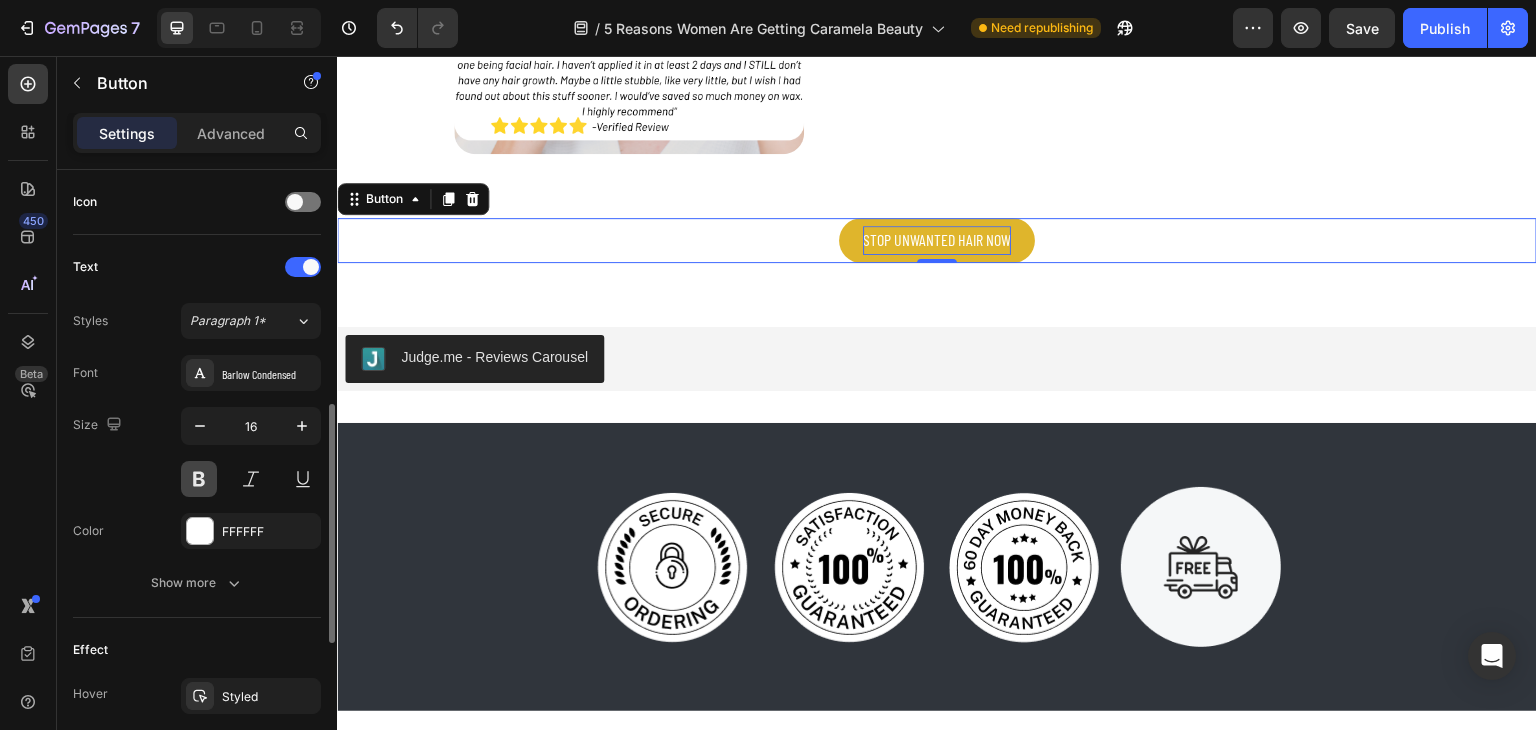 click at bounding box center [199, 479] 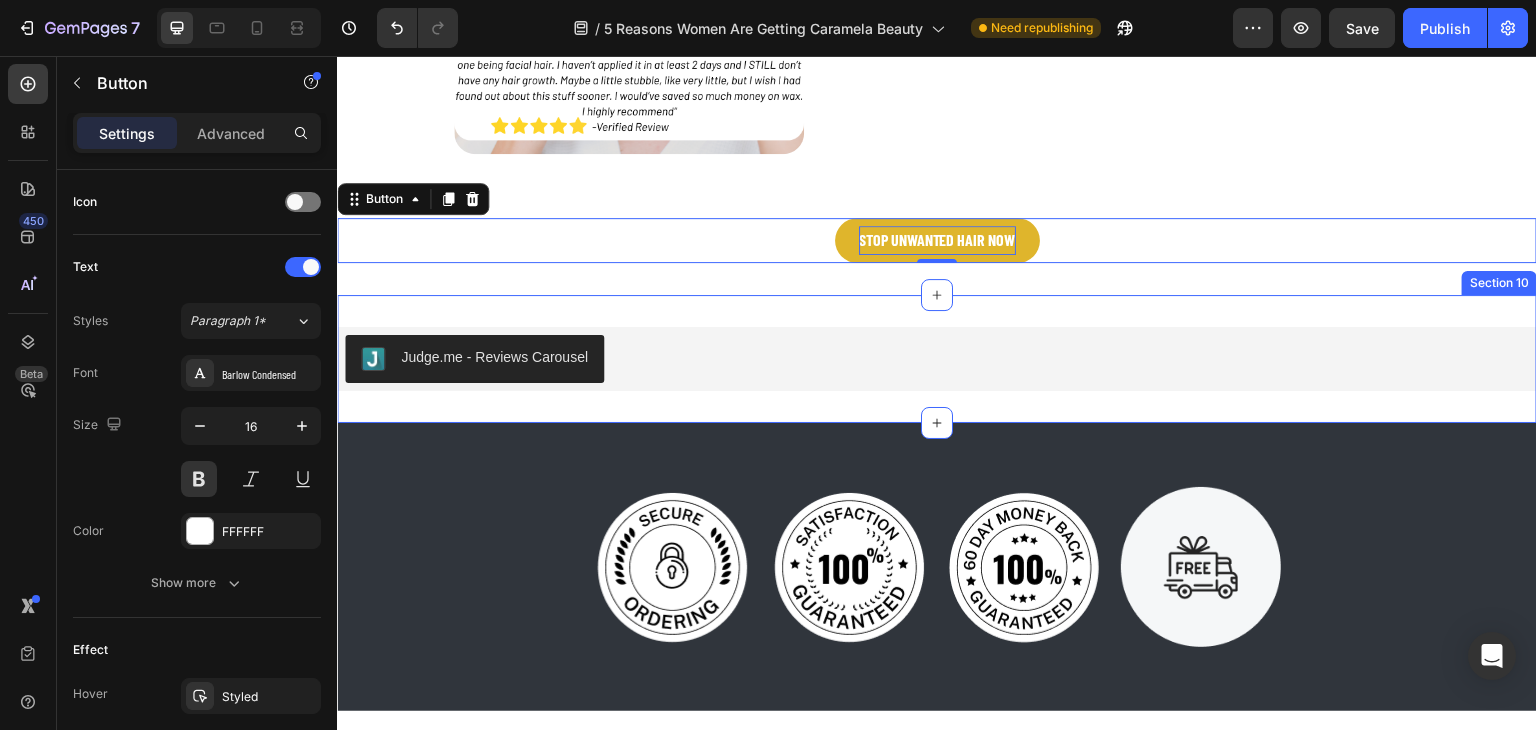 type 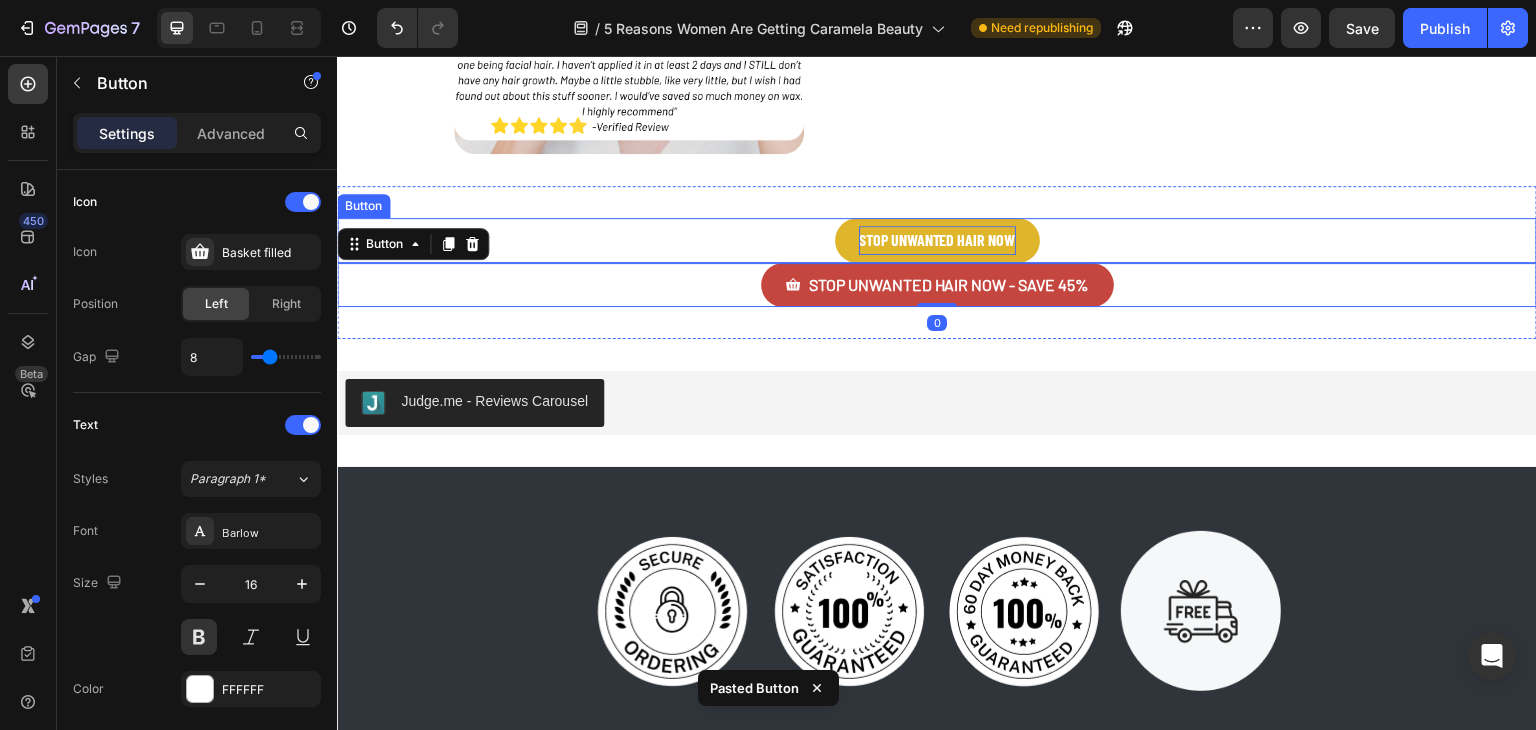 click on "STOP UNWANTED HAIR NOW" at bounding box center (937, 240) 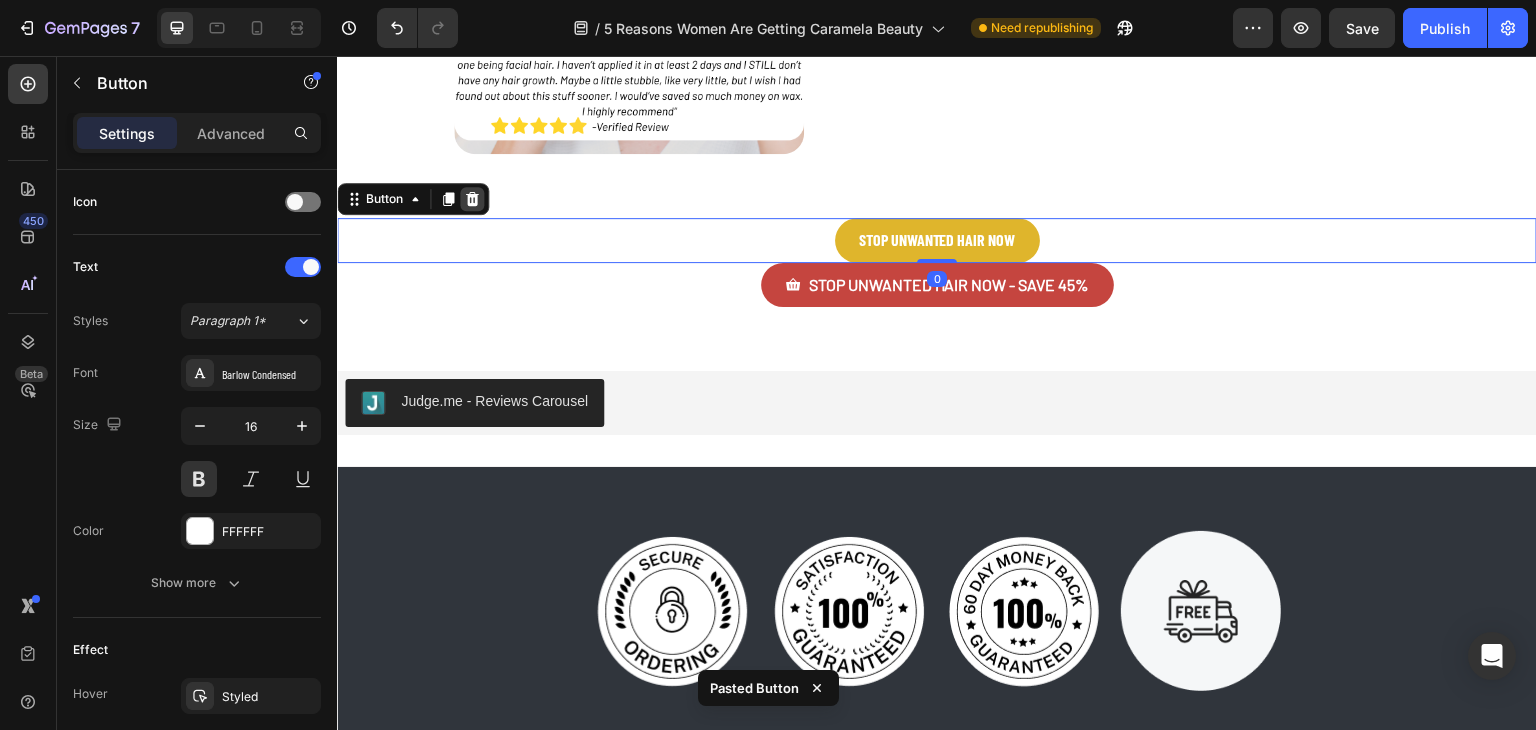 click 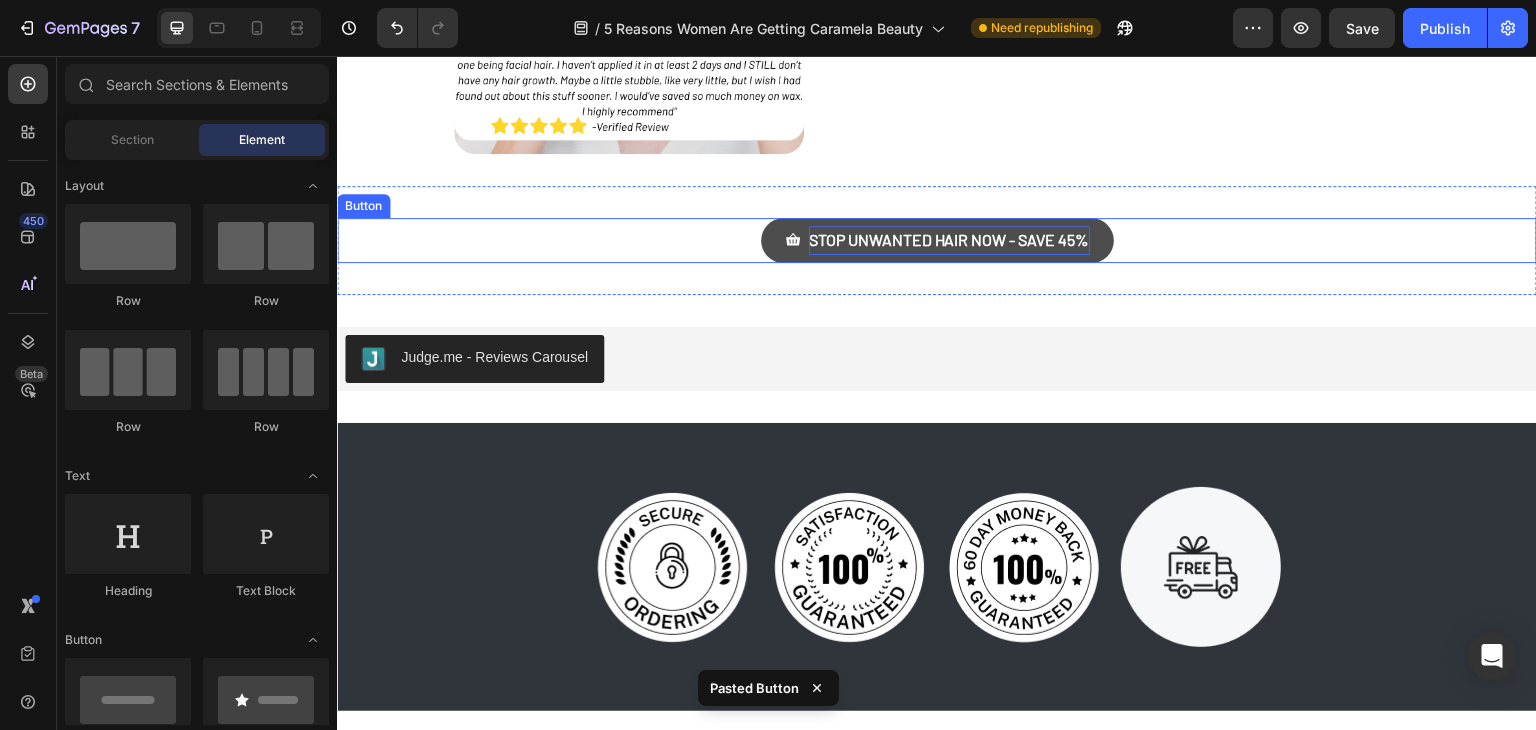 click on "STOP UNWANTED HAIR NOW - SAVE 45%" at bounding box center [949, 240] 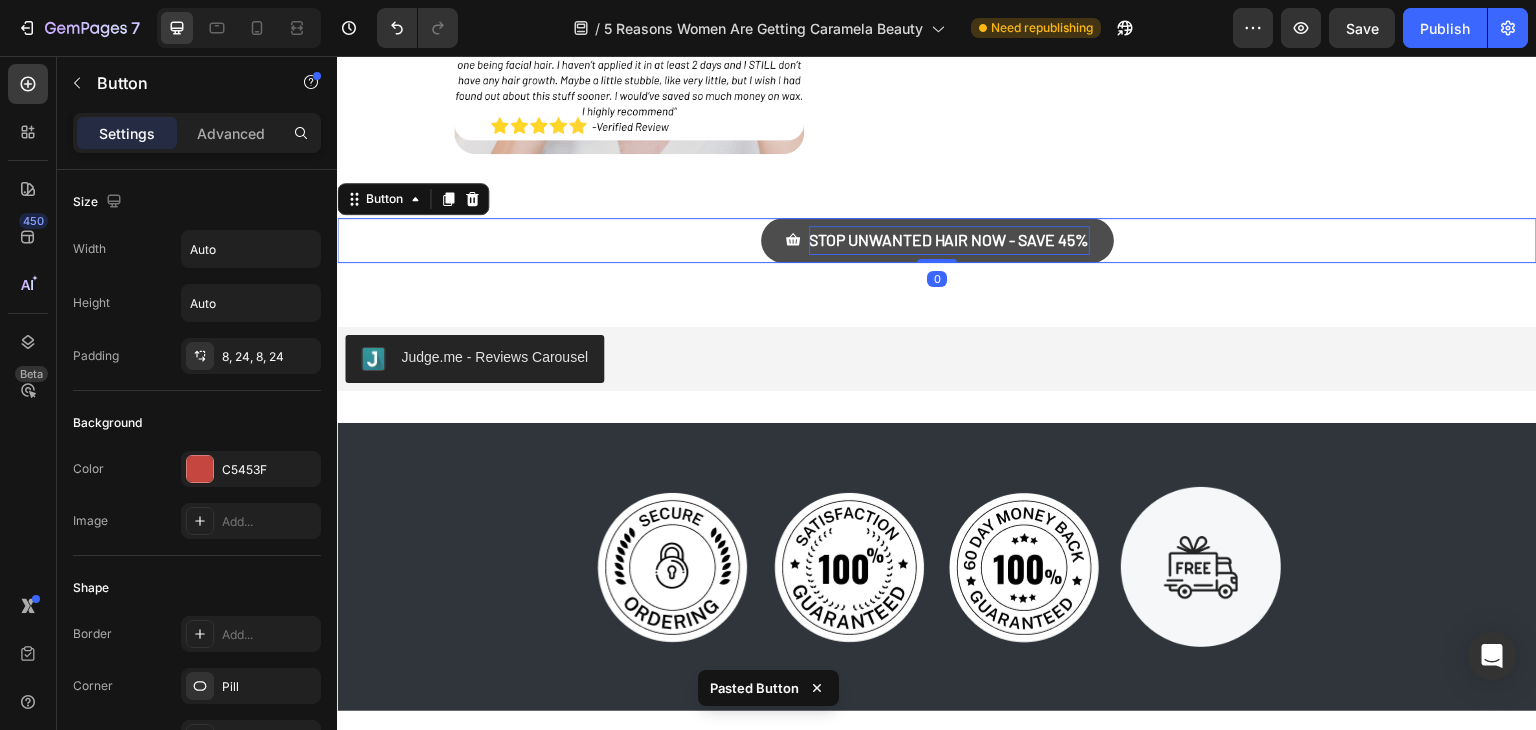click on "STOP UNWANTED HAIR NOW - SAVE 45%" at bounding box center [949, 240] 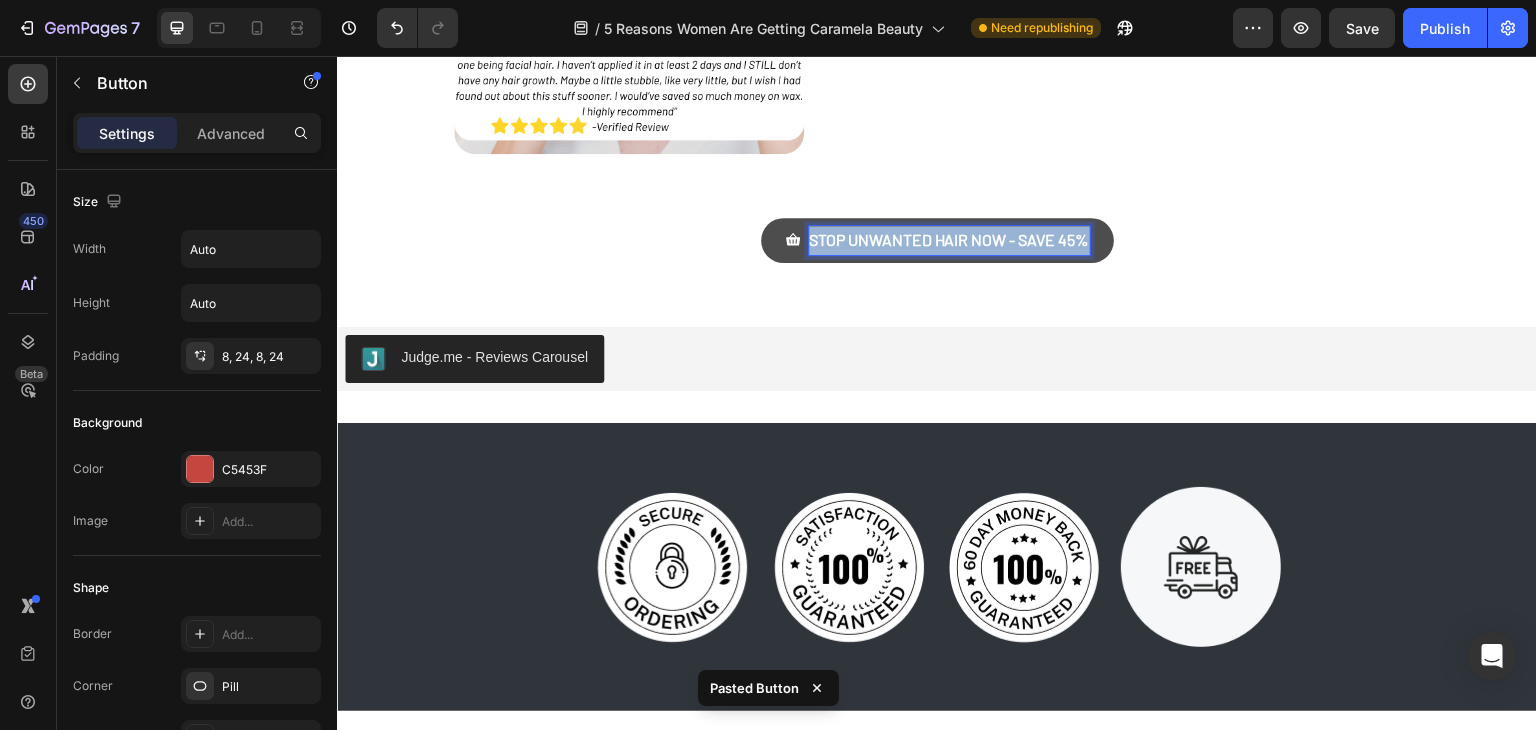 click on "STOP UNWANTED HAIR NOW - SAVE 45%" at bounding box center (949, 240) 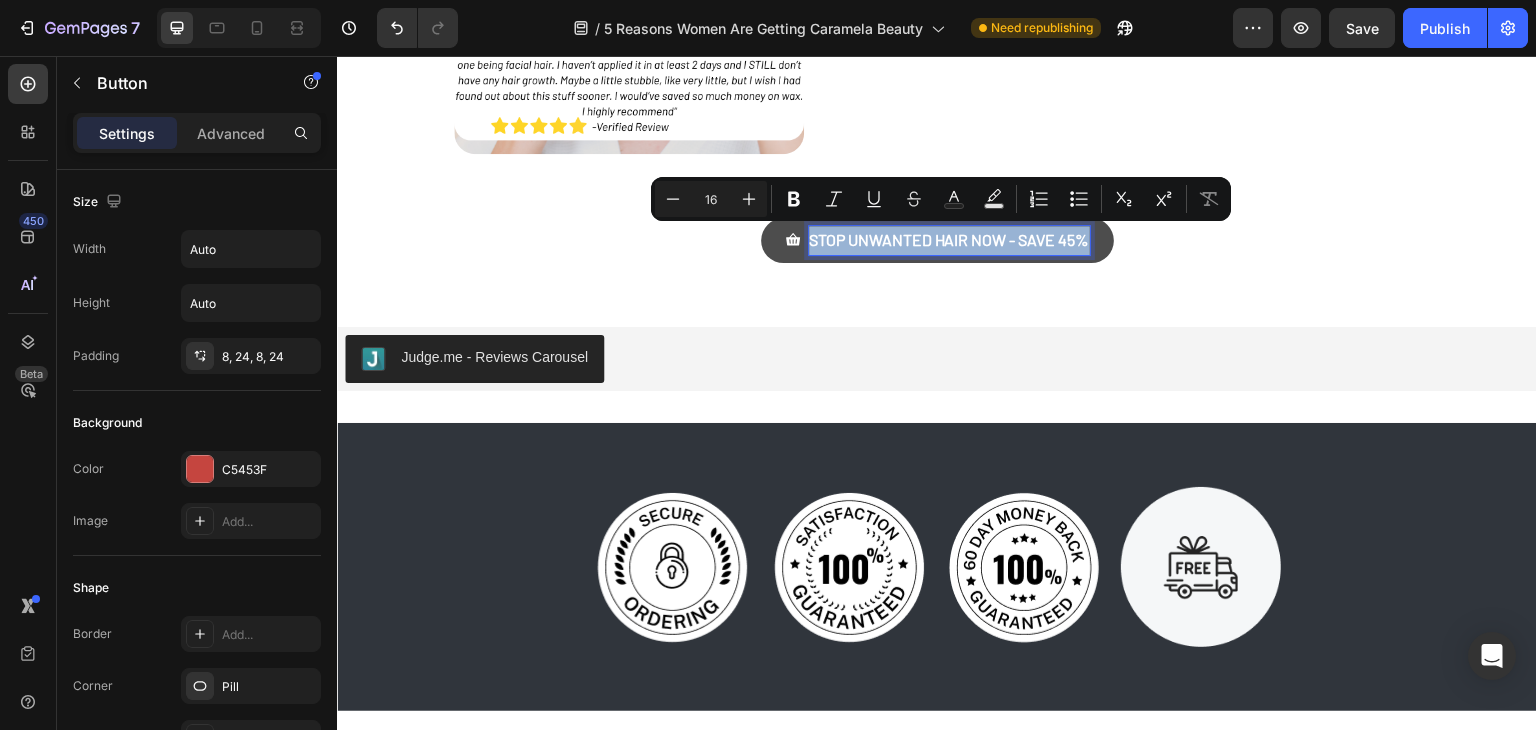 click on "STOP UNWANTED HAIR NOW - SAVE 45%" at bounding box center (949, 240) 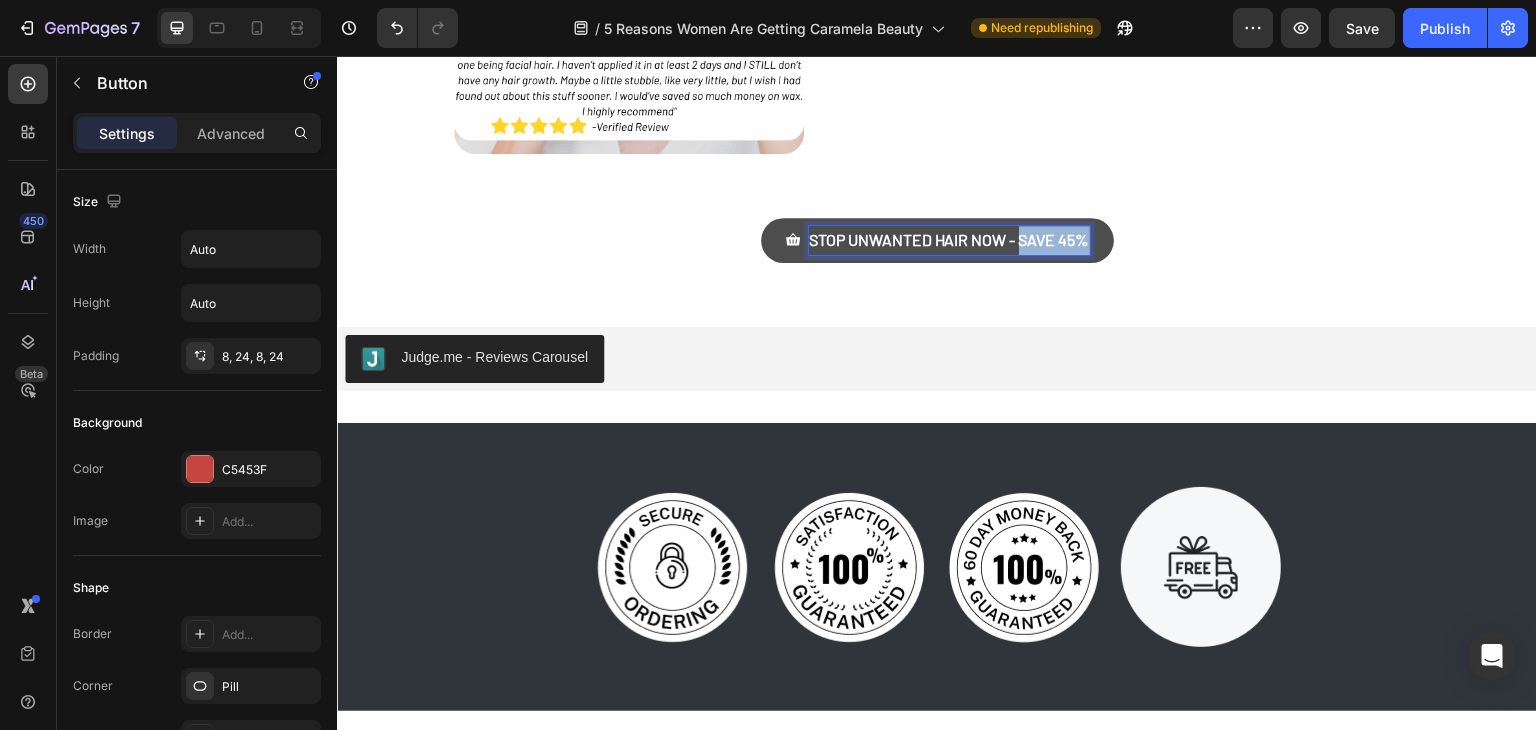 drag, startPoint x: 1018, startPoint y: 237, endPoint x: 1082, endPoint y: 245, distance: 64.49806 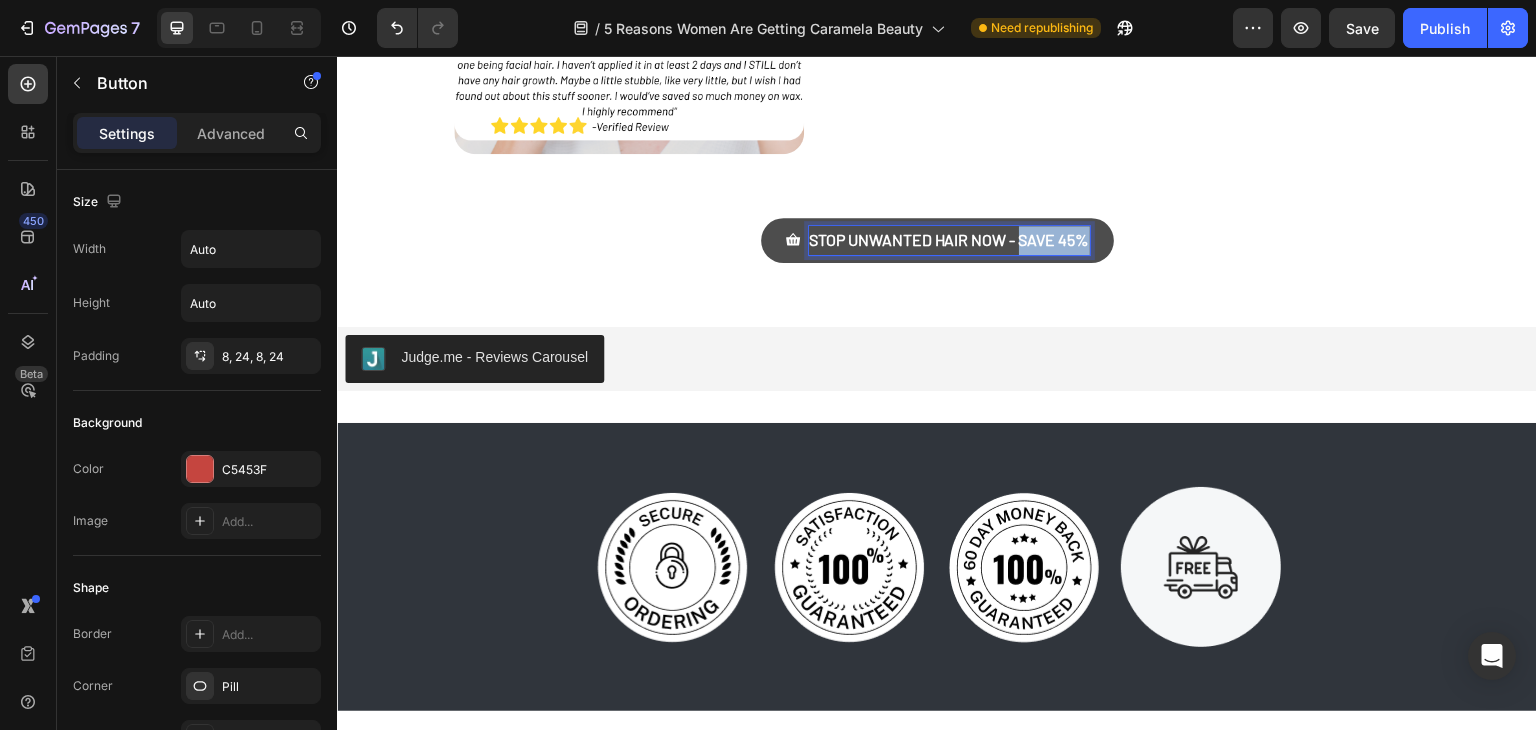 click on "STOP UNWANTED HAIR NOW - SAVE 45%" at bounding box center [949, 240] 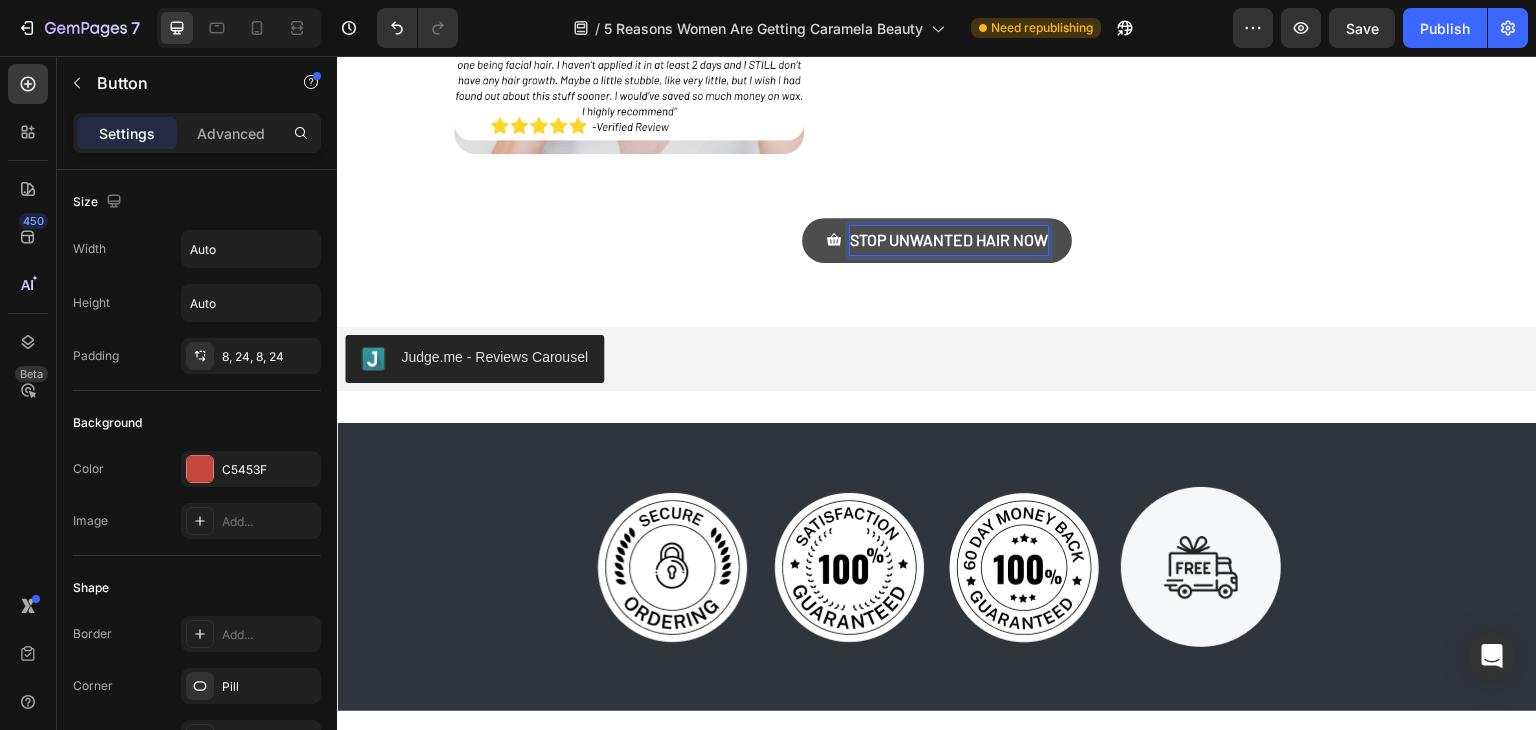 click on "STOP UNWANTED HAIR NOW  Button   0" at bounding box center (937, 240) 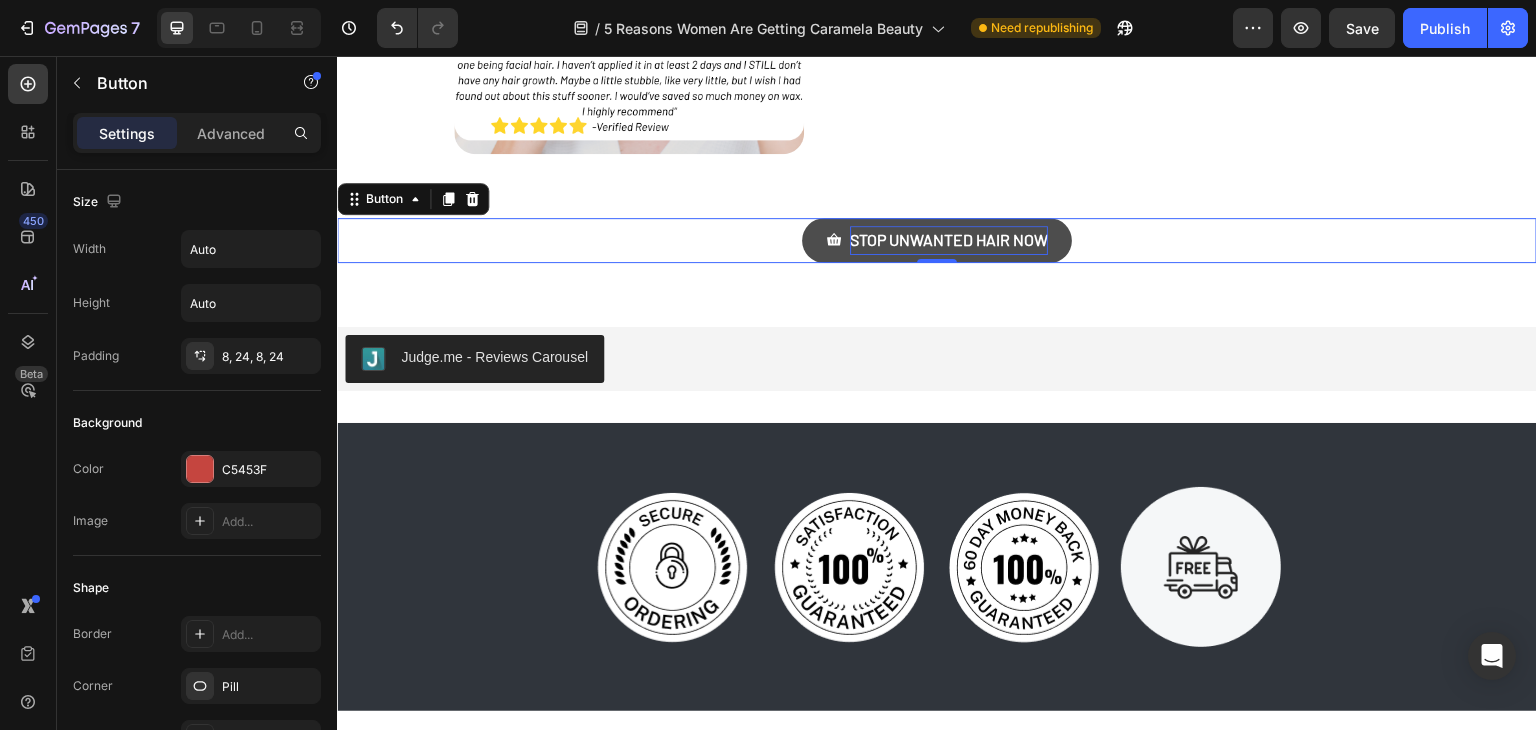 click on "STOP UNWANTED HAIR NOW  Button   0" at bounding box center (937, 240) 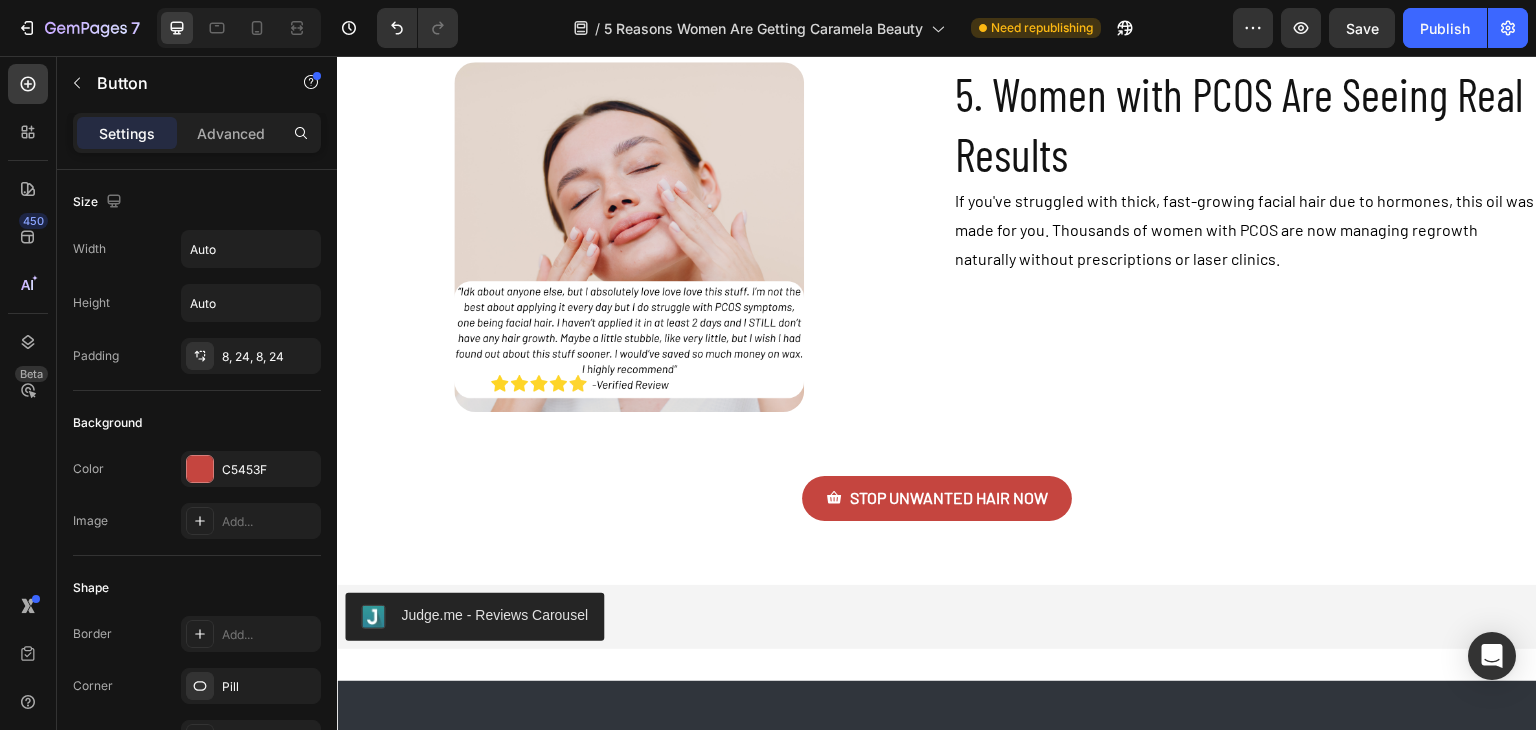 scroll, scrollTop: 3027, scrollLeft: 0, axis: vertical 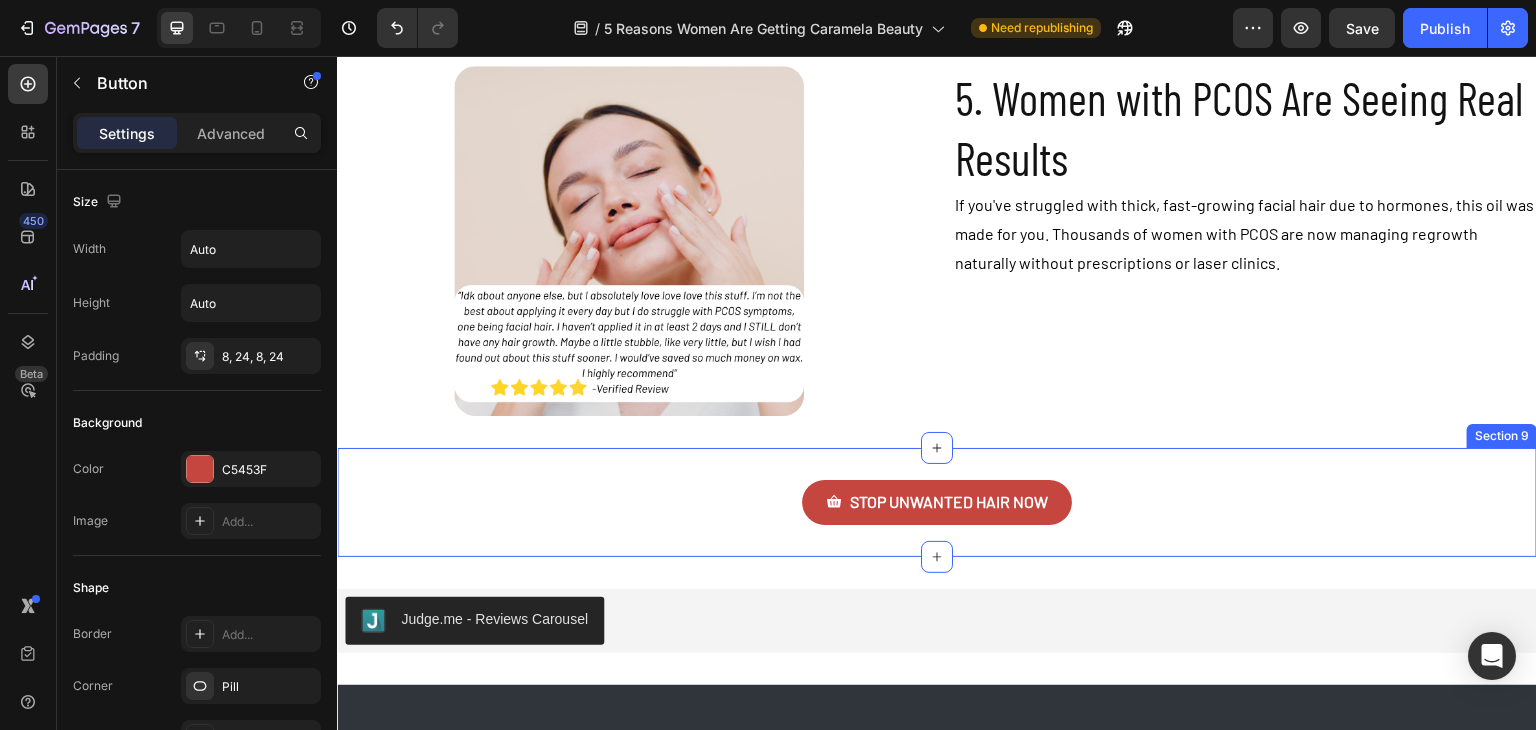 click on "STOP UNWANTED HAIR NOW   Button Section 9" at bounding box center (937, 502) 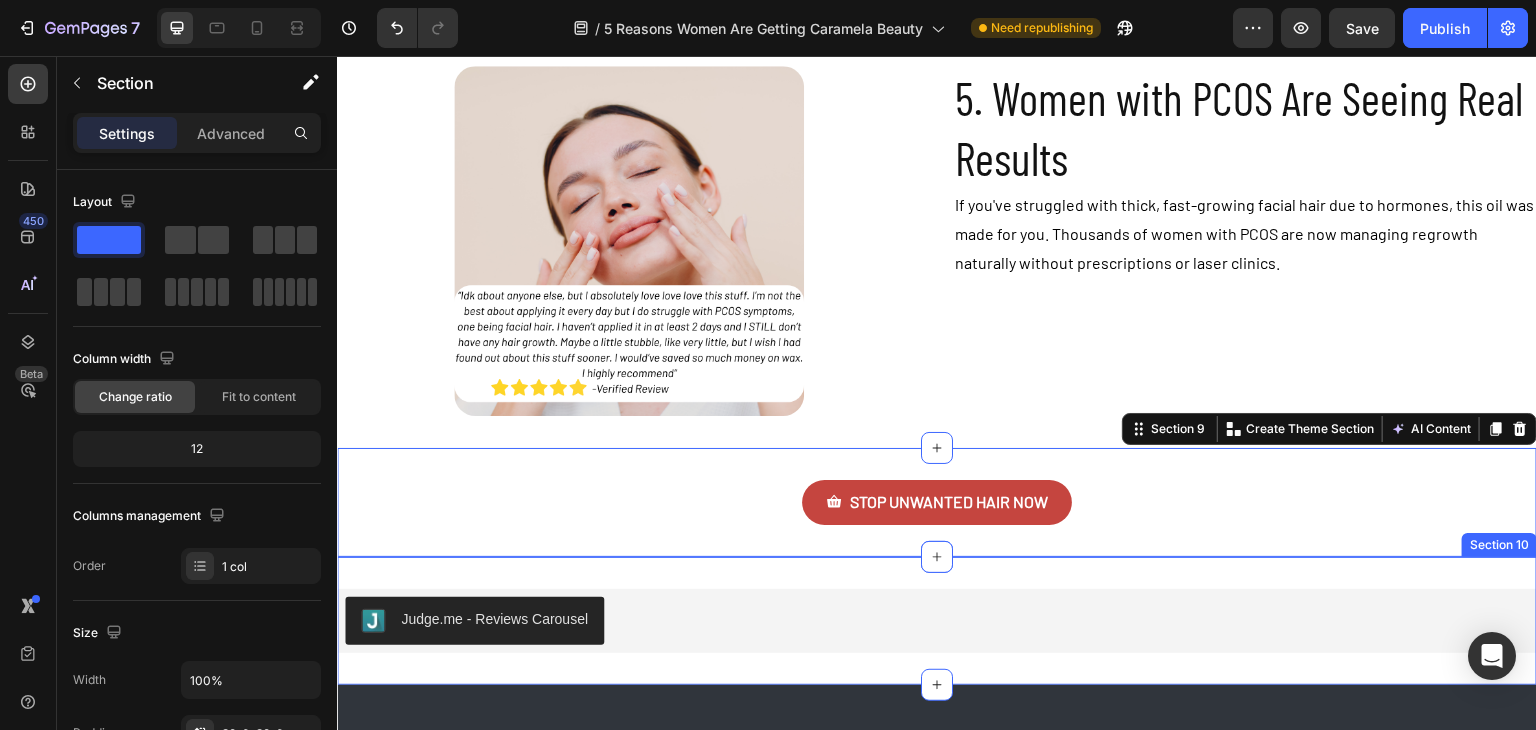 click on "Judge.me - Reviews Carousel Judge.me Section 10" at bounding box center [937, 621] 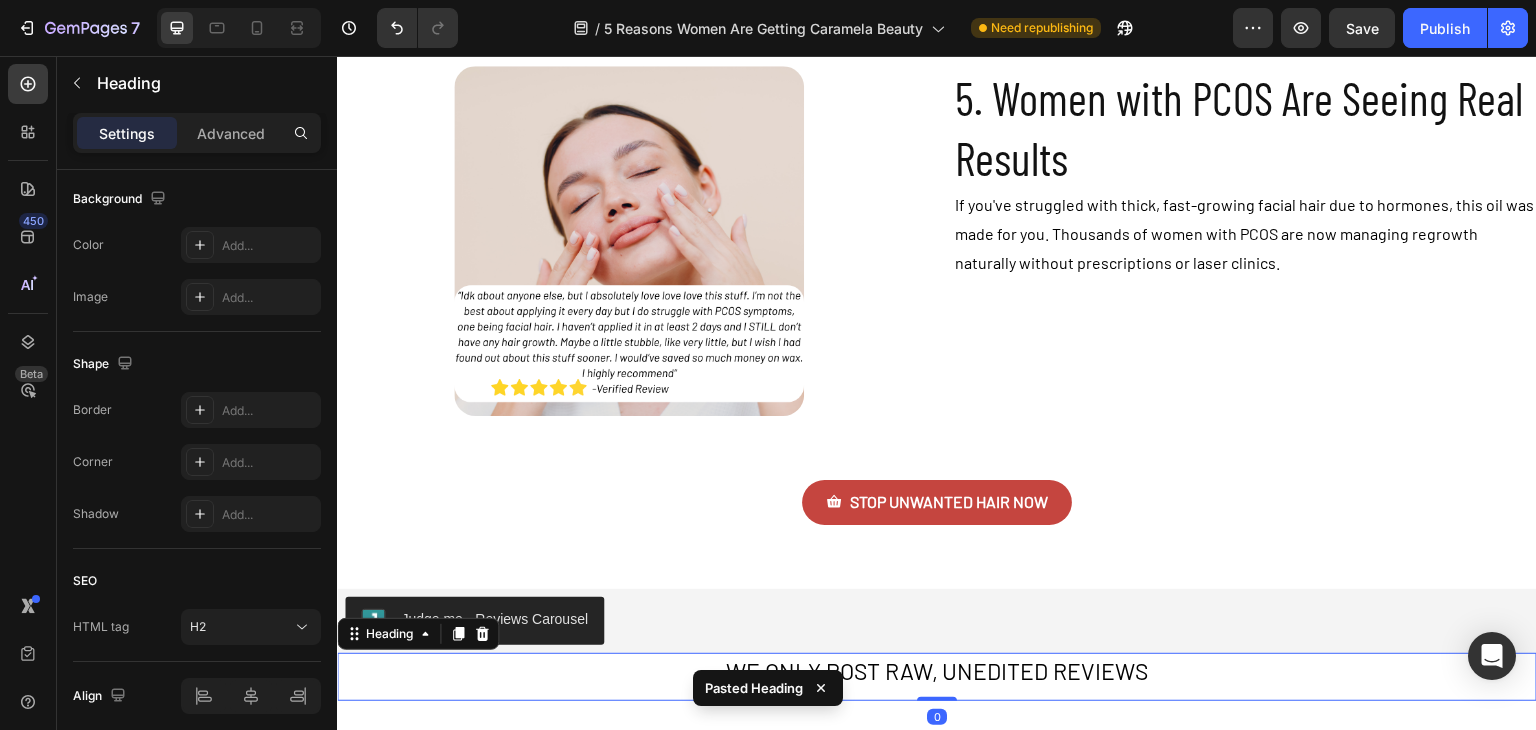 scroll, scrollTop: 0, scrollLeft: 0, axis: both 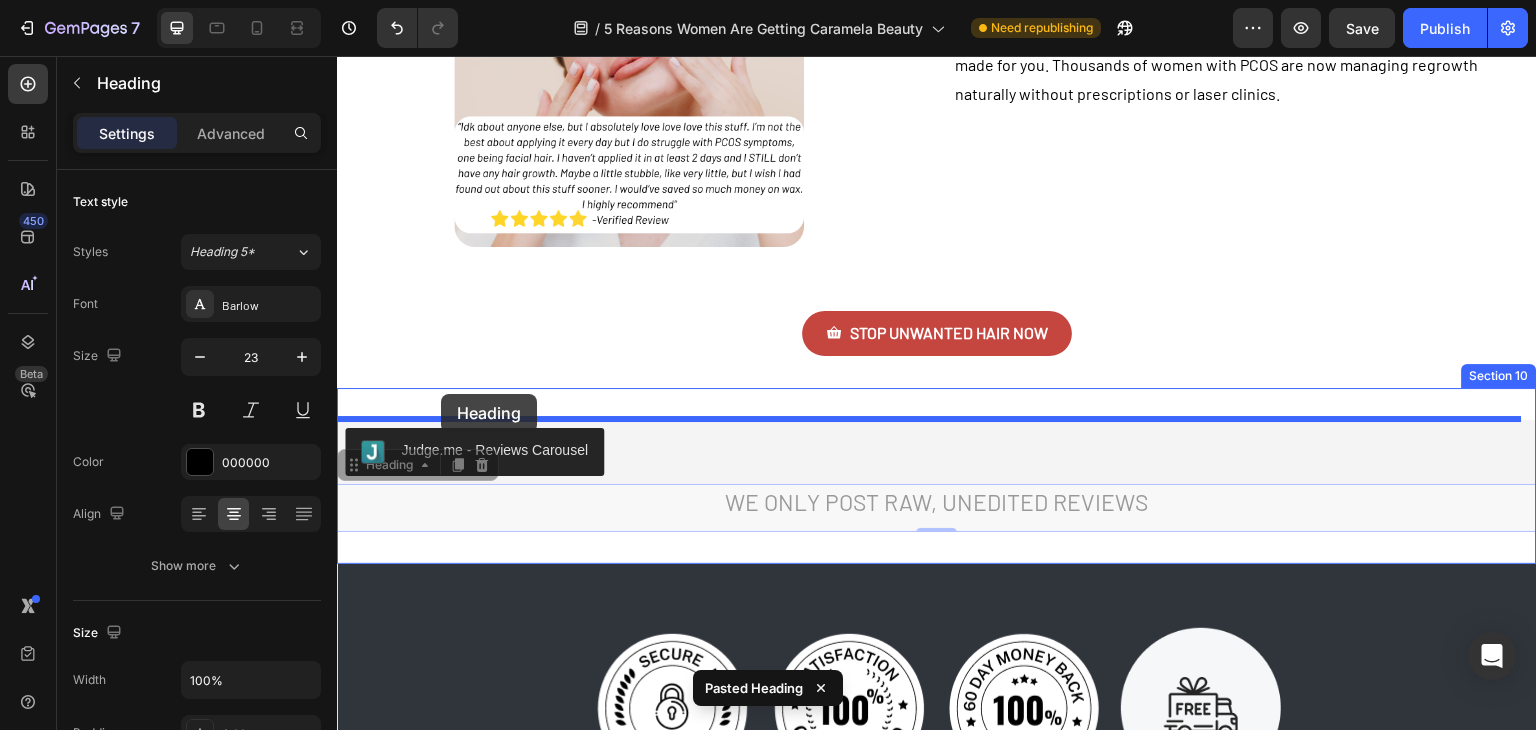 drag, startPoint x: 359, startPoint y: 472, endPoint x: 441, endPoint y: 394, distance: 113.17243 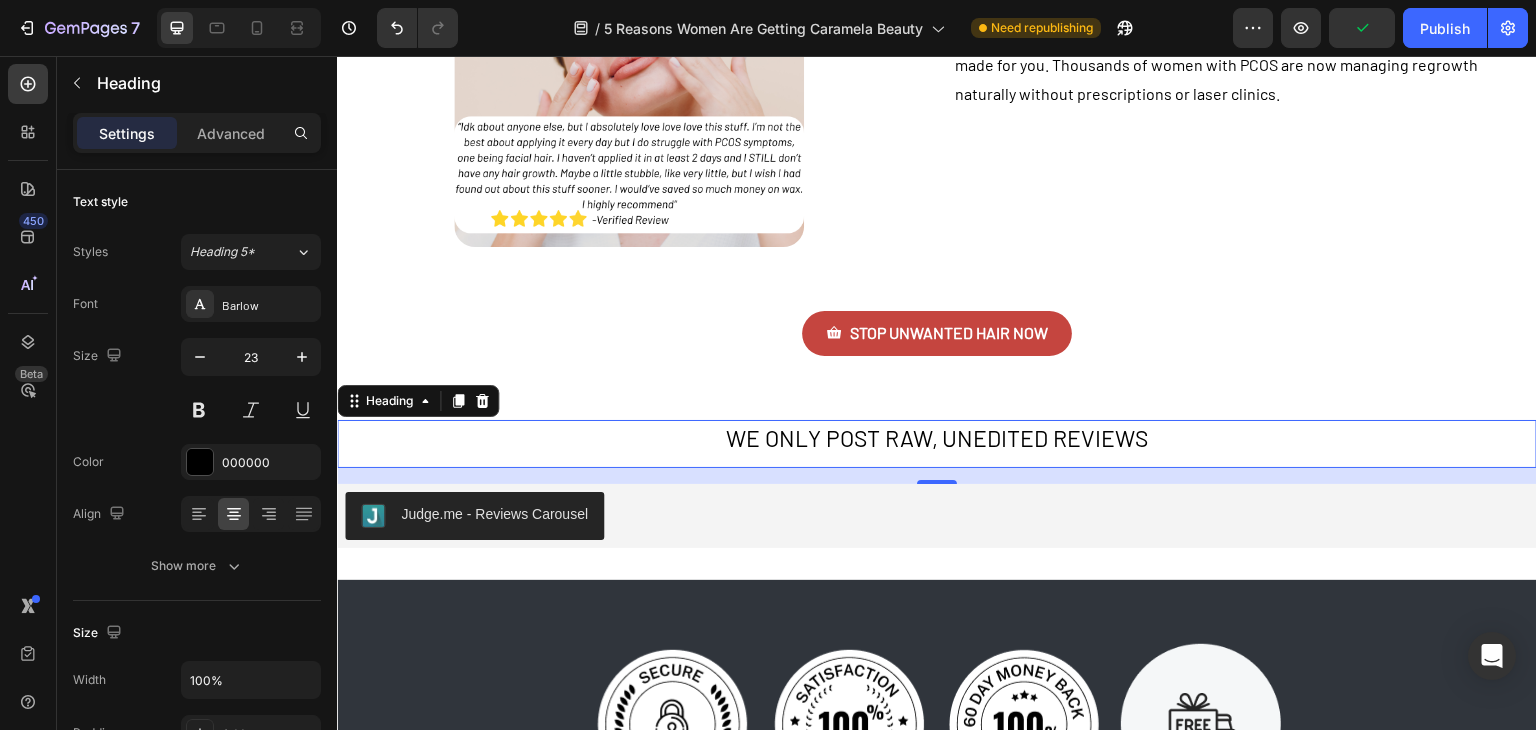 click on "WE ONLY POST RAW, UNEDITED REVIEWS Heading   0" at bounding box center (937, 444) 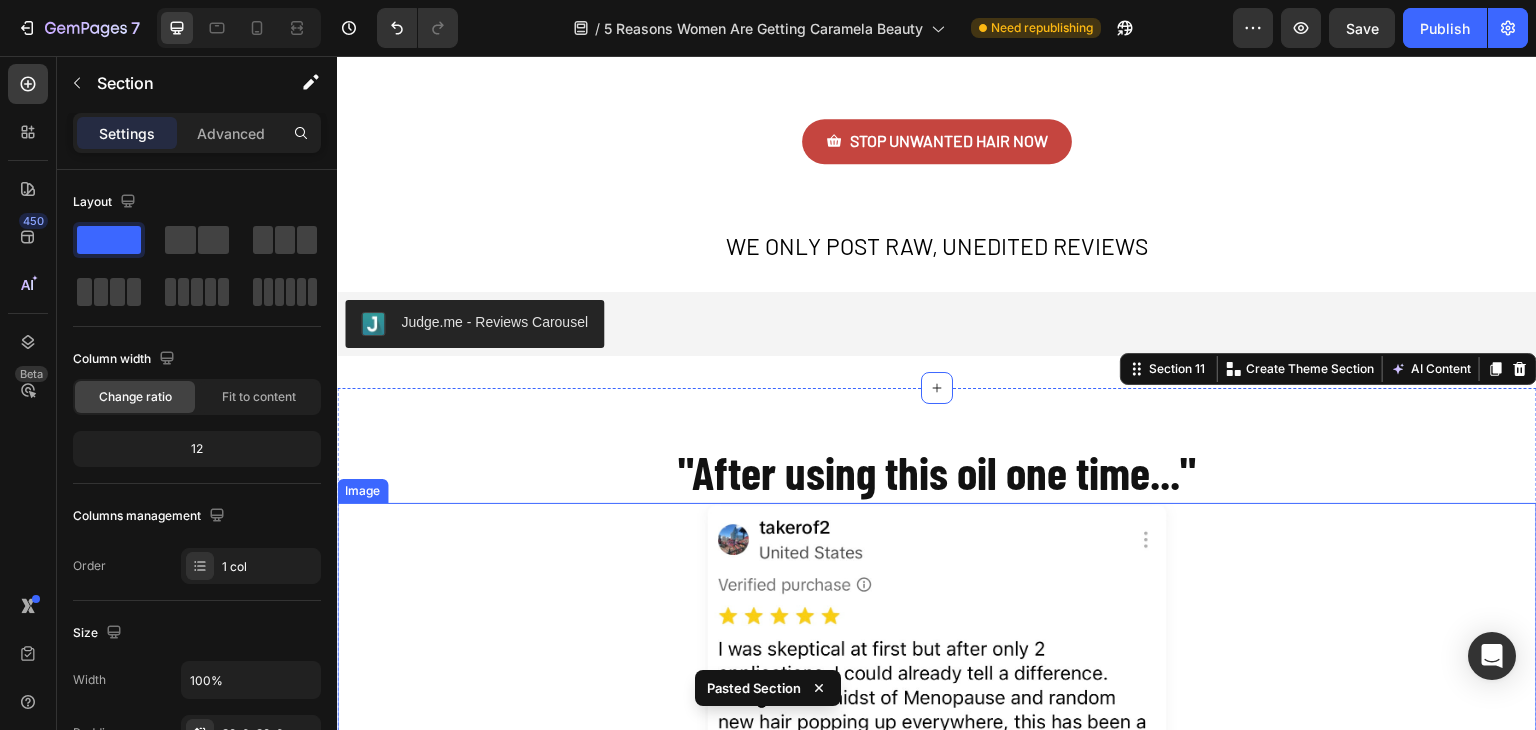 scroll, scrollTop: 3388, scrollLeft: 0, axis: vertical 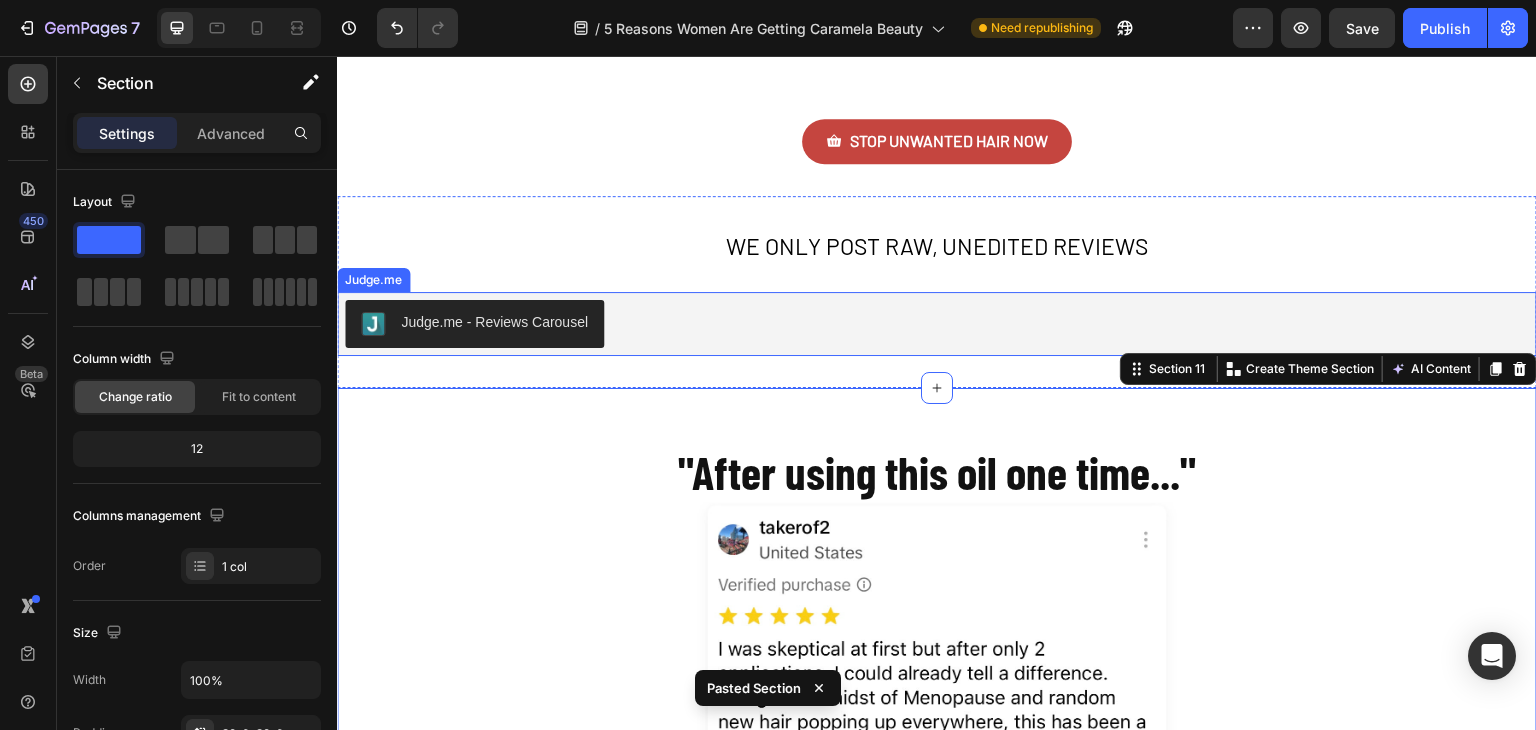 click on "Judge.me - Reviews Carousel" at bounding box center (937, 324) 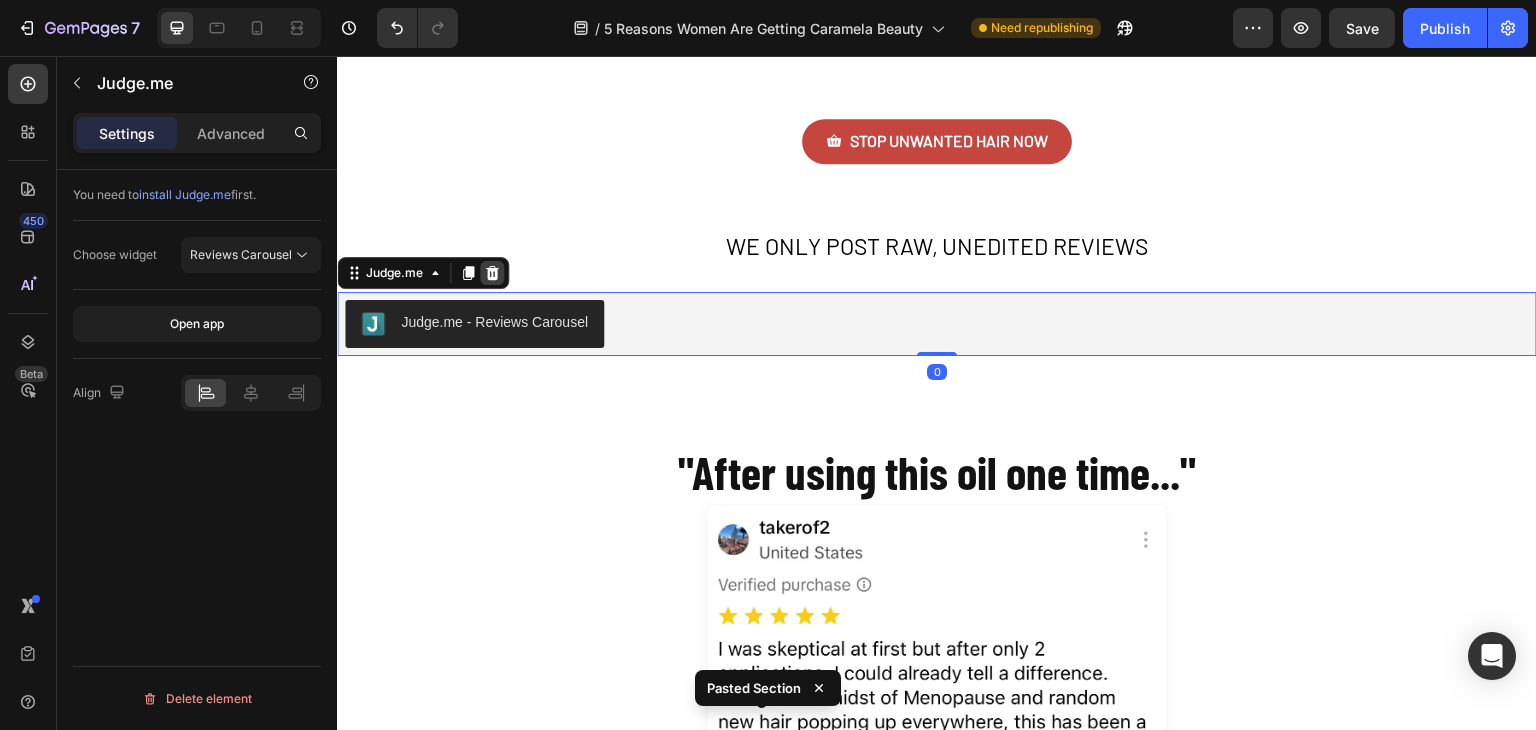 click 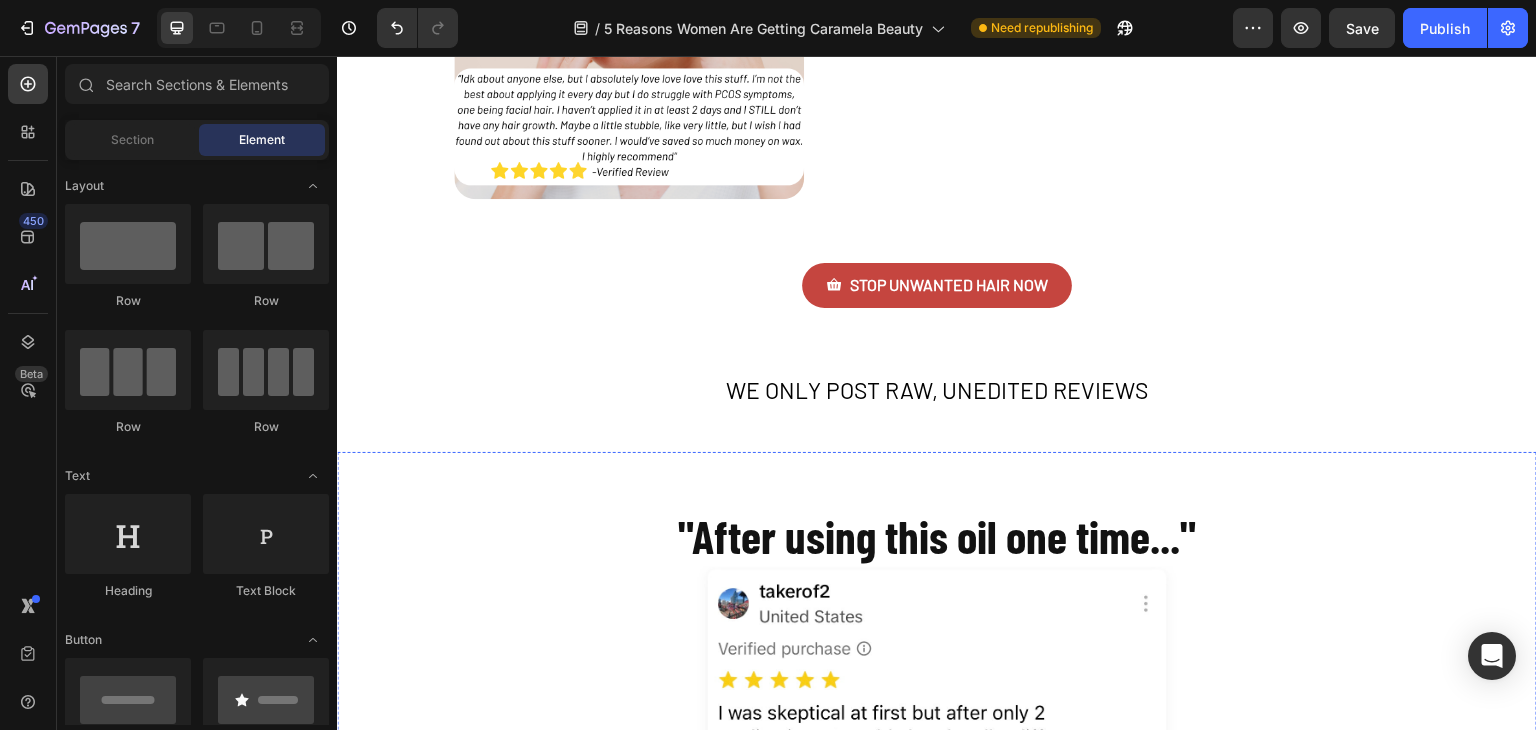 scroll, scrollTop: 3240, scrollLeft: 0, axis: vertical 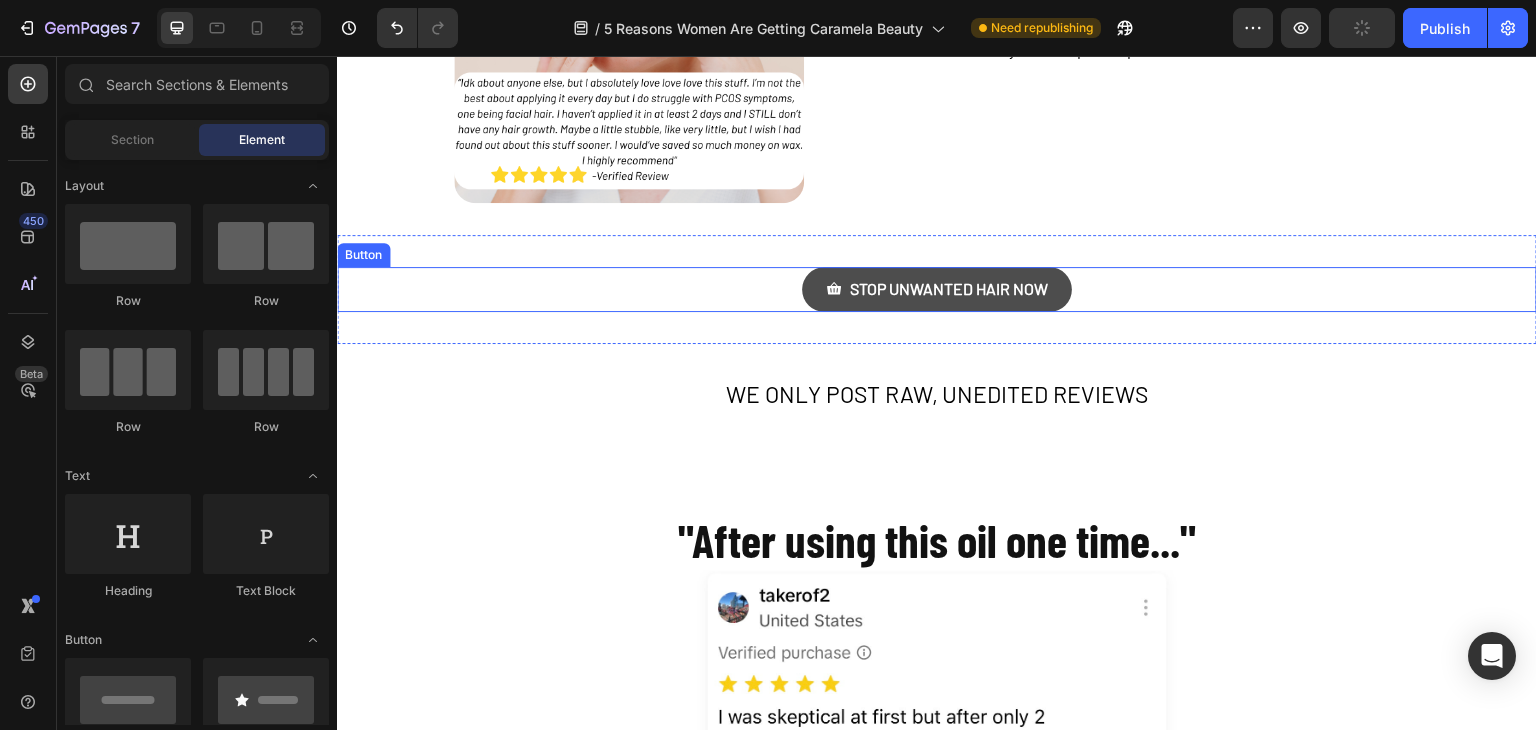 click on "STOP UNWANTED HAIR NOW" at bounding box center [937, 289] 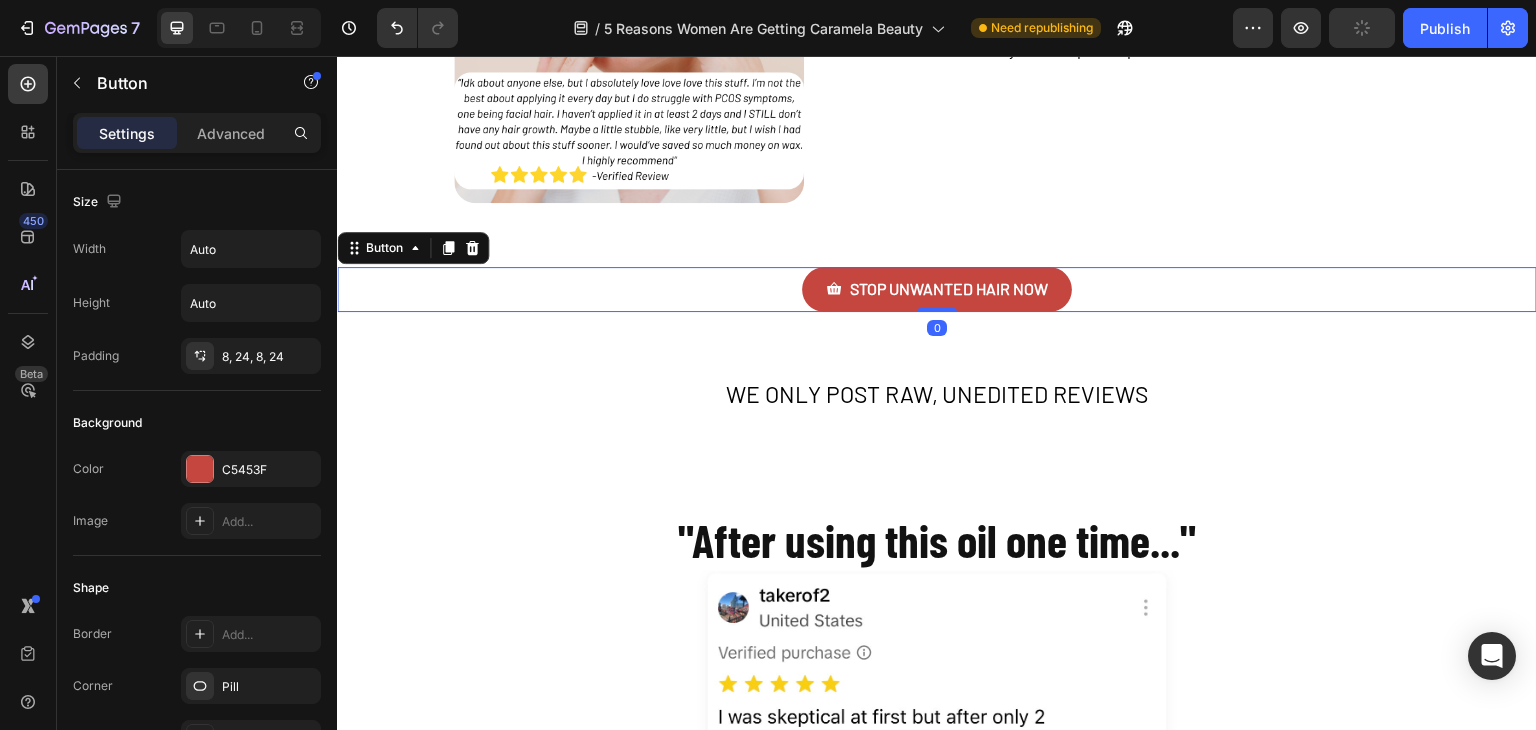 type 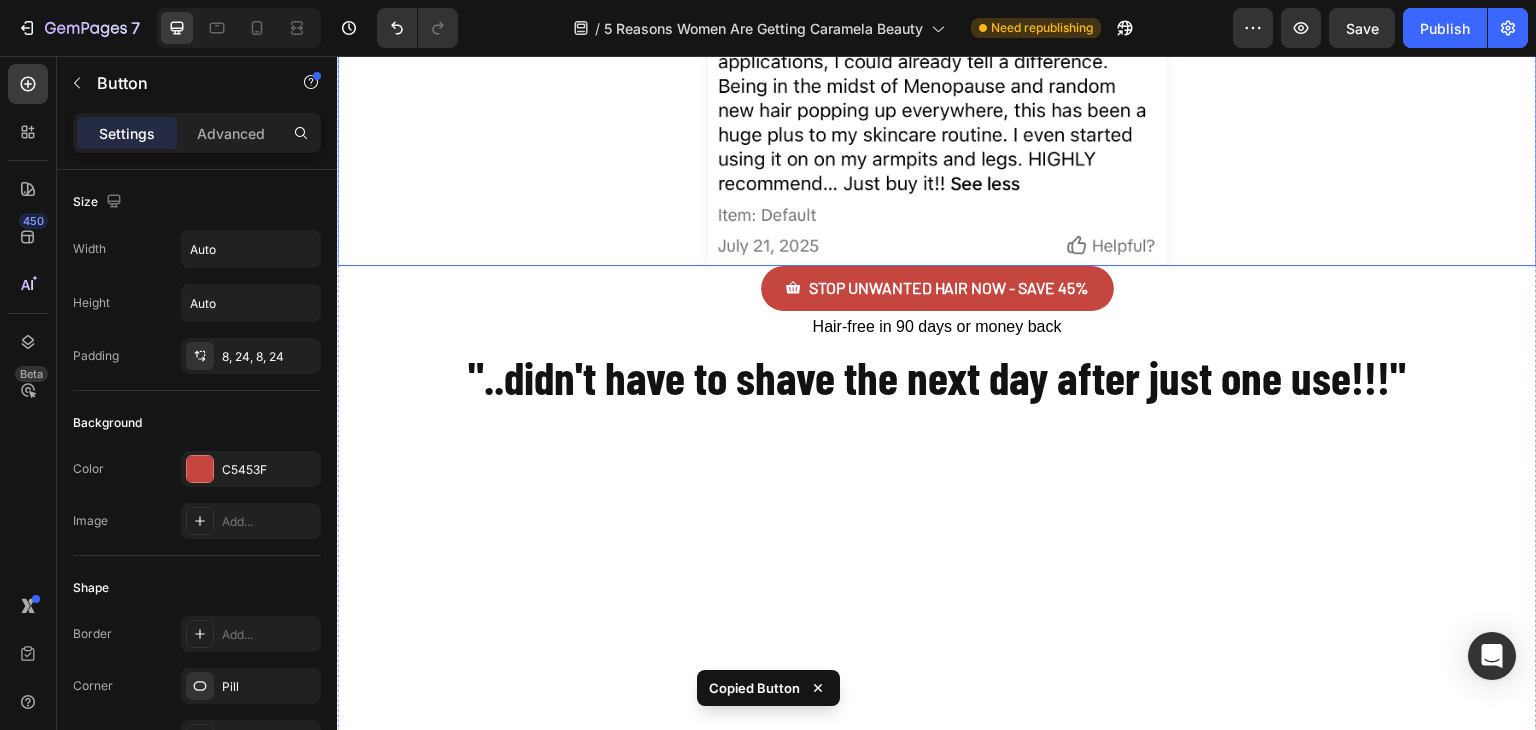 scroll, scrollTop: 5313, scrollLeft: 0, axis: vertical 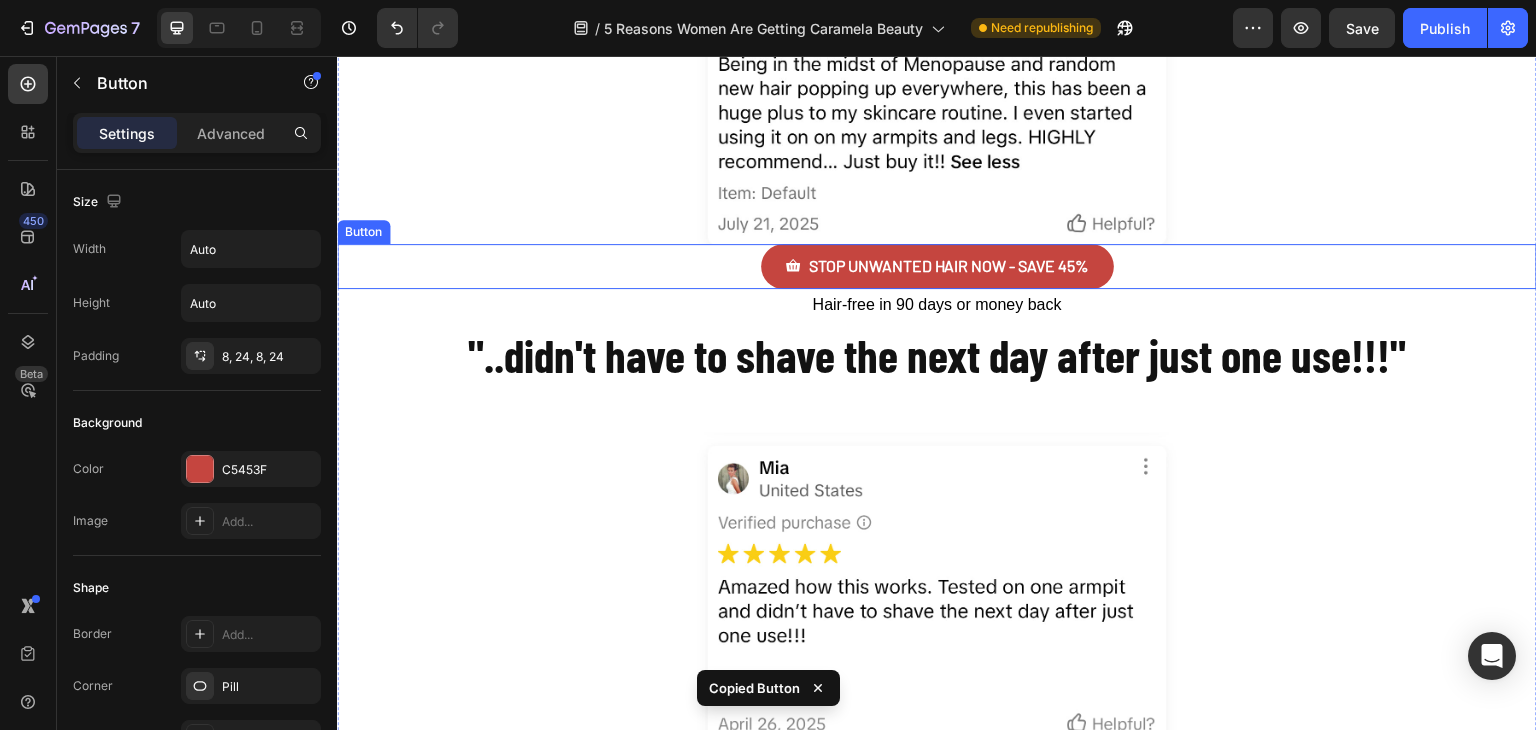 click on "STOP UNWANTED HAIR NOW - SAVE 45% Button" at bounding box center [937, 266] 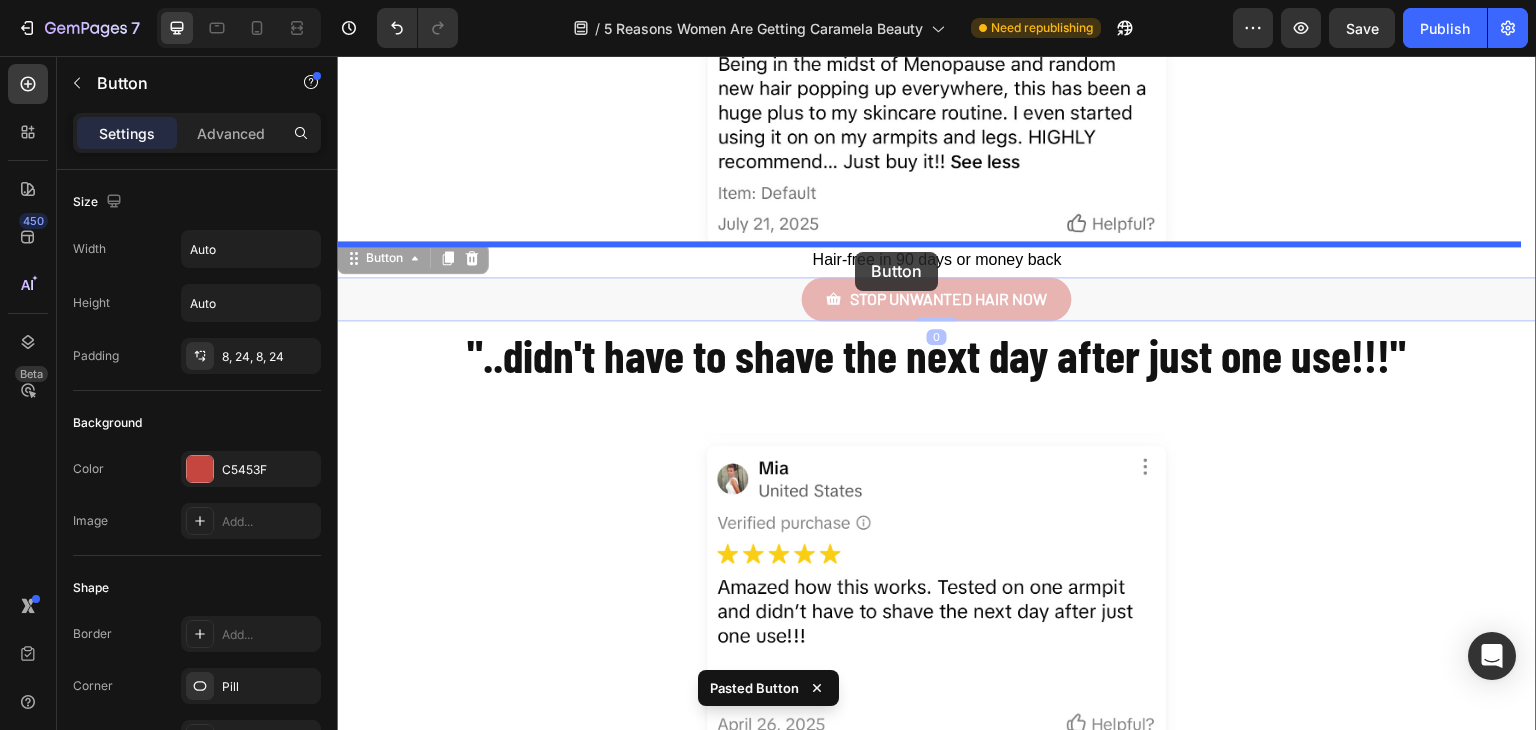 drag, startPoint x: 350, startPoint y: 257, endPoint x: 855, endPoint y: 252, distance: 505.02475 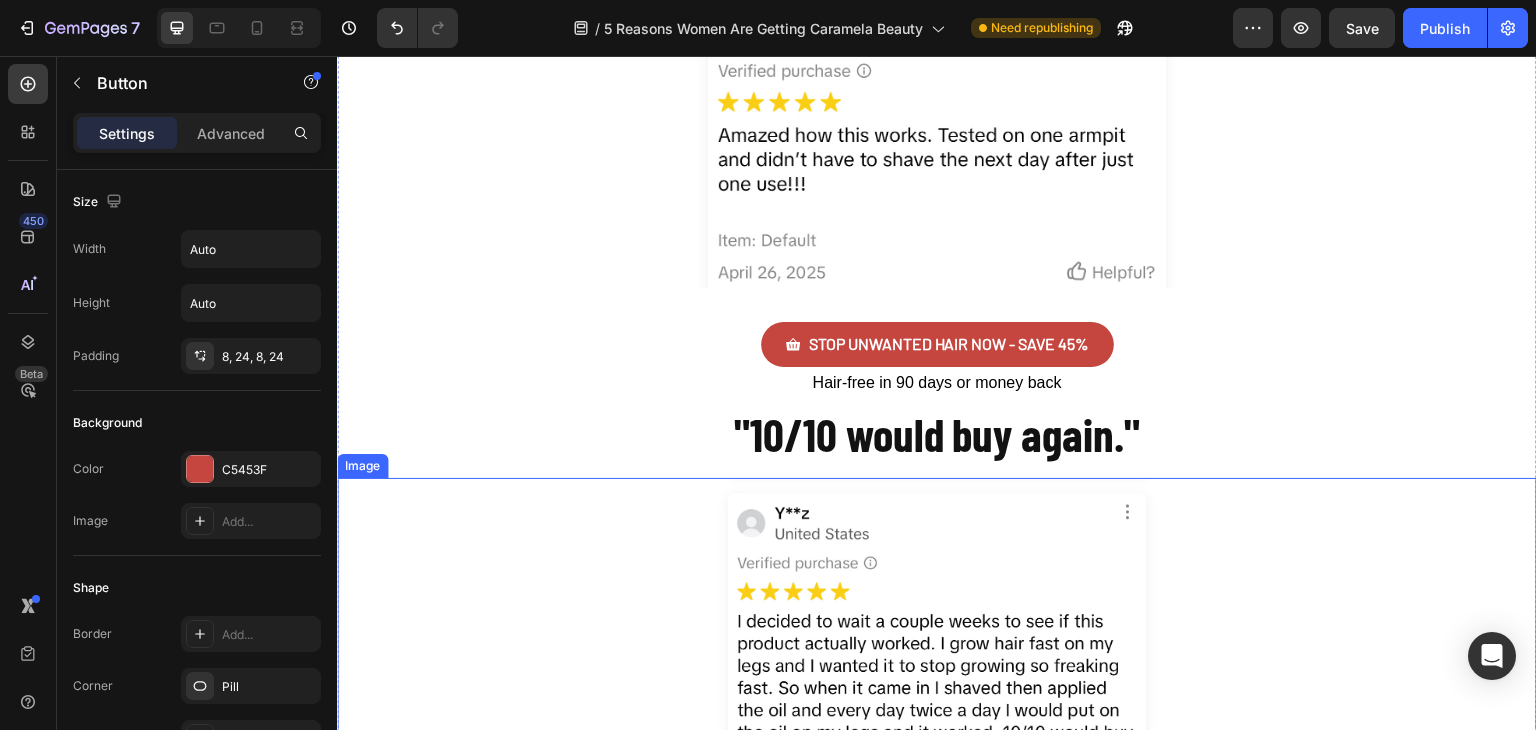 scroll, scrollTop: 5761, scrollLeft: 0, axis: vertical 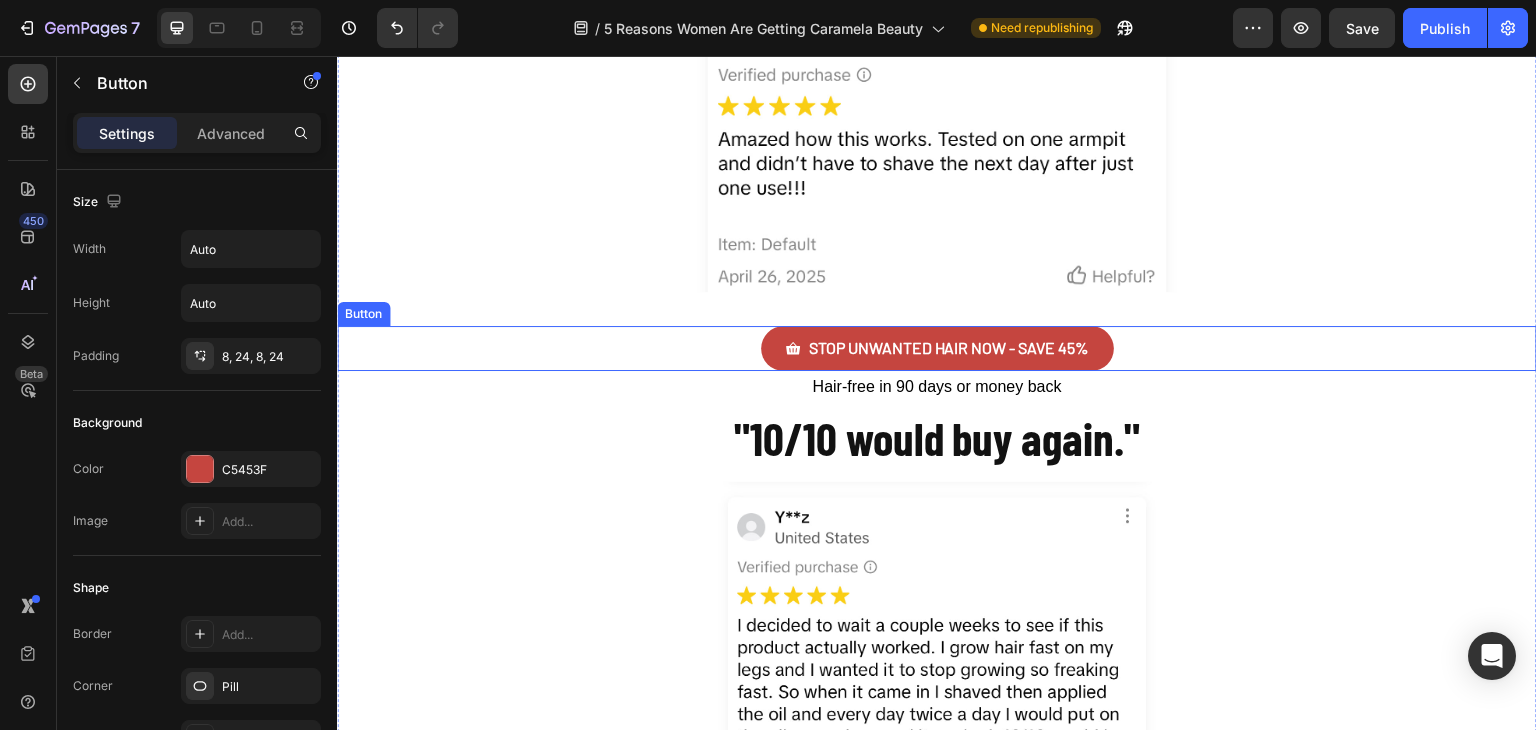 click on "STOP UNWANTED HAIR NOW - SAVE 45% Button" at bounding box center [937, 348] 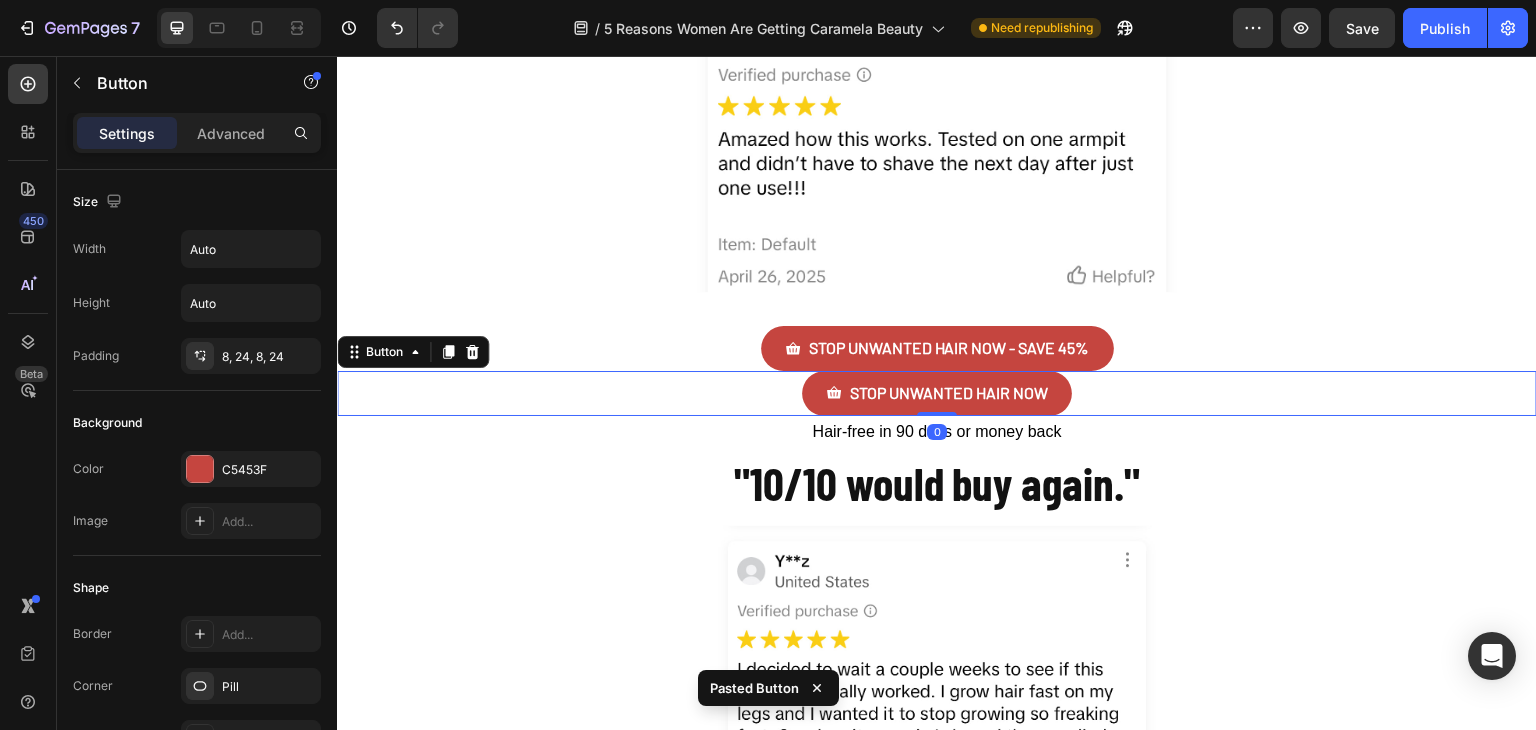 click on "STOP UNWANTED HAIR NOW - SAVE 45% Button" at bounding box center (937, 348) 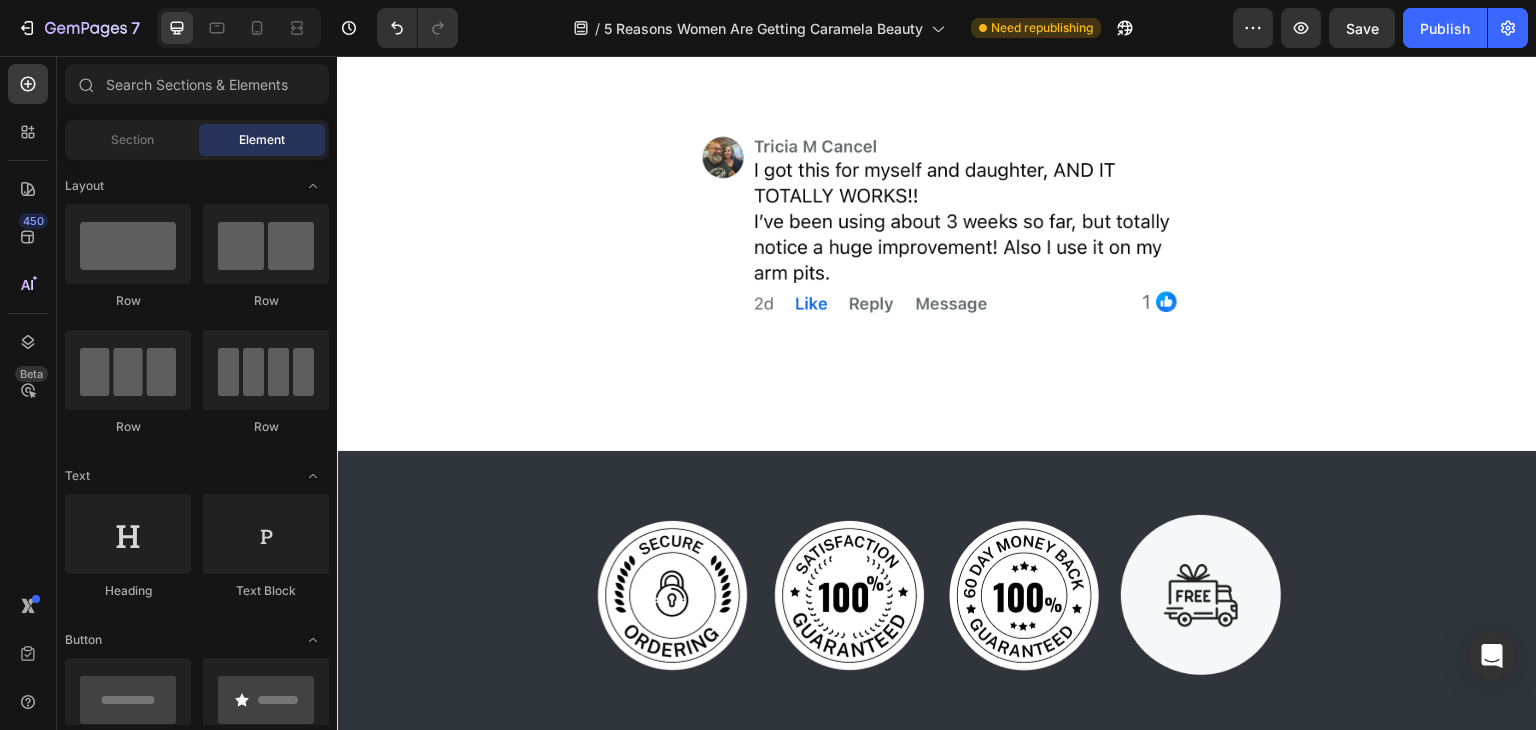 scroll, scrollTop: 8024, scrollLeft: 0, axis: vertical 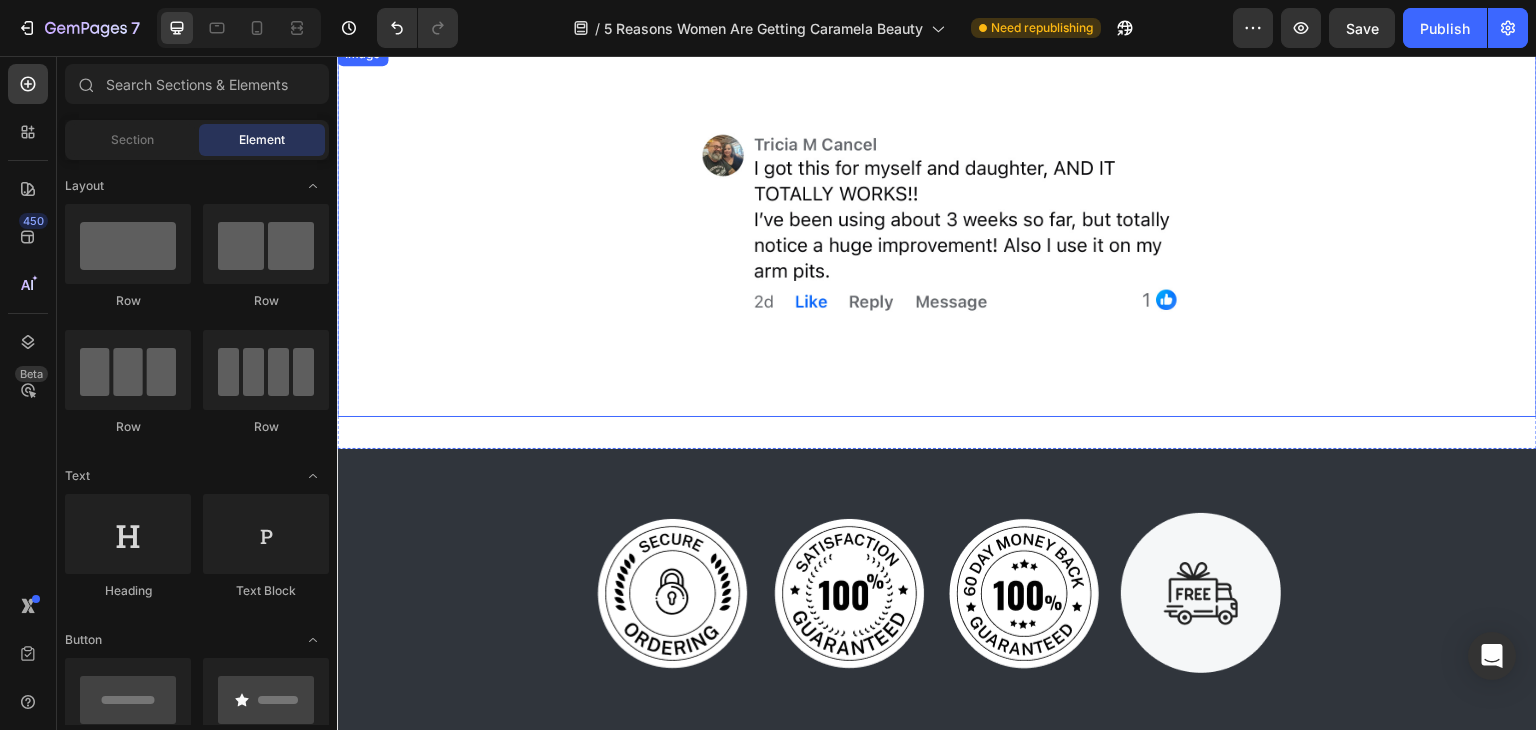 click at bounding box center [937, 229] 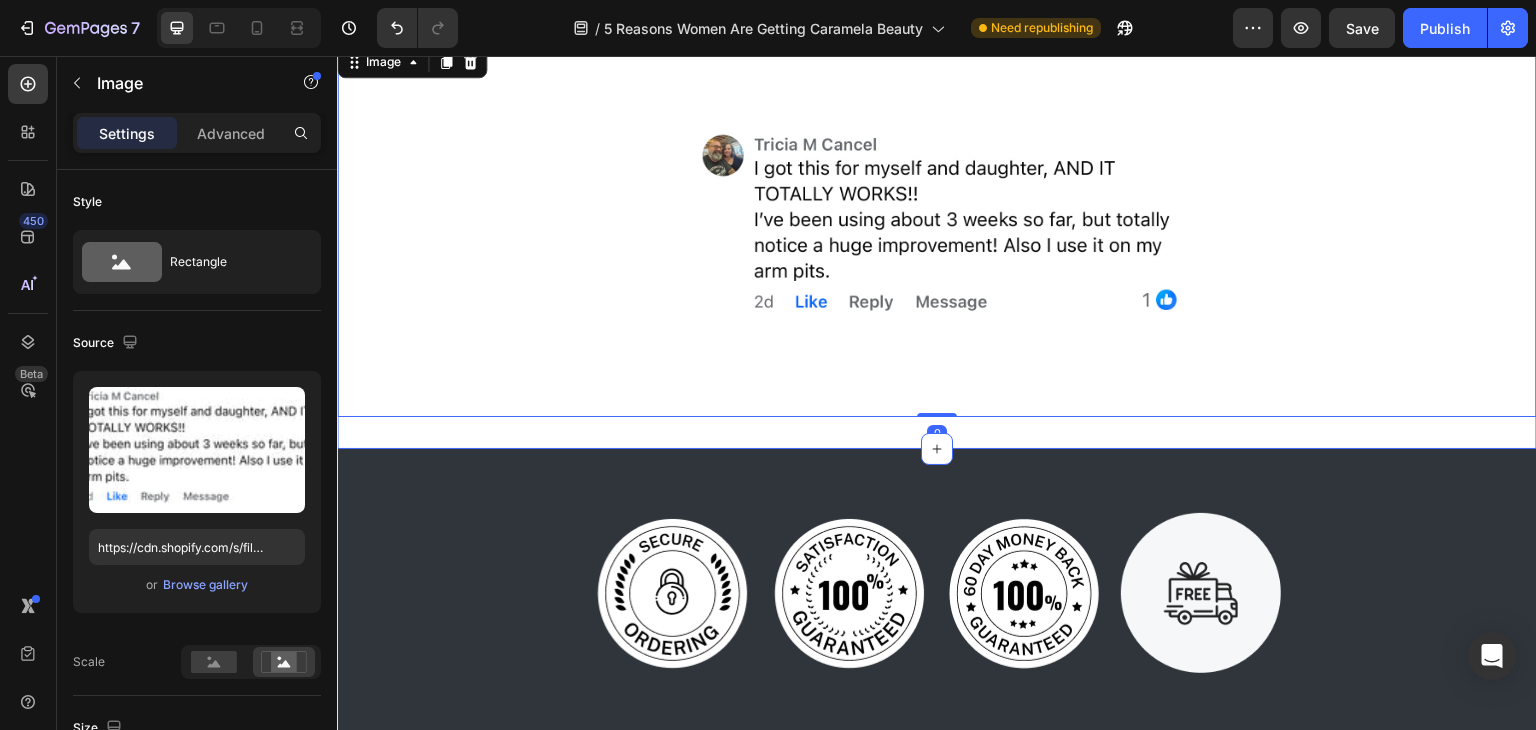 click on ""After using this oil one time..." Heading Image "What a GAME CHANGER..." Heading Image "I was shocked at how well this works." Heading Image "..after only 2 applications, I could tell a difference." Heading Image
STOP UNWANTED HAIR NOW   Button Hair-free in 90 days or money back Text Block "..didn't have to shave the next day after just one use!!!" Heading Image
STOP UNWANTED HAIR NOW   Button Hair-free in 90 days or money back Text Block "10/10 would buy again." Heading Image "Saw results within first 2 weeks" Heading Image "..using it for a week now, 2x a day & instant results" Heading Image "I barely have any hair growth..." Heading Image "I got this for myself and daughter, AND IT TOTALLY WORKS!!" Heading Image   0 Section 11" at bounding box center (937, -1940) 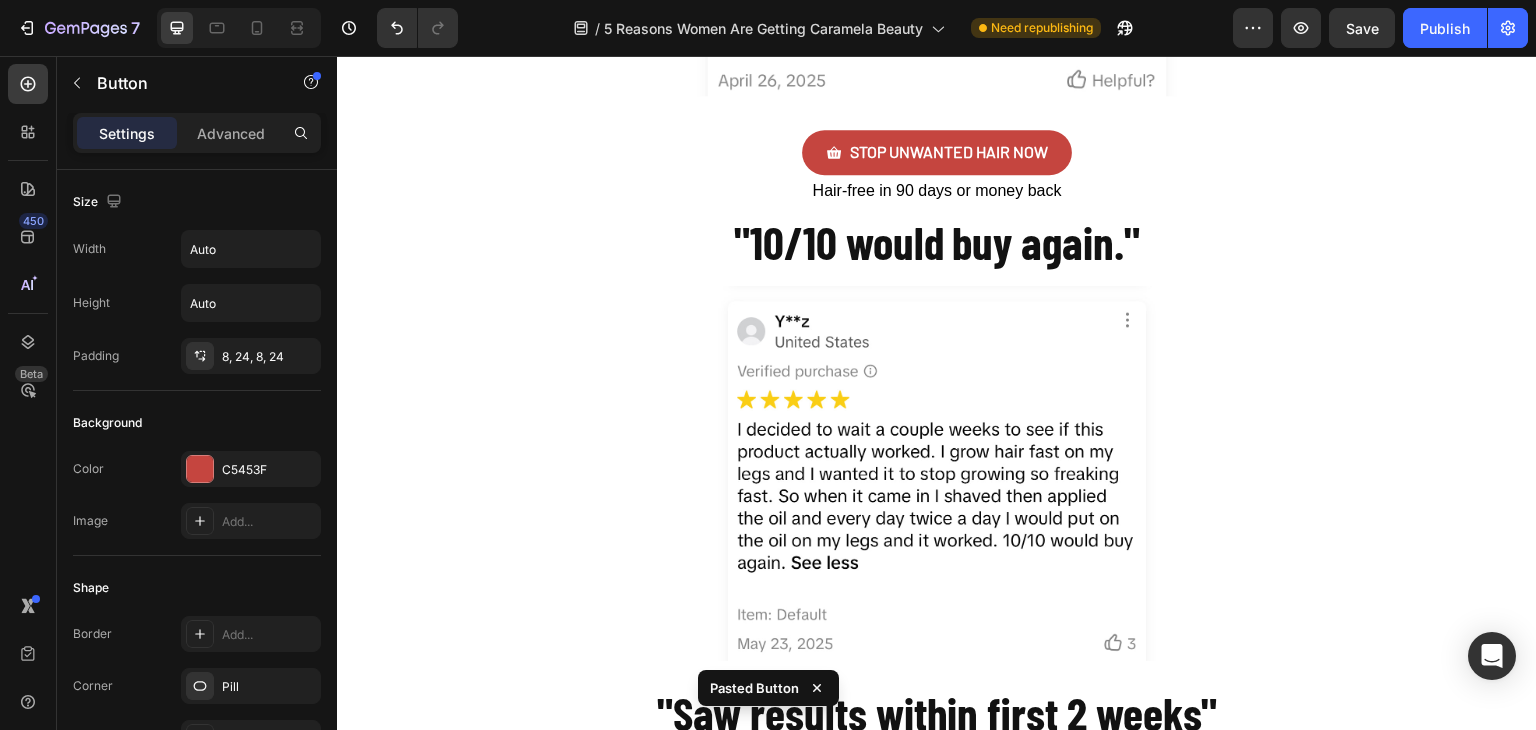 scroll, scrollTop: 5956, scrollLeft: 0, axis: vertical 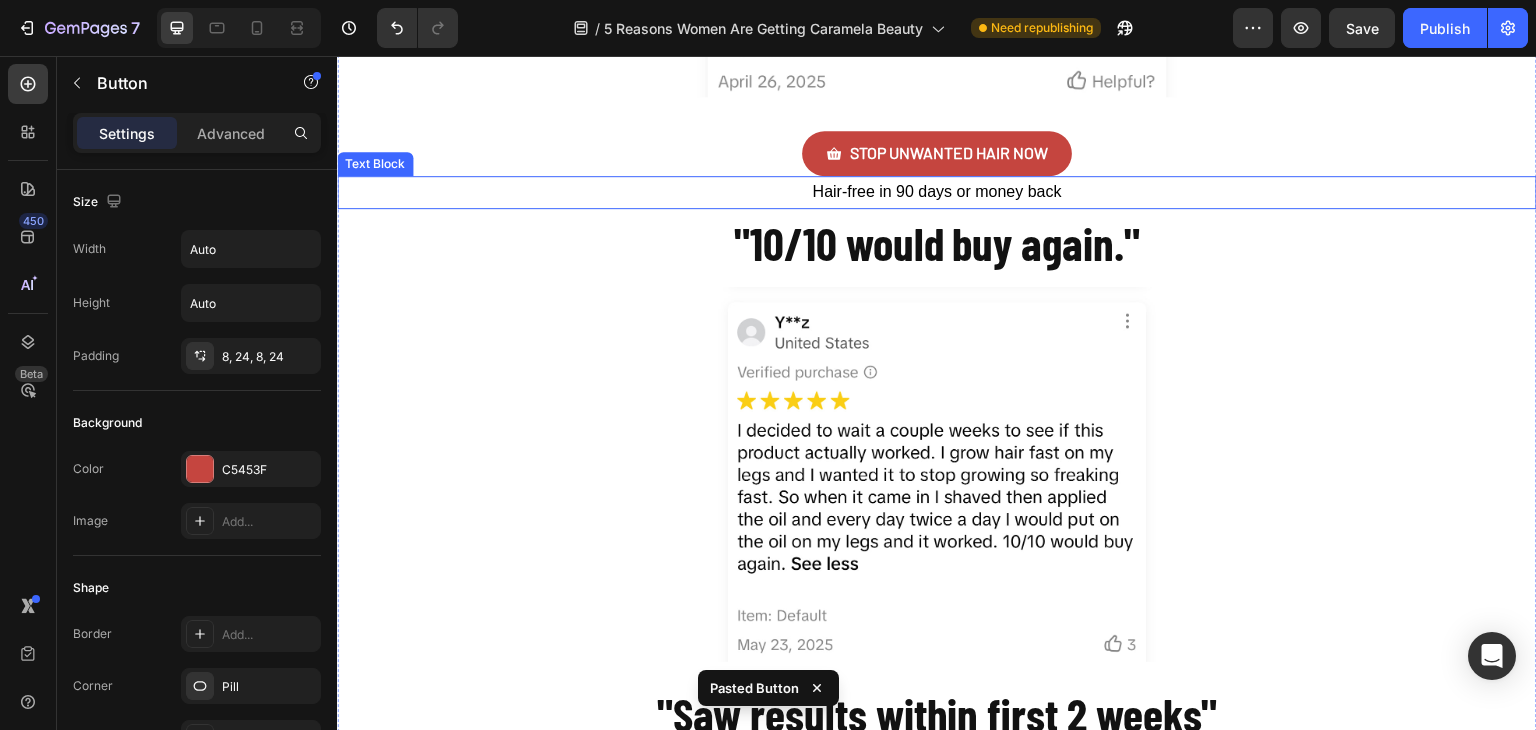 click on "Hair-free in 90 days or money back" at bounding box center (937, 192) 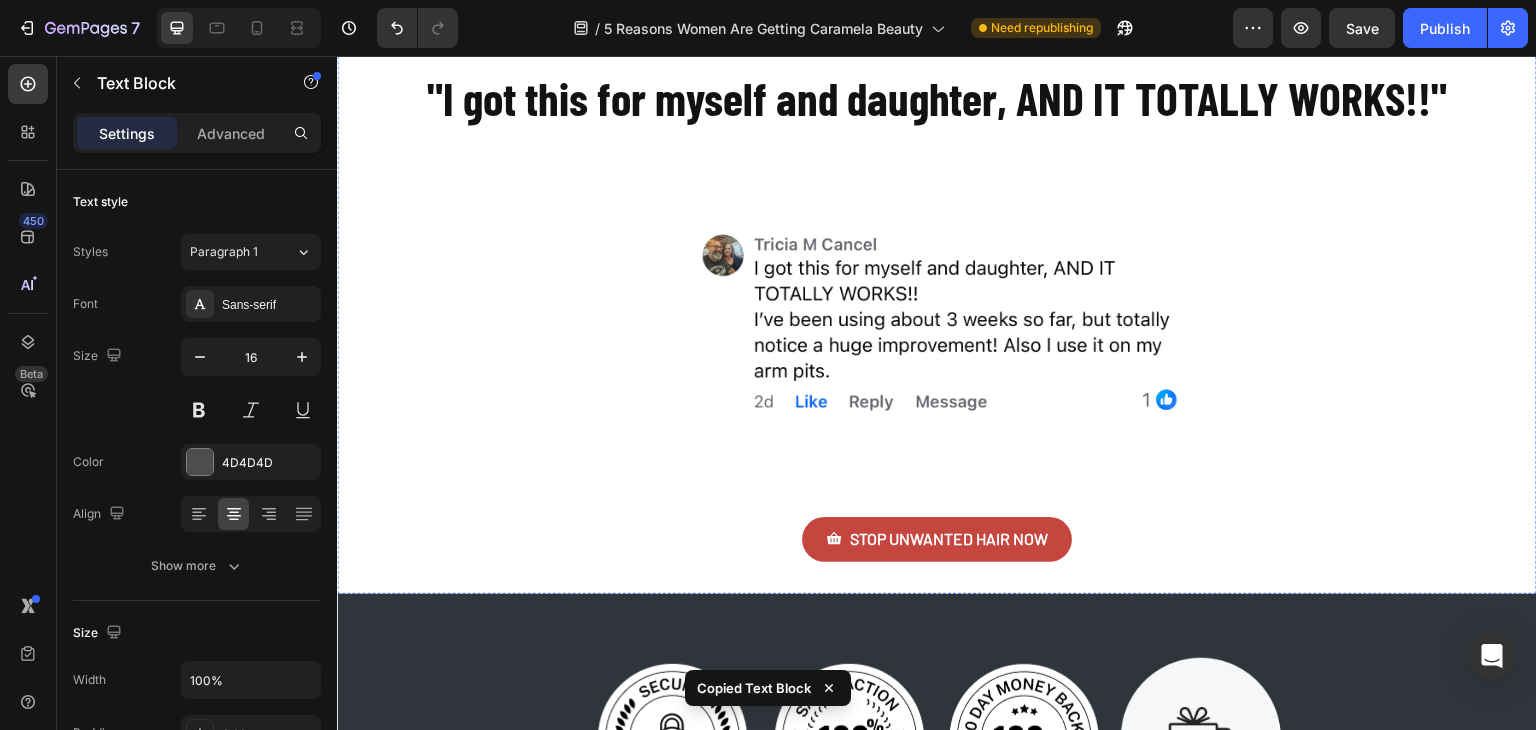 scroll, scrollTop: 7978, scrollLeft: 0, axis: vertical 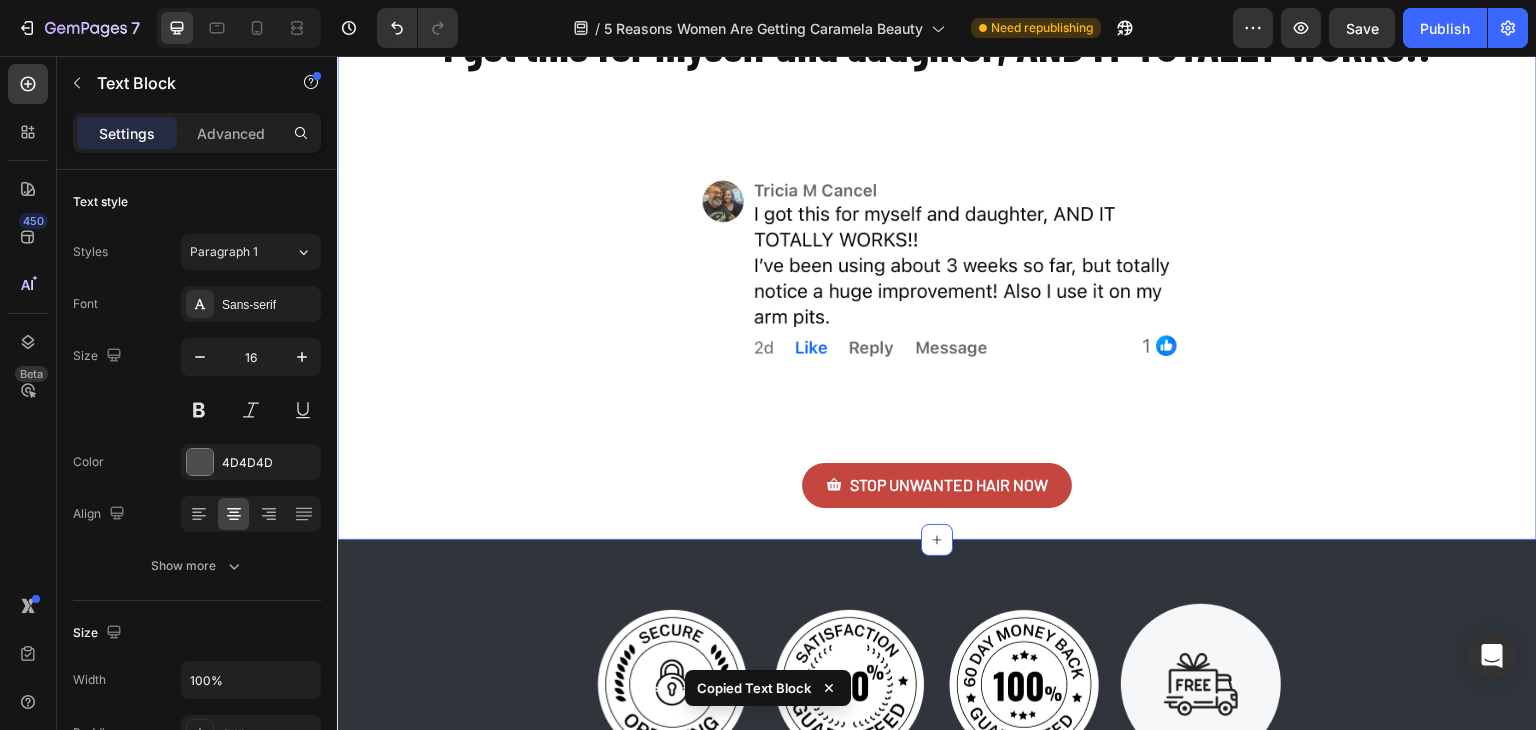 click on ""After using this oil one time..." Heading Image "What a GAME CHANGER..." Heading Image "I was shocked at how well this works." Heading Image "..after only 2 applications, I could tell a difference." Heading Image
STOP UNWANTED HAIR NOW   Button Hair-free in 90 days or money back Text Block "..didn't have to shave the next day after just one use!!!" Heading Image
STOP UNWANTED HAIR NOW   Button Hair-free in 90 days or money back Text Block   0 "10/10 would buy again." Heading Image "Saw results within first 2 weeks" Heading Image "..using it for a week now, 2x a day & instant results" Heading Image "I barely have any hair growth..." Heading Image "I got this for myself and daughter, AND IT TOTALLY WORKS!!" Heading Image
STOP UNWANTED HAIR NOW   Button Section 11" at bounding box center (937, -1871) 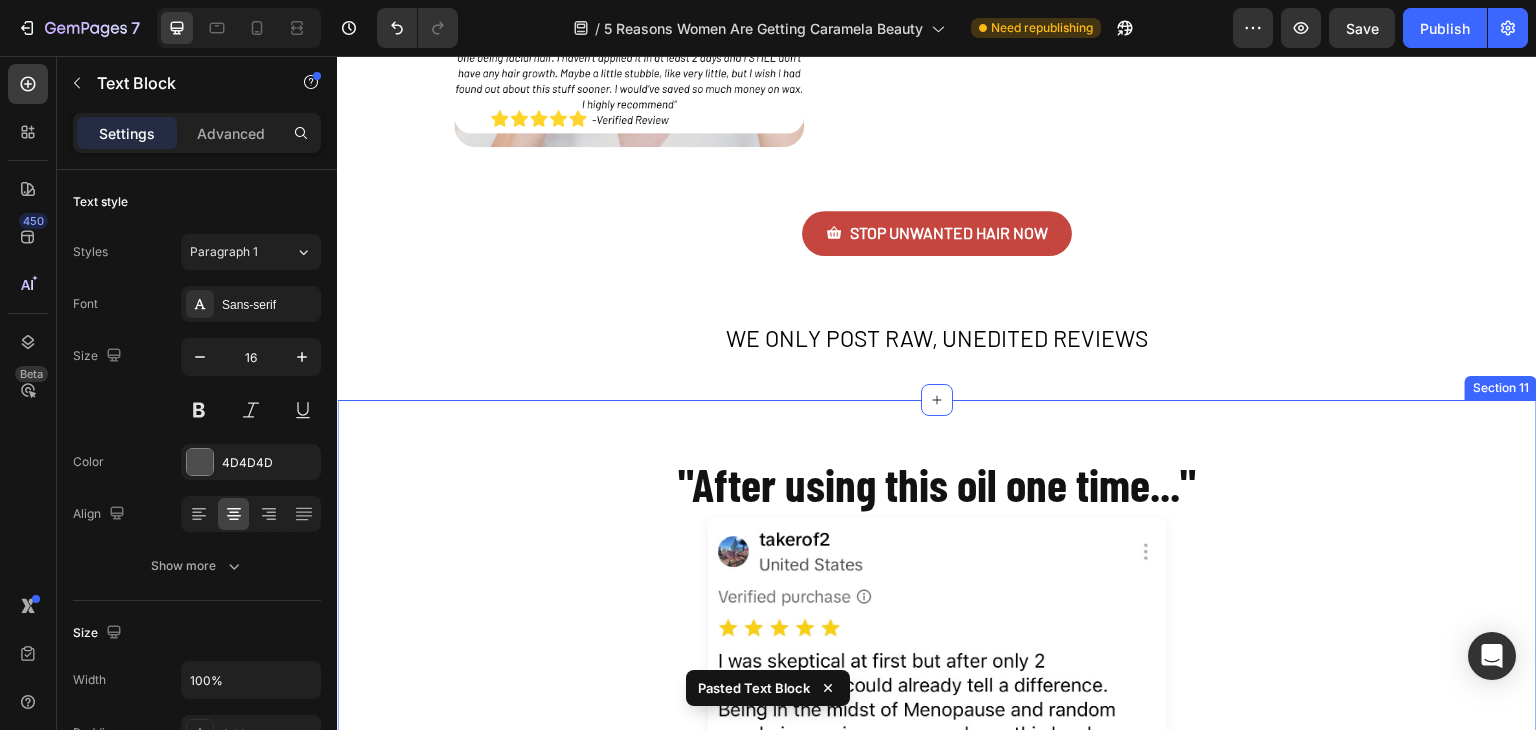 scroll, scrollTop: 3294, scrollLeft: 0, axis: vertical 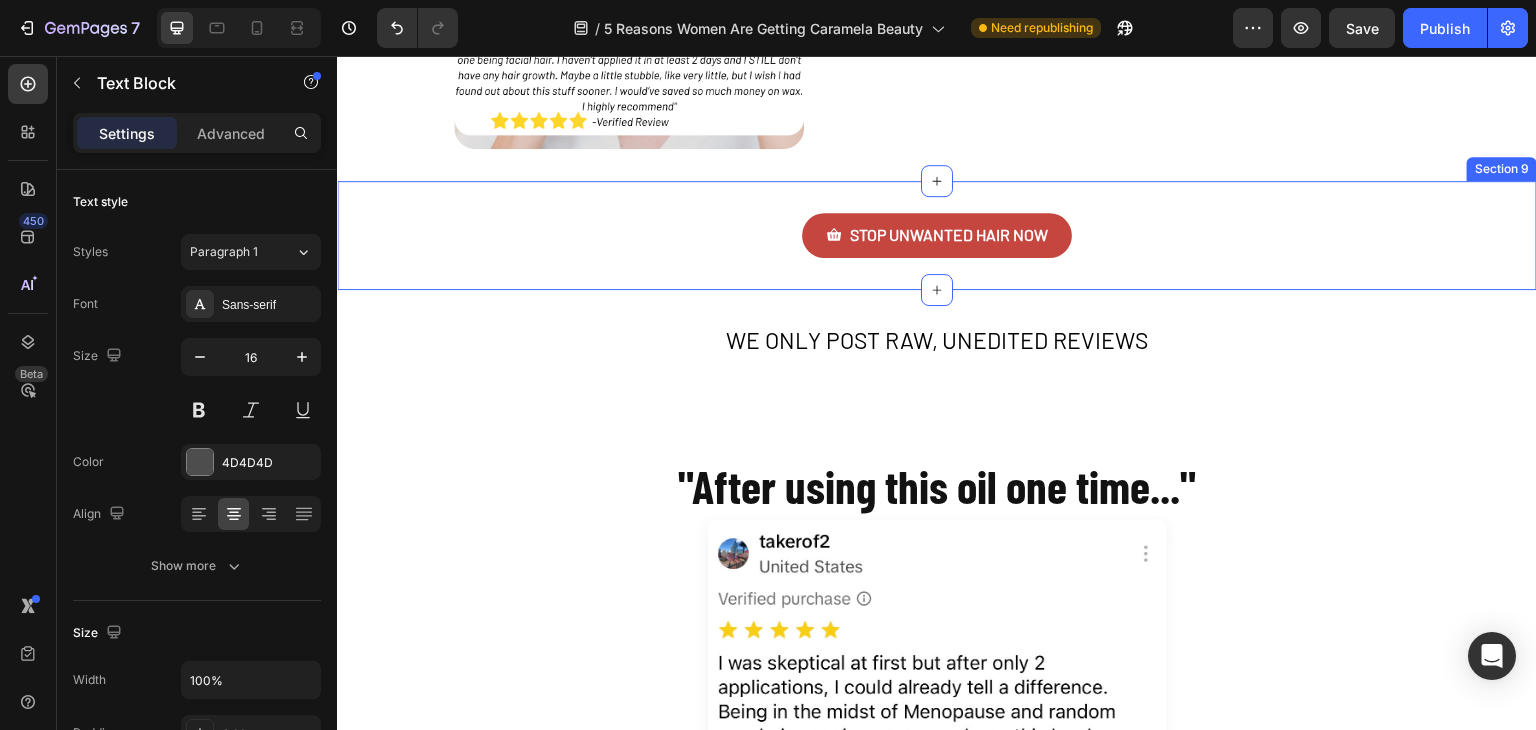 click on "STOP UNWANTED HAIR NOW   Button Section 9" at bounding box center (937, 235) 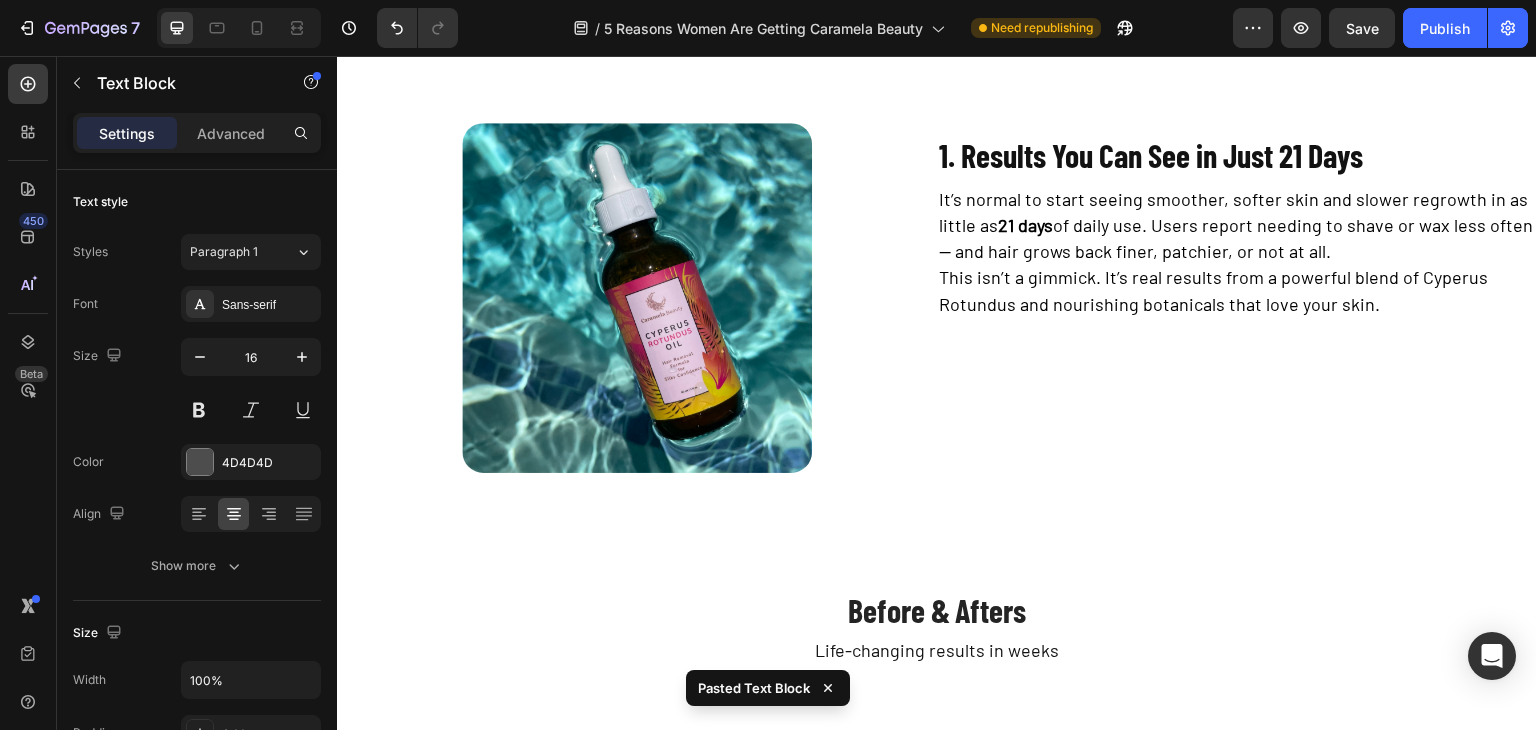 scroll, scrollTop: 0, scrollLeft: 0, axis: both 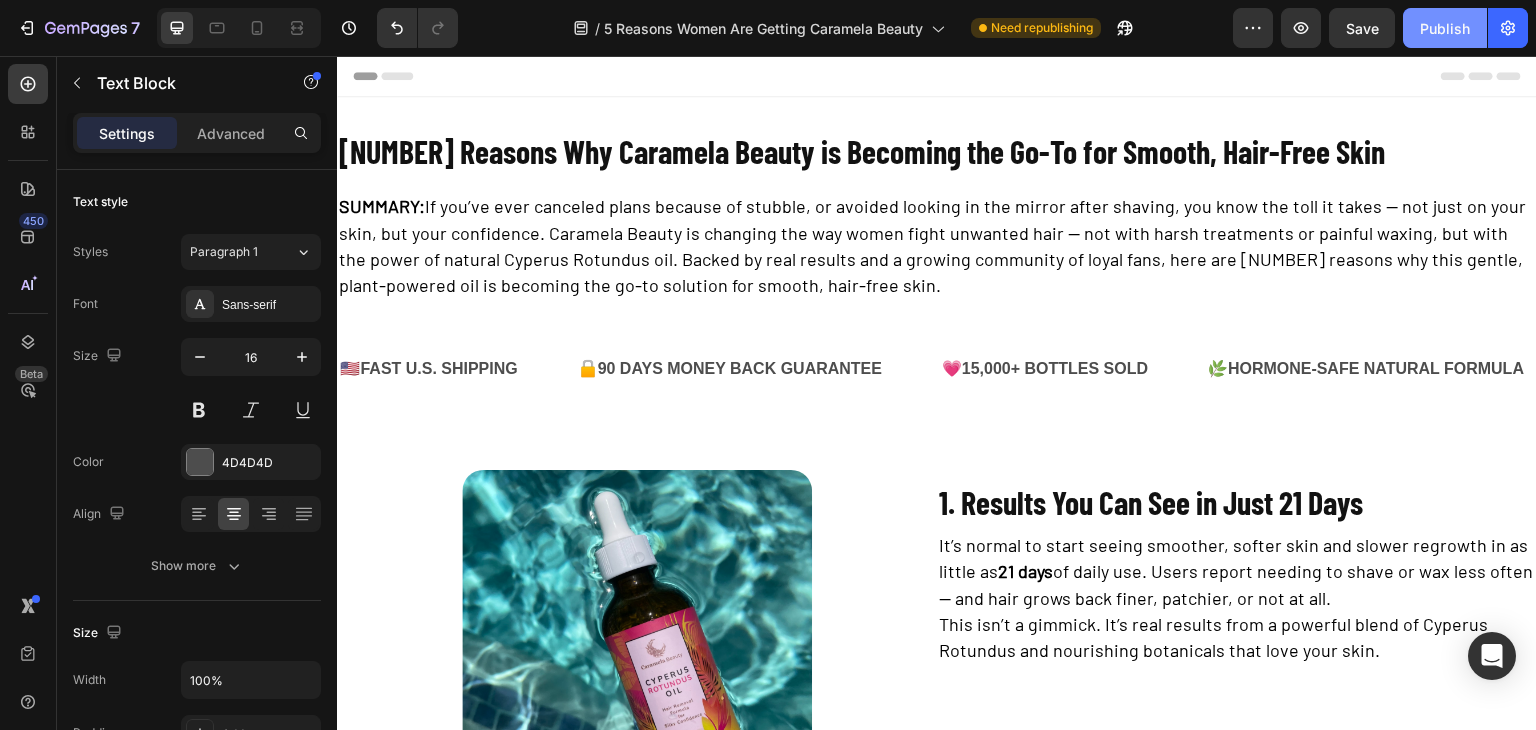 click on "Publish" 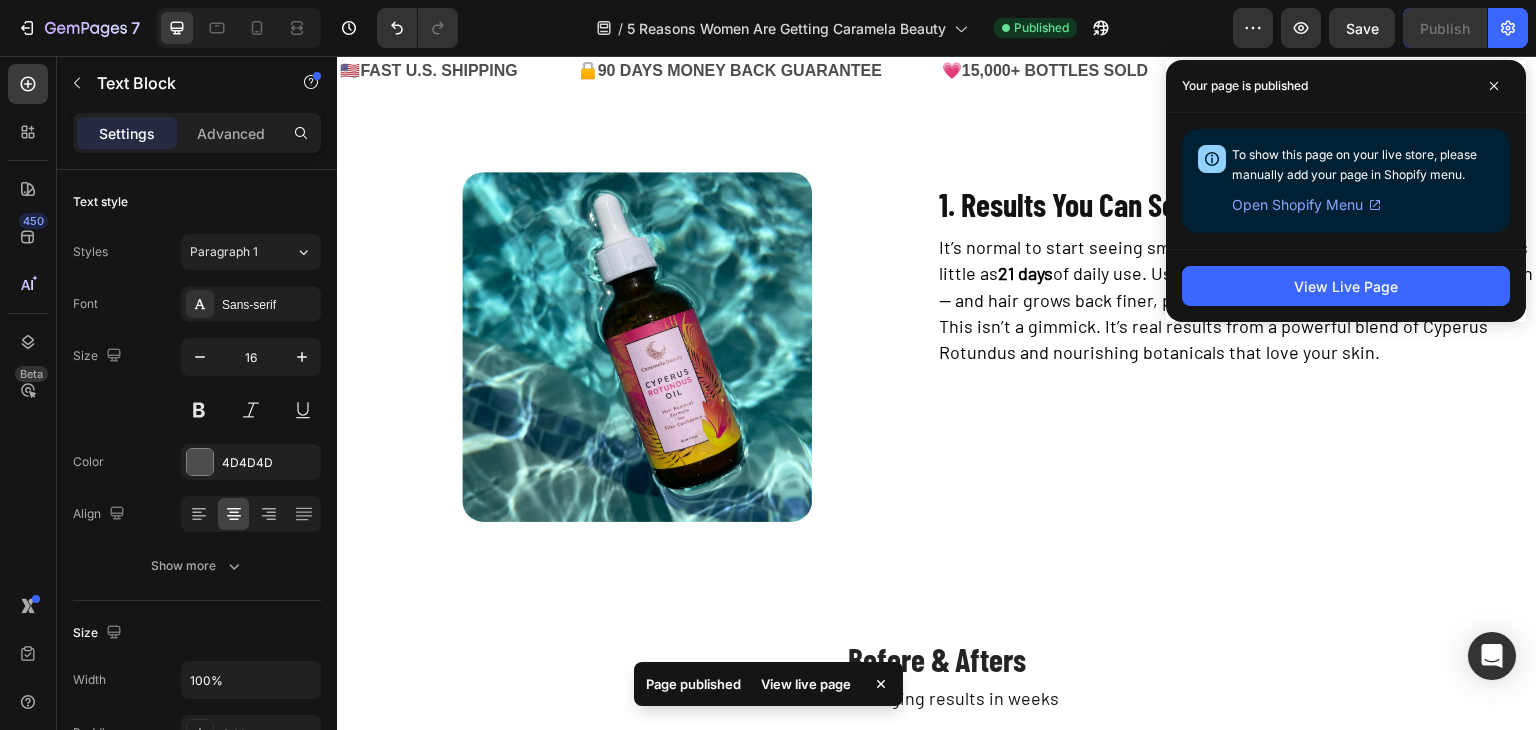 scroll, scrollTop: 178, scrollLeft: 0, axis: vertical 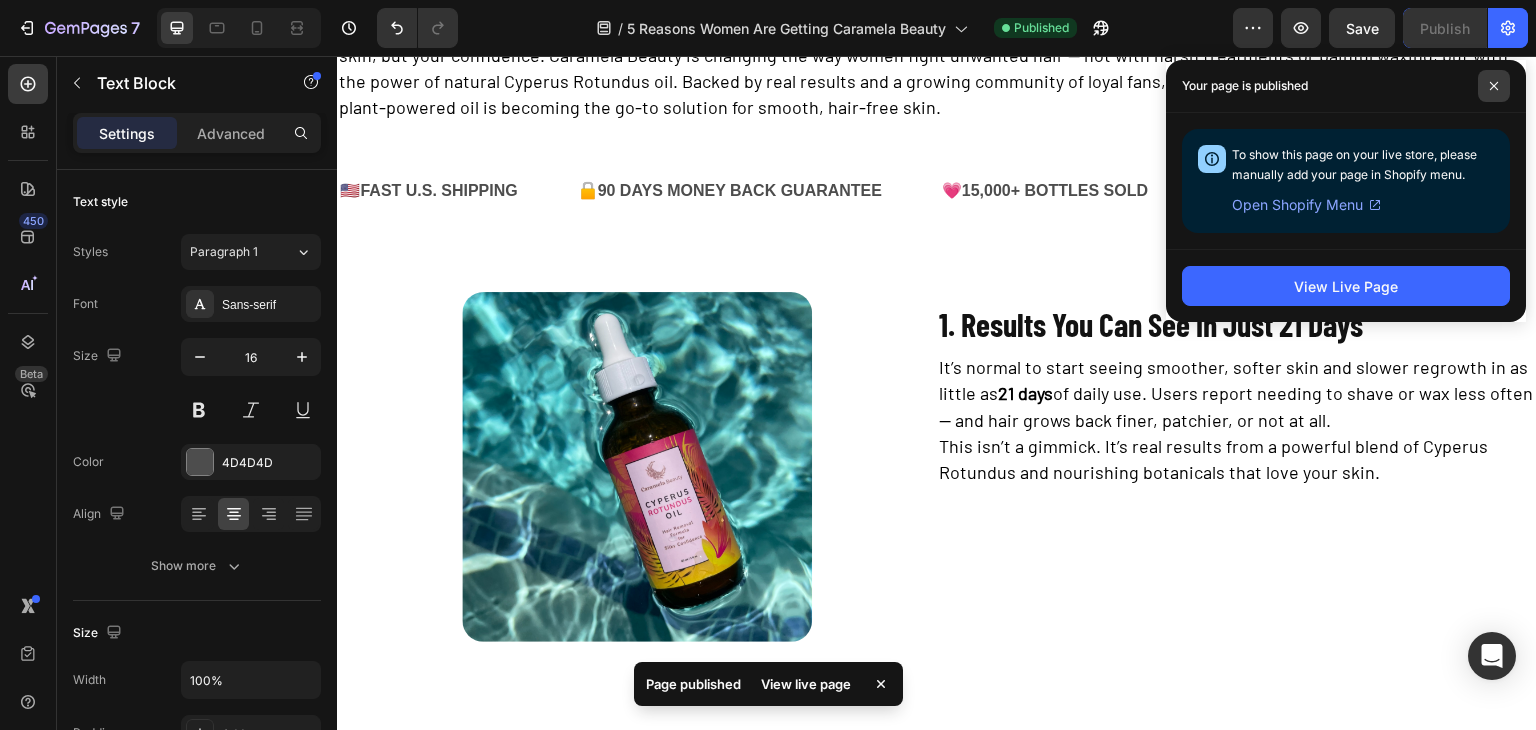 click 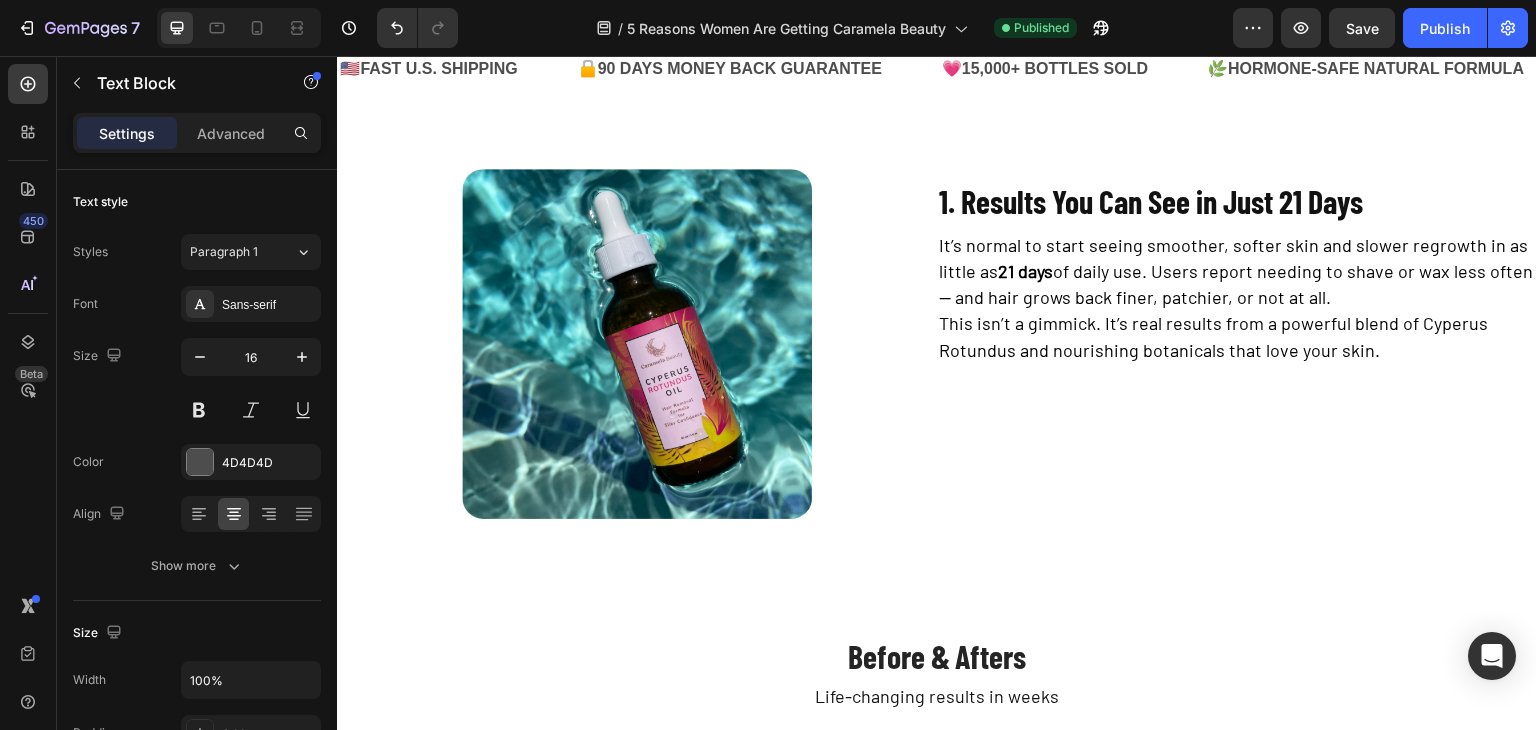 scroll, scrollTop: 0, scrollLeft: 0, axis: both 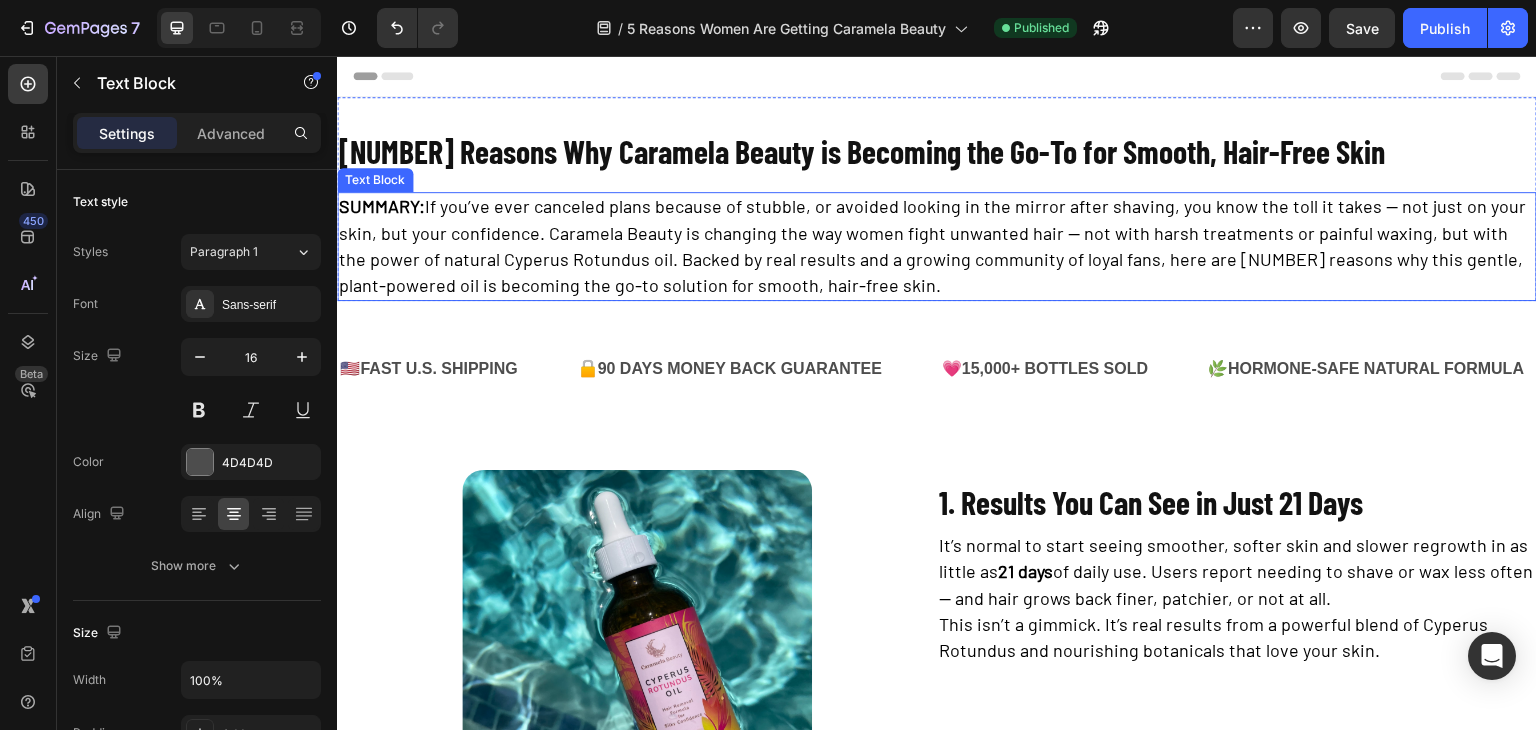 click on "SUMMARY:  If you’ve ever canceled plans because of stubble, or avoided looking in the mirror after shaving, you know the toll it takes — not just on your skin, but your confidence. Caramela Beauty is changing the way women fight unwanted hair — not with harsh treatments or painful waxing, but with the power of natural Cyperus Rotundus oil. Backed by real results and a growing community of loyal fans, here are 5 reasons why this gentle, plant-powered oil is becoming the go-to solution for smooth, hair-free skin." at bounding box center (932, 245) 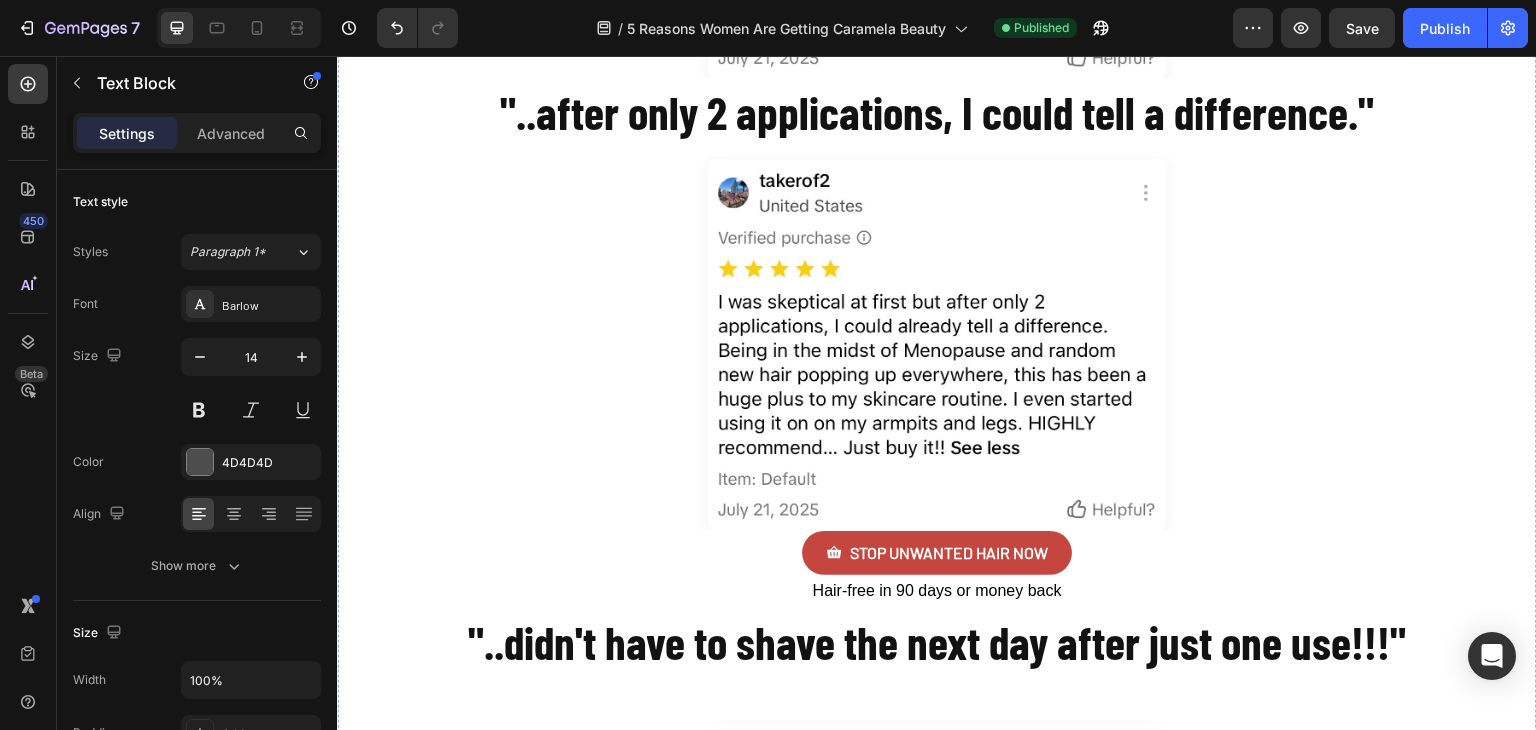 scroll, scrollTop: 5060, scrollLeft: 0, axis: vertical 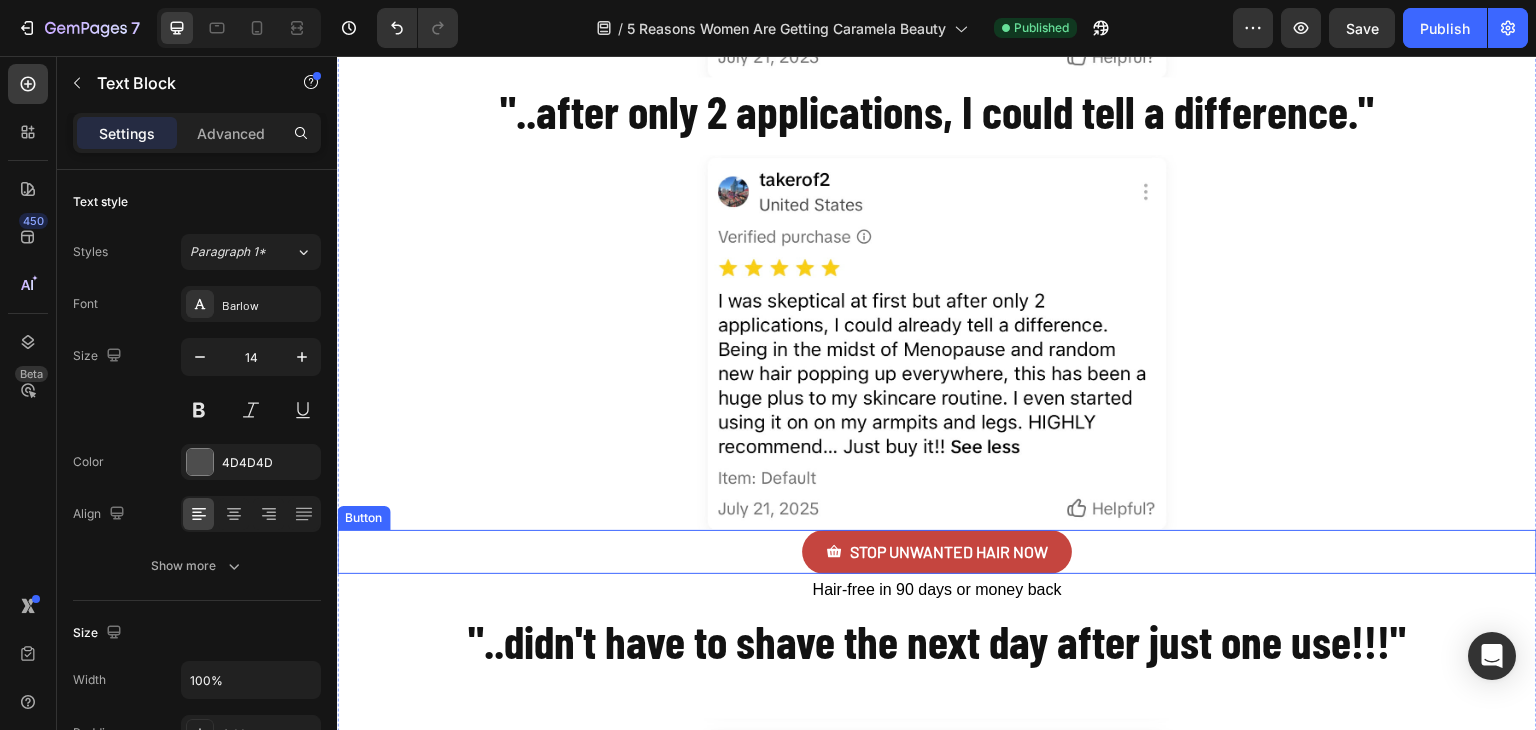 click on "STOP UNWANTED HAIR NOW   Button" at bounding box center [937, 552] 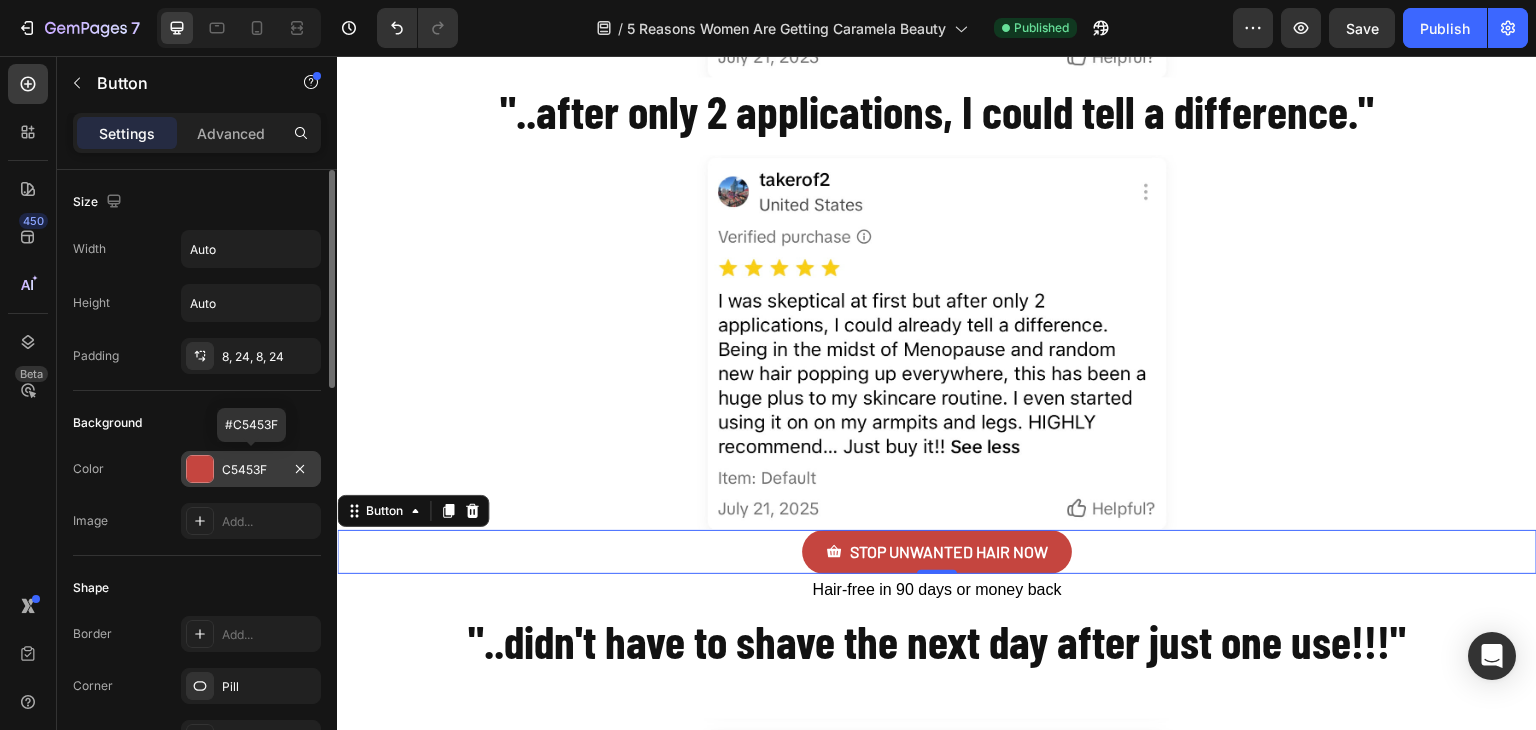 click on "C5453F" at bounding box center (251, 470) 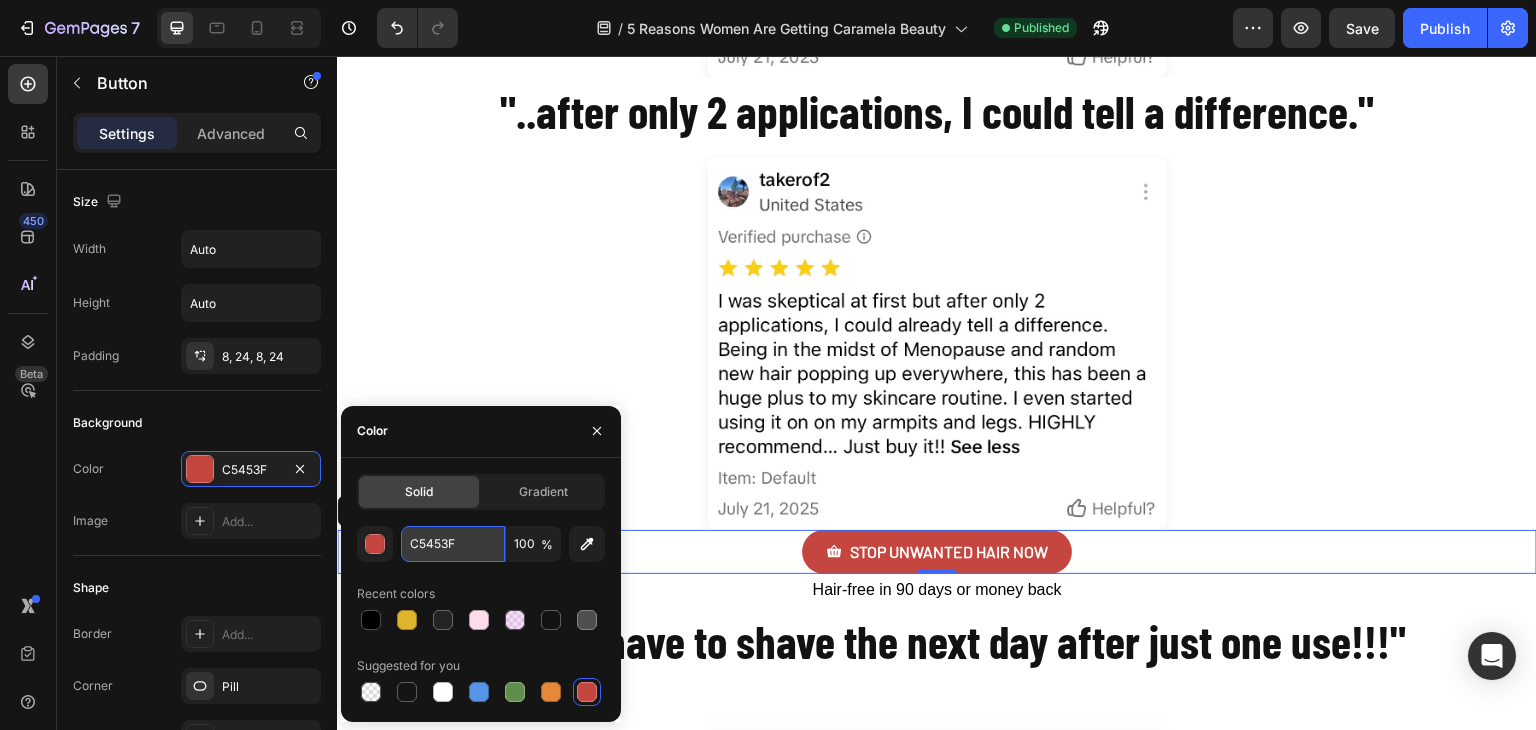 click on "C5453F" at bounding box center [453, 544] 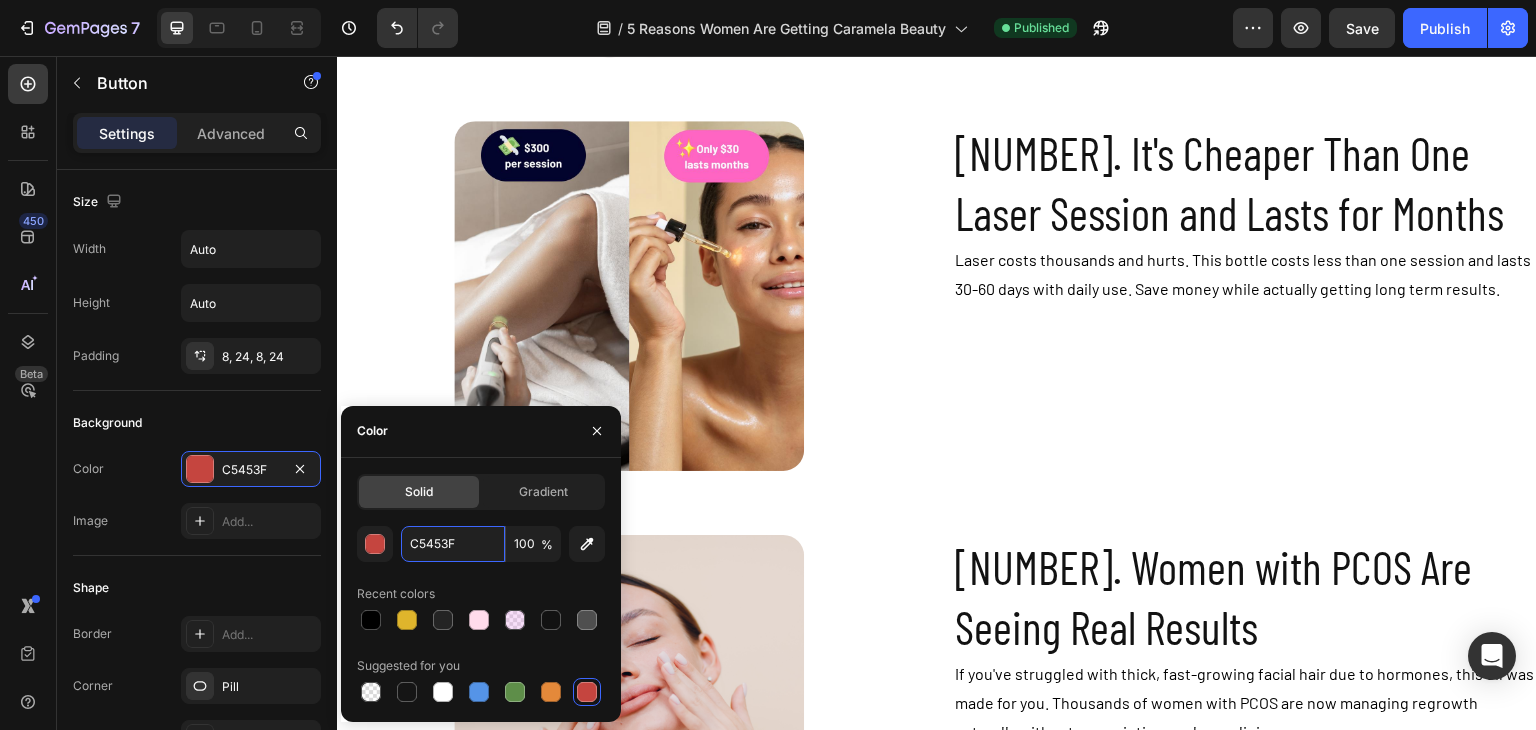 scroll, scrollTop: 1844, scrollLeft: 0, axis: vertical 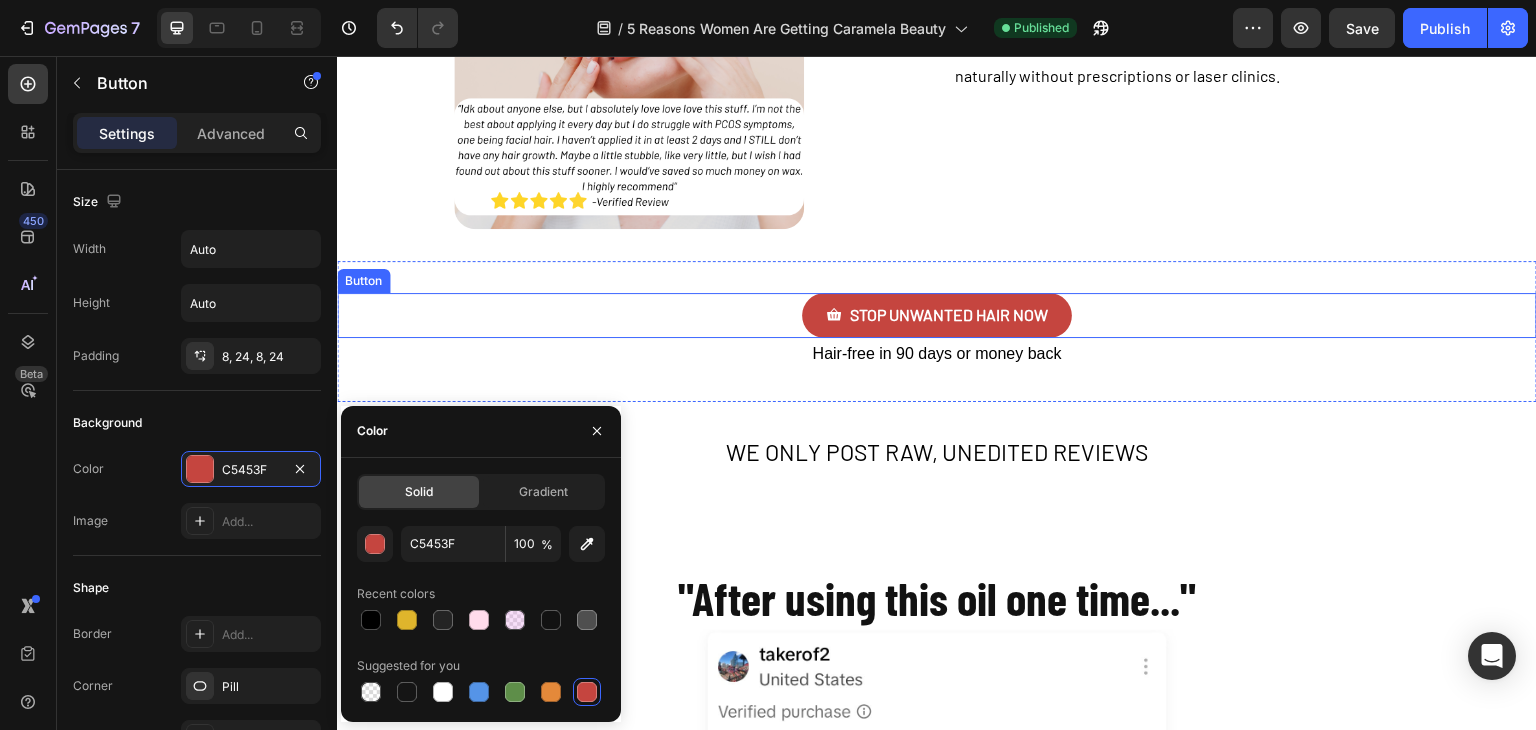 click on "STOP UNWANTED HAIR NOW   Button" at bounding box center (937, 315) 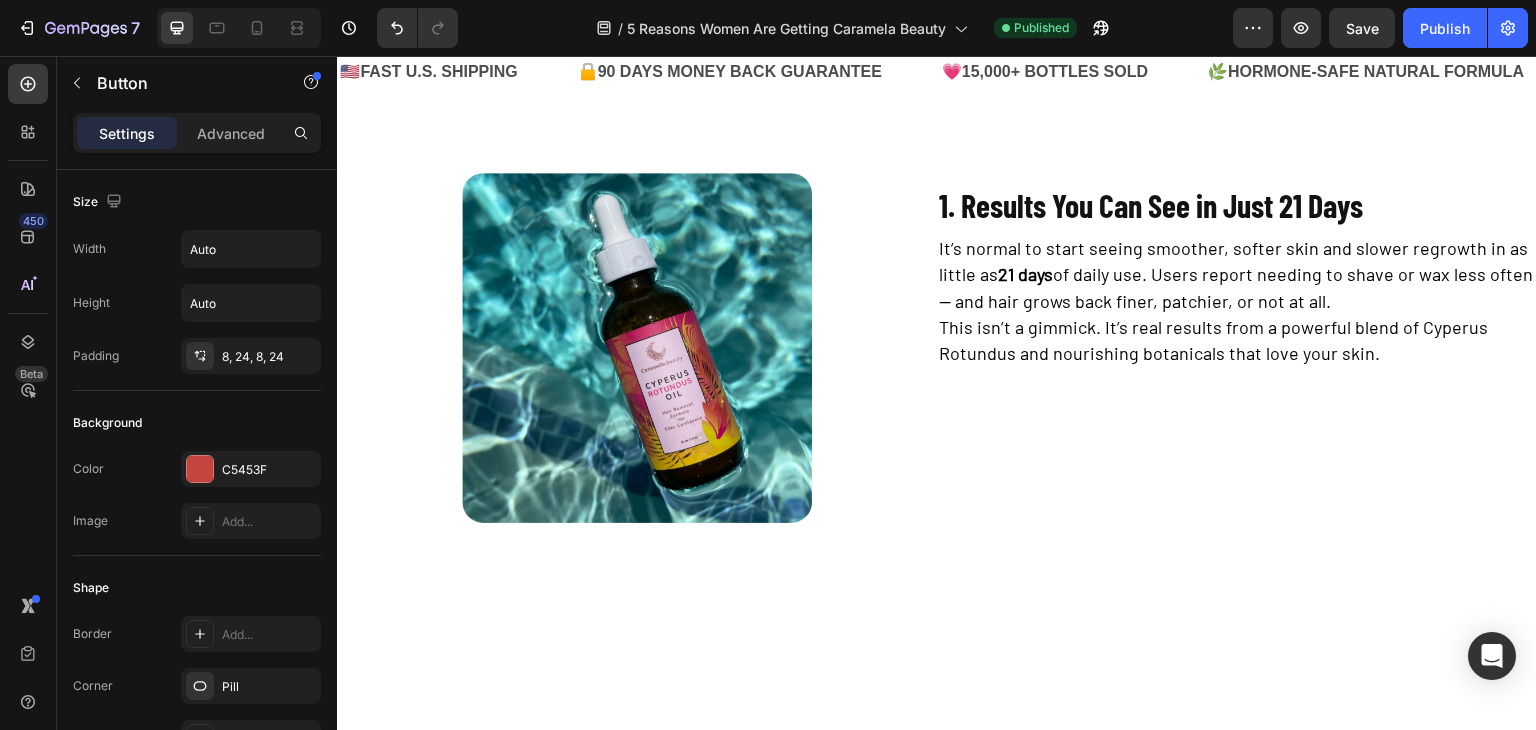 scroll, scrollTop: 0, scrollLeft: 0, axis: both 